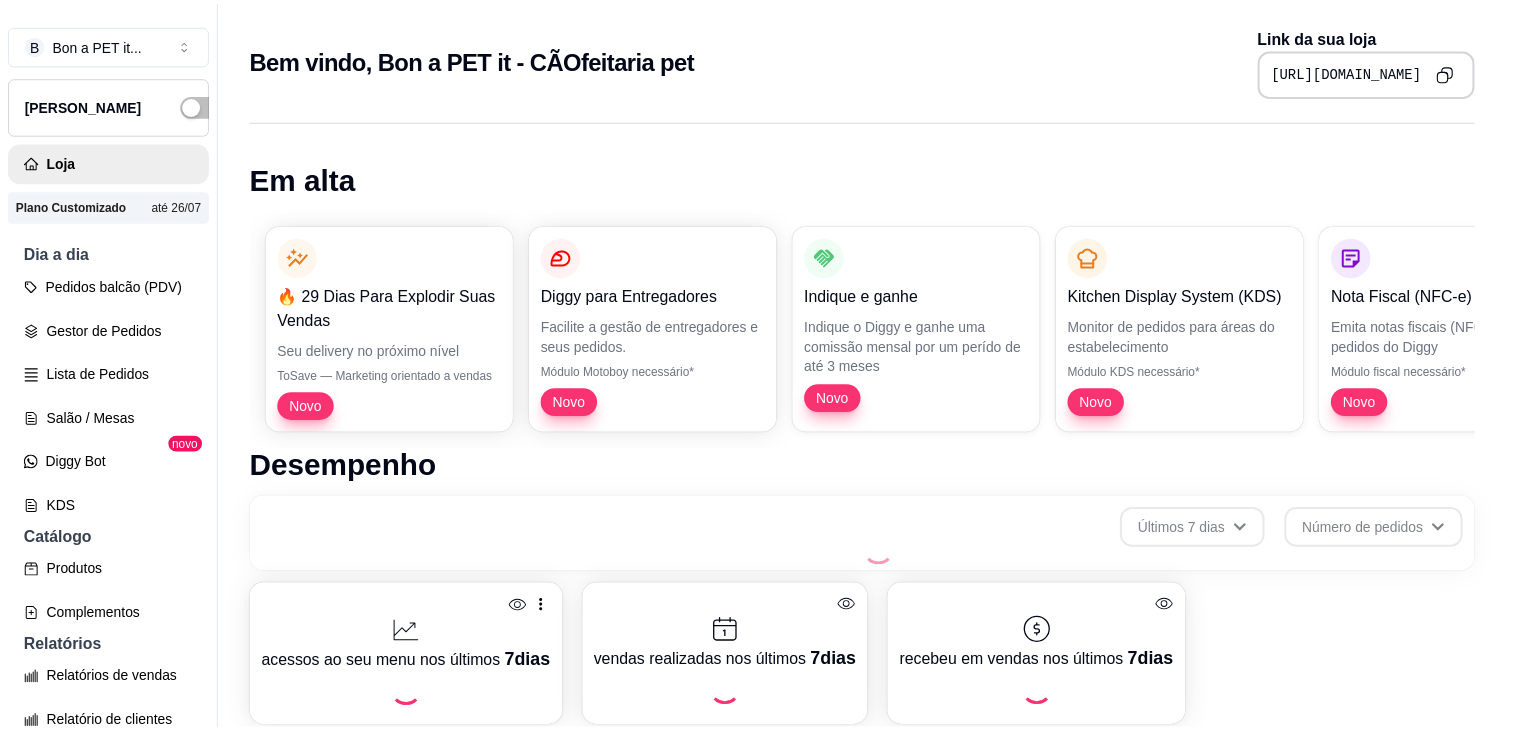 scroll, scrollTop: 0, scrollLeft: 0, axis: both 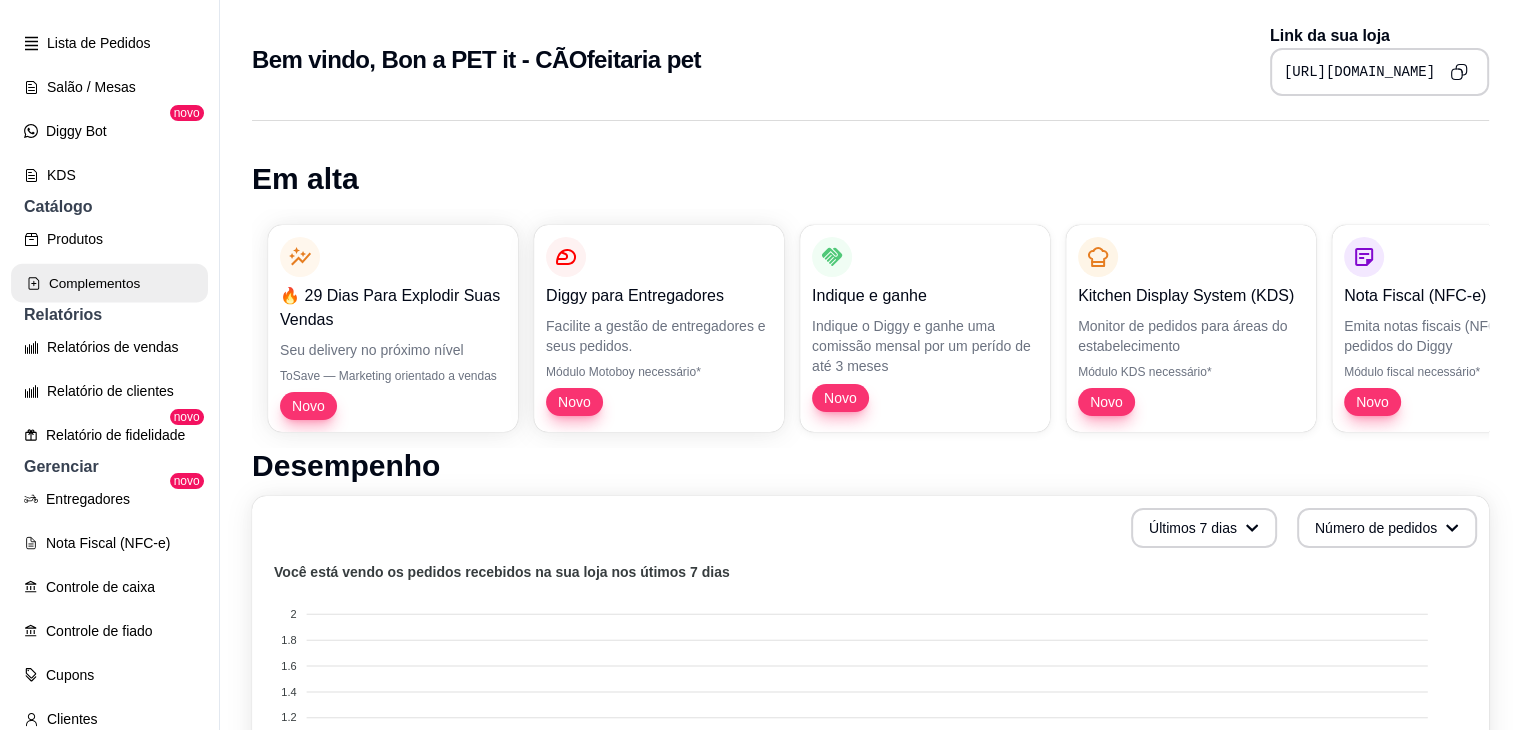 click on "Complementos" at bounding box center [109, 283] 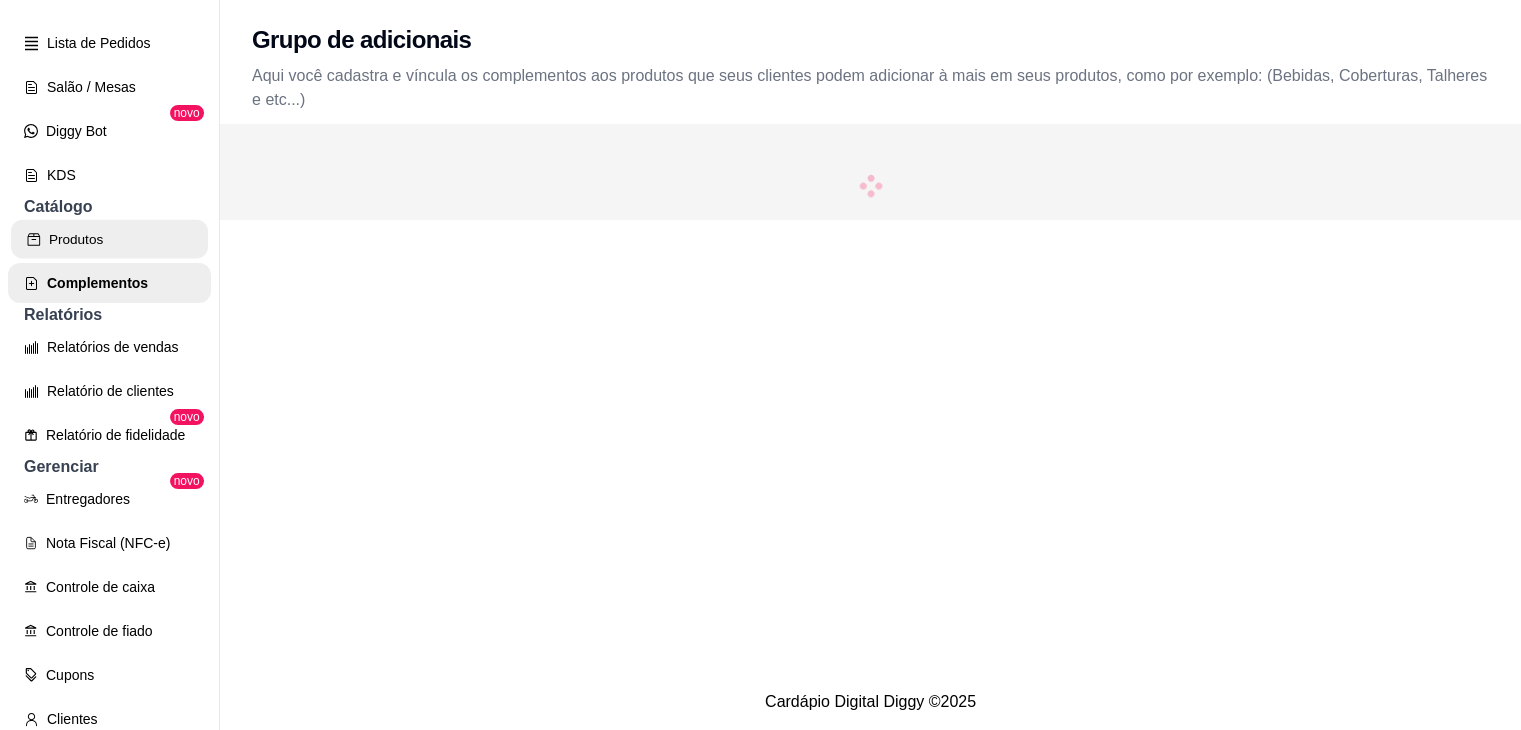click on "Produtos" at bounding box center (109, 239) 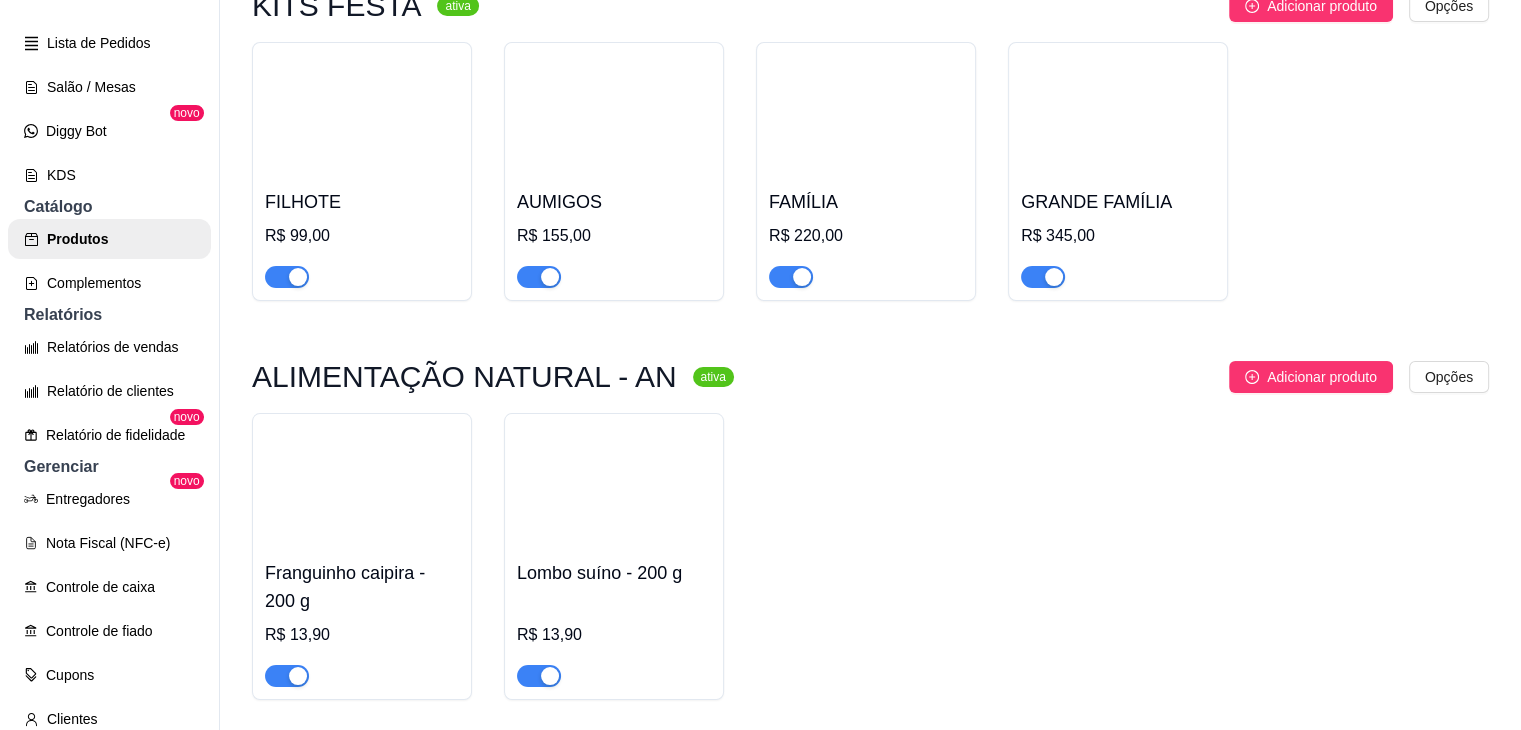 scroll, scrollTop: 984, scrollLeft: 0, axis: vertical 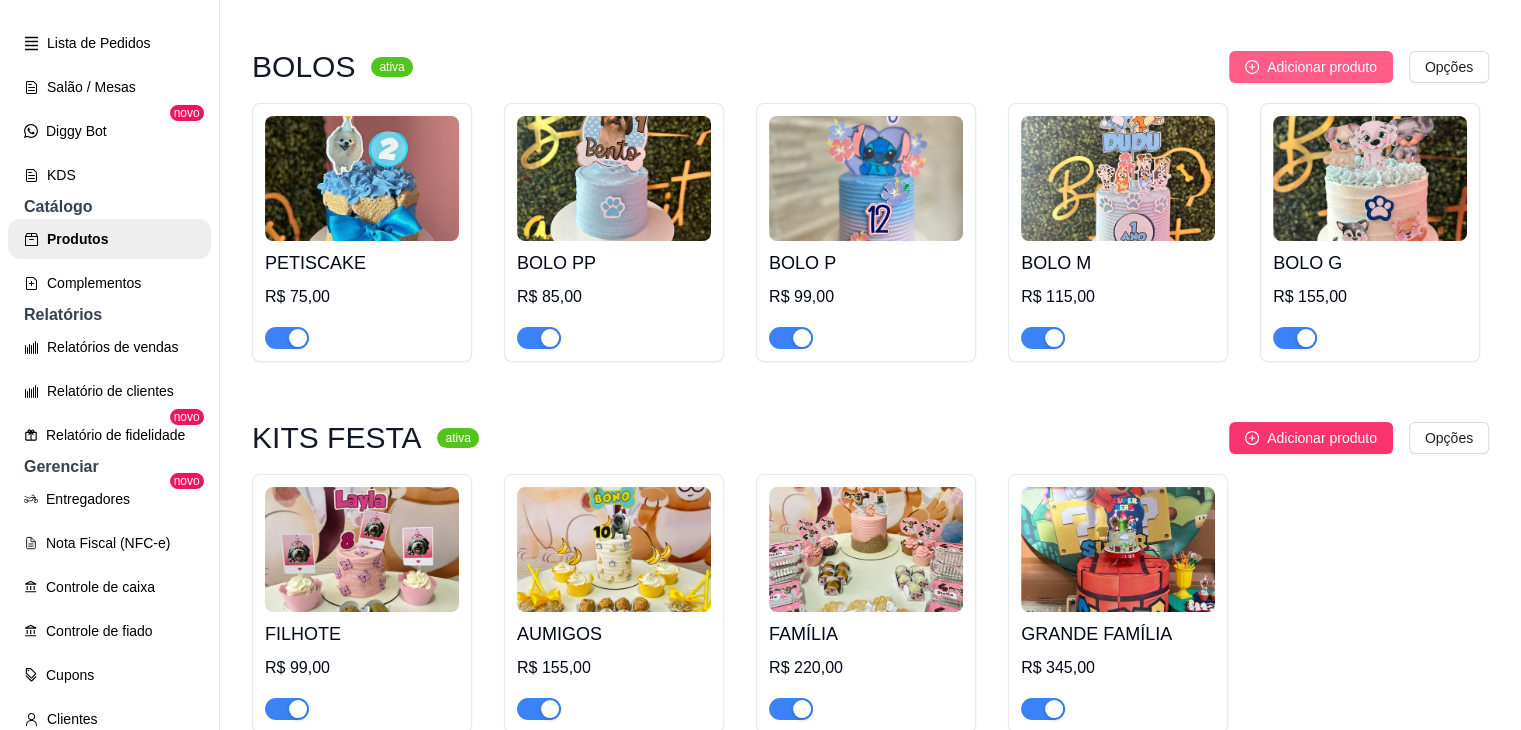 click on "Adicionar produto" at bounding box center [1322, 67] 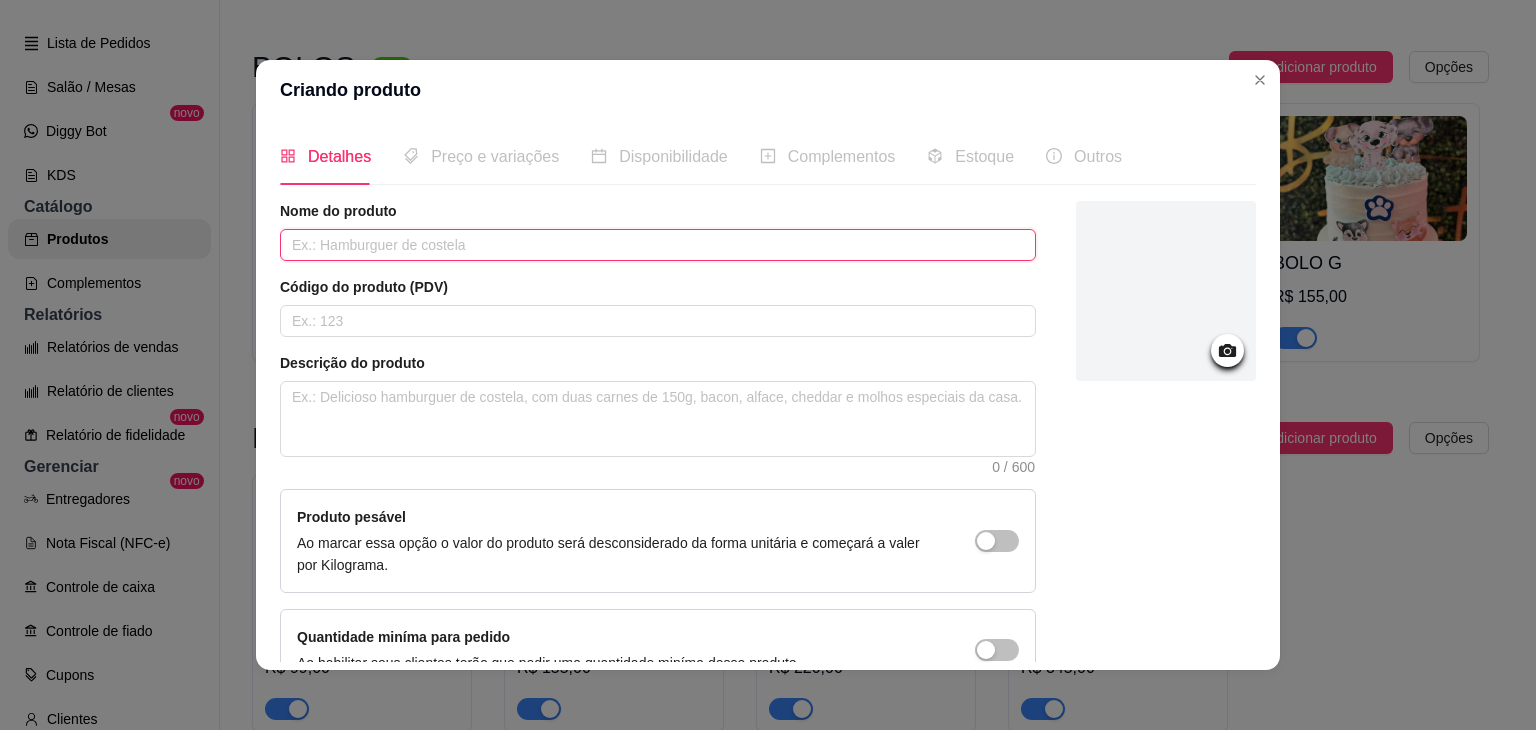 click at bounding box center [658, 245] 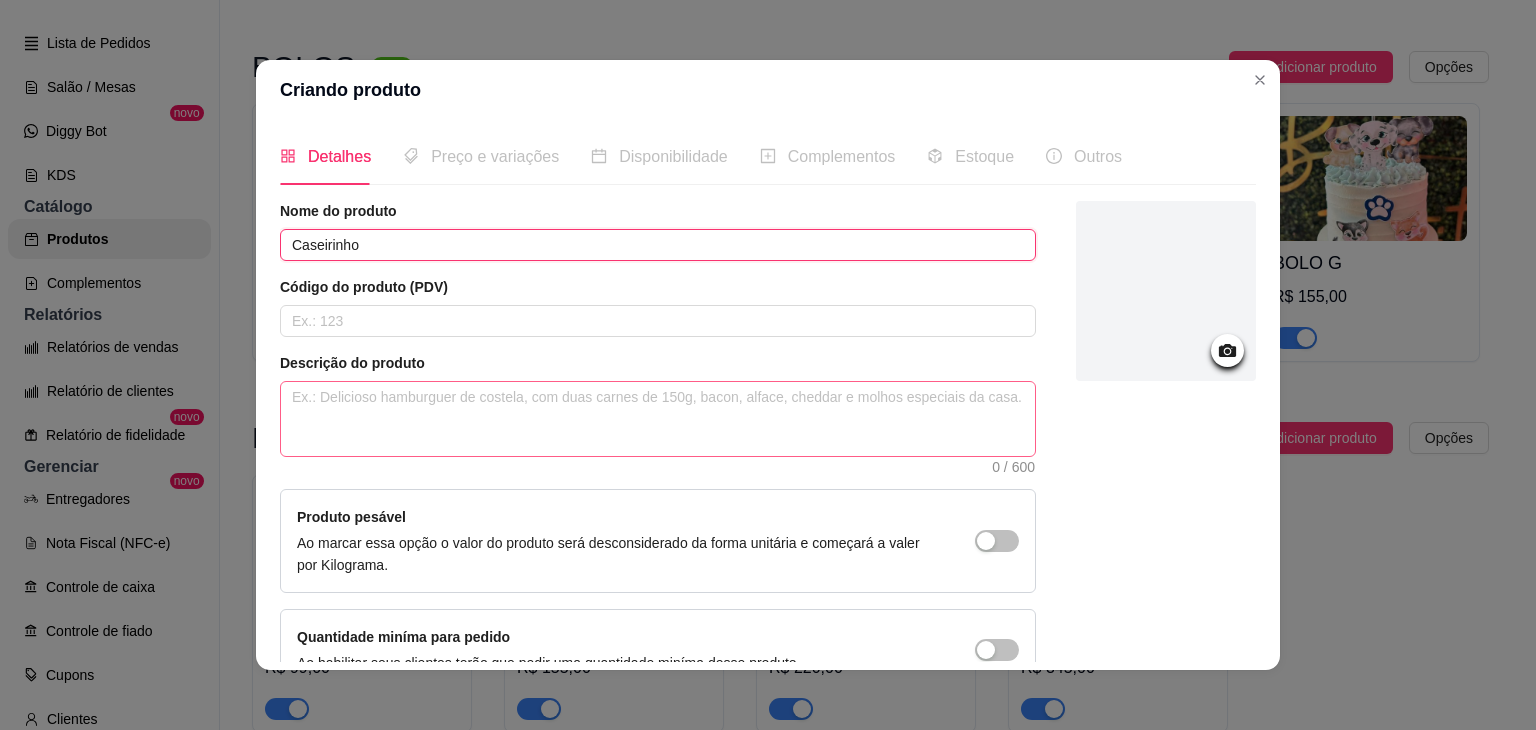 type on "Caseirinho" 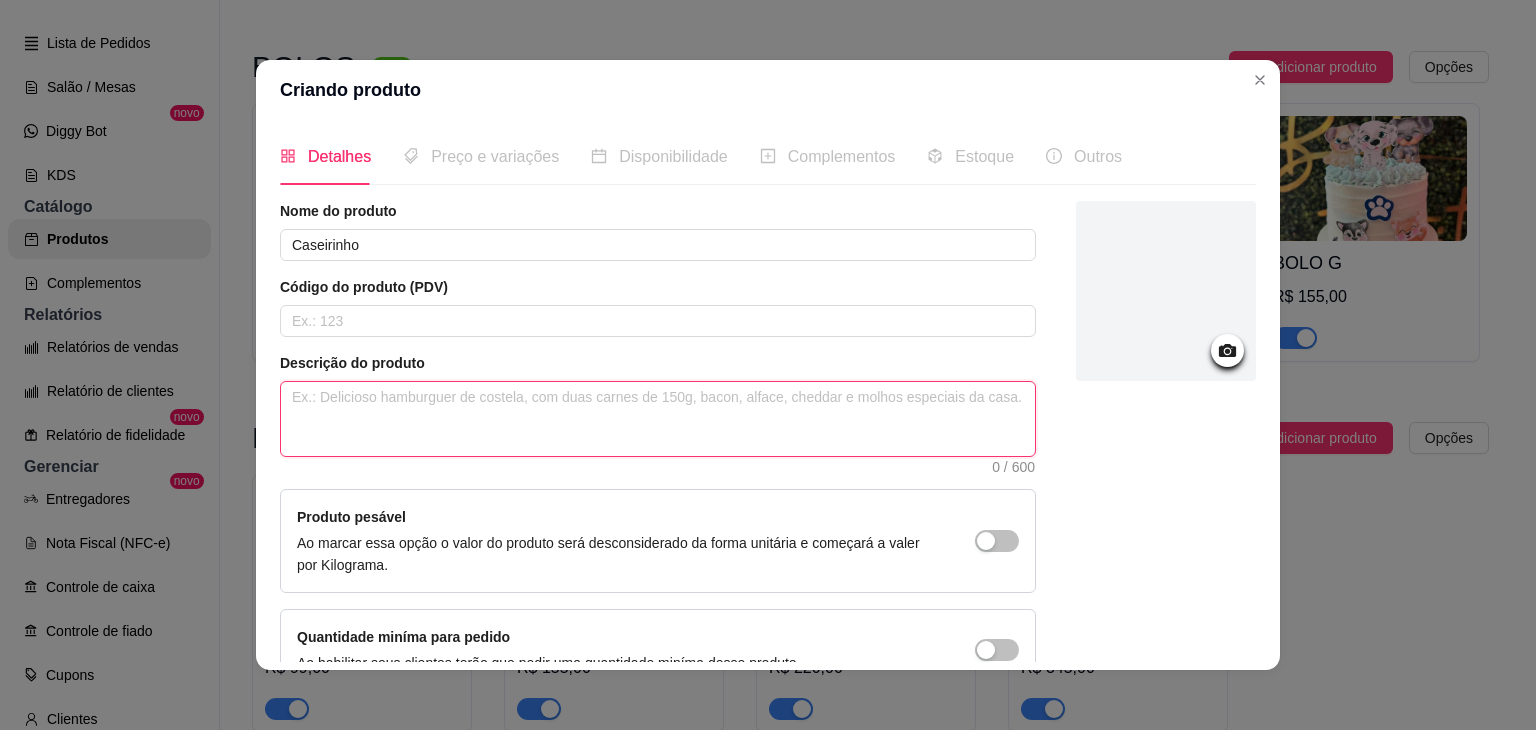 click at bounding box center (658, 419) 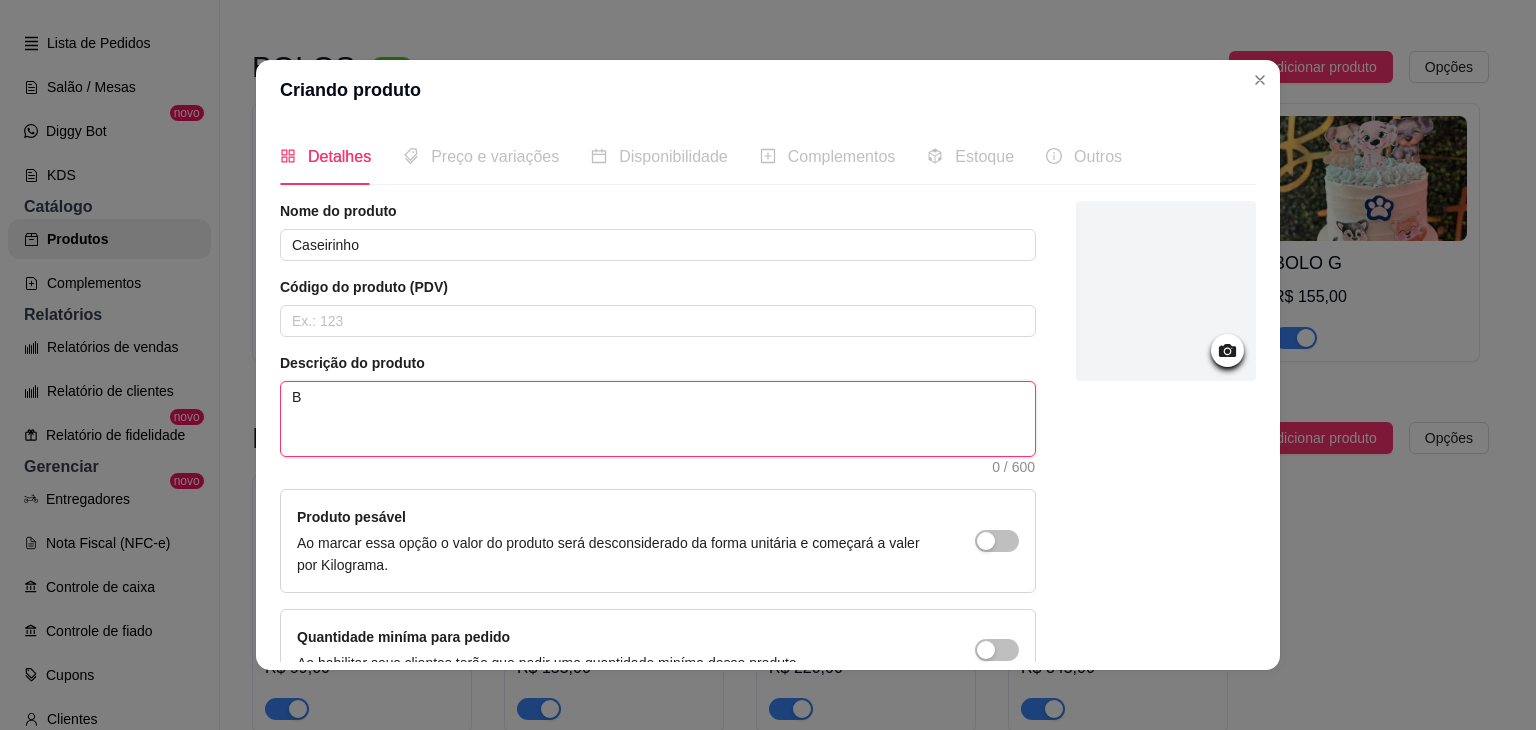 type on "Bo" 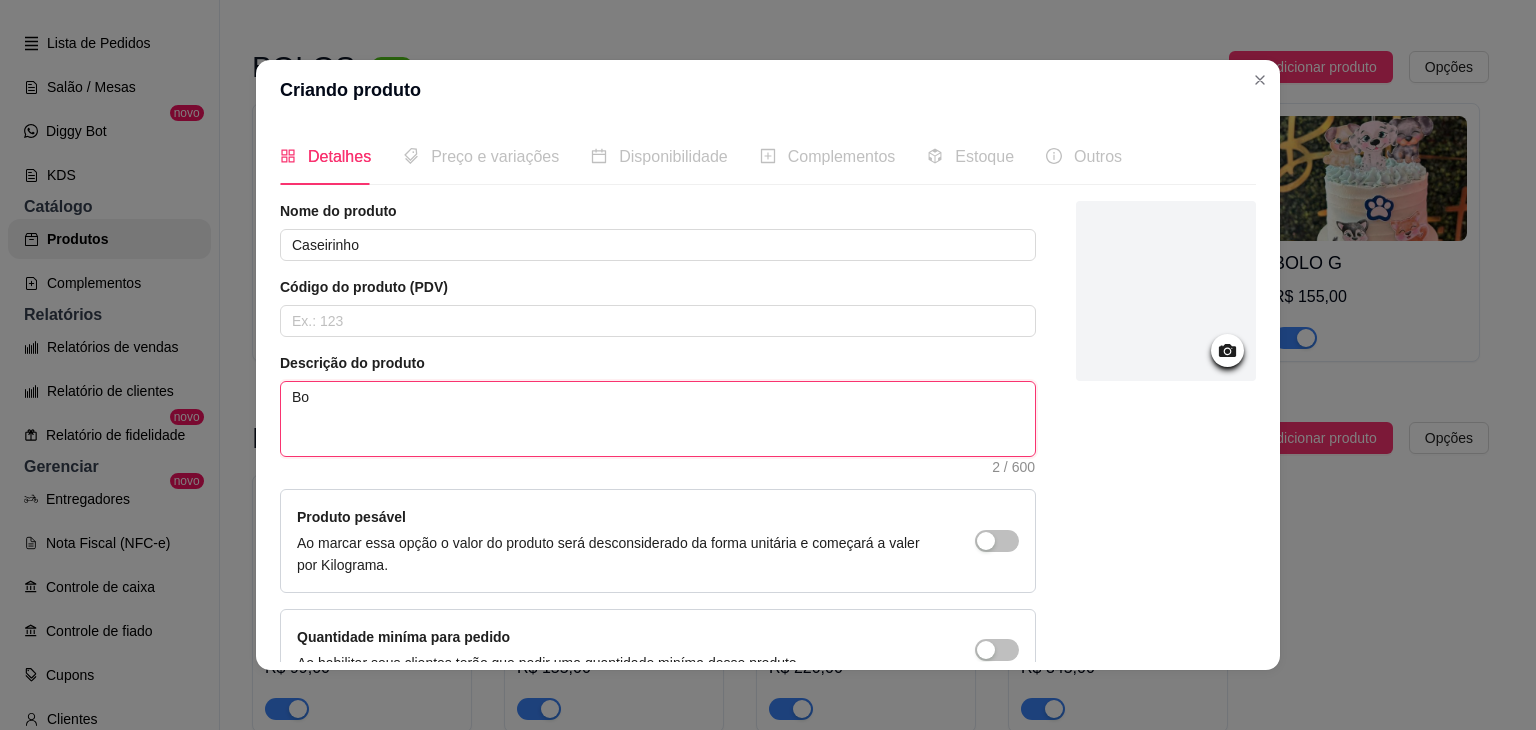 type on "Bol" 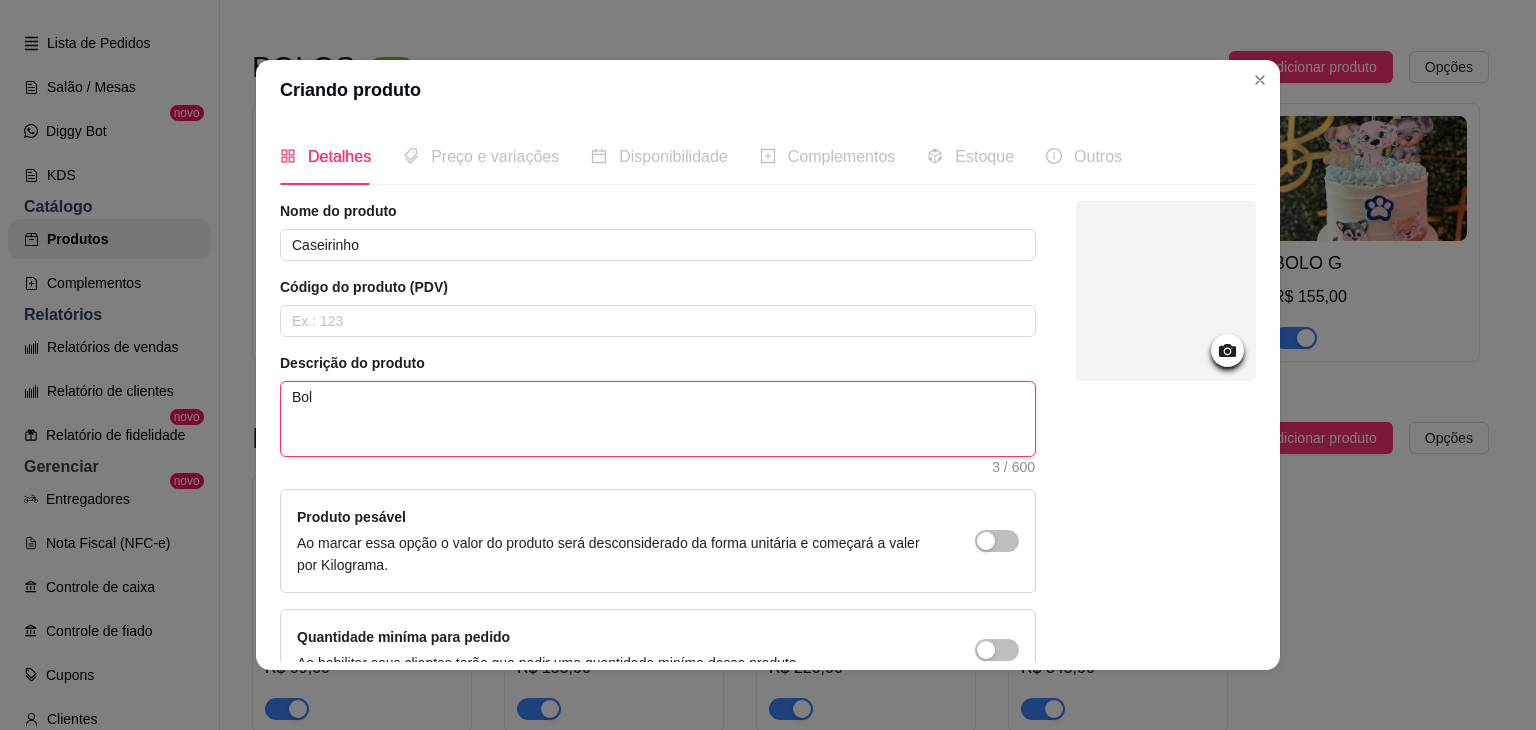 type on "Bolo" 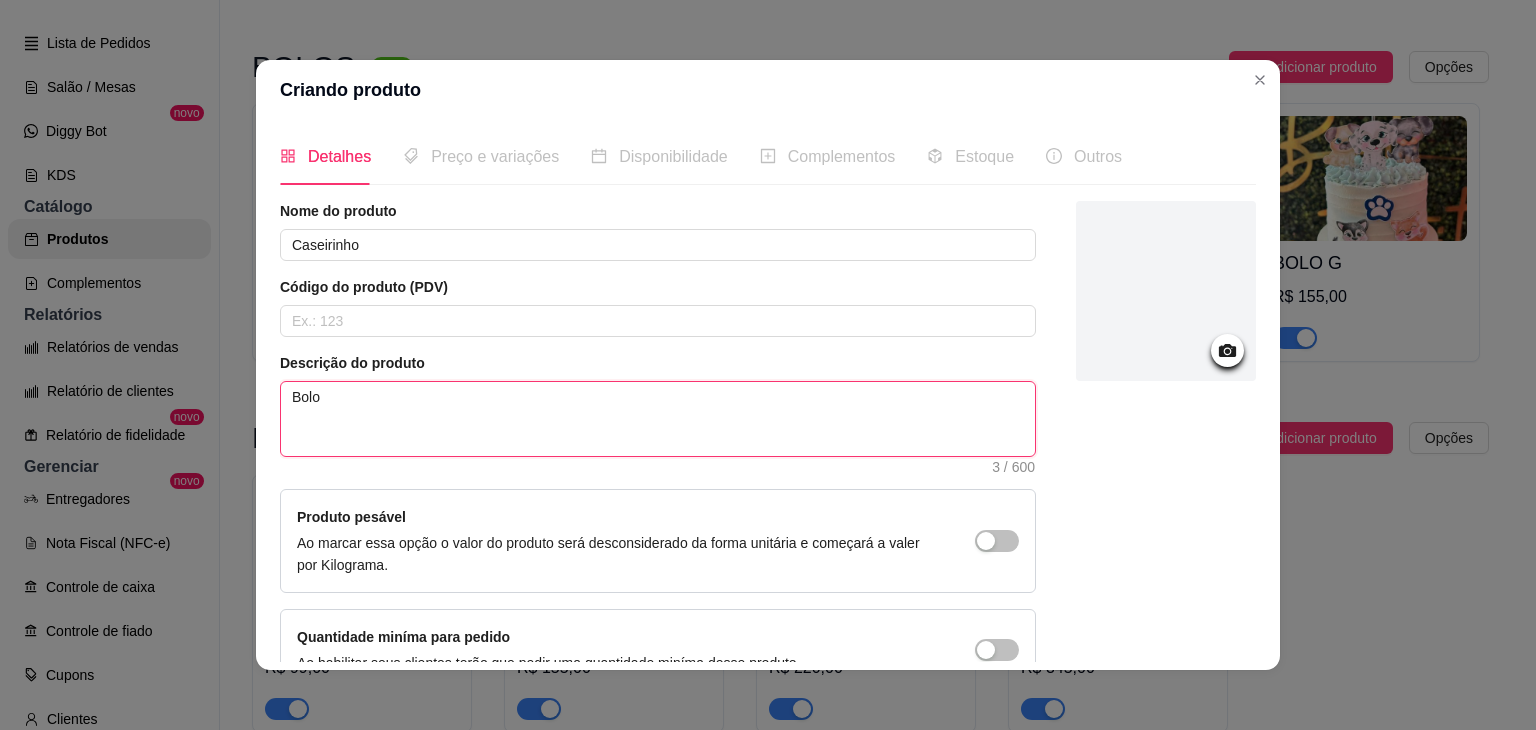 type on "Bolo" 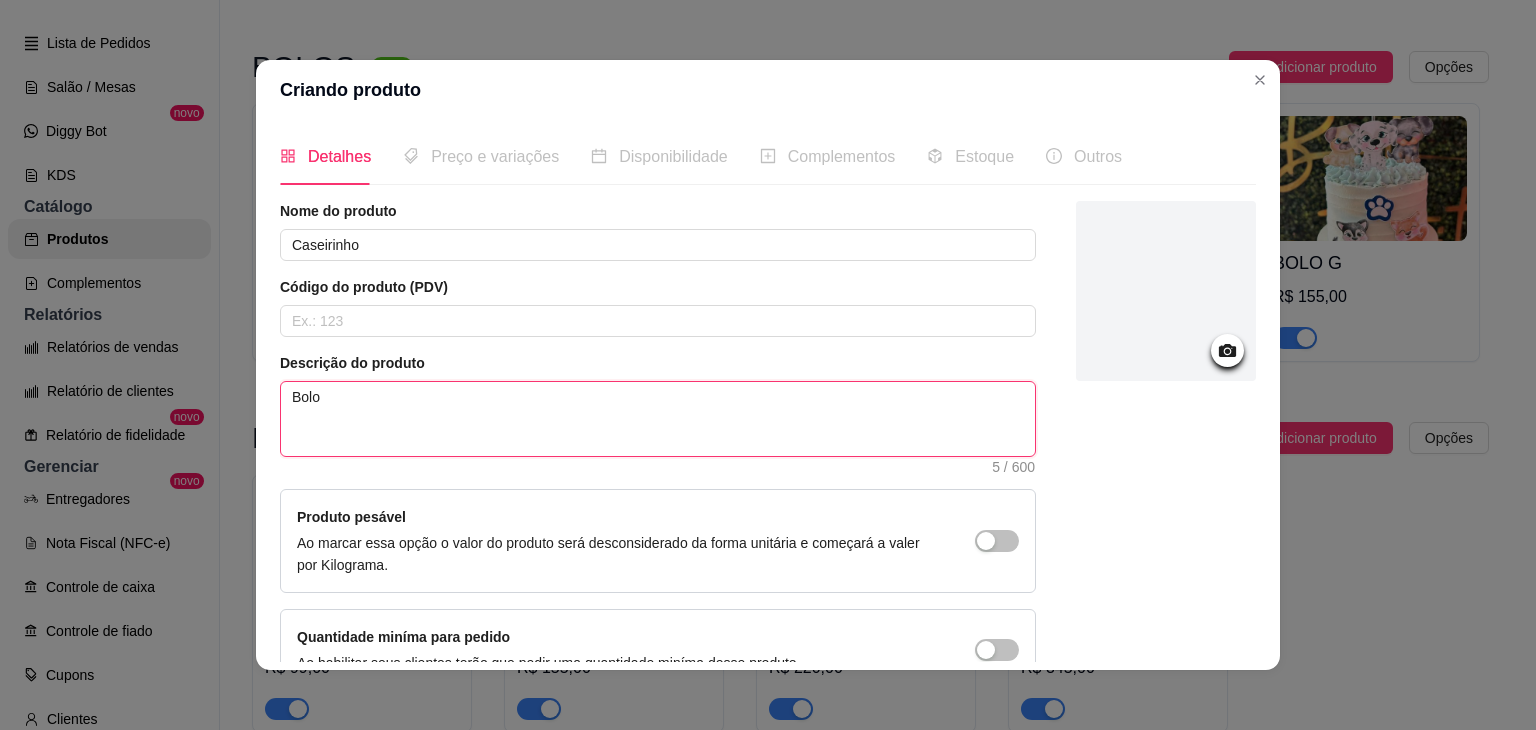 type on "Bolo p" 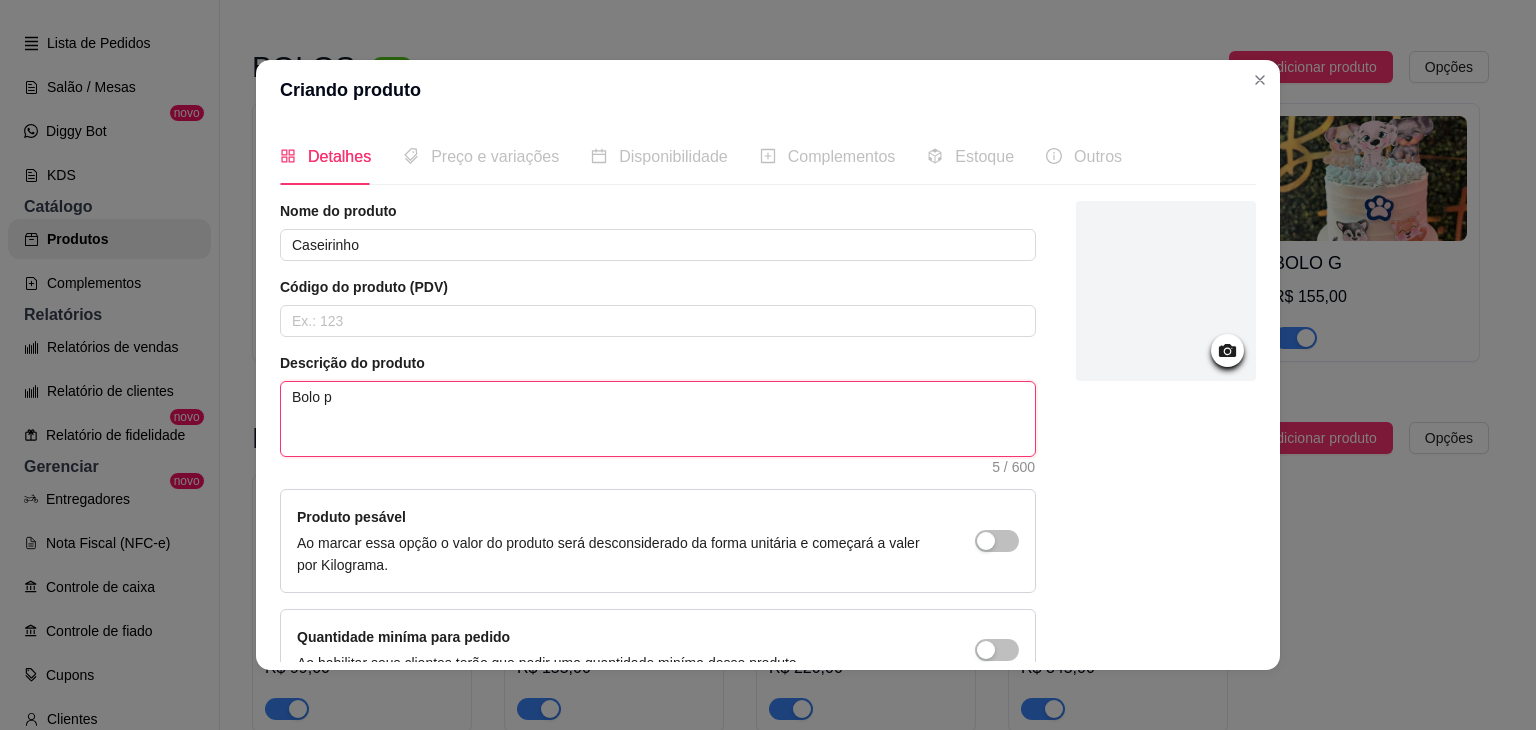 type on "Bolo pe" 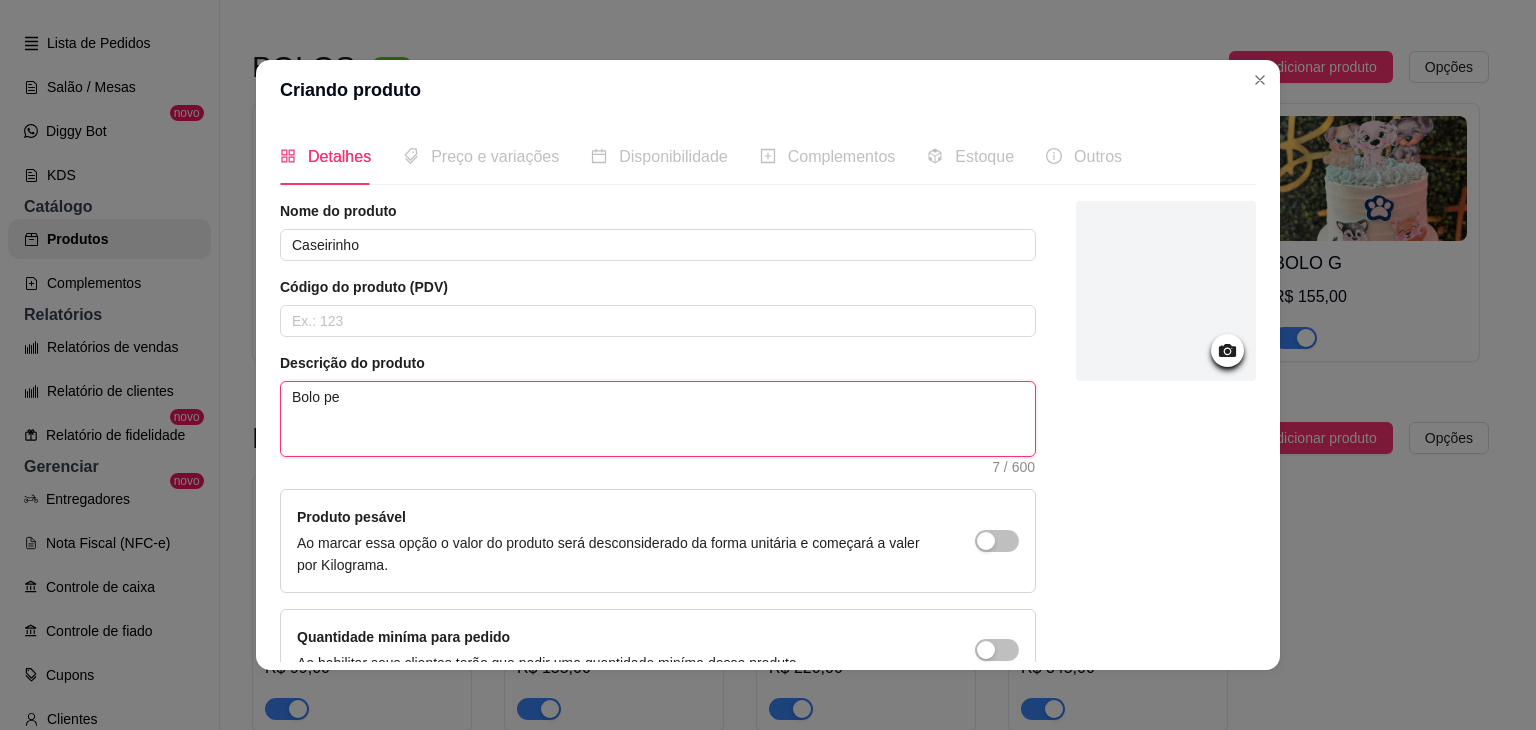 type on "Bolo per" 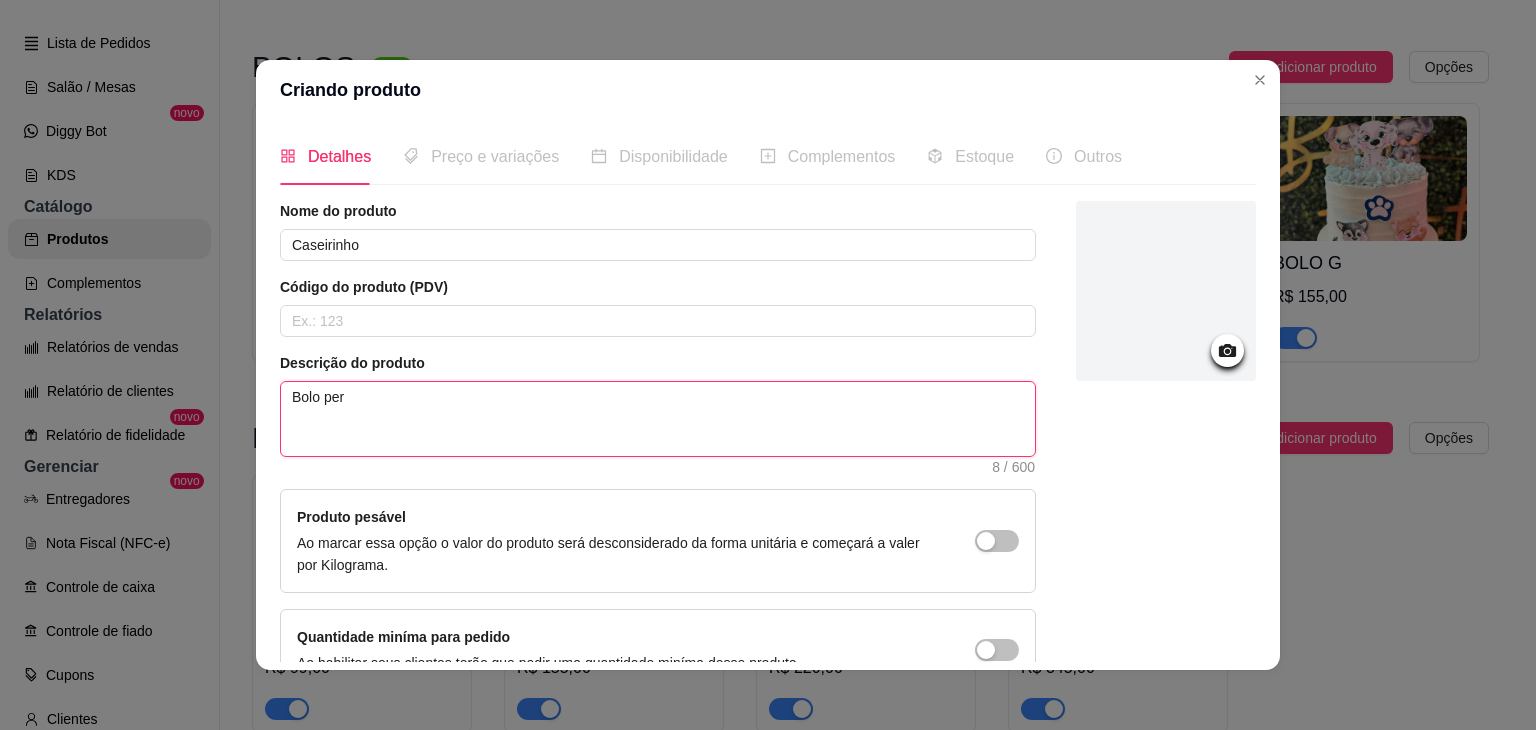 type on "Bolo pers" 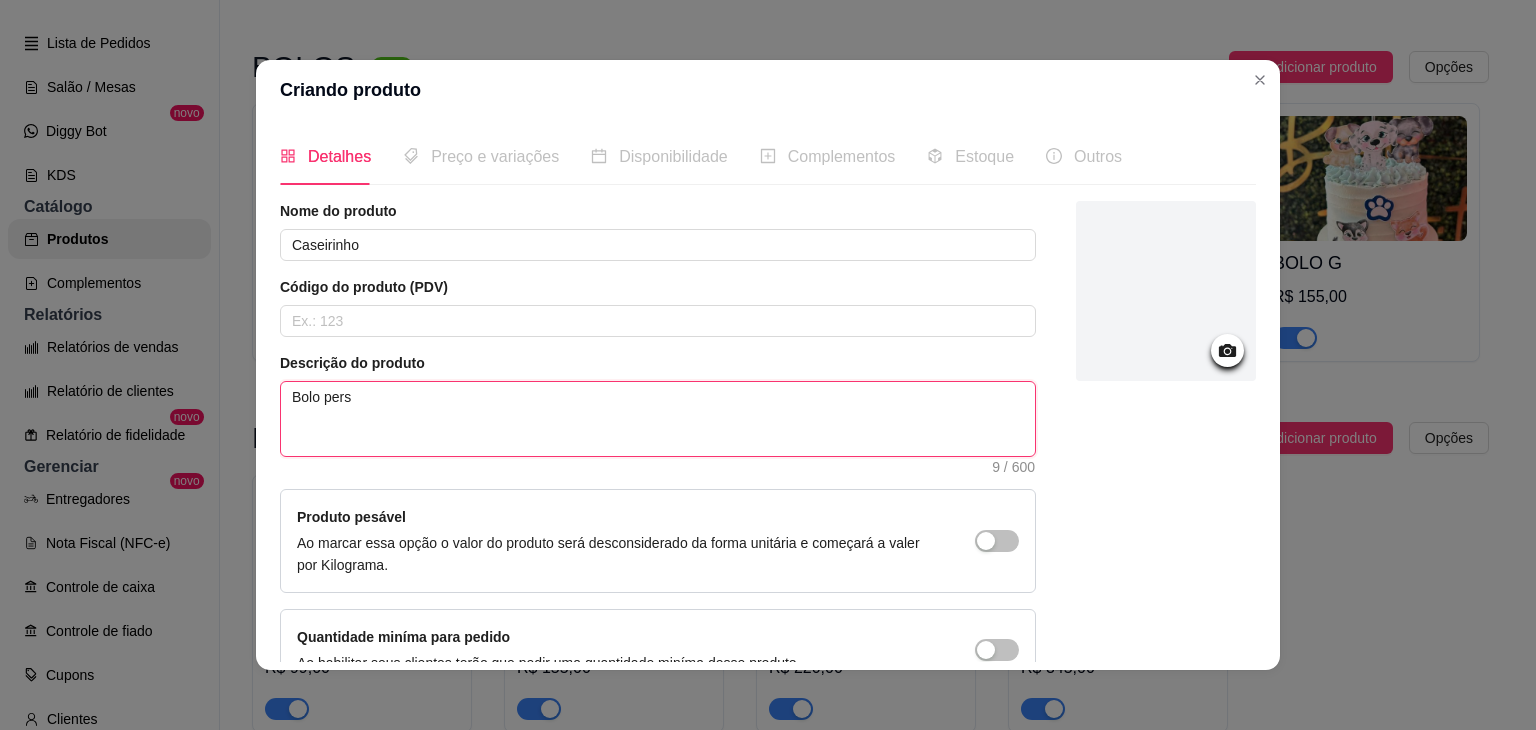 type on "Bolo perso" 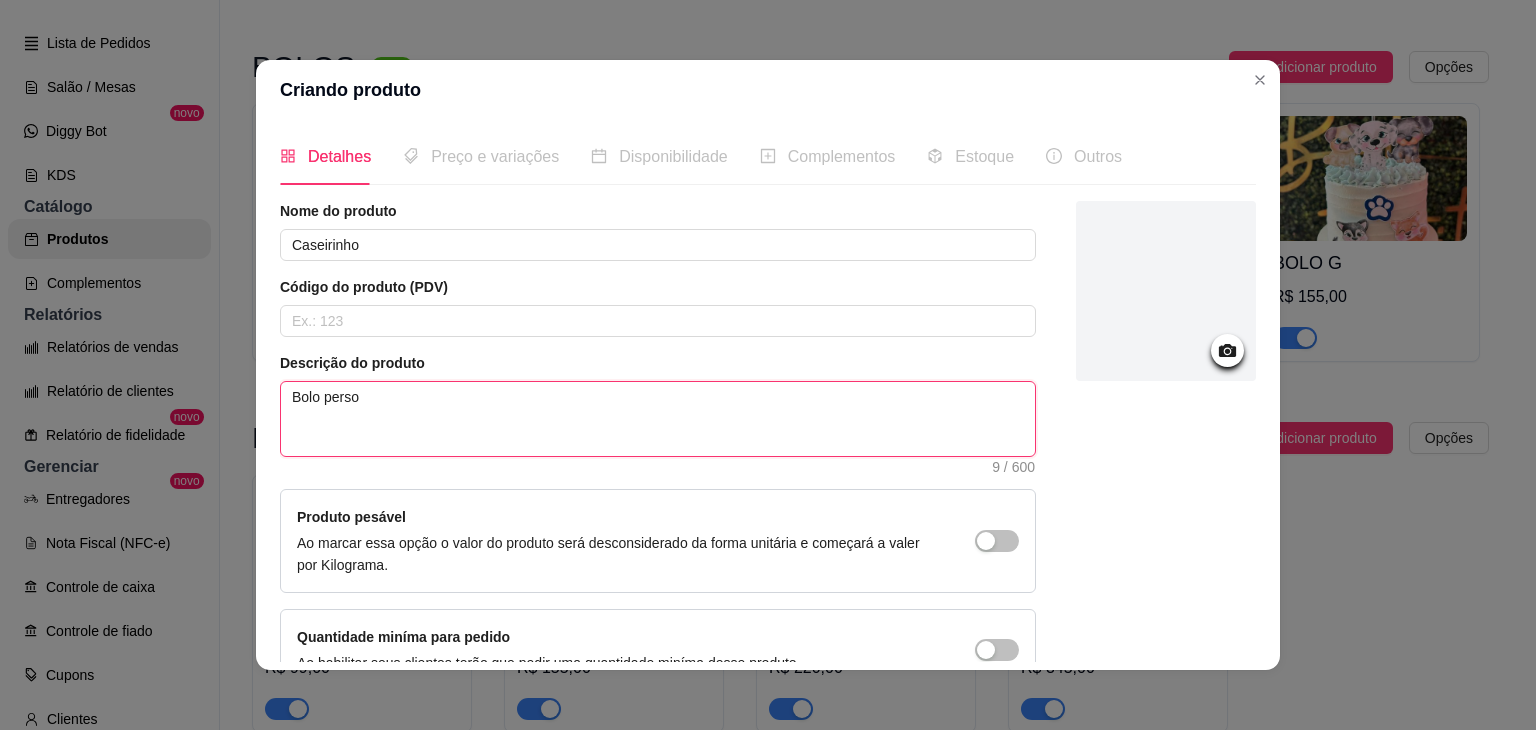 type on "Bolo person" 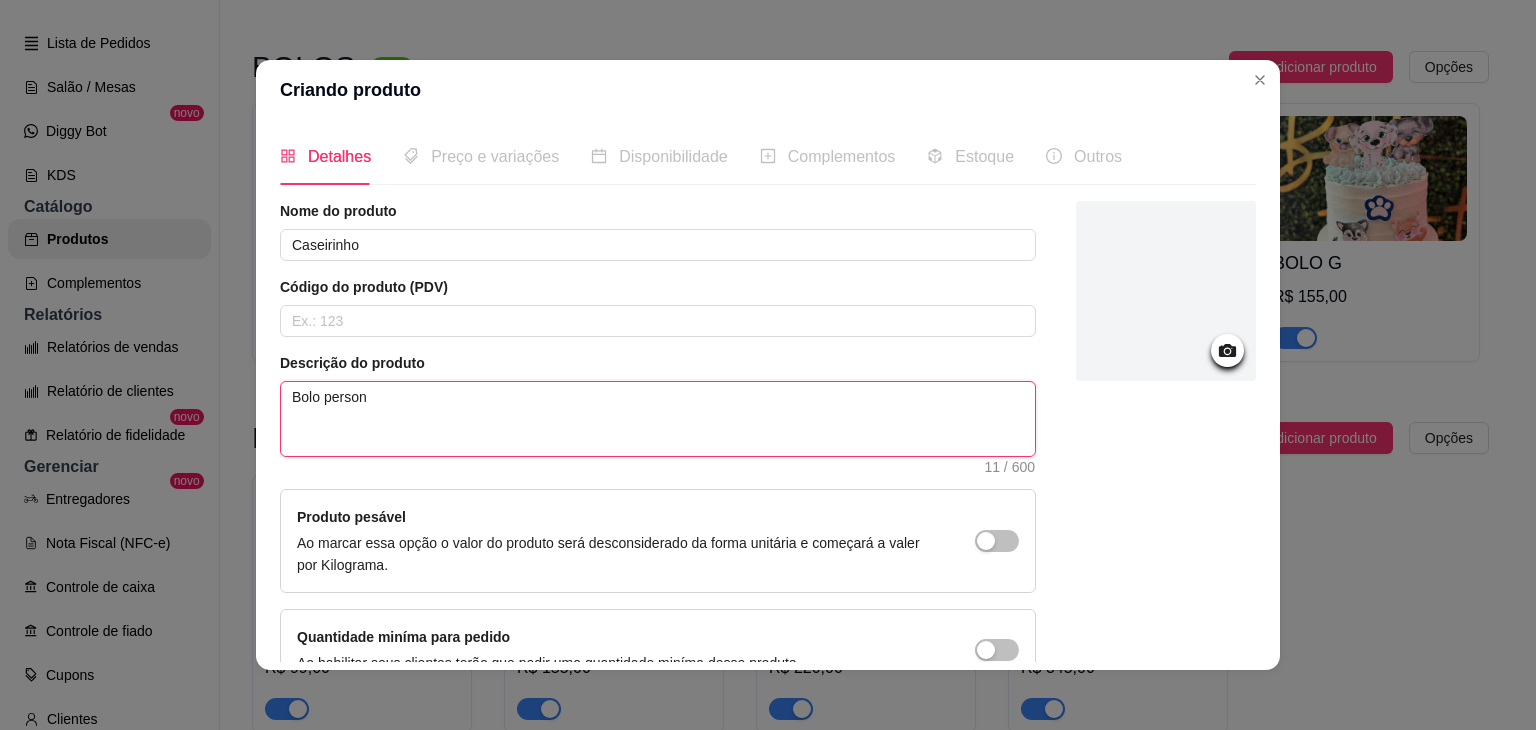 type on "Bolo persona" 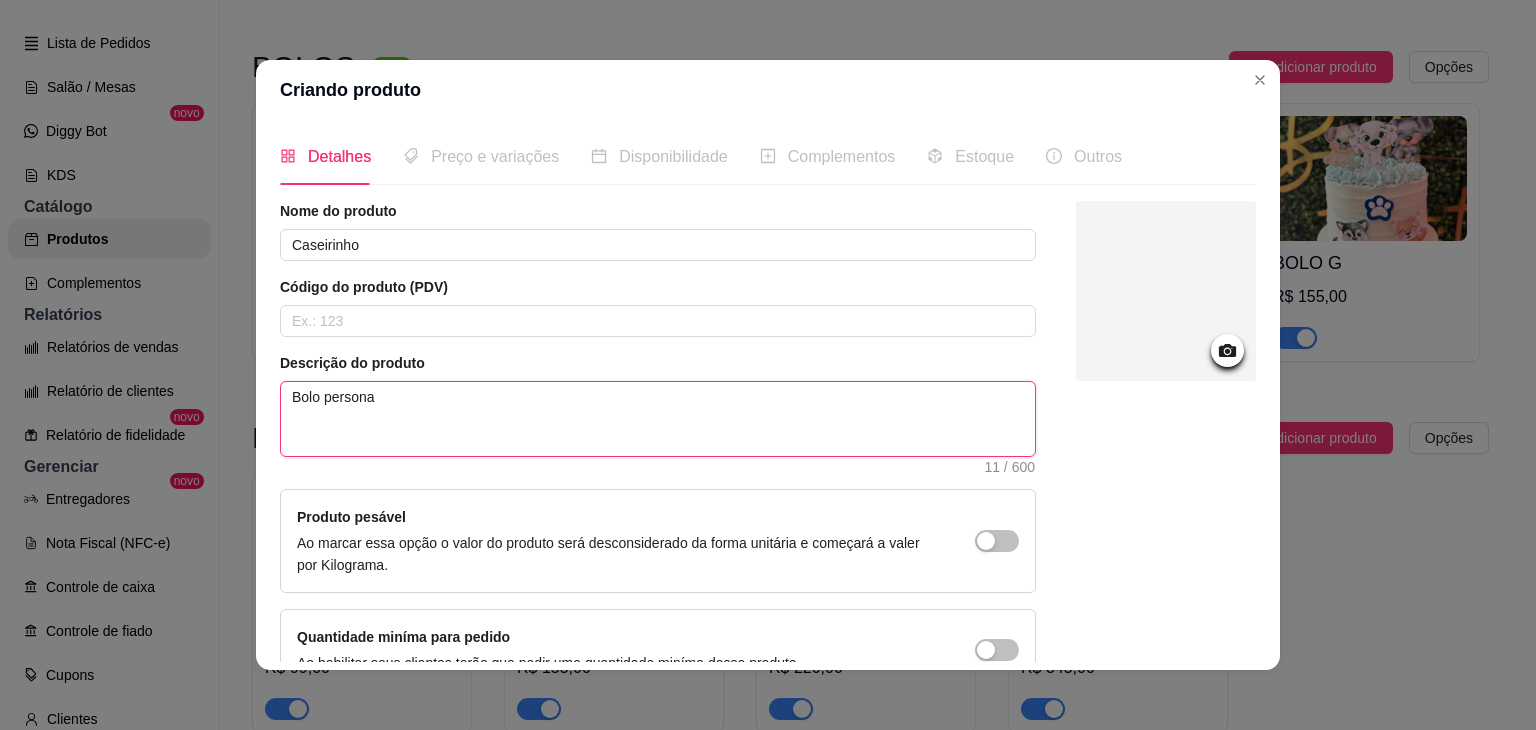 type on "Bolo personal" 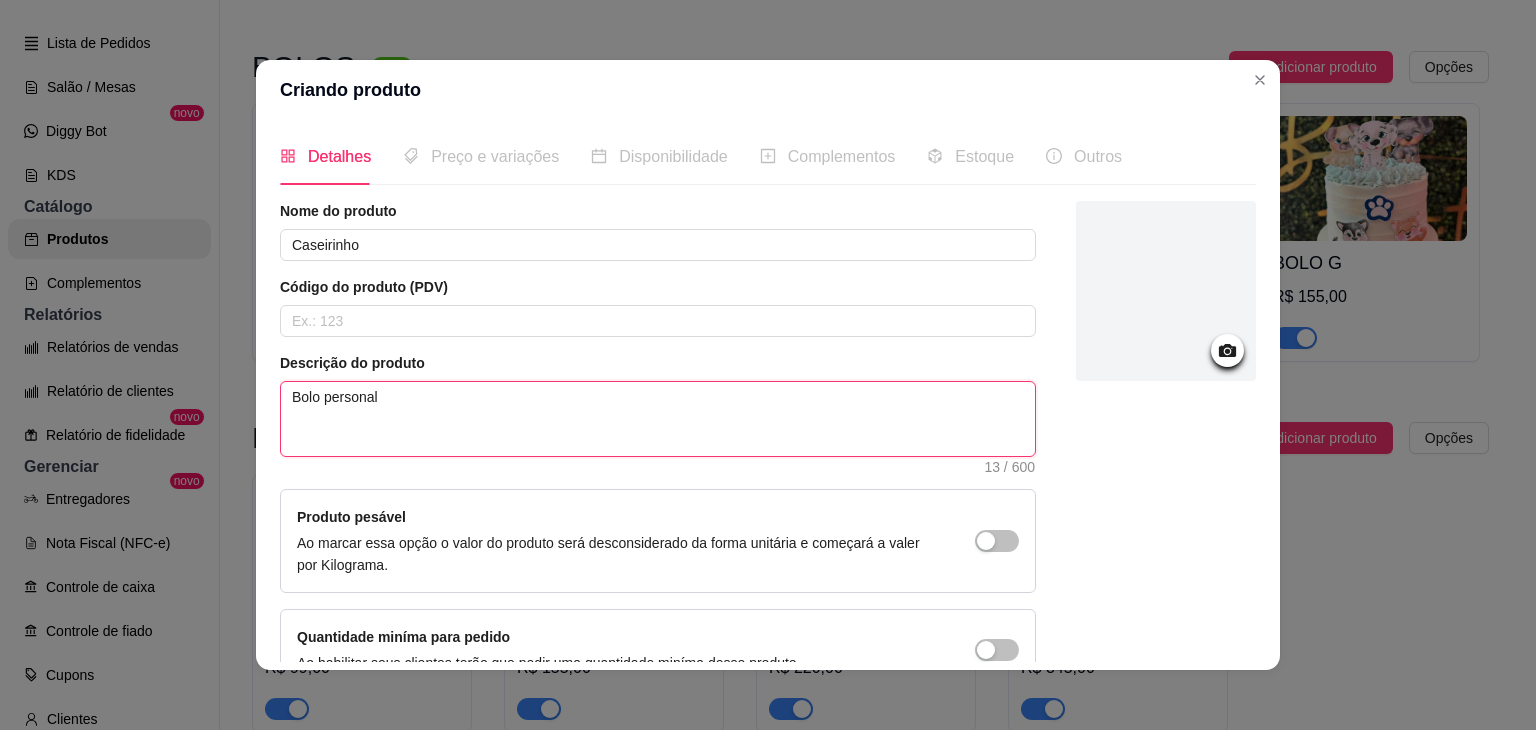 type on "Bolo personali" 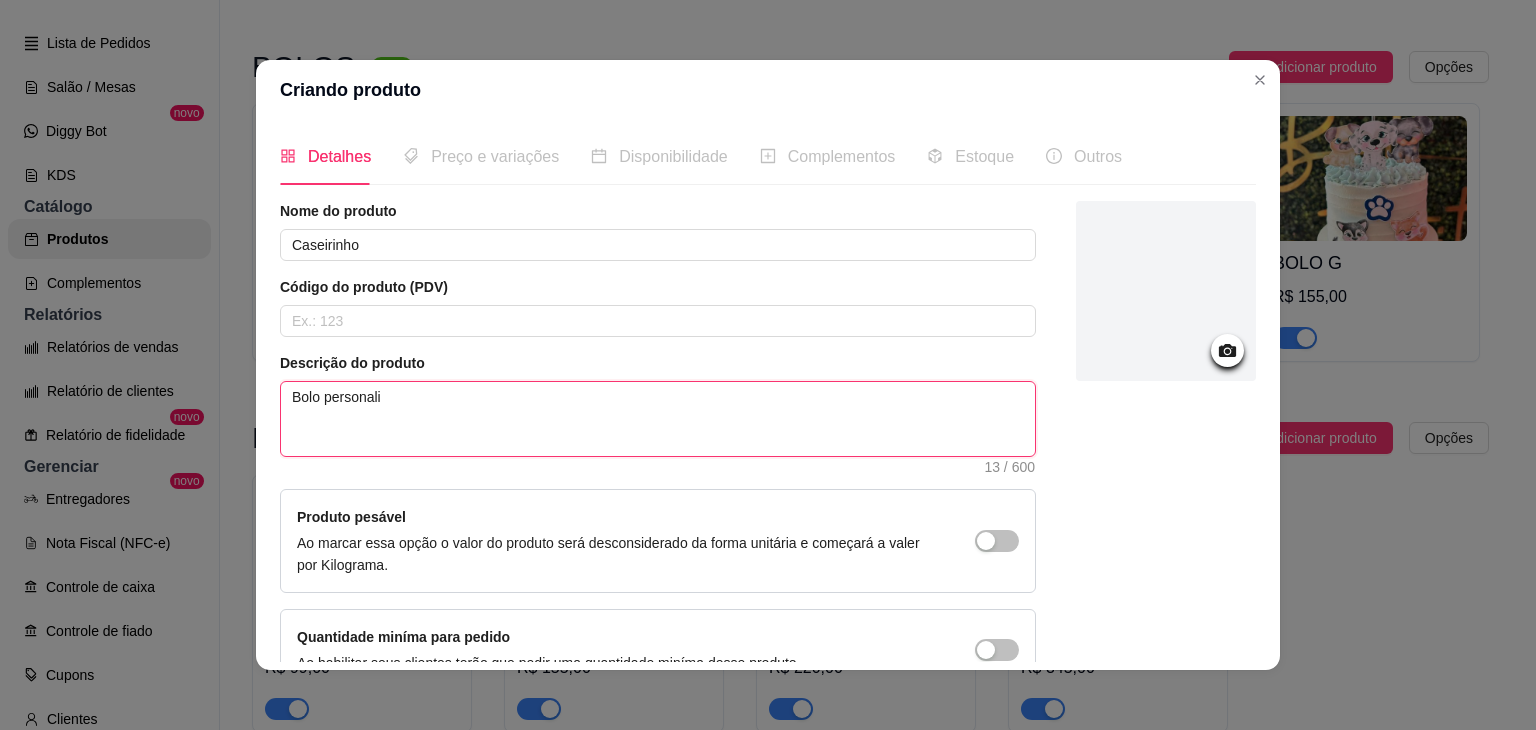 type on "Bolo personaliz" 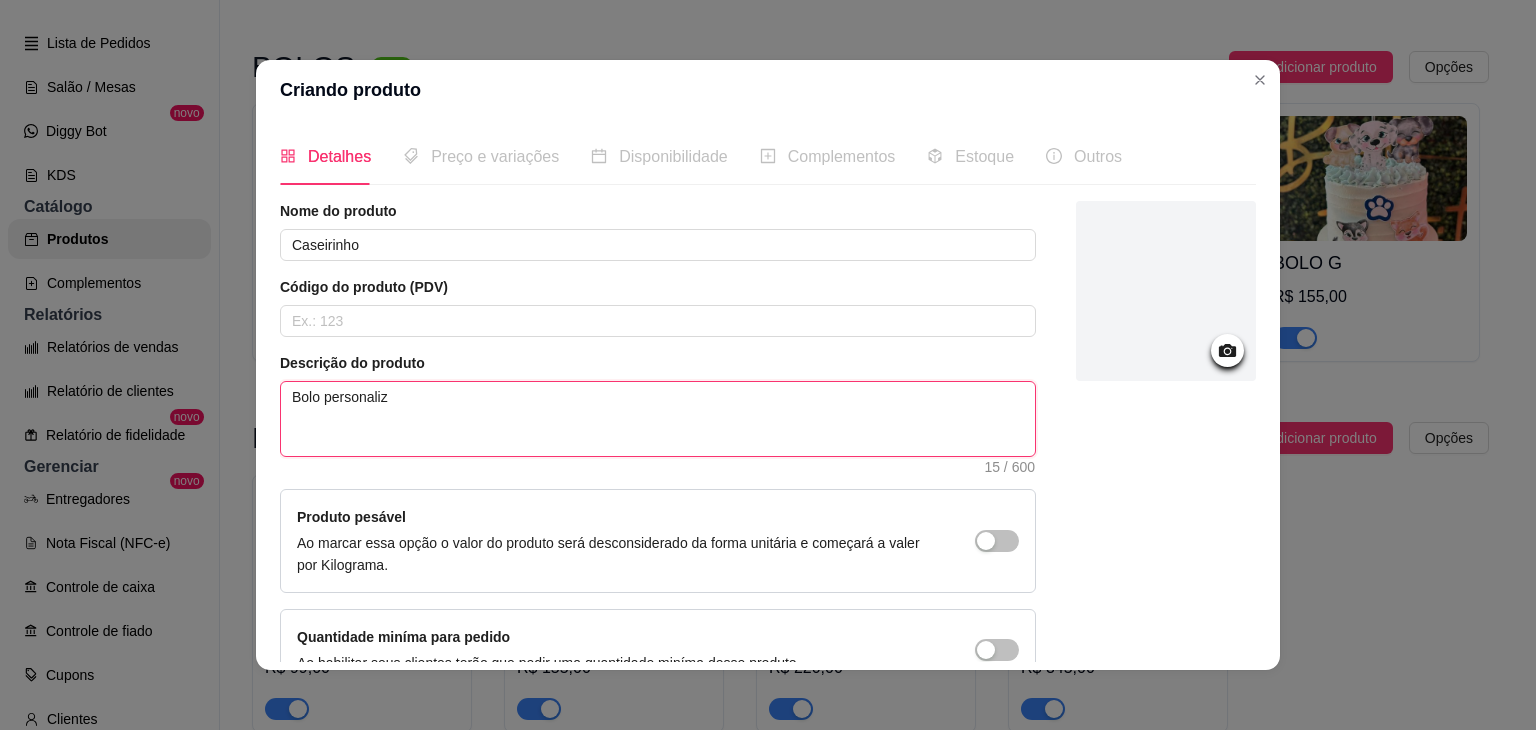 type on "Bolo personaliza" 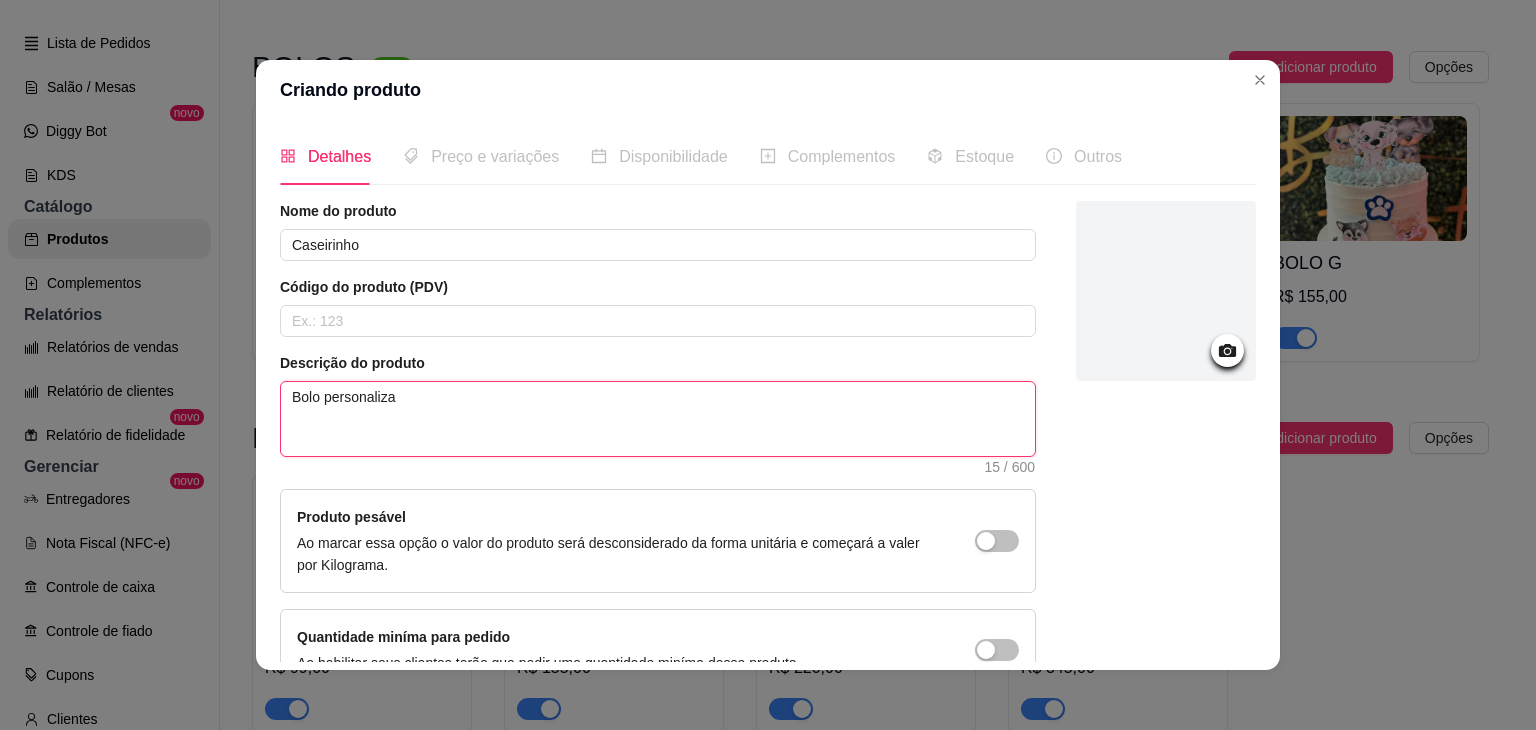 type on "Bolo personalizao" 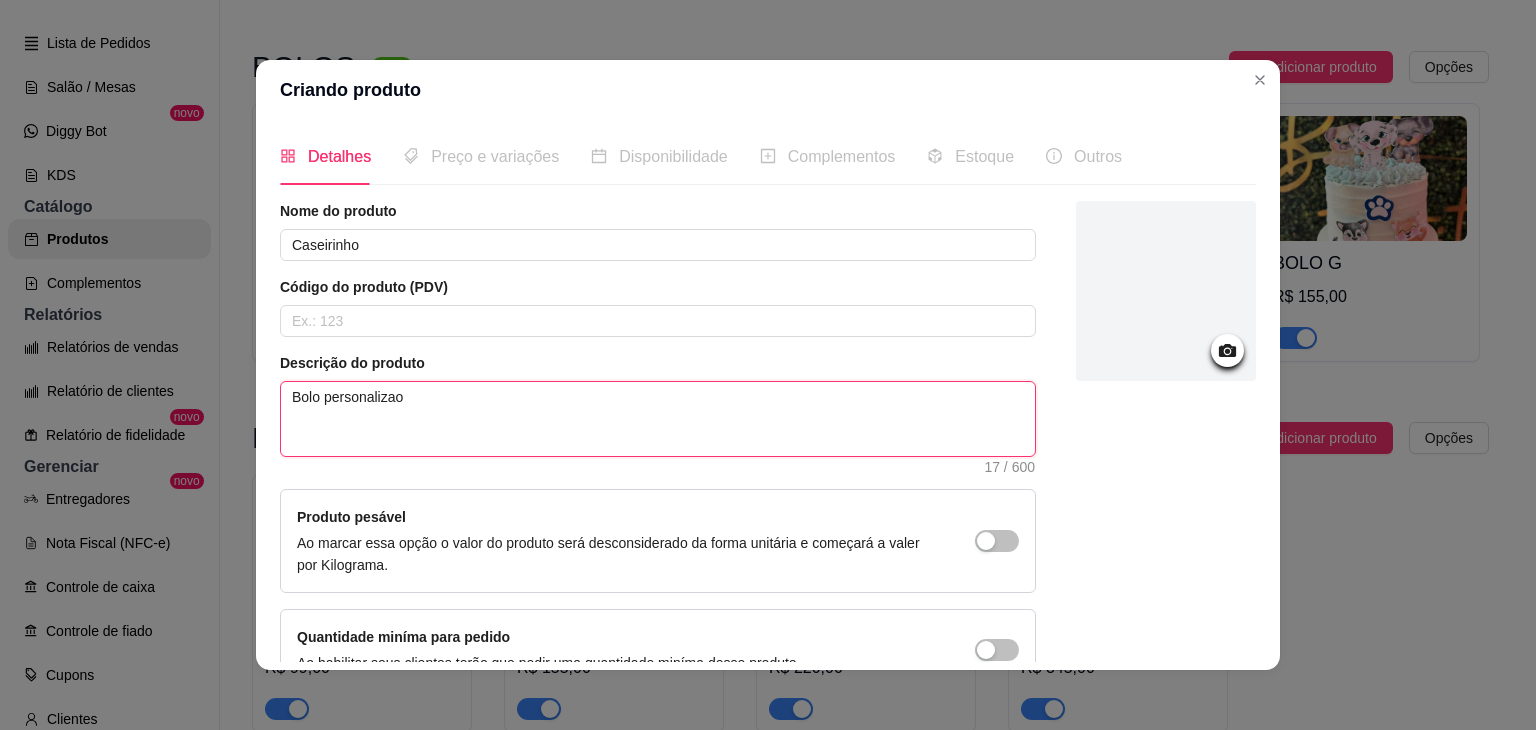 type on "Bolo personaliza" 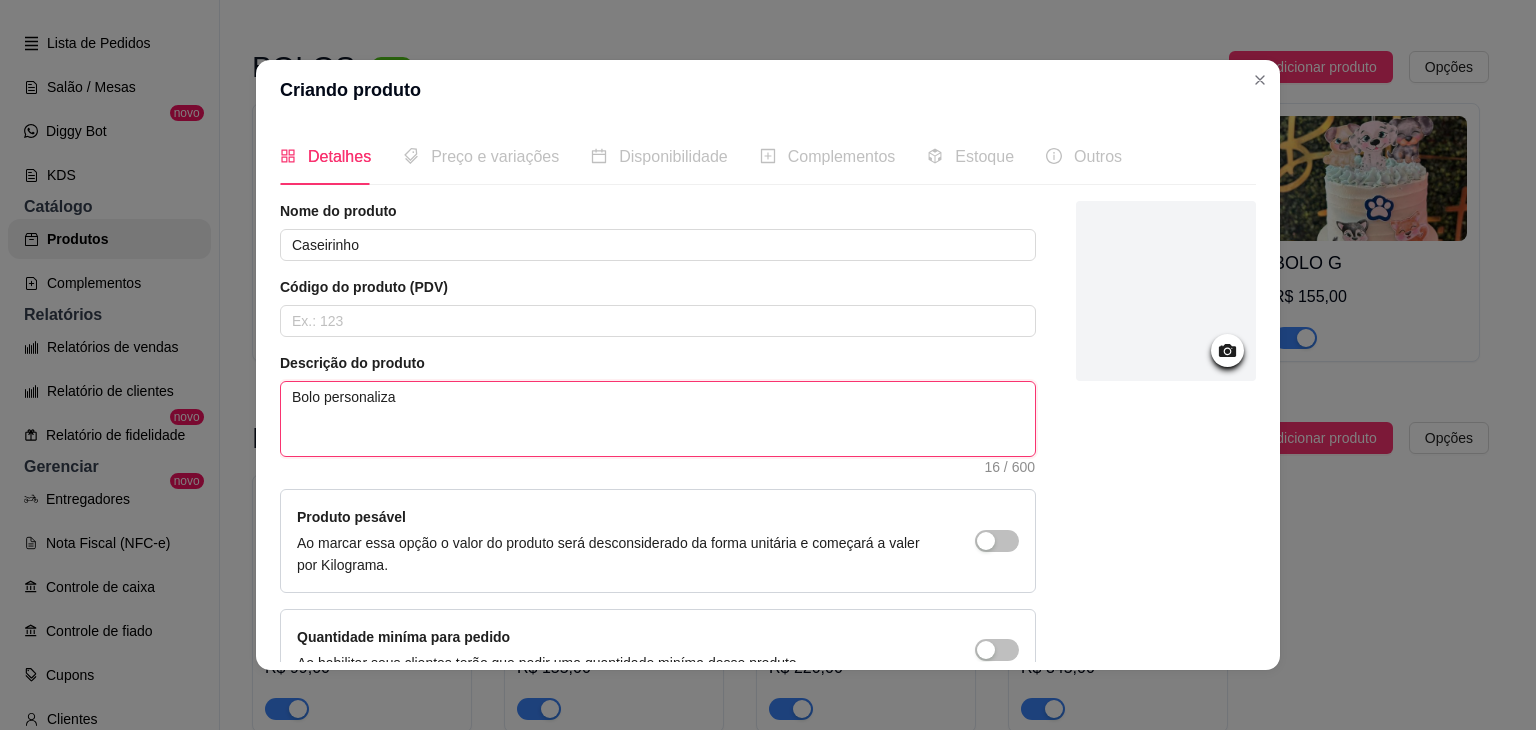 type on "Bolo personaliz" 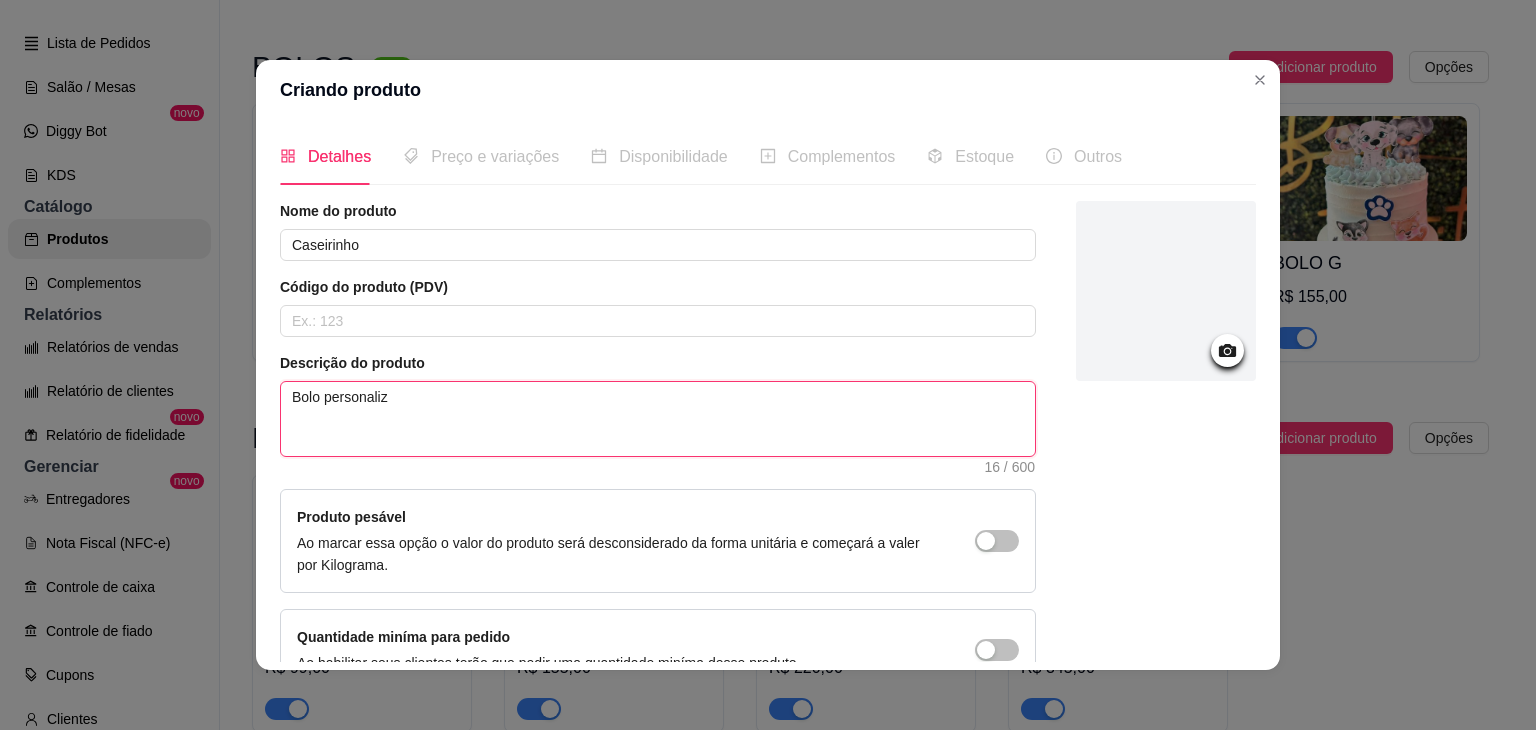 type on "Bolo personali" 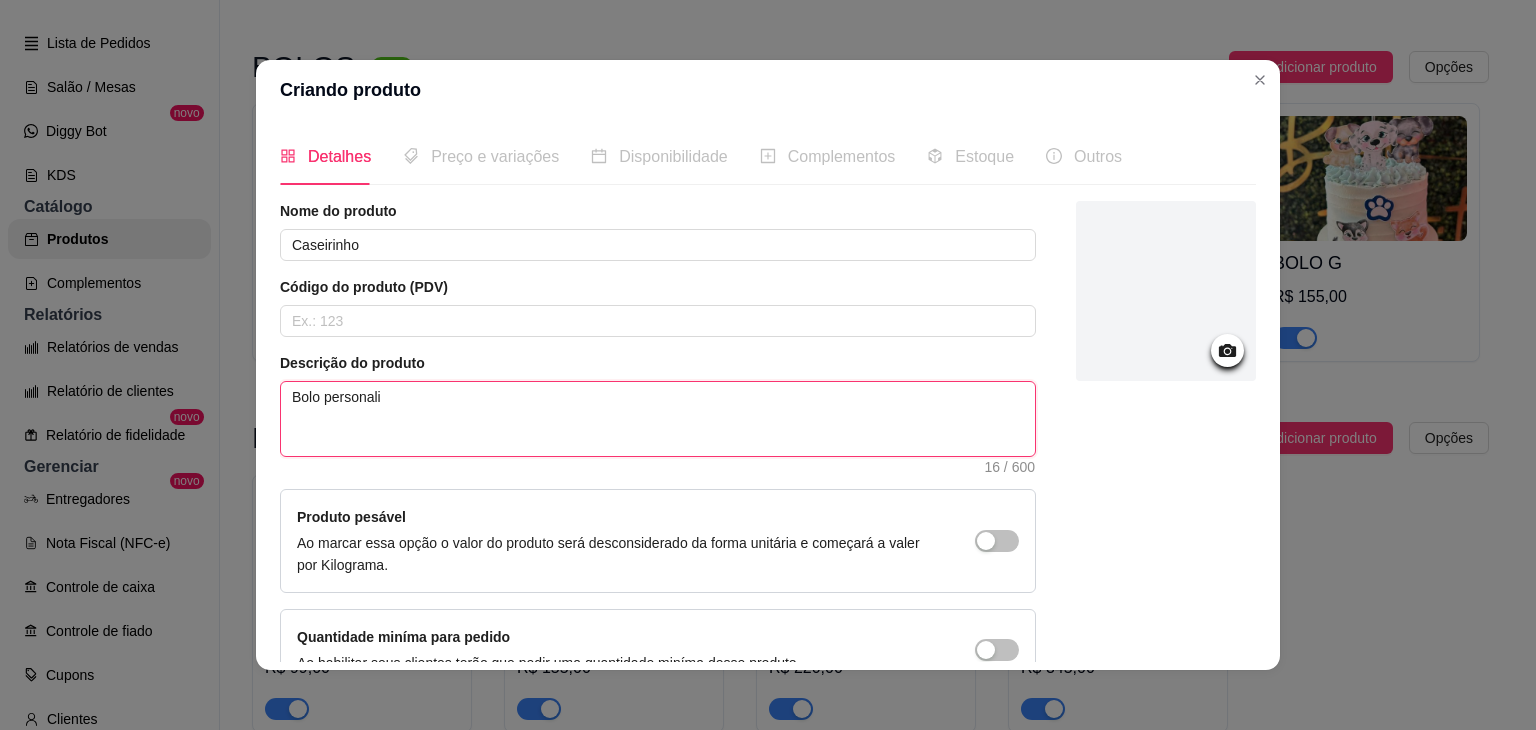 type on "Bolo personal" 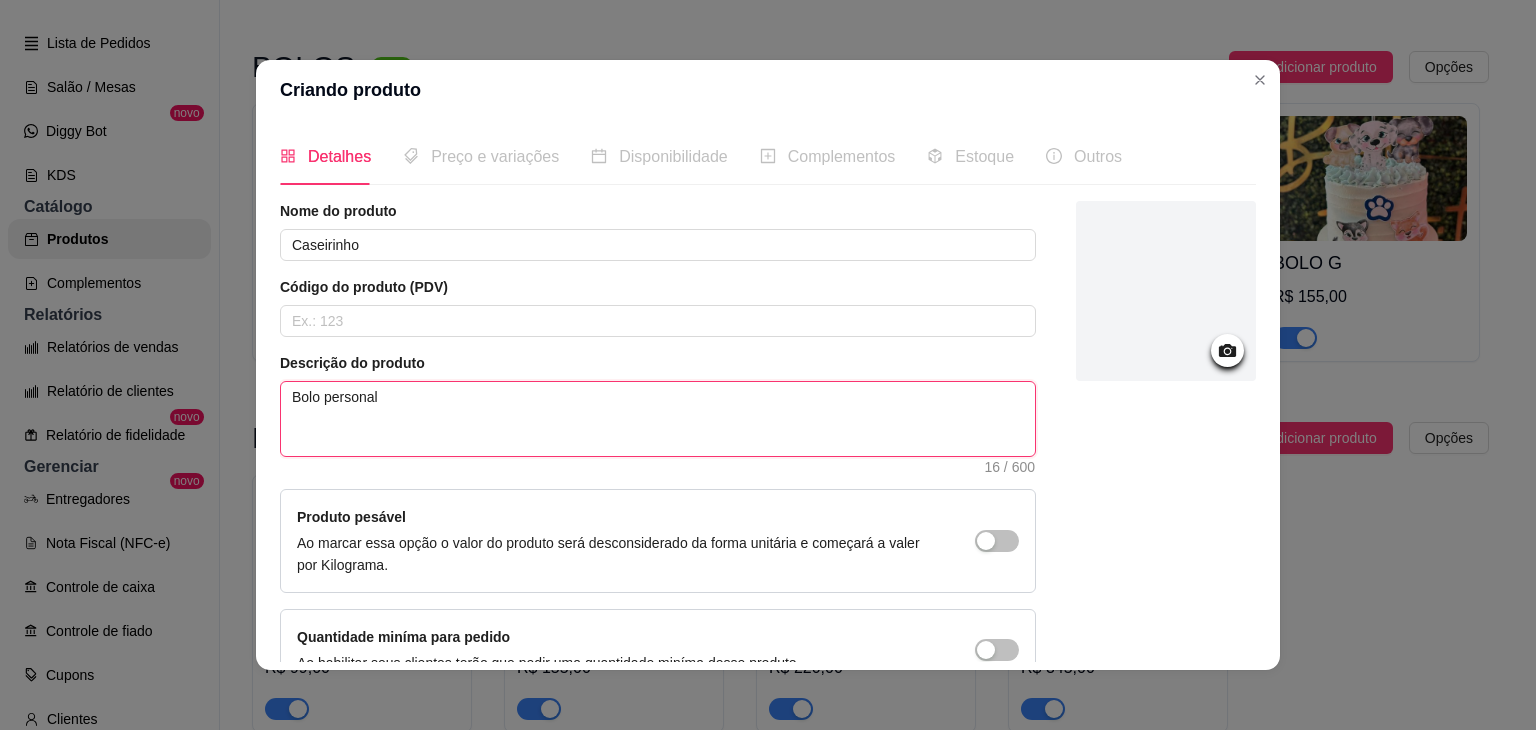 type on "Bolo persona" 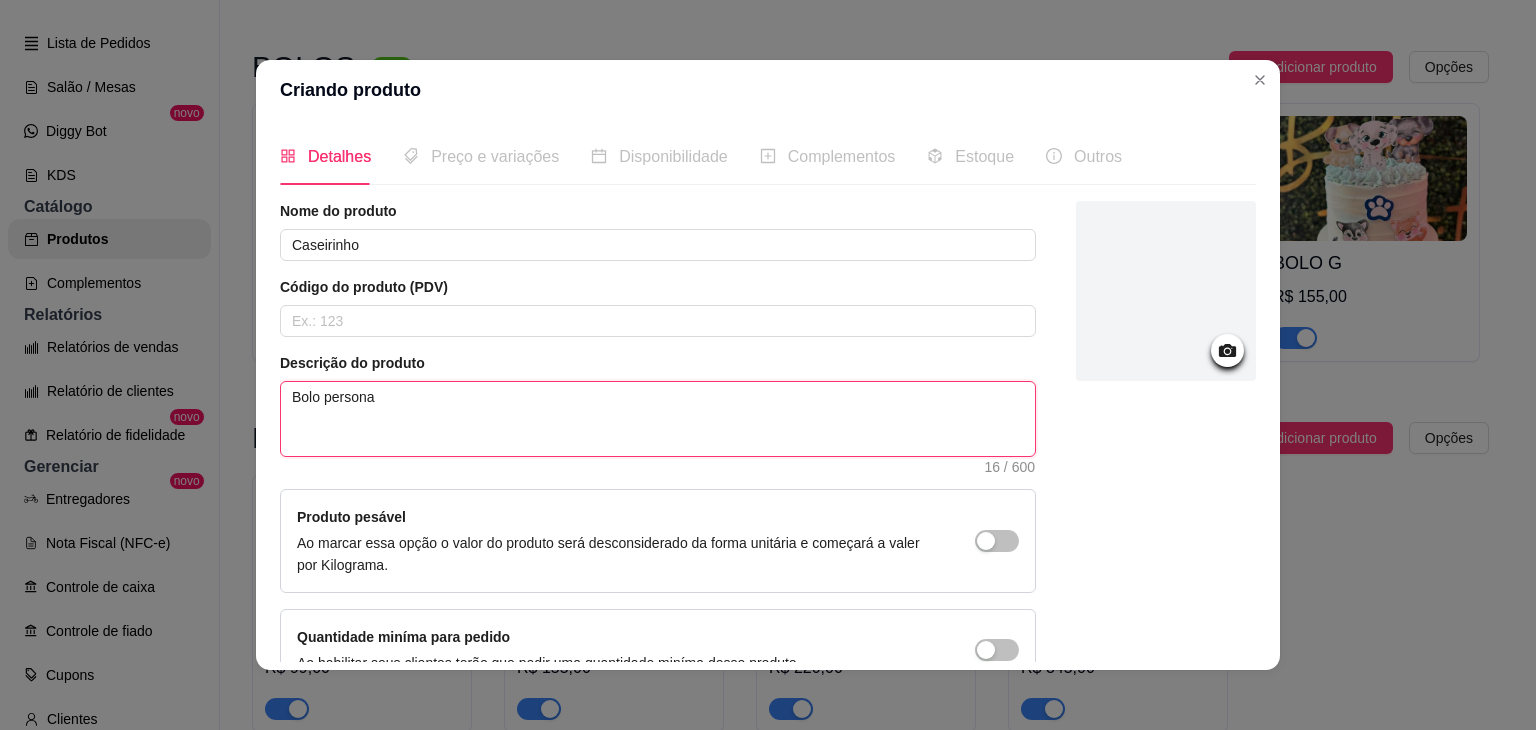 type on "Bolo person" 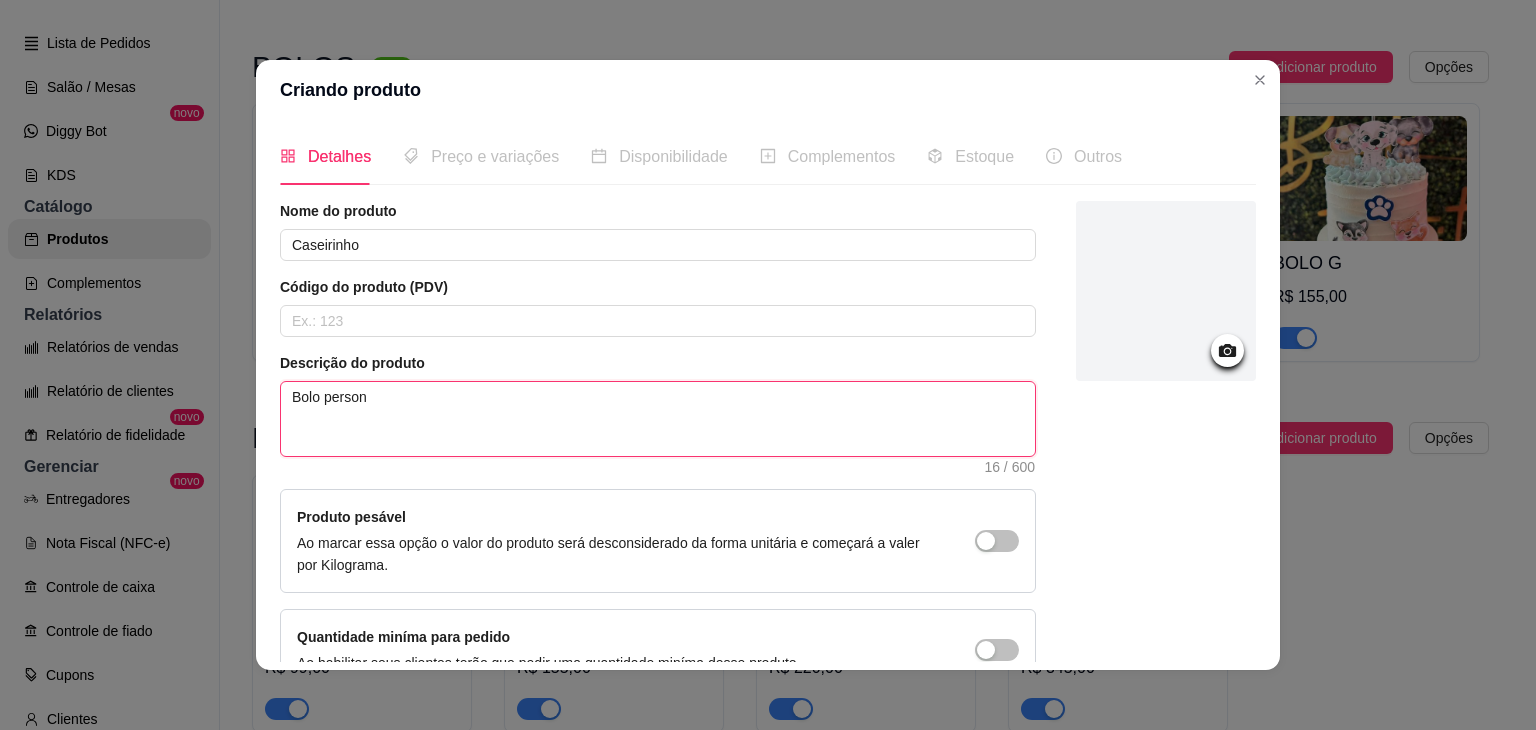 type on "Bolo perso" 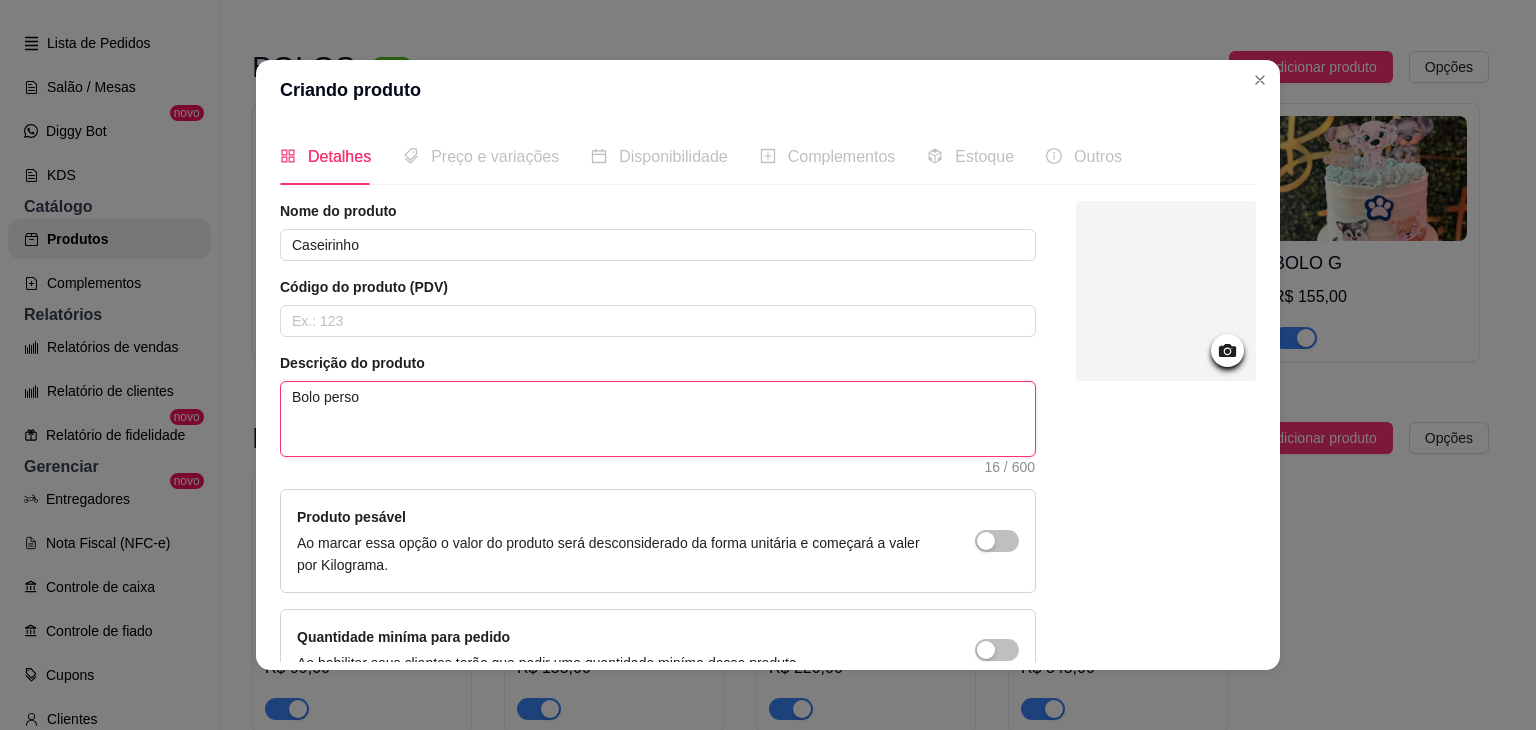 type on "Bolo pers" 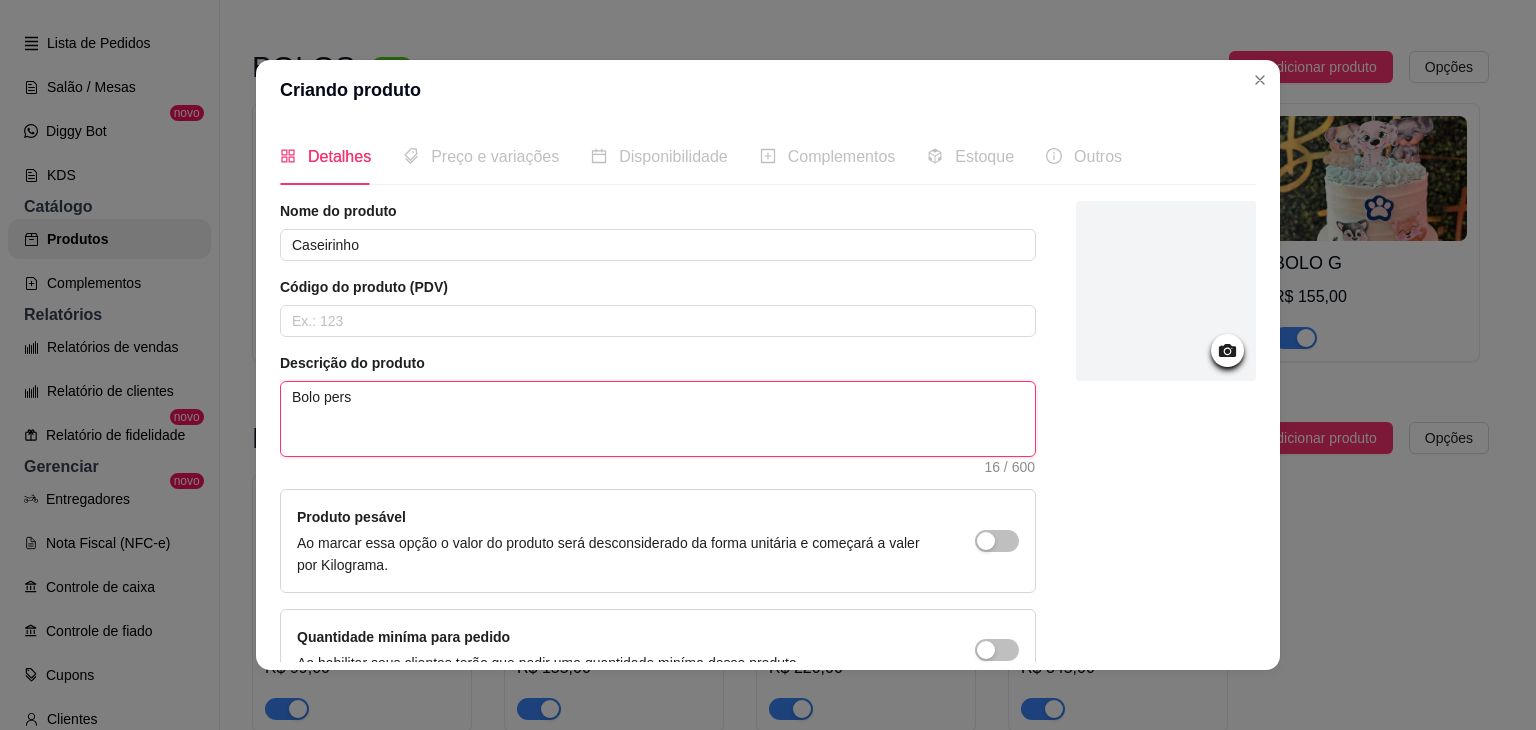 type on "Bolo per" 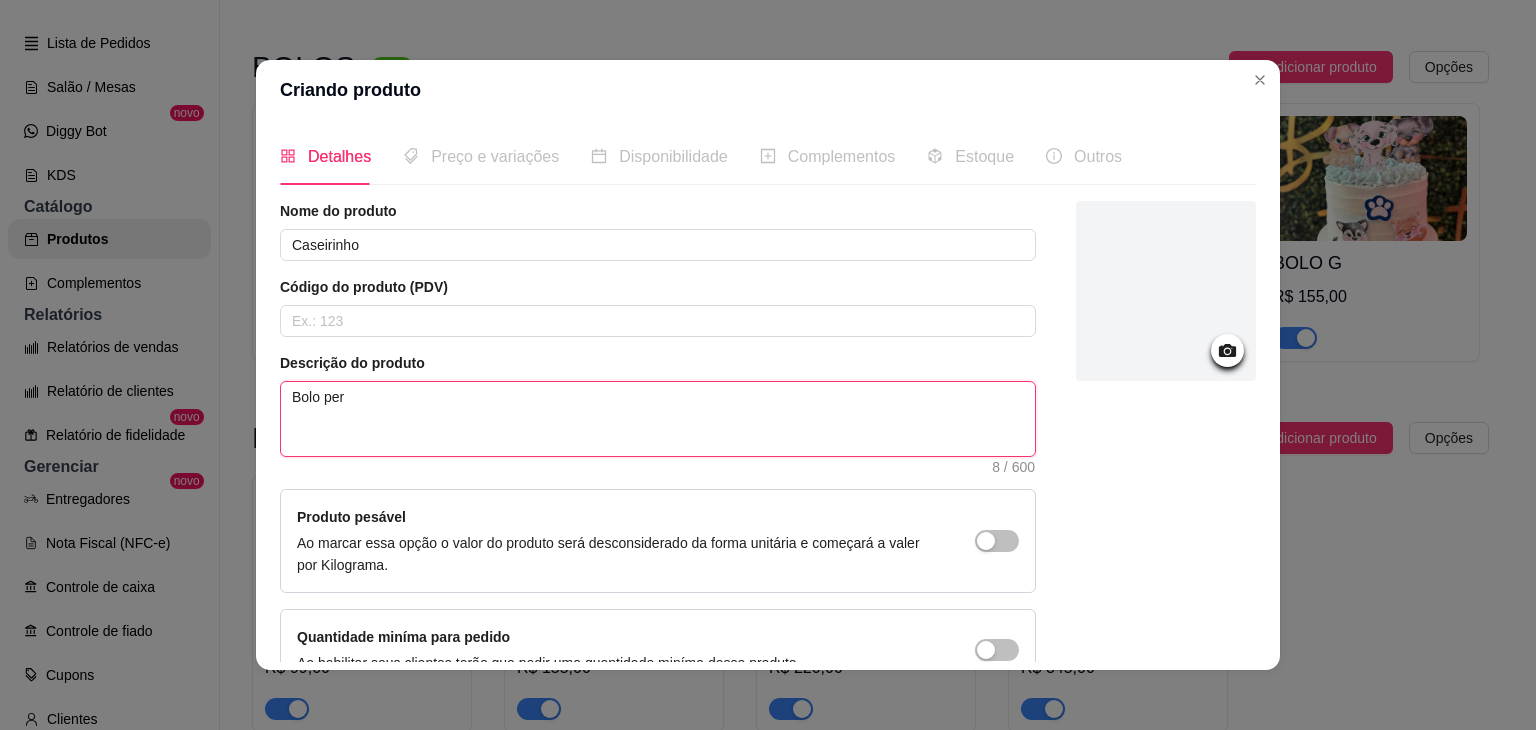 type on "Bolo pe" 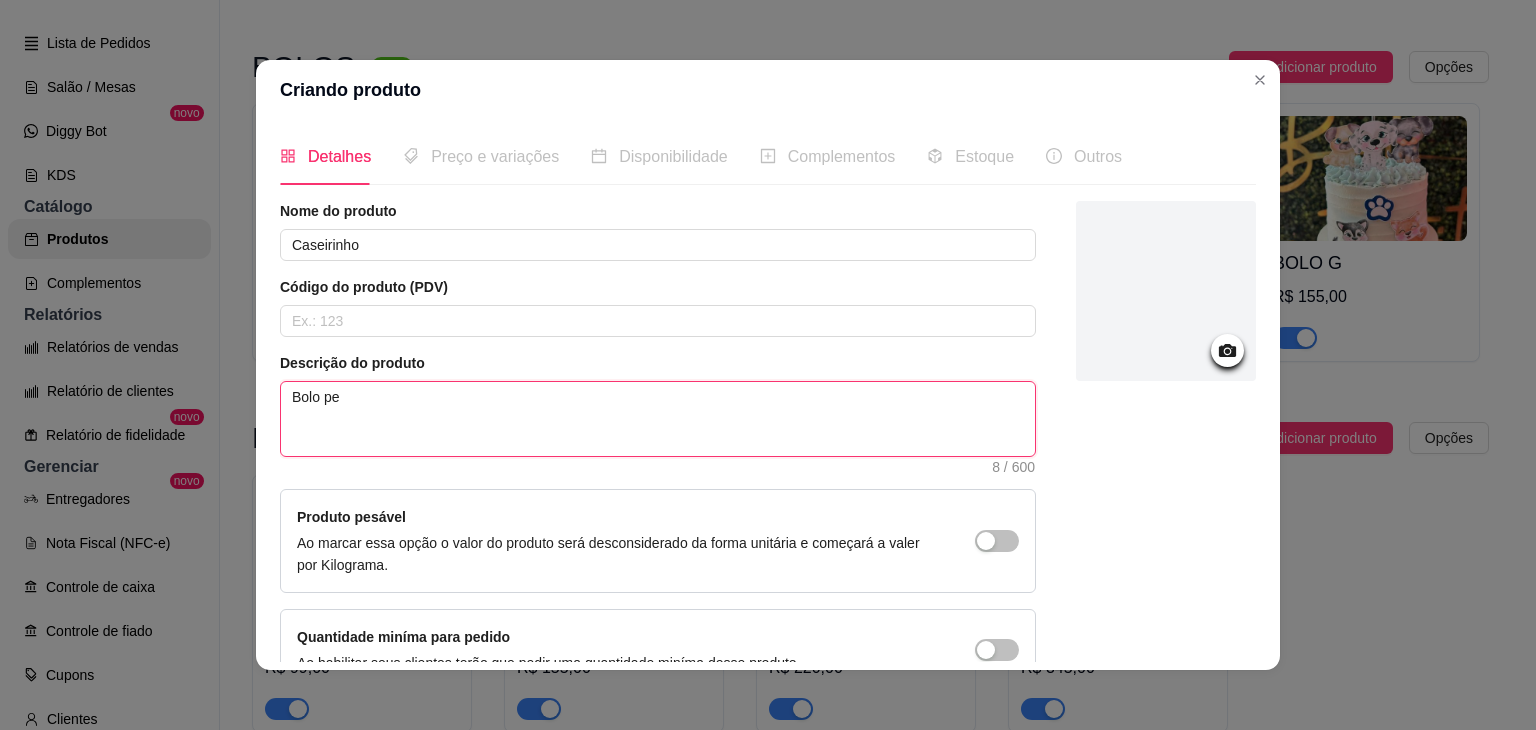 type 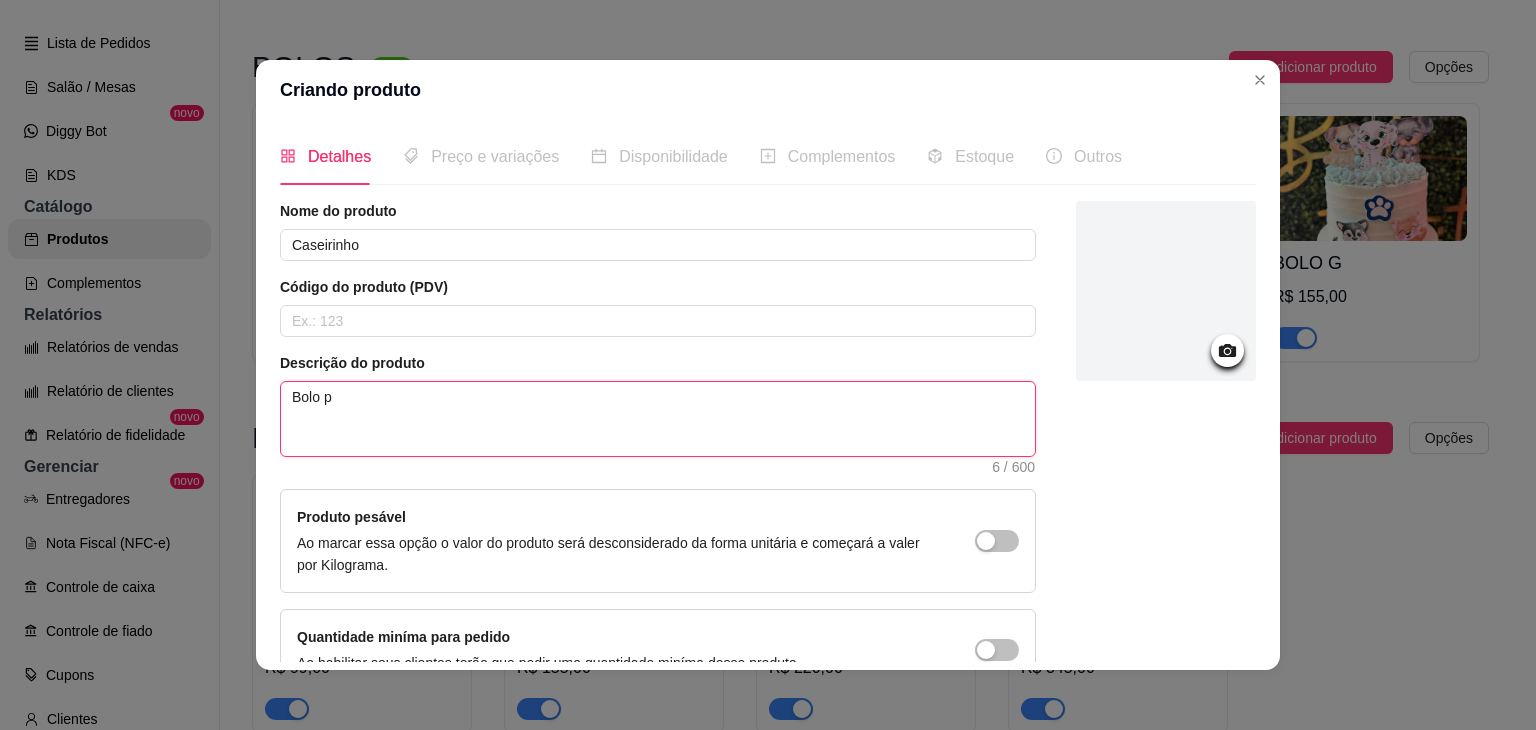 type on "Bolo" 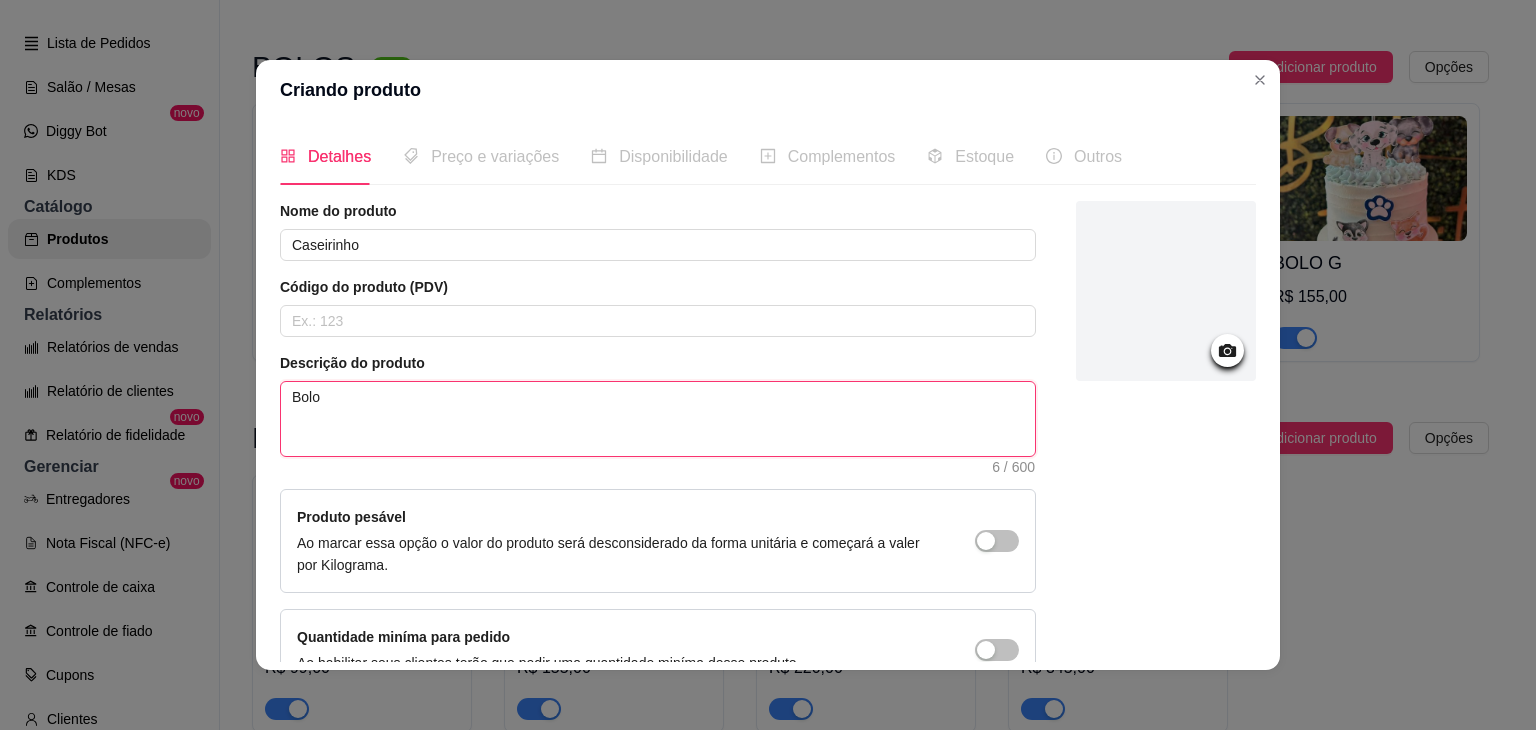 type 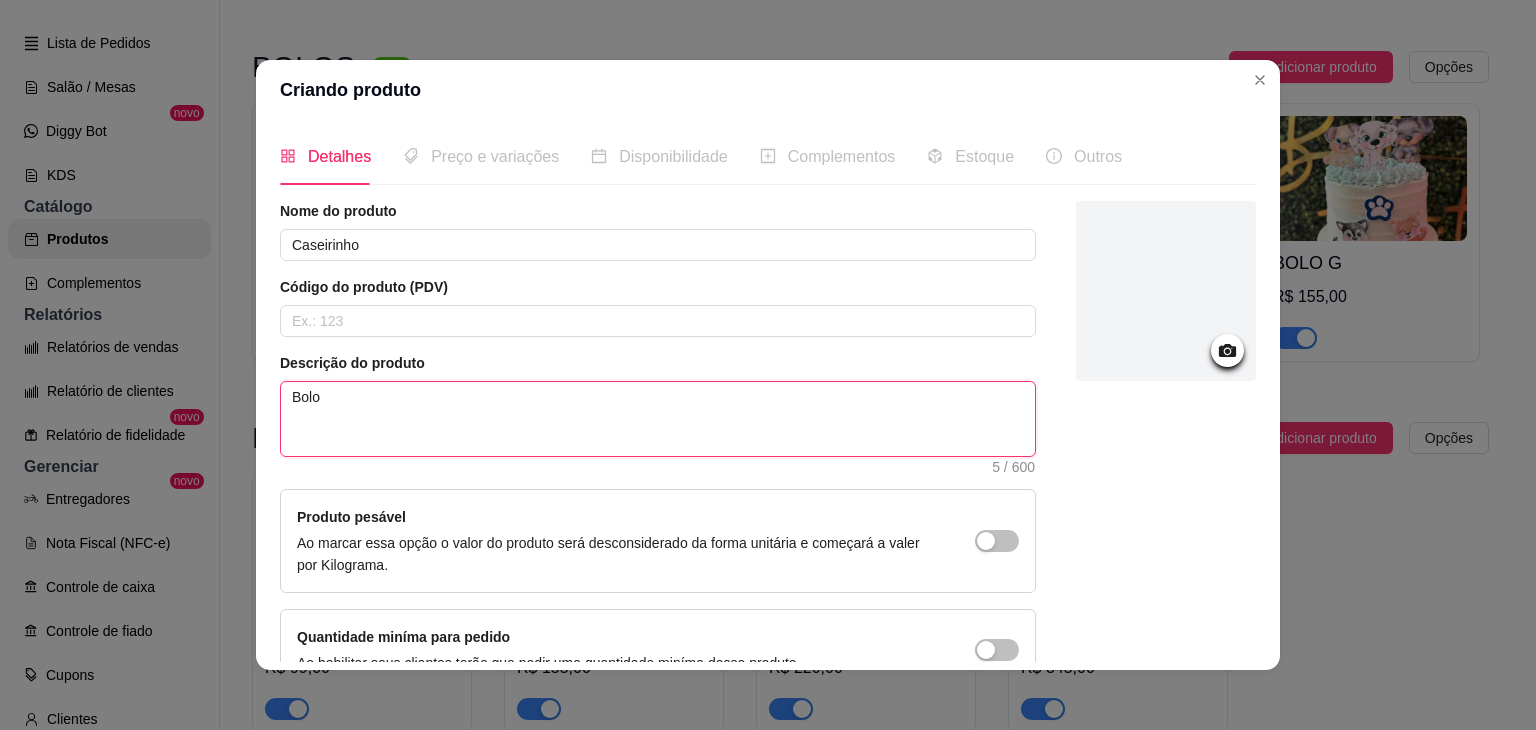 paste on "Mini bolinho sabor banana, aveia
e deliciosa cobertura de iogurte natural" 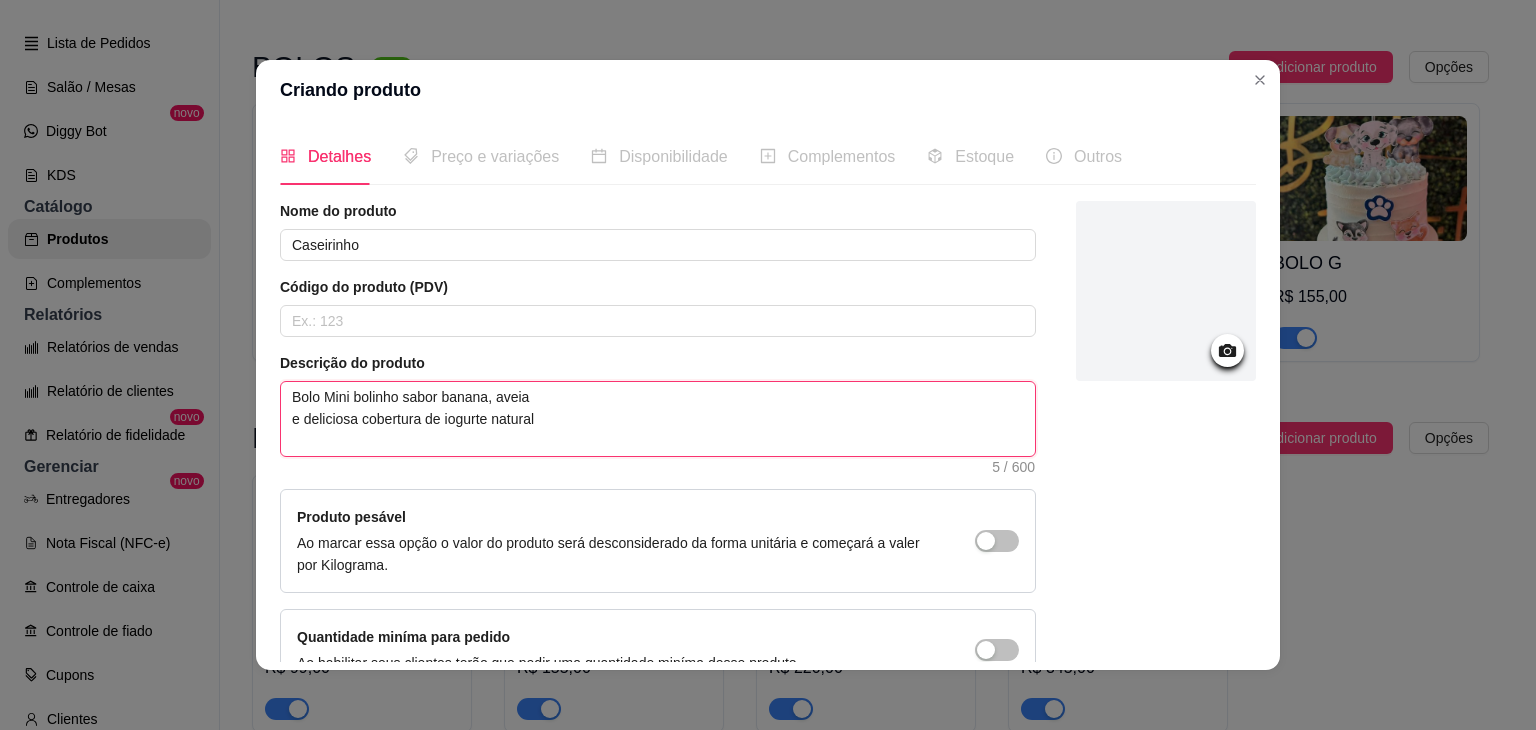 type 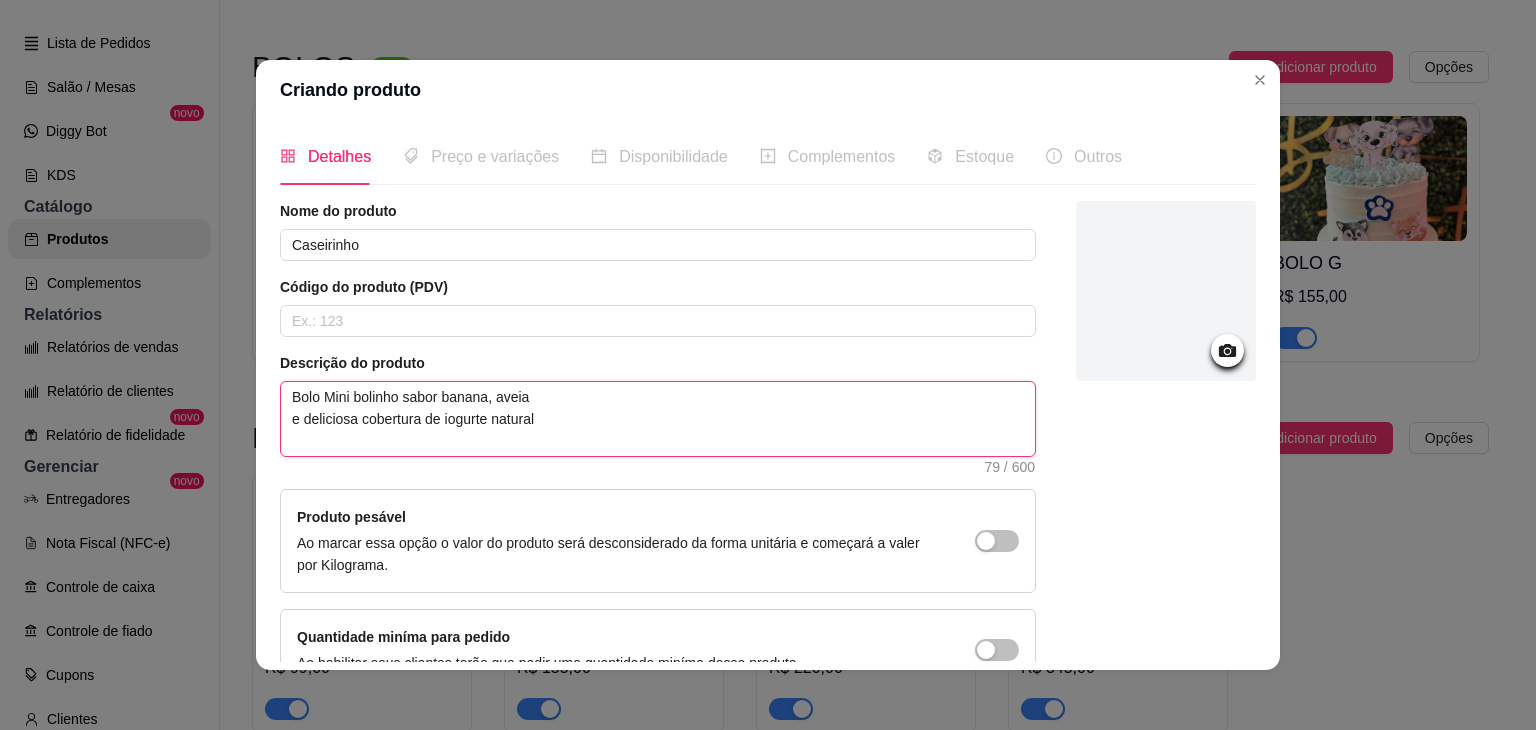 drag, startPoint x: 320, startPoint y: 401, endPoint x: 280, endPoint y: 398, distance: 40.112343 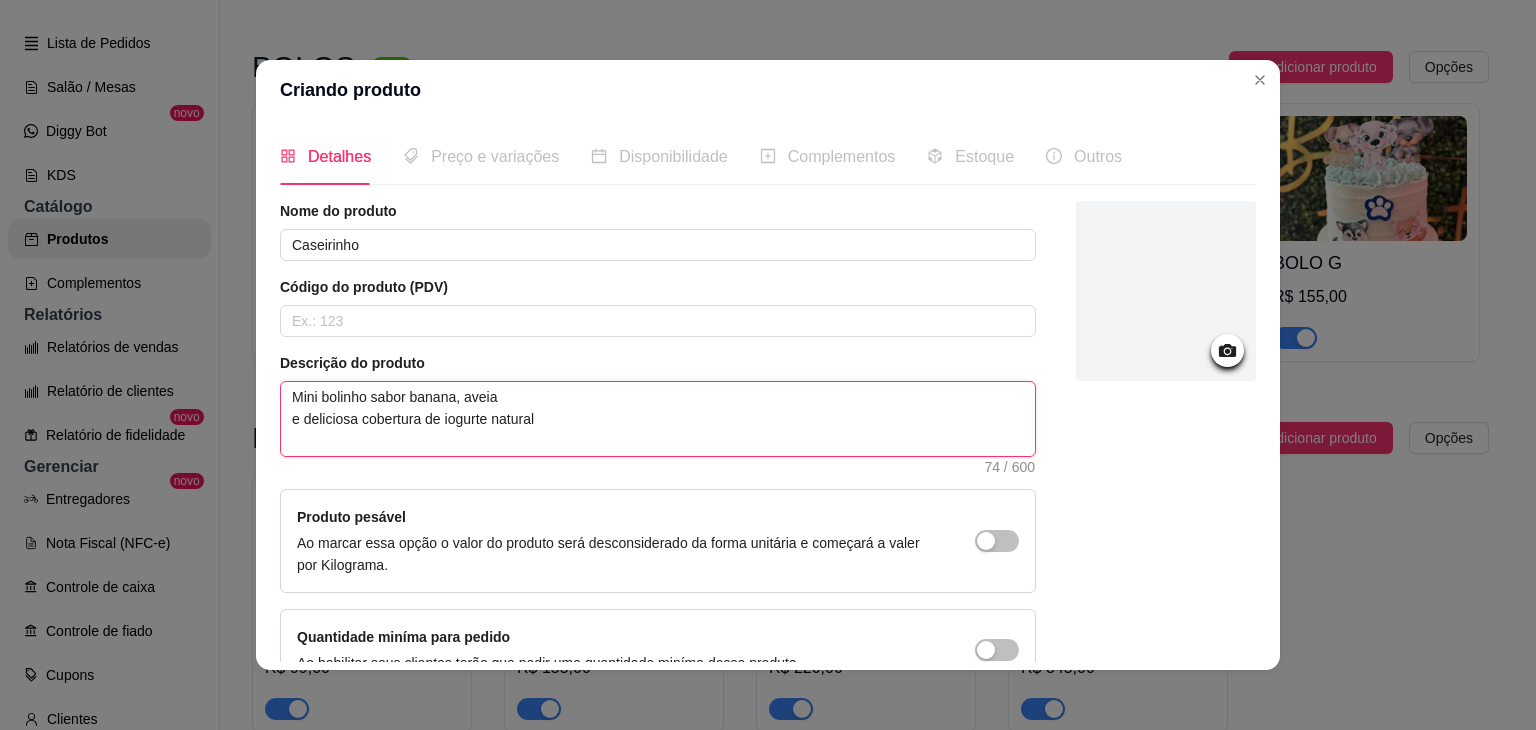type on "Mini bolinho sabor banana, aveia e deliciosa cobertura de iogurte natural" 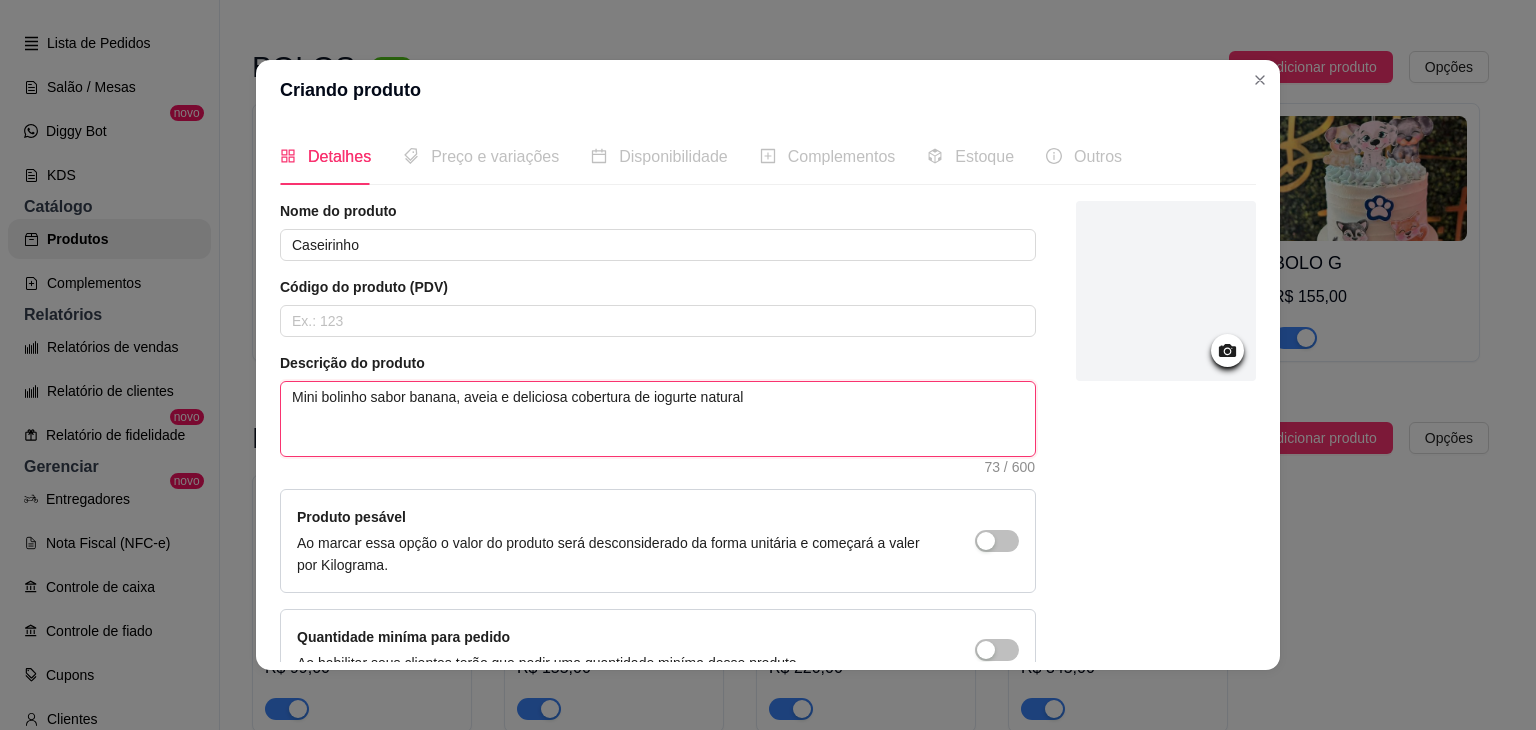 type on "Mini bolinho sabor banana, aveia e deliciosa cobertura de iogurte natural" 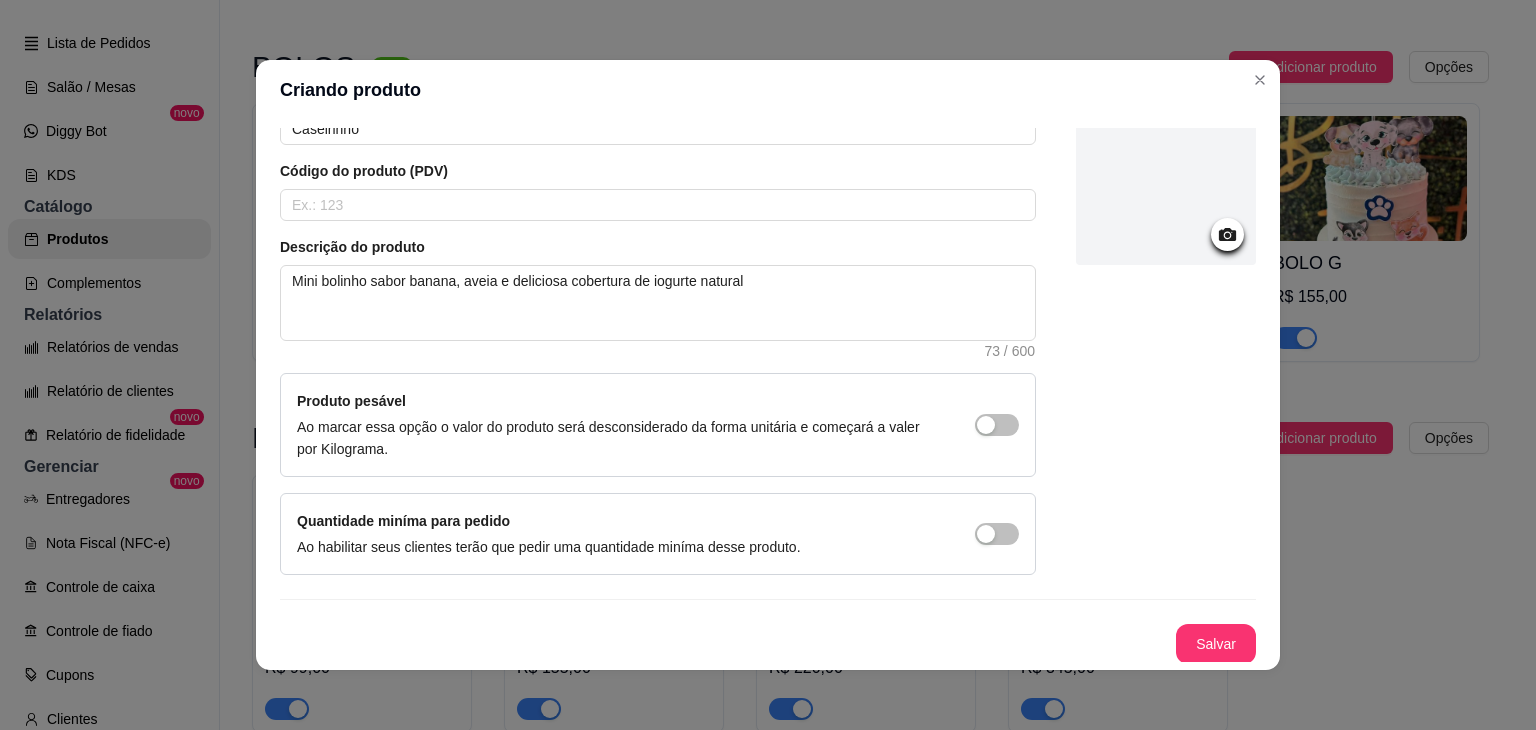 scroll, scrollTop: 0, scrollLeft: 0, axis: both 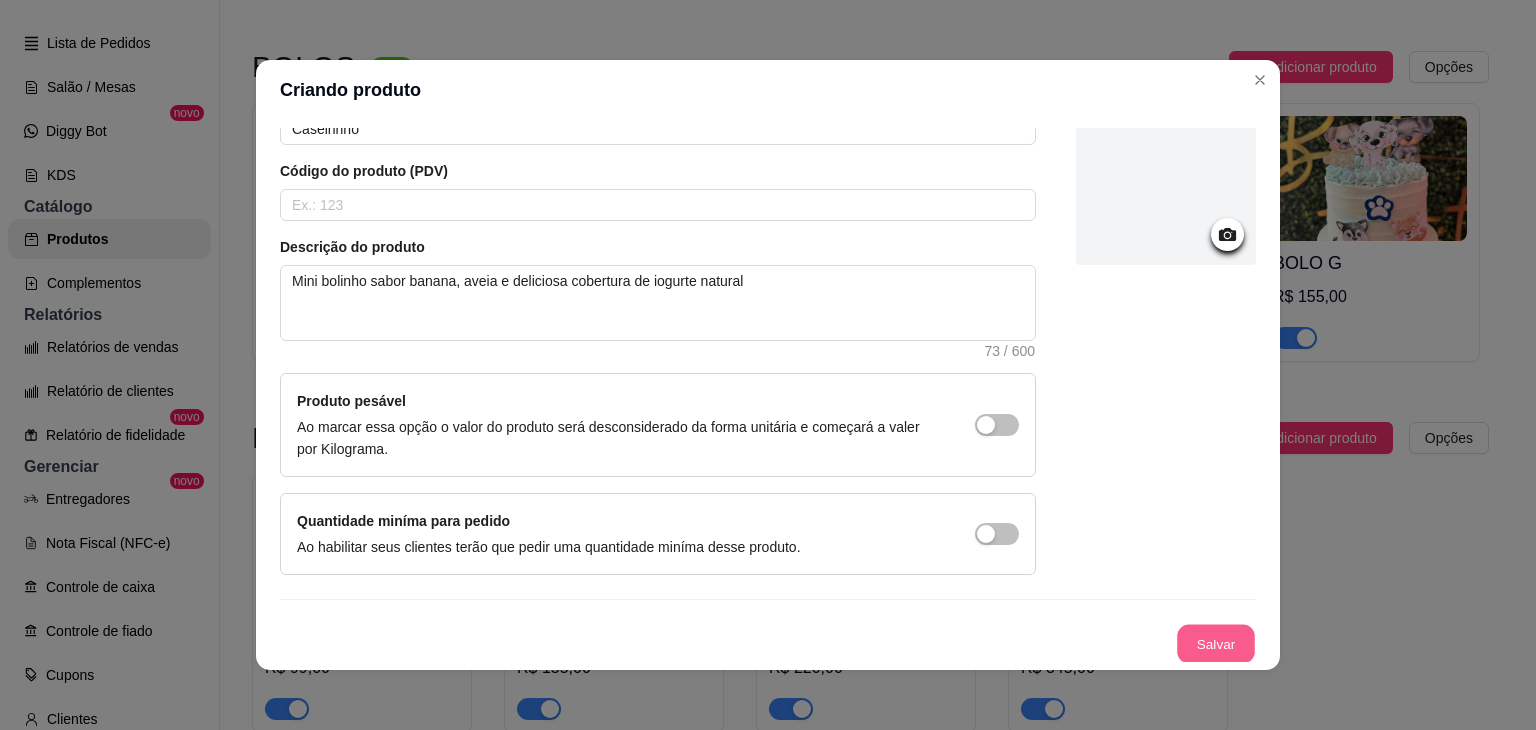 click on "Salvar" at bounding box center (1216, 644) 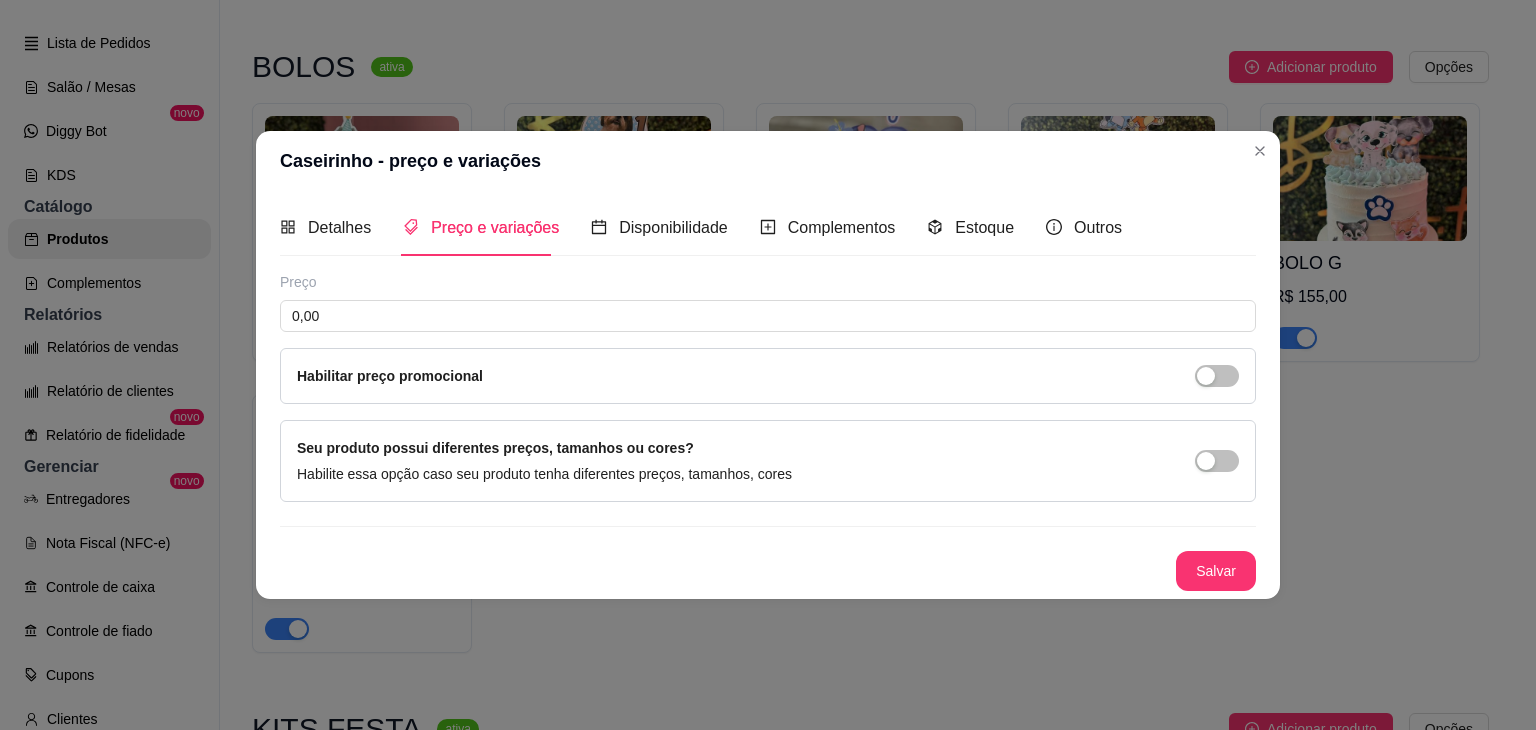 type 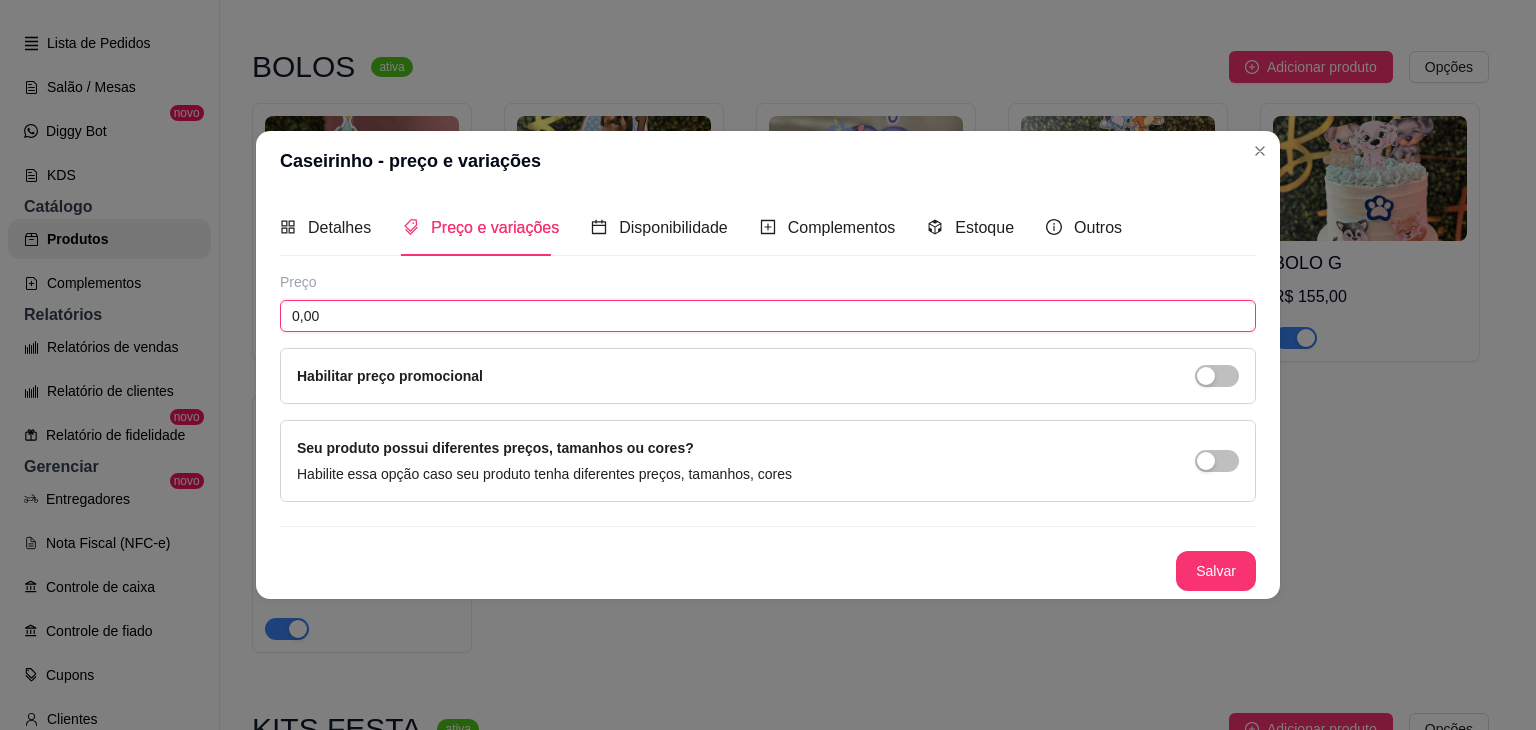 click on "0,00" at bounding box center (768, 316) 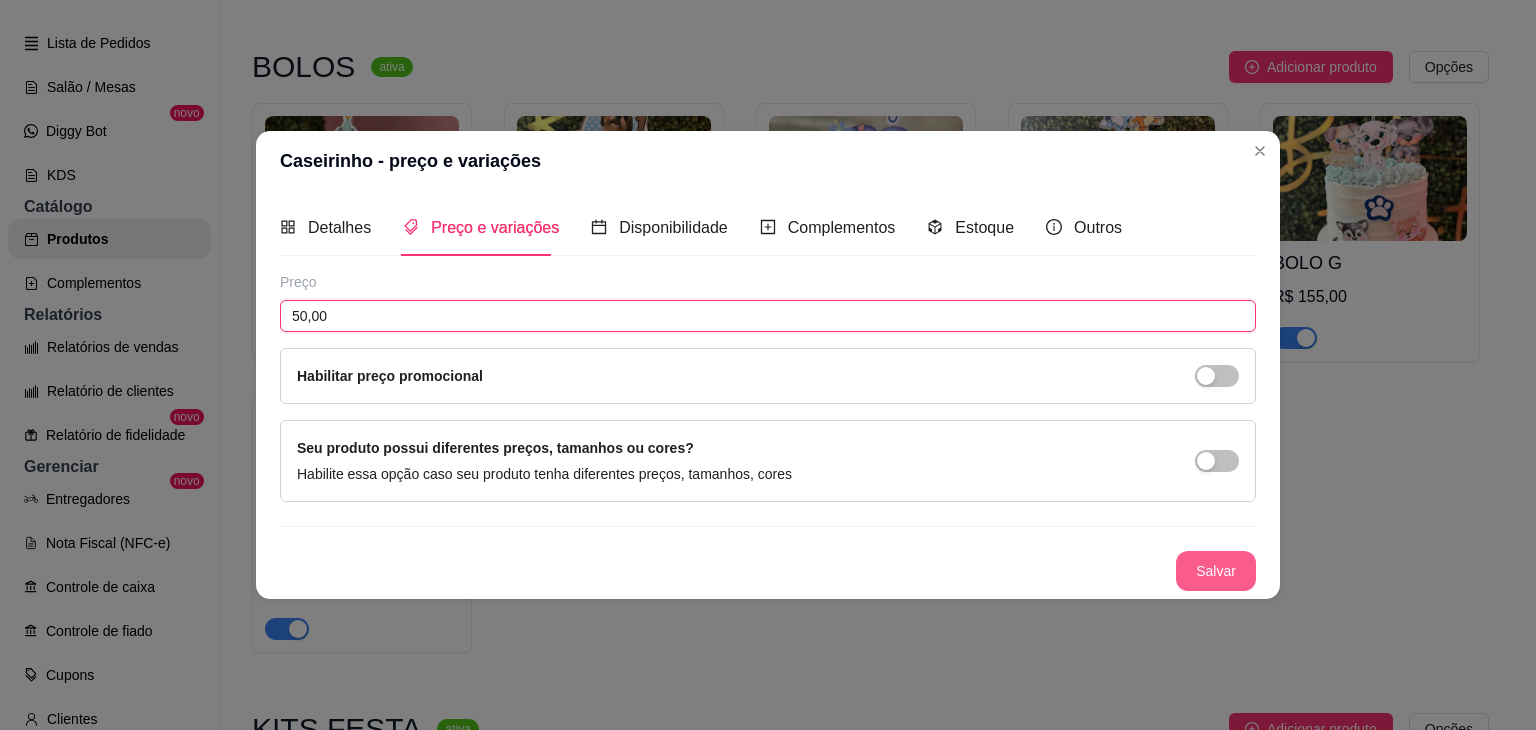 type on "50,00" 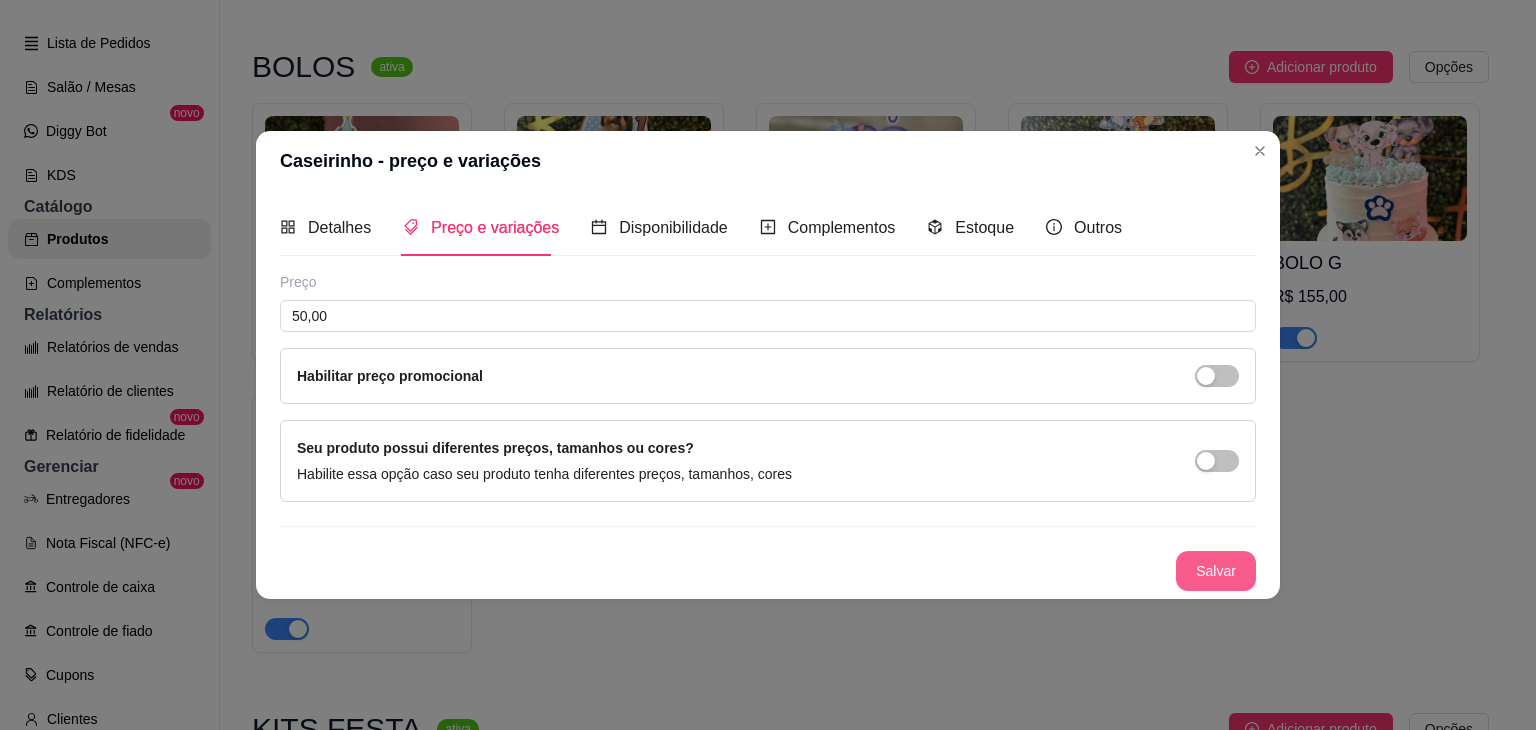 click on "Salvar" at bounding box center [1216, 571] 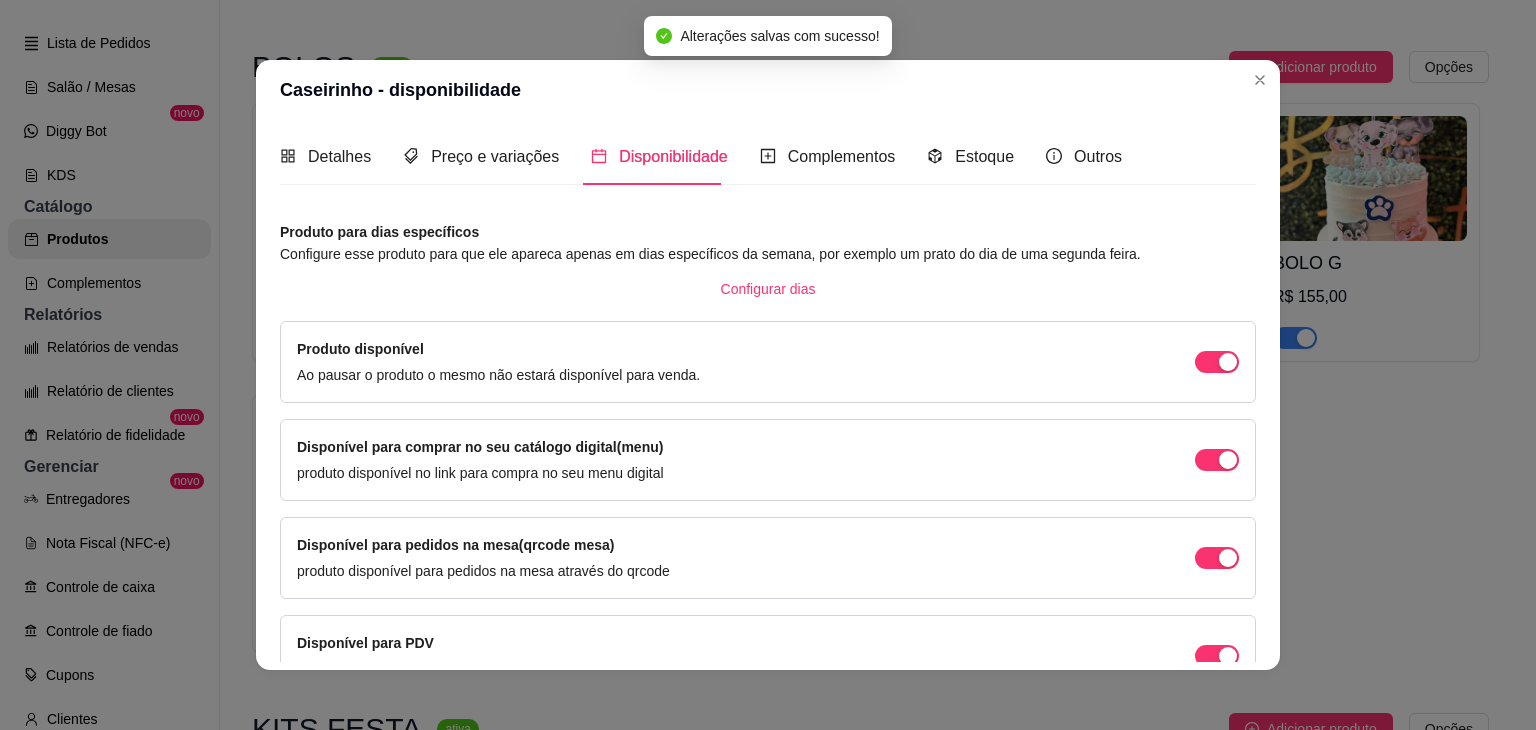 scroll, scrollTop: 114, scrollLeft: 0, axis: vertical 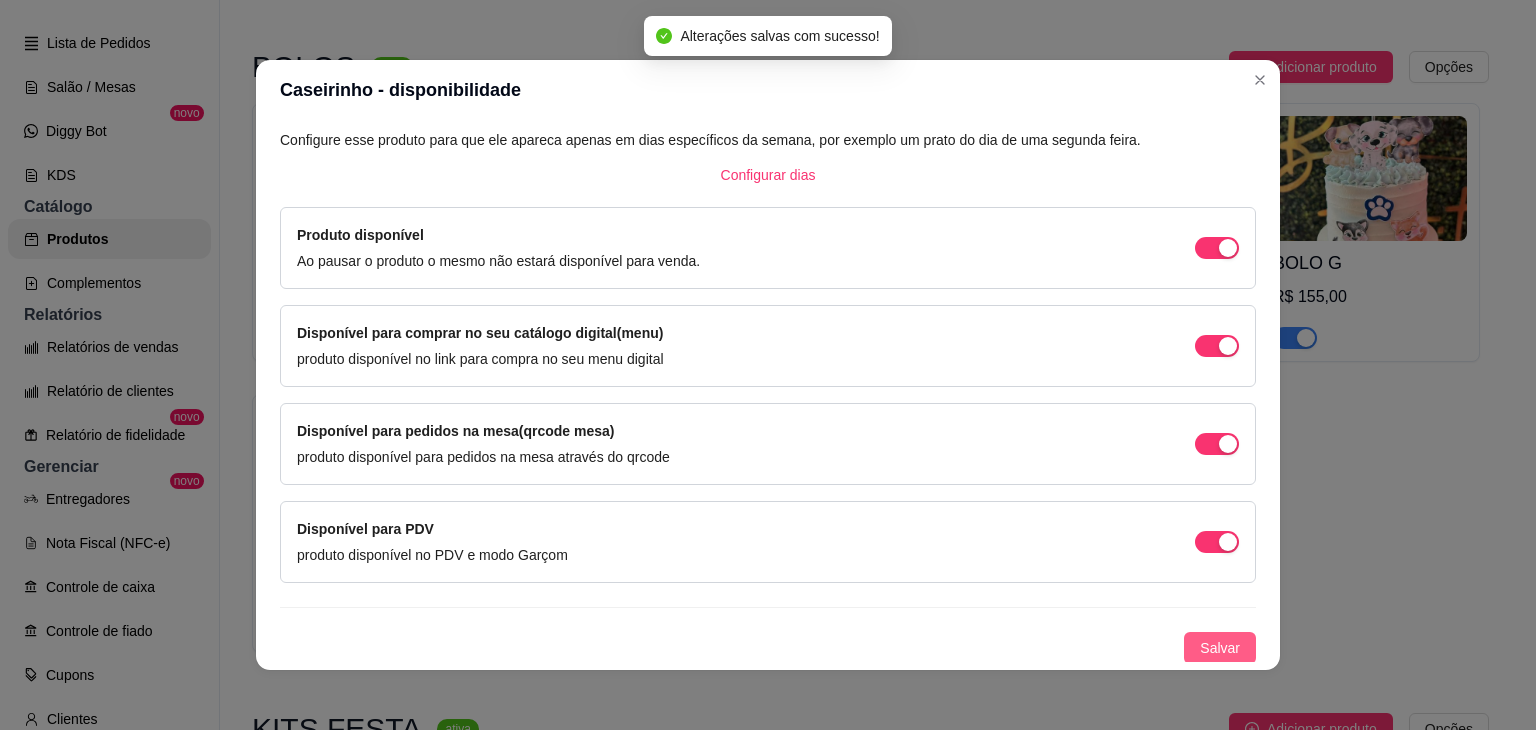 click on "Salvar" at bounding box center [1220, 648] 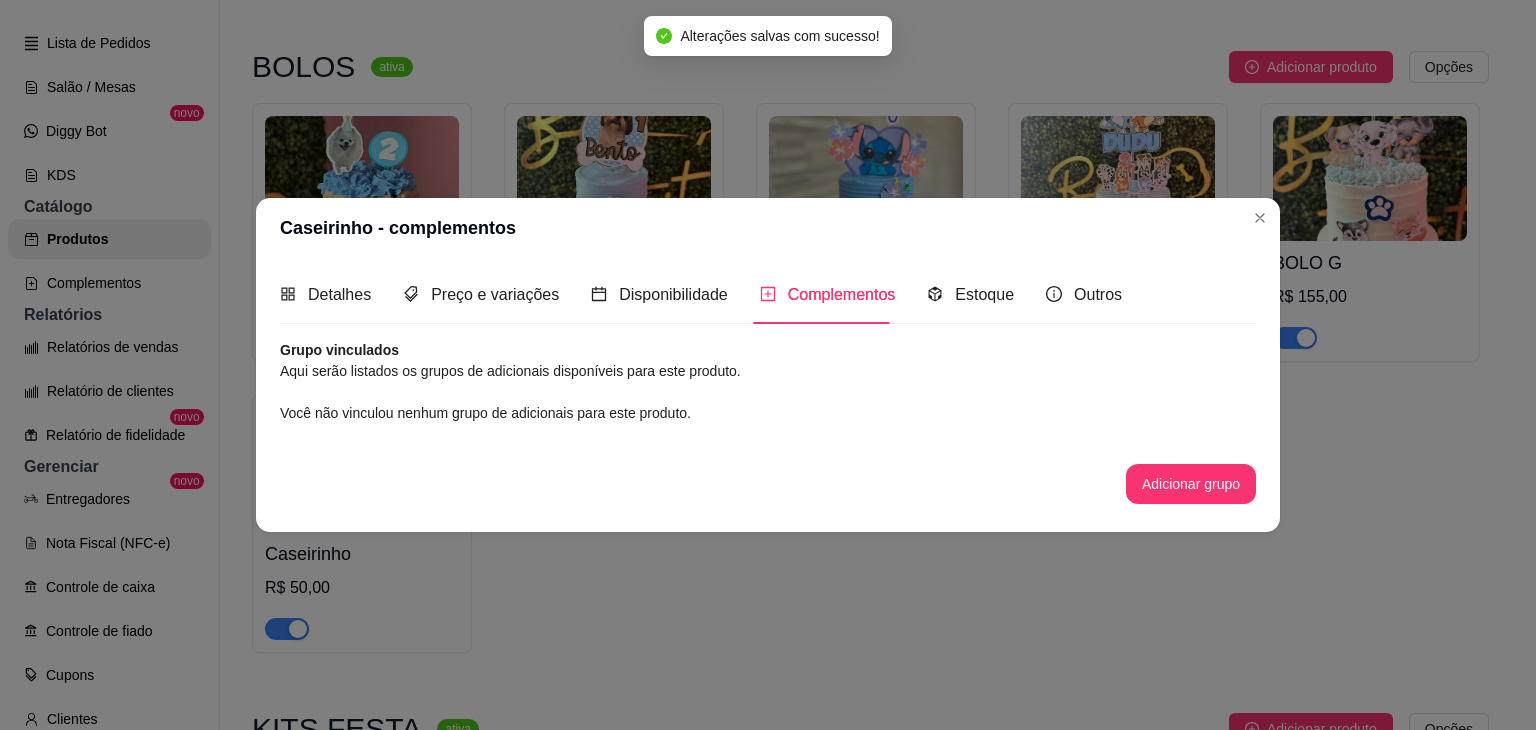 scroll, scrollTop: 0, scrollLeft: 0, axis: both 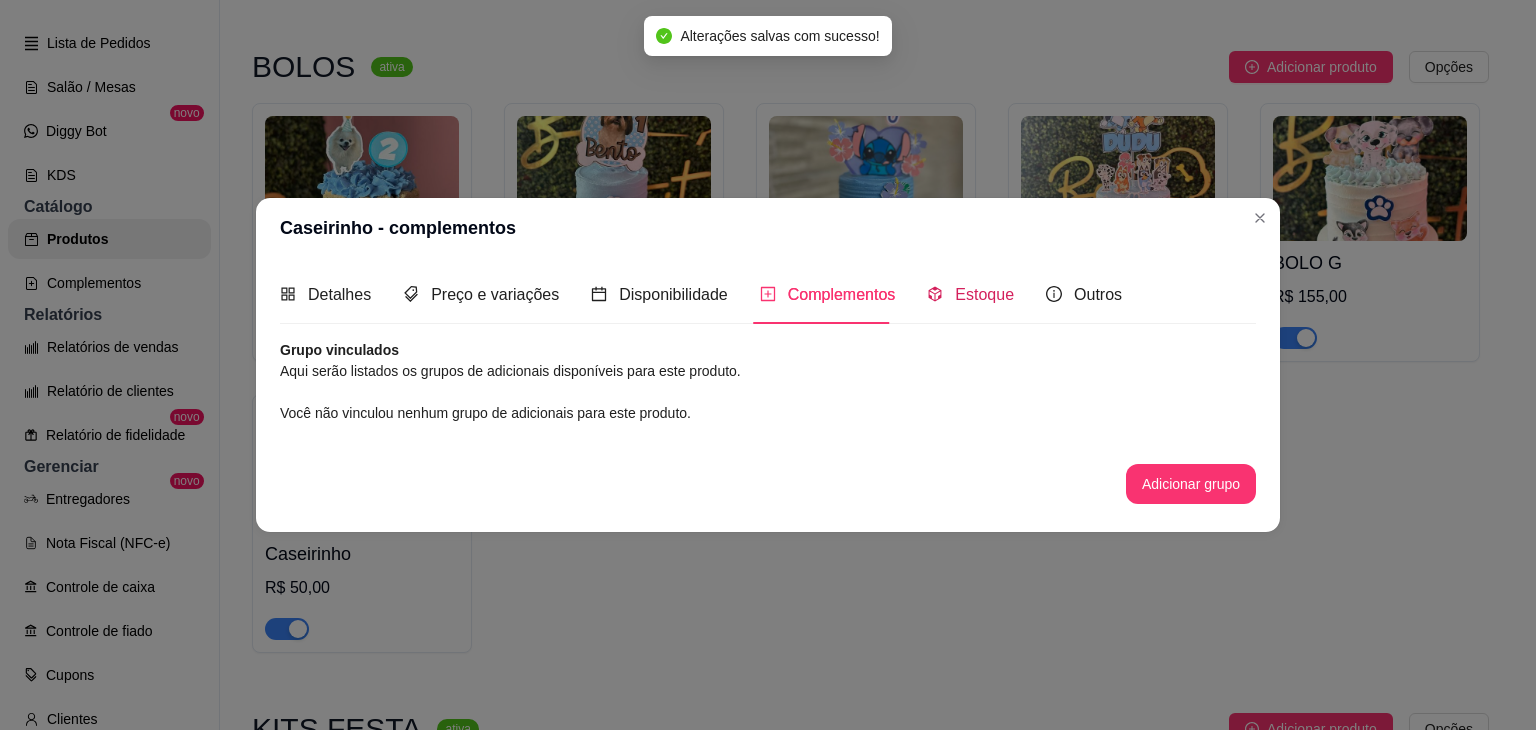 click on "Estoque" at bounding box center (970, 294) 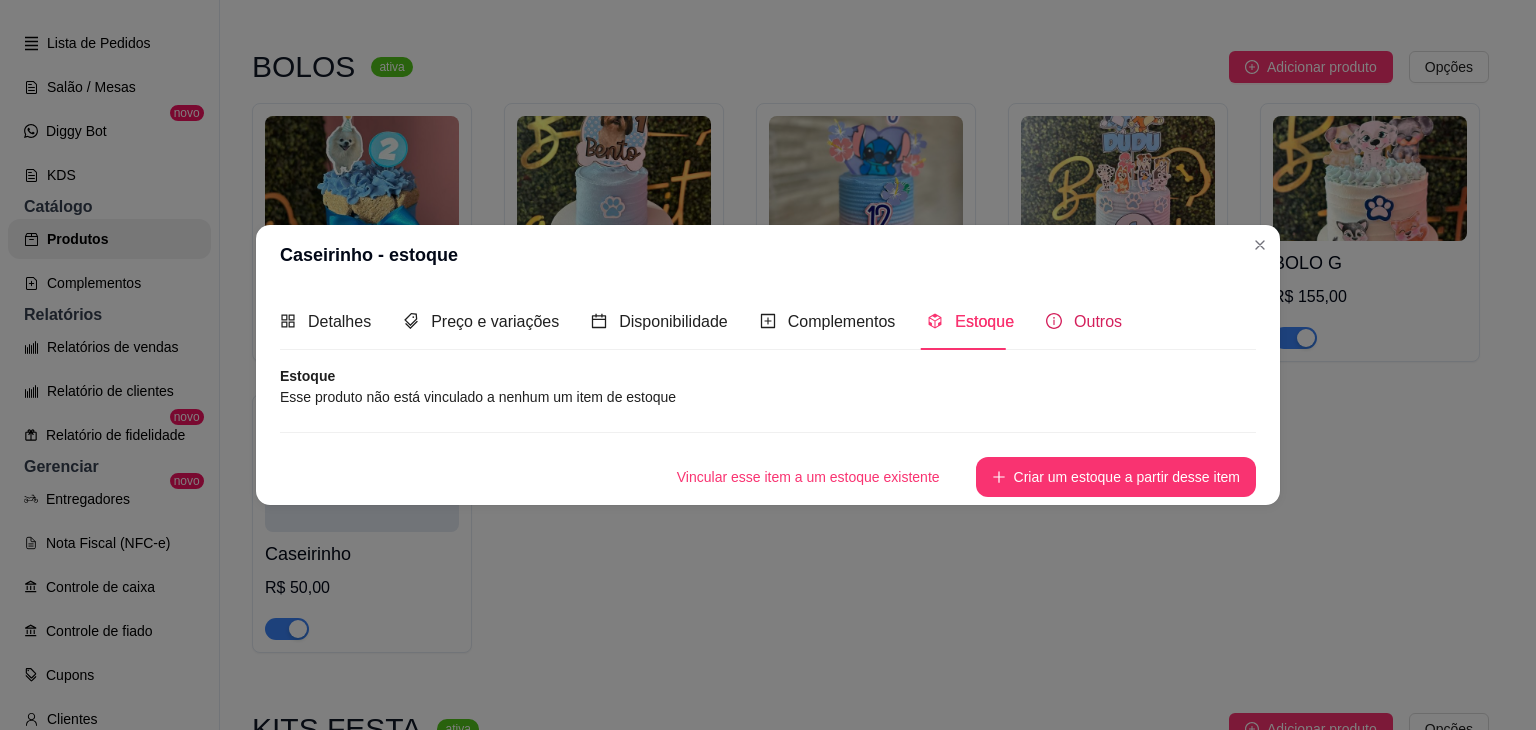 click on "Outros" at bounding box center (1098, 321) 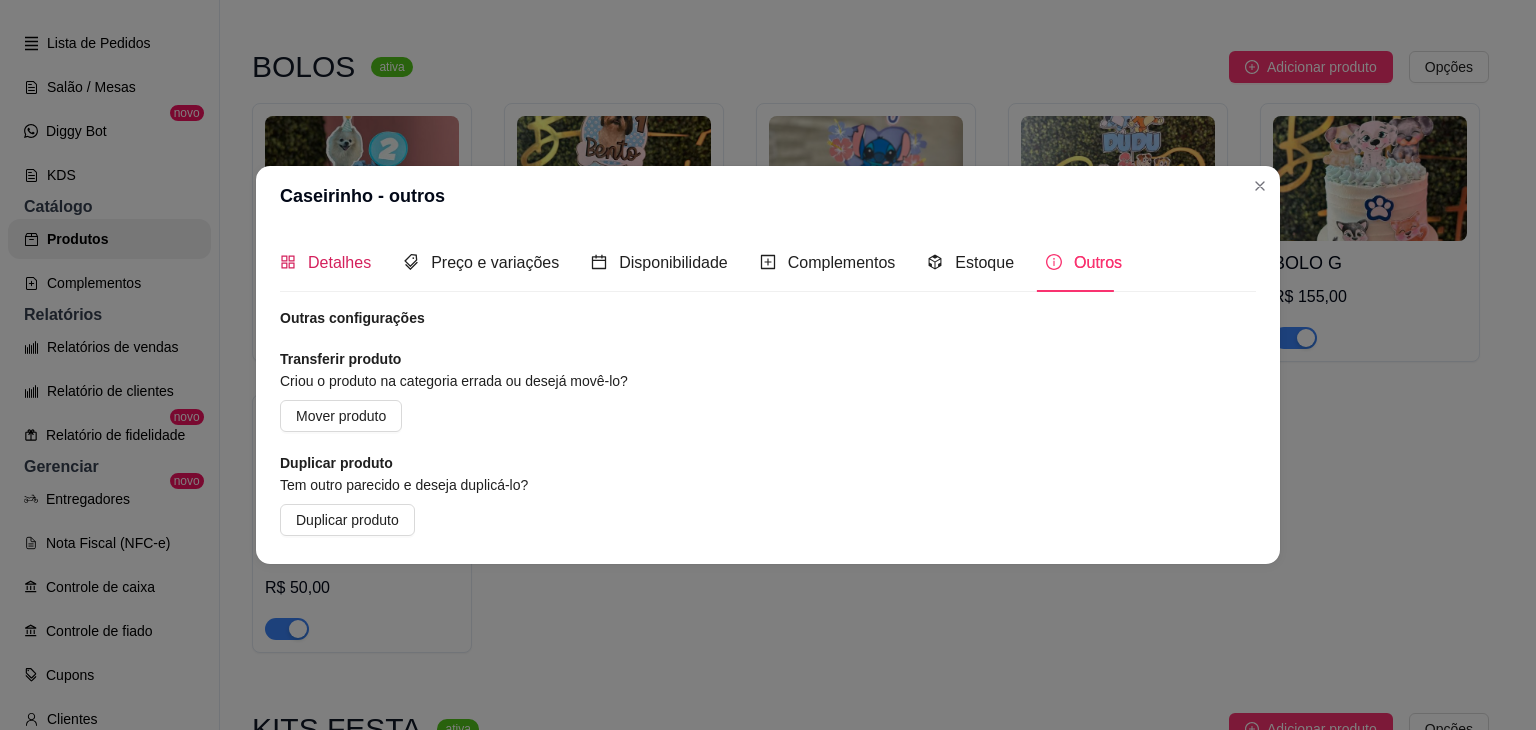 click on "Detalhes" at bounding box center [339, 262] 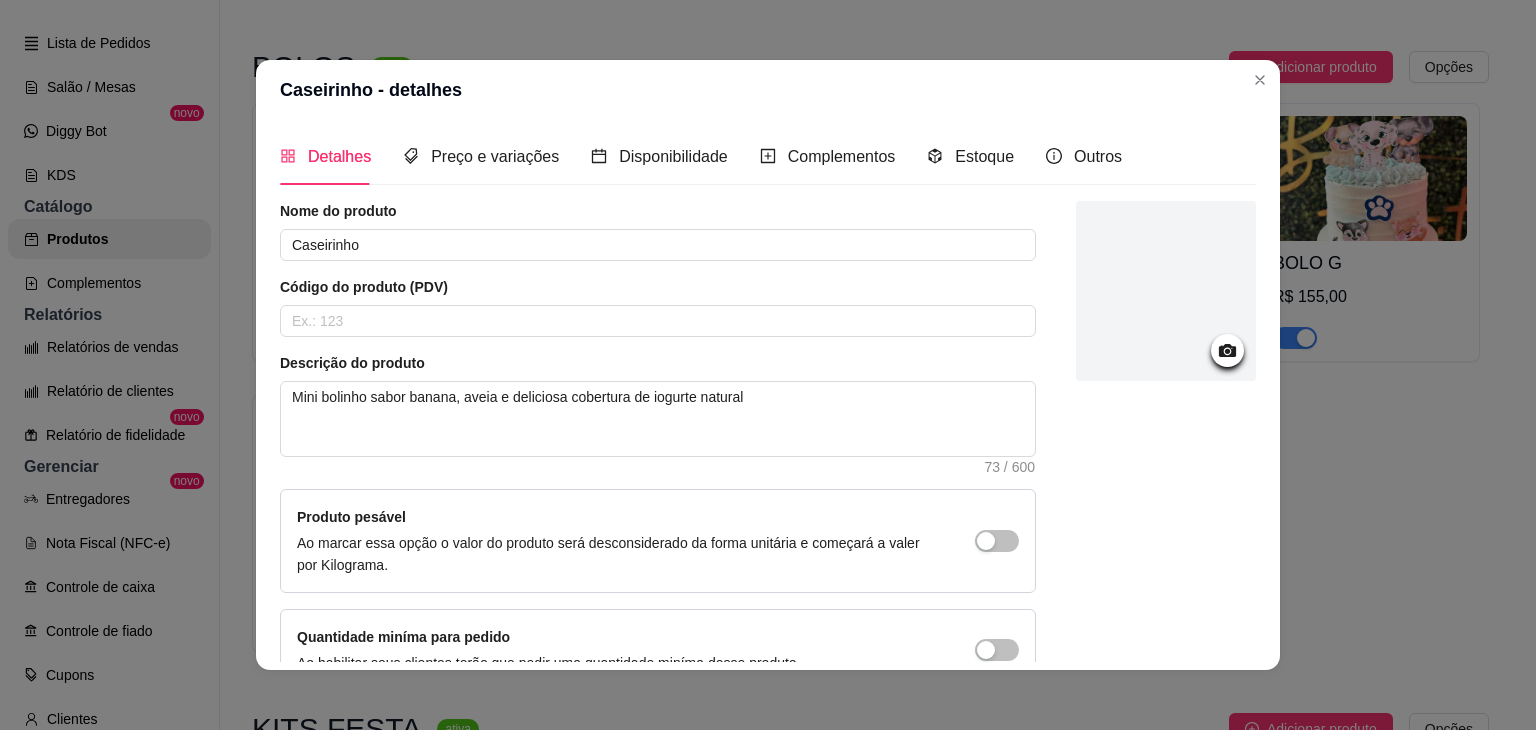 click at bounding box center [1227, 350] 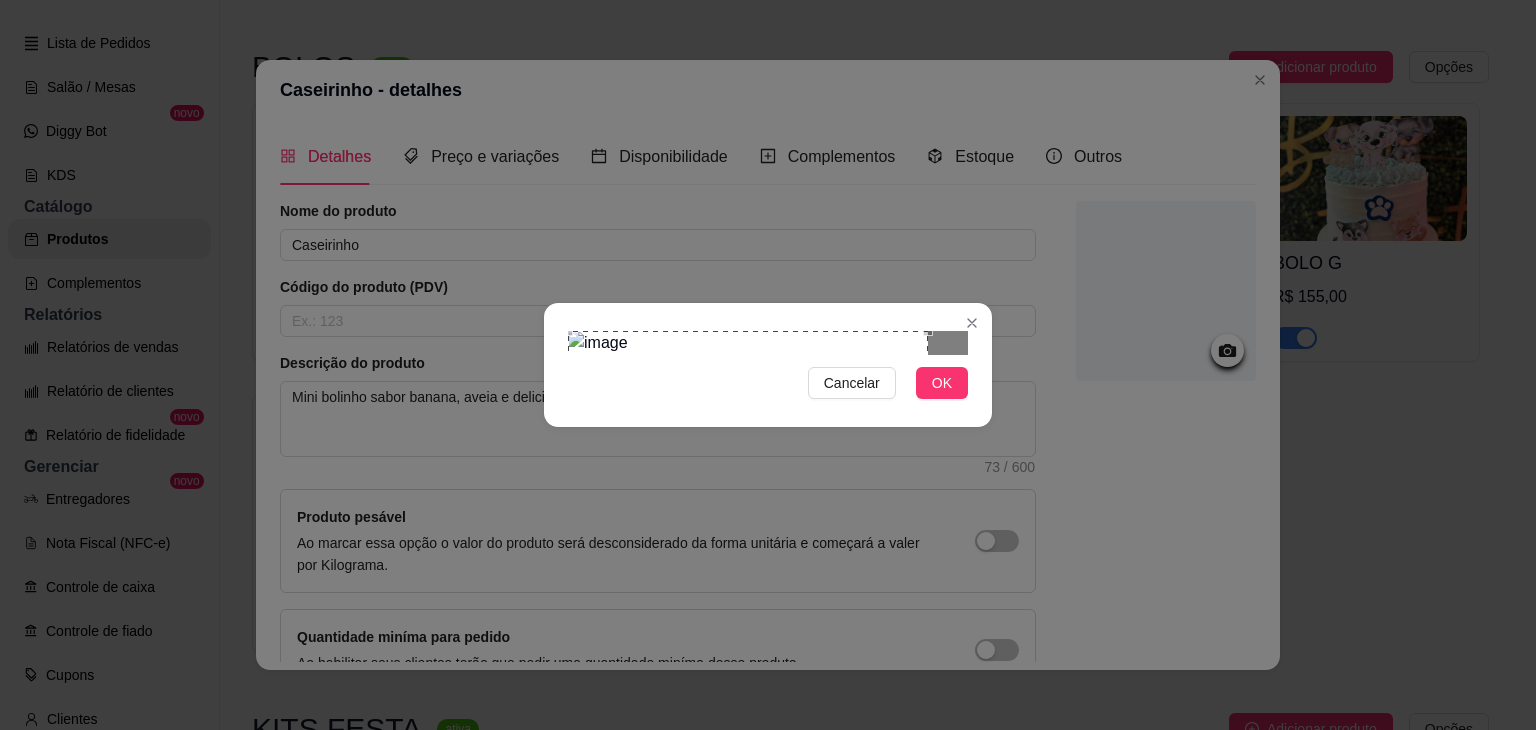 click at bounding box center (748, 389) 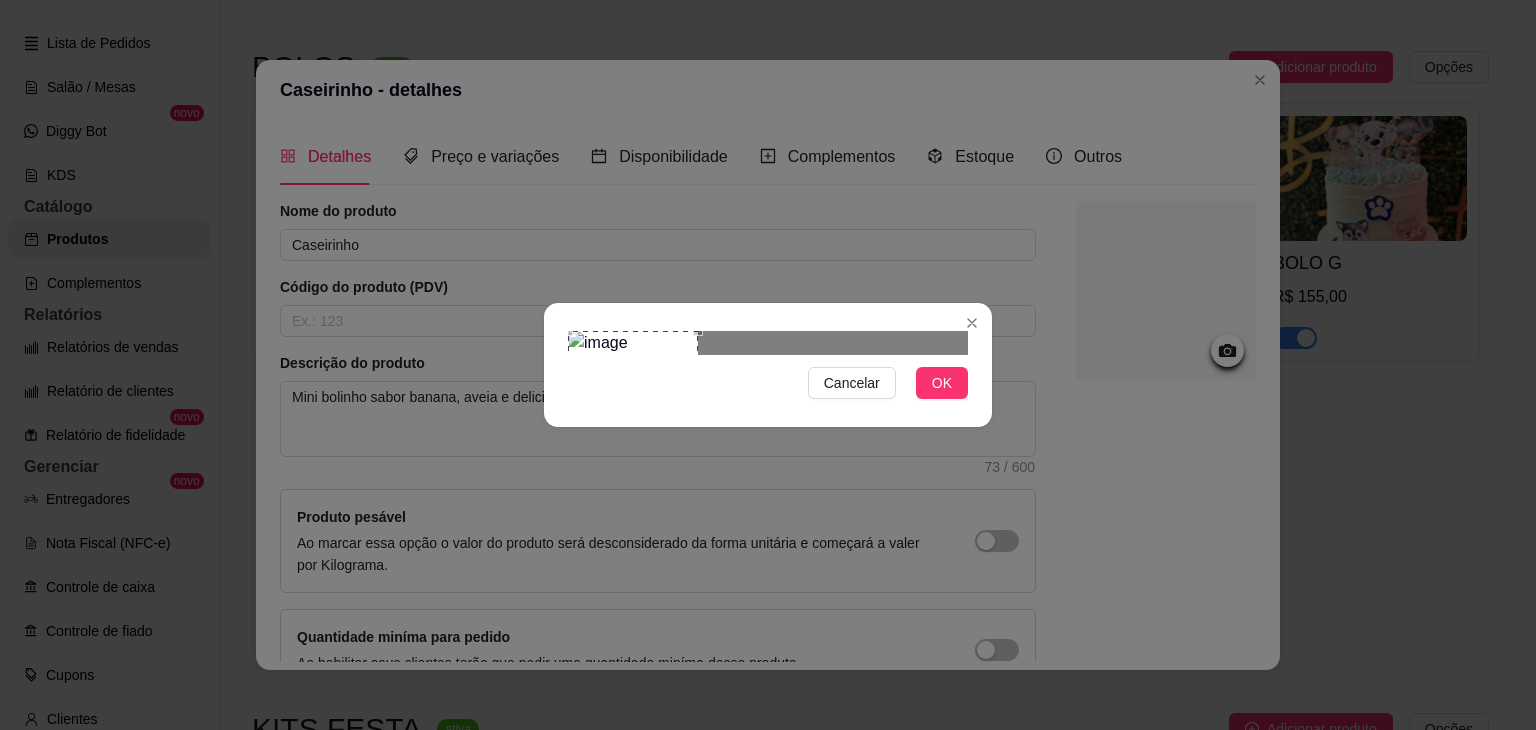 click on "Cancelar OK" at bounding box center (768, 365) 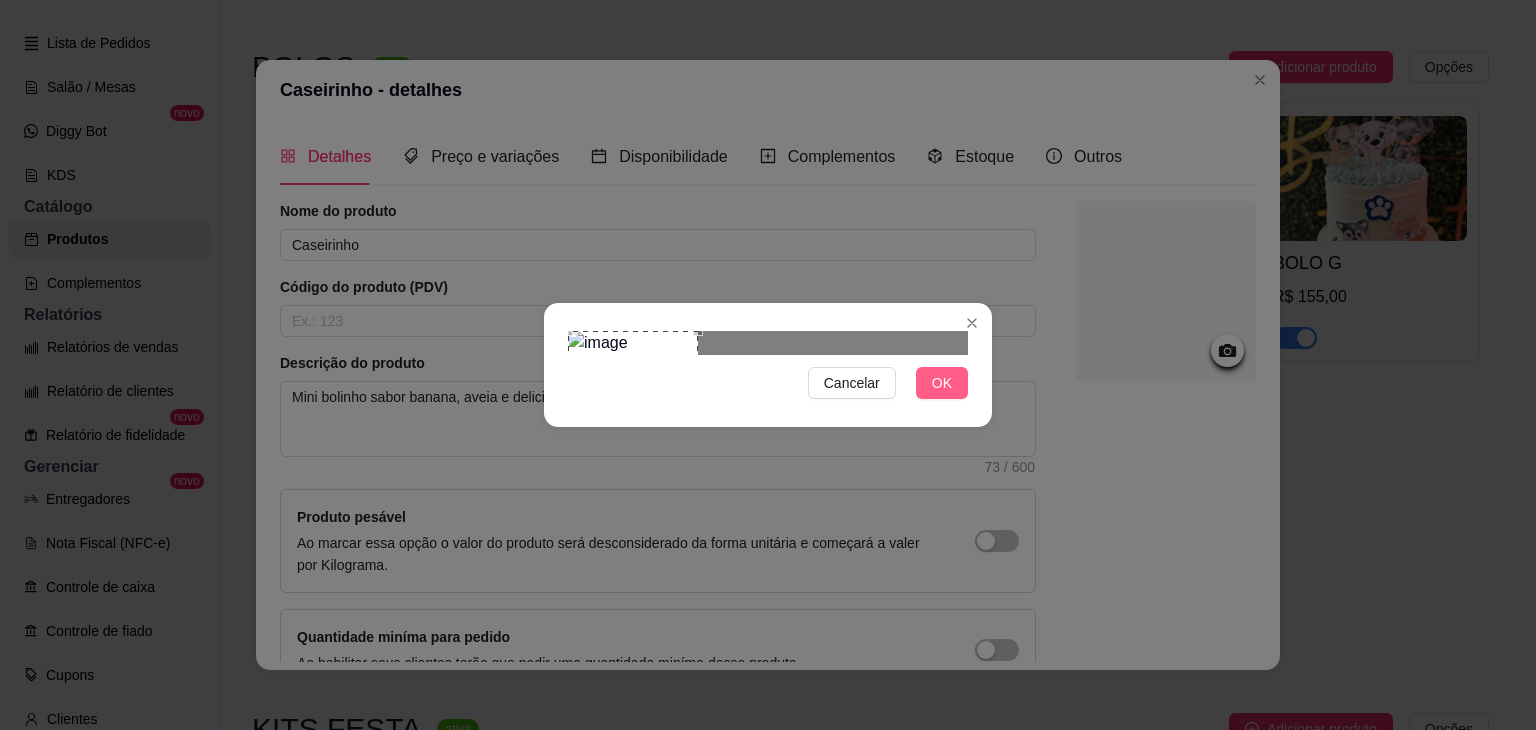 click on "OK" at bounding box center [942, 383] 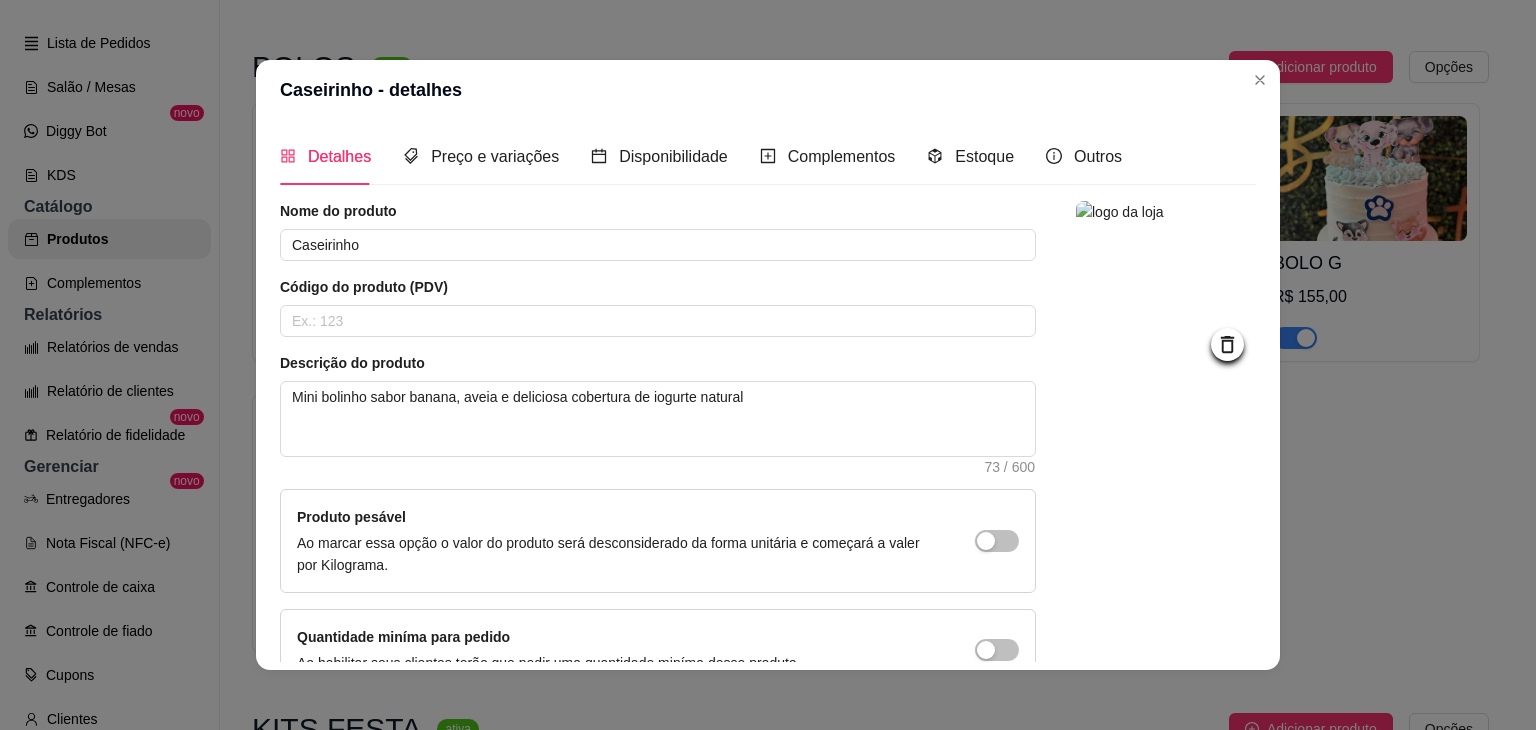 scroll, scrollTop: 116, scrollLeft: 0, axis: vertical 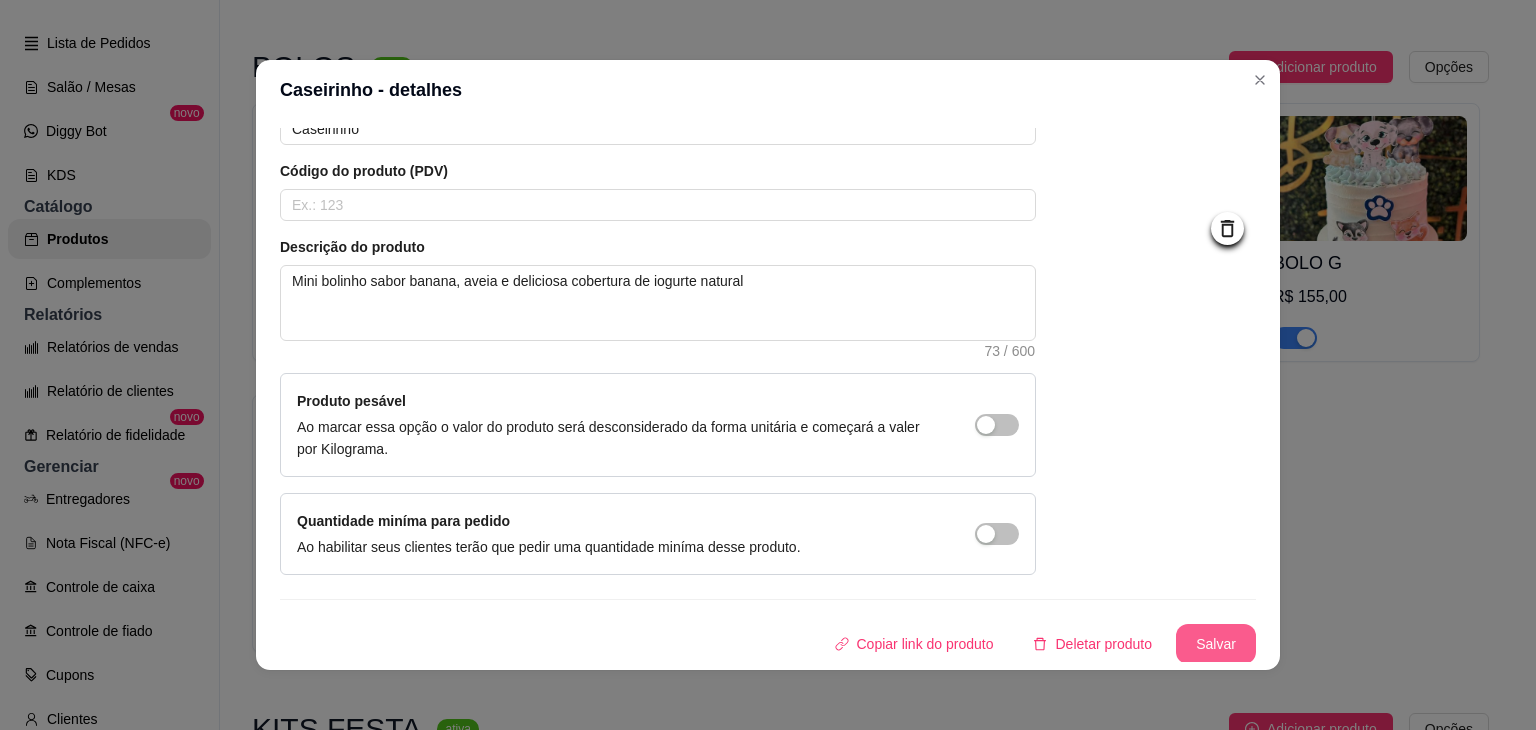 click on "Salvar" at bounding box center [1216, 644] 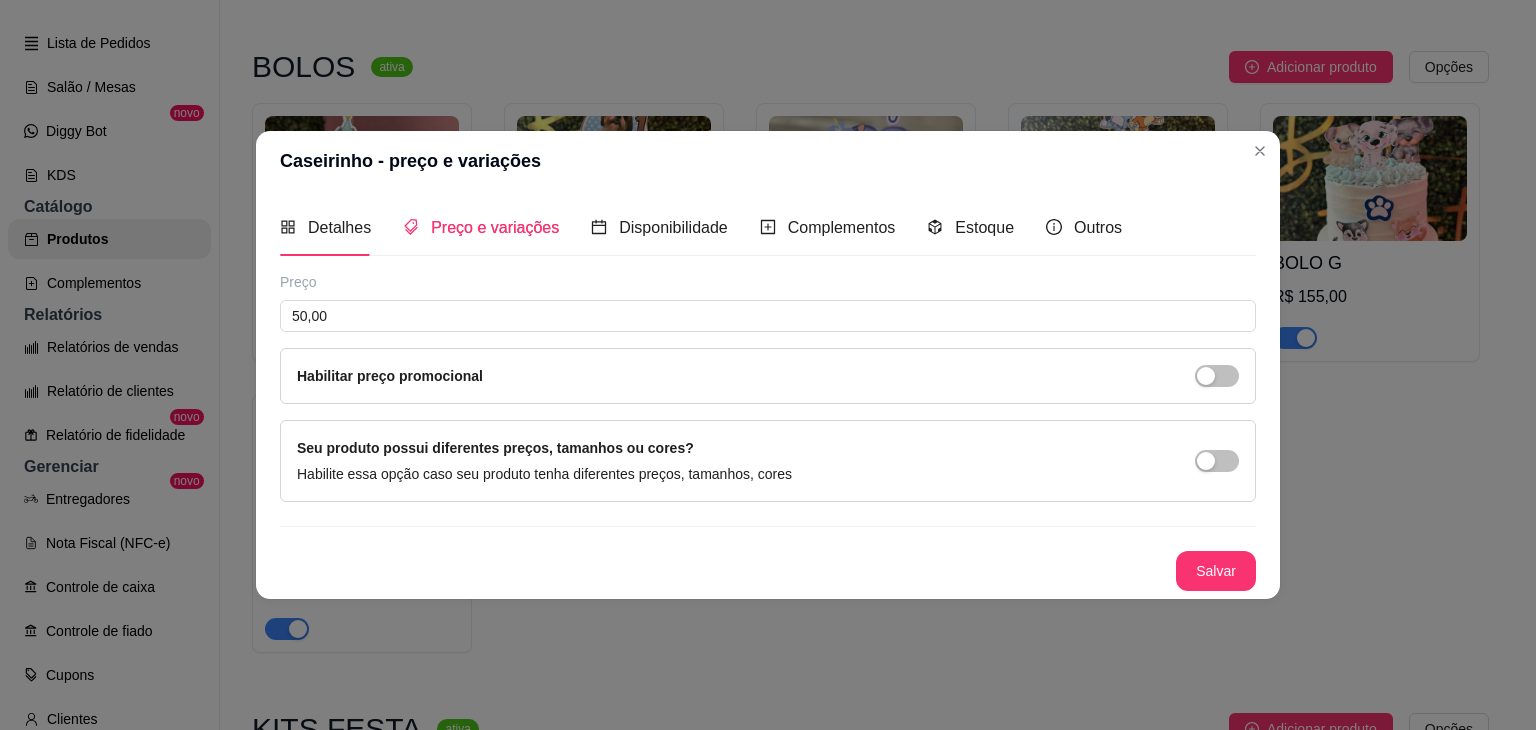 scroll, scrollTop: 0, scrollLeft: 0, axis: both 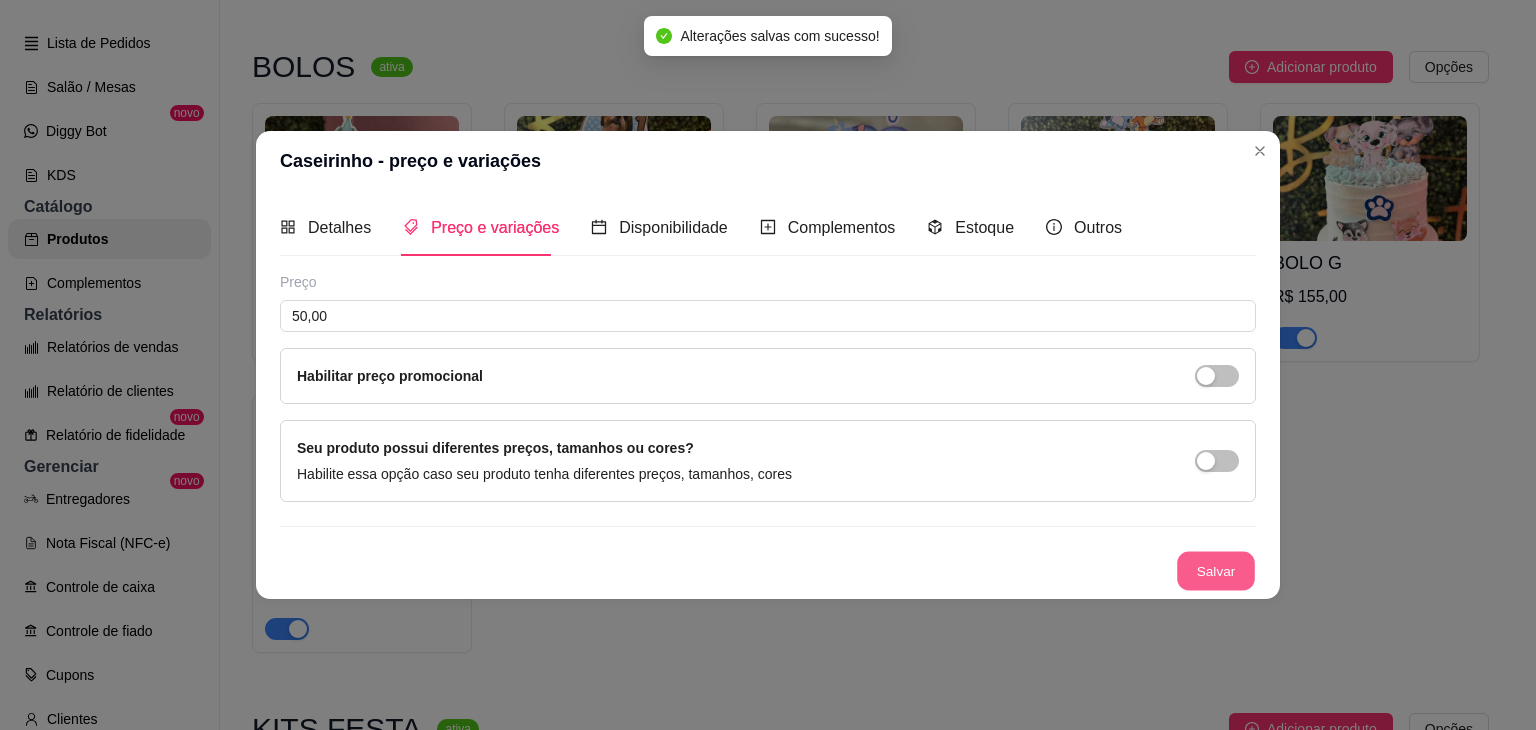 click on "Salvar" at bounding box center [1216, 571] 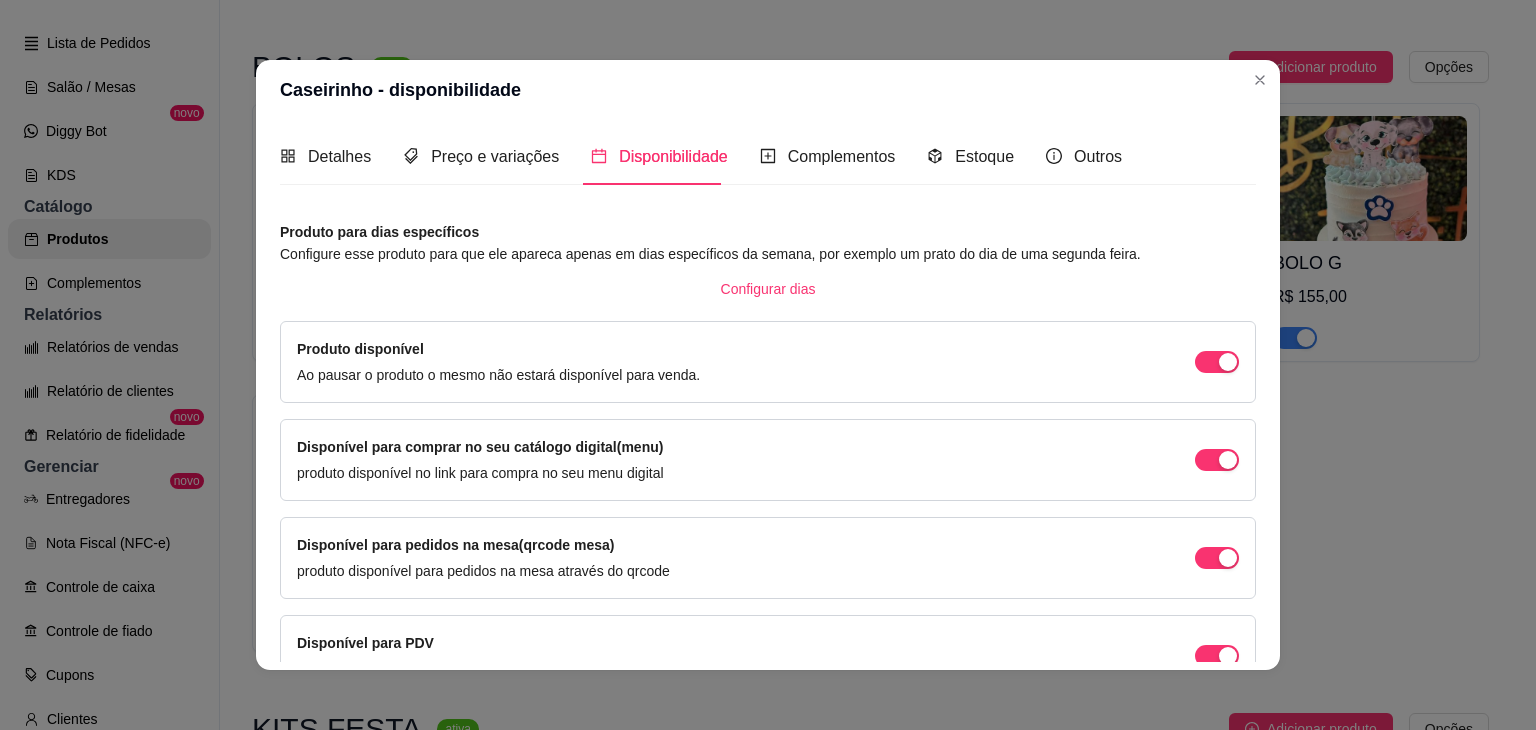 drag, startPoint x: 1228, startPoint y: 325, endPoint x: 1249, endPoint y: 329, distance: 21.377558 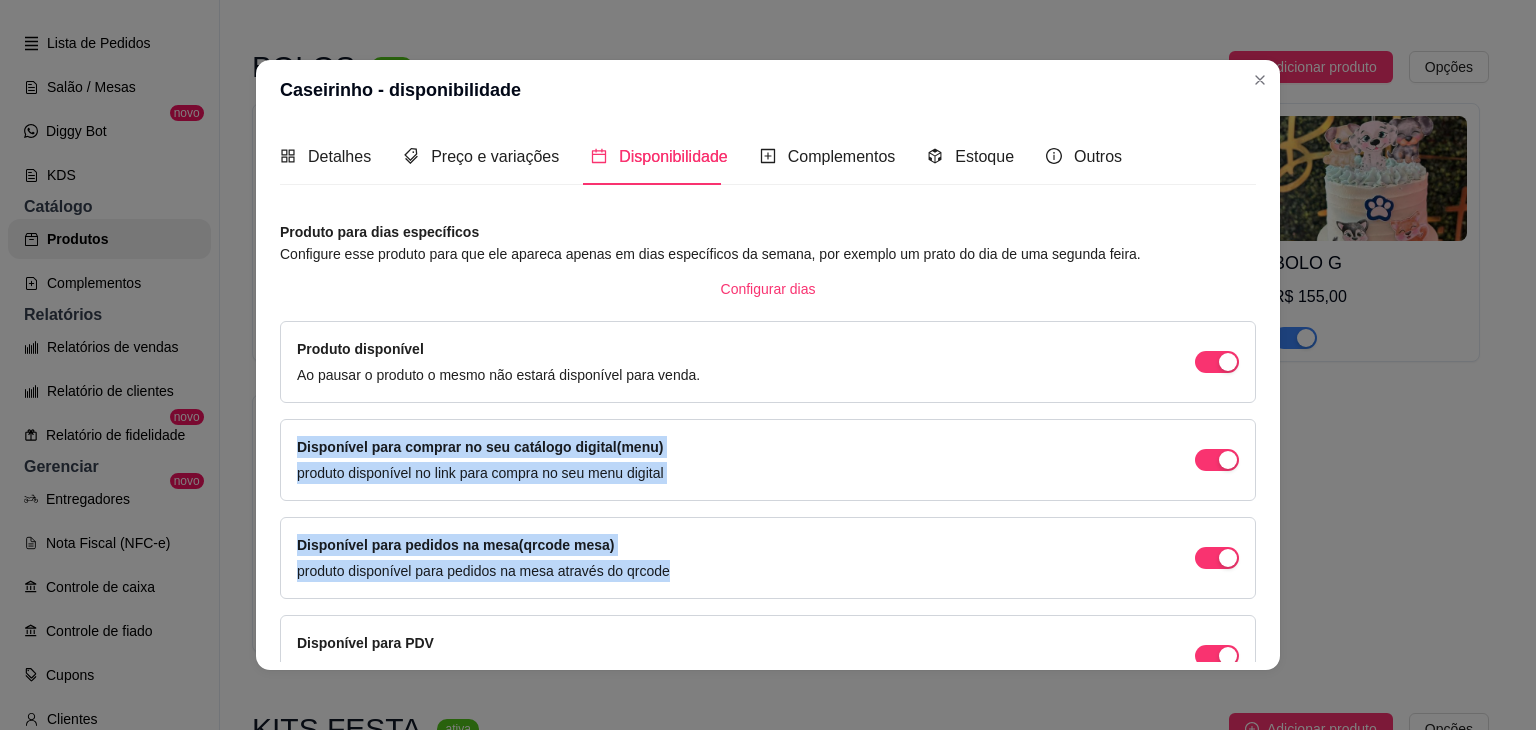 drag, startPoint x: 1232, startPoint y: 389, endPoint x: 1255, endPoint y: 529, distance: 141.87671 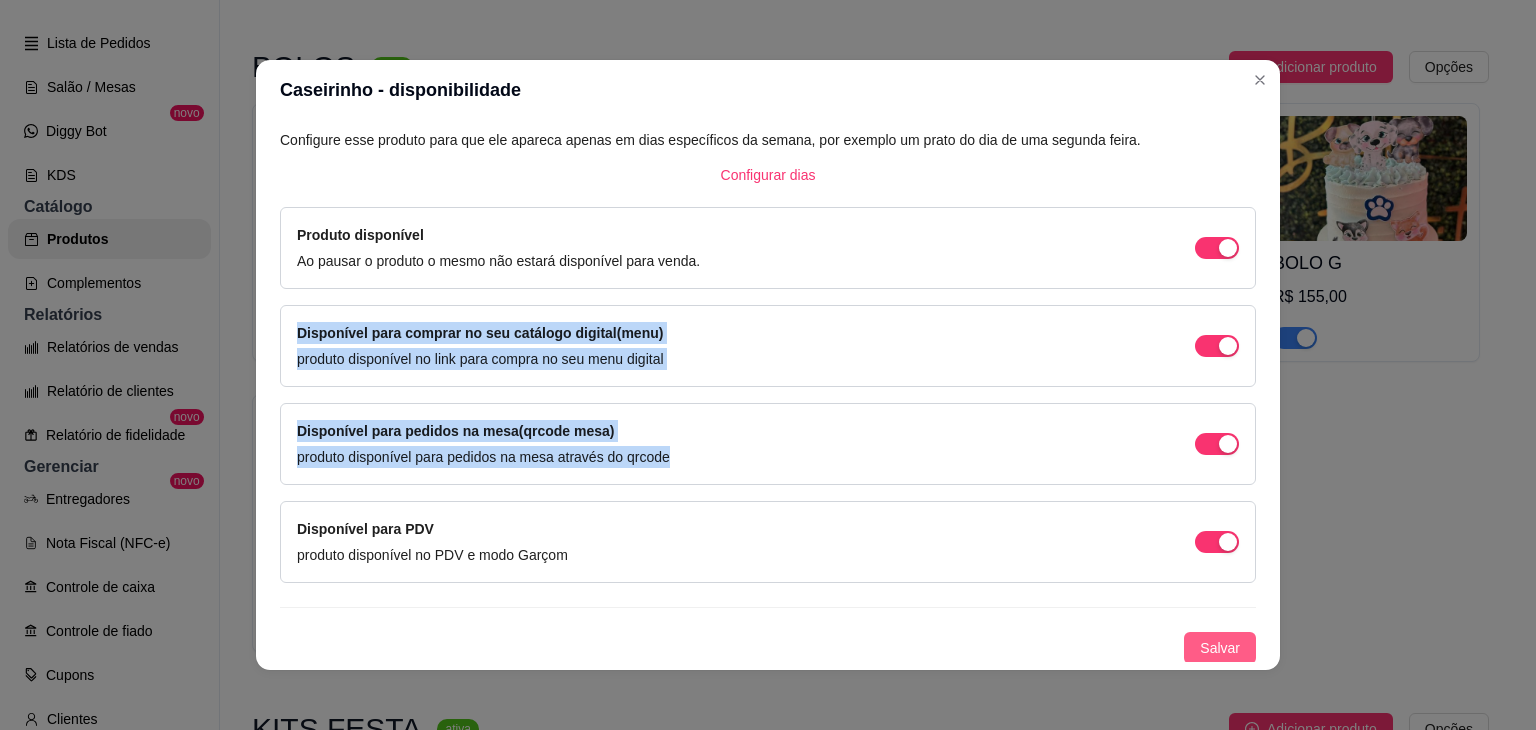 click on "Salvar" at bounding box center (1220, 648) 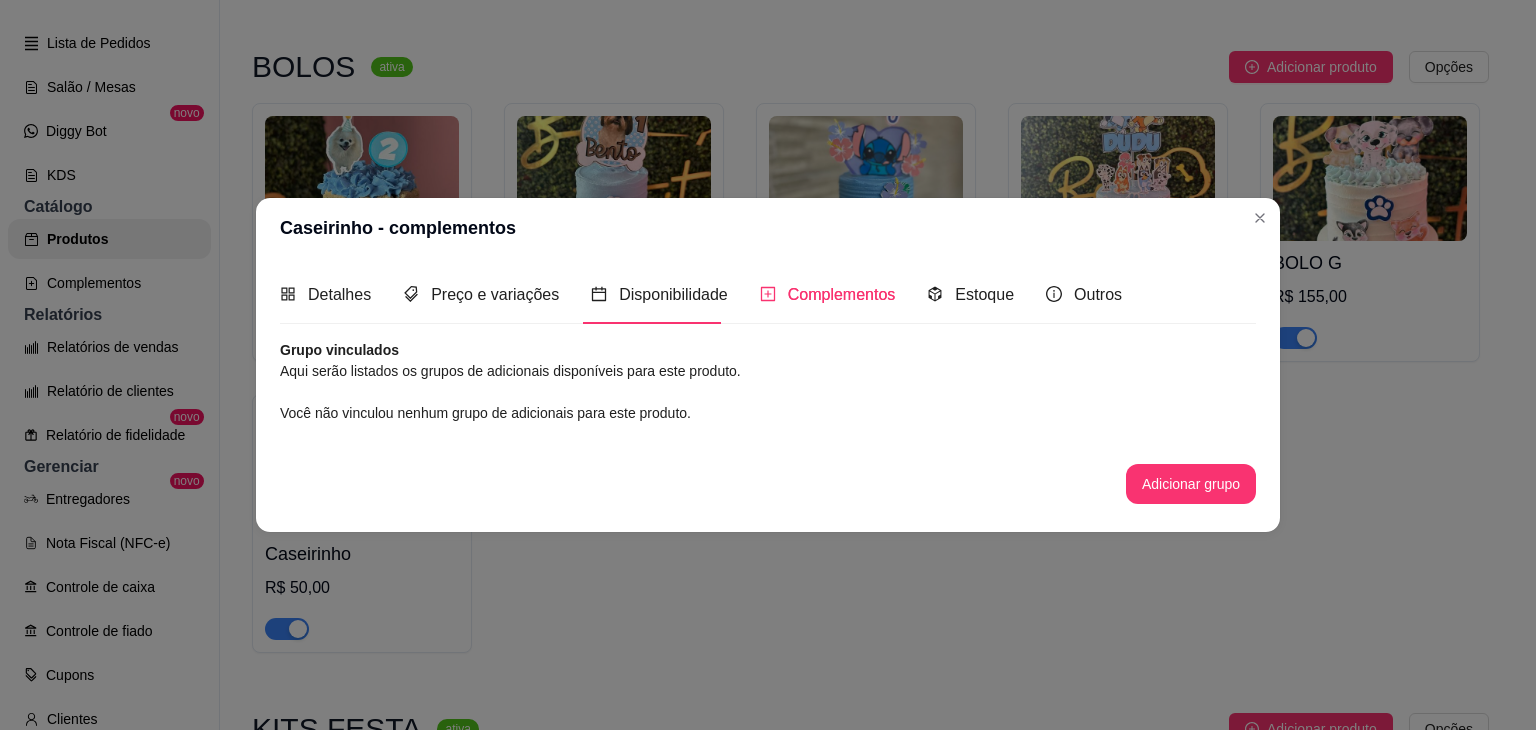 scroll, scrollTop: 0, scrollLeft: 0, axis: both 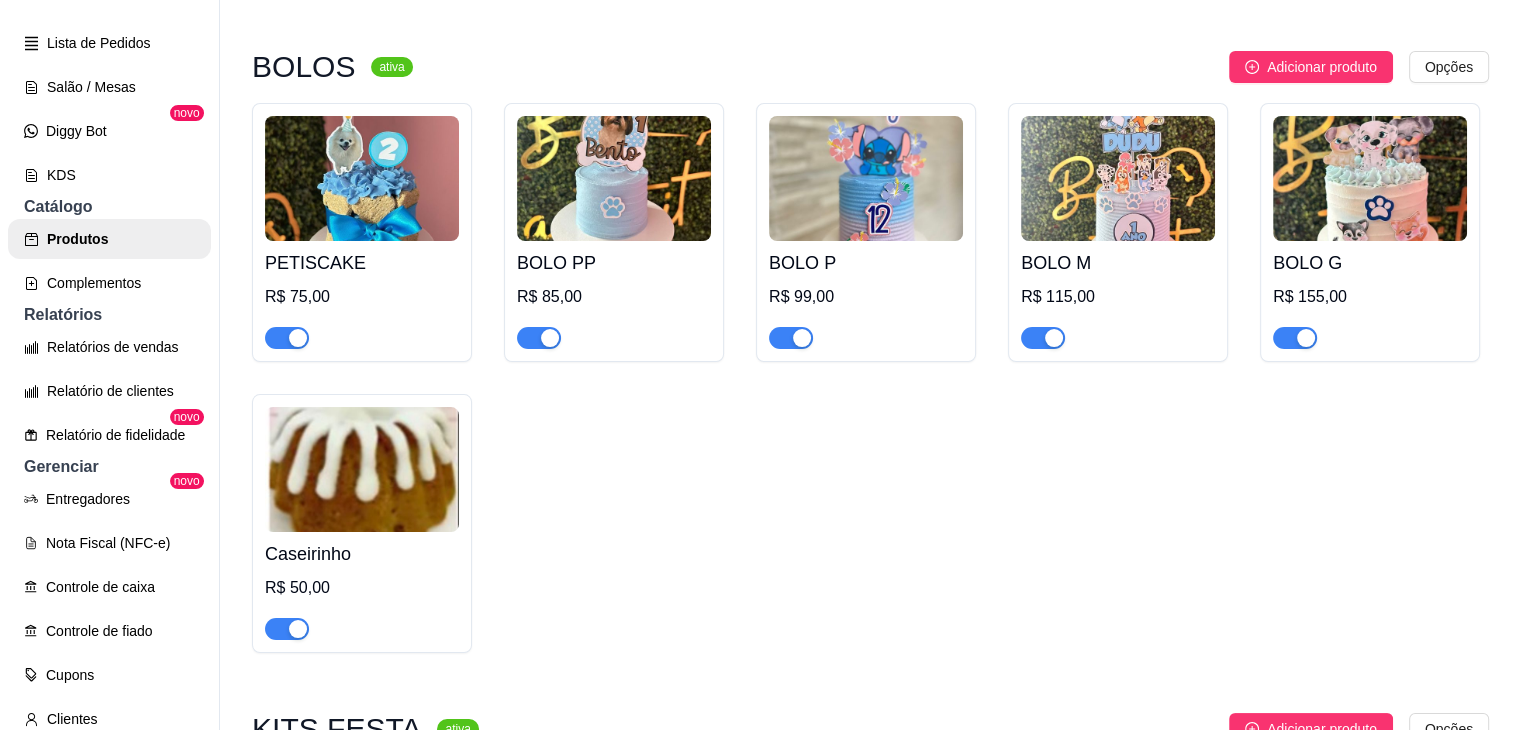 click at bounding box center [362, 469] 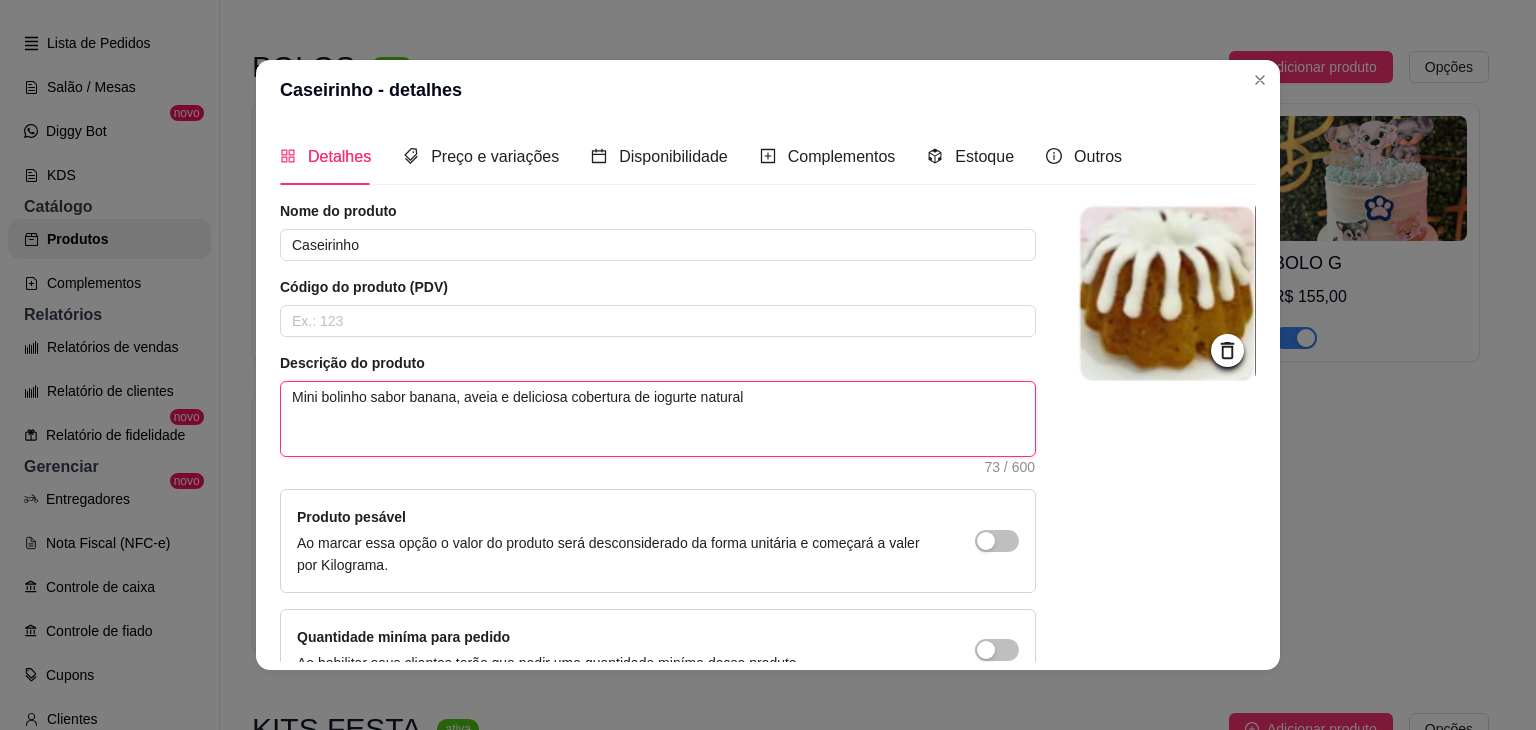 click on "Mini bolinho sabor banana, aveia e deliciosa cobertura de iogurte natural" at bounding box center (658, 419) 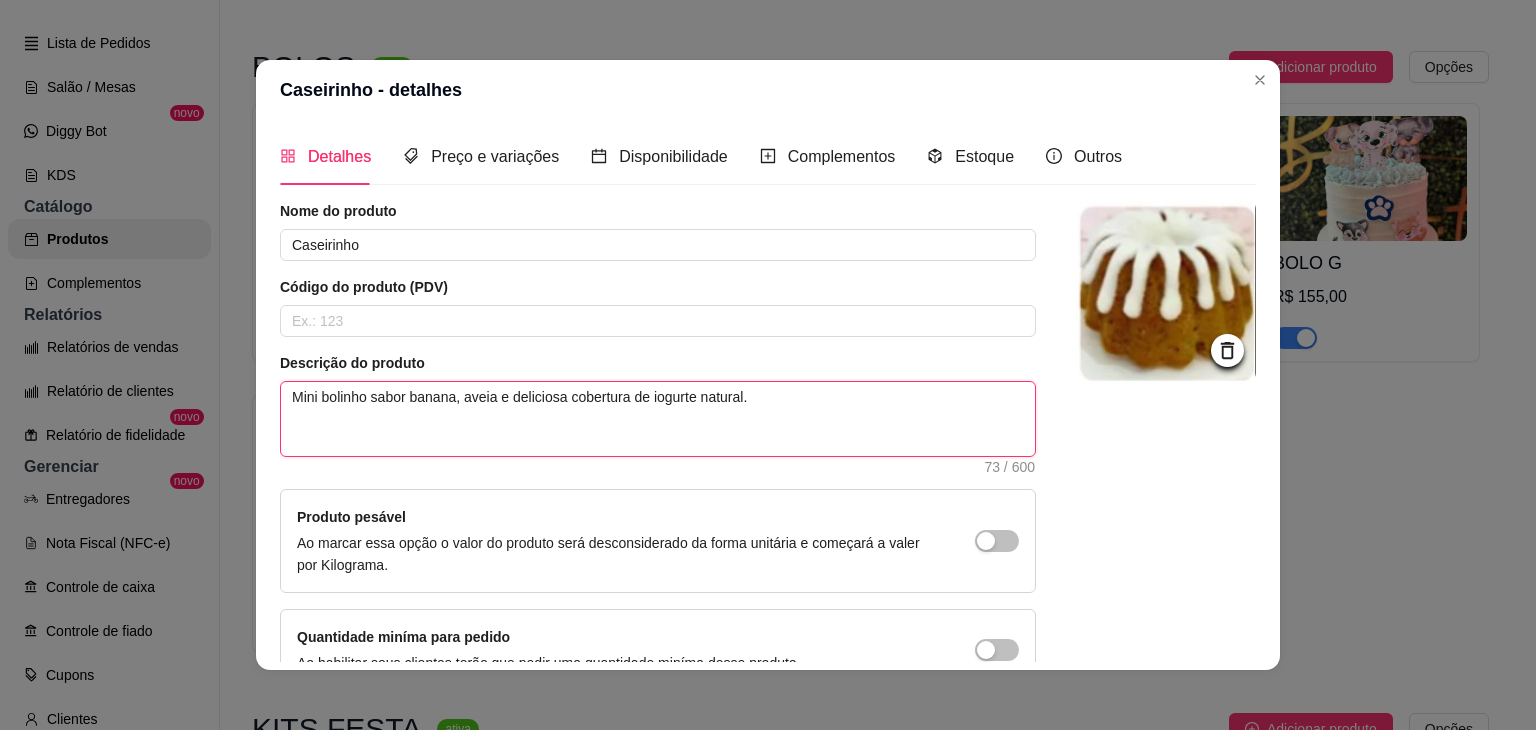 type 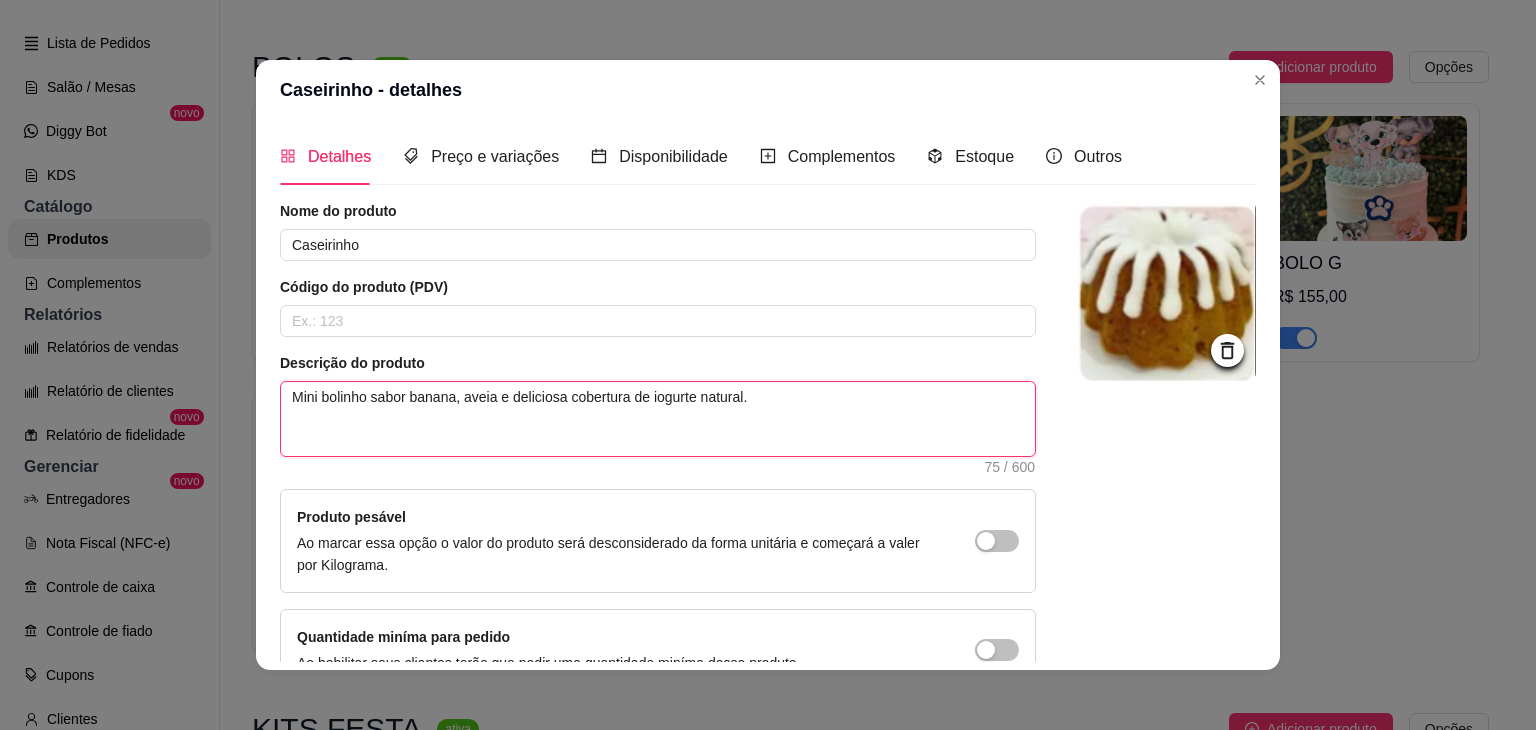 type 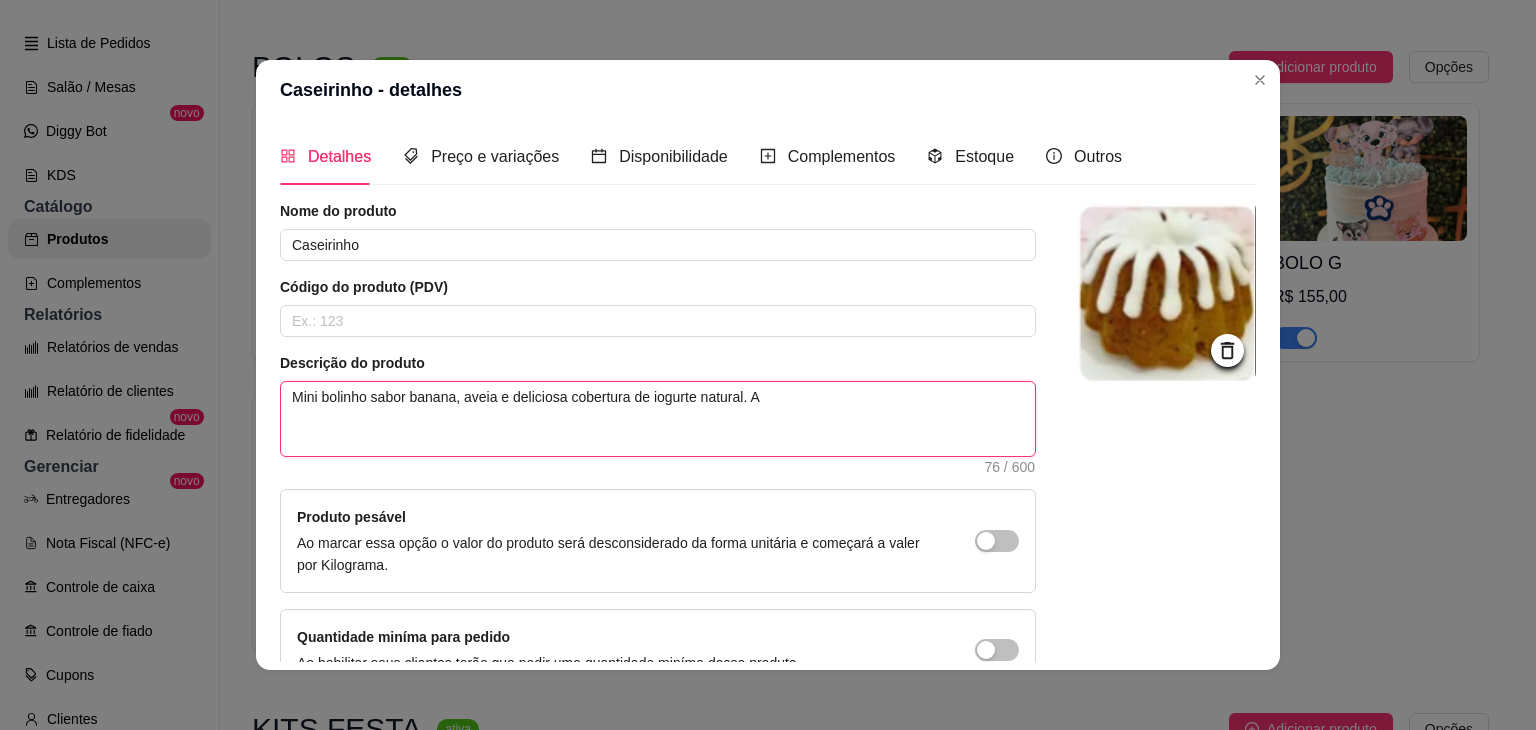 type 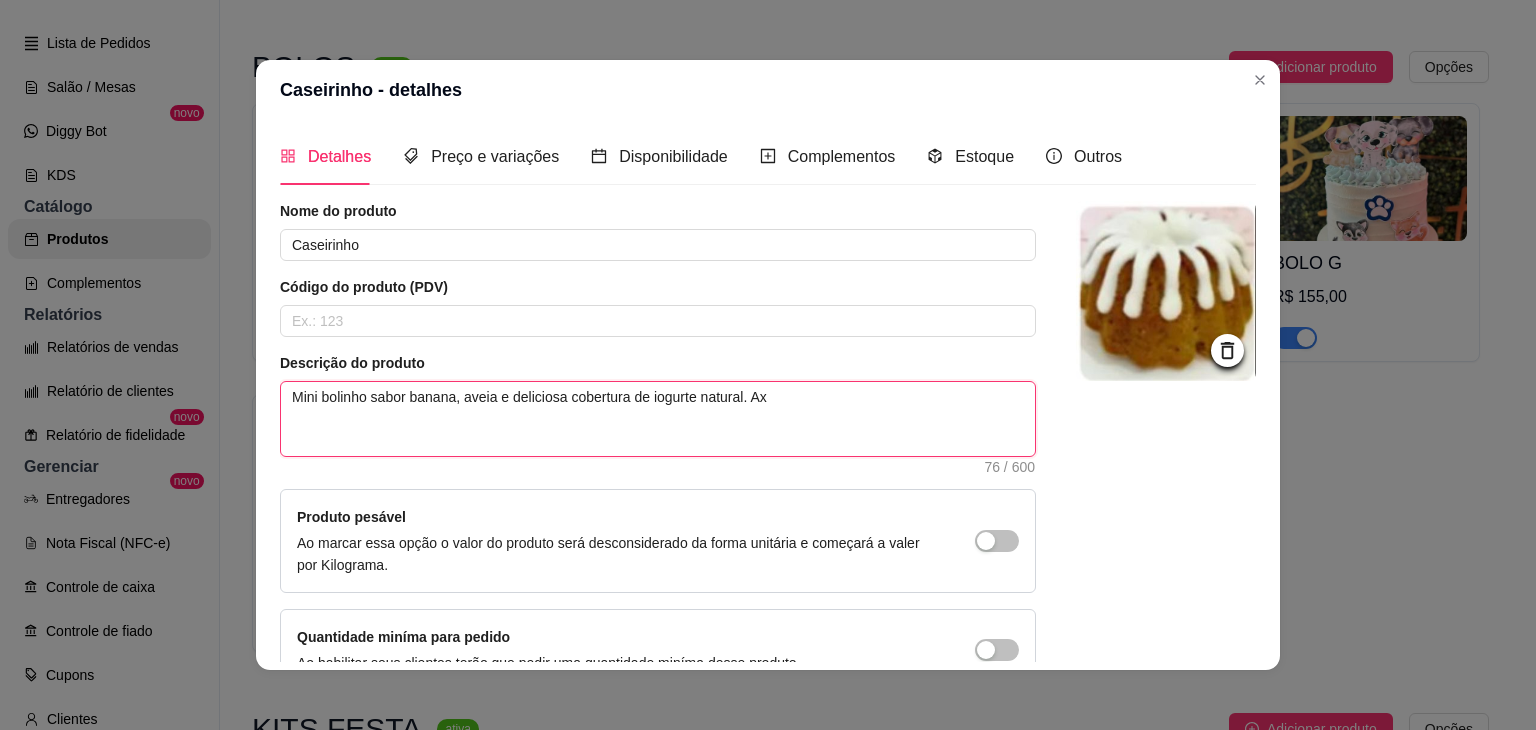 type on "Mini bolinho sabor banana, aveia e deliciosa cobertura de iogurte natural. Axo" 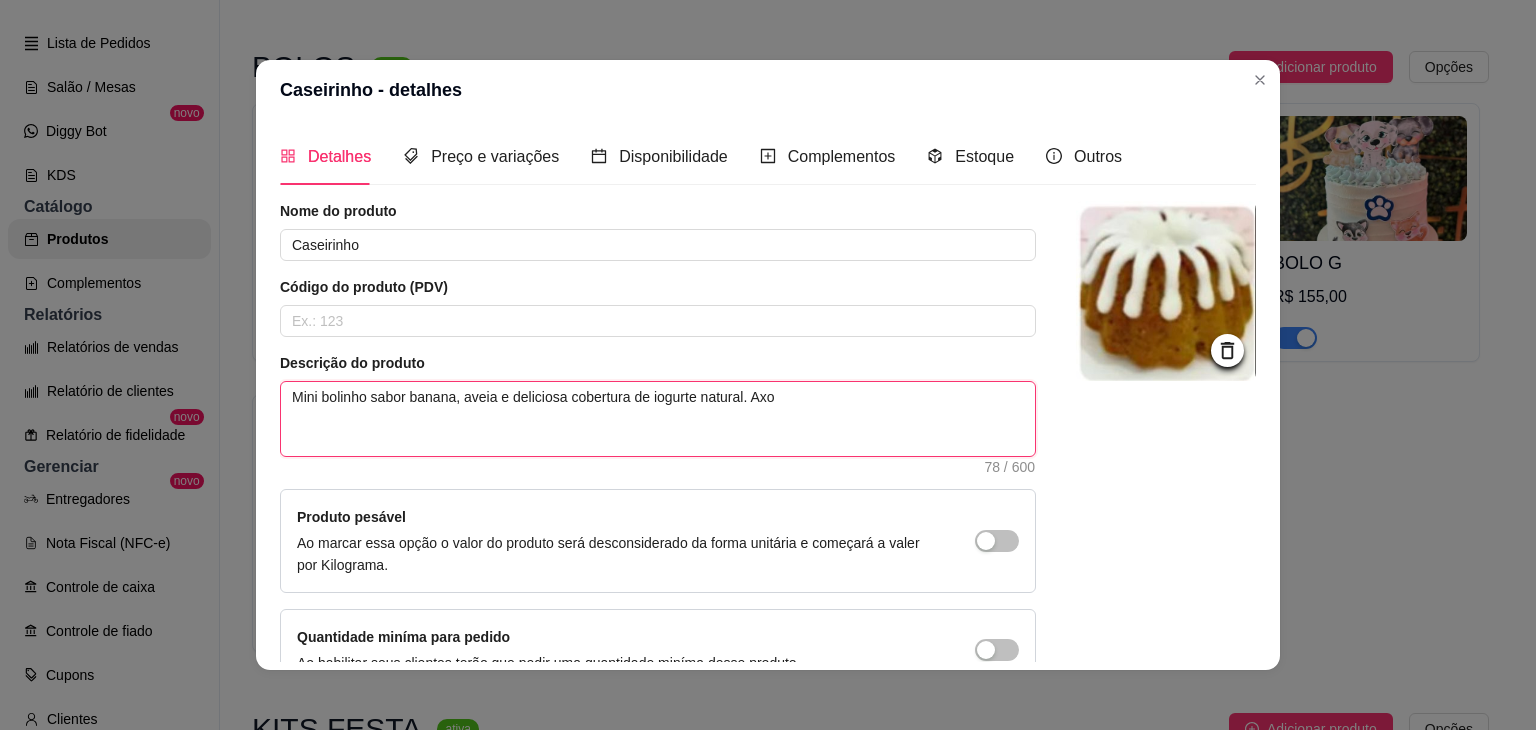 type 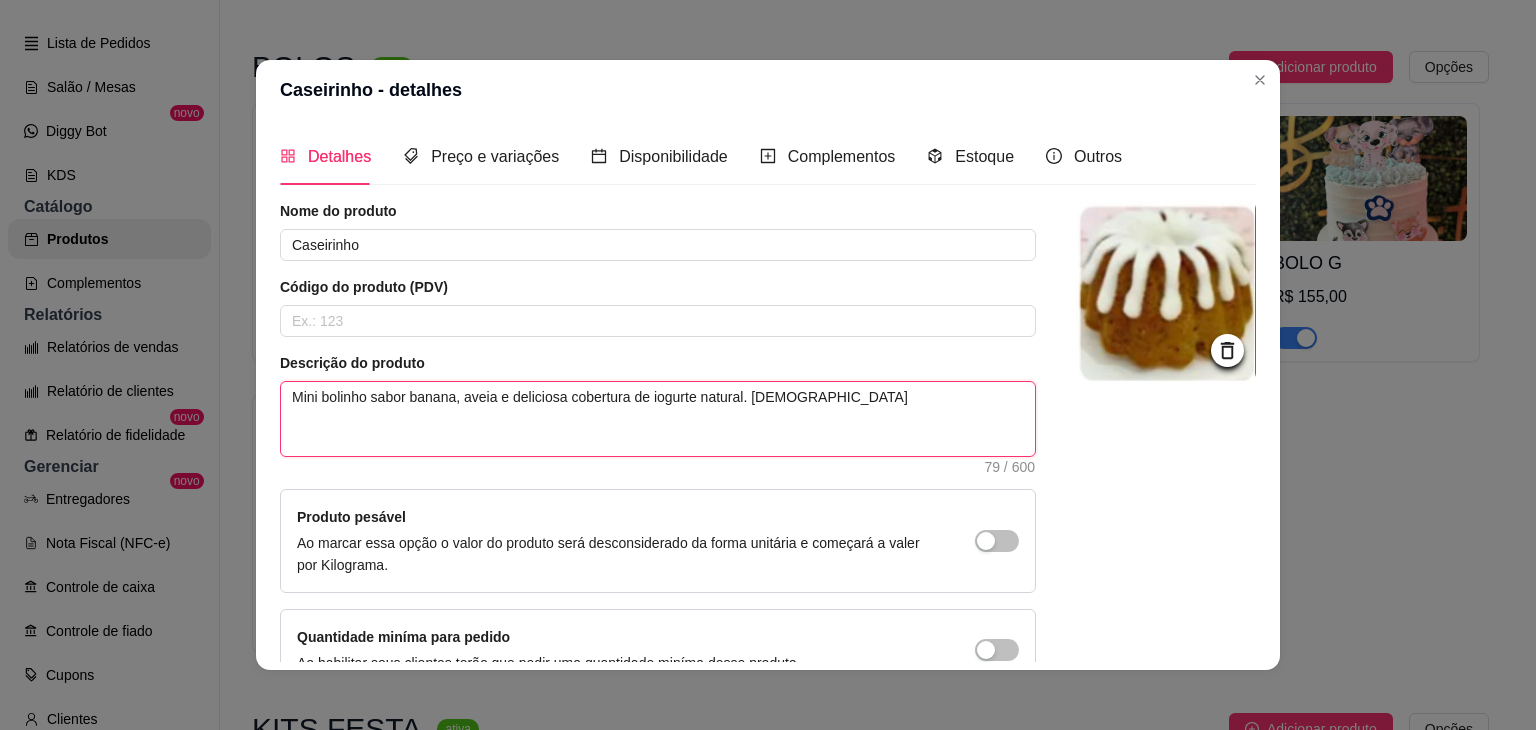 type 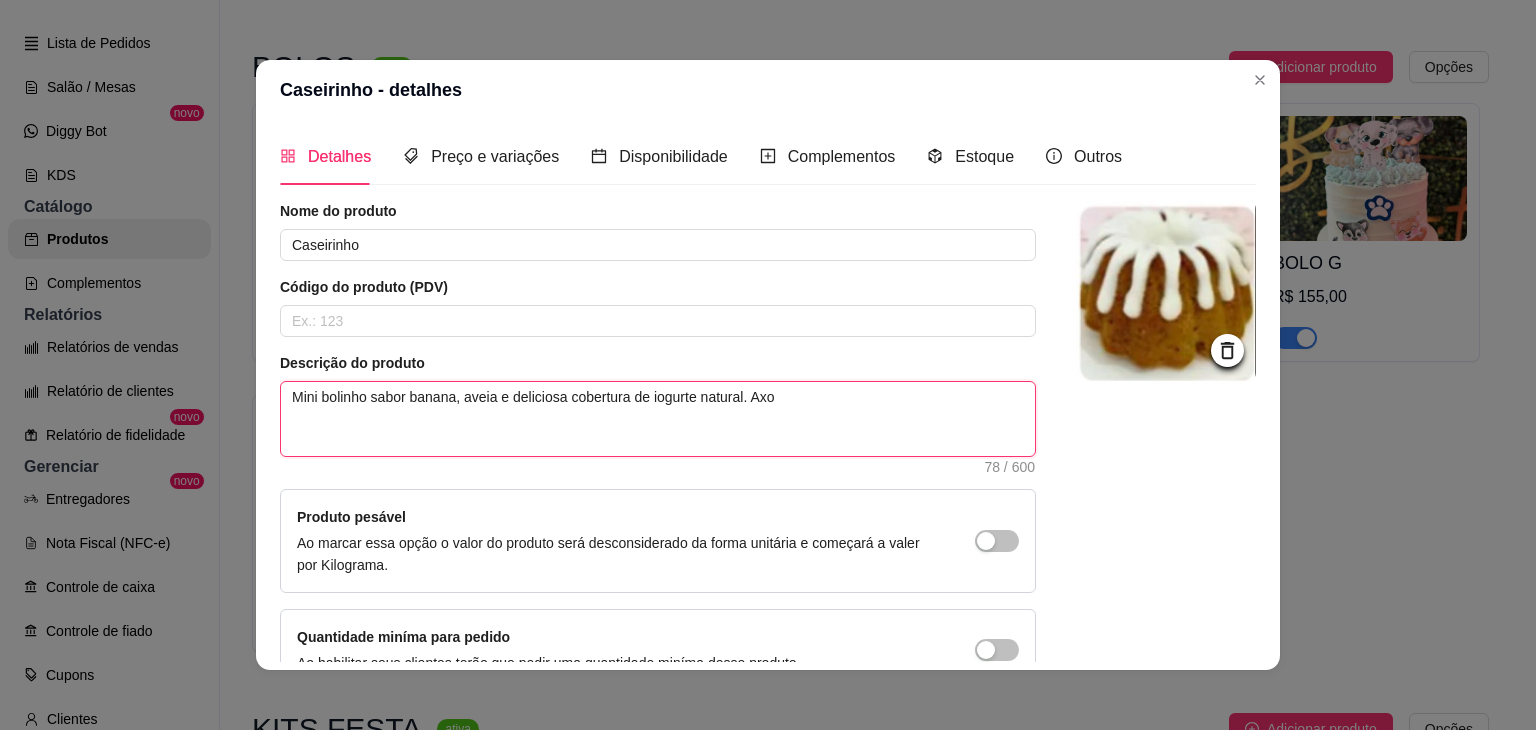 type 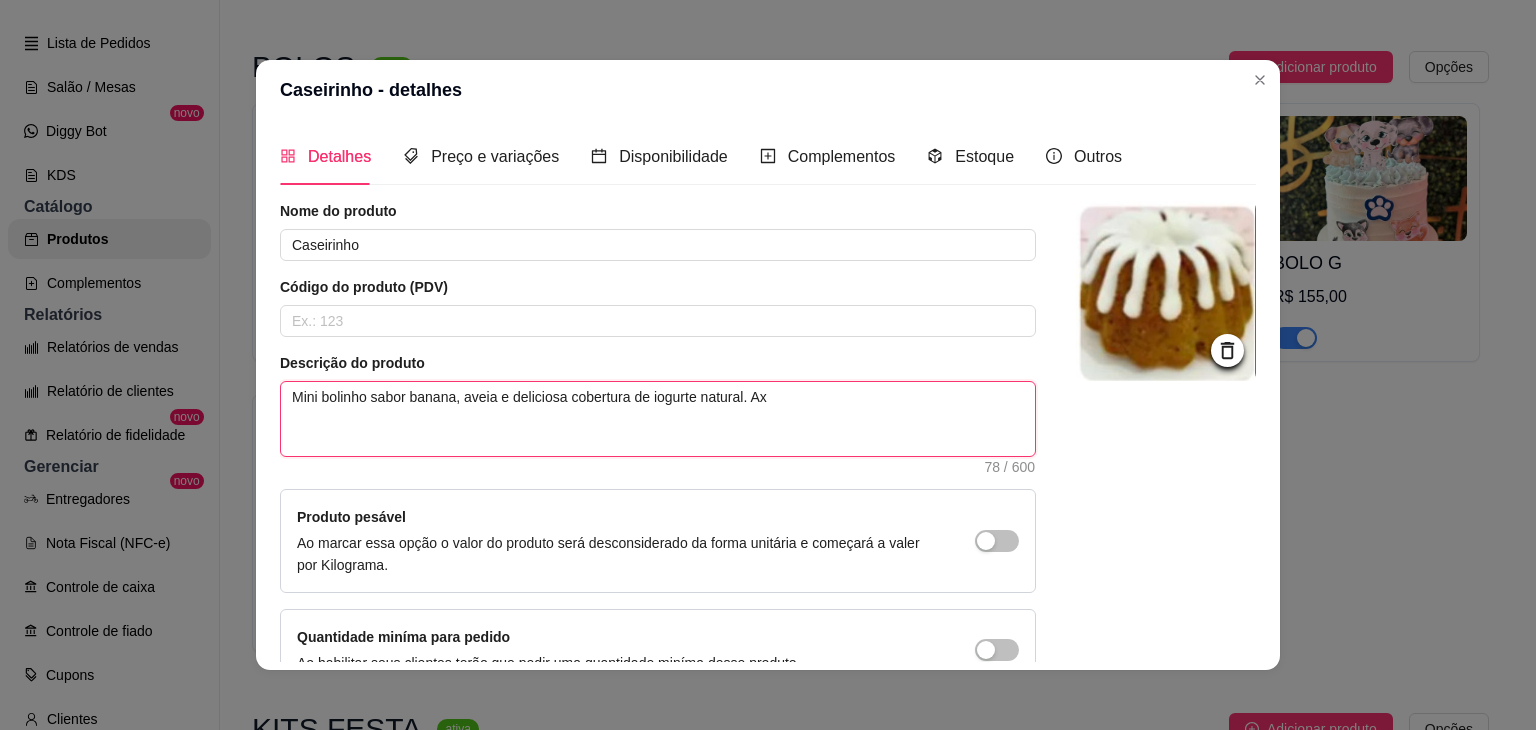 type 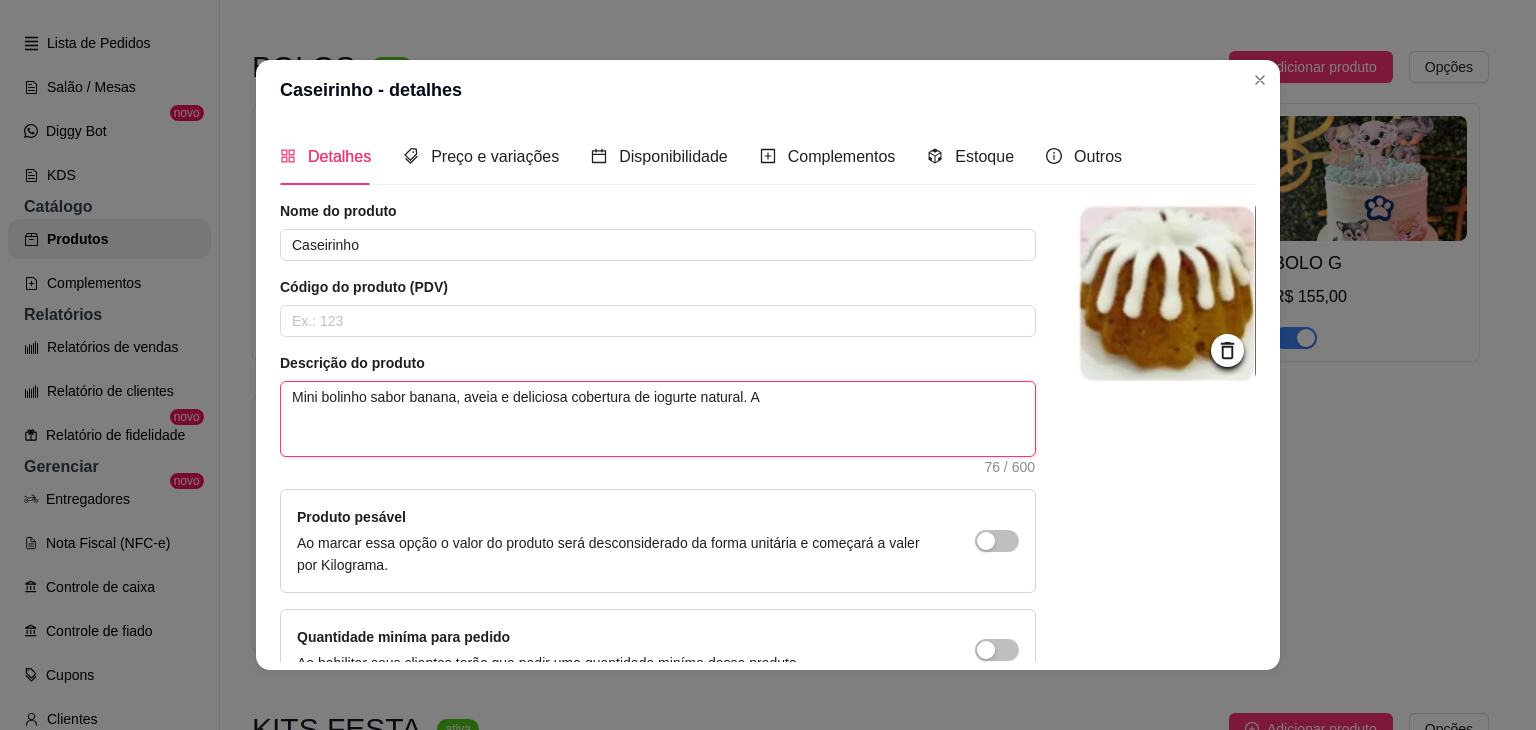 type on "Mini bolinho sabor banana, aveia e deliciosa cobertura de iogurte natural. A-" 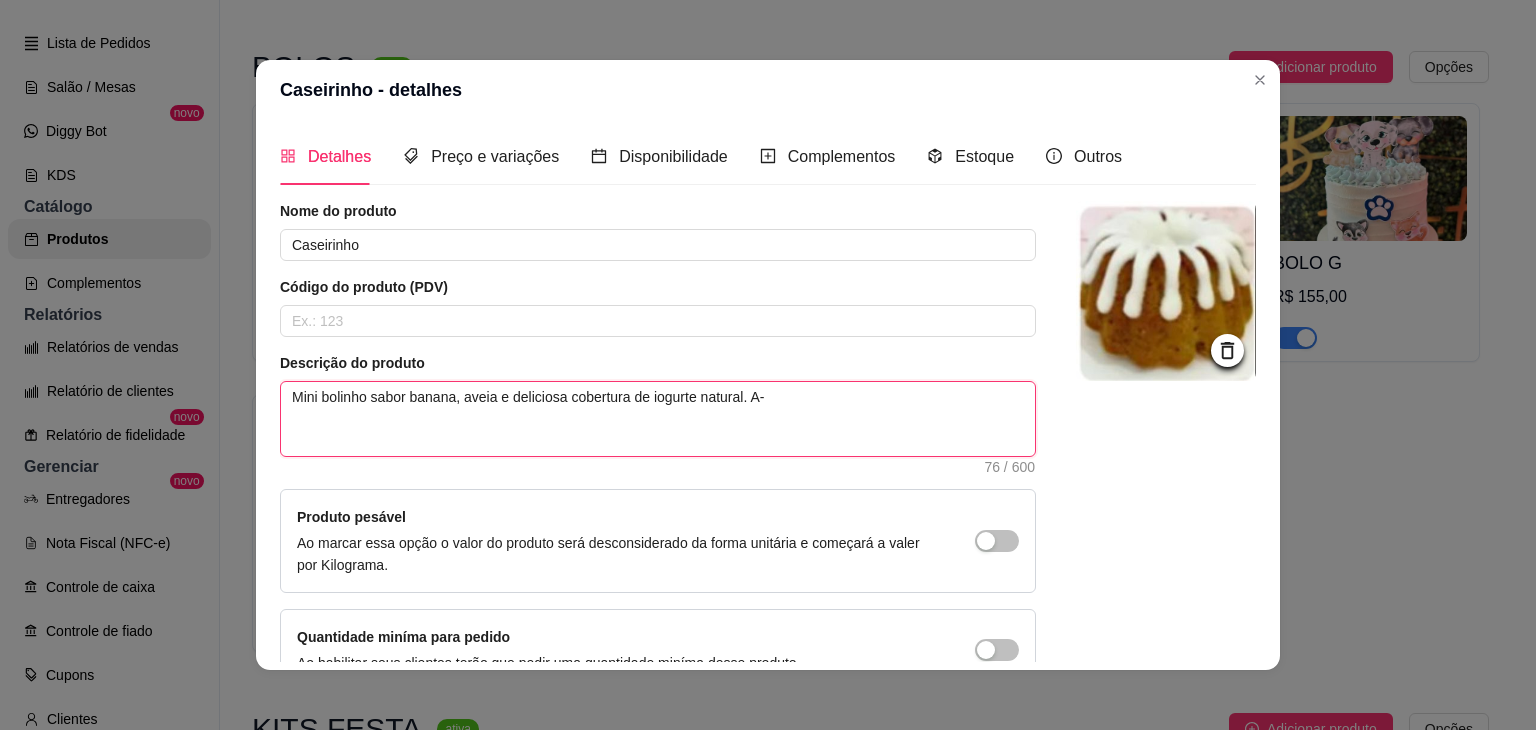 type 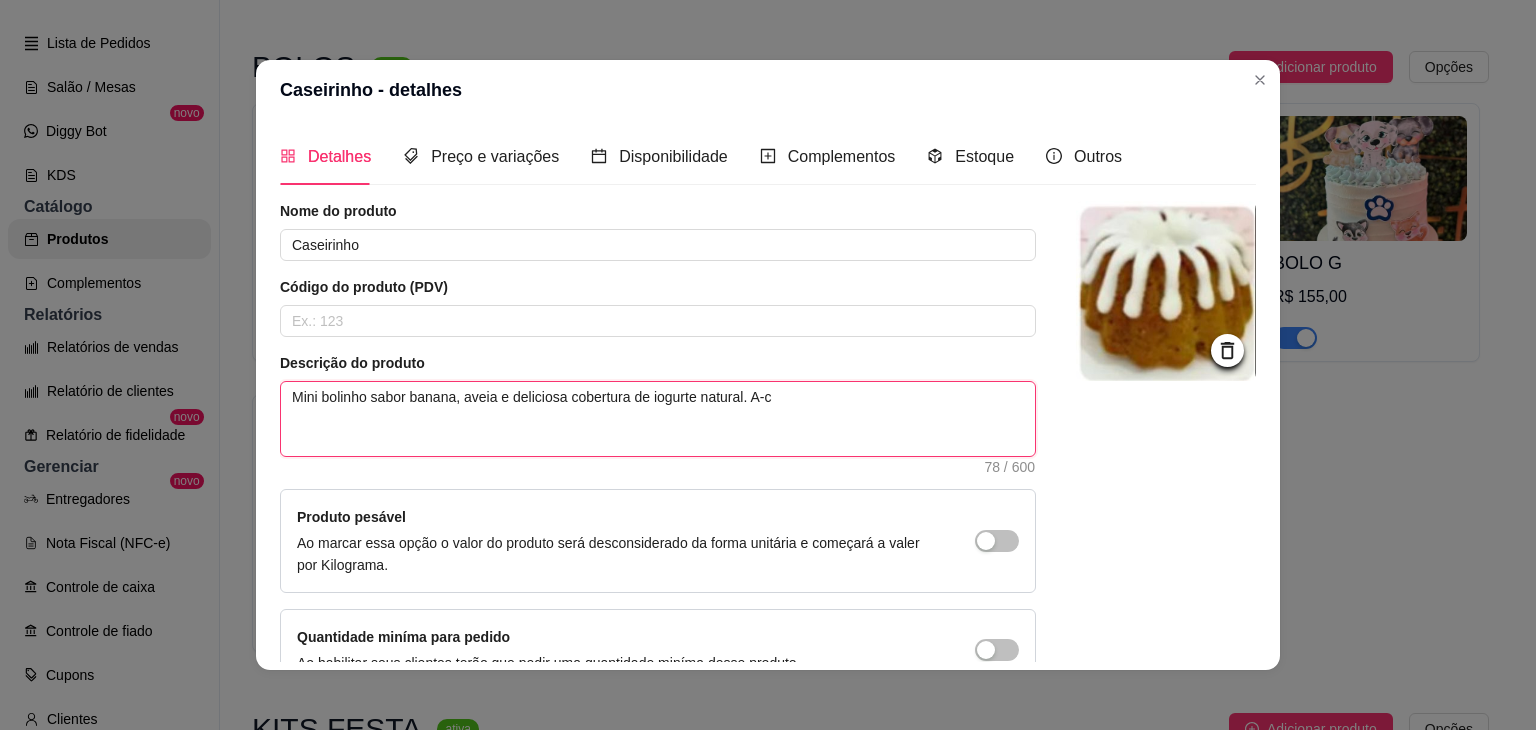 type 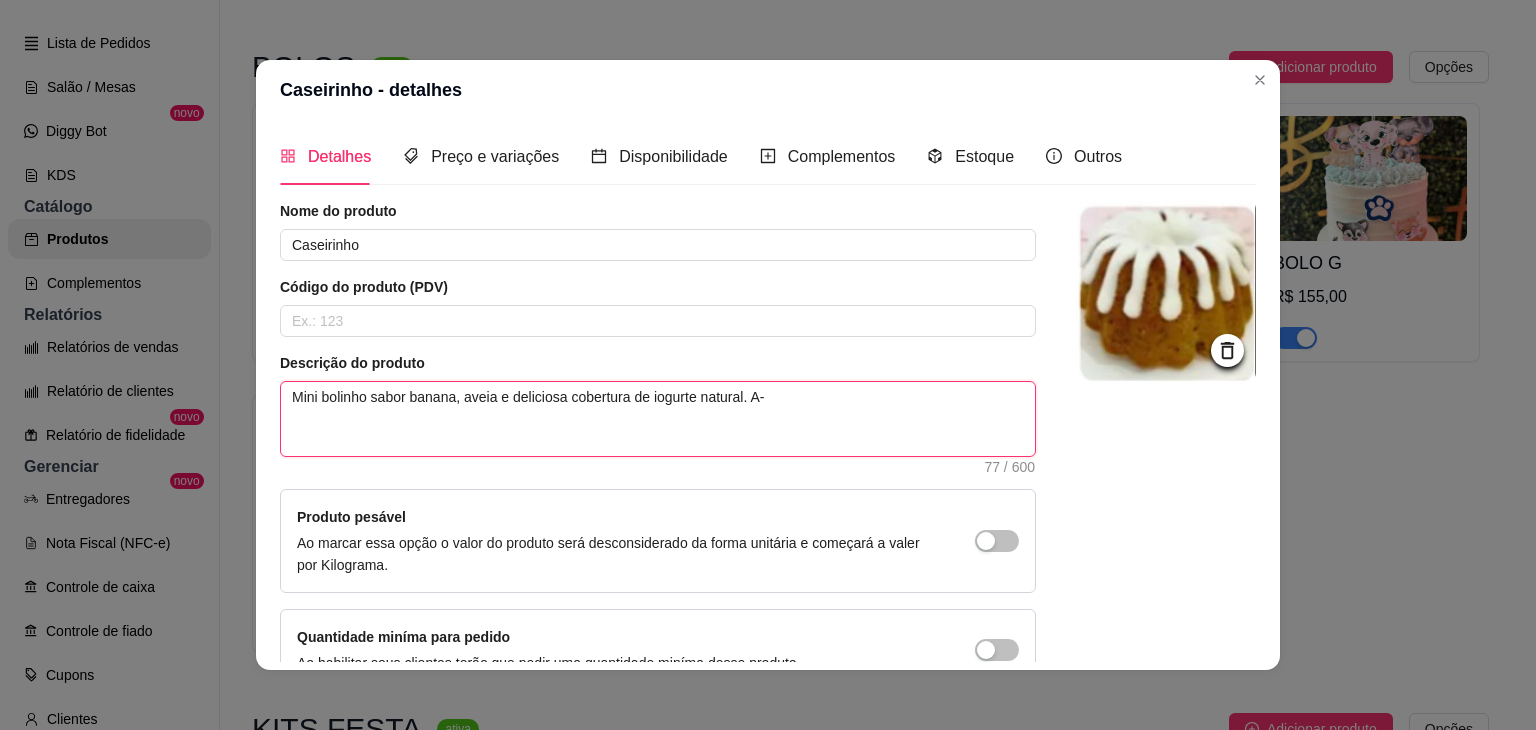 type 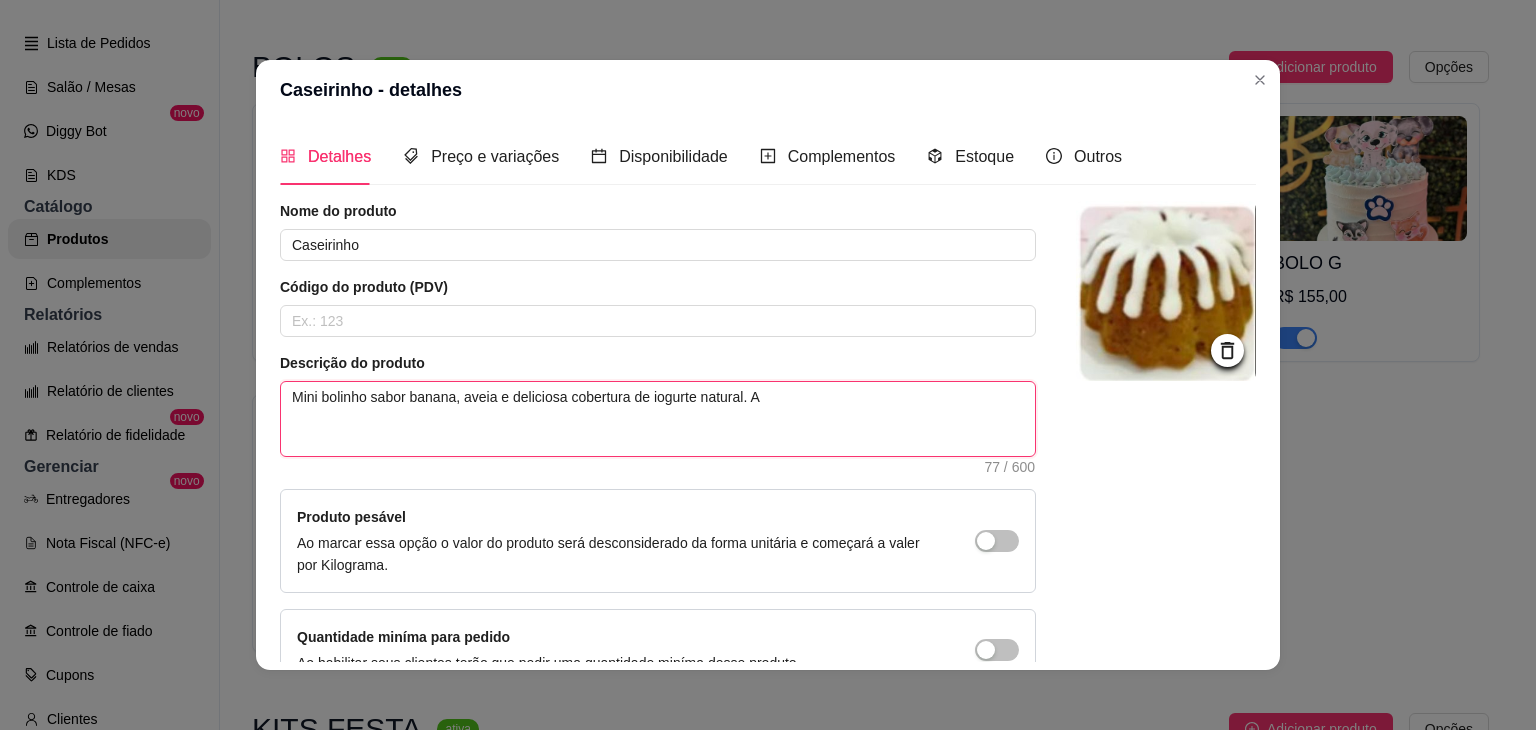type 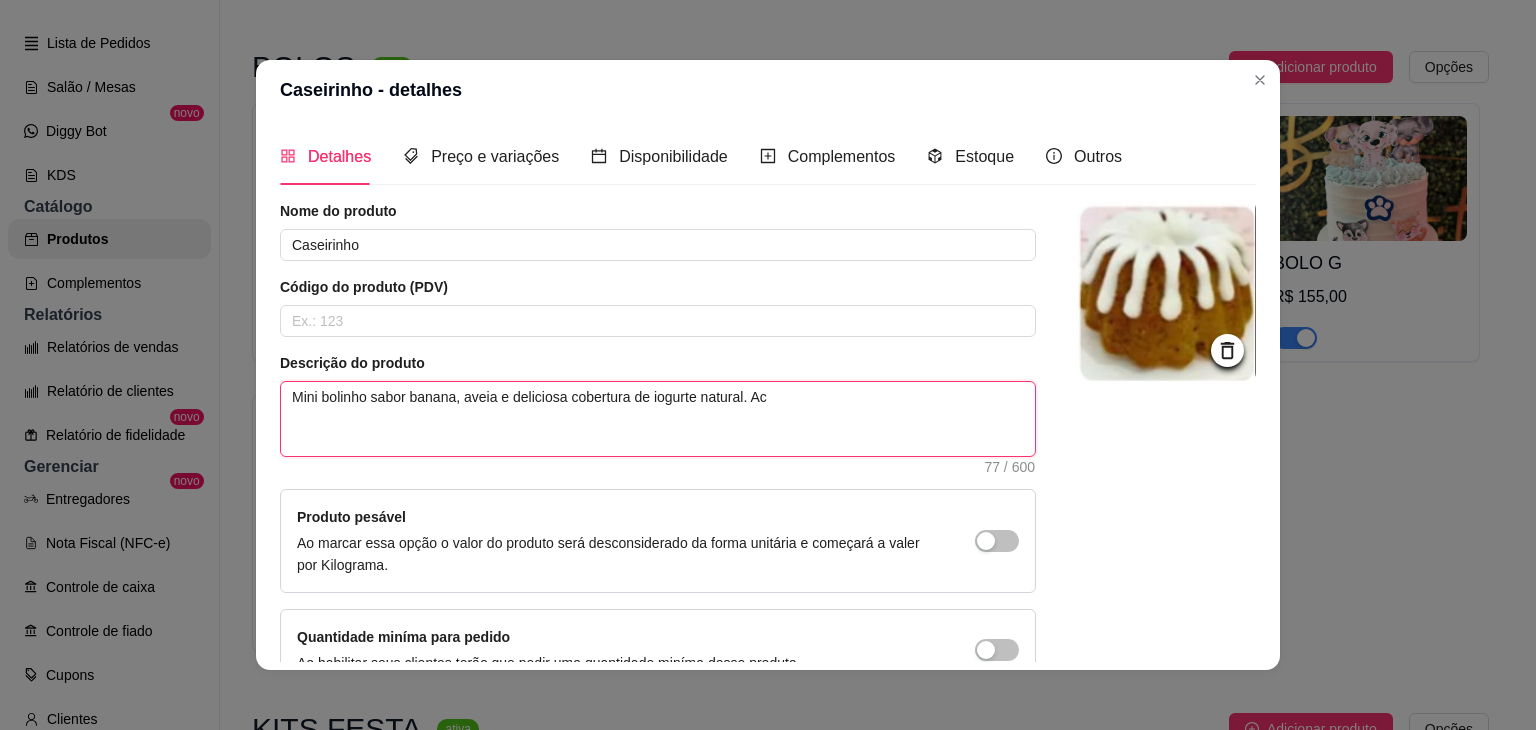 type 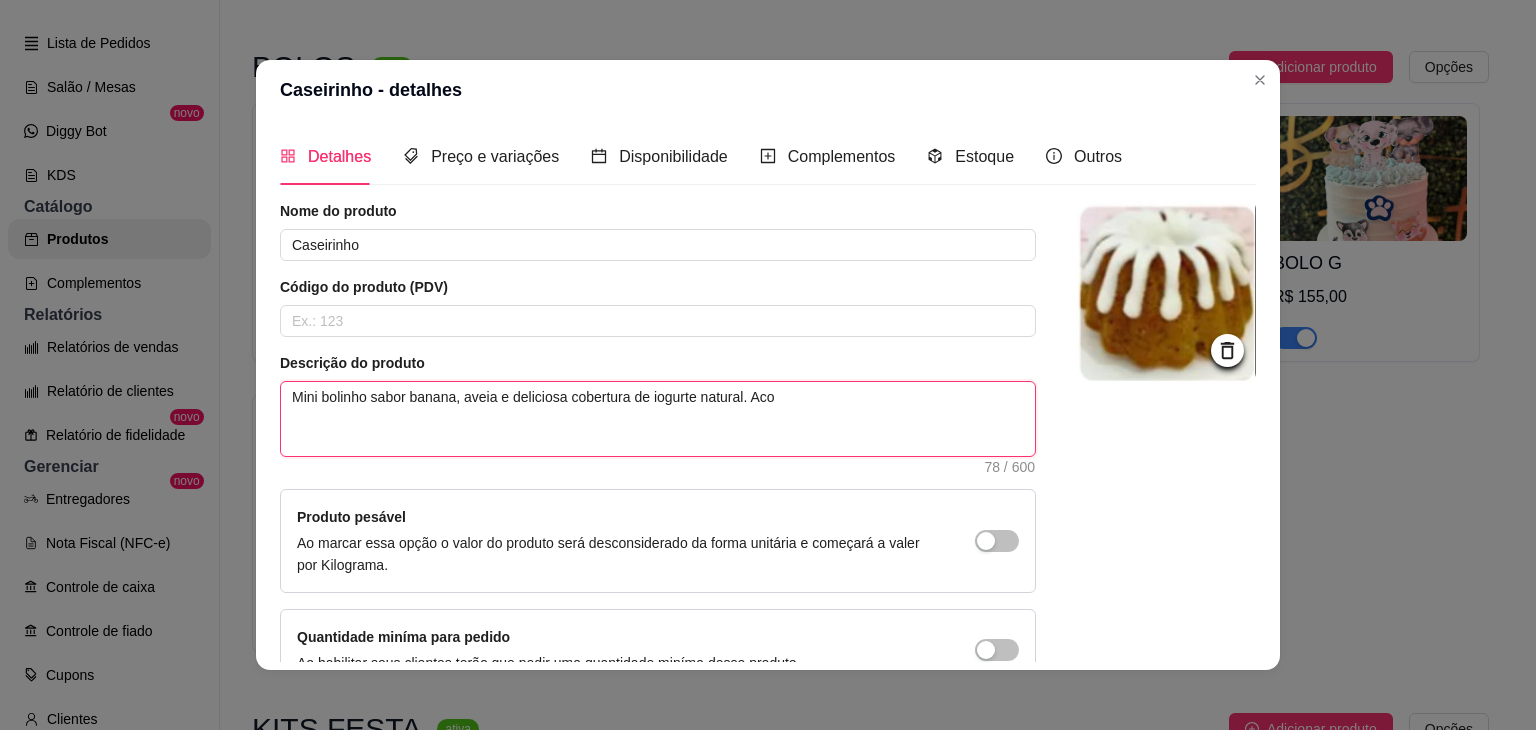 type 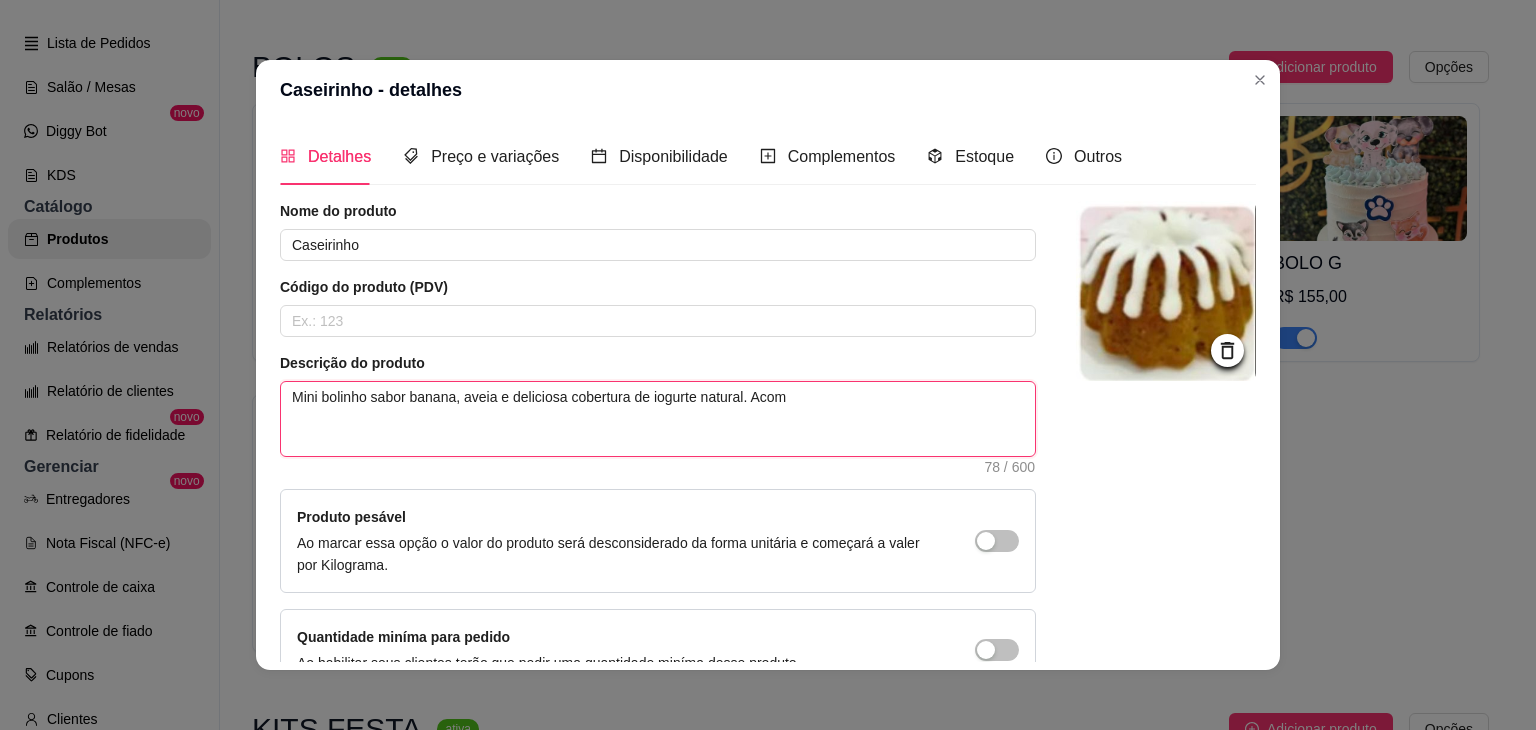 type 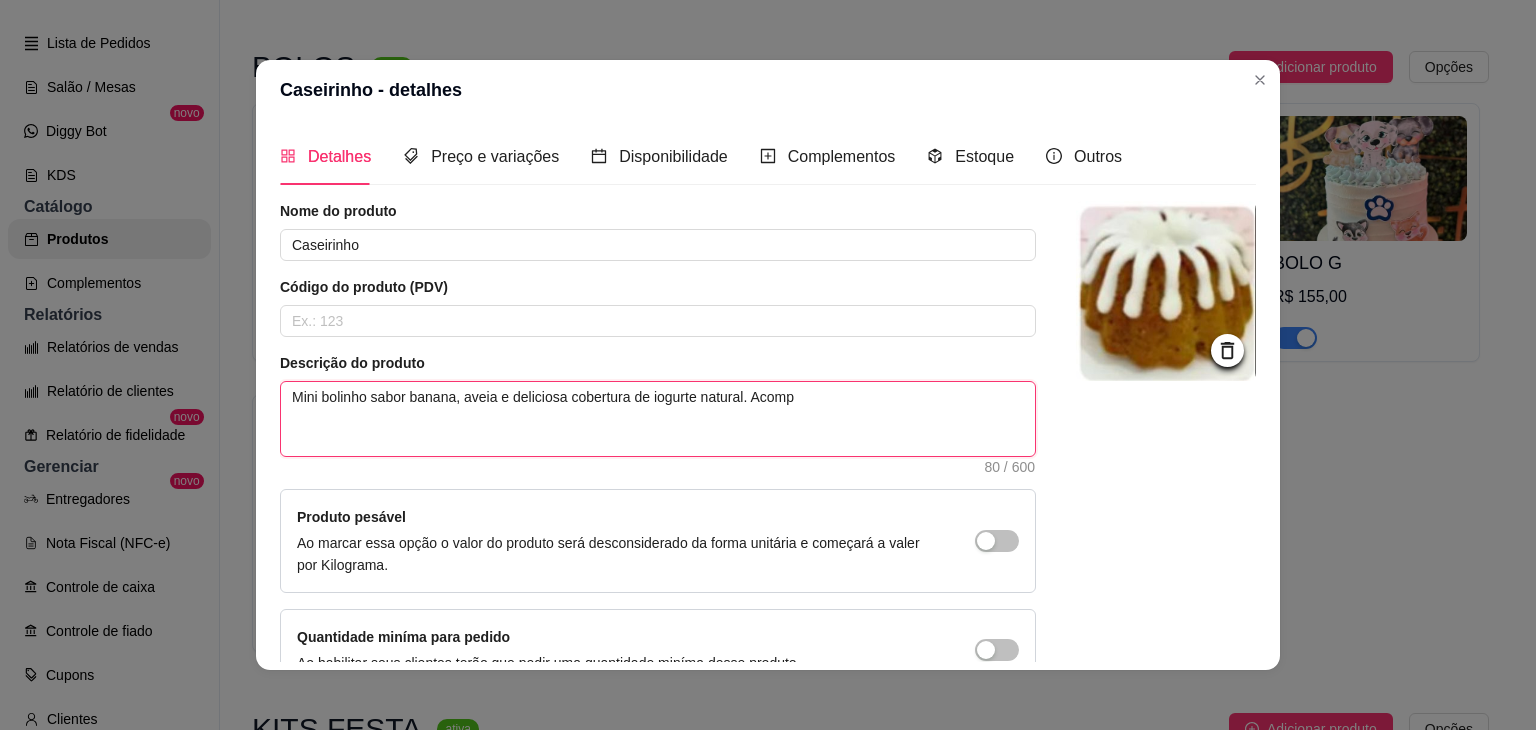 type 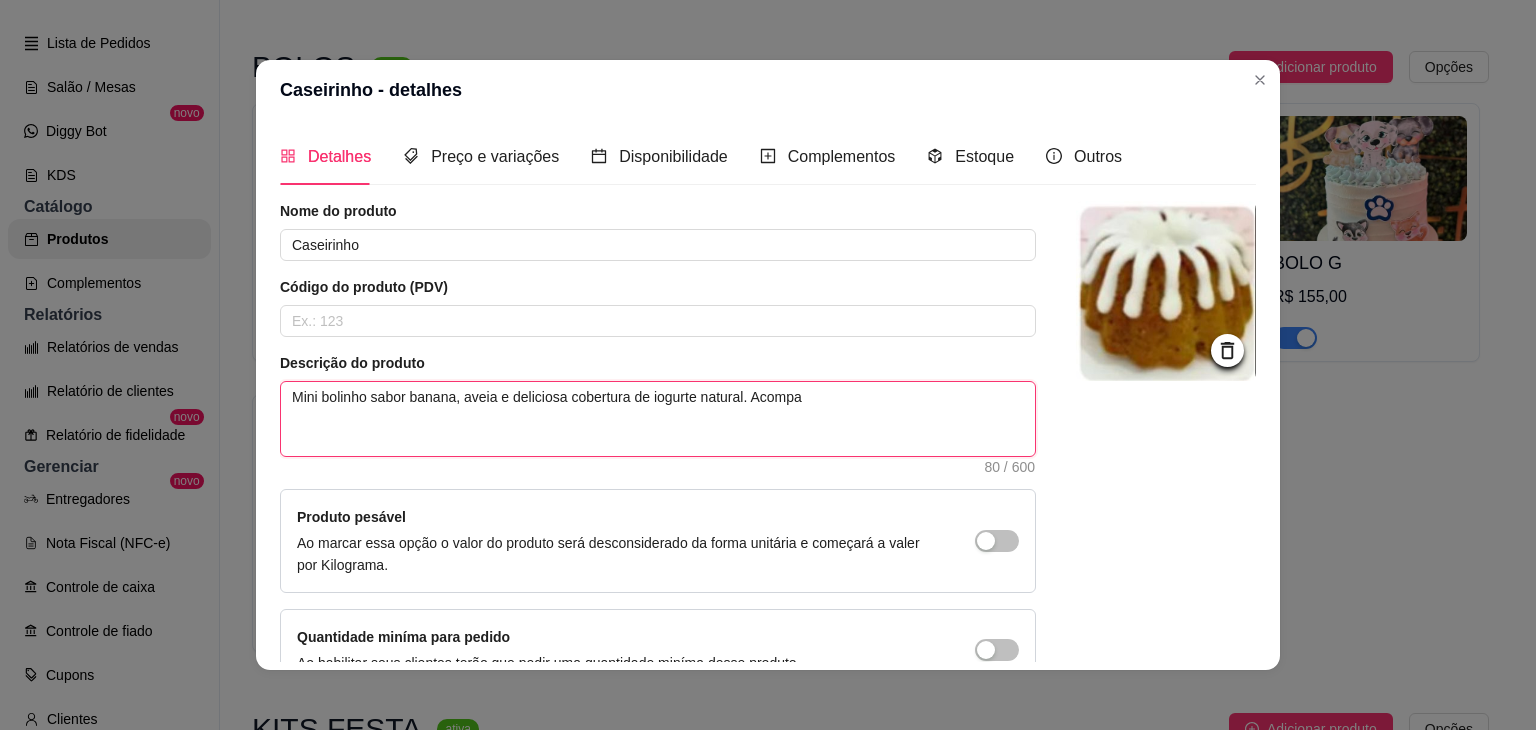 type 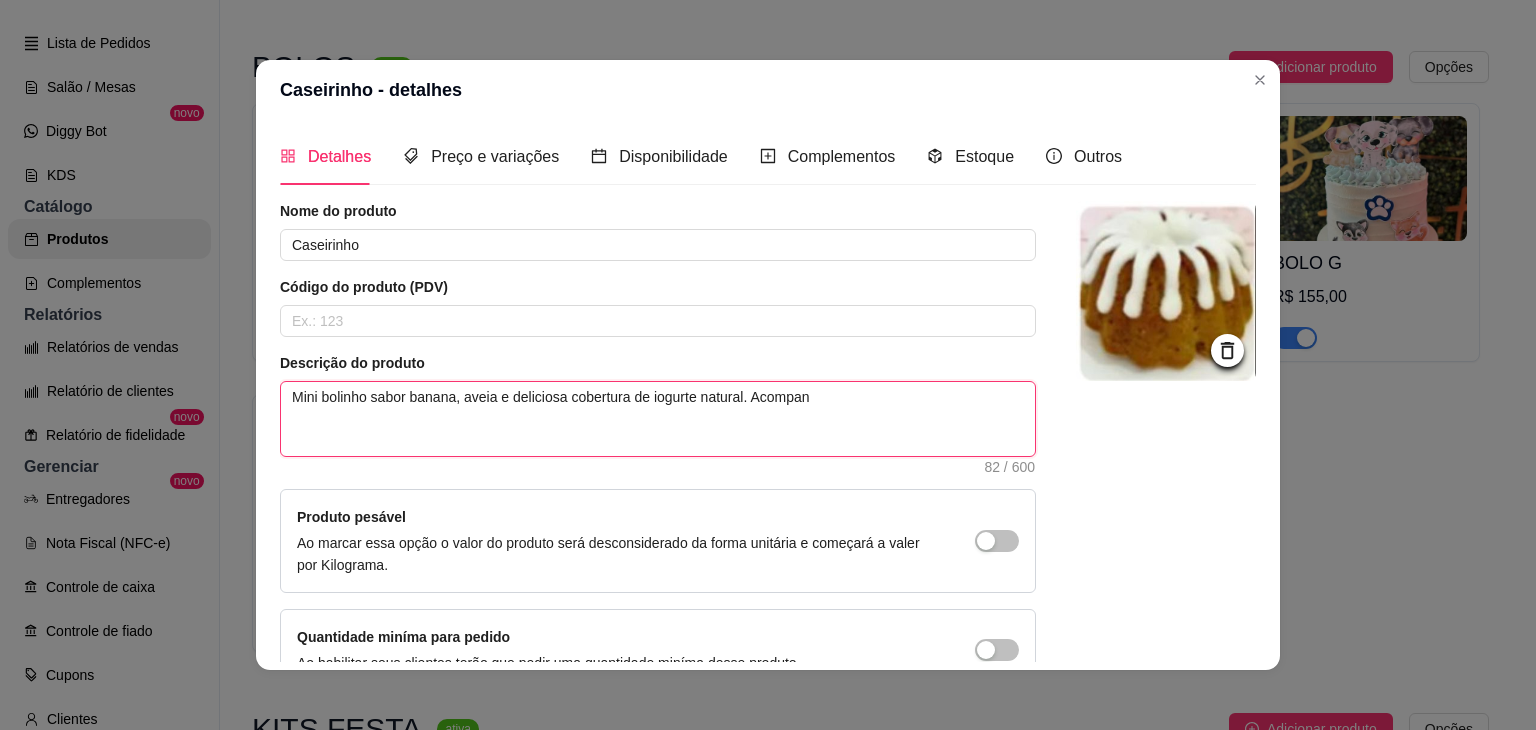 type 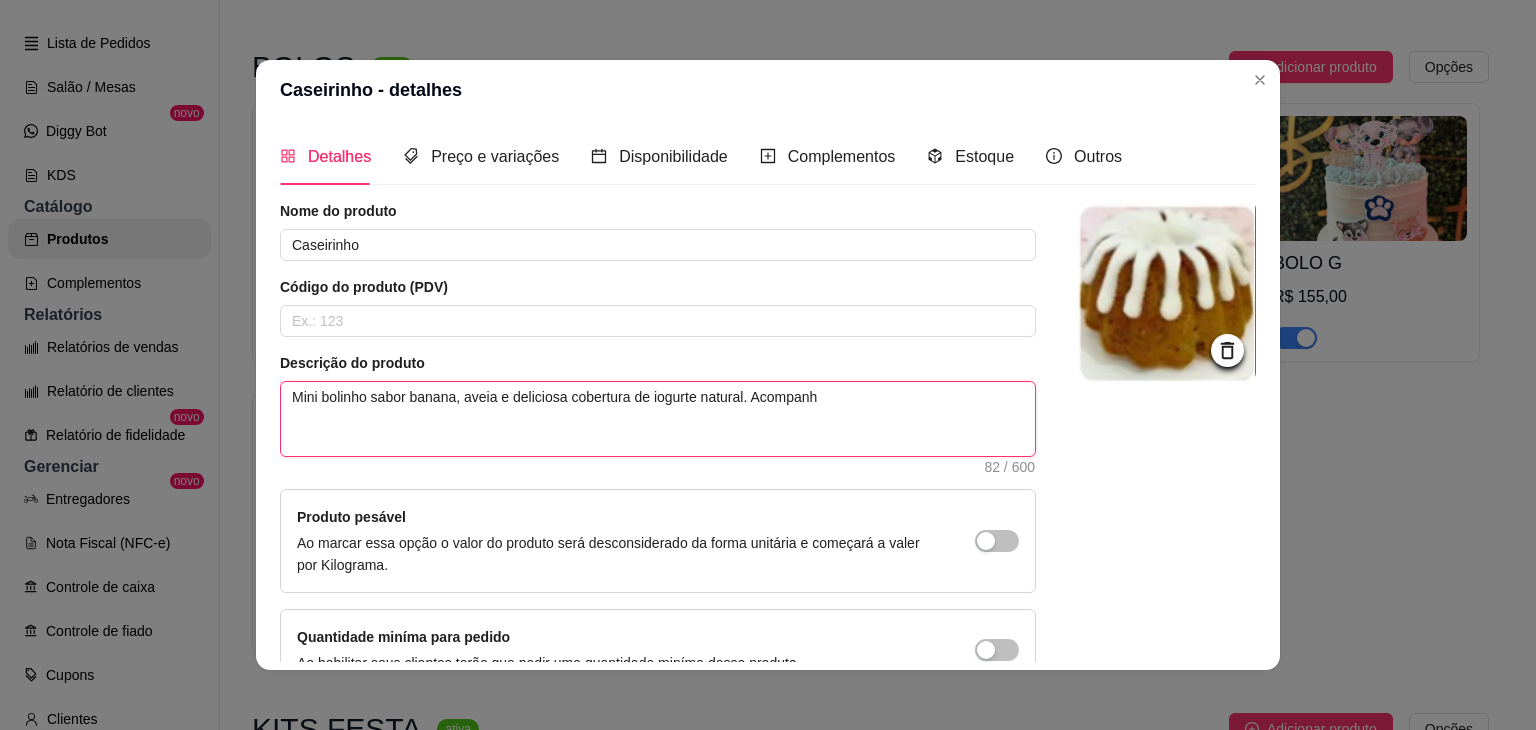 type 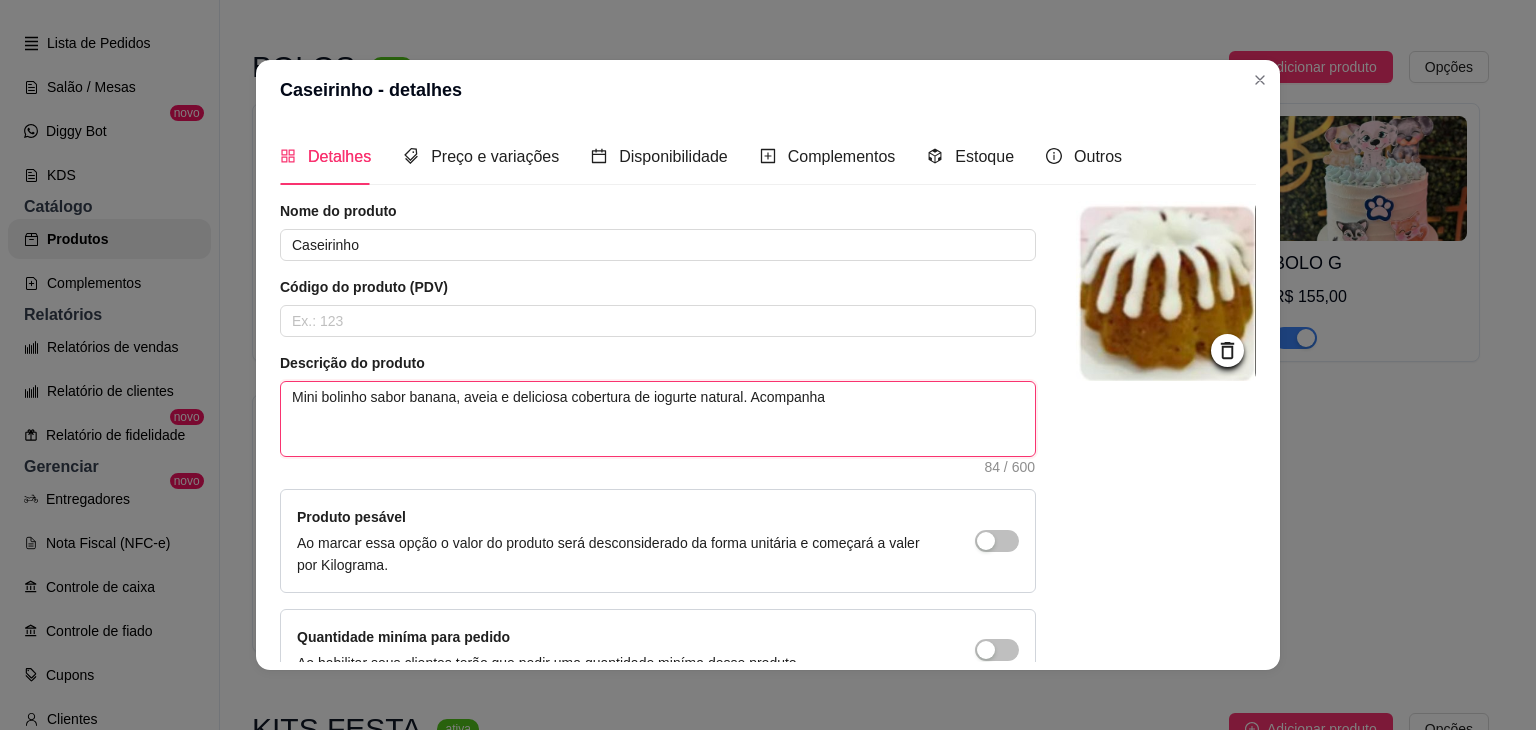 type 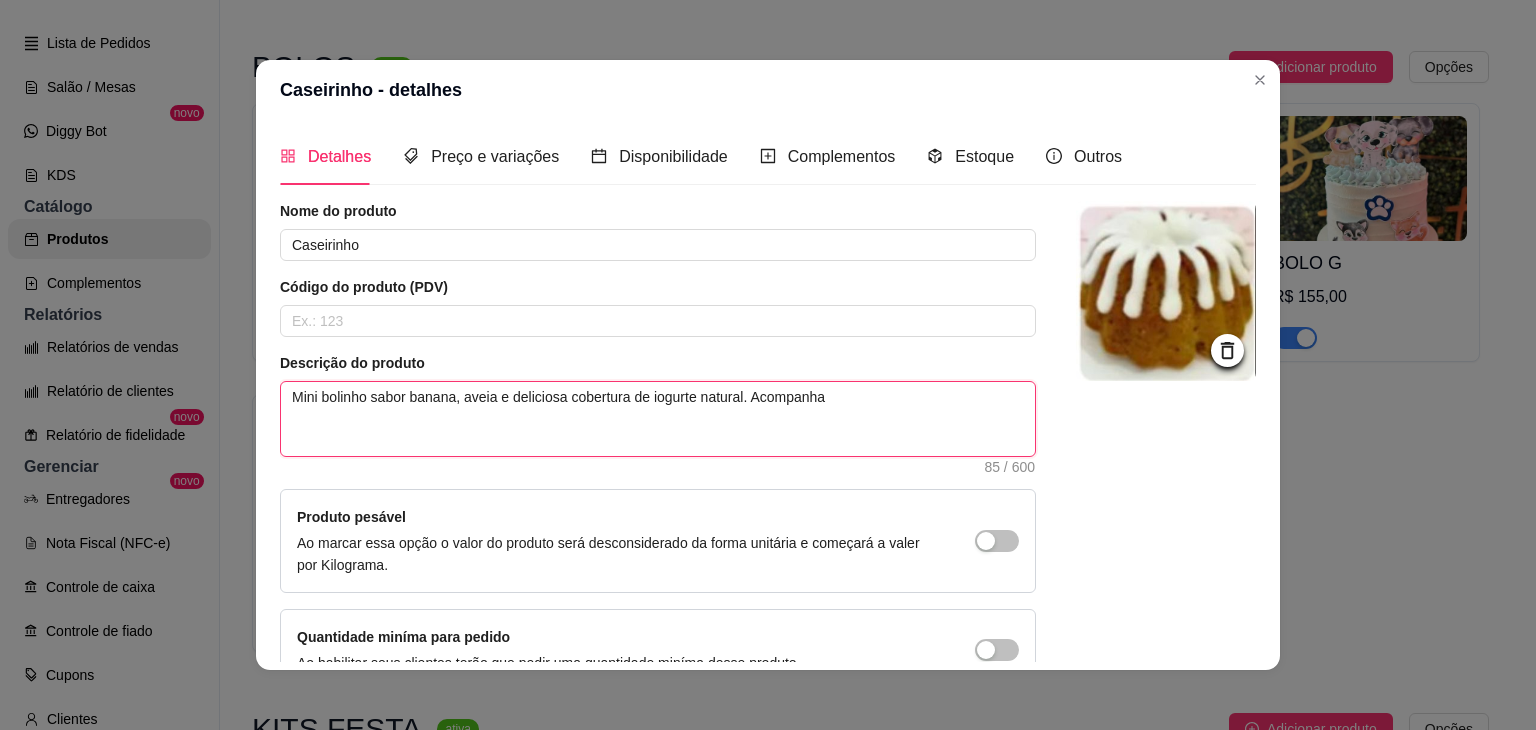 type 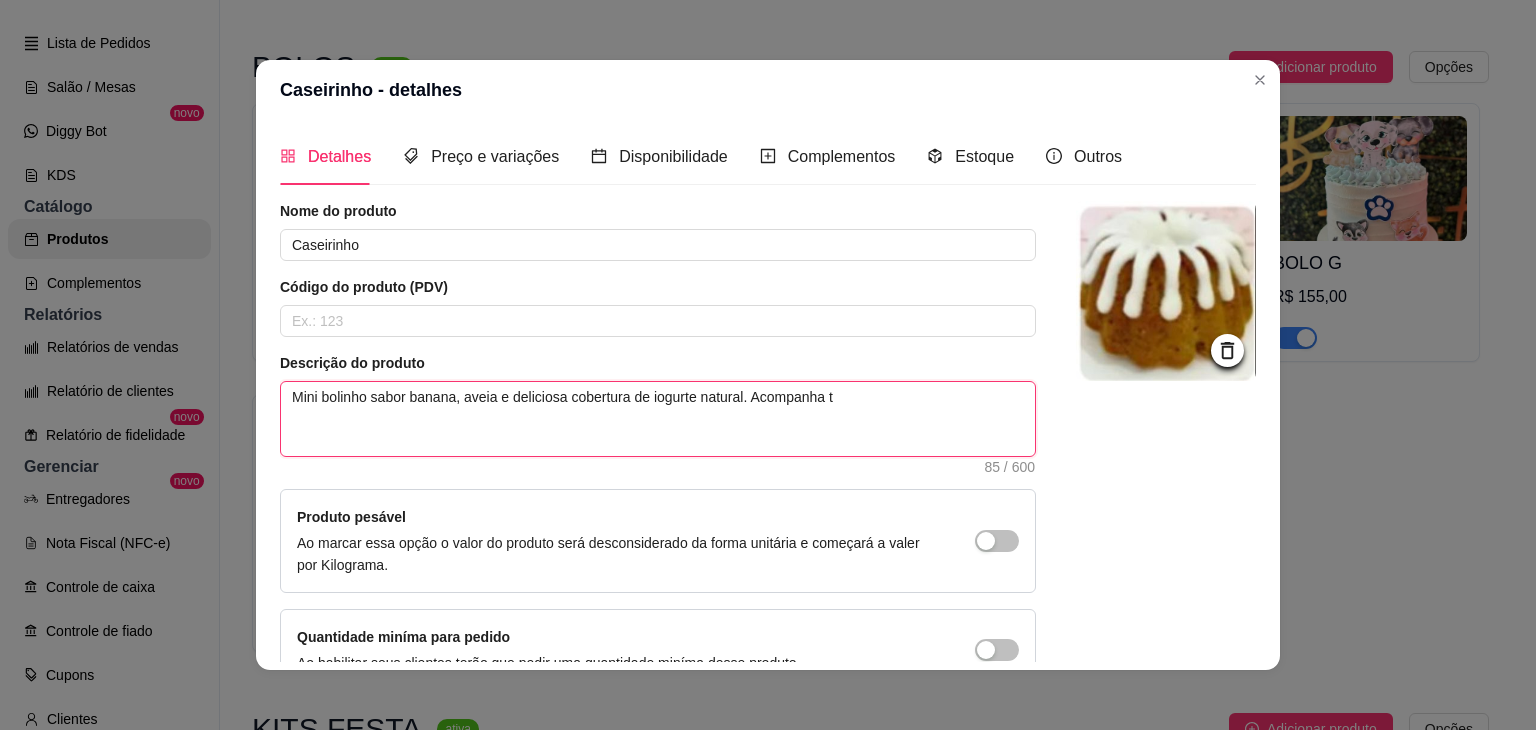 type 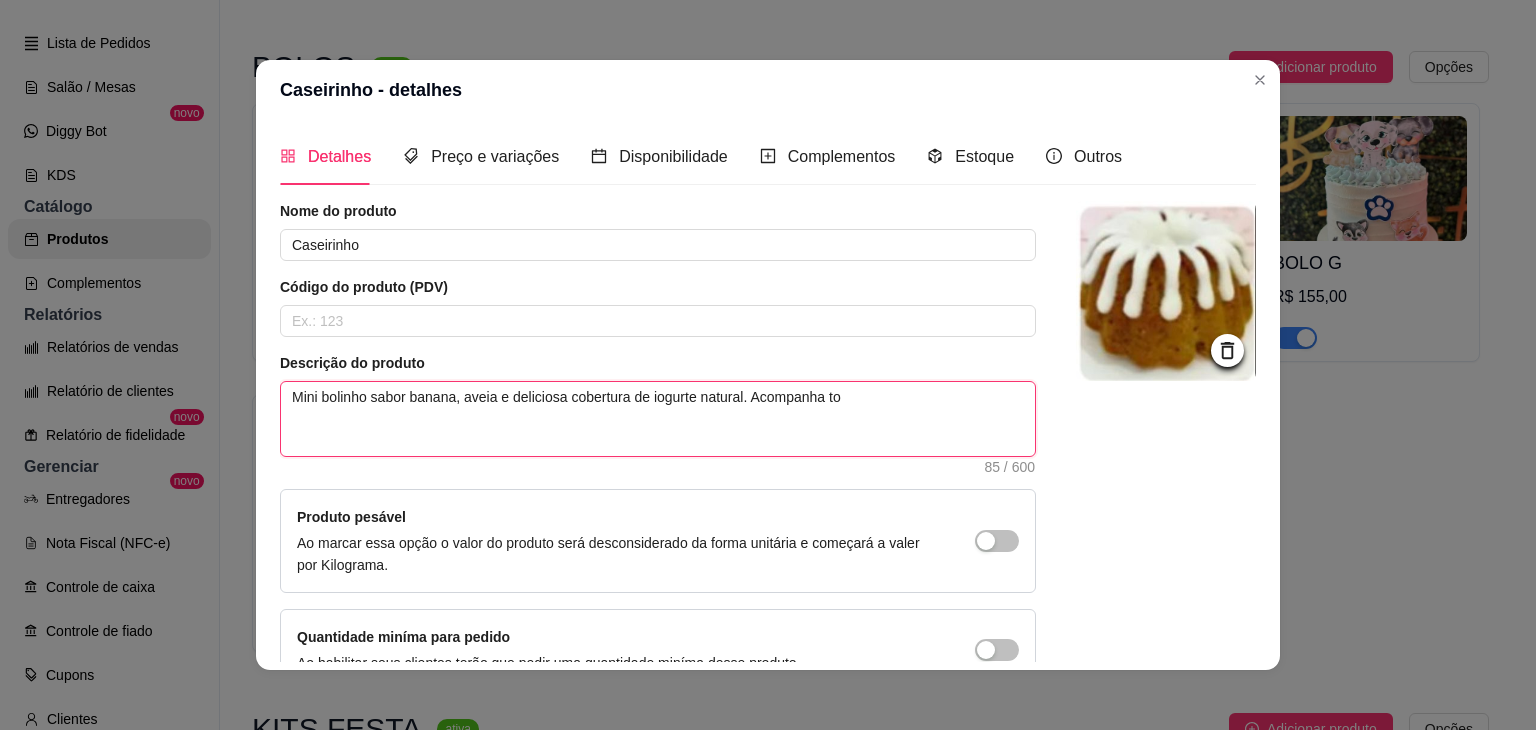 type 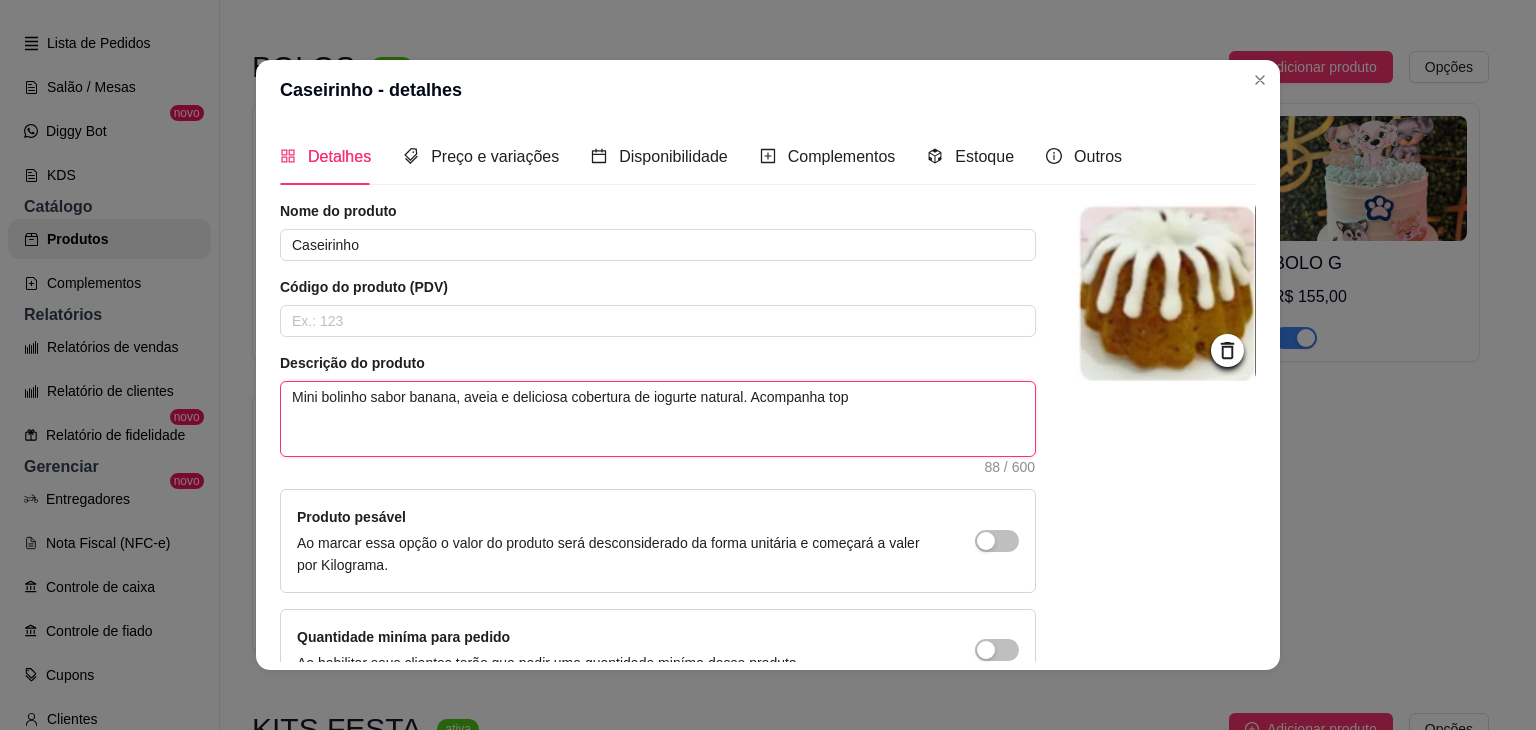 type 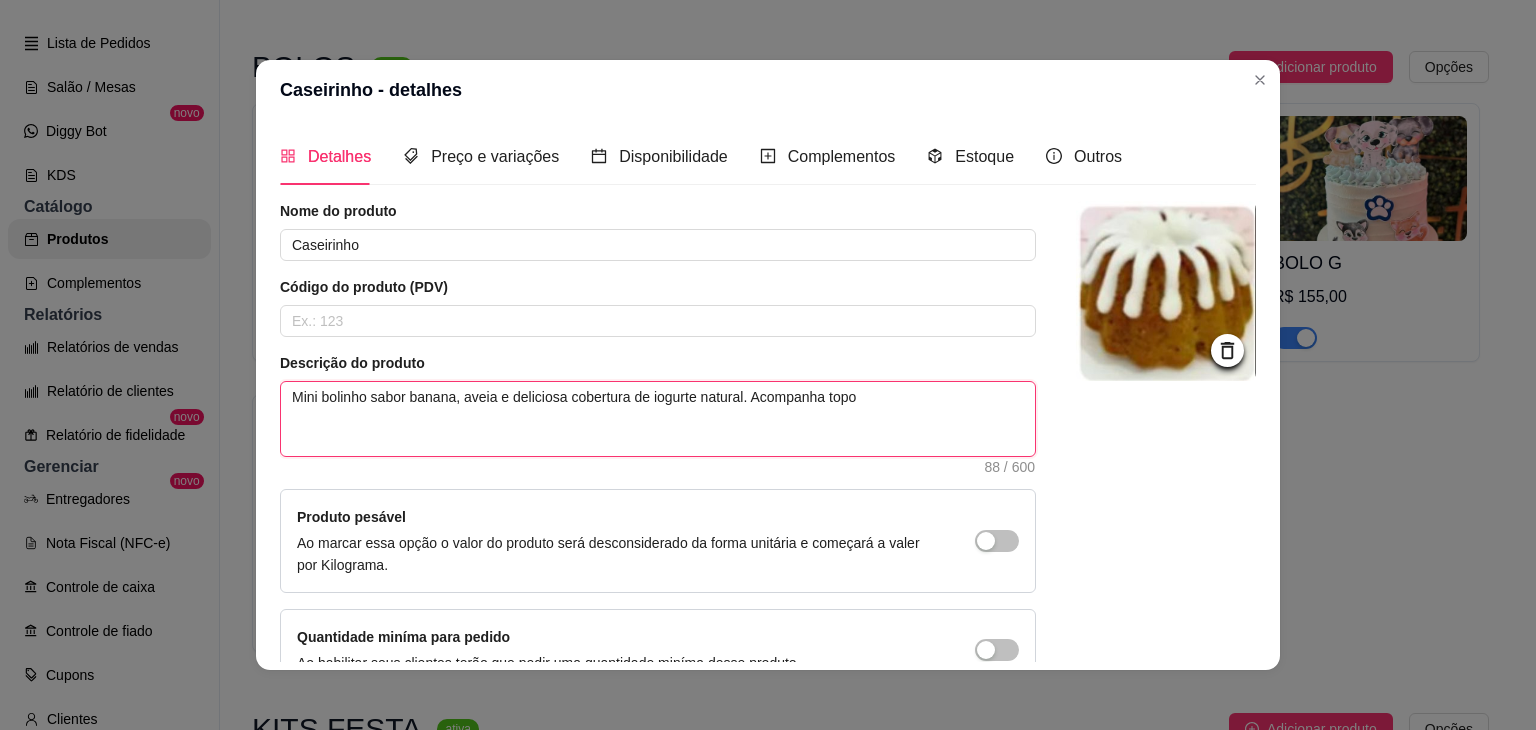 type 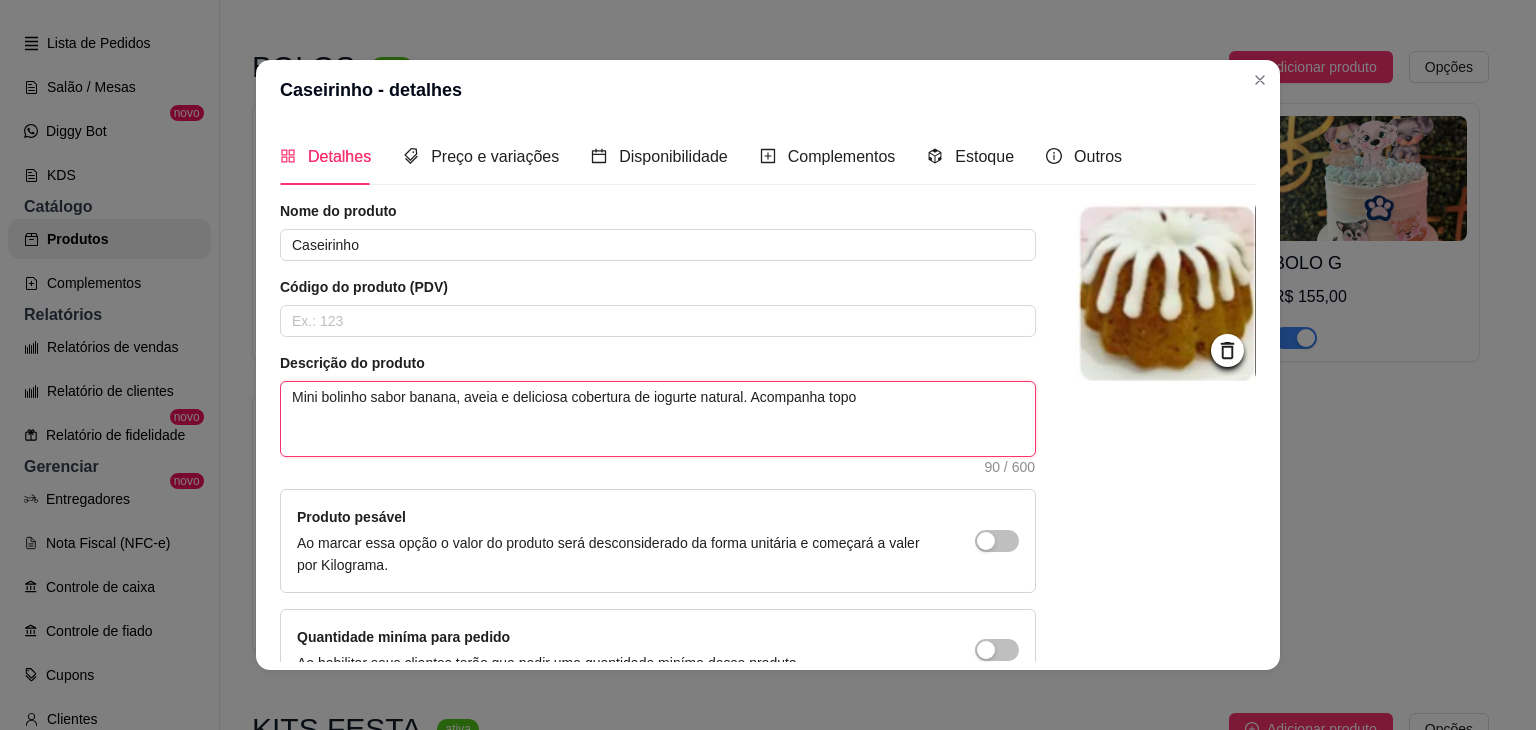 type 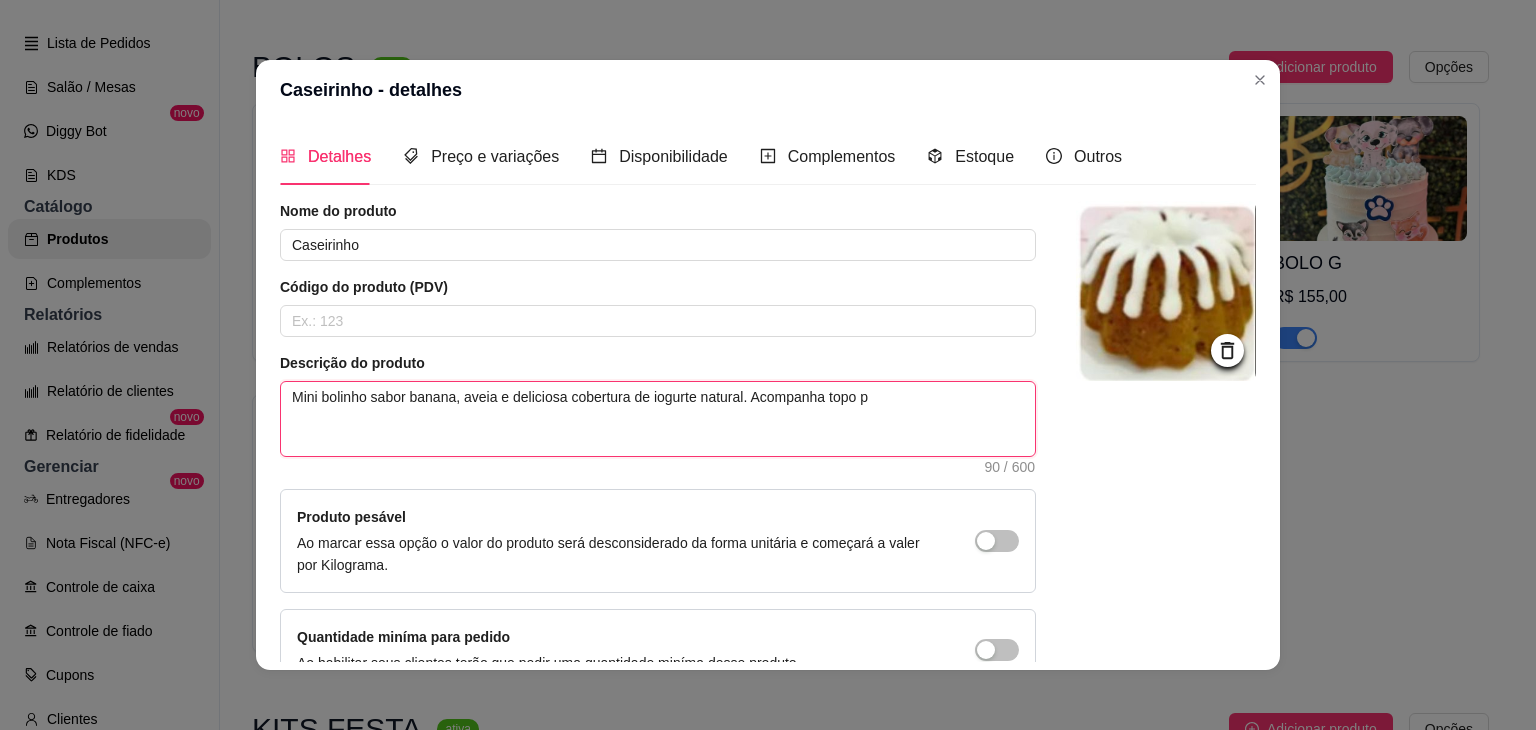type 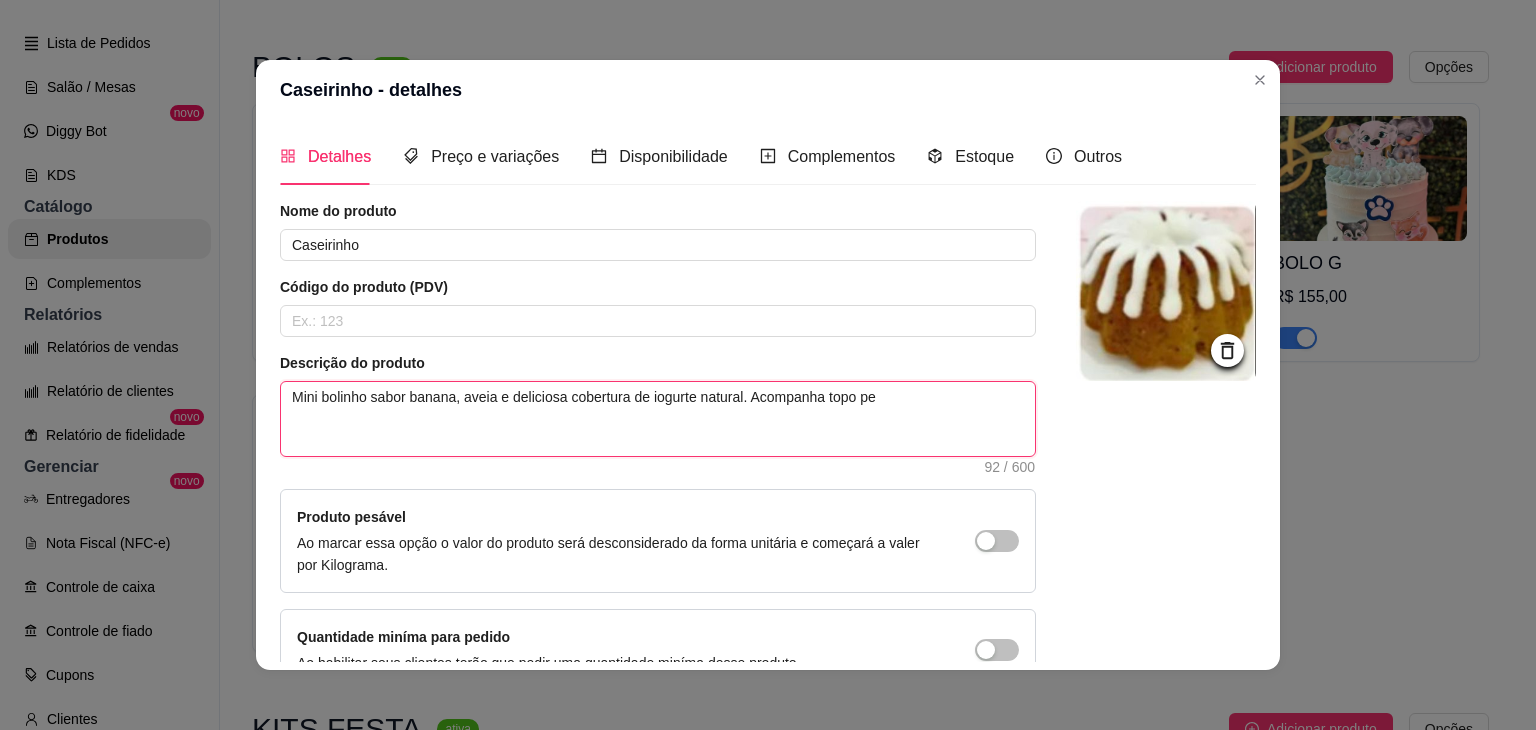 type 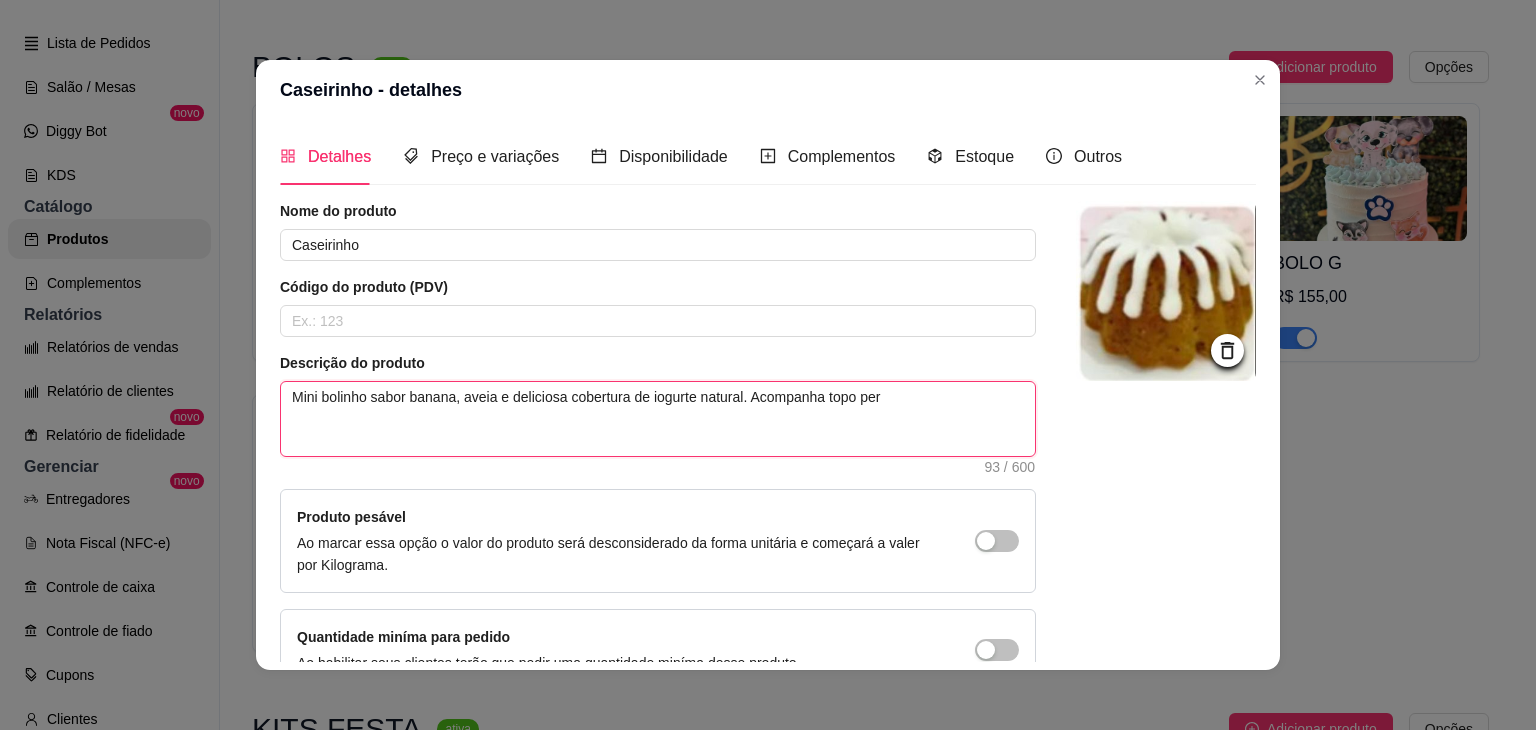 type 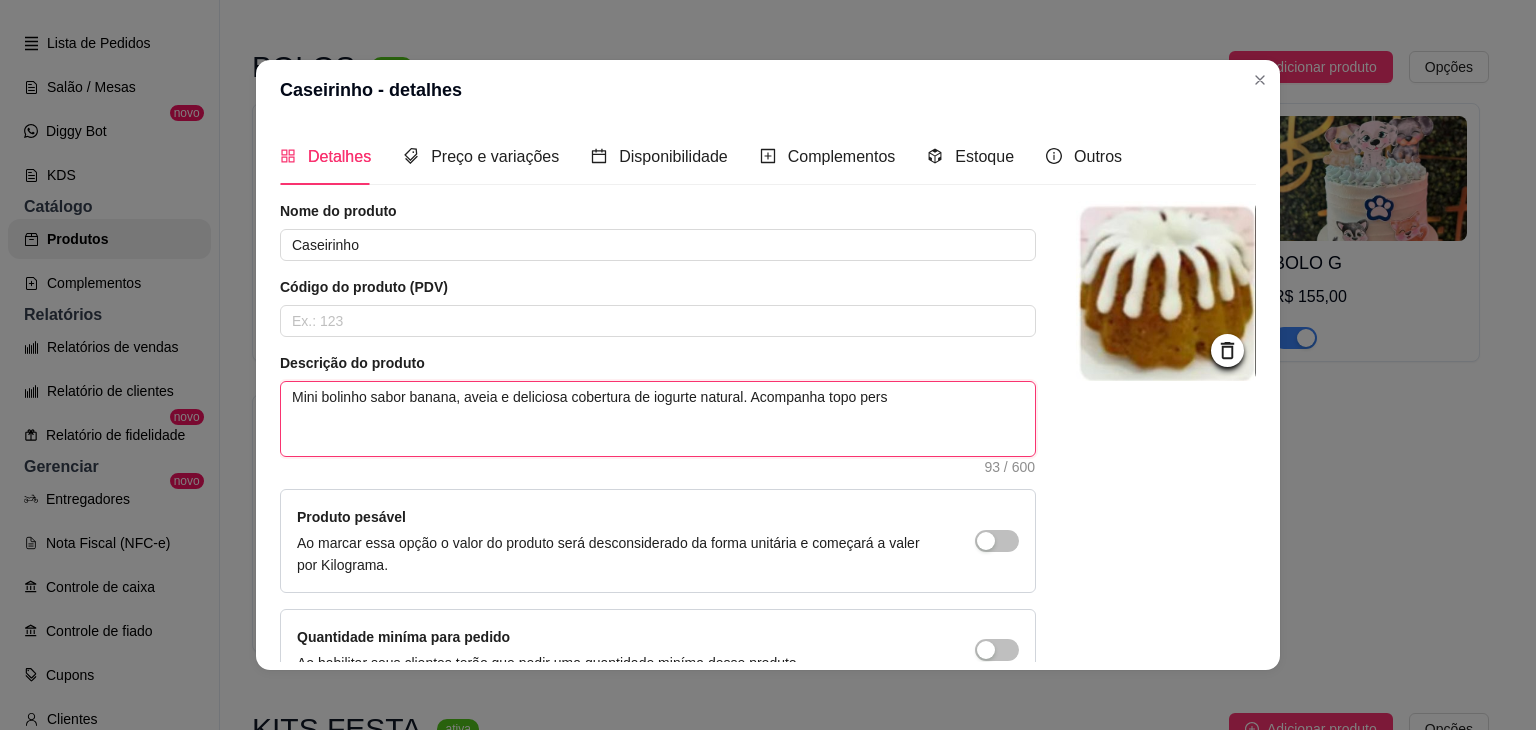 type on "Mini bolinho sabor banana, aveia e deliciosa cobertura de iogurte natural. Acompanha topo perso" 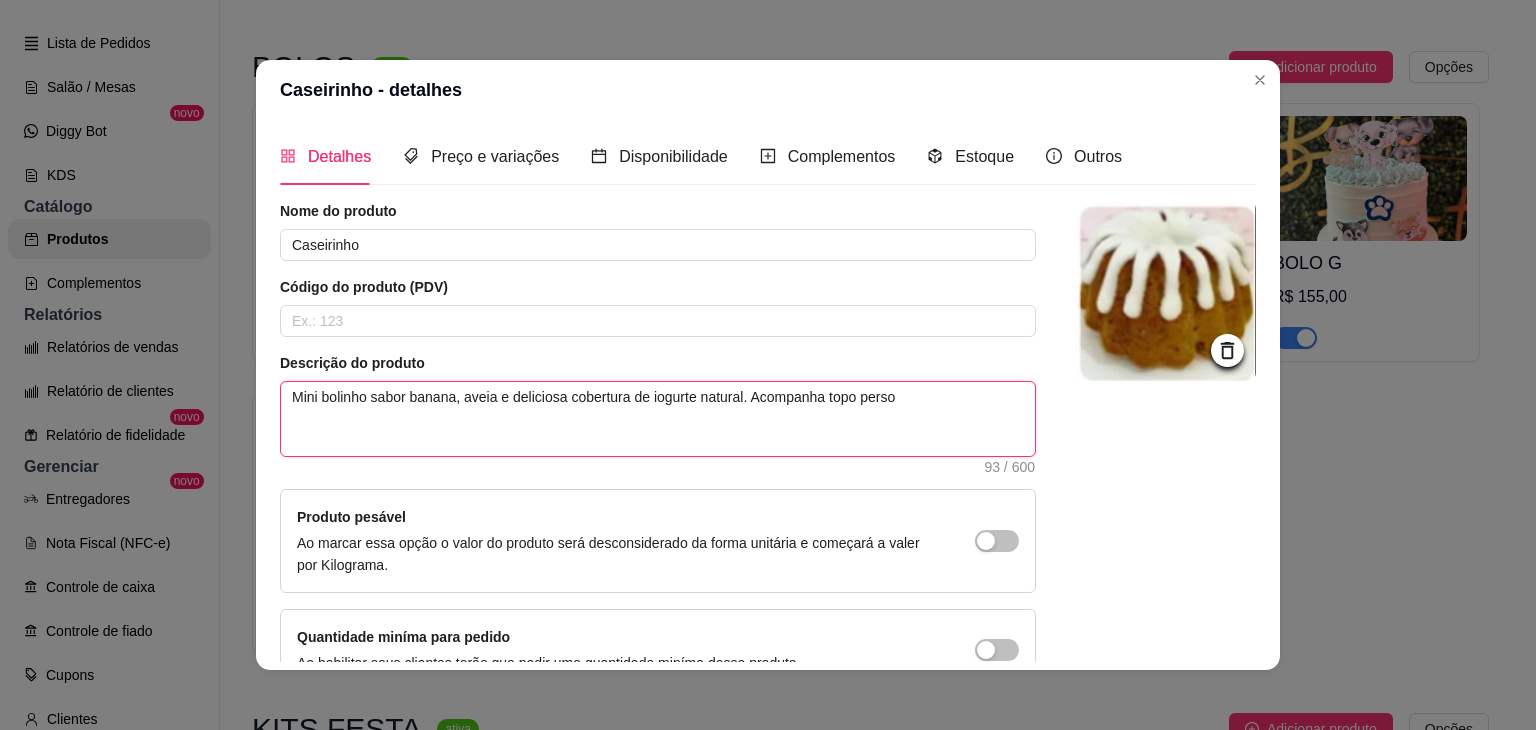 type 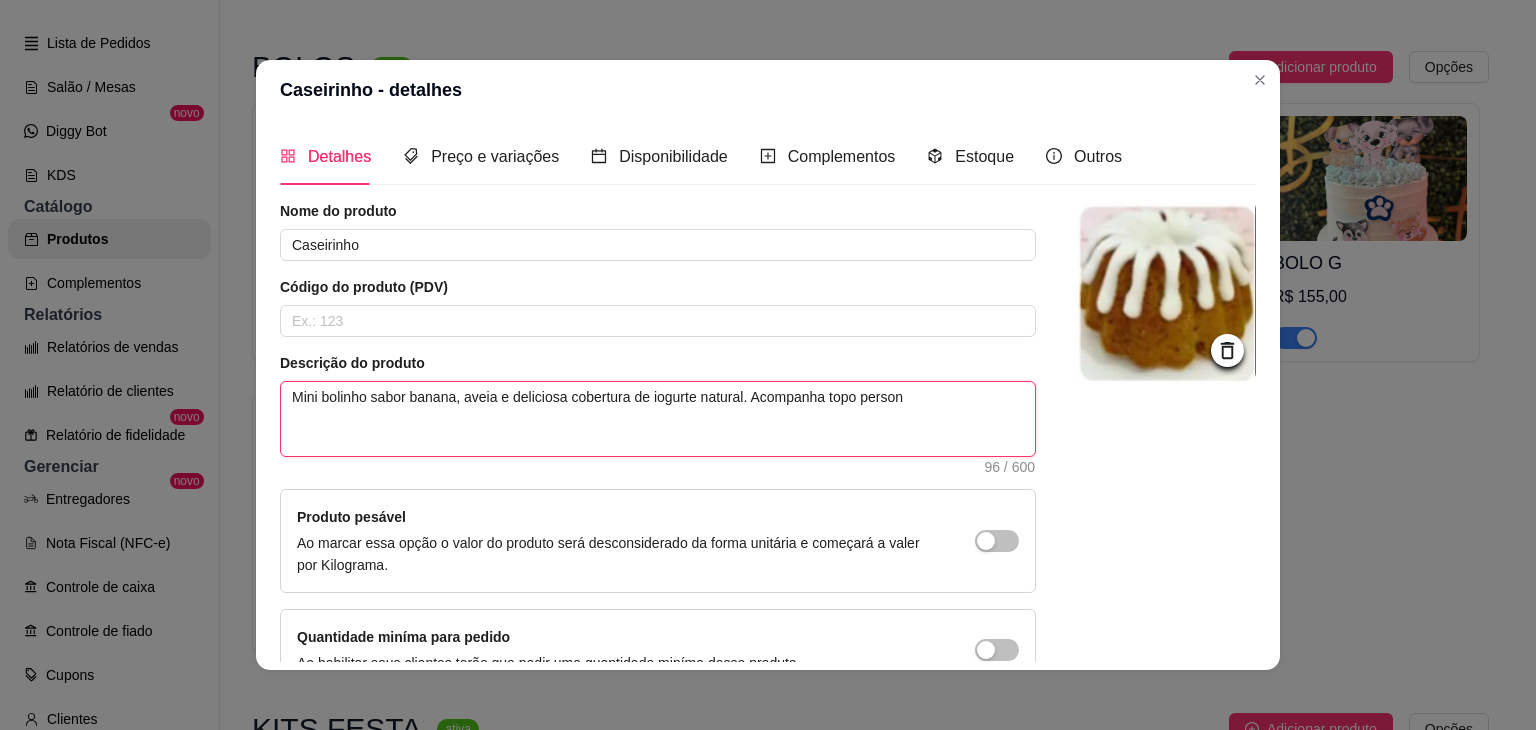 type 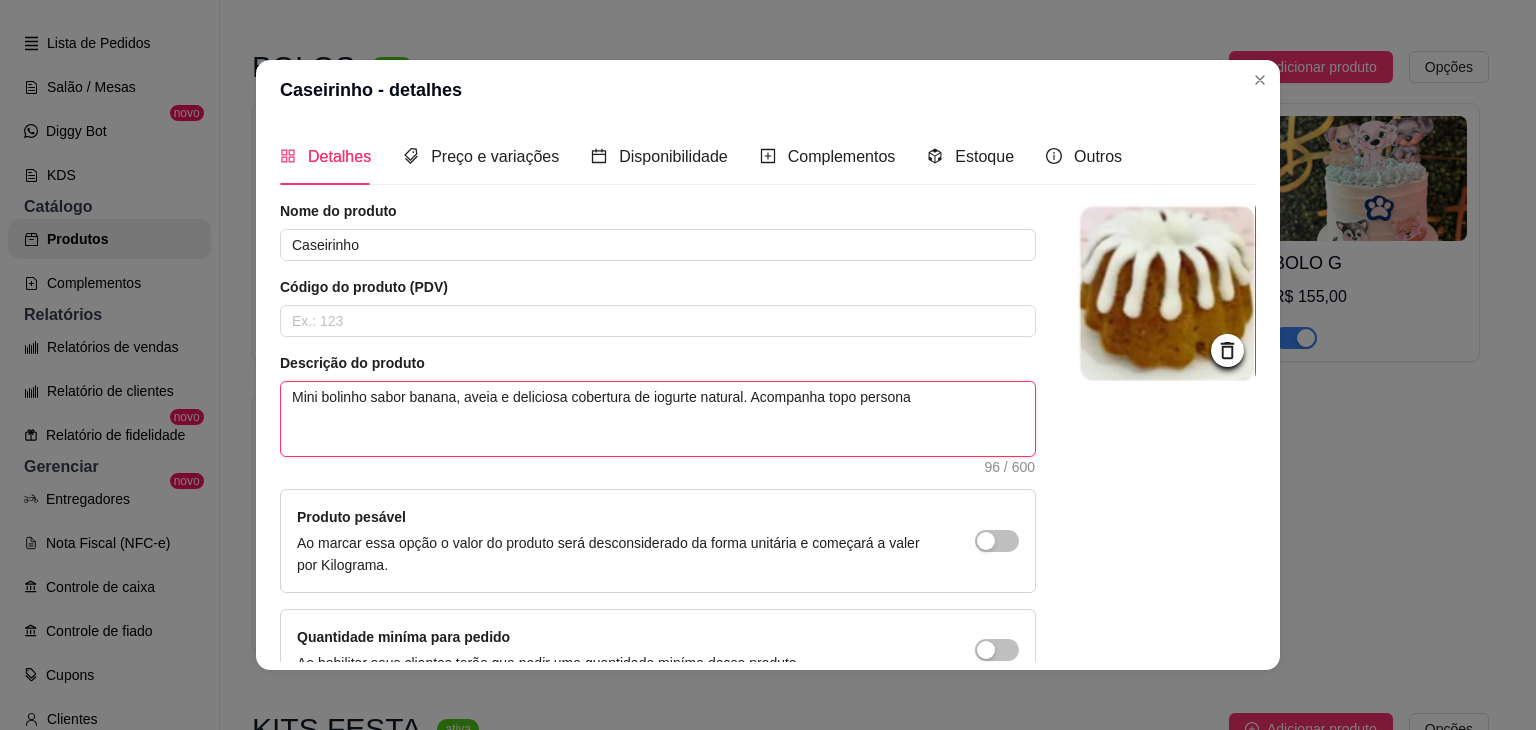 type 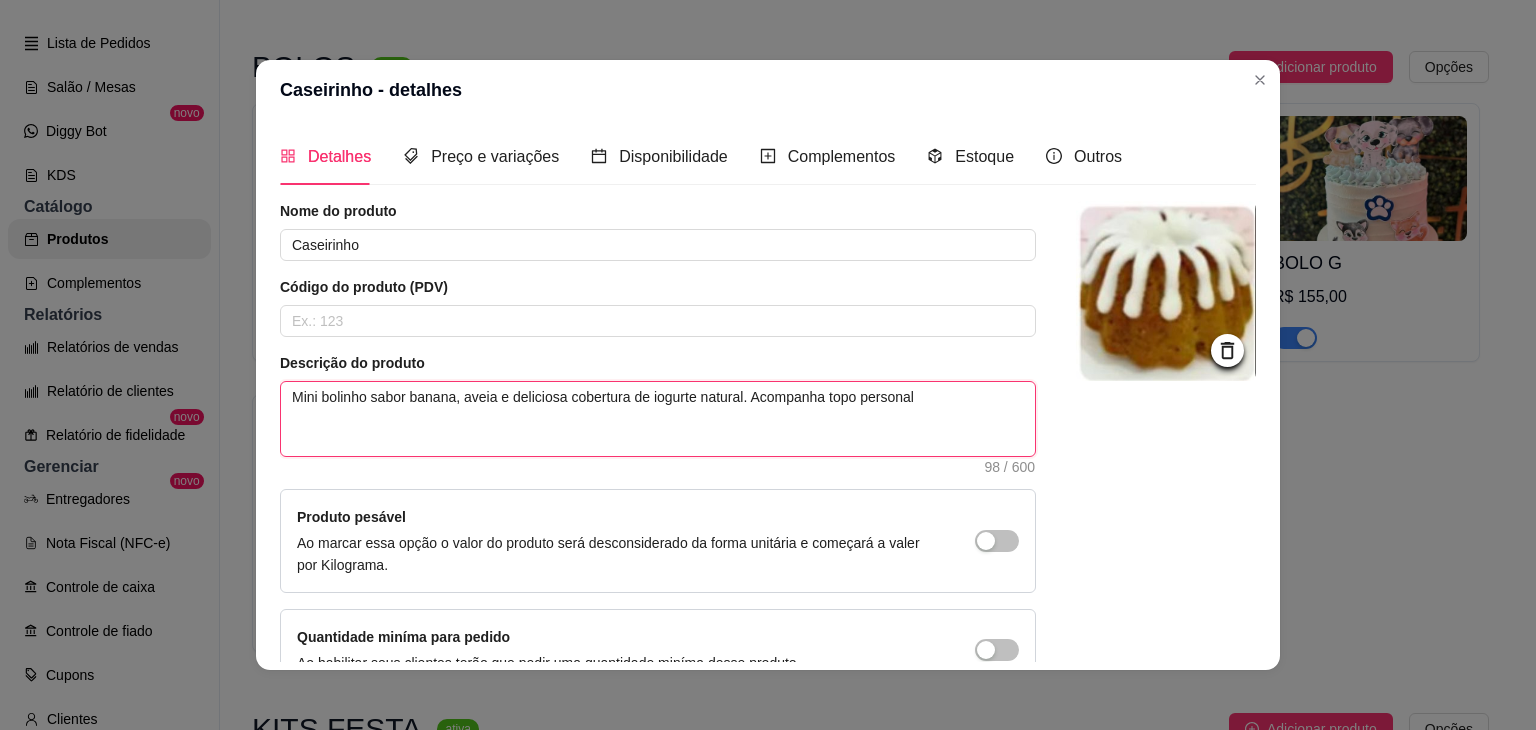 type on "Mini bolinho sabor banana, aveia e deliciosa cobertura de iogurte natural. Acompanha topo personalz" 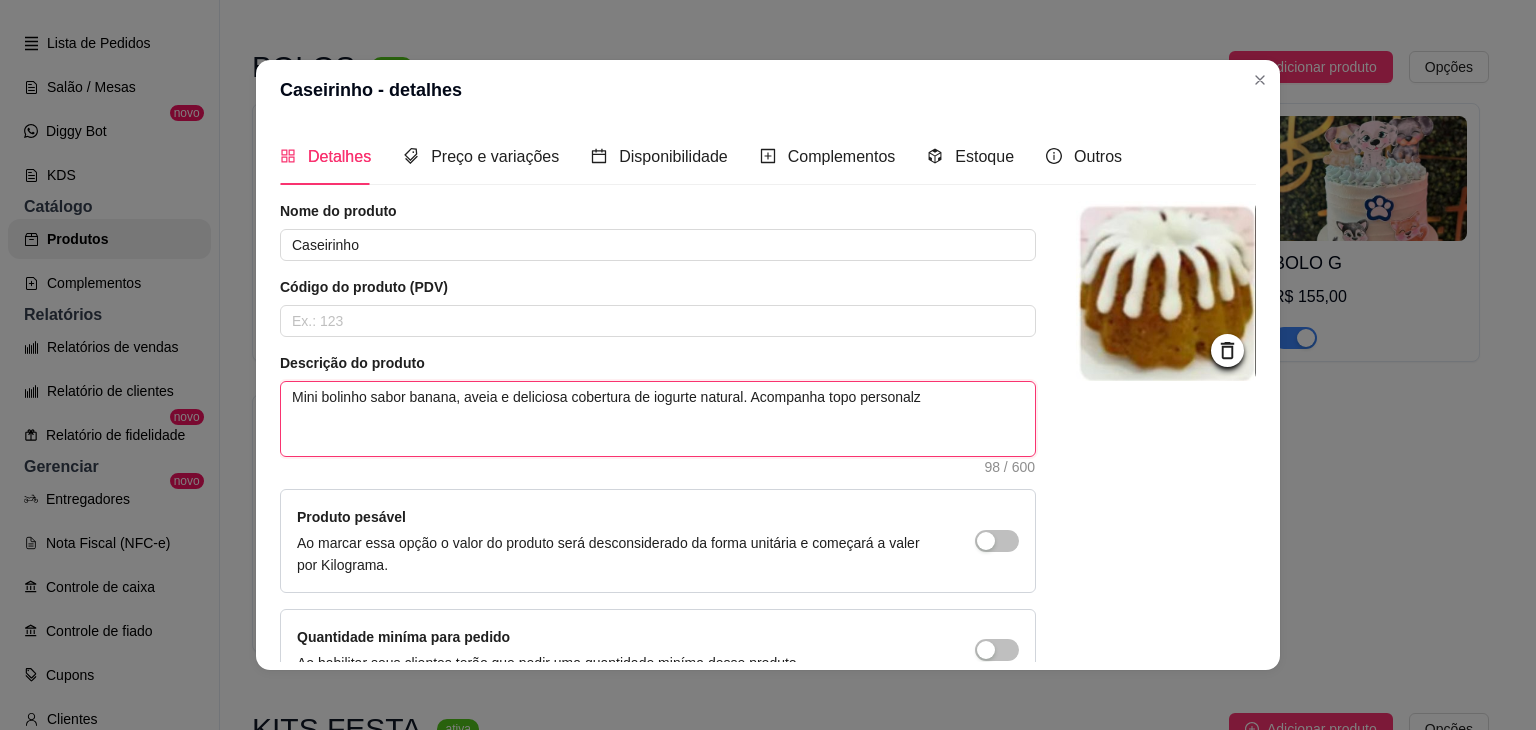 type 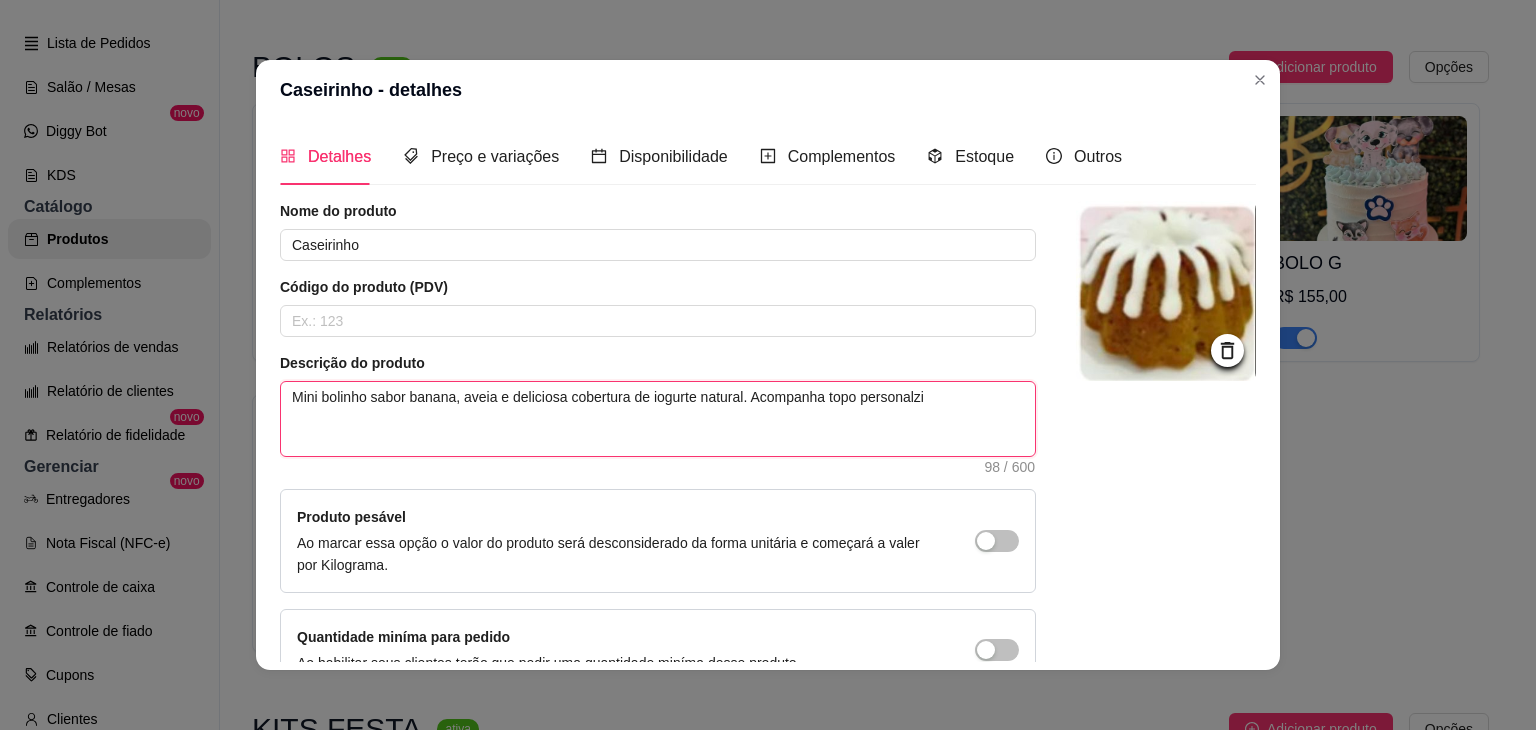 type 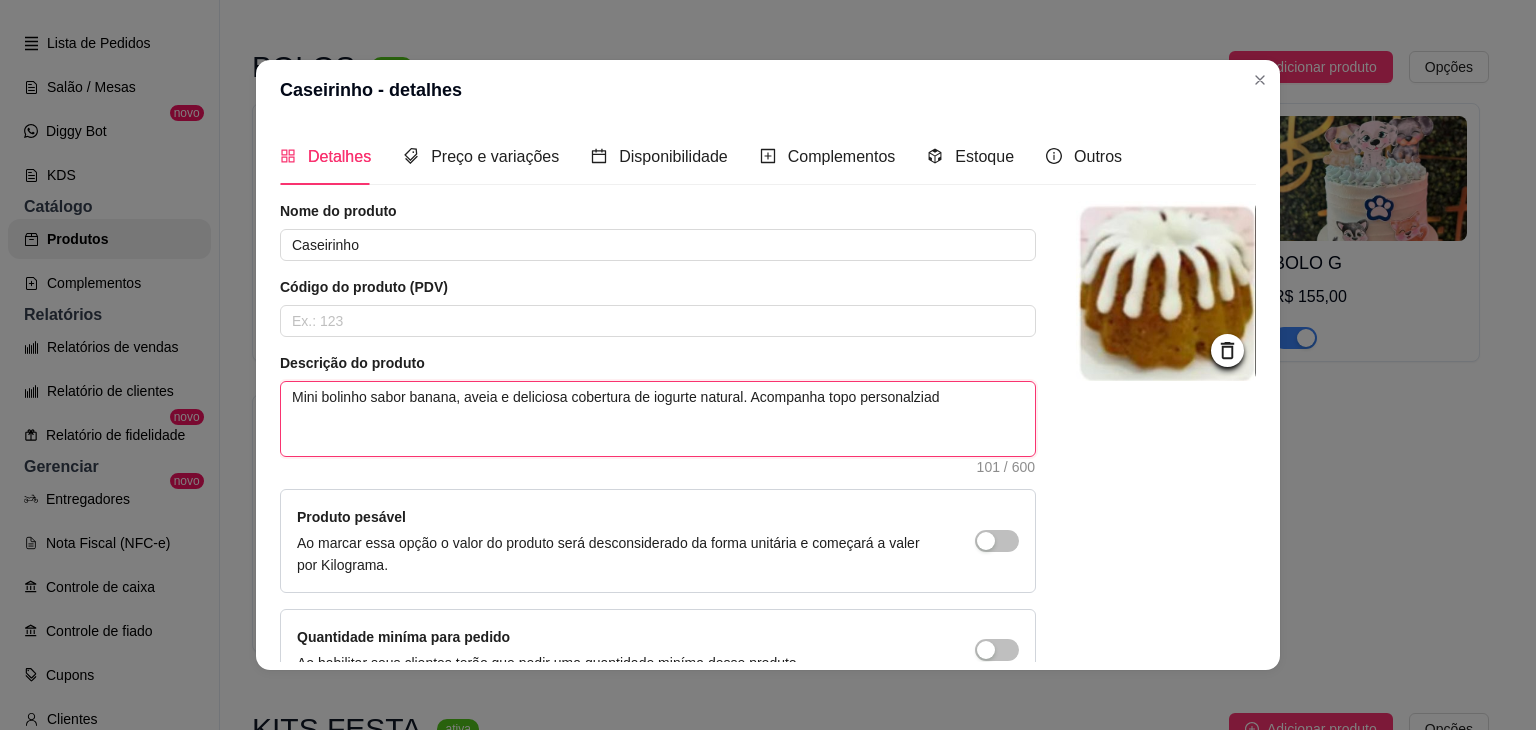 type on "Mini bolinho sabor banana, aveia e deliciosa cobertura de iogurte natural. Acompanha topo personalziado" 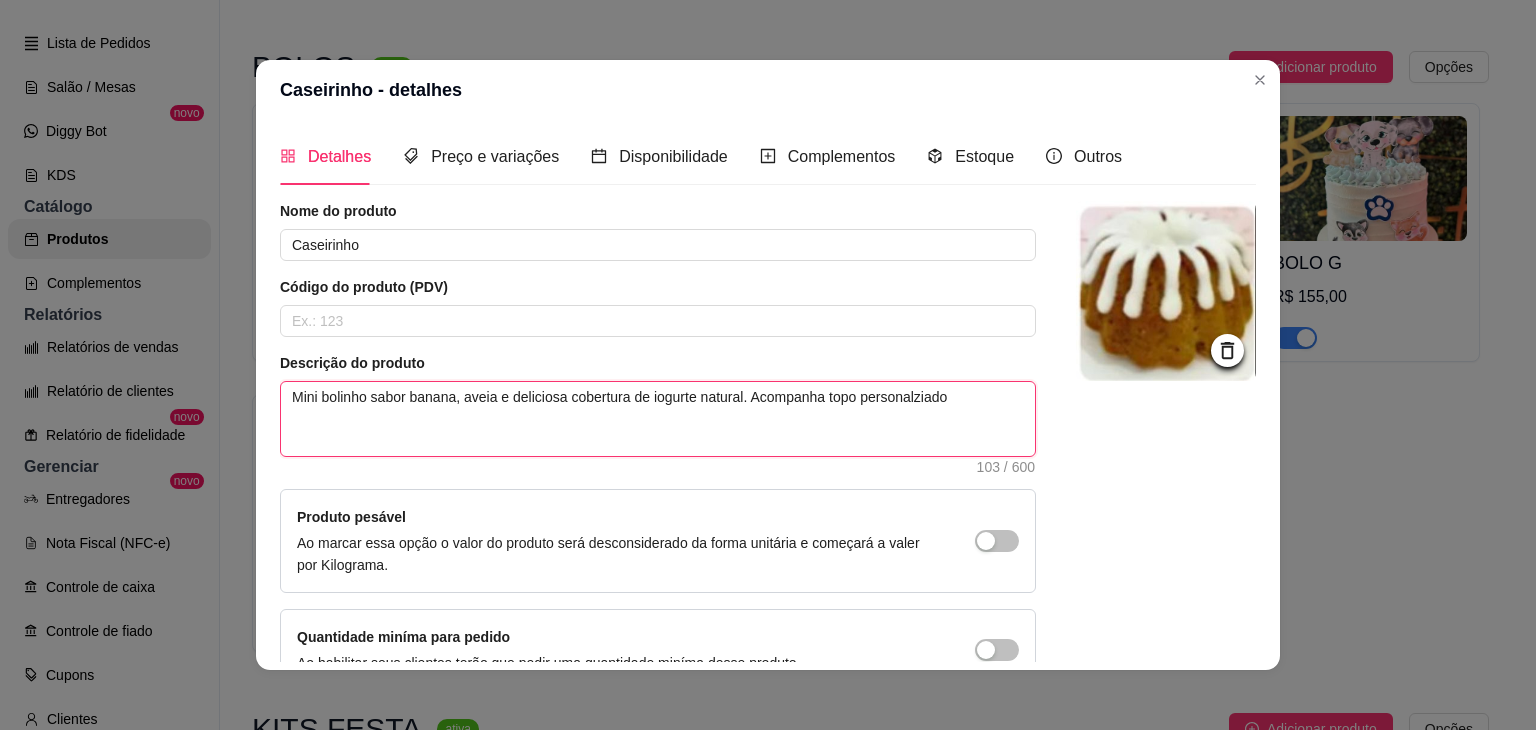 type 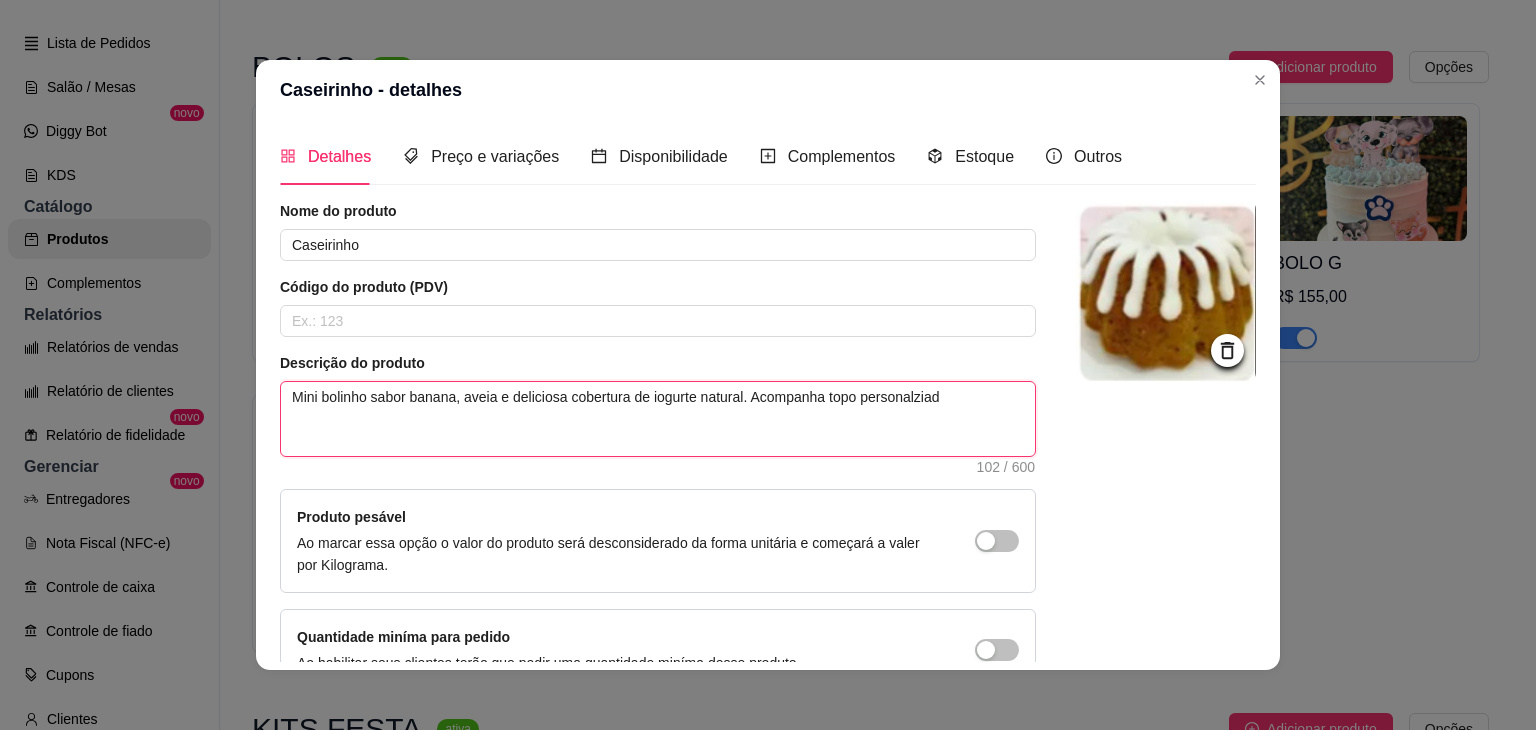 type 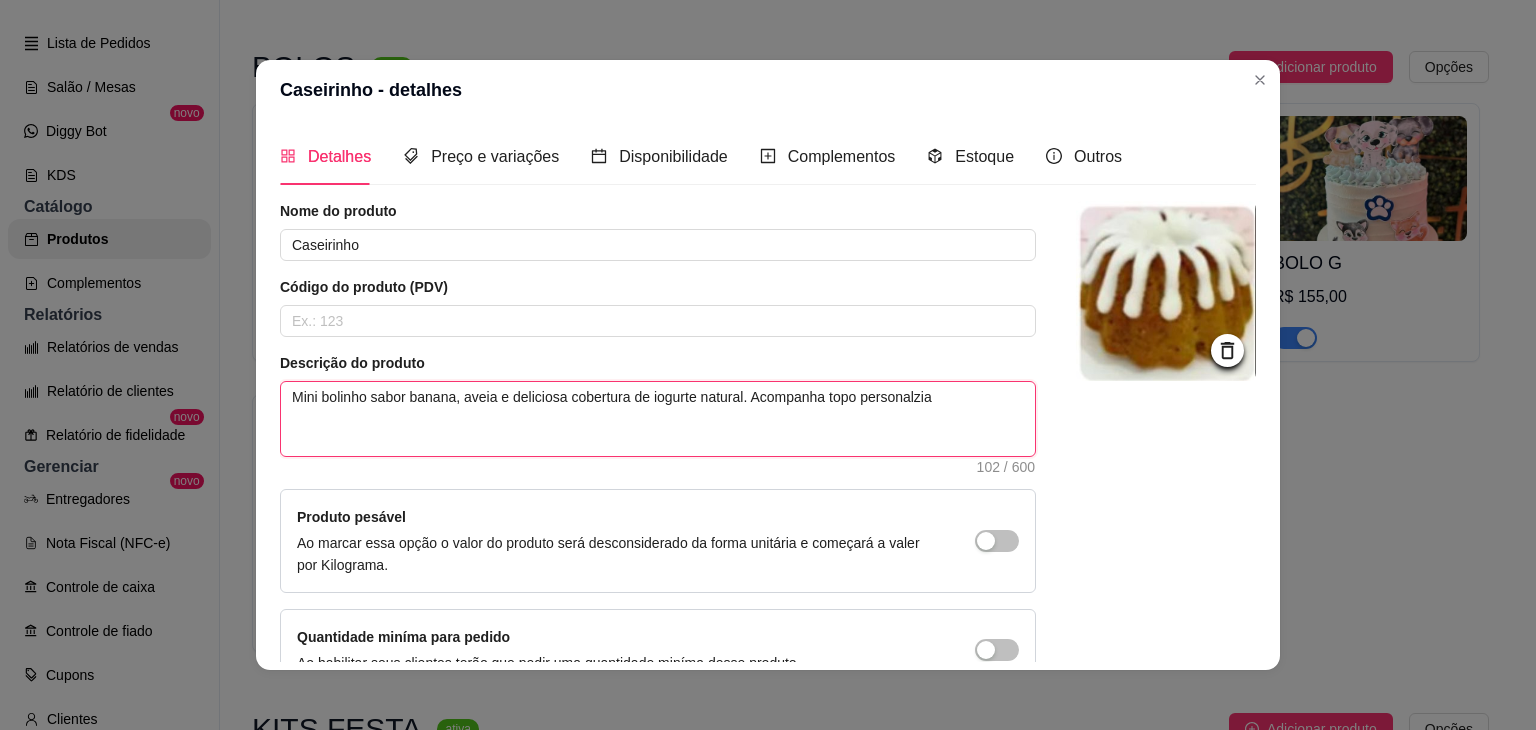 type 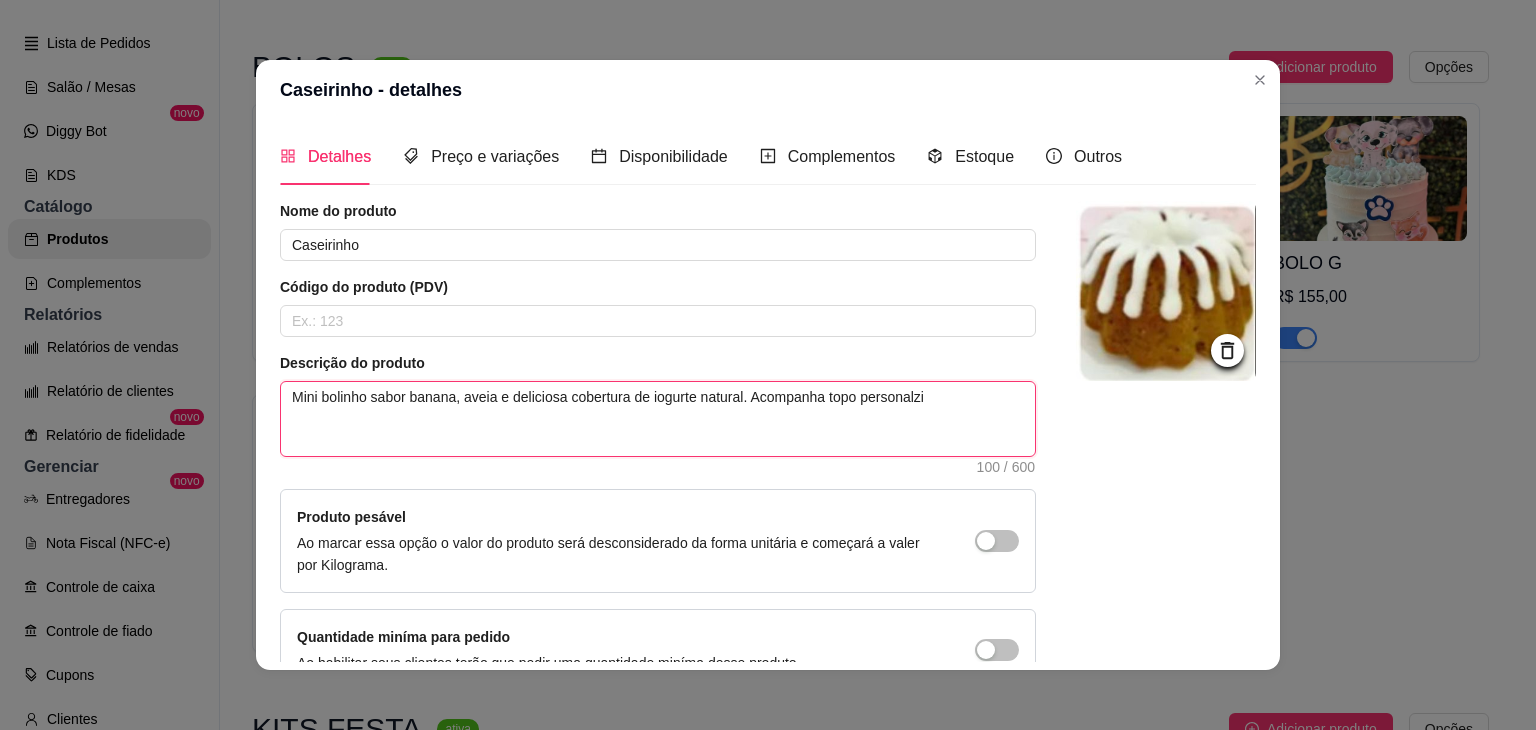 type 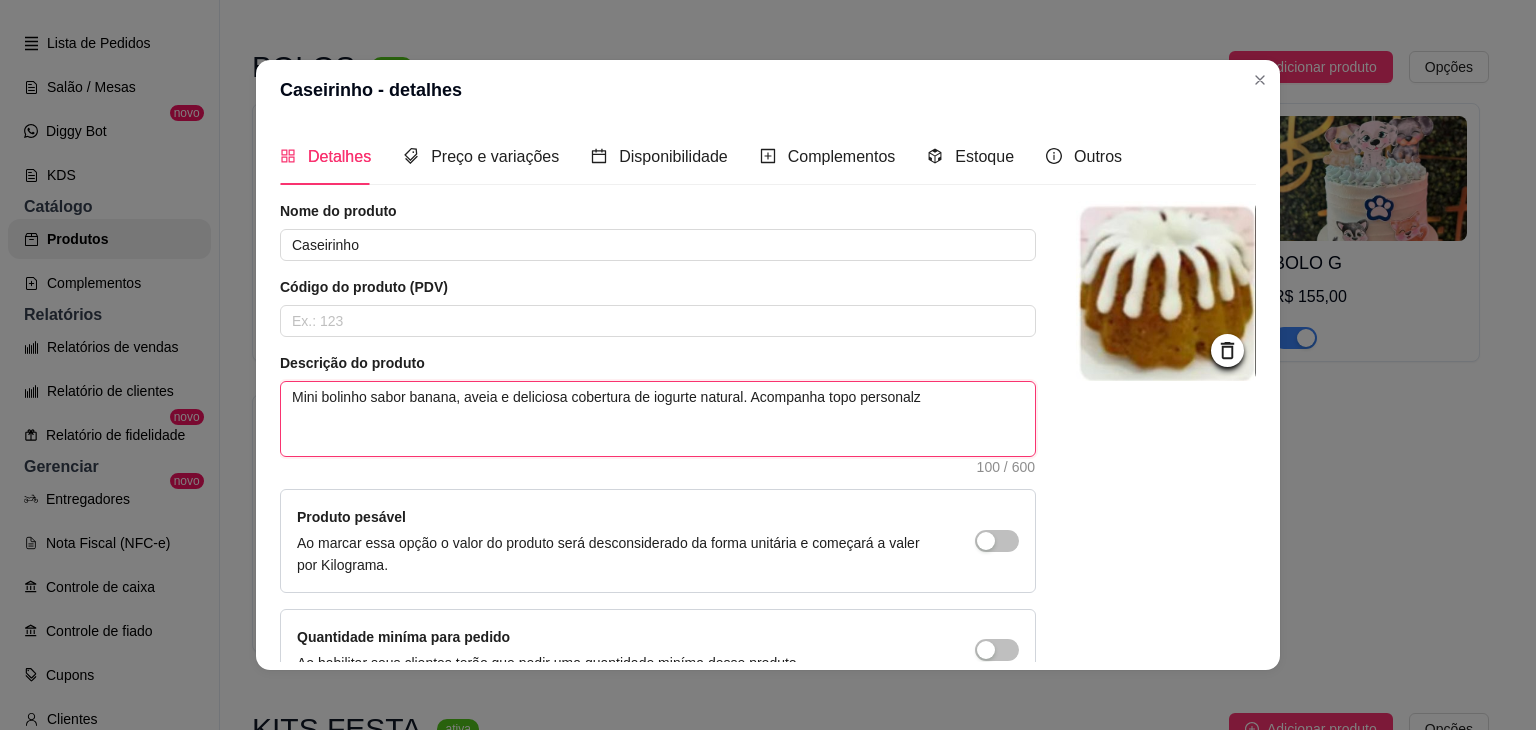 type 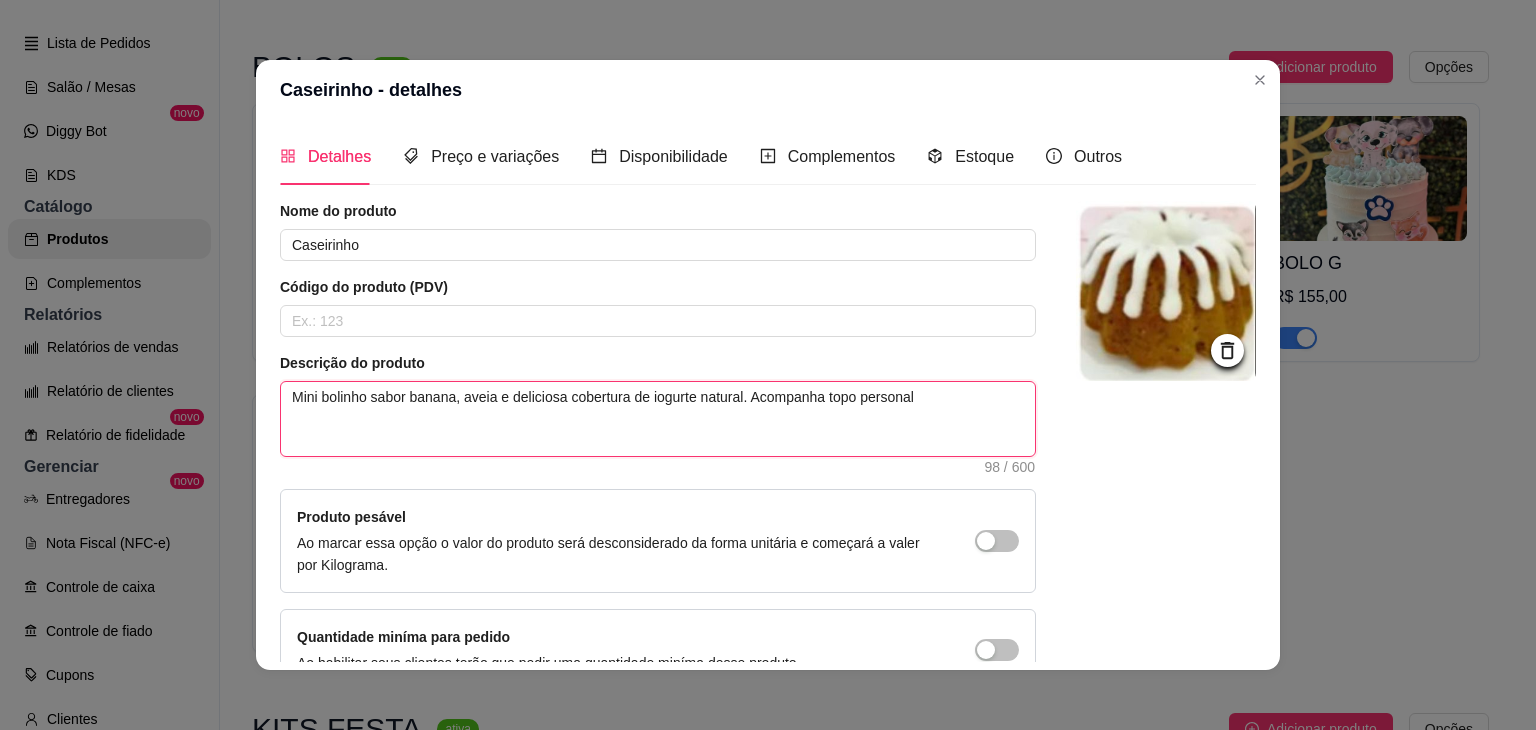 type 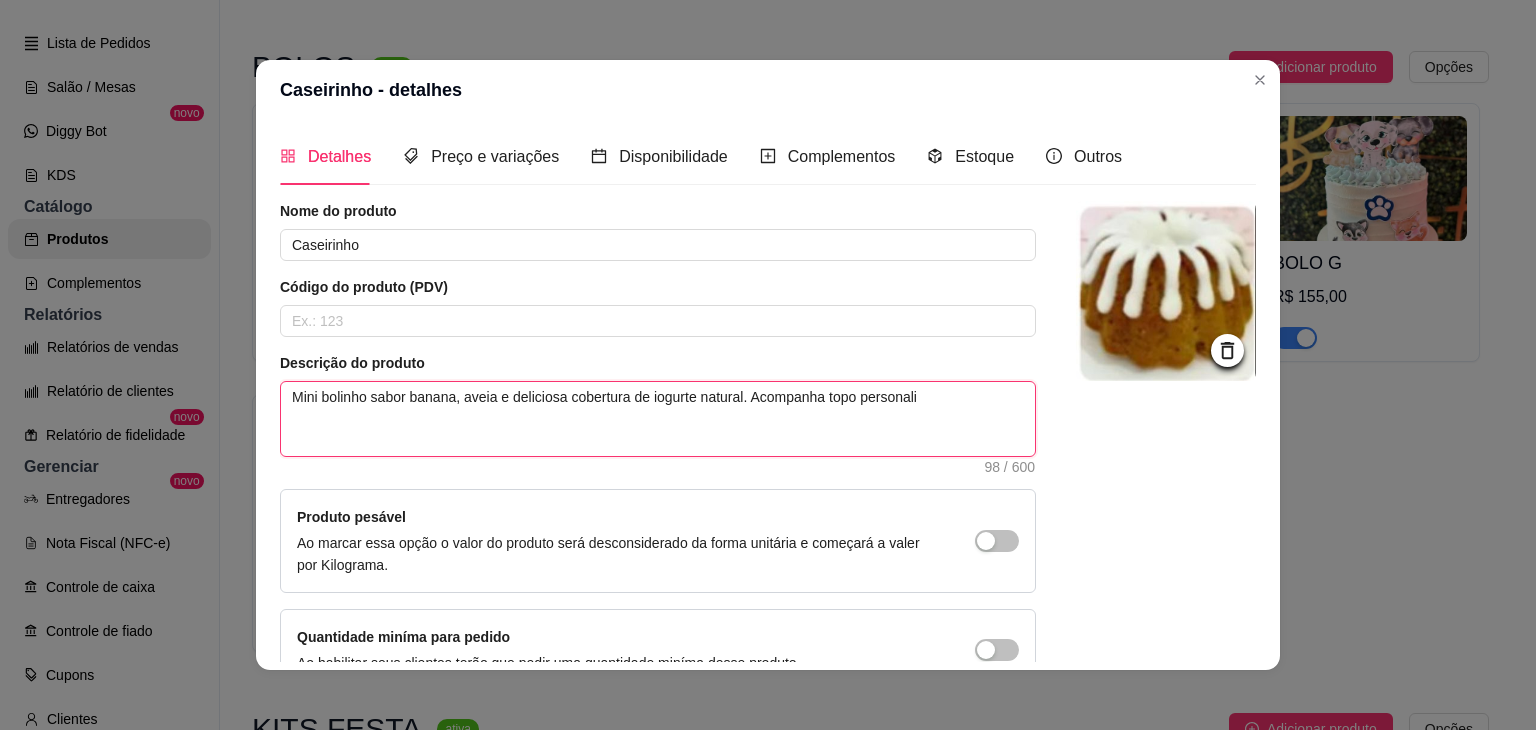 type 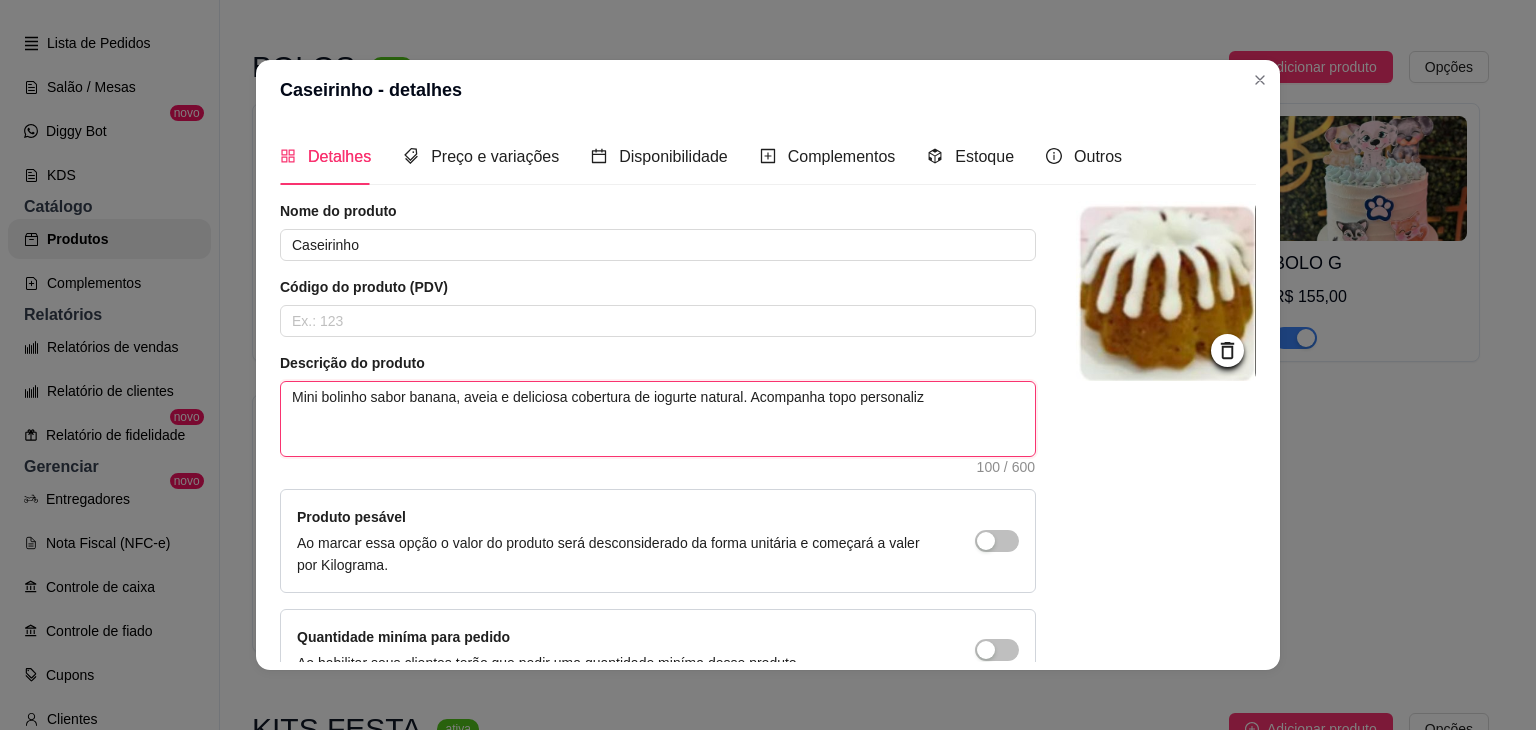 type 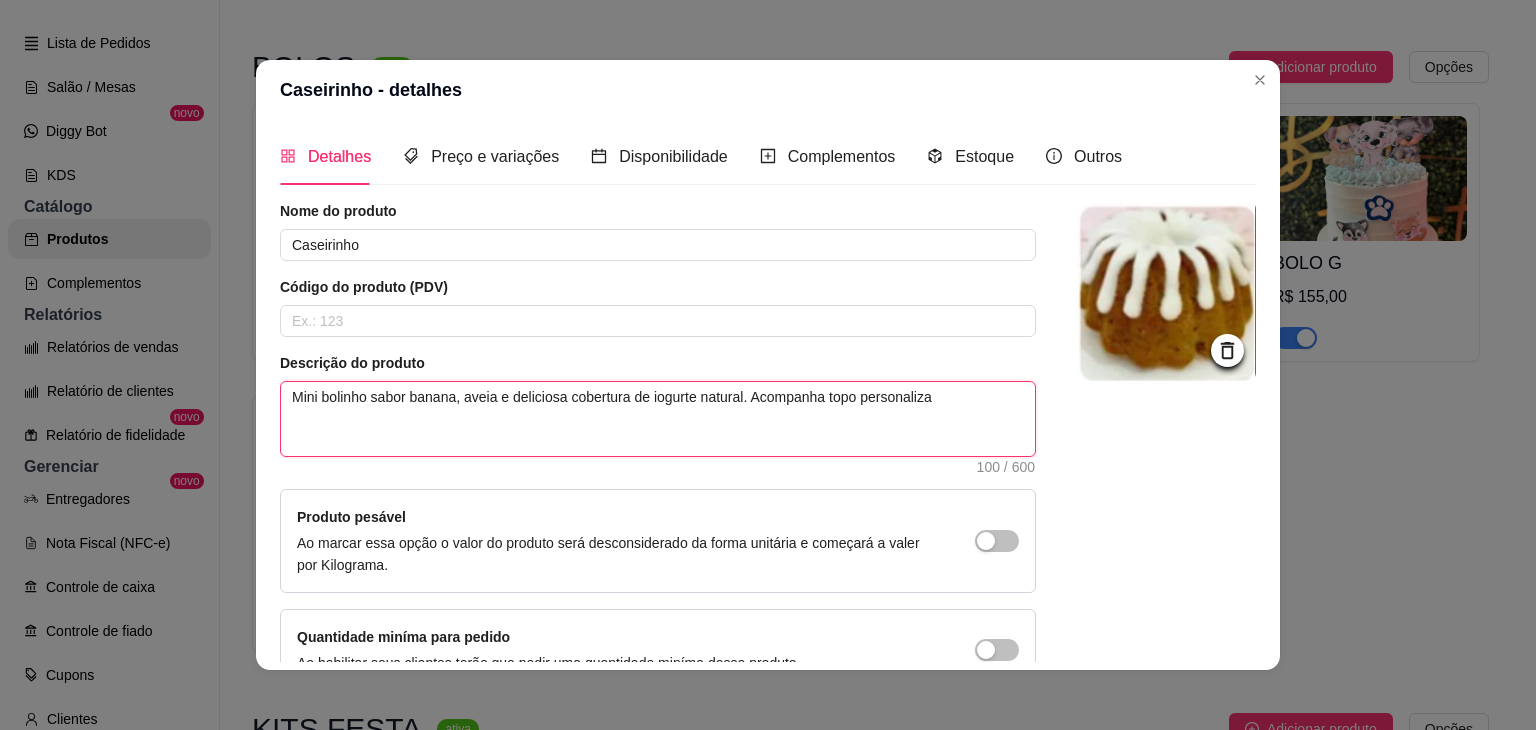 type 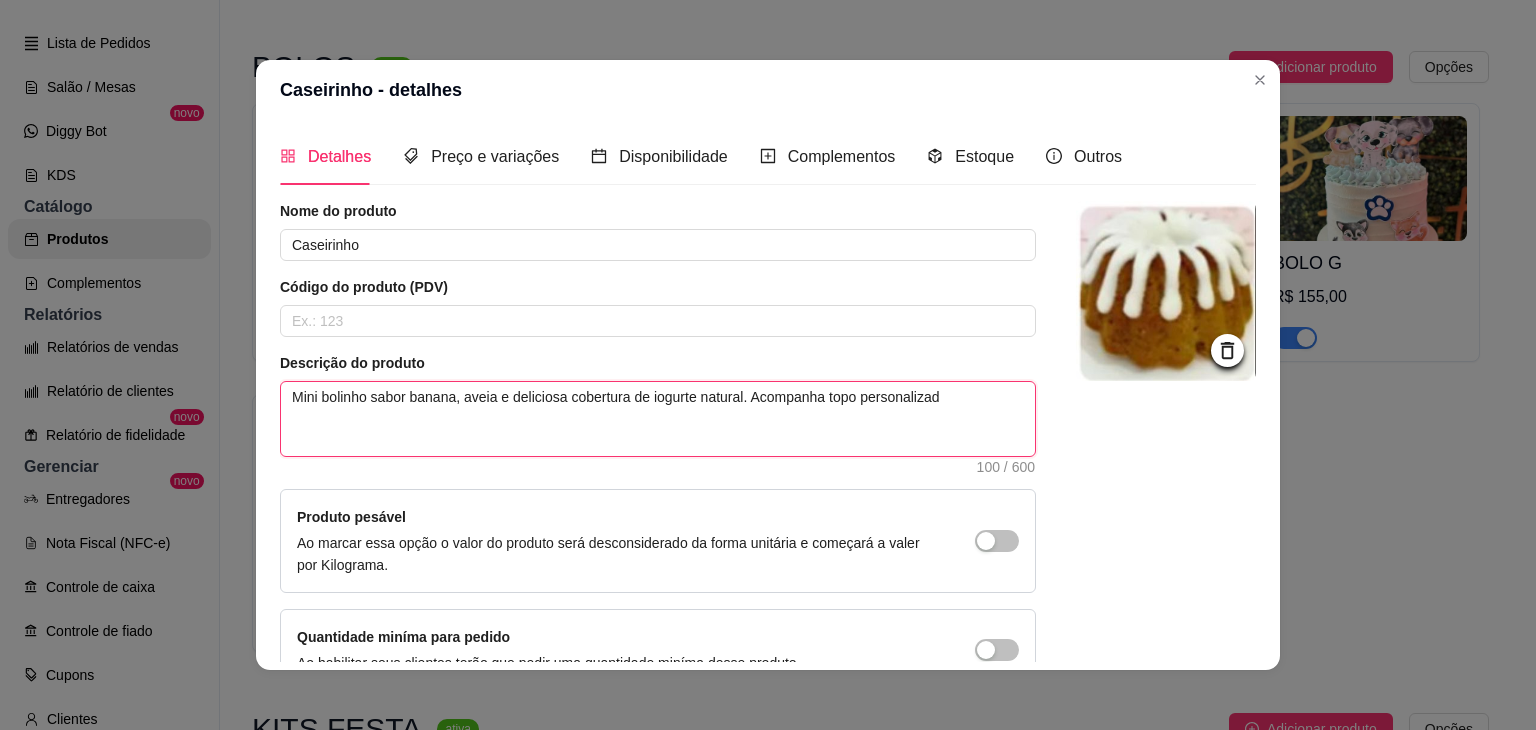 type 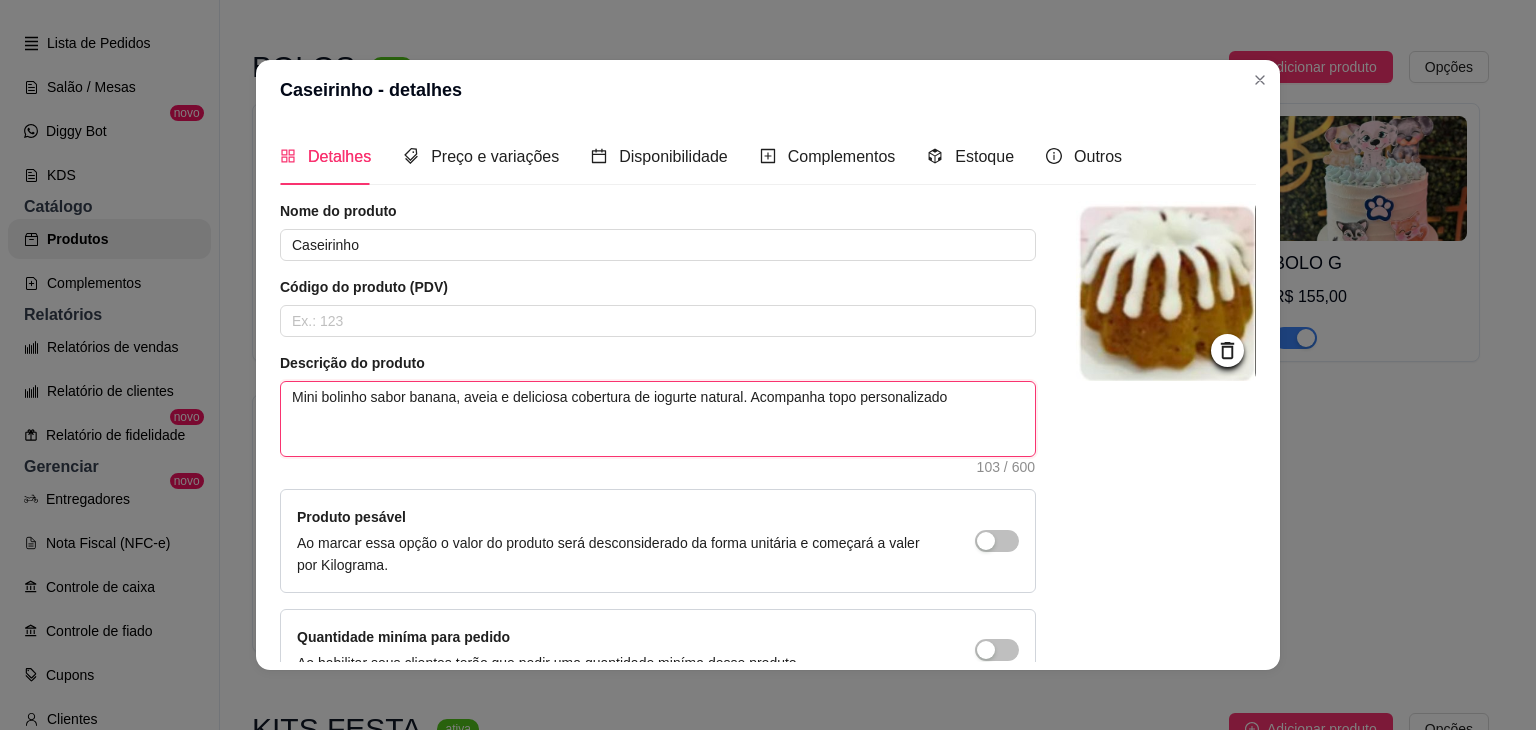 type 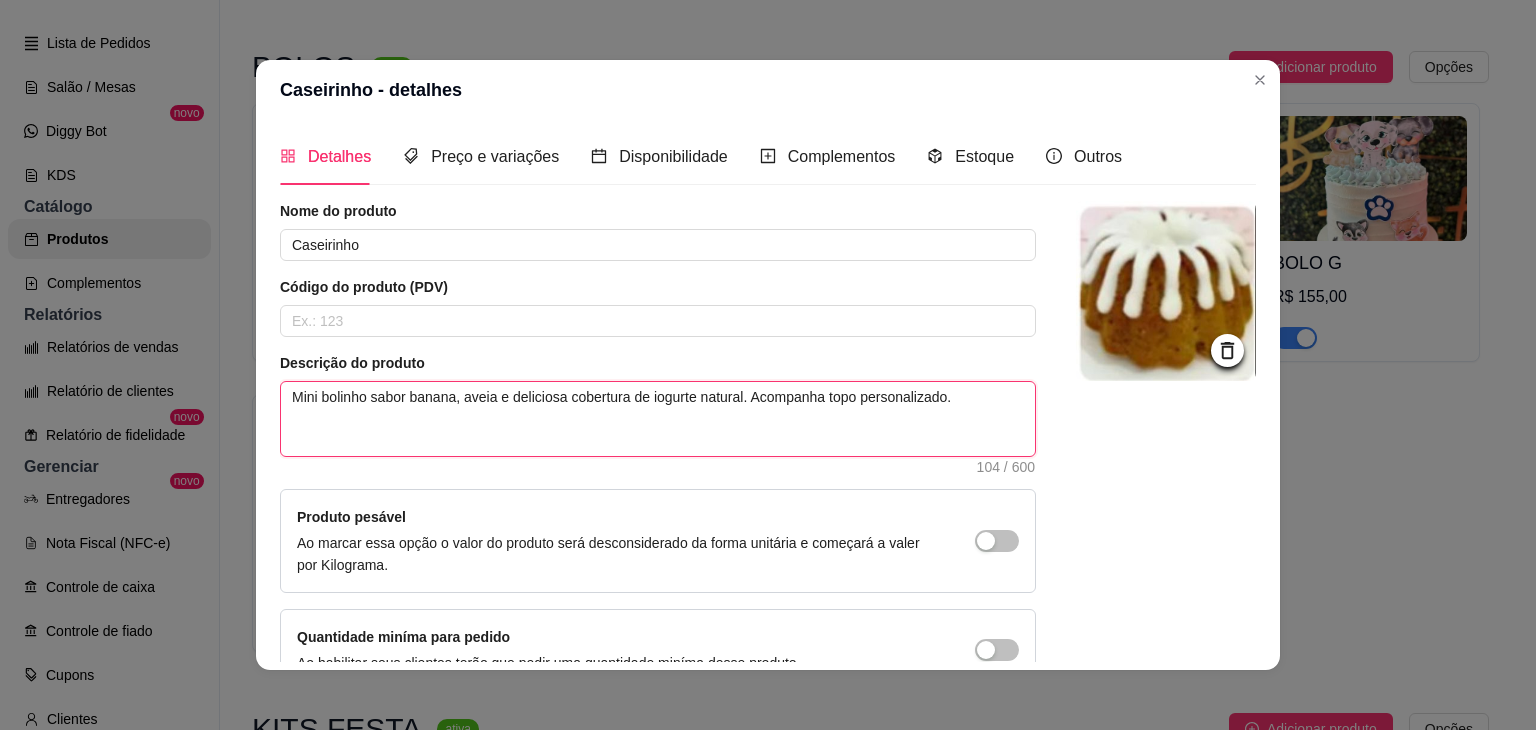 type on "Mini bolinho sabor banana, aveia e deliciosa cobertura de iogurte natural. Acompanha topo personalizado." 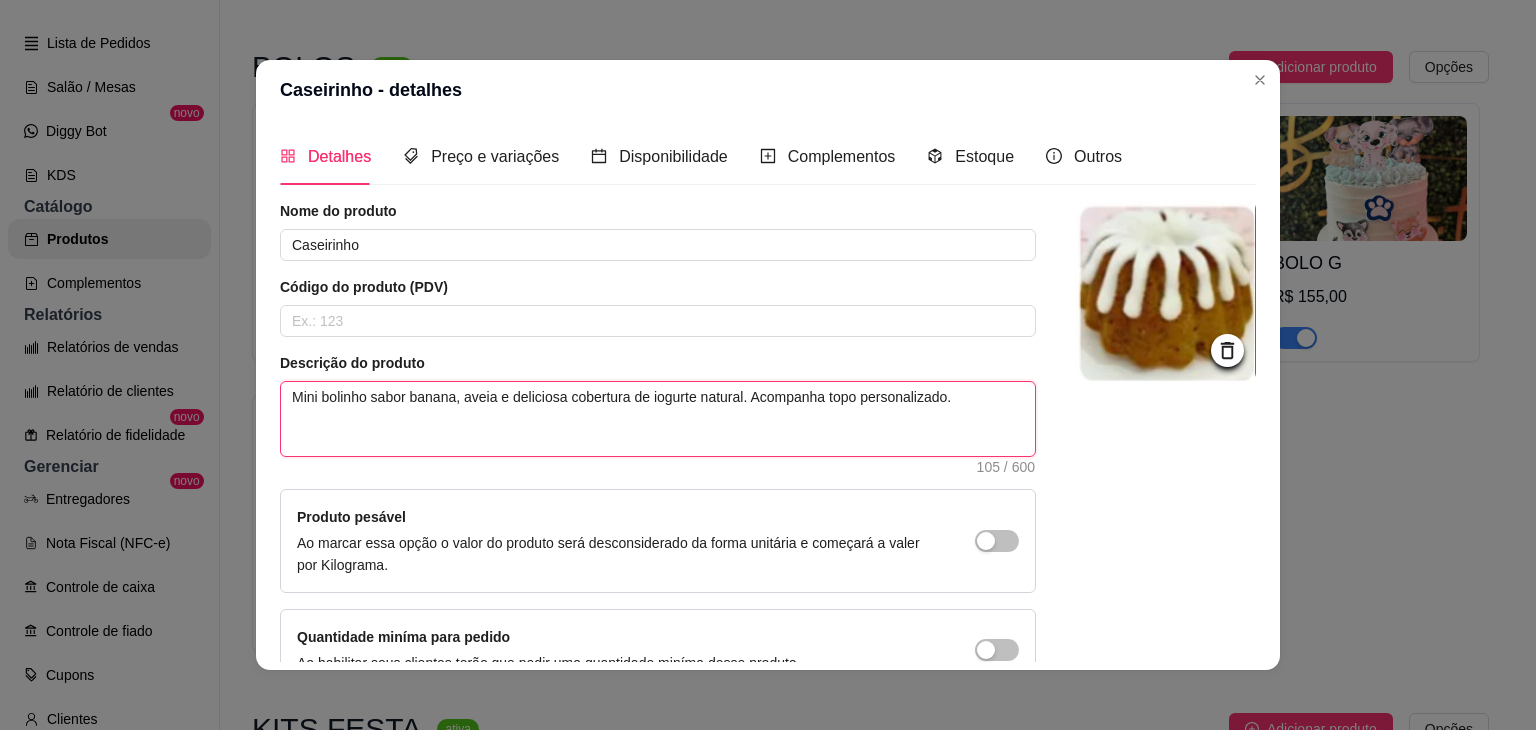 type on "Mini bolinho sabor banana, aveia e deliciosa cobertura de iogurte natural. Acompanha topo personalizado." 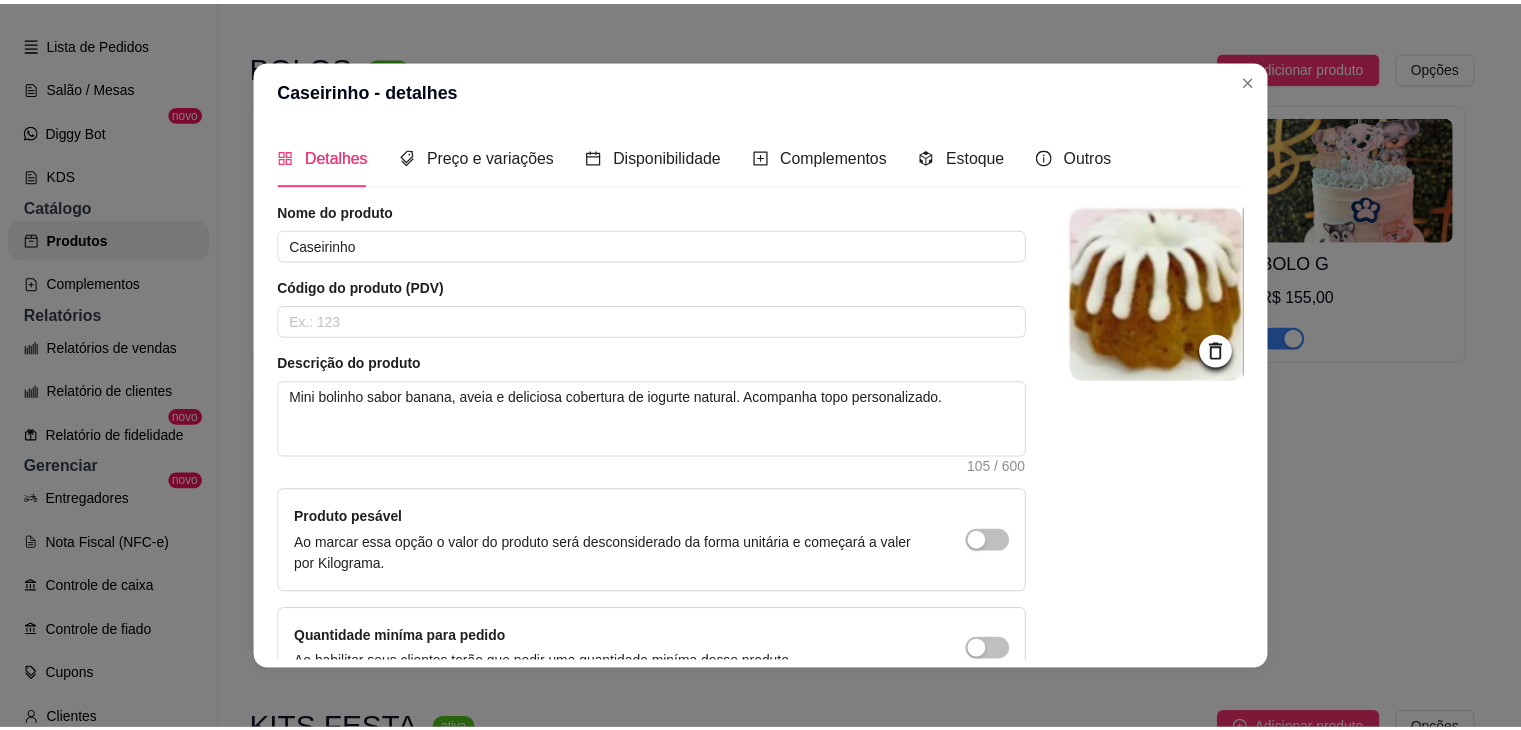scroll, scrollTop: 116, scrollLeft: 0, axis: vertical 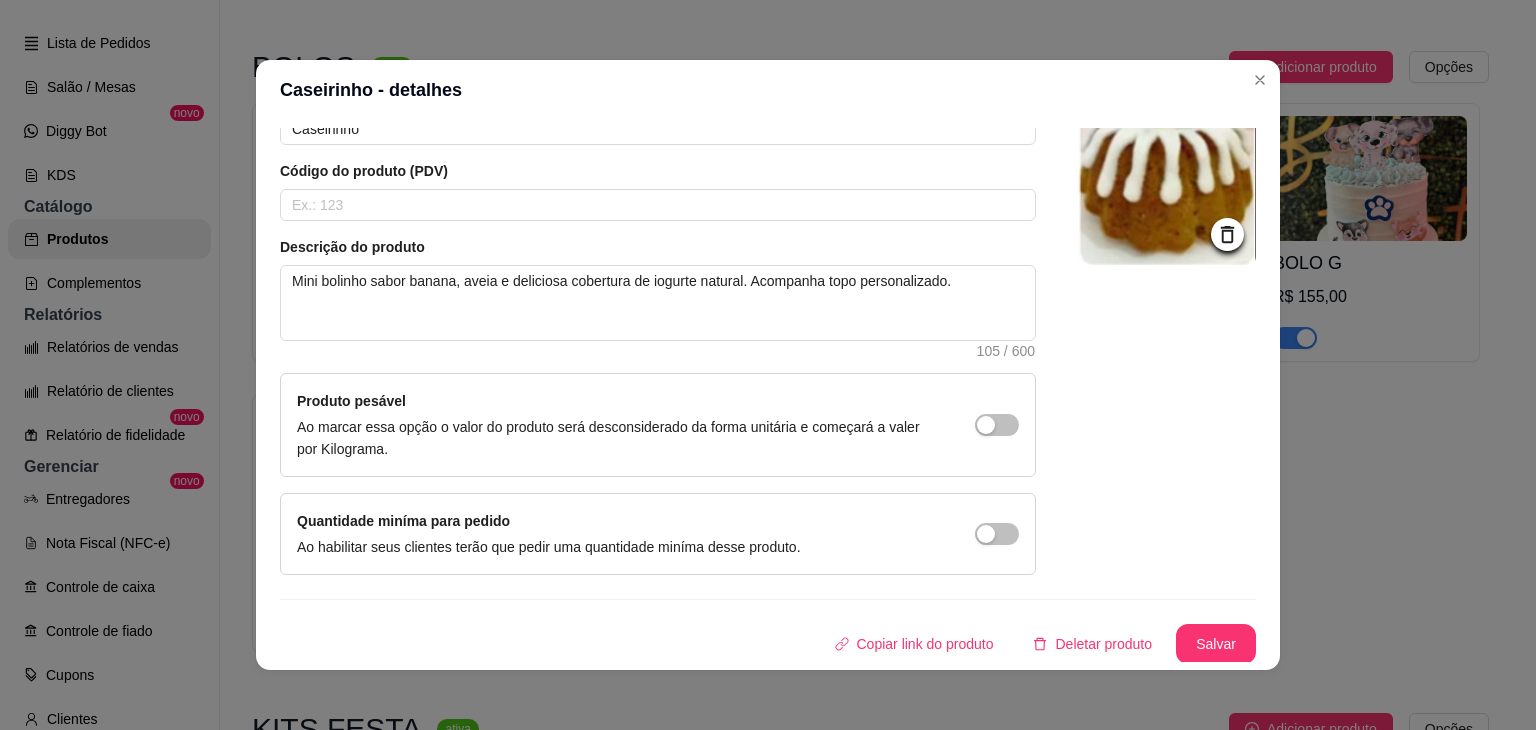 click on "Nome do produto Caseirinho Código do produto (PDV) Descrição do produto Mini bolinho sabor banana, aveia e deliciosa cobertura de iogurte natural. Acompanha topo personalizado.  105 / 600 Produto pesável Ao marcar essa opção o valor do produto será desconsiderado da forma unitária e começará a valer por Kilograma. Quantidade miníma para pedido Ao habilitar seus clientes terão que pedir uma quantidade miníma desse produto. Copiar link do produto Deletar produto Salvar" at bounding box center (768, 374) 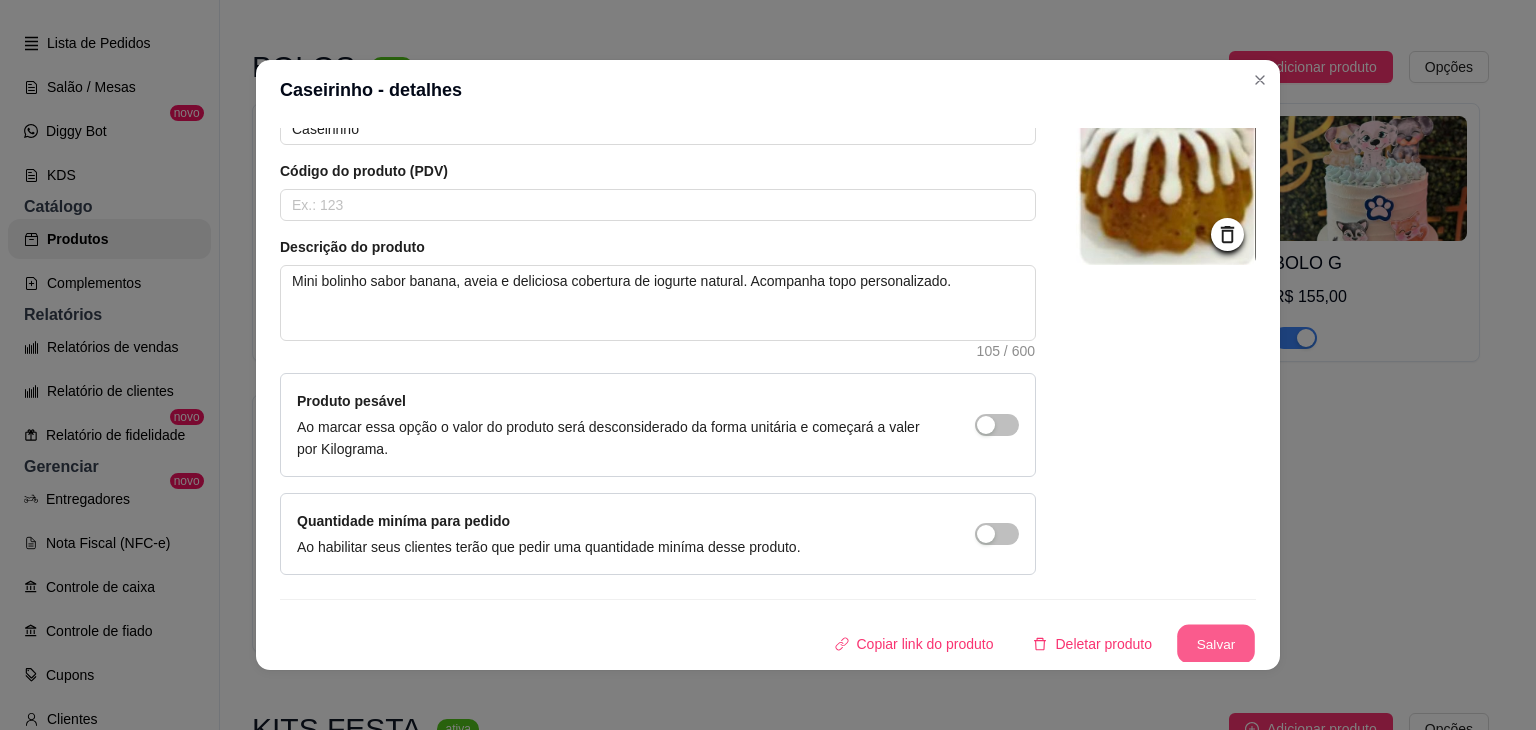 click on "Salvar" at bounding box center [1216, 644] 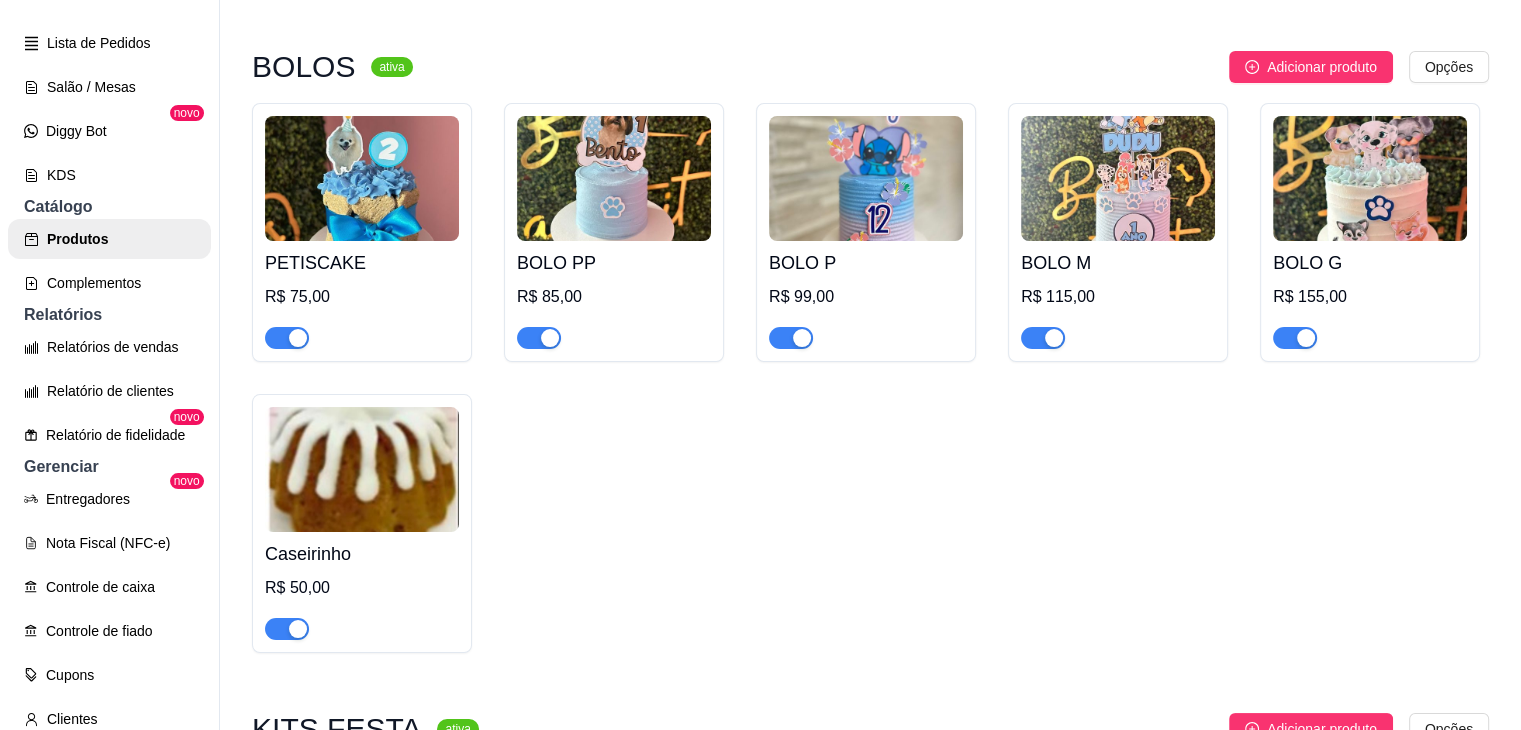 click on "Bora de Cupom? #Euamocupom ativa Adicionar produto Opções Código Promocional de R$10,00   R$ 0,01 BOLOS ativa Adicionar produto Opções PETISCAKE   R$ 75,00 BOLO PP   R$ 85,00 BOLO P    R$ 99,00 BOLO M   R$ 115,00 BOLO G   R$ 155,00 Caseirinho   R$ 50,00 KITS FESTA ativa Adicionar produto Opções FILHOTE   R$ 99,00 AUMIGOS   R$ 155,00 FAMÍLIA   R$ 220,00 GRANDE FAMÍLIA   R$ 345,00 ALIMENTAÇÃO NATURAL - AN ativa Adicionar produto Opções Franguinho caipira - 200 g   R$ 13,90 Lombo suíno - 200 g   R$ 13,90 PET LÉS - PICOLÉ PET ativa Adicionar produto Opções Picolé Iogurte c/ P. Amendoim   R$ 6,90 Picolé Iogurte c/ Pitaya   R$ 7,90 Picolé iogurte c/ Manga   R$ 6,90 PET IT - PETISCOS SAUDÁVEIS ativa Adicionar produto Opções Dog Cookies   Banana  R$ 14,00 Frango R$ 14,00 Fígado  R$ 14,00 Docinho de coco (4 unidades)   R$ 10,00 Docinho amendoim (4 unidades)   R$ 10,00 Mini Cãoxinha ( 4 unidades)   R$ 10,00 Mãe de pet pausada Adicionar produto Opções Bolsa Dogmom" at bounding box center (870, 1146) 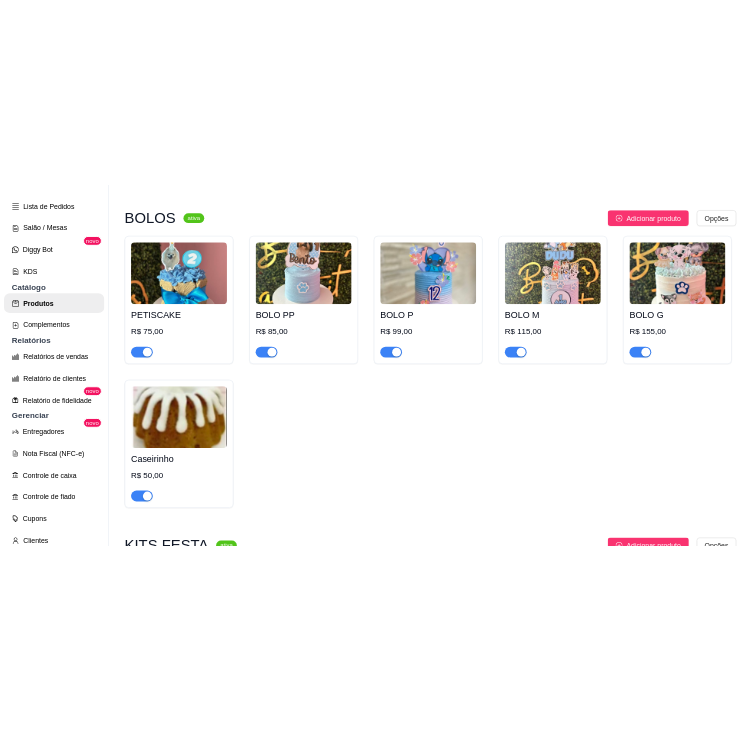 scroll, scrollTop: 547, scrollLeft: 0, axis: vertical 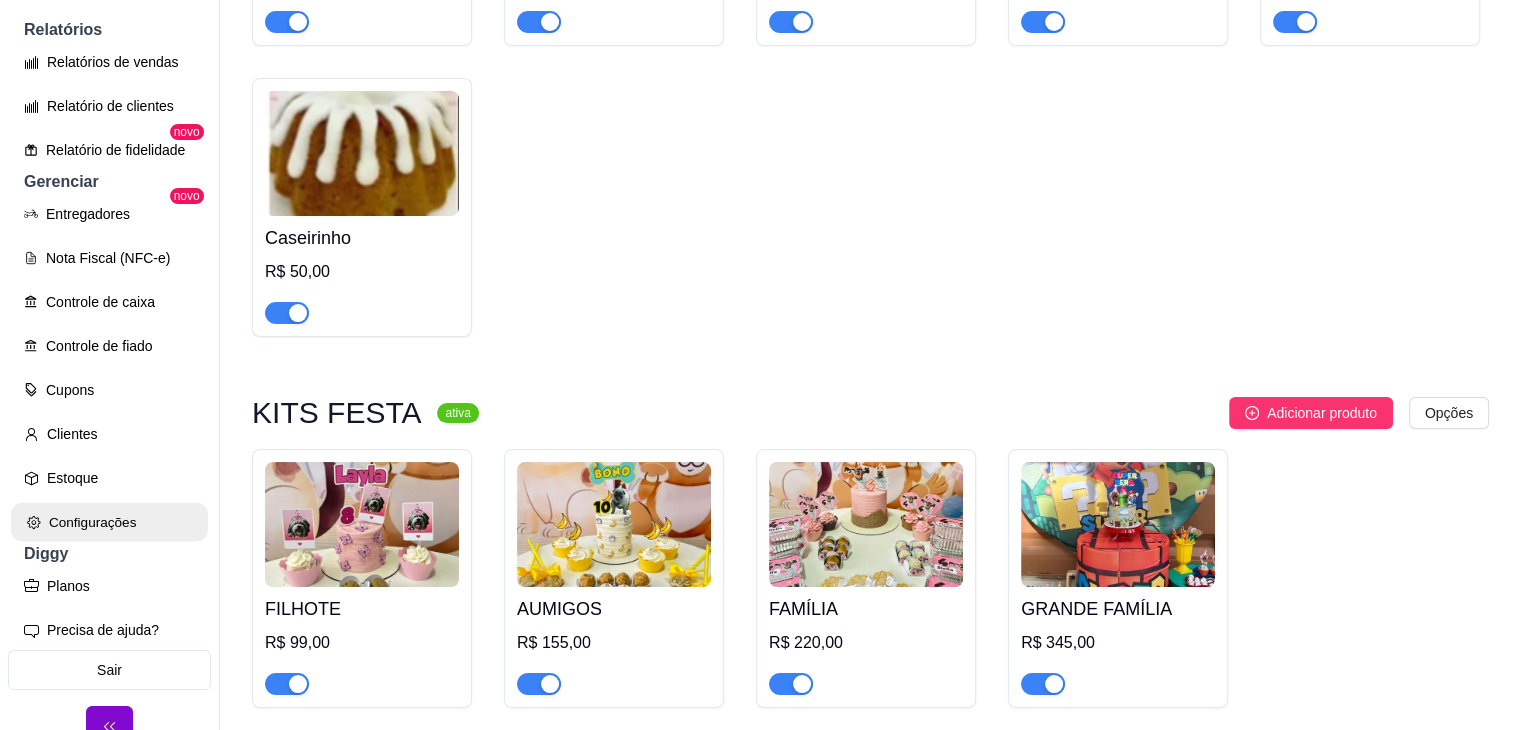 click on "Configurações" at bounding box center (109, 522) 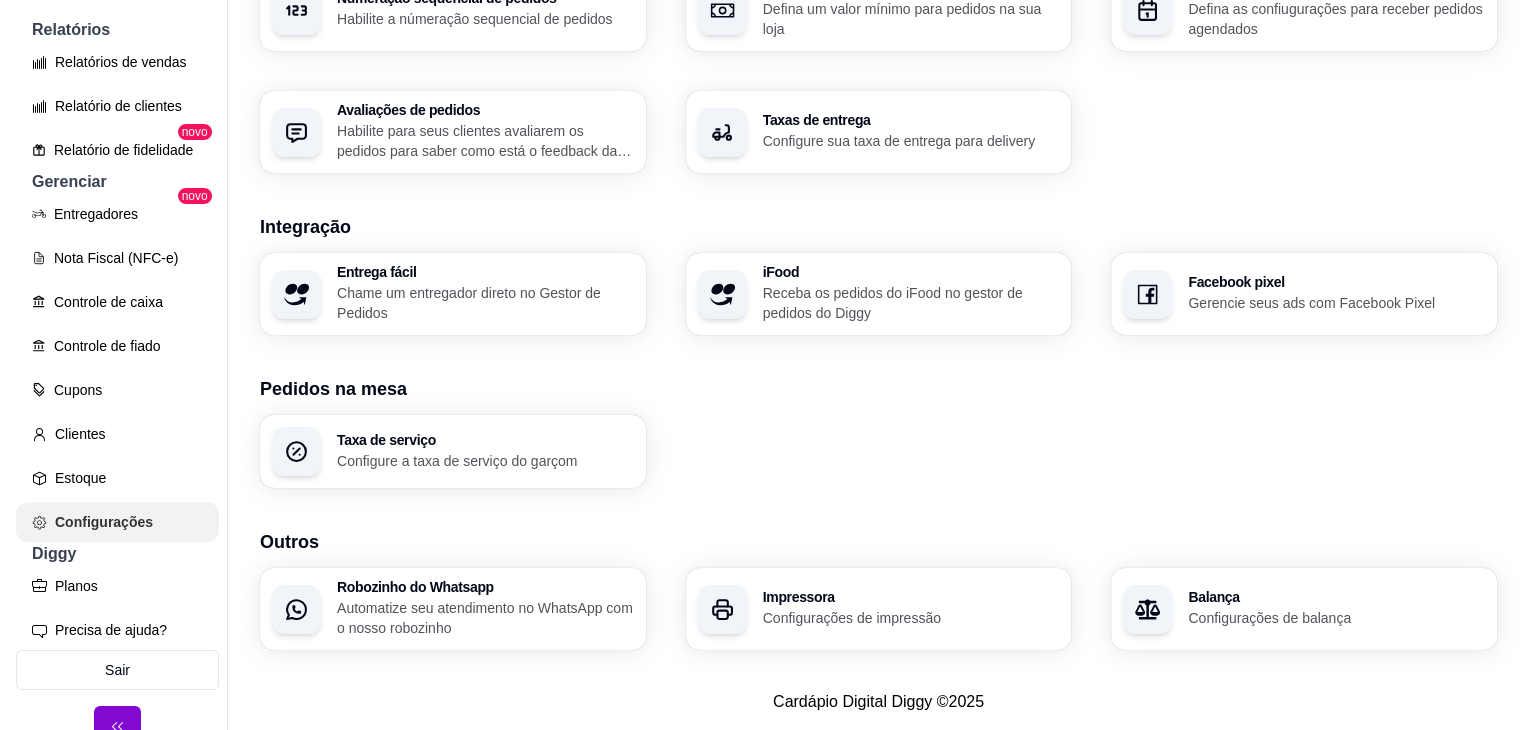 scroll, scrollTop: 0, scrollLeft: 0, axis: both 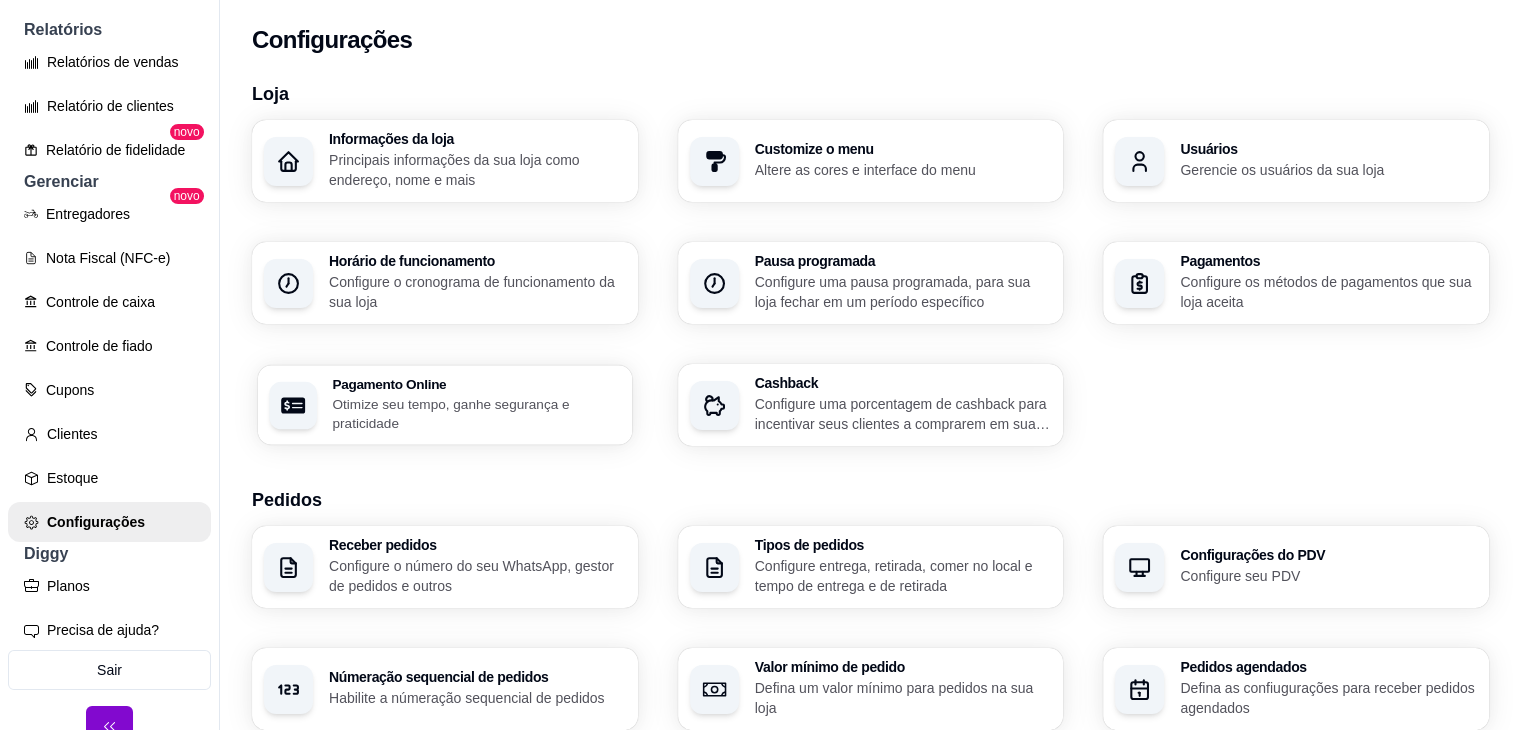 click on "Otimize seu tempo, ganhe segurança e praticidade" at bounding box center (476, 413) 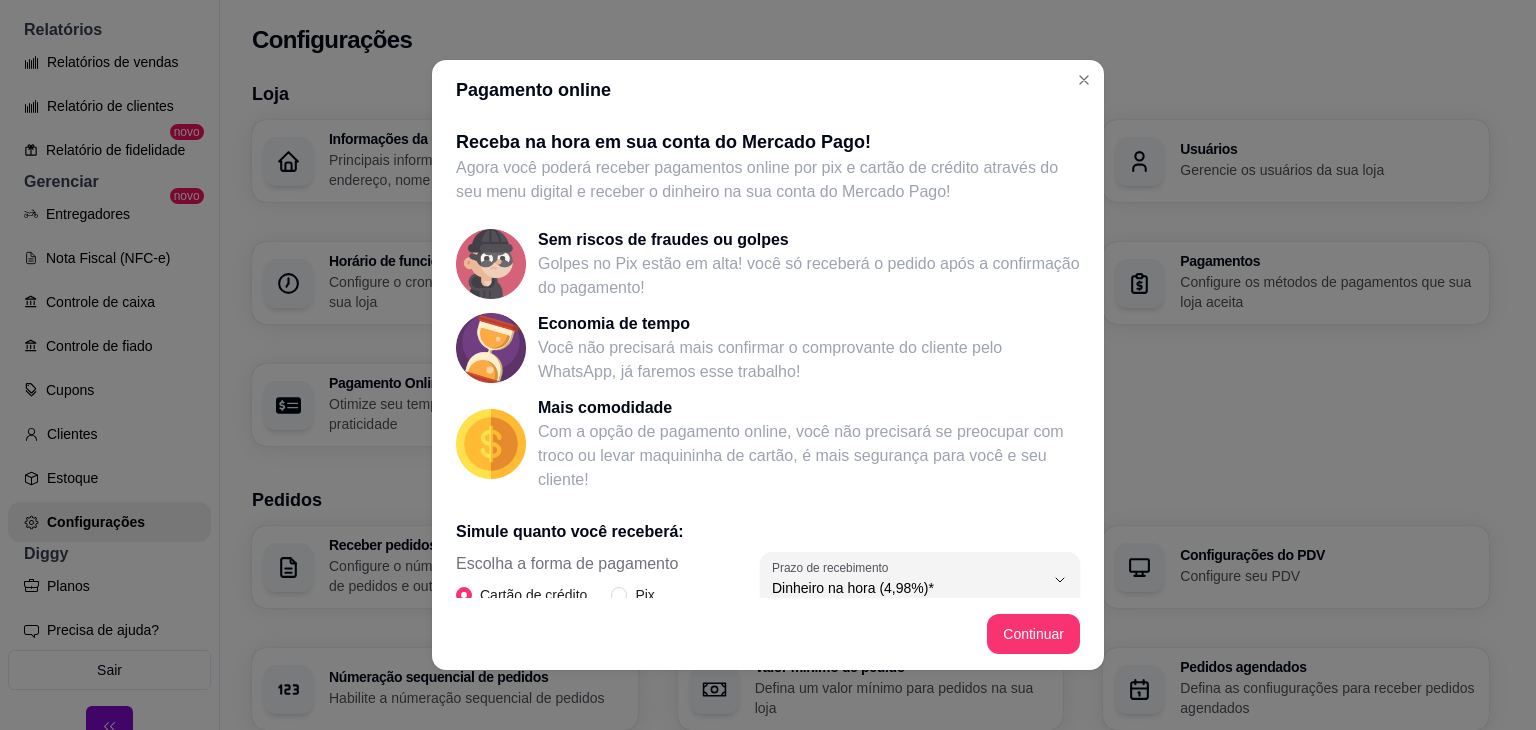 scroll, scrollTop: 327, scrollLeft: 0, axis: vertical 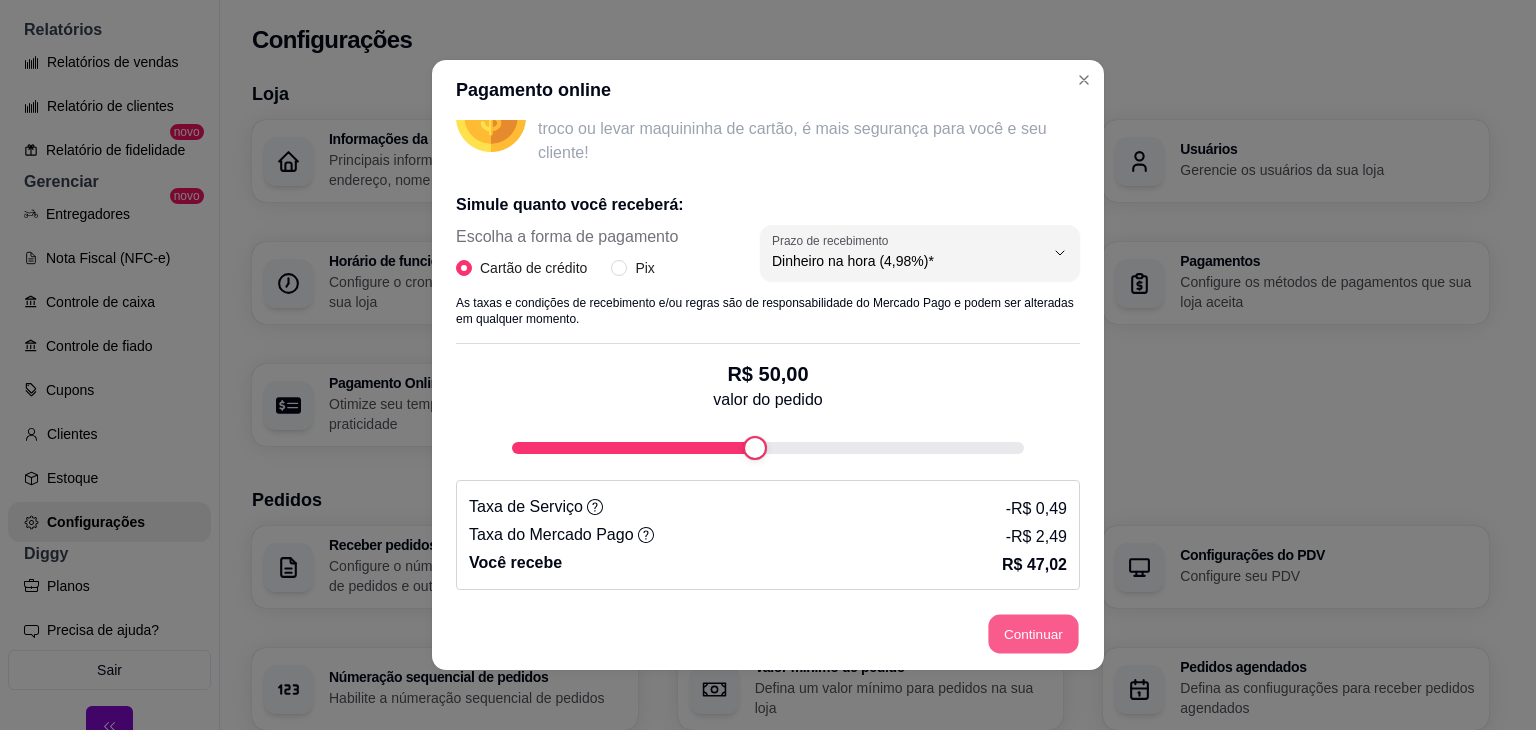 click on "Continuar" at bounding box center [1034, 634] 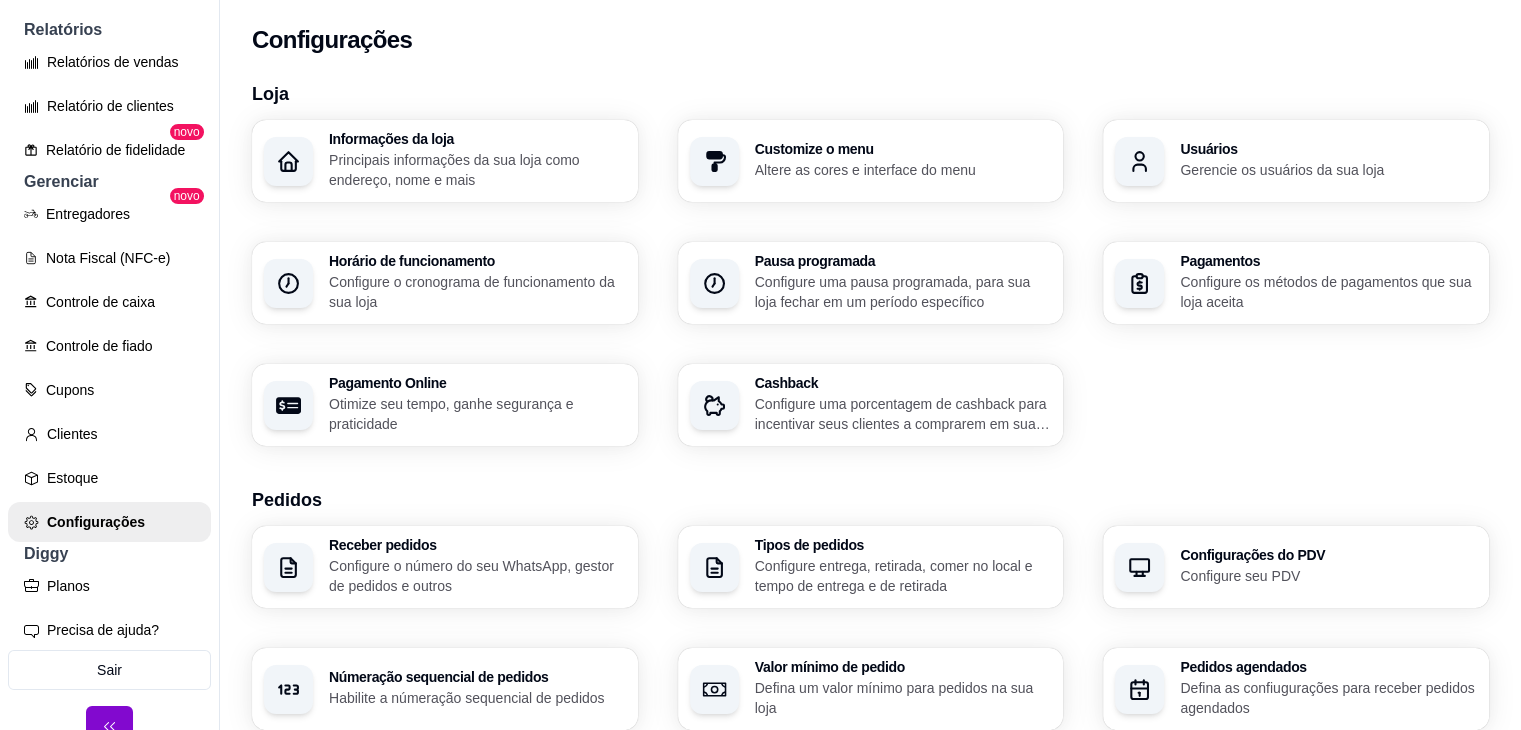 click on "Otimize seu tempo, ganhe segurança e praticidade" at bounding box center (477, 414) 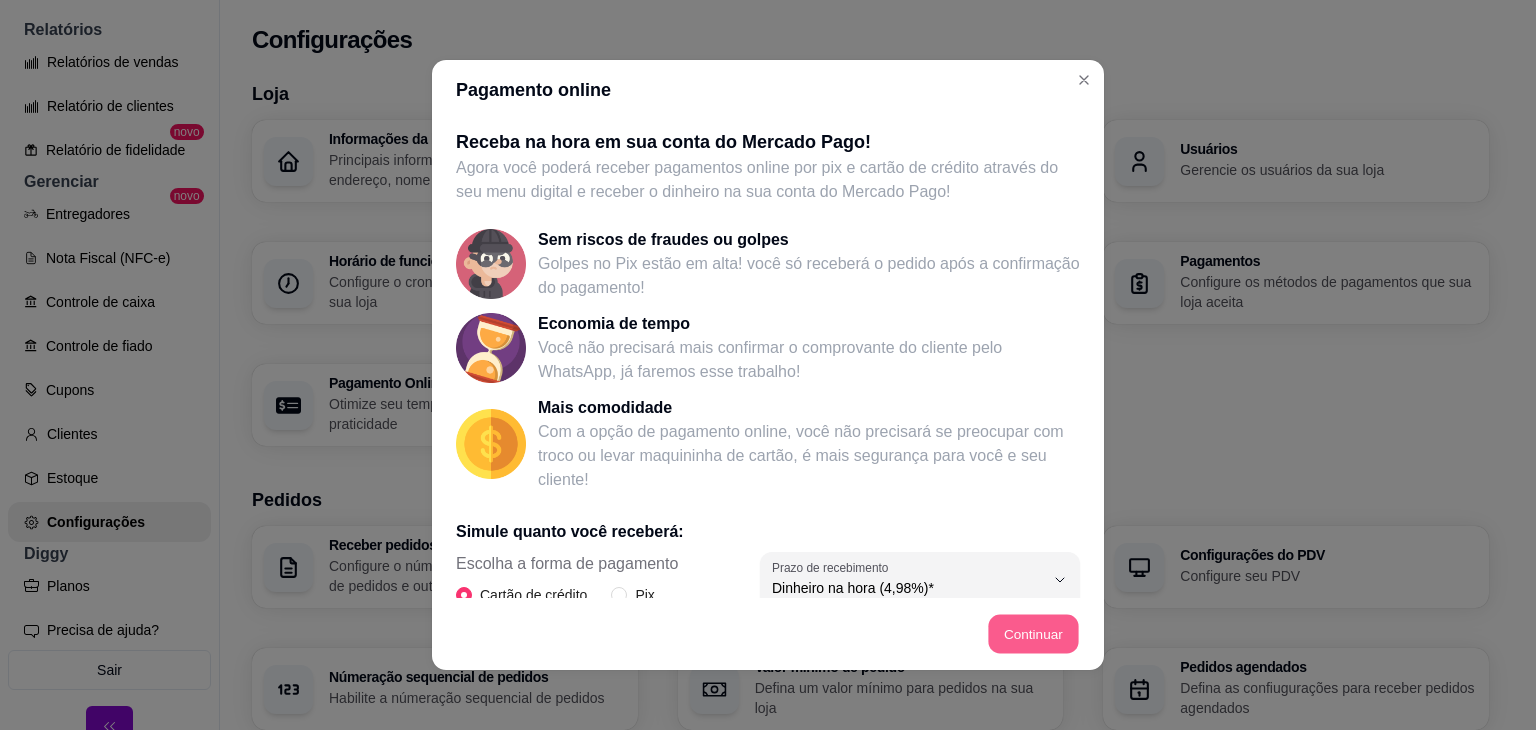 click on "Continuar" at bounding box center (1034, 634) 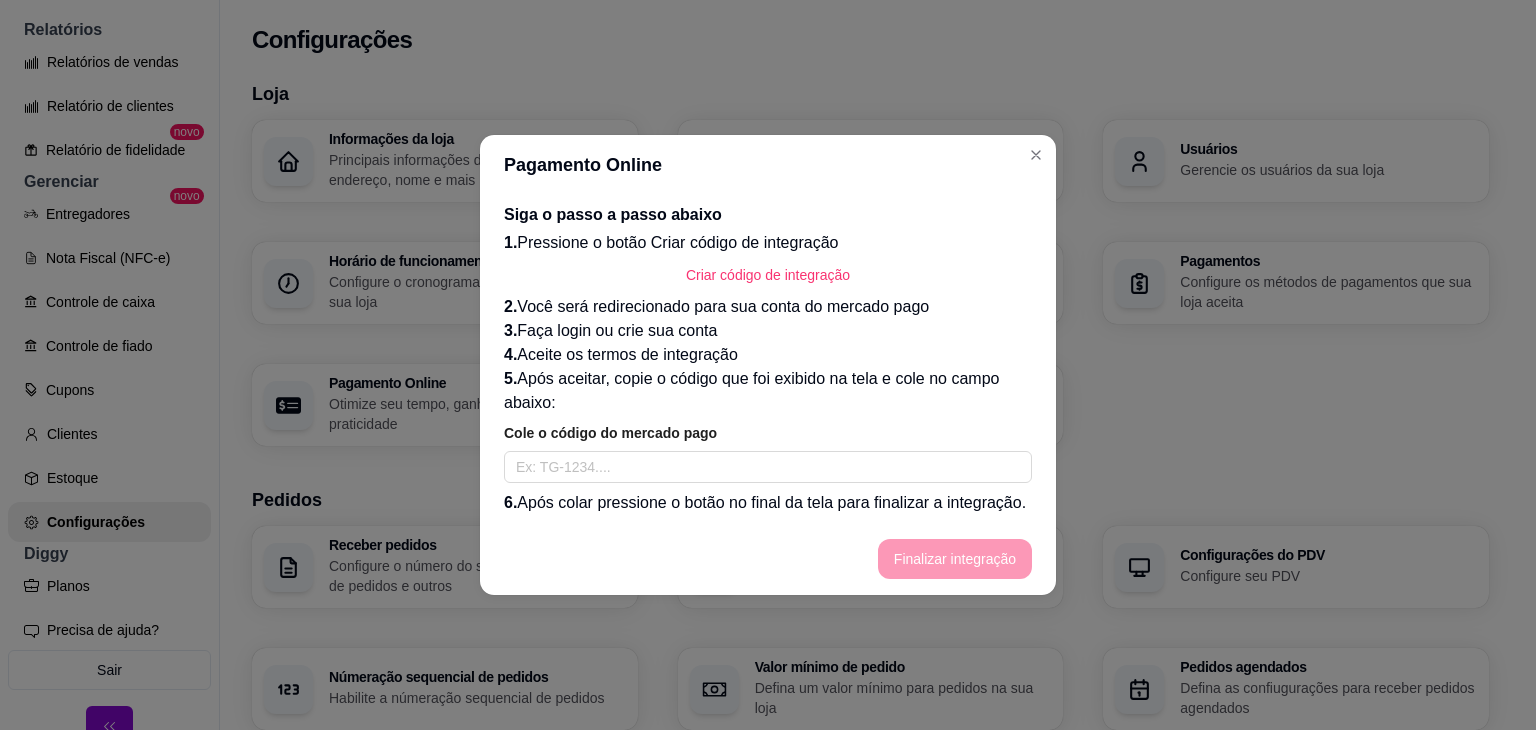 click on "Siga o passo a passo abaixo 1.  Pressione o botão Criar código de integração Criar código de integração 2.  Você será redirecionado para sua conta do mercado pago 3.  Faça login ou crie sua conta 4.  Aceite os termos de integração 5.  Após aceitar, copie o código que foi exibido na tela e cole no campo abaixo: Cole o código do mercado pago 6.  Após colar pressione o botão no final da tela para finalizar a integração." at bounding box center (768, 359) 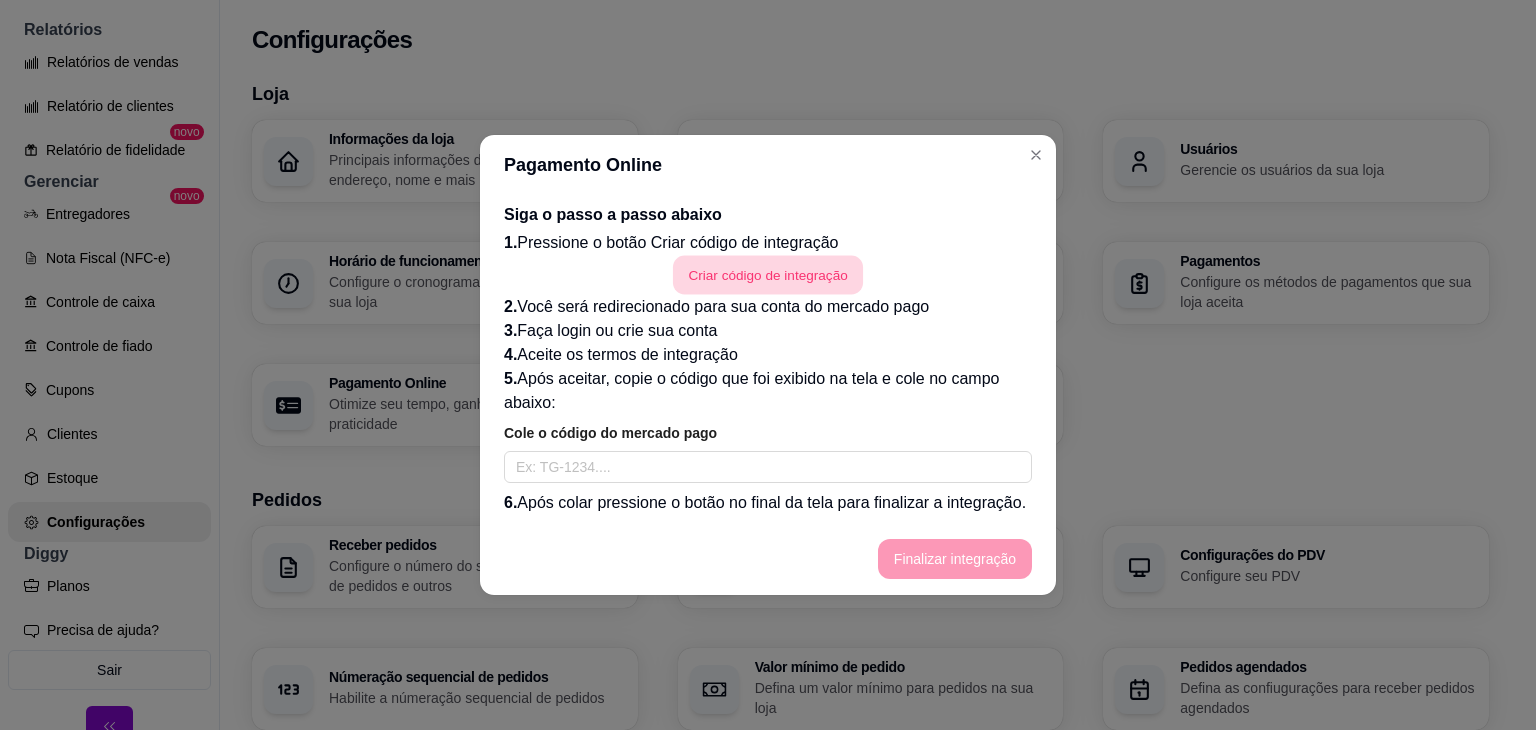 click on "Criar código de integração" at bounding box center (768, 275) 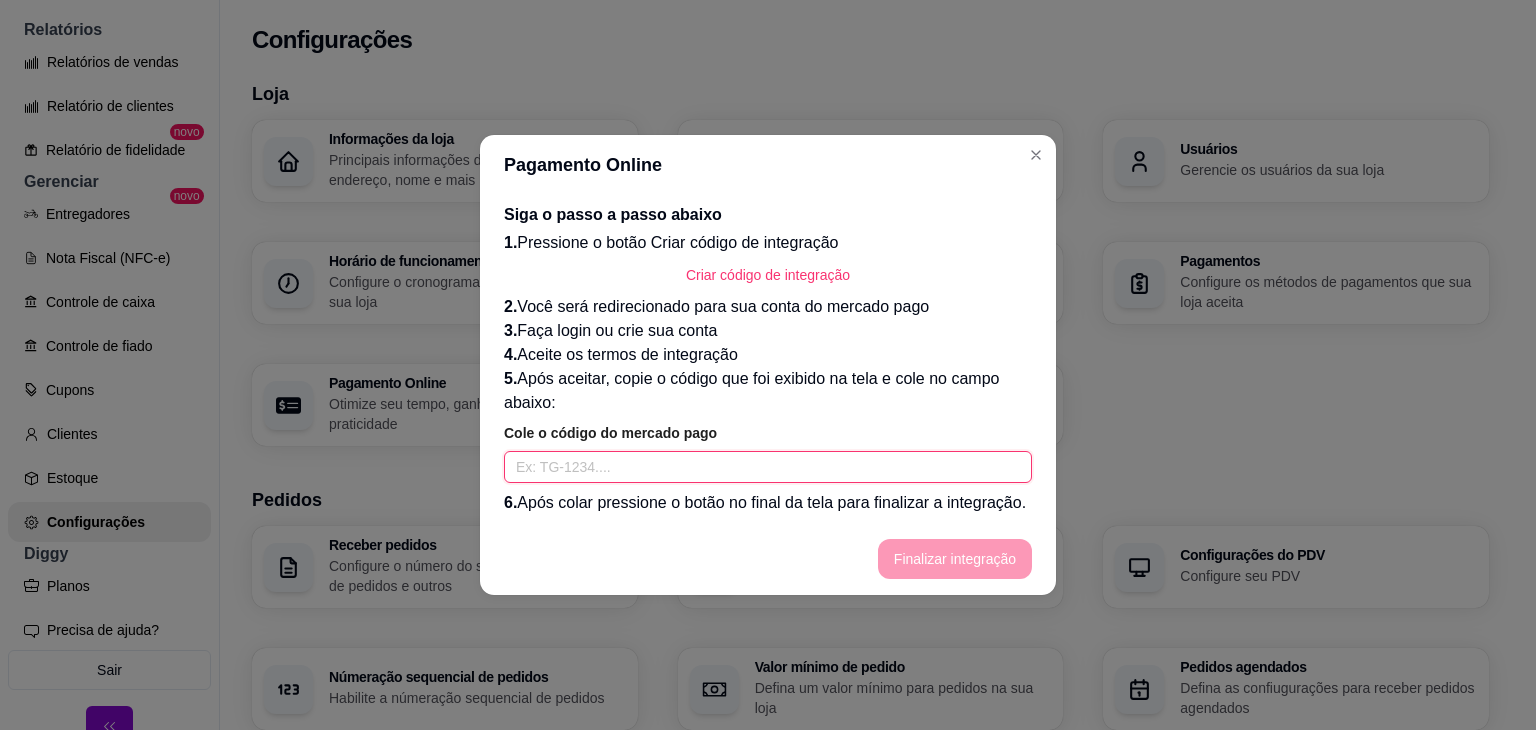 click at bounding box center [768, 467] 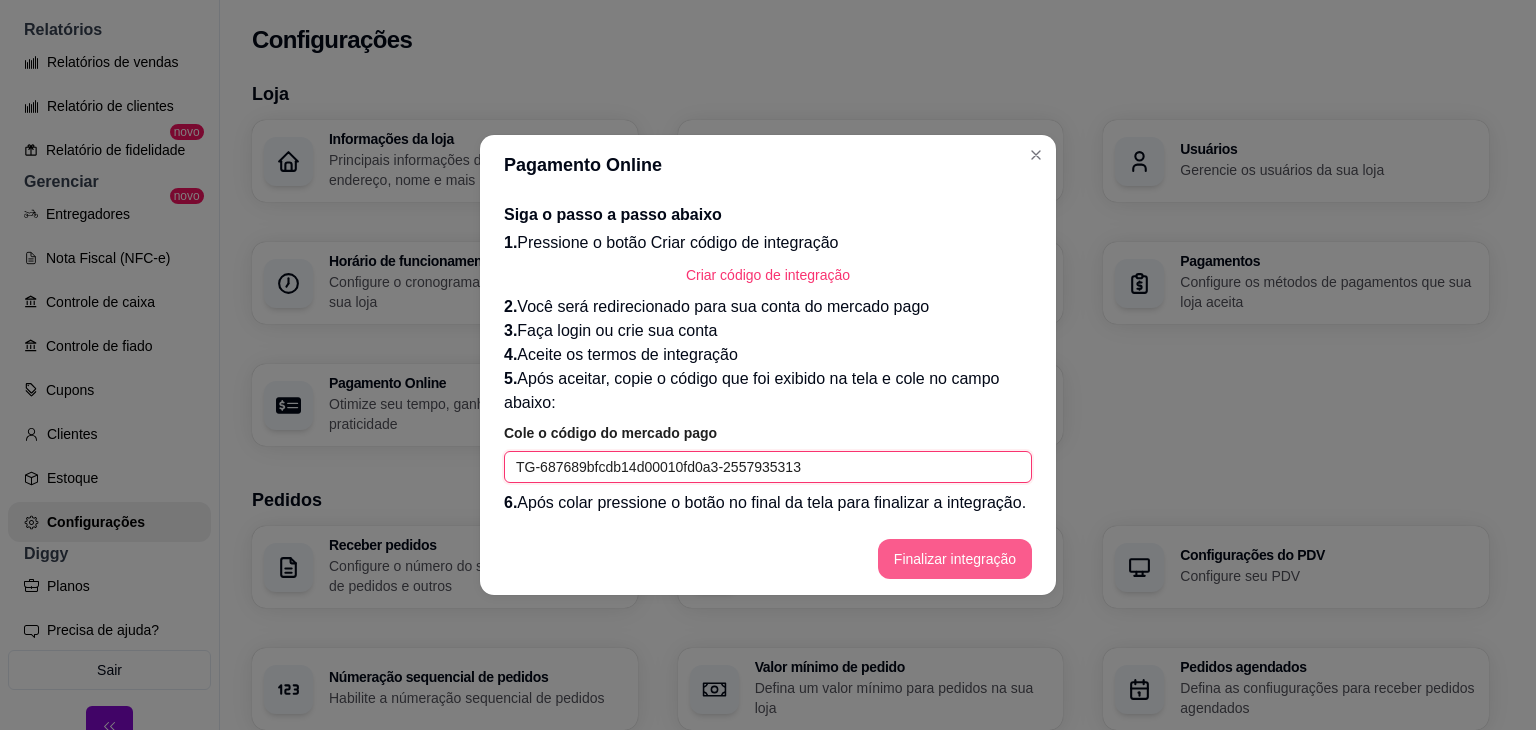 type on "TG-687689bfcdb14d00010fd0a3-2557935313" 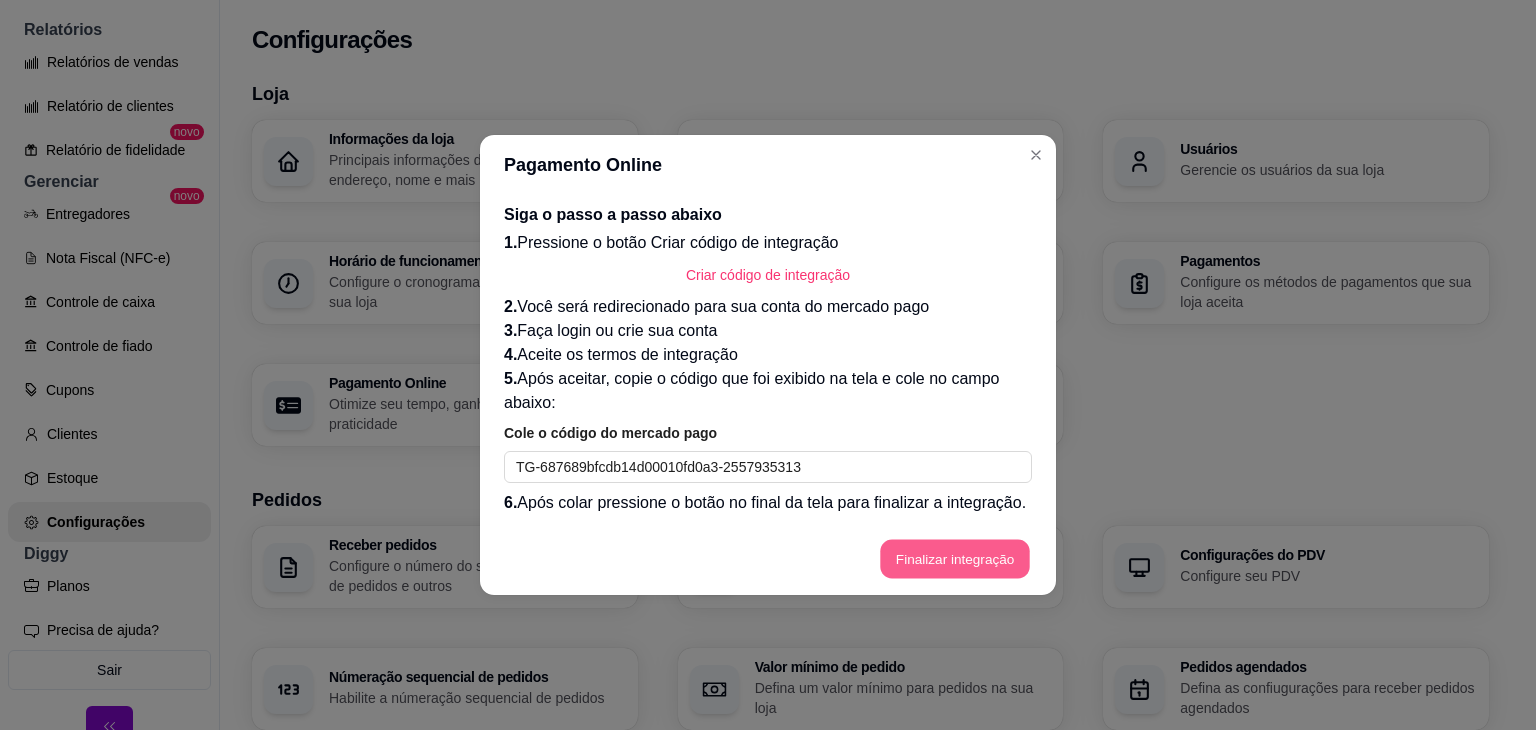 click on "Finalizar integração" at bounding box center [955, 559] 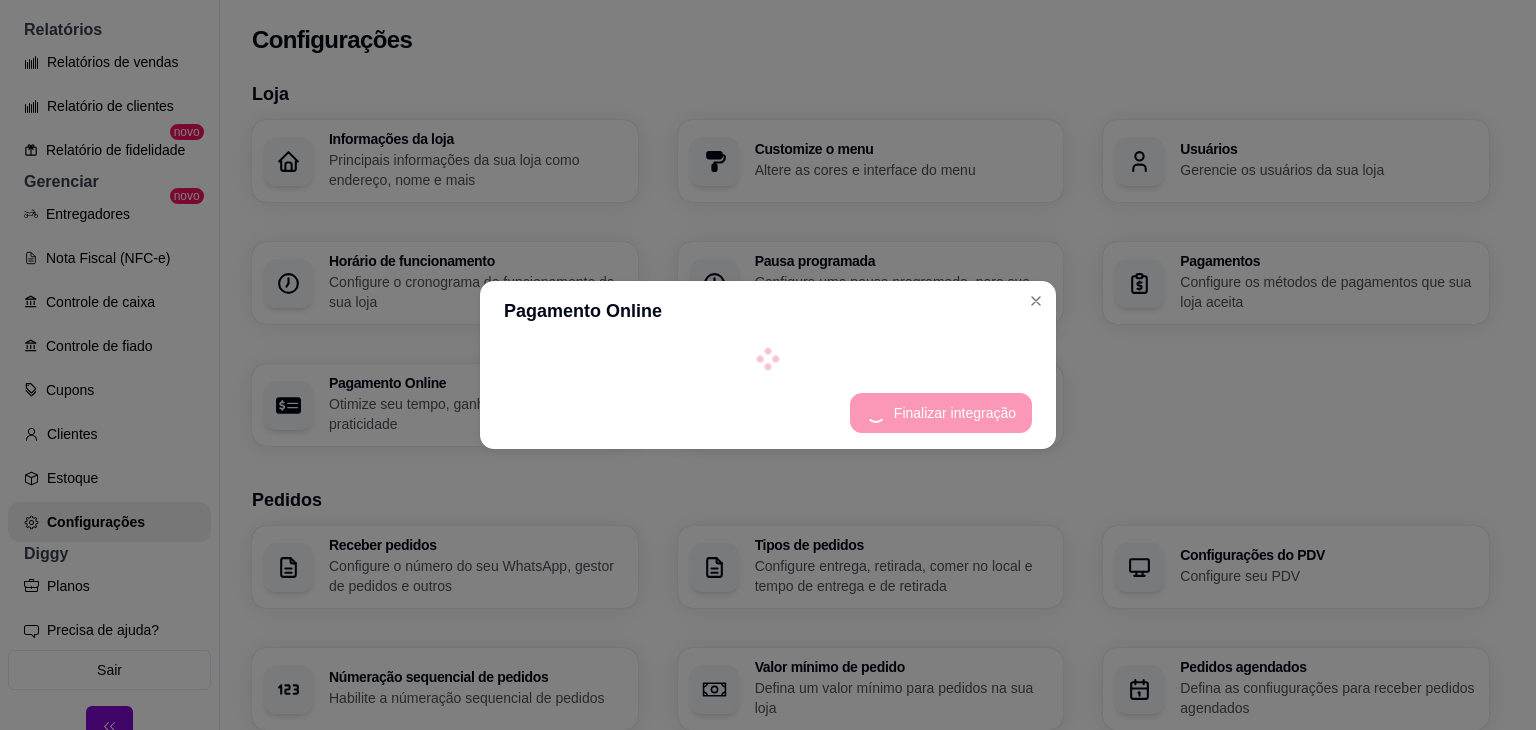 select on "4.98" 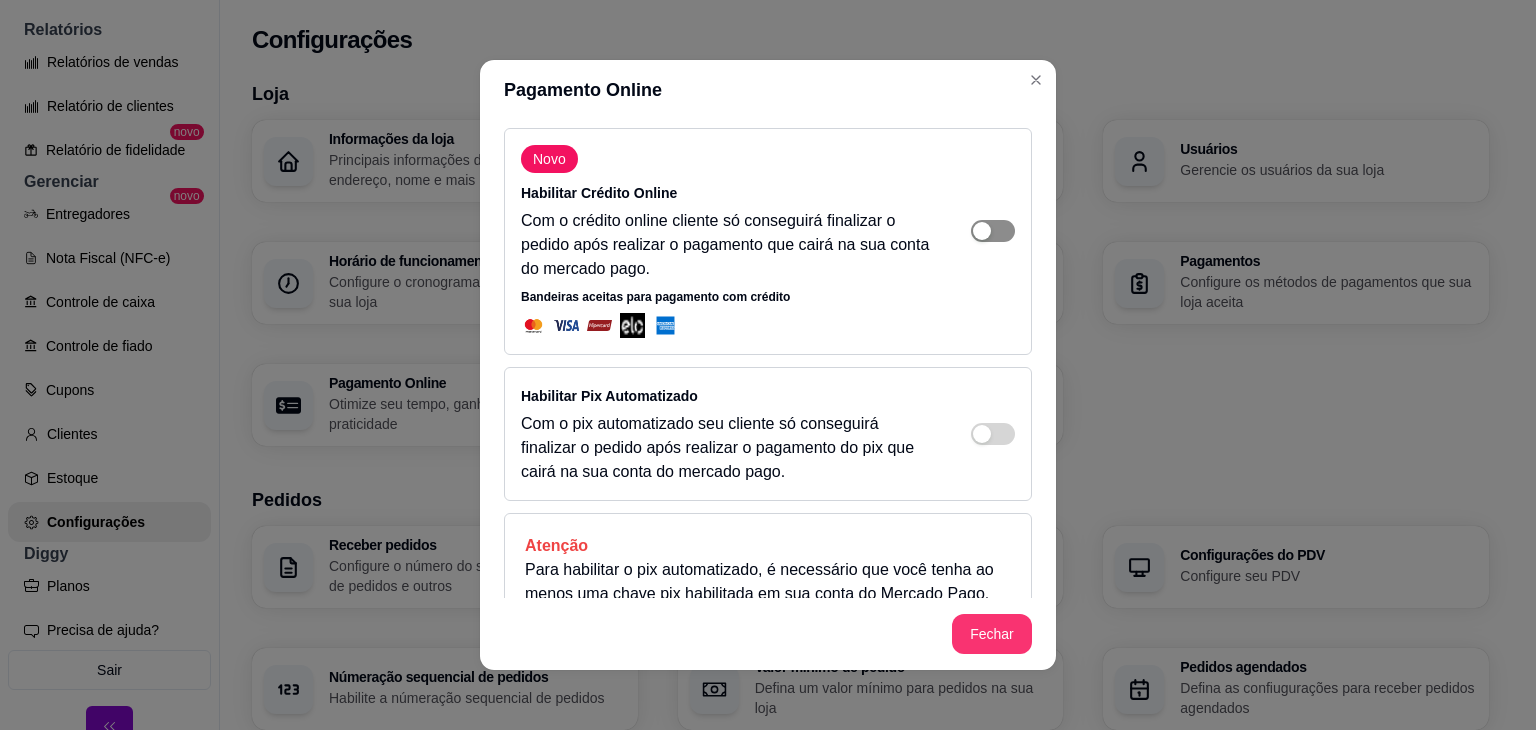 click at bounding box center [993, 231] 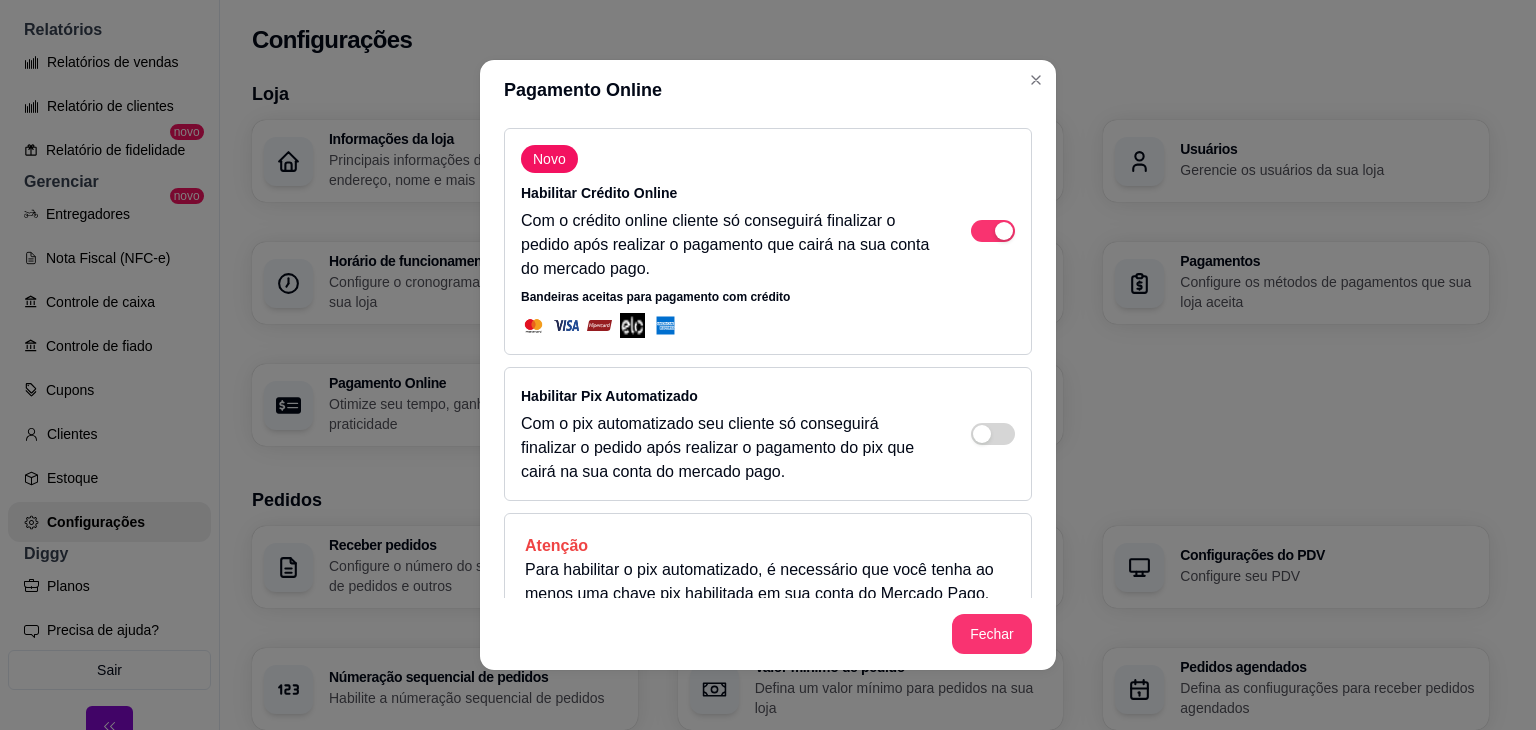 scroll, scrollTop: 62, scrollLeft: 0, axis: vertical 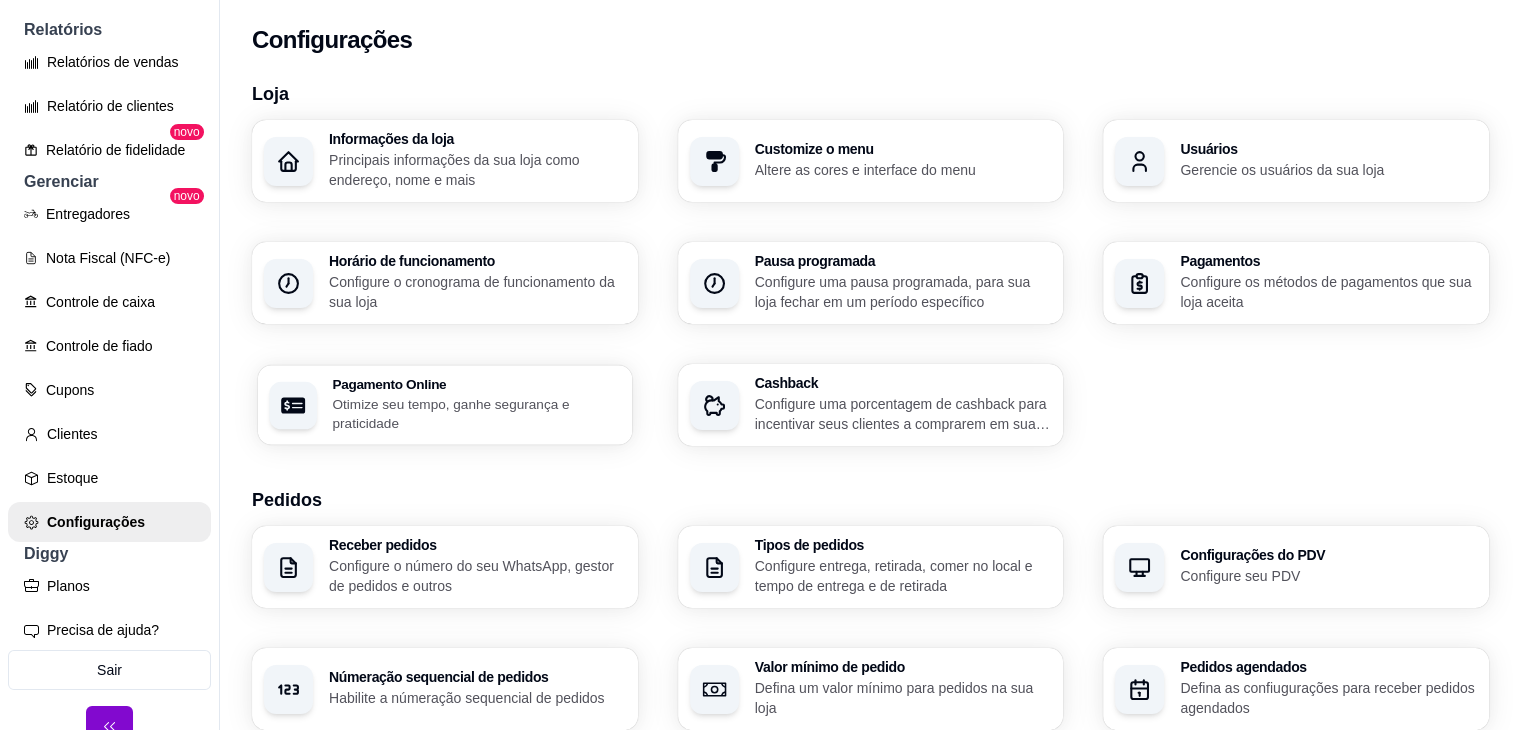 click on "Pagamento Online" at bounding box center (476, 384) 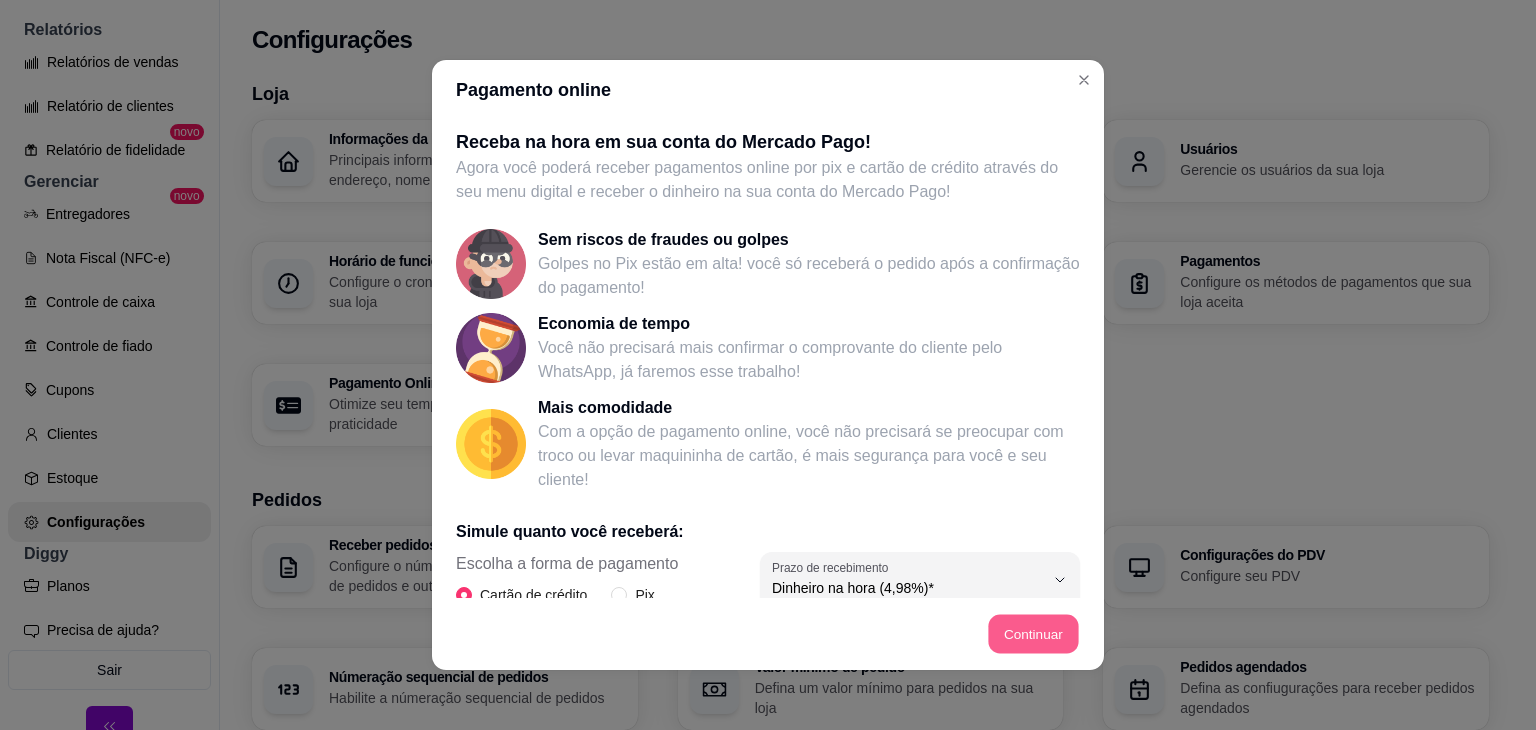 click on "Continuar" at bounding box center [1034, 634] 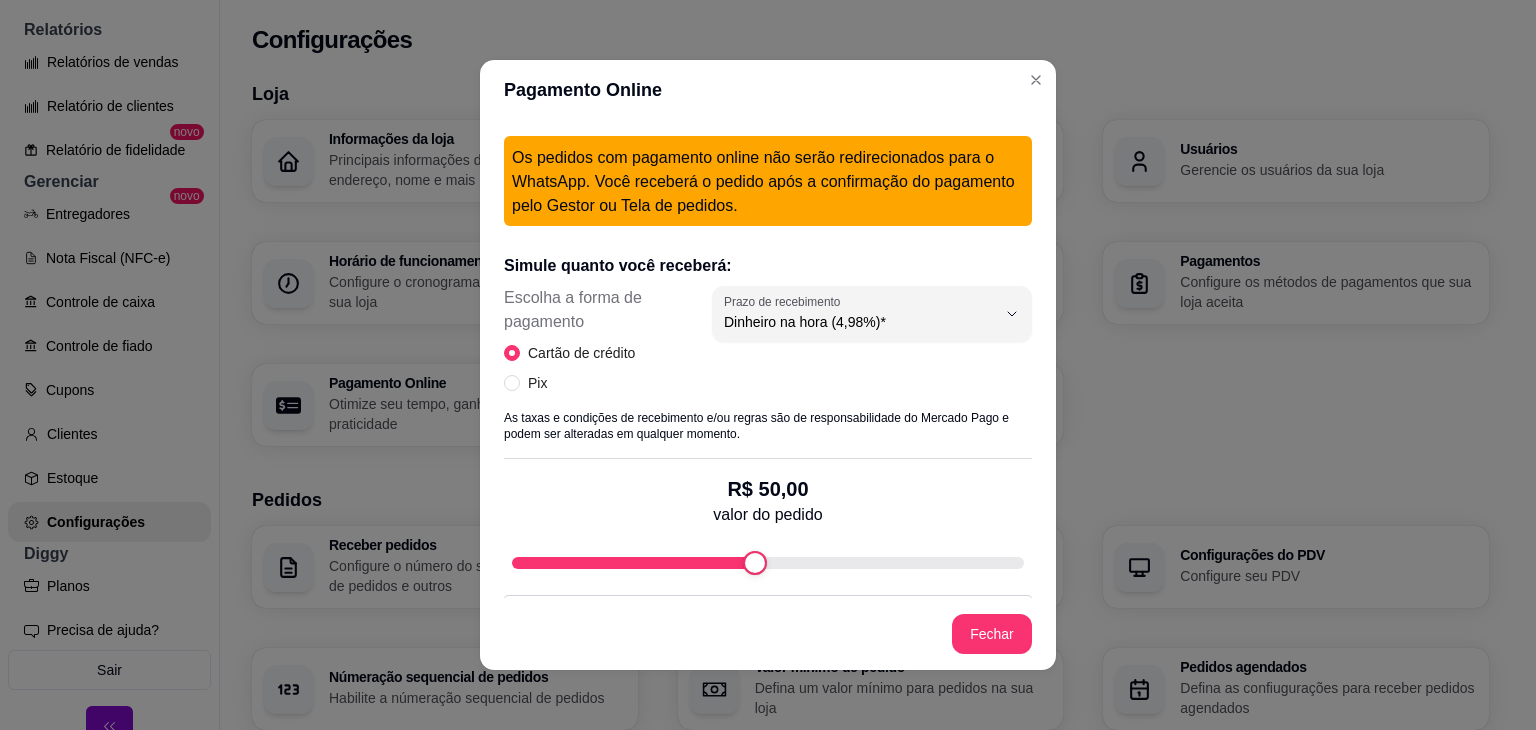 scroll, scrollTop: 916, scrollLeft: 0, axis: vertical 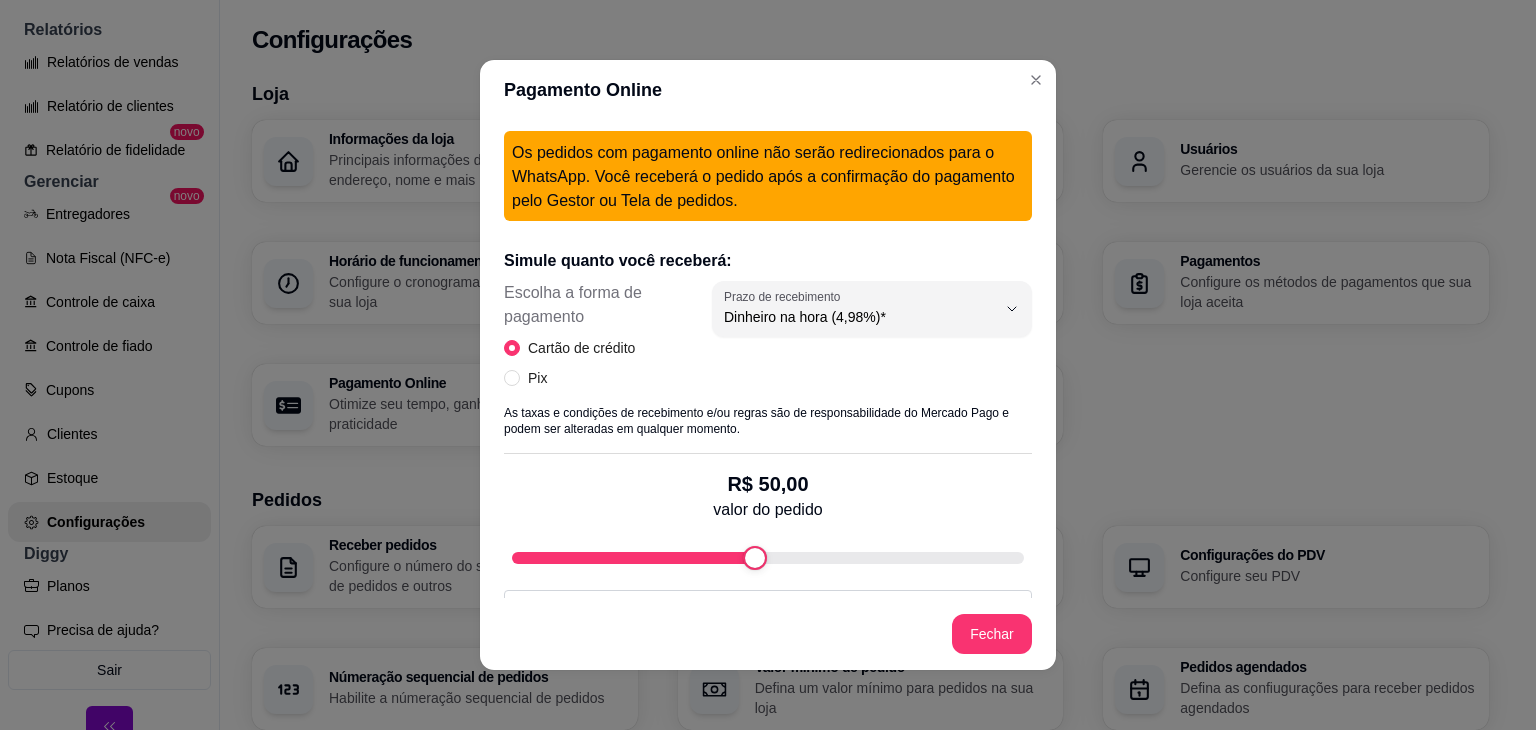 click on "Pagamento Online Novo Habilitar Crédito Online Com o crédito online cliente só conseguirá finalizar o pedido após realizar o pagamento que cairá na sua conta do mercado pago. Bandeiras aceitas para pagamento com crédito Habilitar Pix Automatizado Com o pix automatizado seu cliente só conseguirá finalizar o pedido após realizar o pagamento do pix que cairá na sua conta do mercado pago. Atenção Para habilitar o pix automatizado, é necessário que você tenha ao menos uma chave pix habilitada em sua conta do Mercado Pago. Os pedidos com pagamento online não serão redirecionados para o WhatsApp. Você receberá o pedido após a confirmação do pagamento pelo Gestor ou Tela de pedidos. Simule quanto você receberá: Escolha a forma de pagamento Cartão de crédito Pix 4.98 Prazo de recebimento Dinheiro na hora (4,98%)* Dinheiro em 14 dias (4,49%) Dinheiro em 30 dias (3,98%) Prazo de recebimento Dinheiro na hora (4,98%)* R$ 50,00 valor do pedido Taxa de Serviço -  R$ 0,49 Taxa do Mercado Pago -" at bounding box center [768, 365] 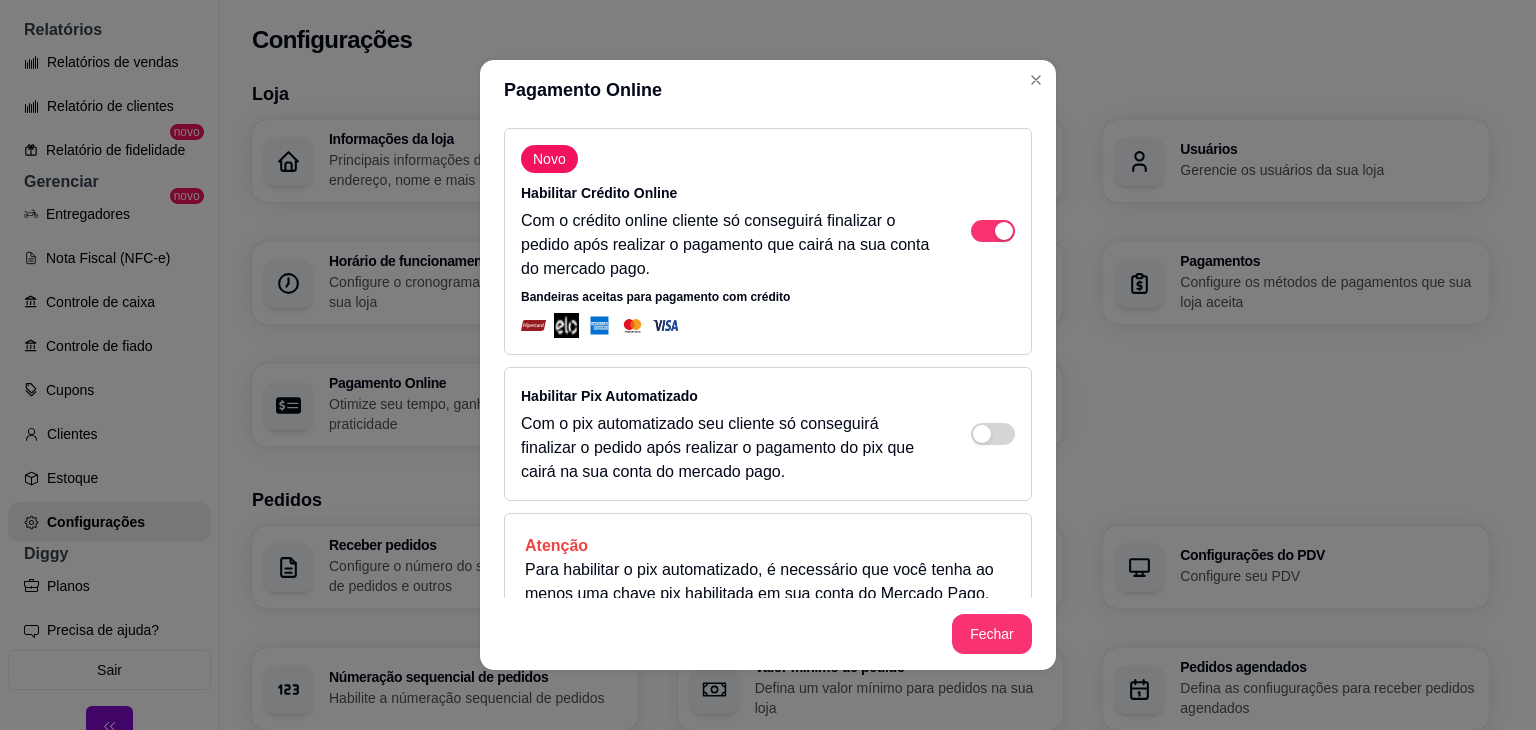 scroll, scrollTop: 1146, scrollLeft: 0, axis: vertical 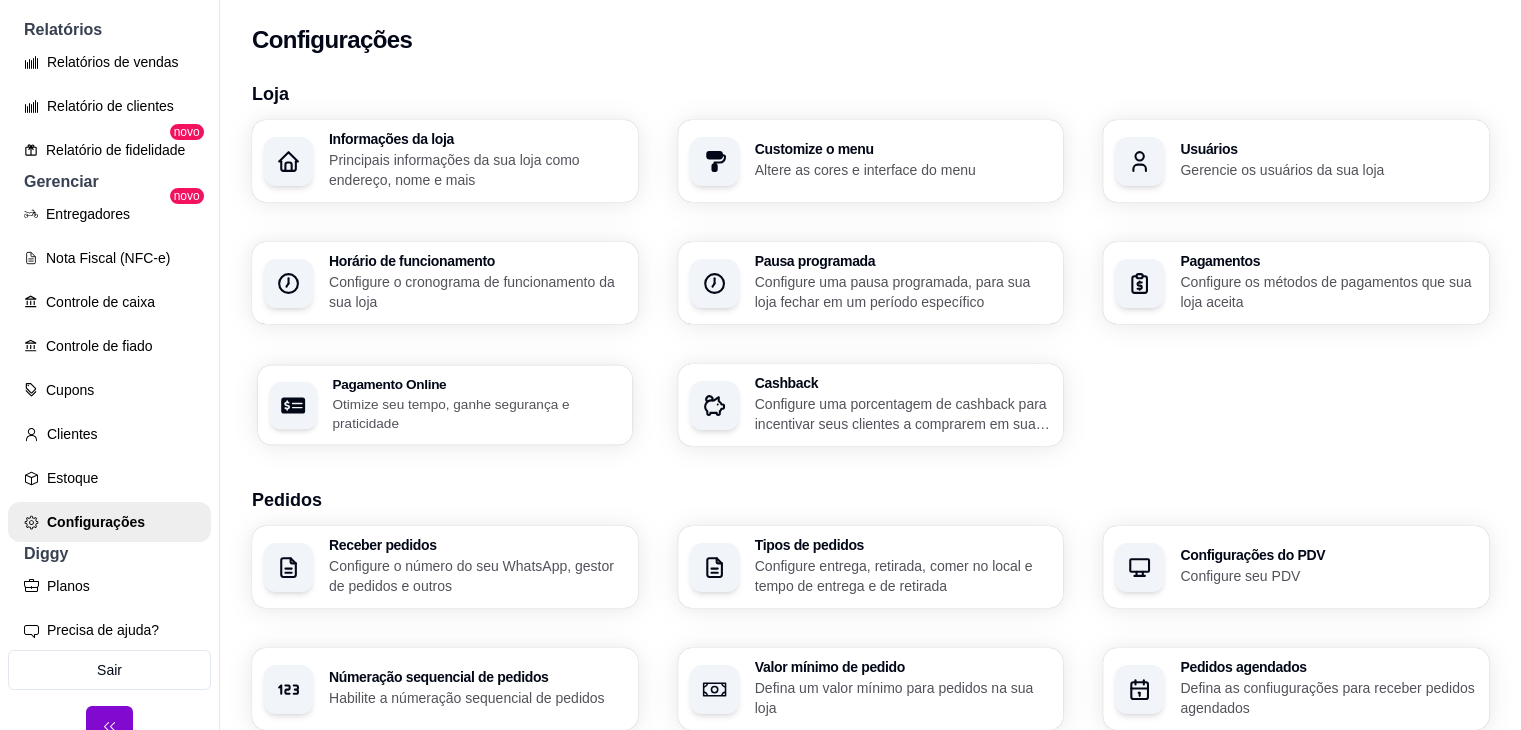 click on "Otimize seu tempo, ganhe segurança e praticidade" at bounding box center [476, 413] 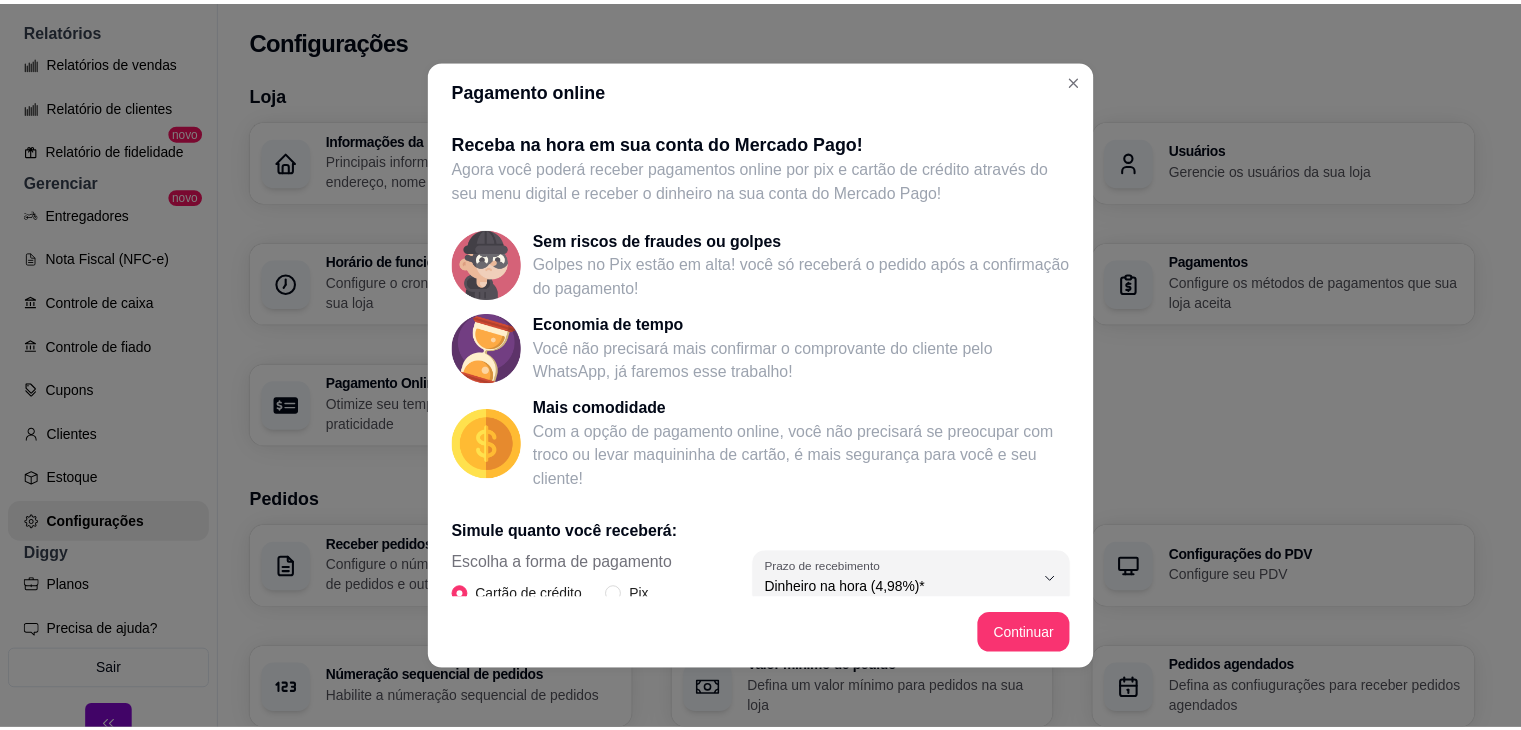 scroll, scrollTop: 327, scrollLeft: 0, axis: vertical 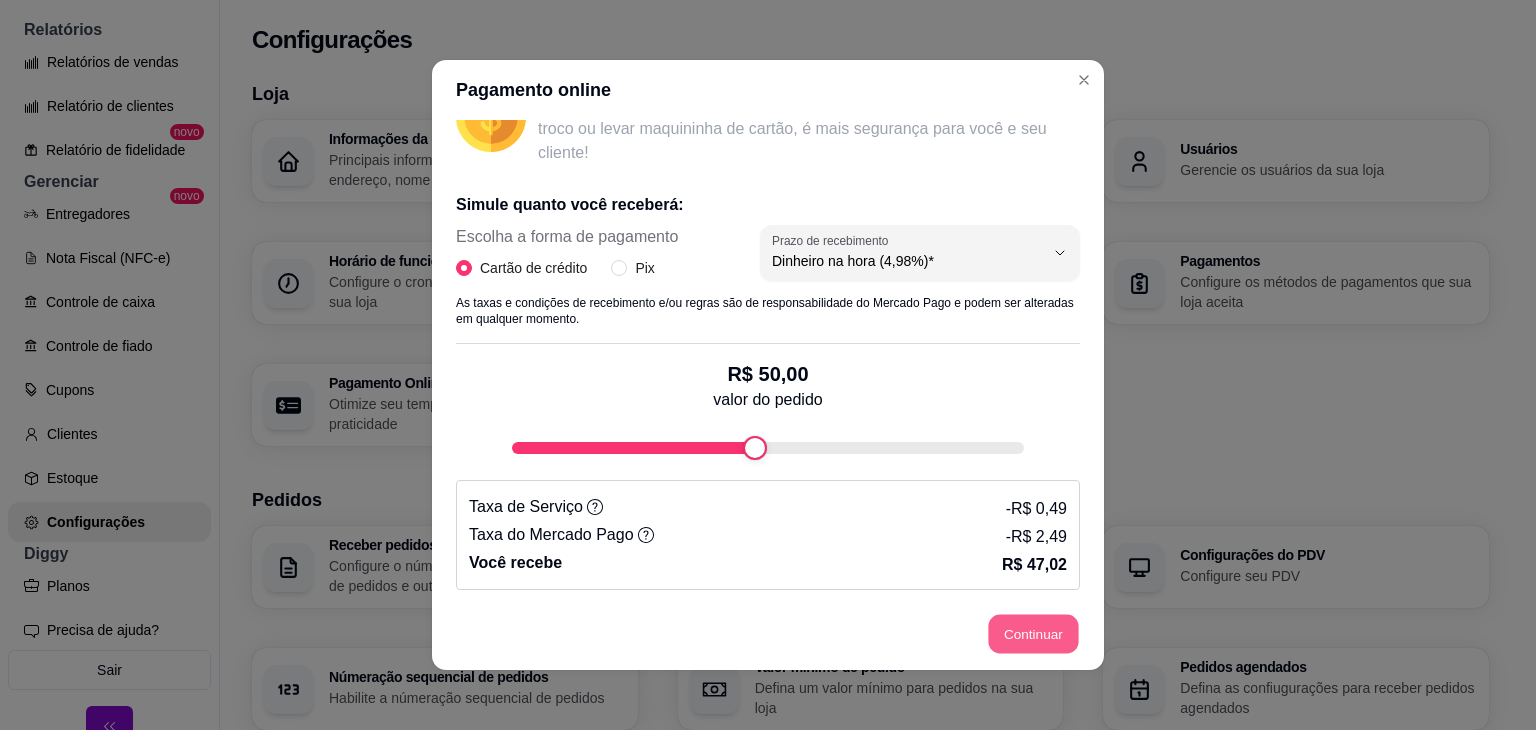 click on "Continuar" at bounding box center (1034, 634) 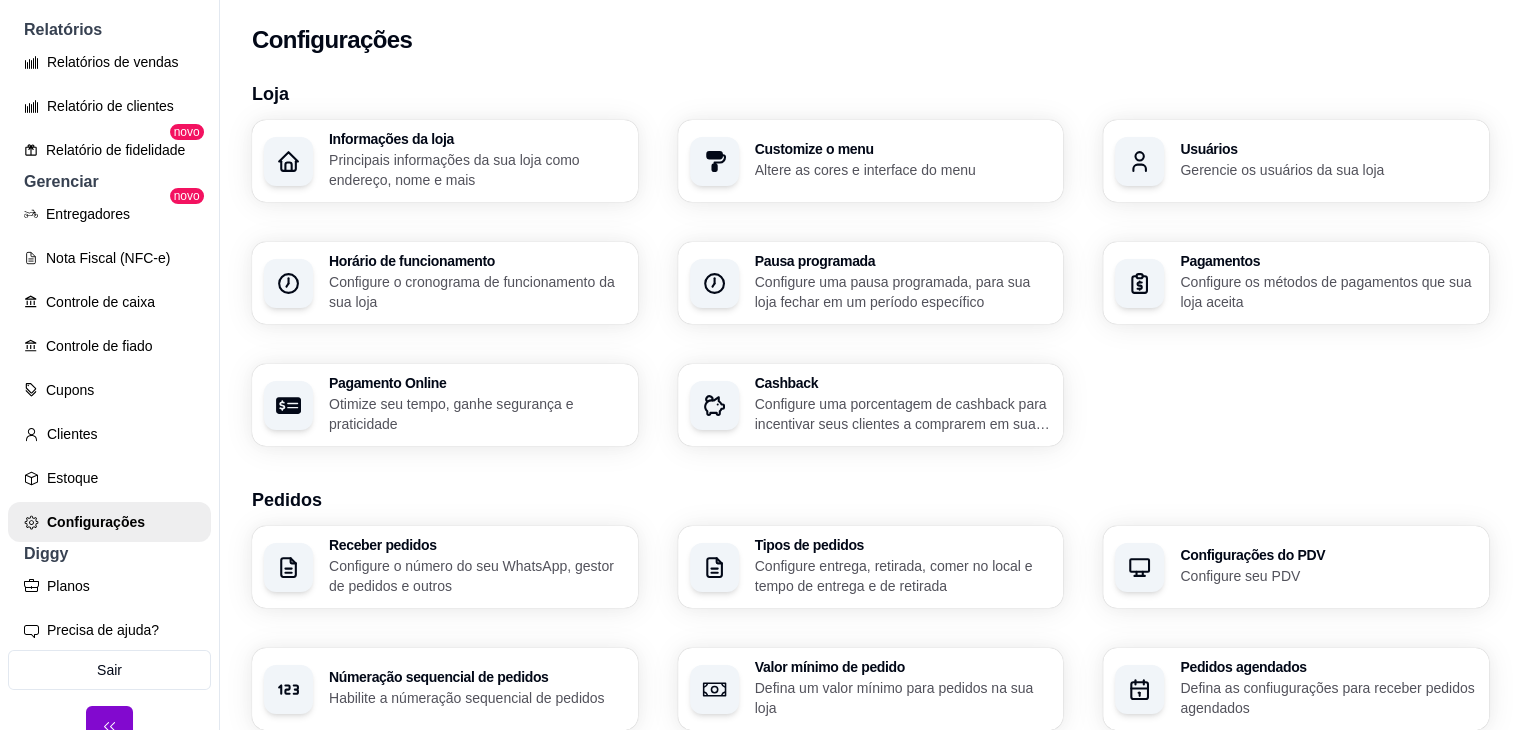 scroll, scrollTop: 0, scrollLeft: 0, axis: both 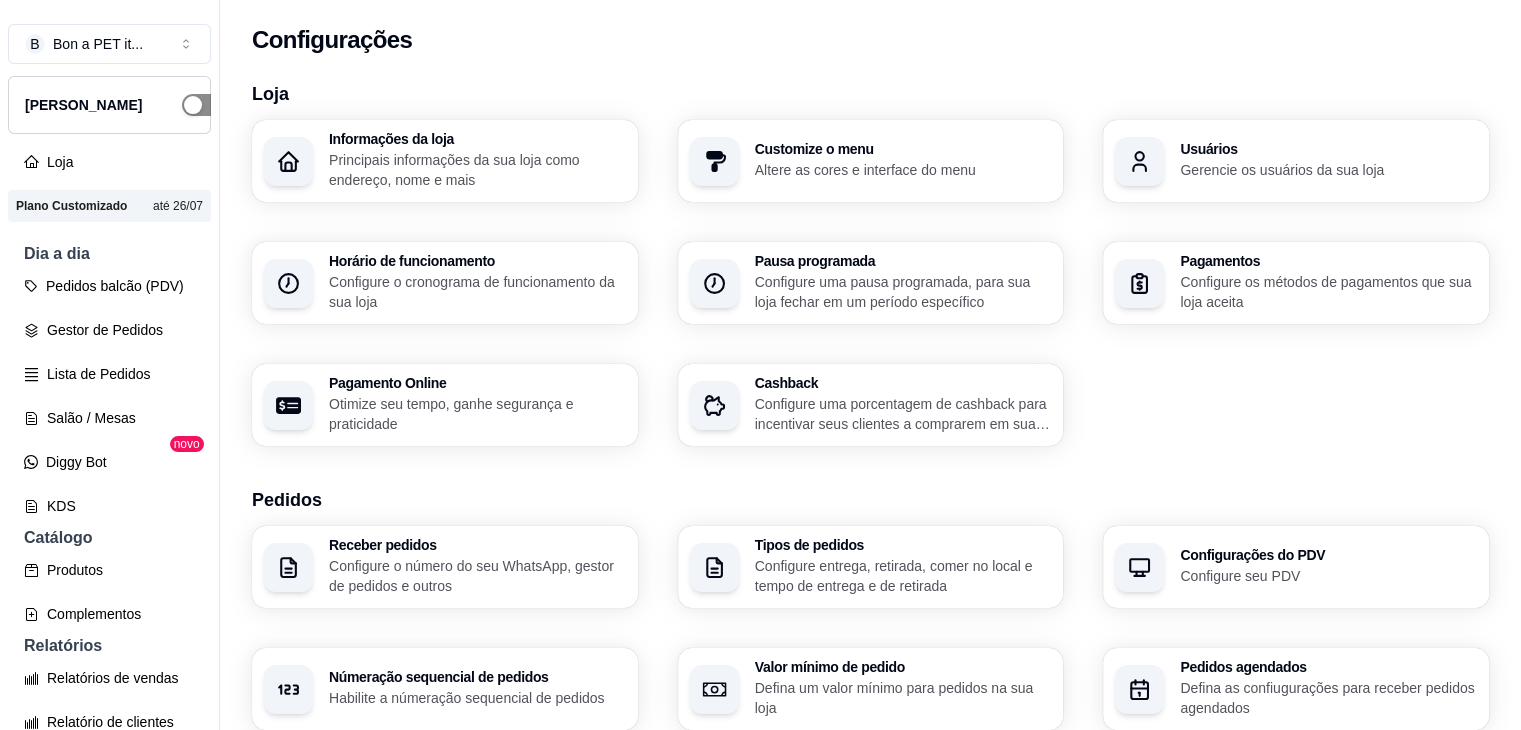 click at bounding box center [204, 105] 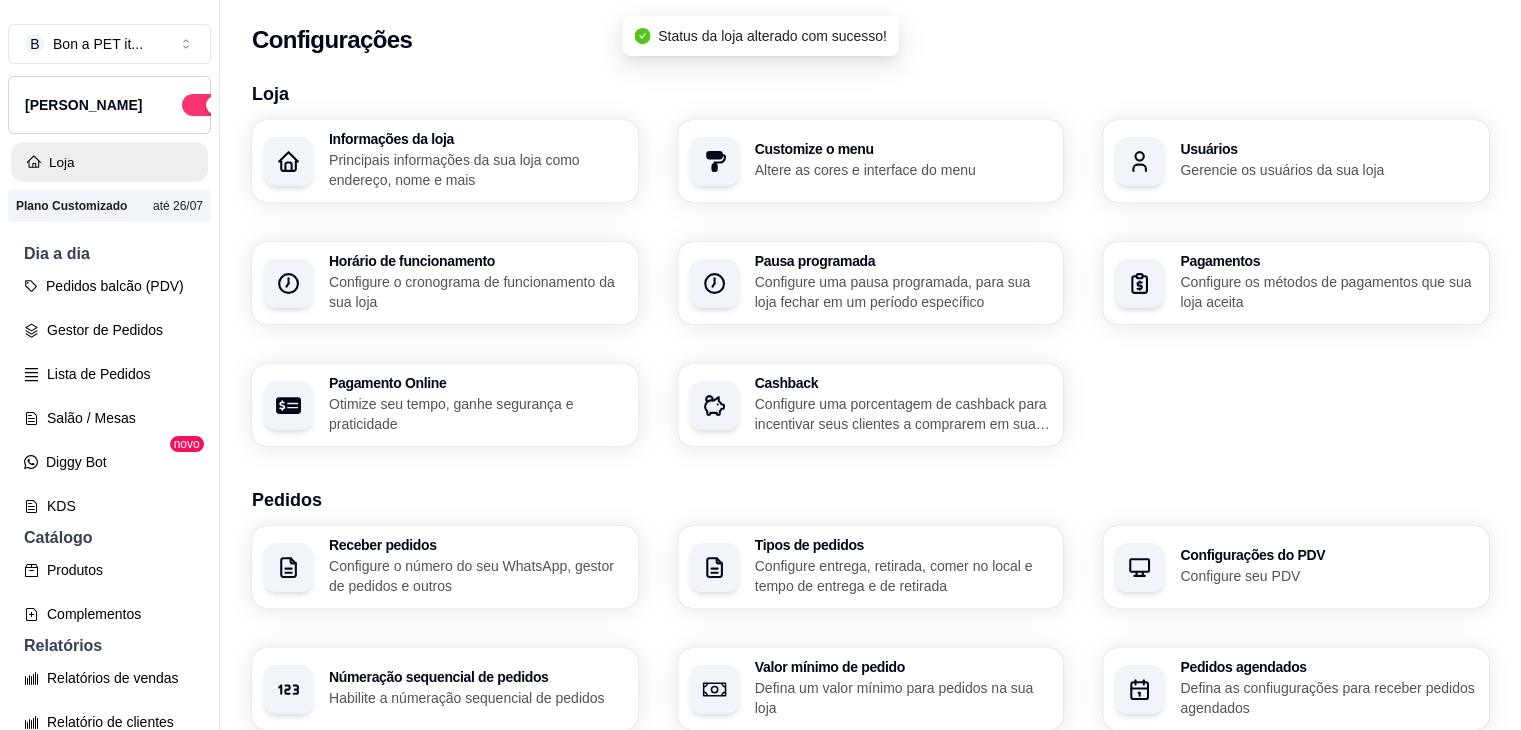 click on "Loja" at bounding box center (109, 162) 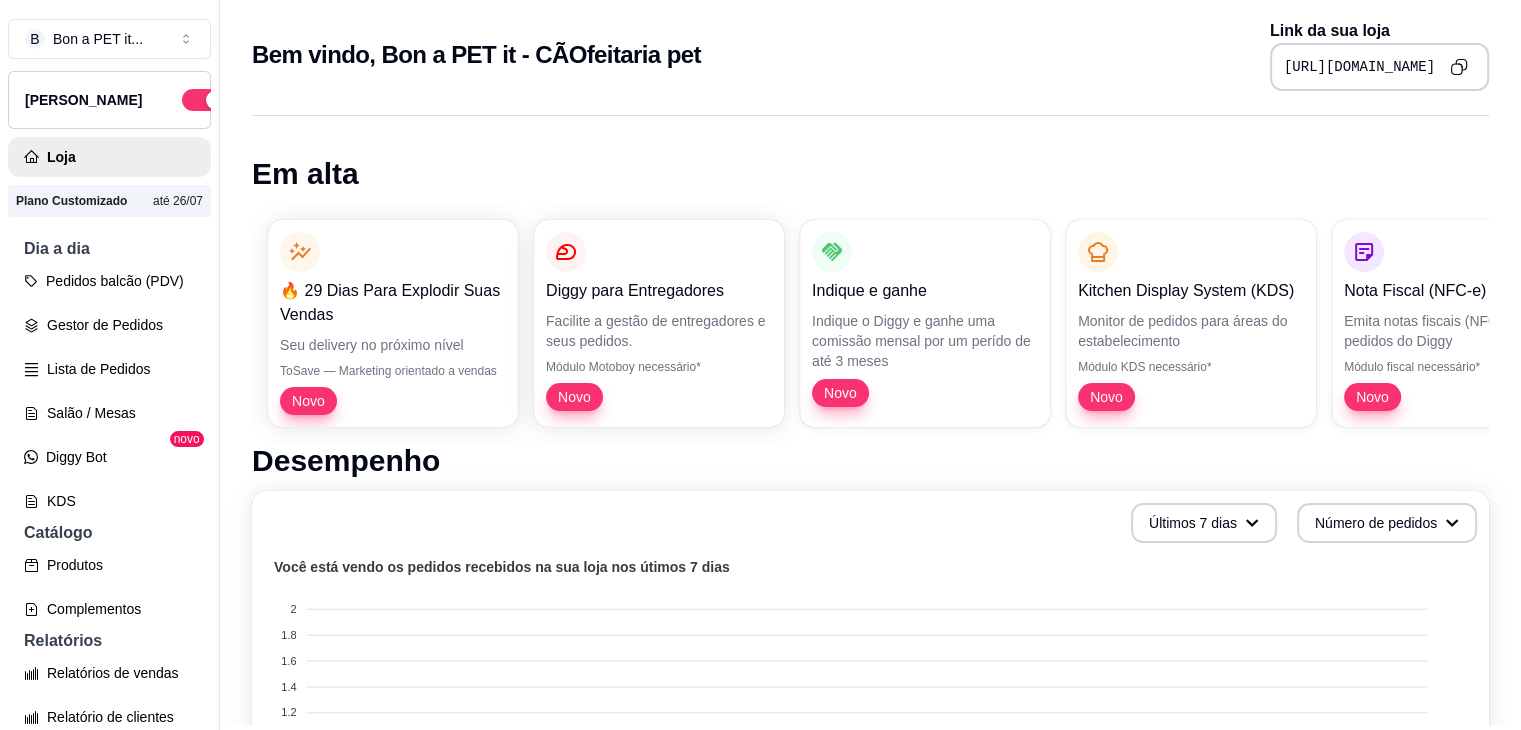 scroll, scrollTop: 32, scrollLeft: 0, axis: vertical 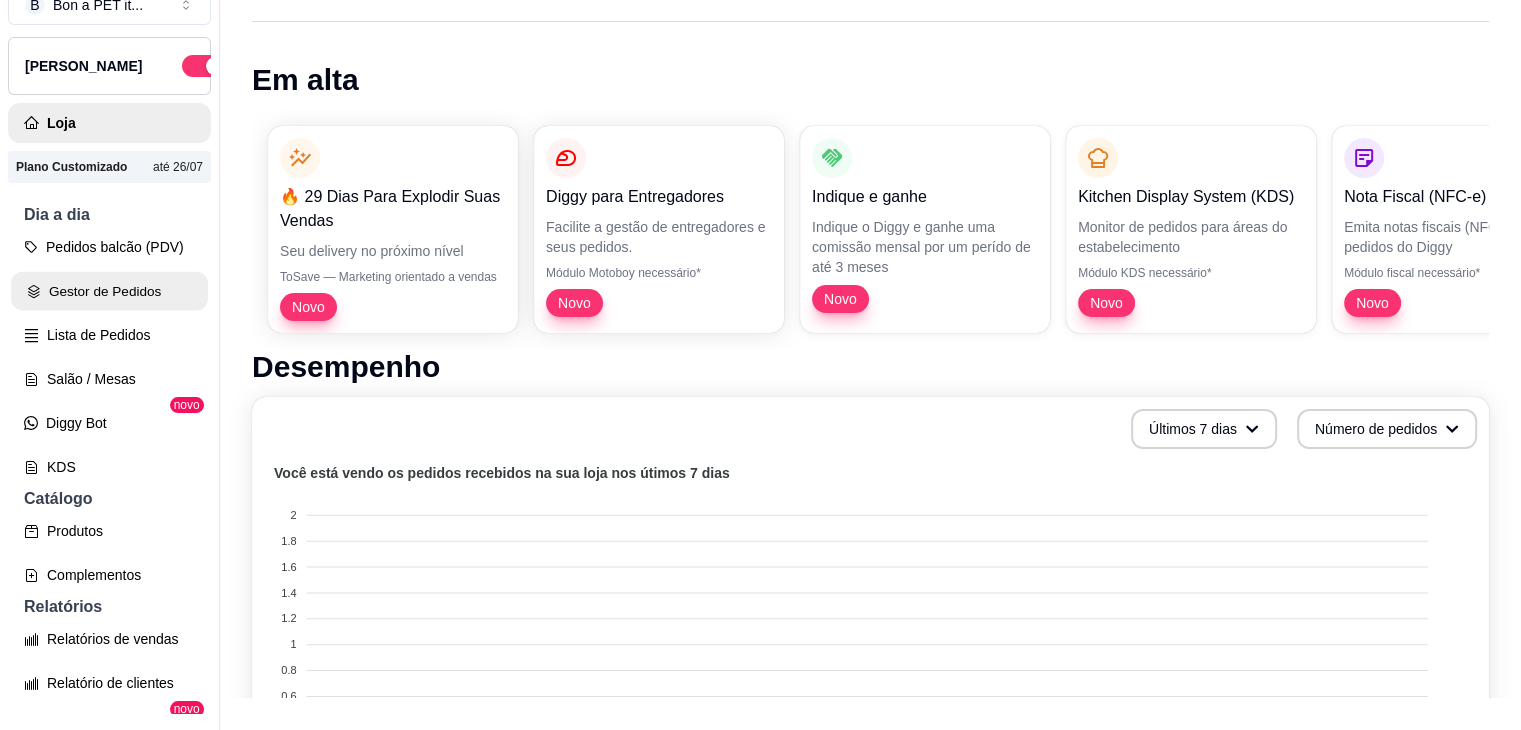 click on "Gestor de Pedidos" at bounding box center (109, 291) 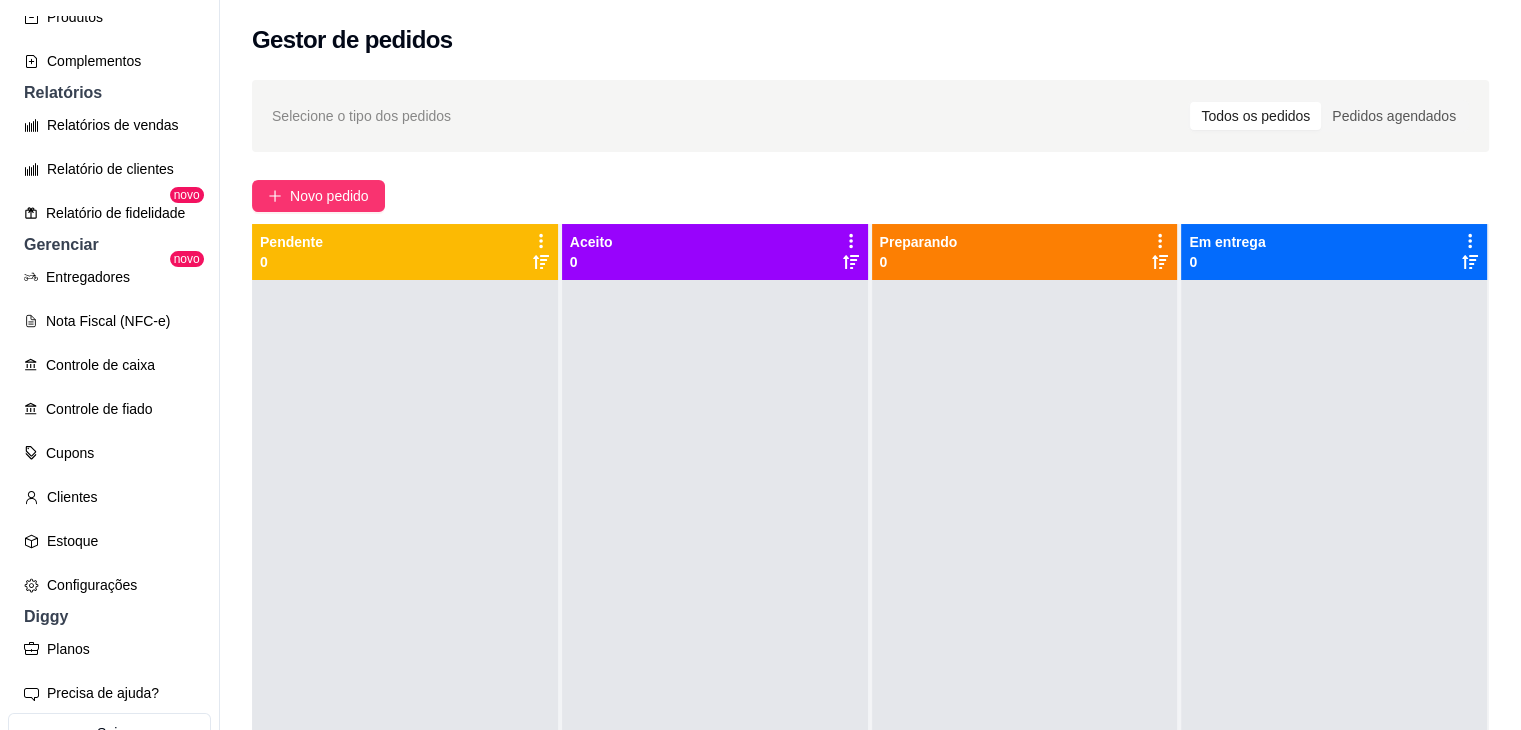 scroll, scrollTop: 0, scrollLeft: 0, axis: both 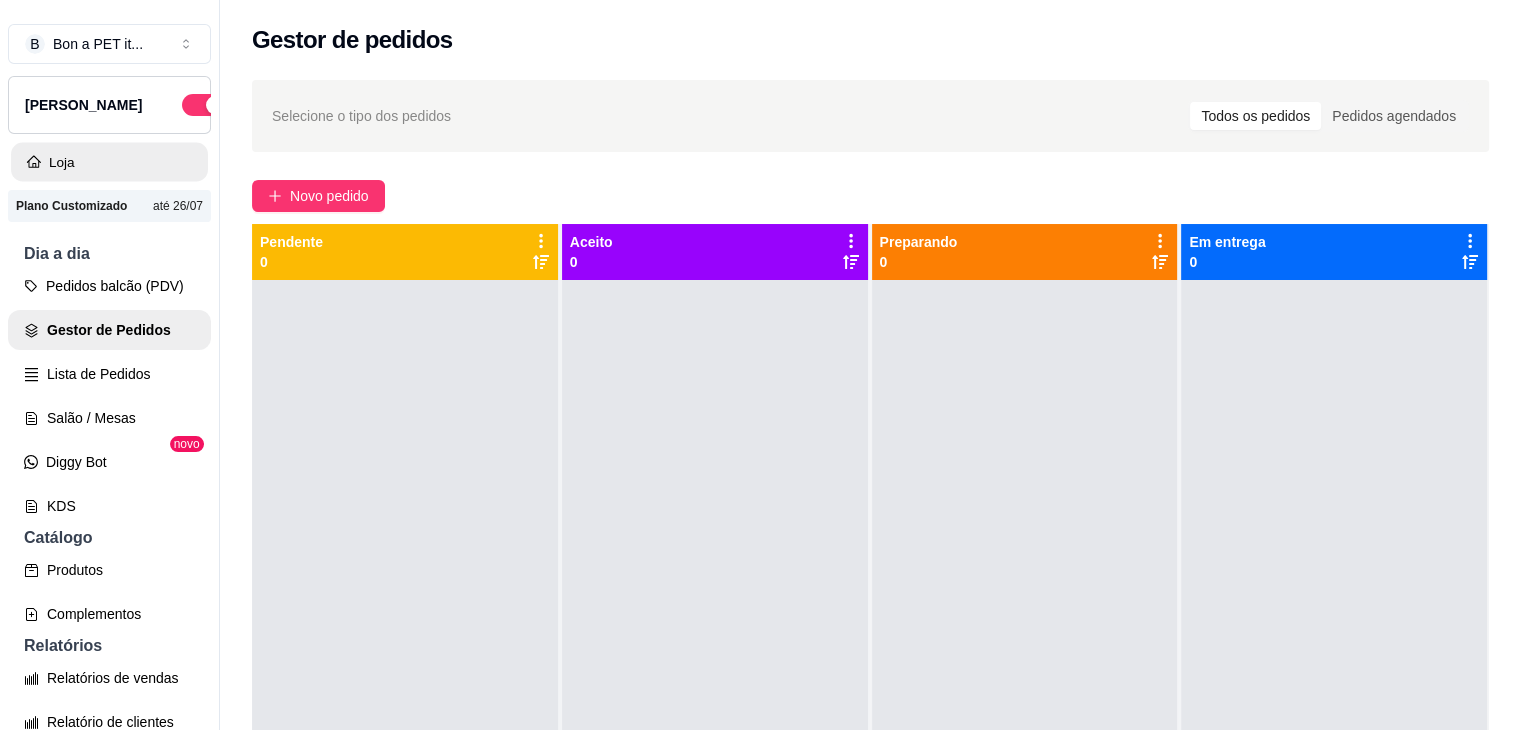 click on "Loja" at bounding box center [109, 162] 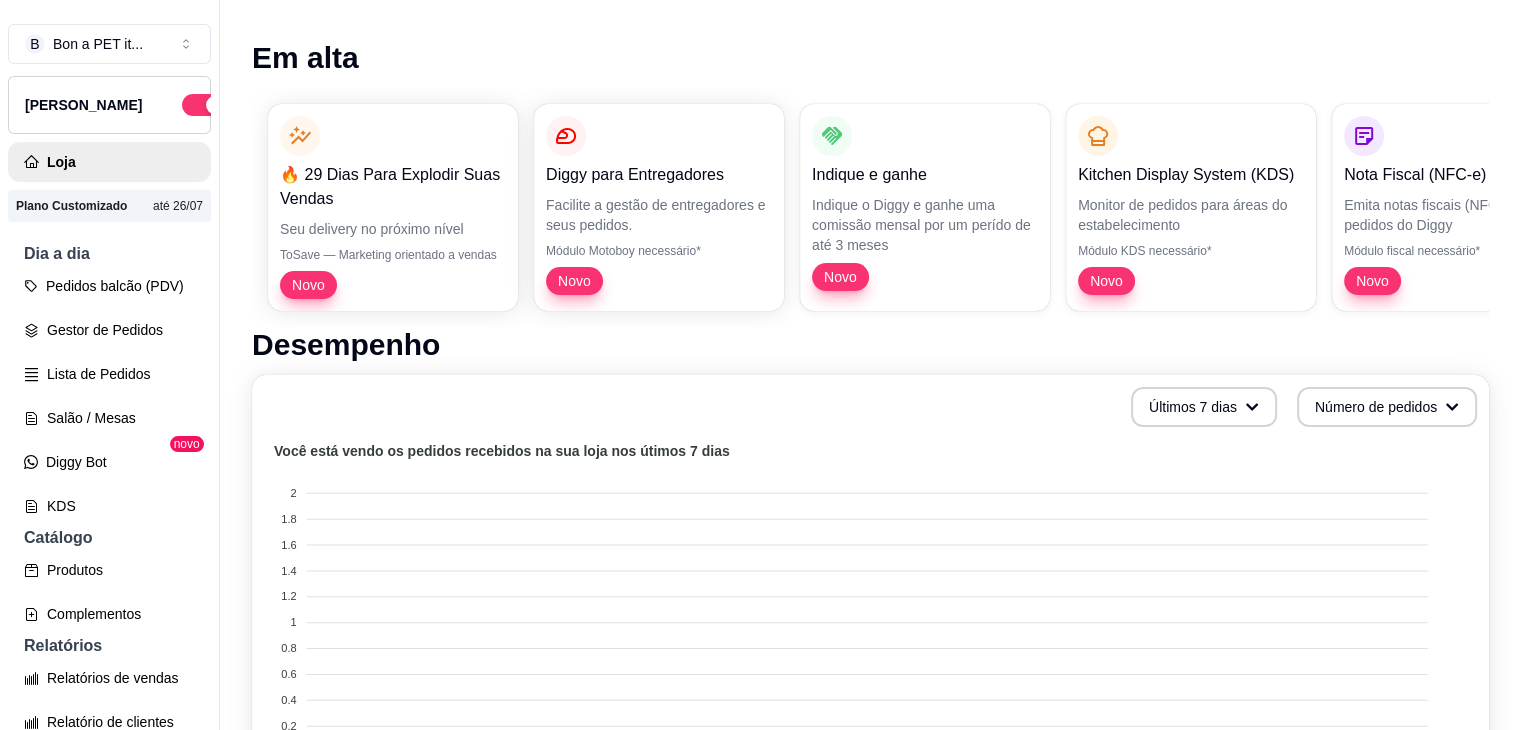 scroll, scrollTop: 0, scrollLeft: 0, axis: both 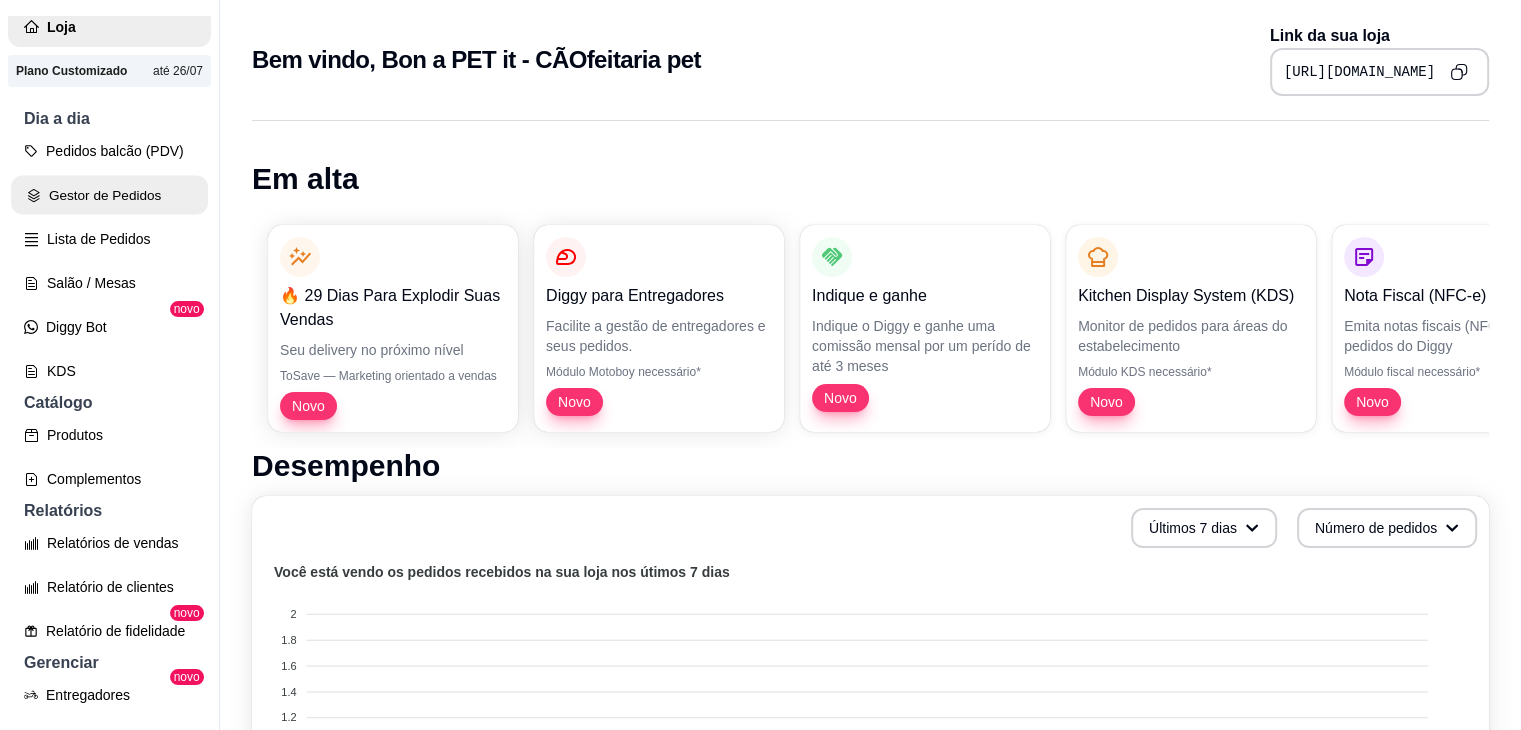 click on "Gestor de Pedidos" at bounding box center [109, 195] 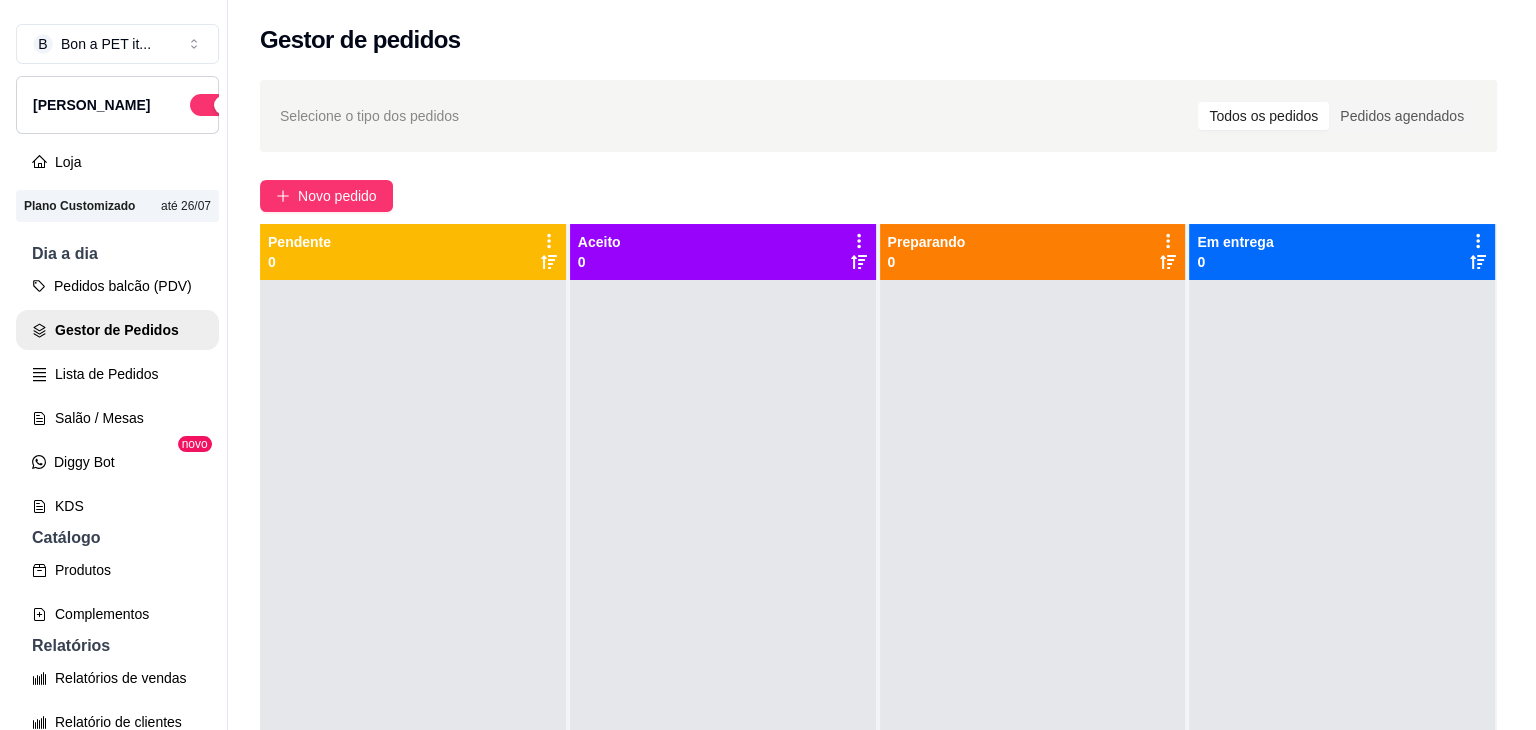 scroll, scrollTop: 640, scrollLeft: 0, axis: vertical 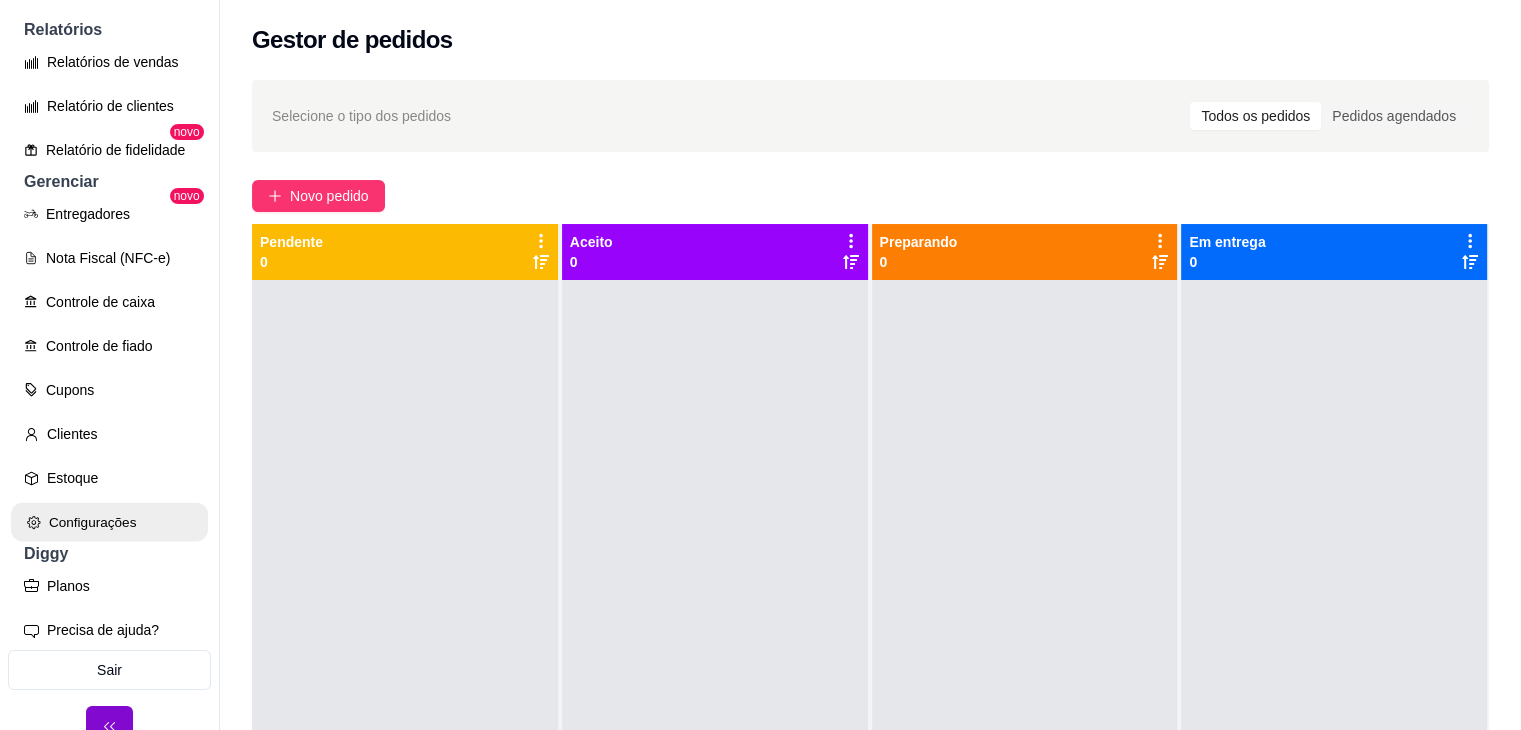 click on "Configurações" at bounding box center [109, 522] 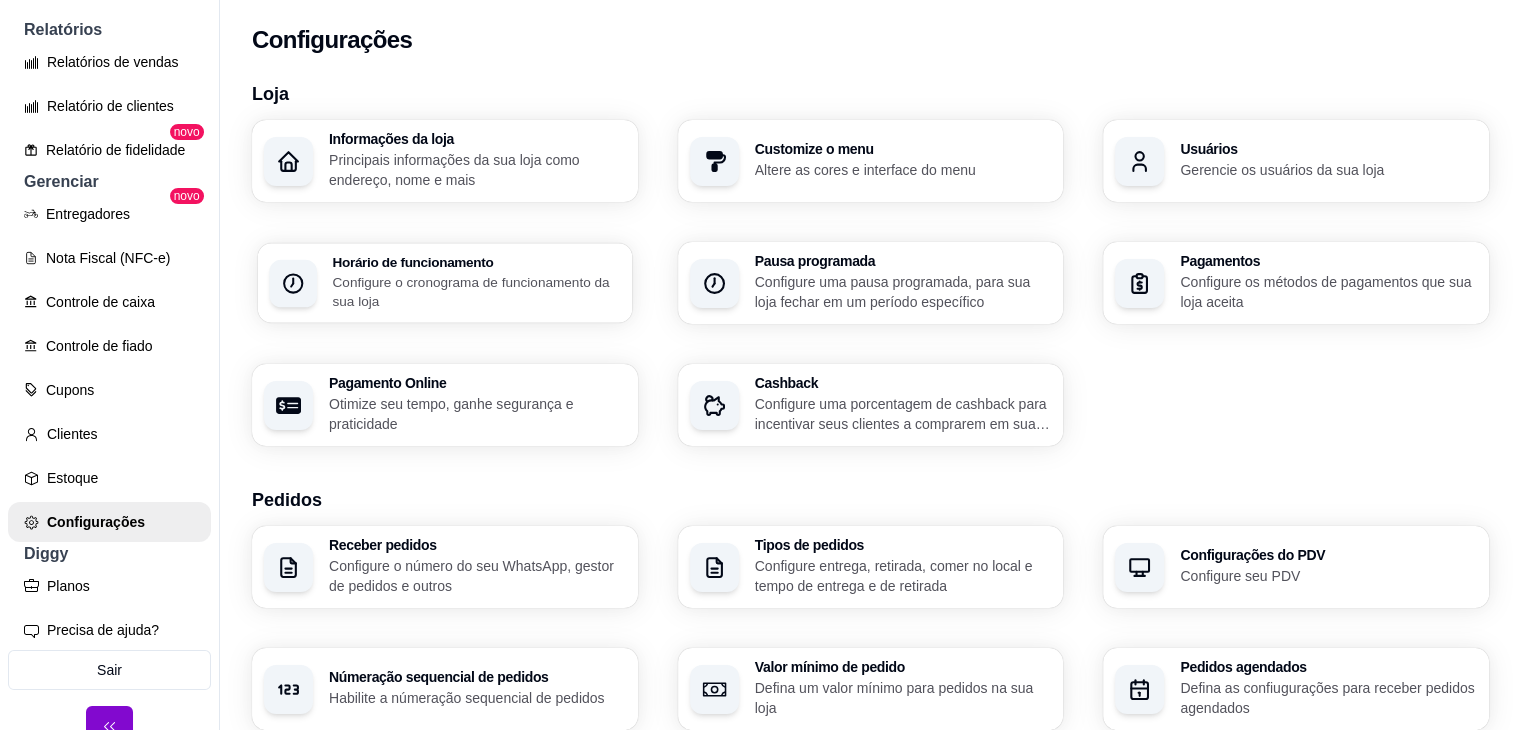 click on "Configure o cronograma de funcionamento da sua loja" at bounding box center [476, 291] 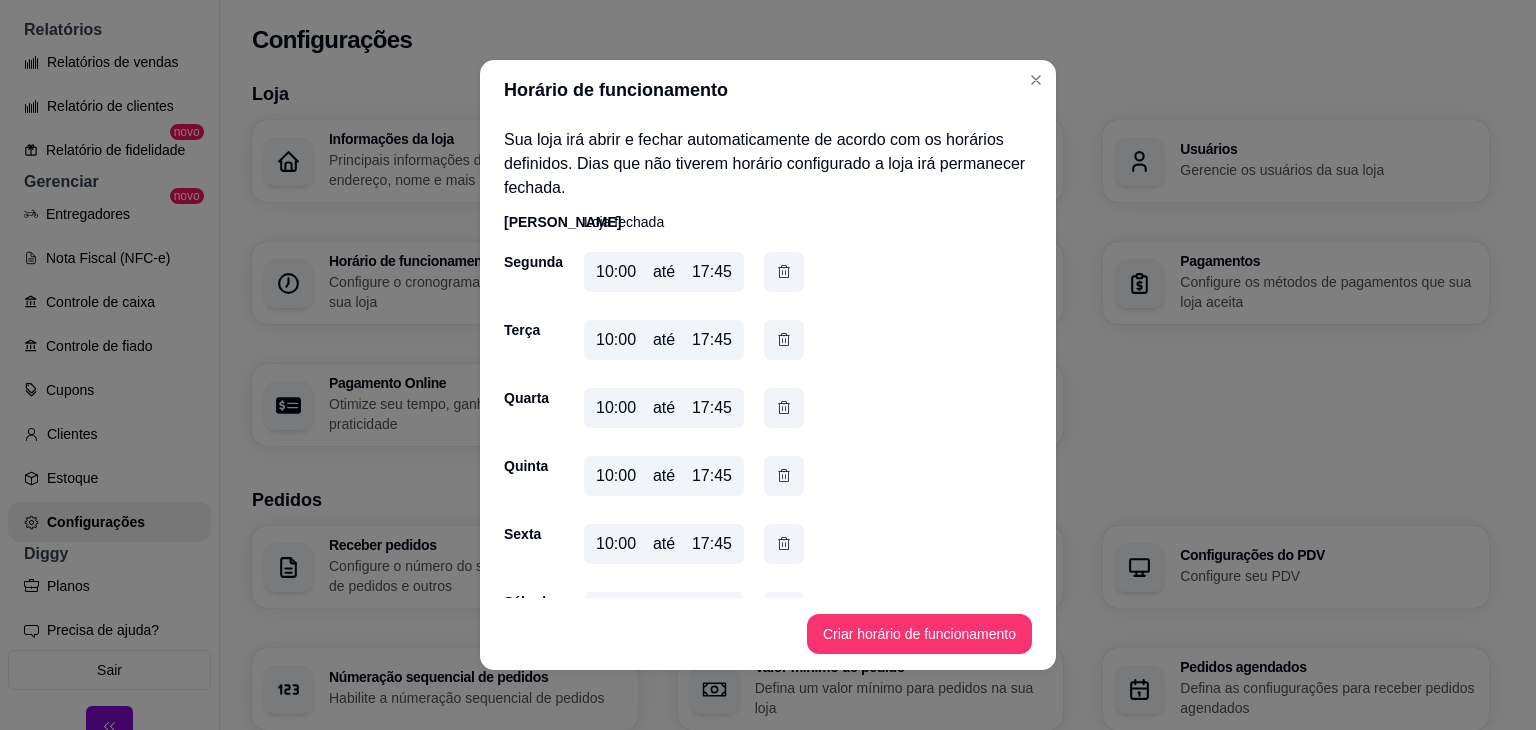 click on "10:00" at bounding box center (616, 272) 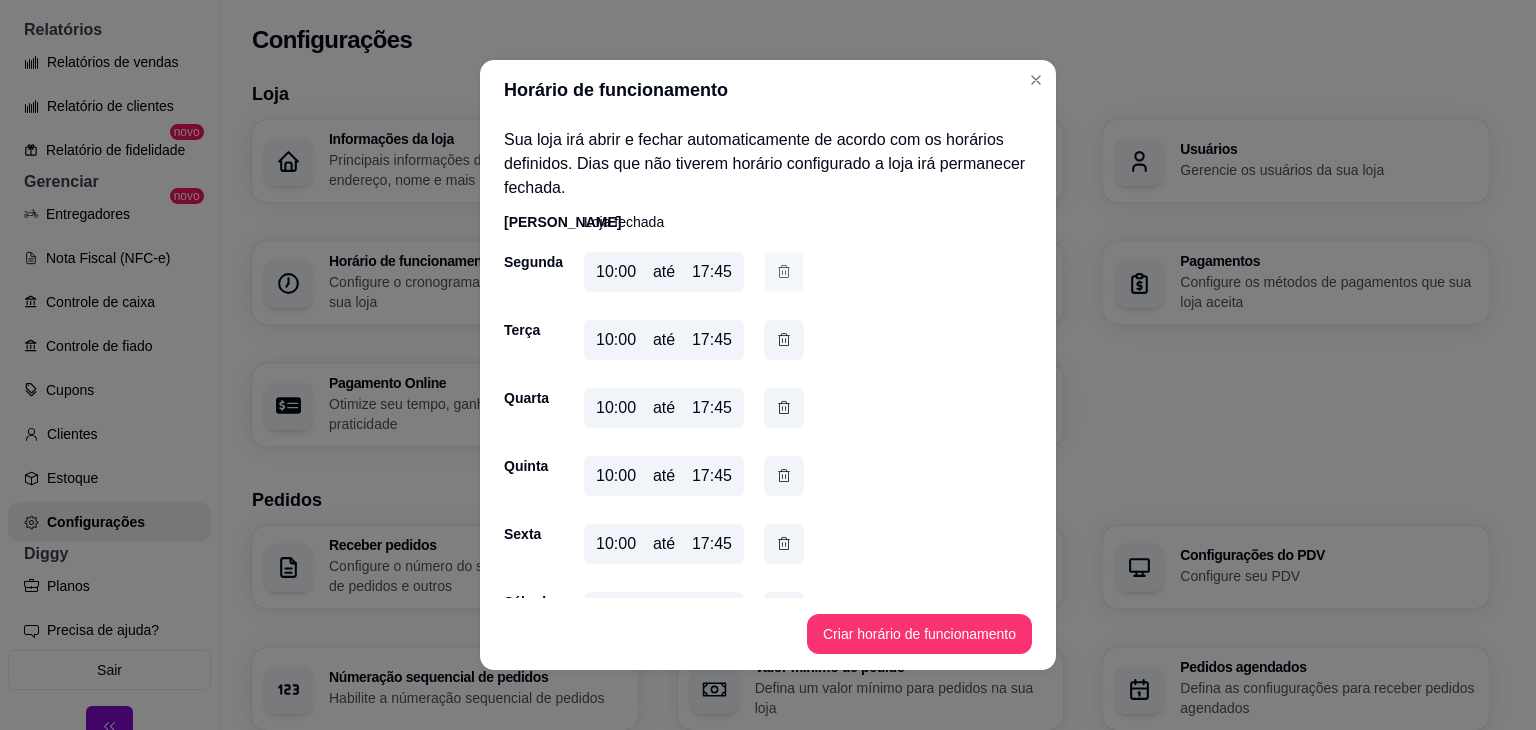 click 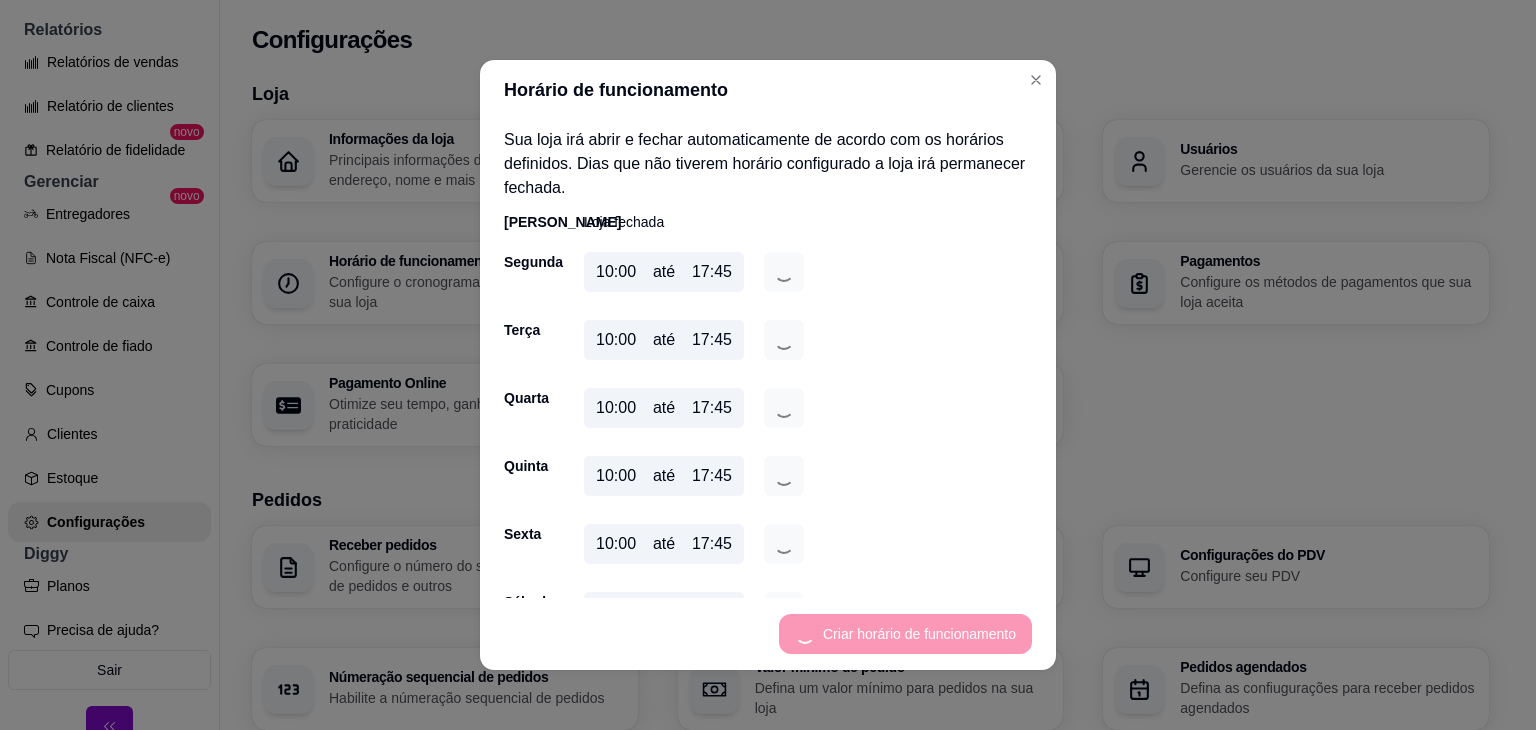 click on "10:00 até   17:45" at bounding box center [694, 276] 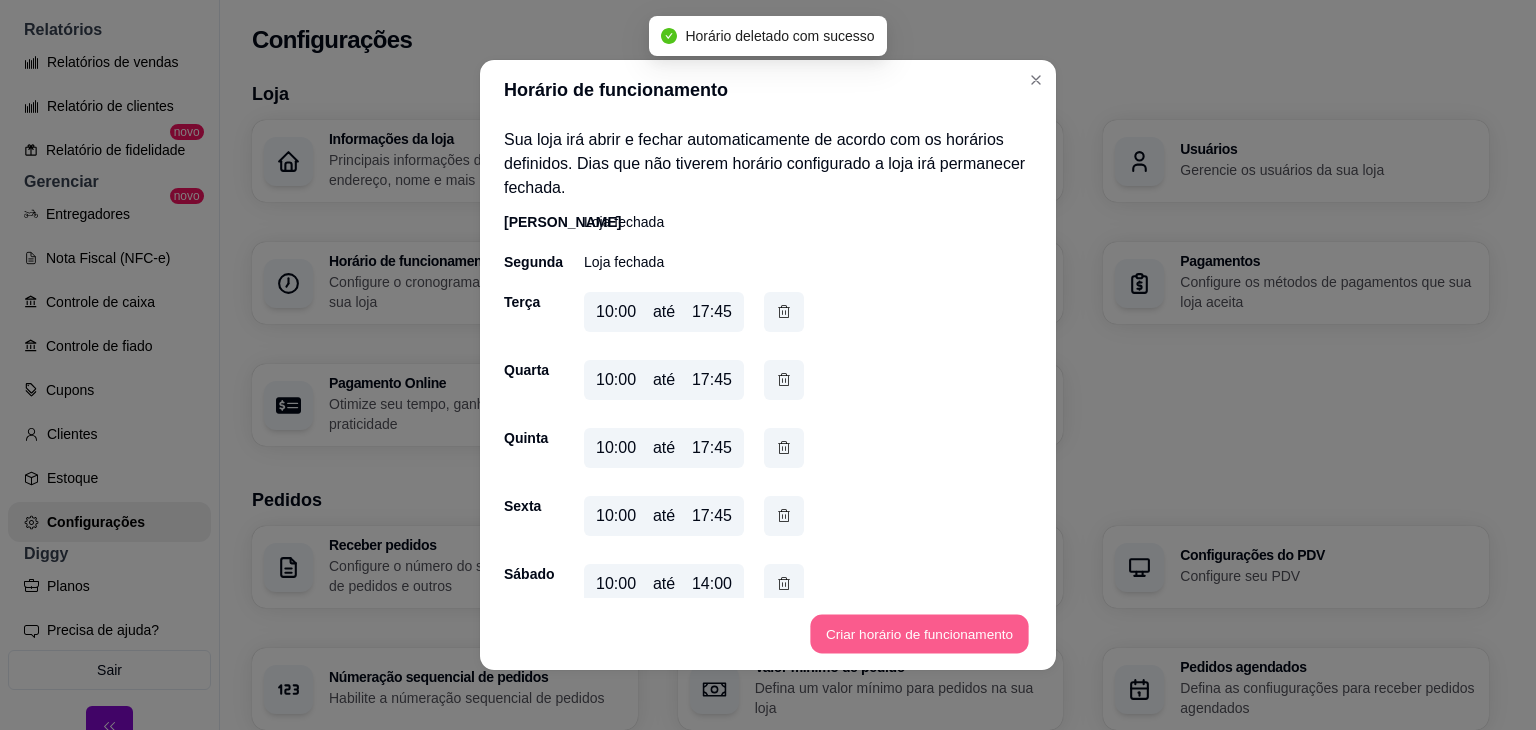 click on "Criar horário de funcionamento" at bounding box center [919, 634] 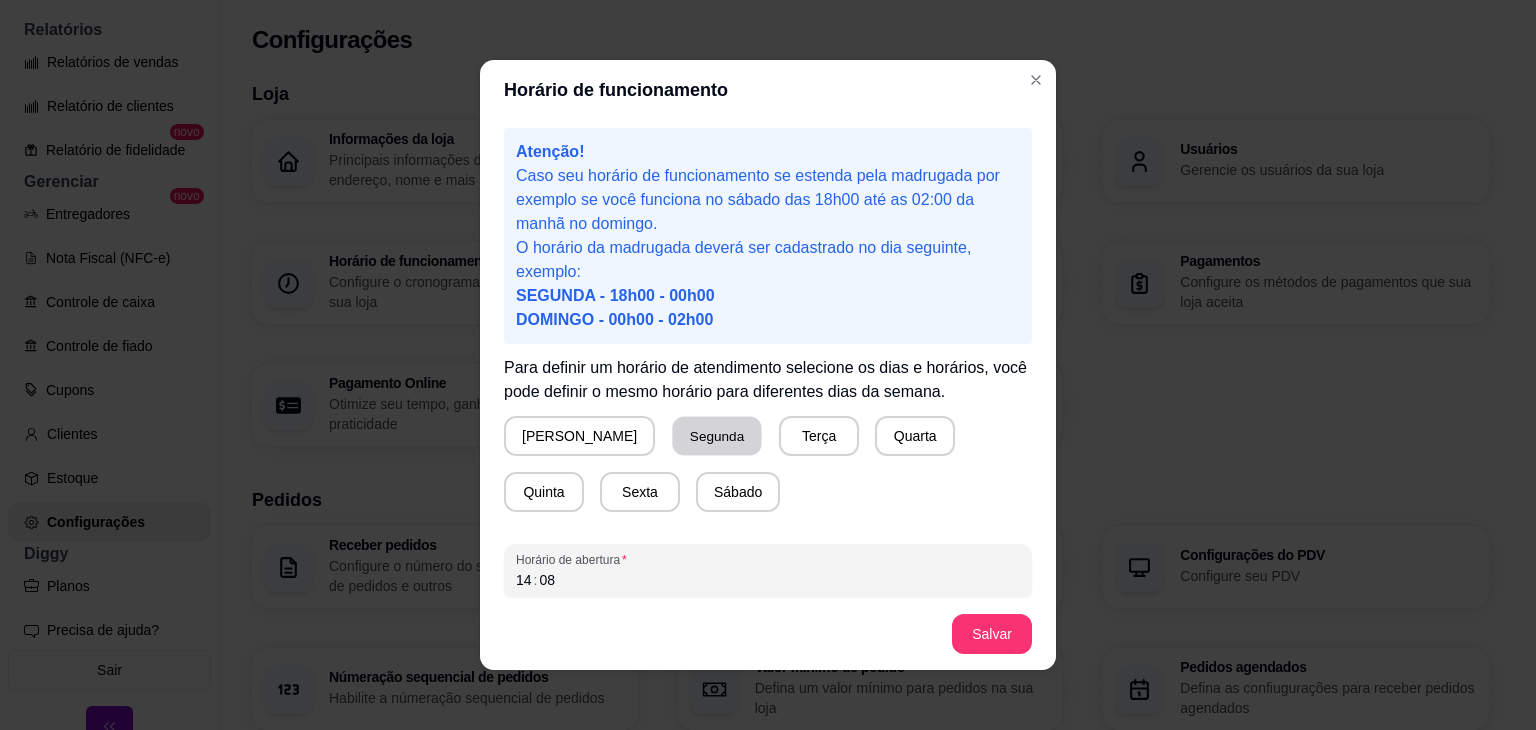 click on "Segunda" at bounding box center (717, 436) 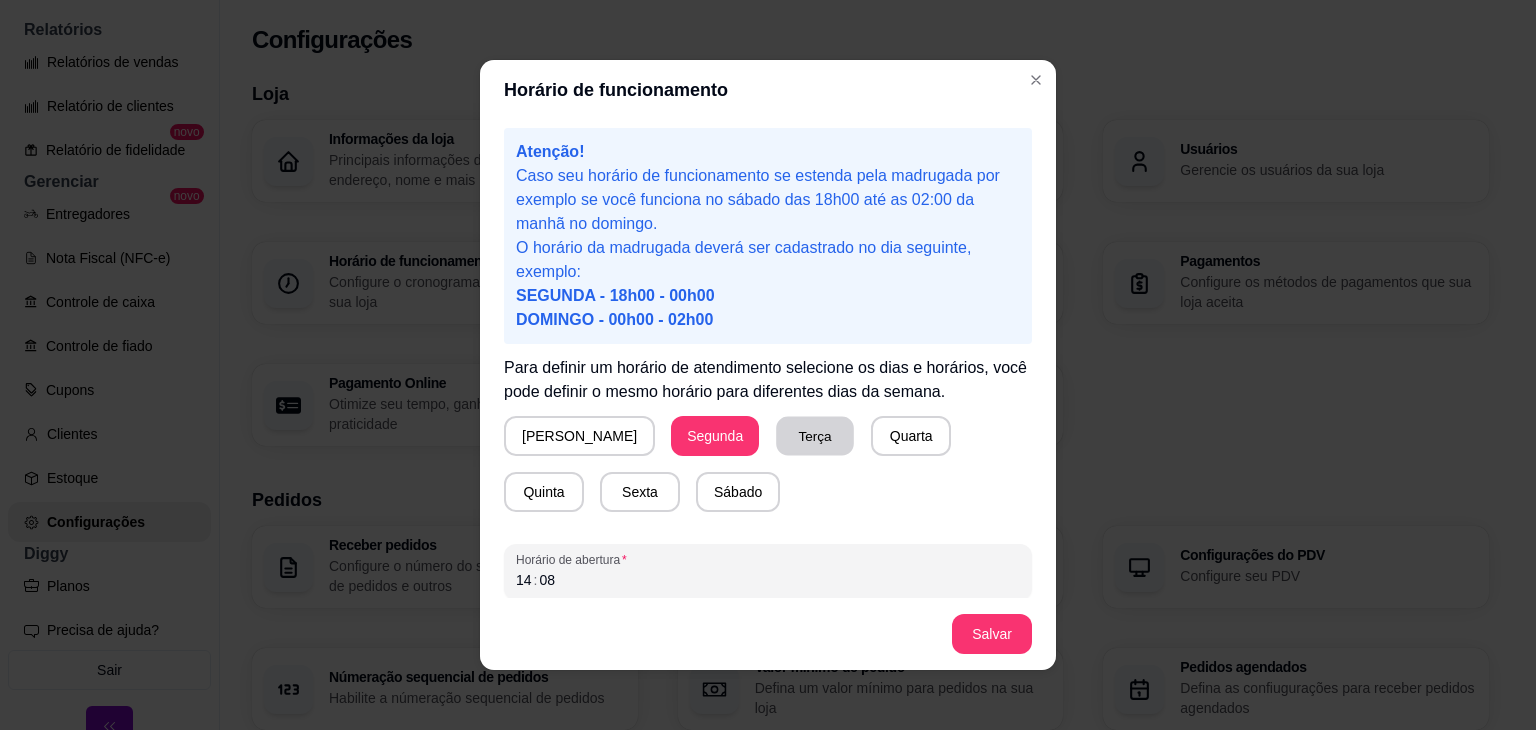 click on "Terça" at bounding box center (815, 436) 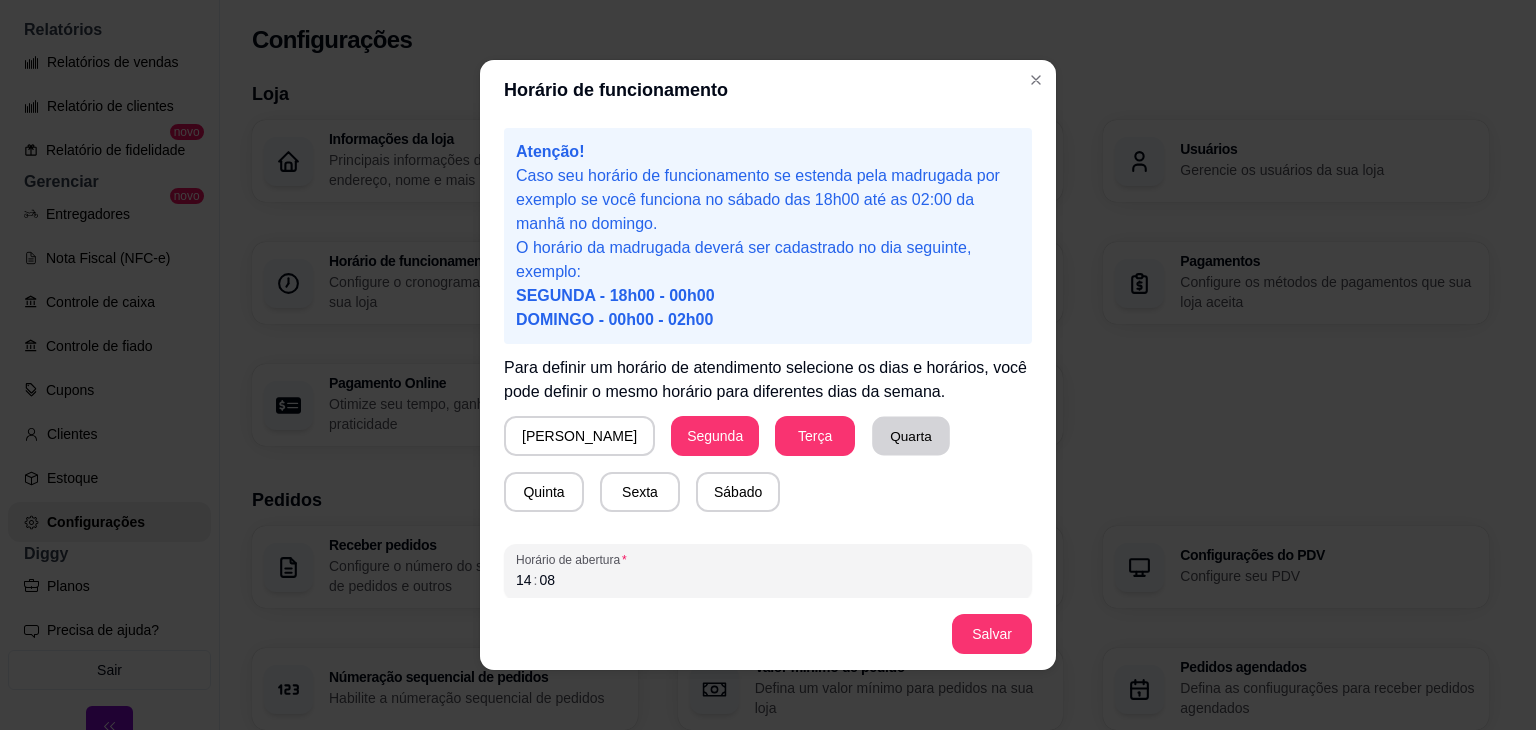 click on "Quarta" at bounding box center [911, 436] 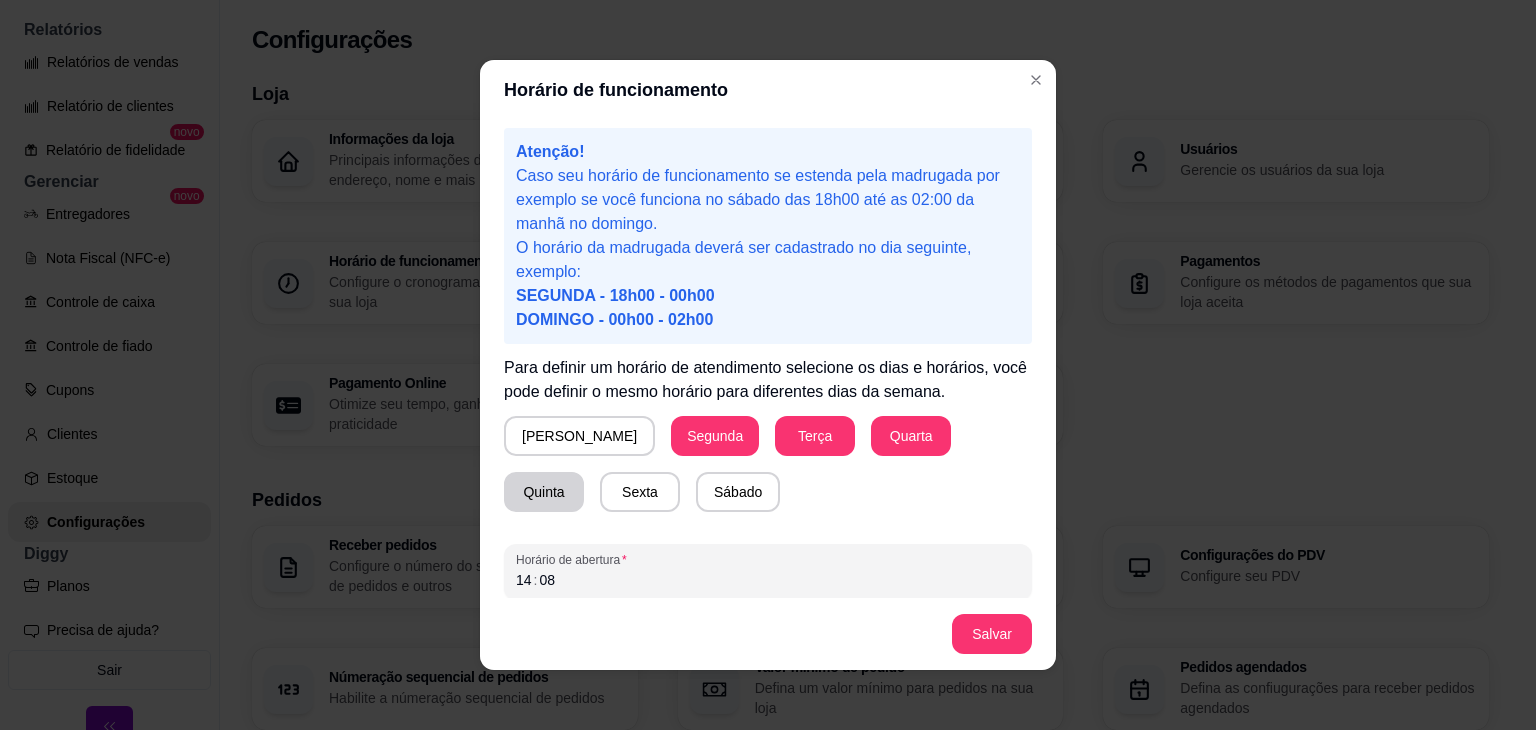 click on "Quinta" at bounding box center (544, 492) 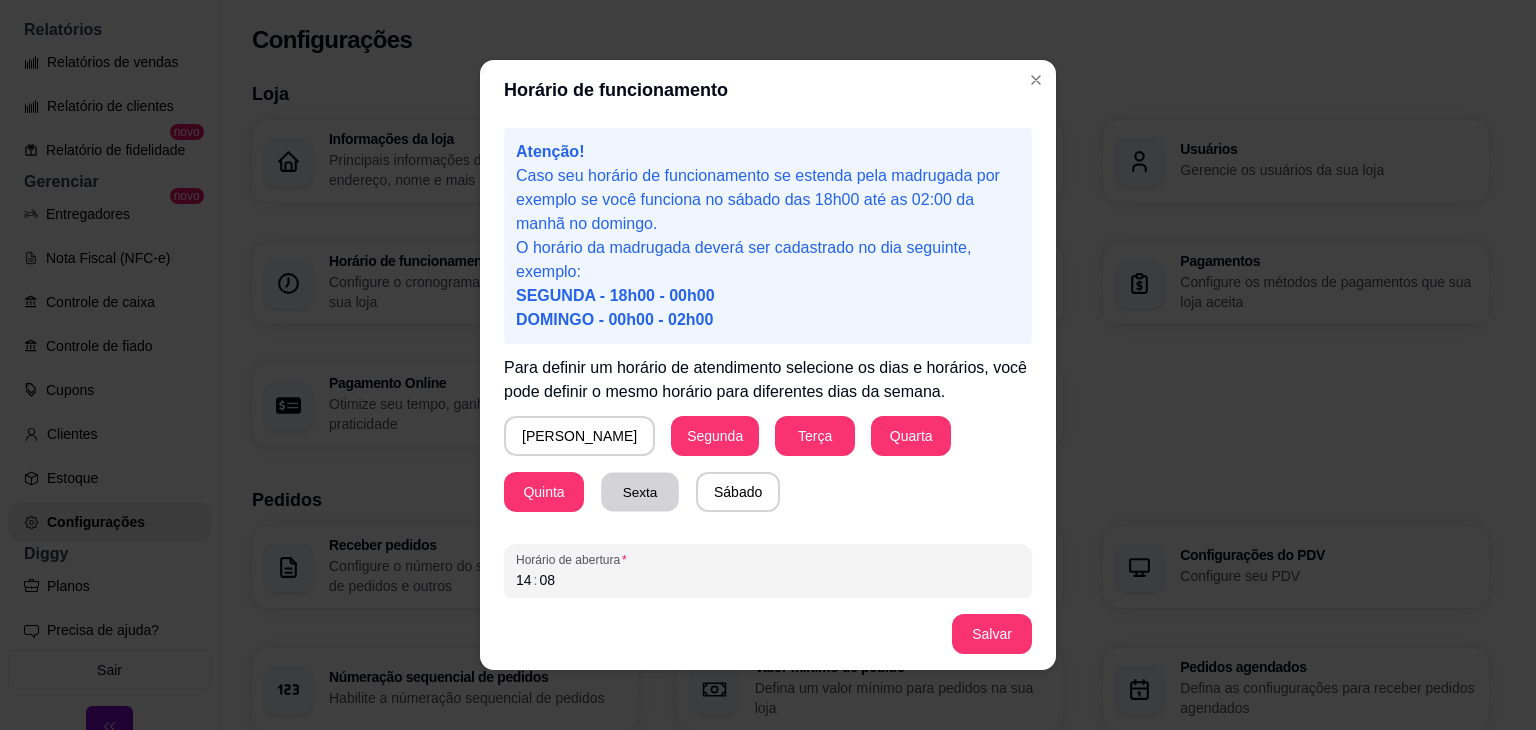 click on "Sexta" at bounding box center (640, 492) 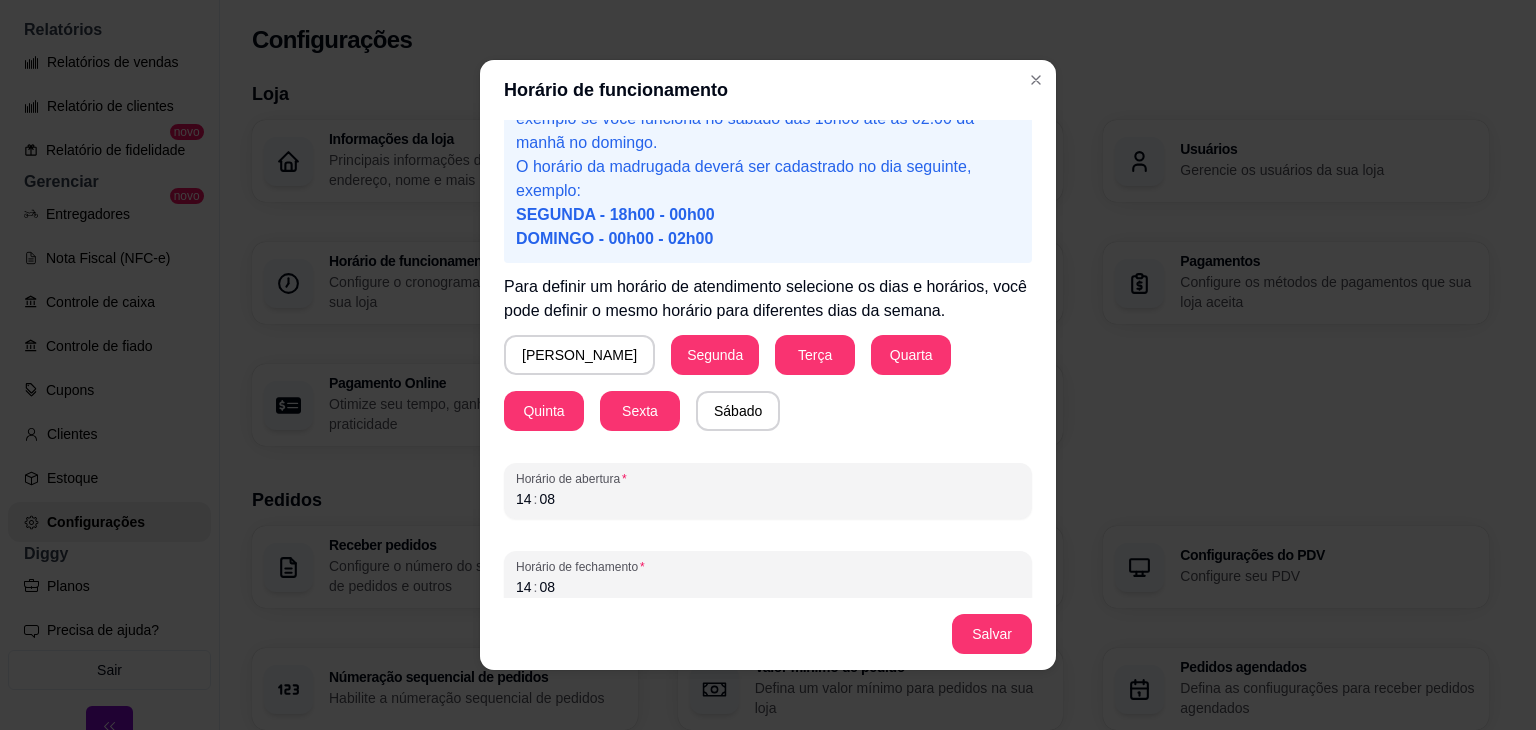 scroll, scrollTop: 98, scrollLeft: 0, axis: vertical 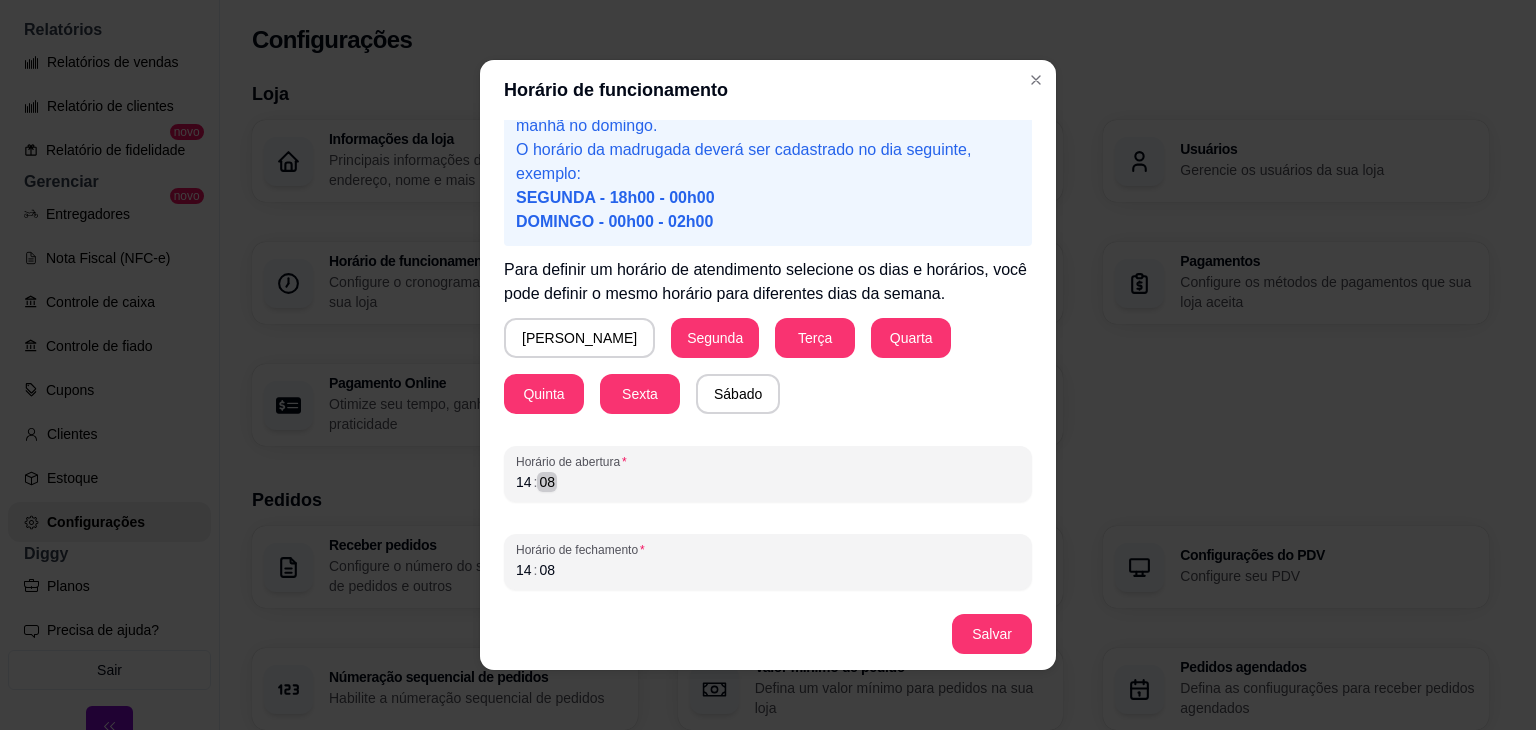 click on "Horário de abertura 14 : 08" at bounding box center [768, 474] 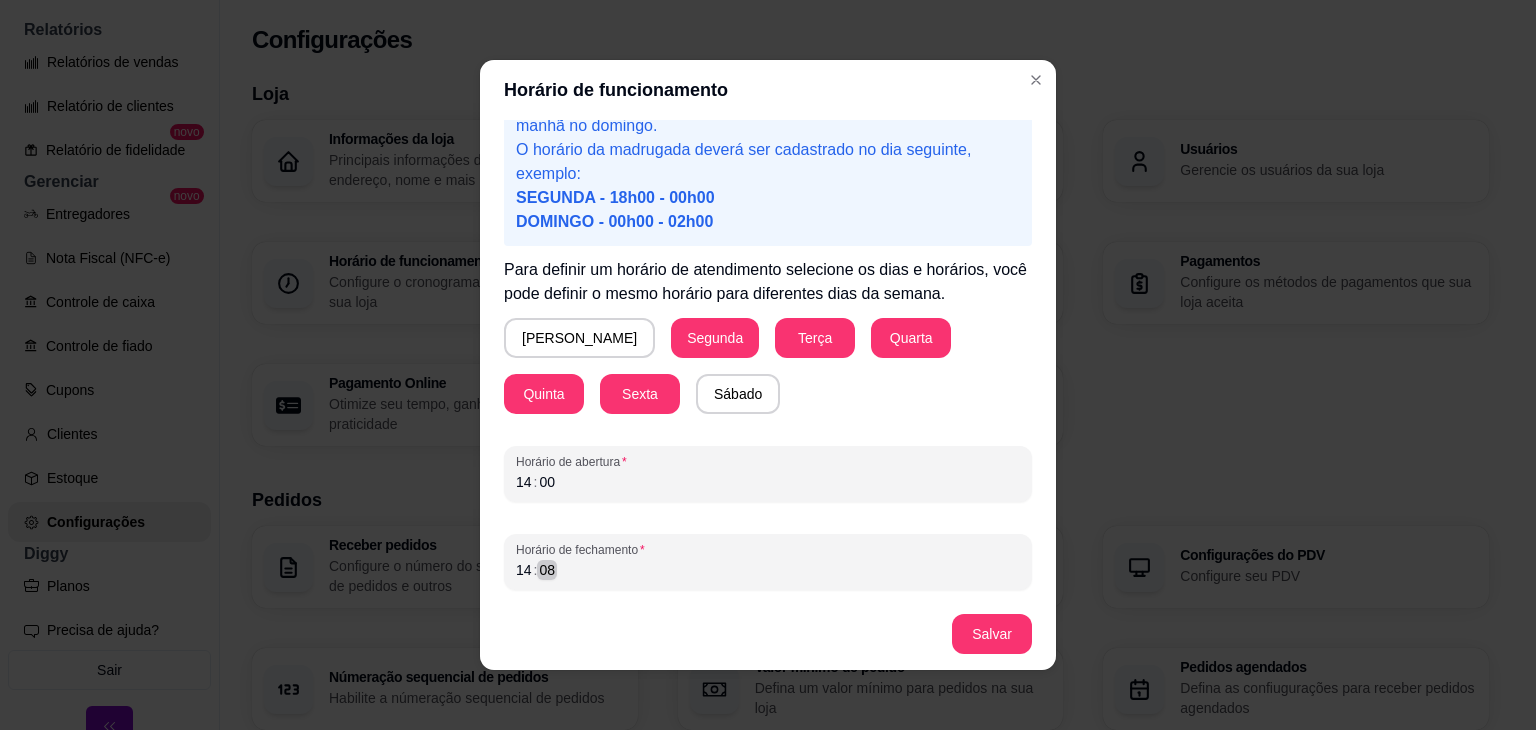 click on "14 : 08" at bounding box center [768, 570] 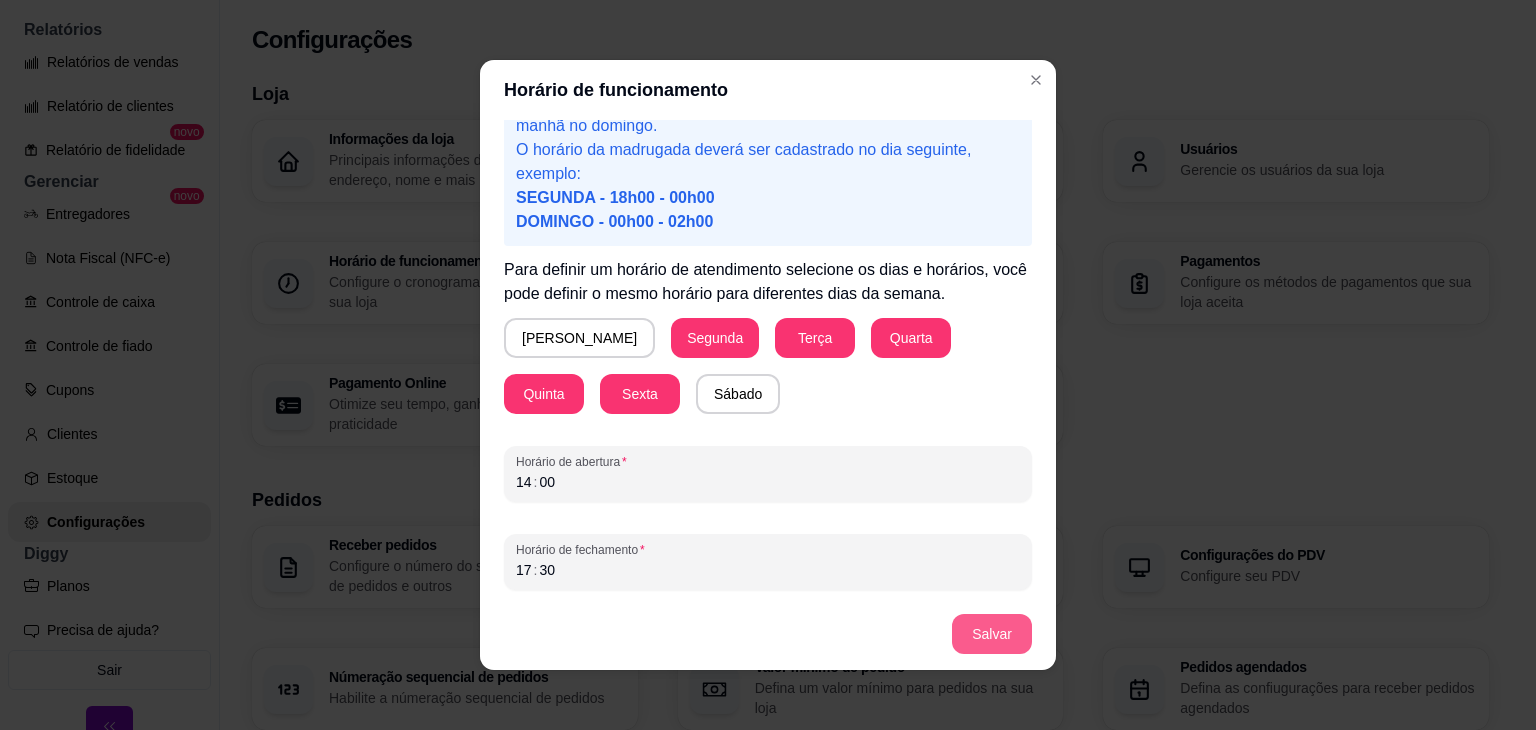 click on "Salvar" at bounding box center (992, 634) 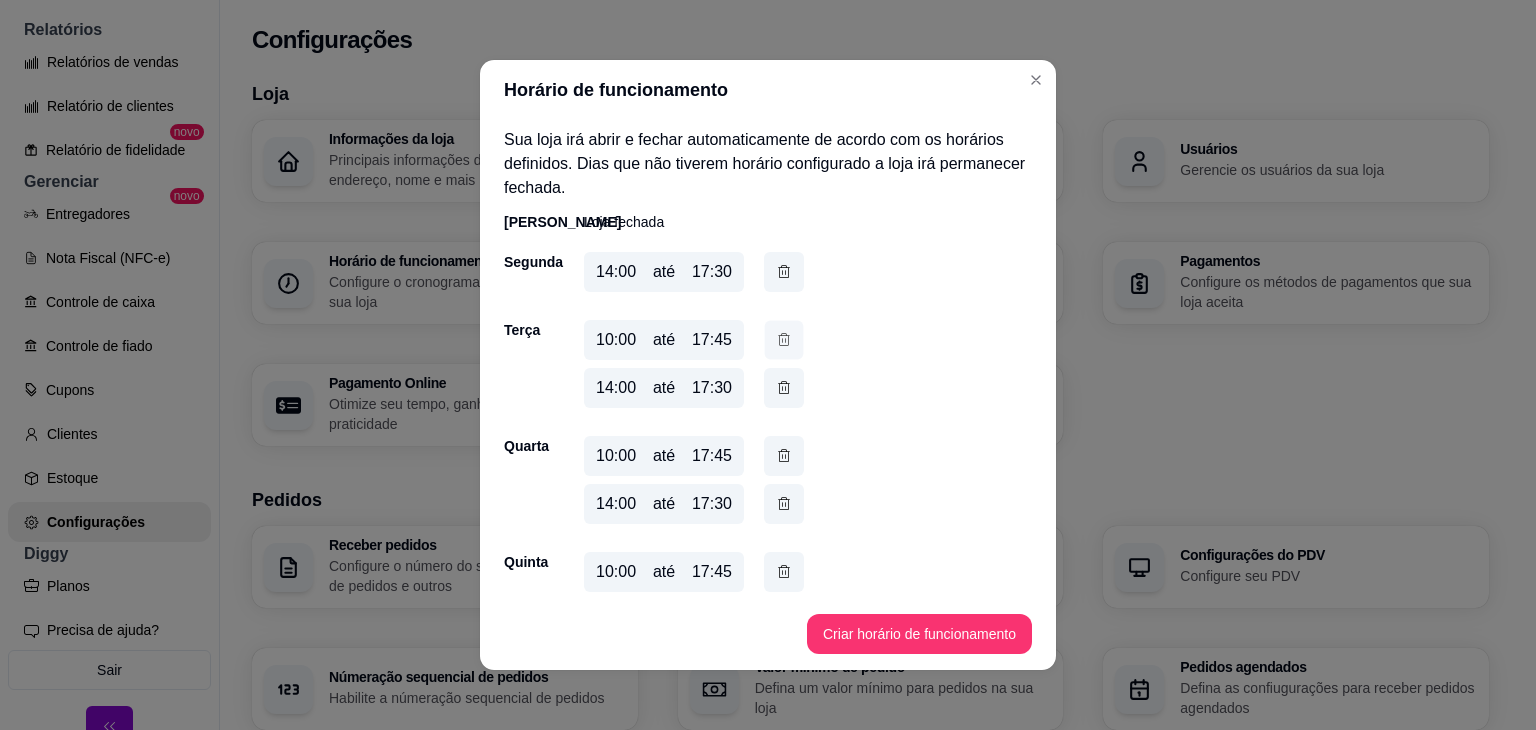 click 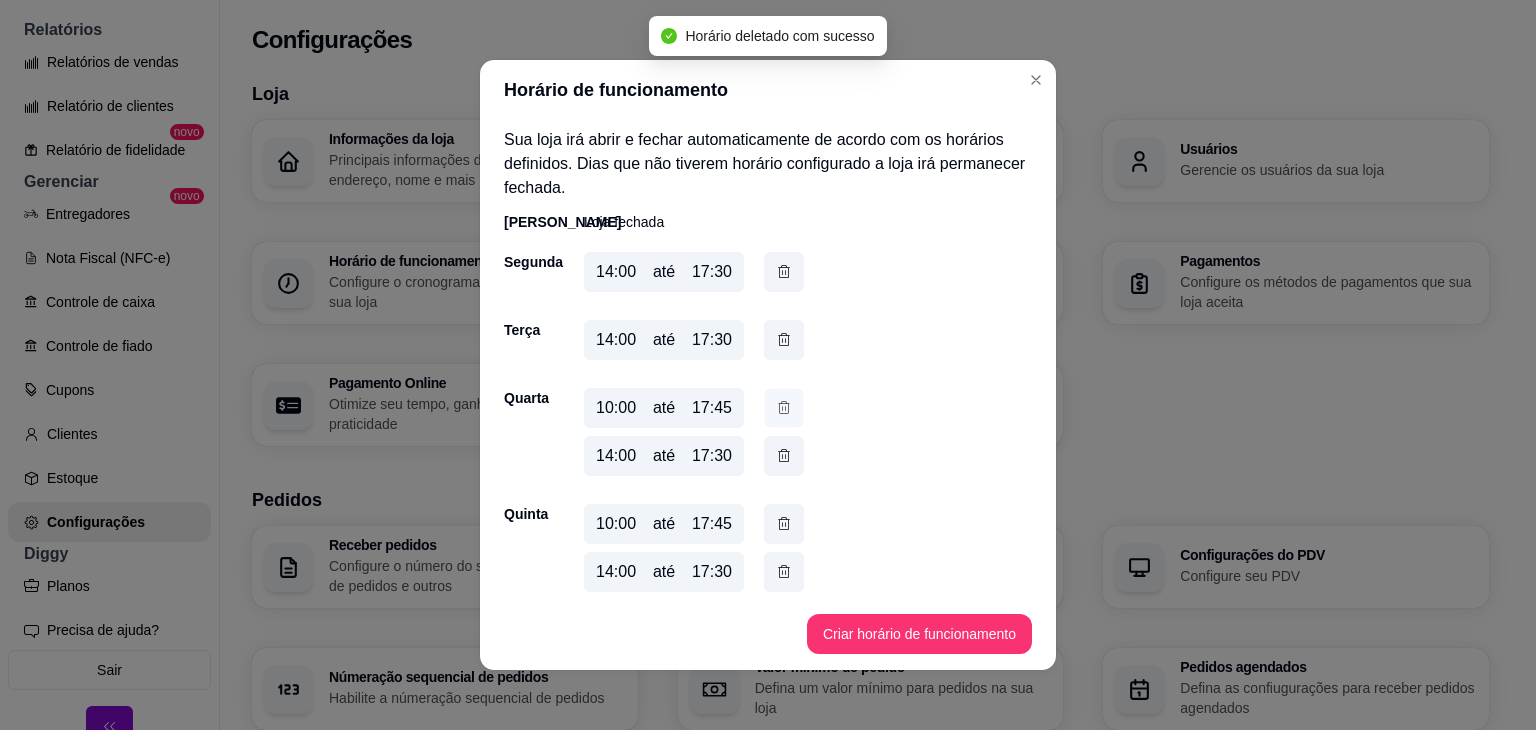 click 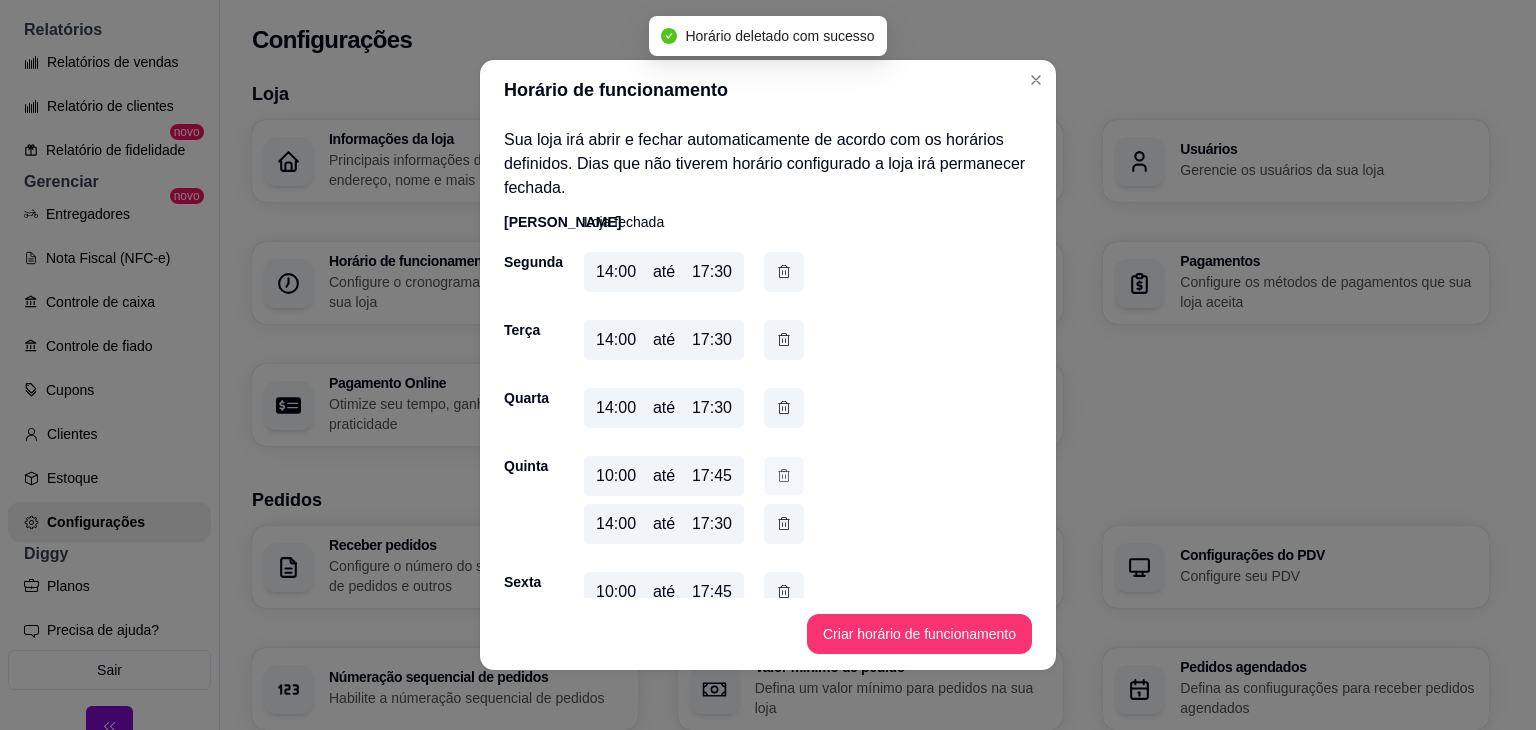 click at bounding box center (784, 476) 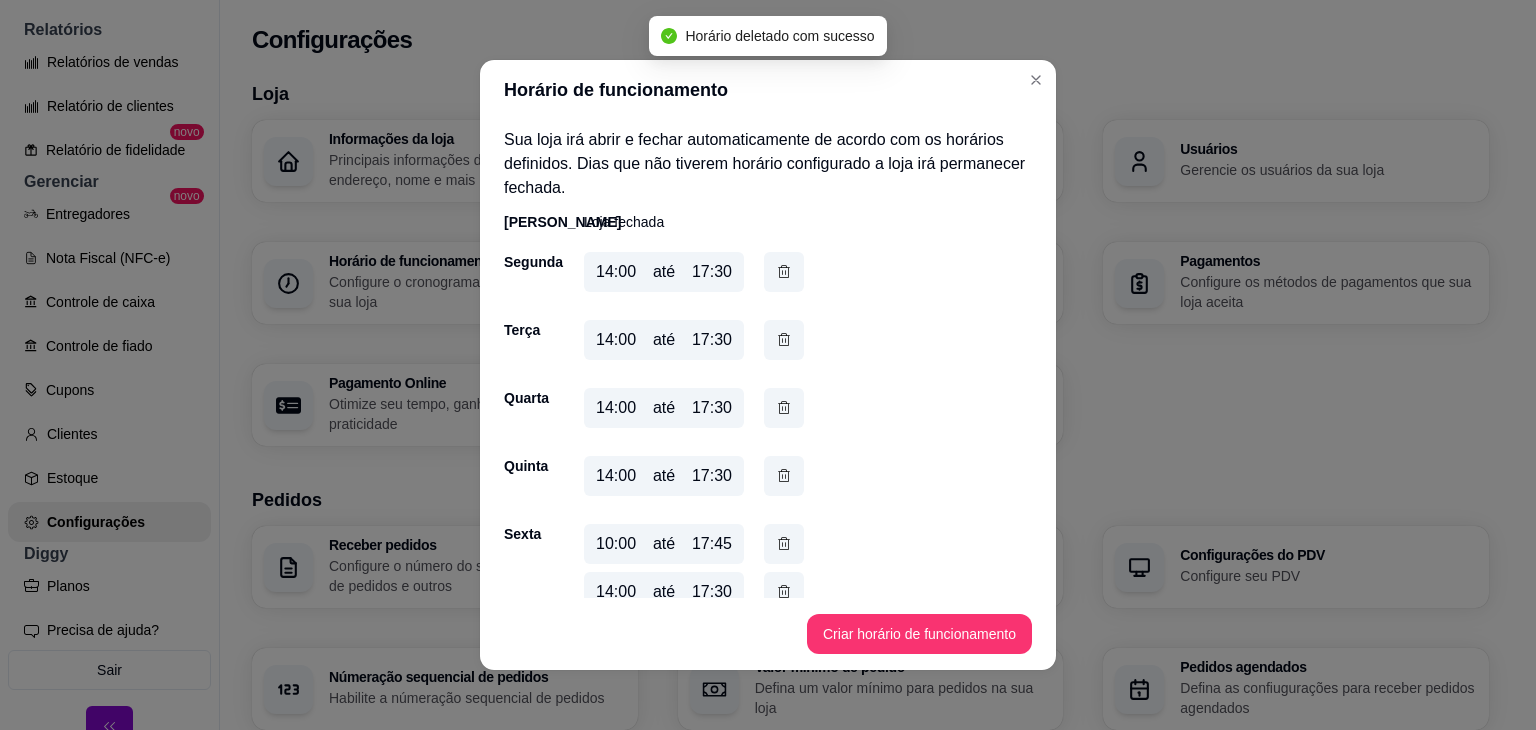 scroll, scrollTop: 98, scrollLeft: 0, axis: vertical 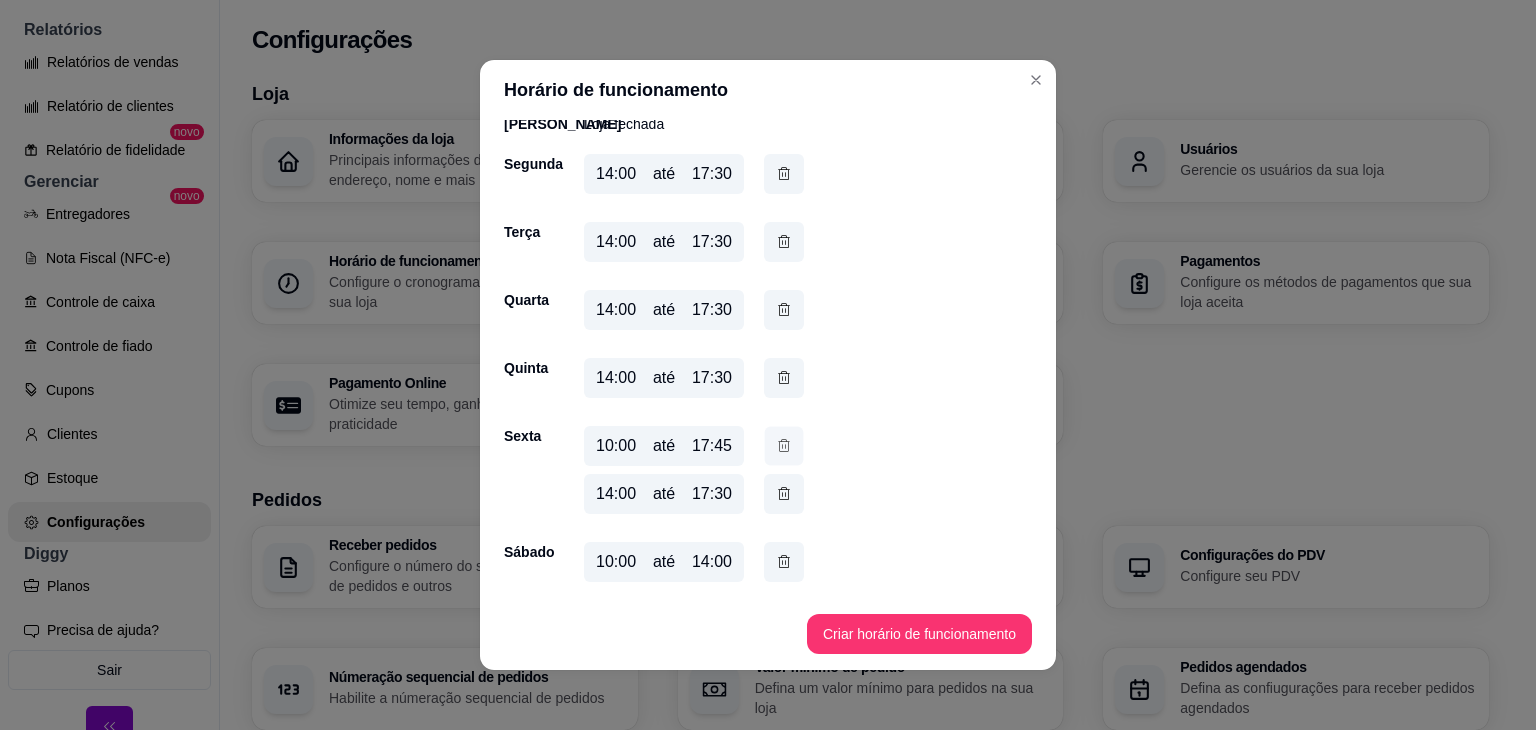 click at bounding box center (784, 446) 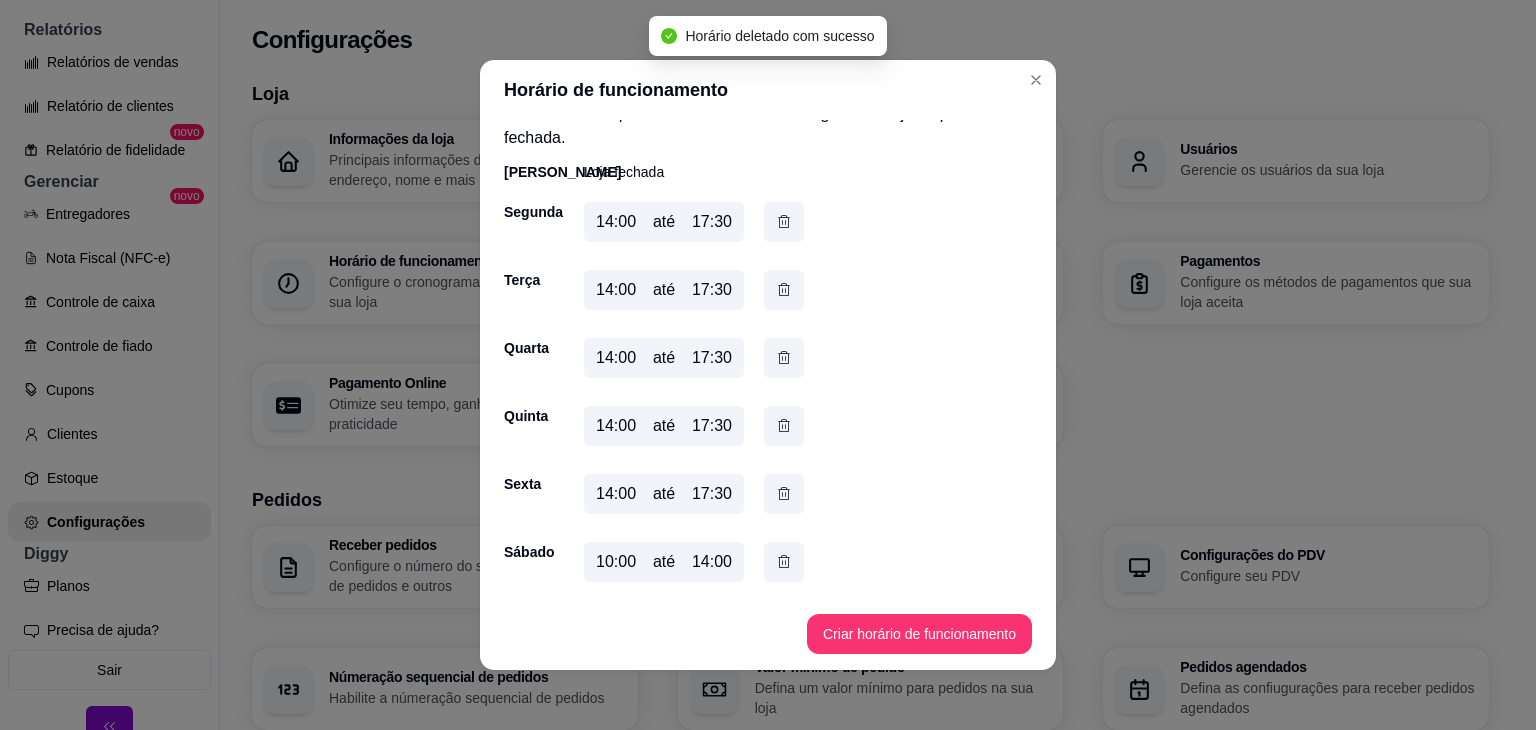 scroll, scrollTop: 50, scrollLeft: 0, axis: vertical 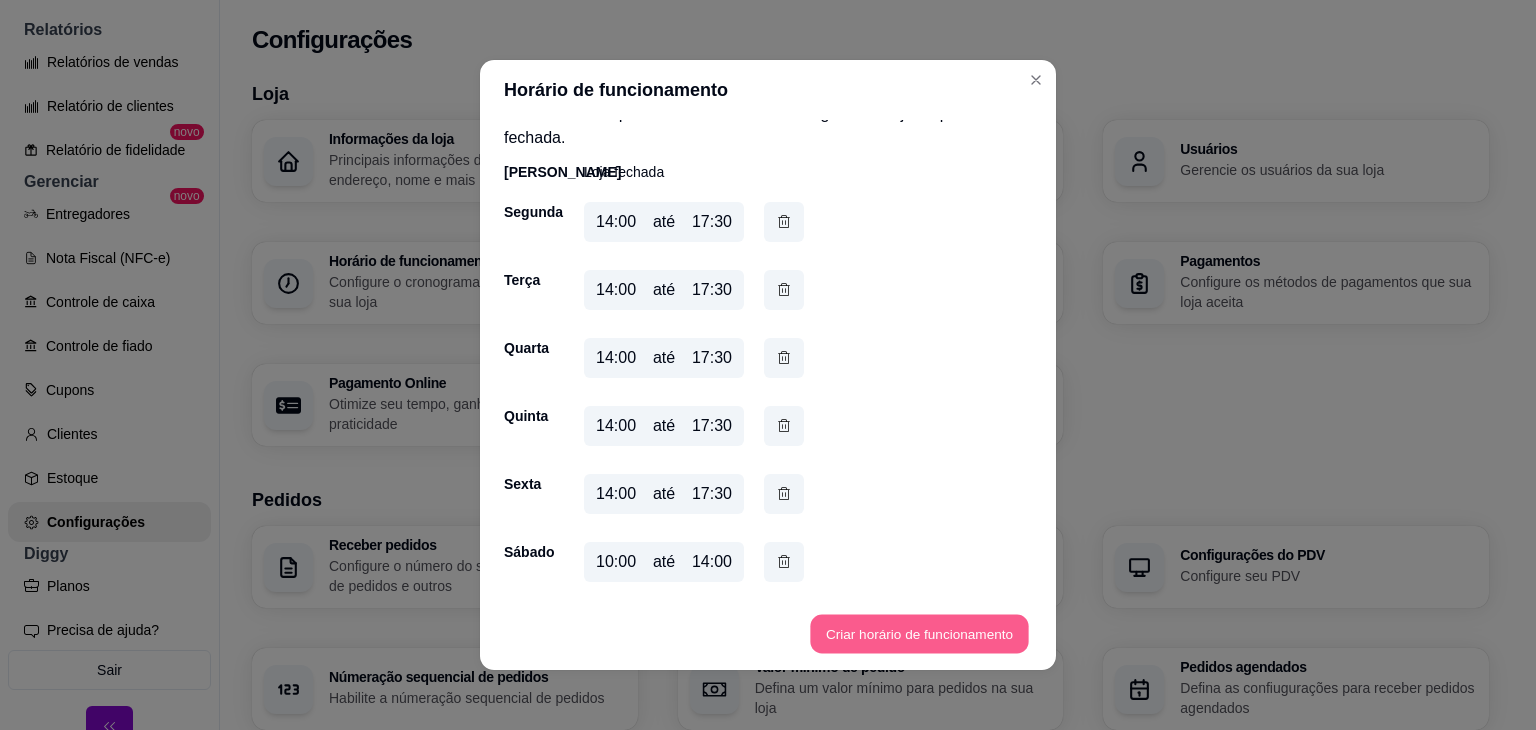 click on "Criar horário de funcionamento" at bounding box center [919, 634] 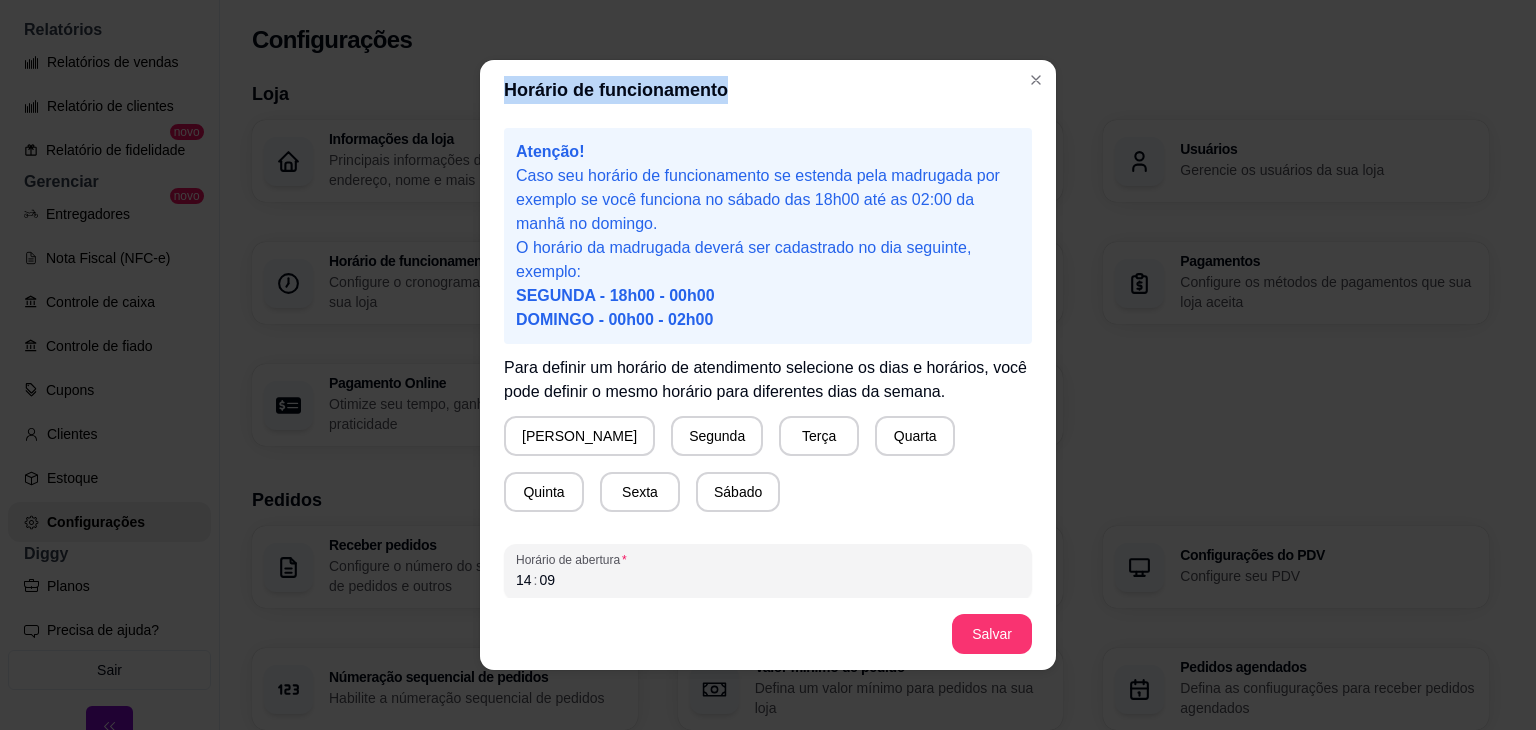 drag, startPoint x: 1012, startPoint y: 61, endPoint x: 1045, endPoint y: 82, distance: 39.115215 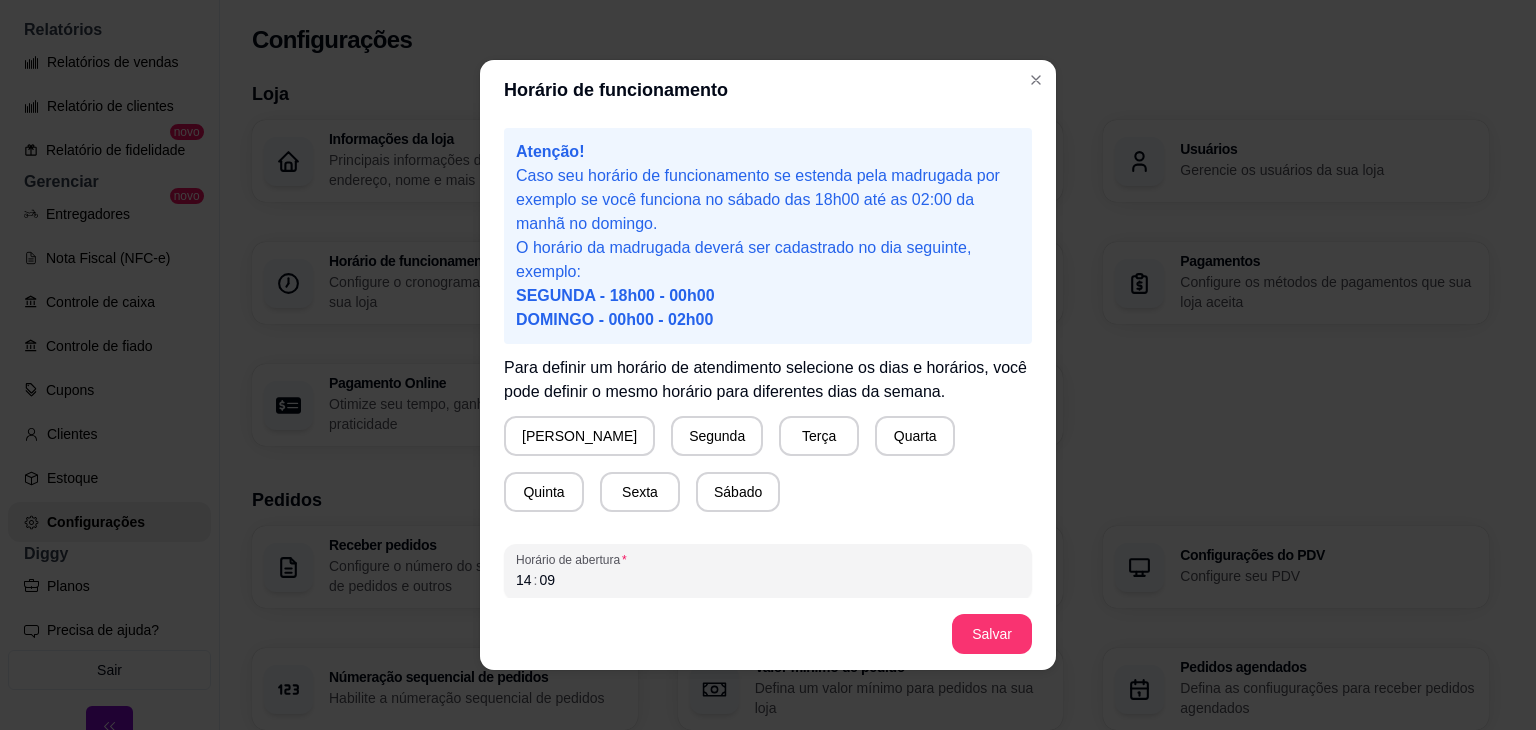 click on "Horário de funcionamento" at bounding box center (768, 90) 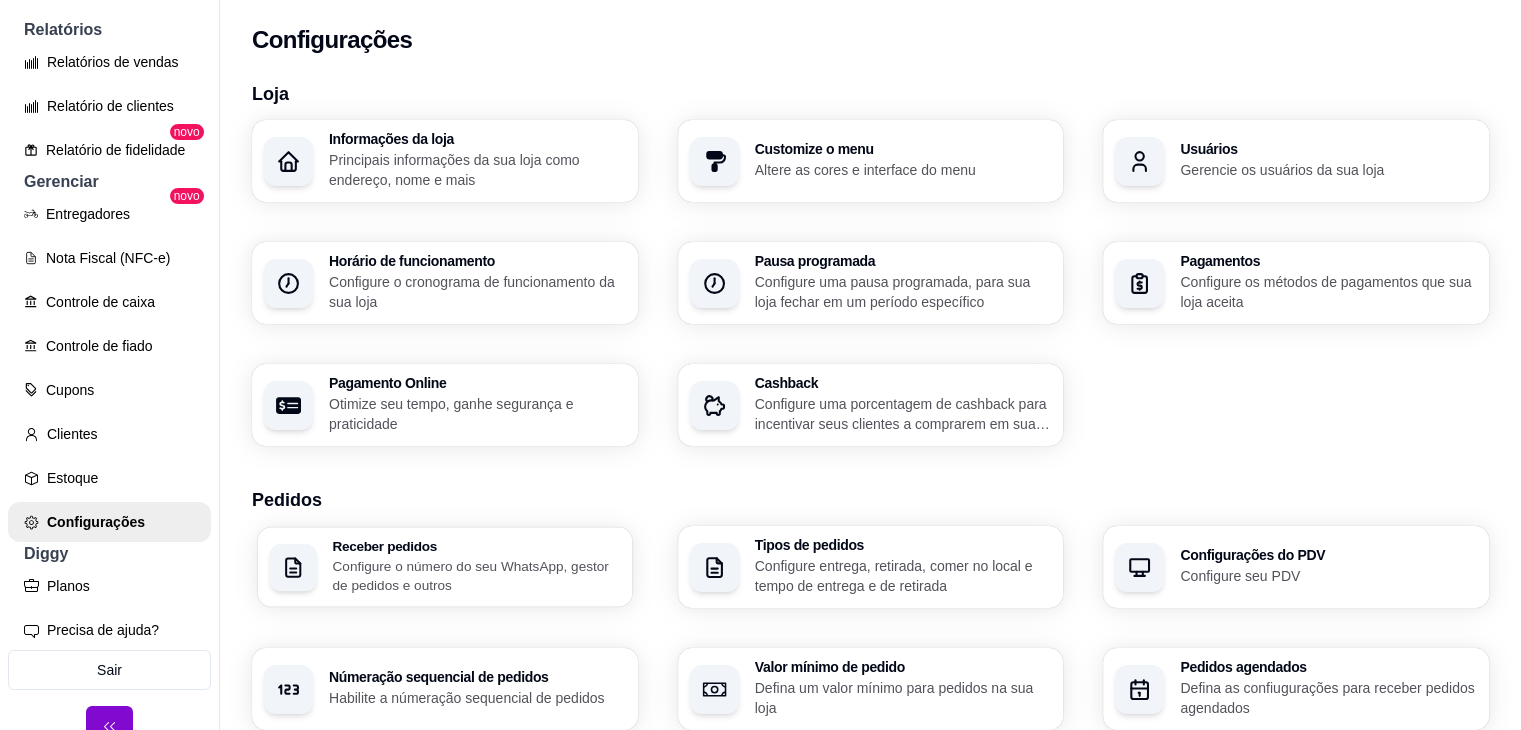 click on "Receber pedidos" at bounding box center [476, 546] 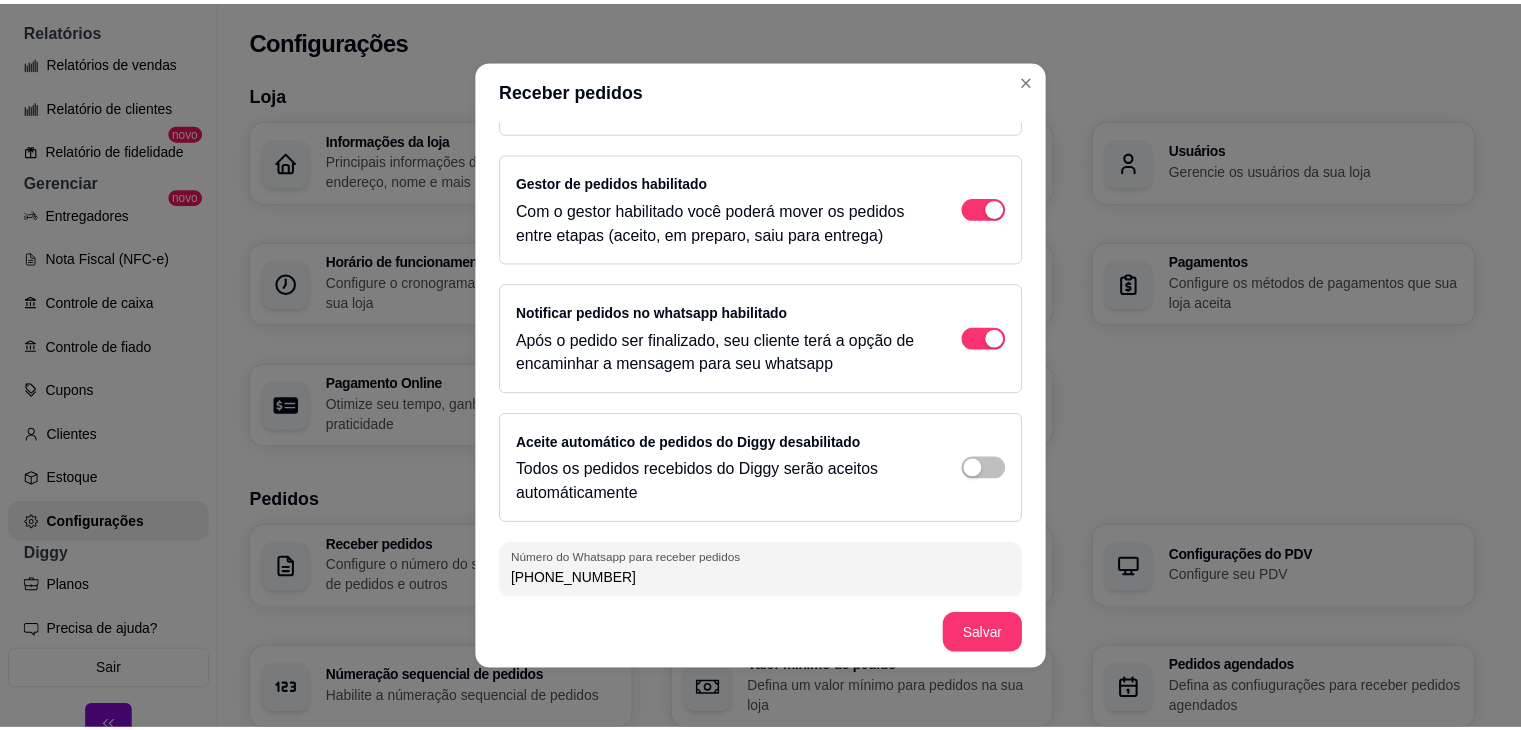 scroll, scrollTop: 112, scrollLeft: 0, axis: vertical 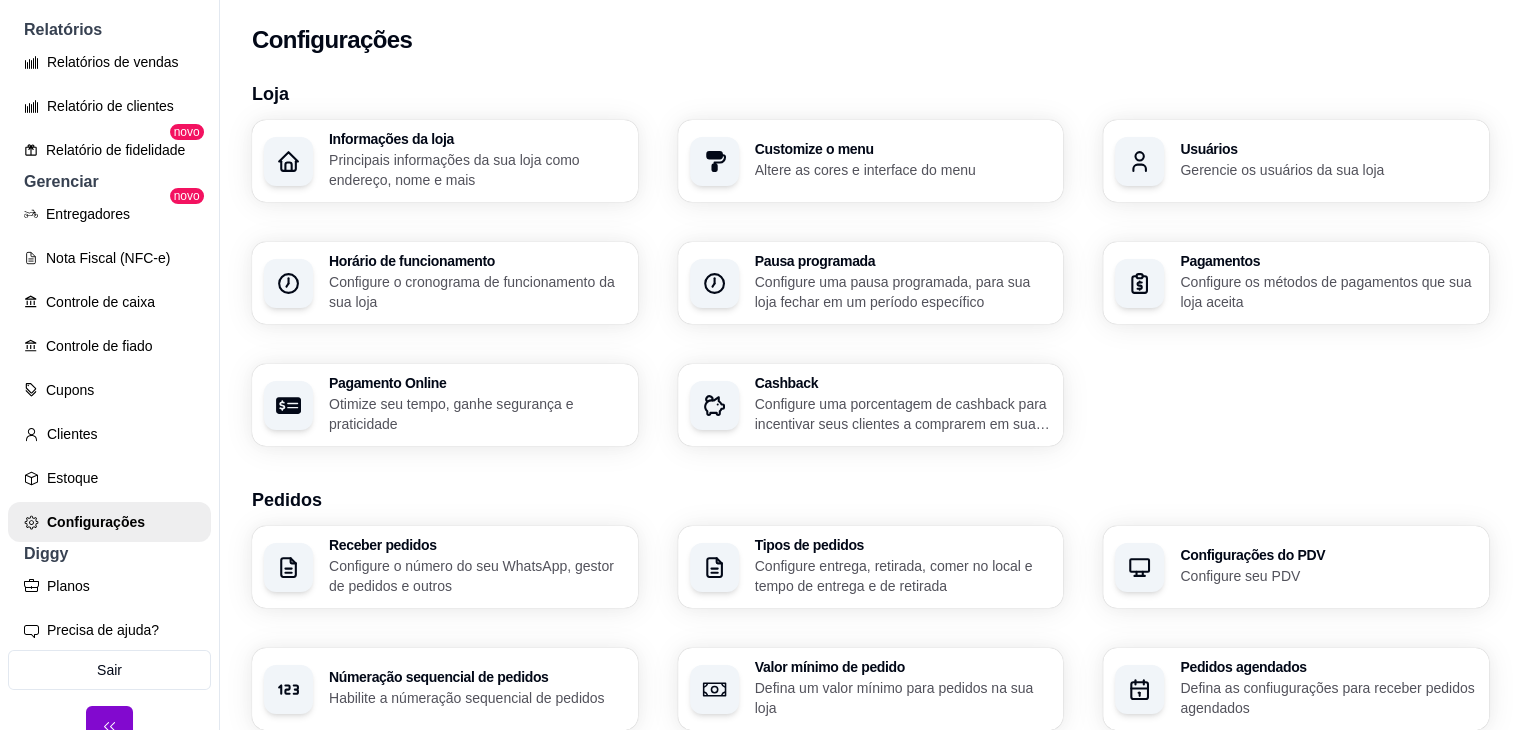 click on "B Bon a PET it  ... Loja Aberta Loja Plano Customizado até 26/07   Dia a dia Pedidos balcão (PDV) Gestor de Pedidos Lista de Pedidos Salão / Mesas Diggy Bot novo KDS Catálogo Produtos Complementos Relatórios Relatórios de vendas Relatório de clientes Relatório de fidelidade novo Gerenciar Entregadores novo Nota Fiscal (NFC-e) Controle de caixa Controle de fiado Cupons Clientes Estoque Configurações Diggy Planos Precisa de ajuda? Sair" at bounding box center [110, 381] 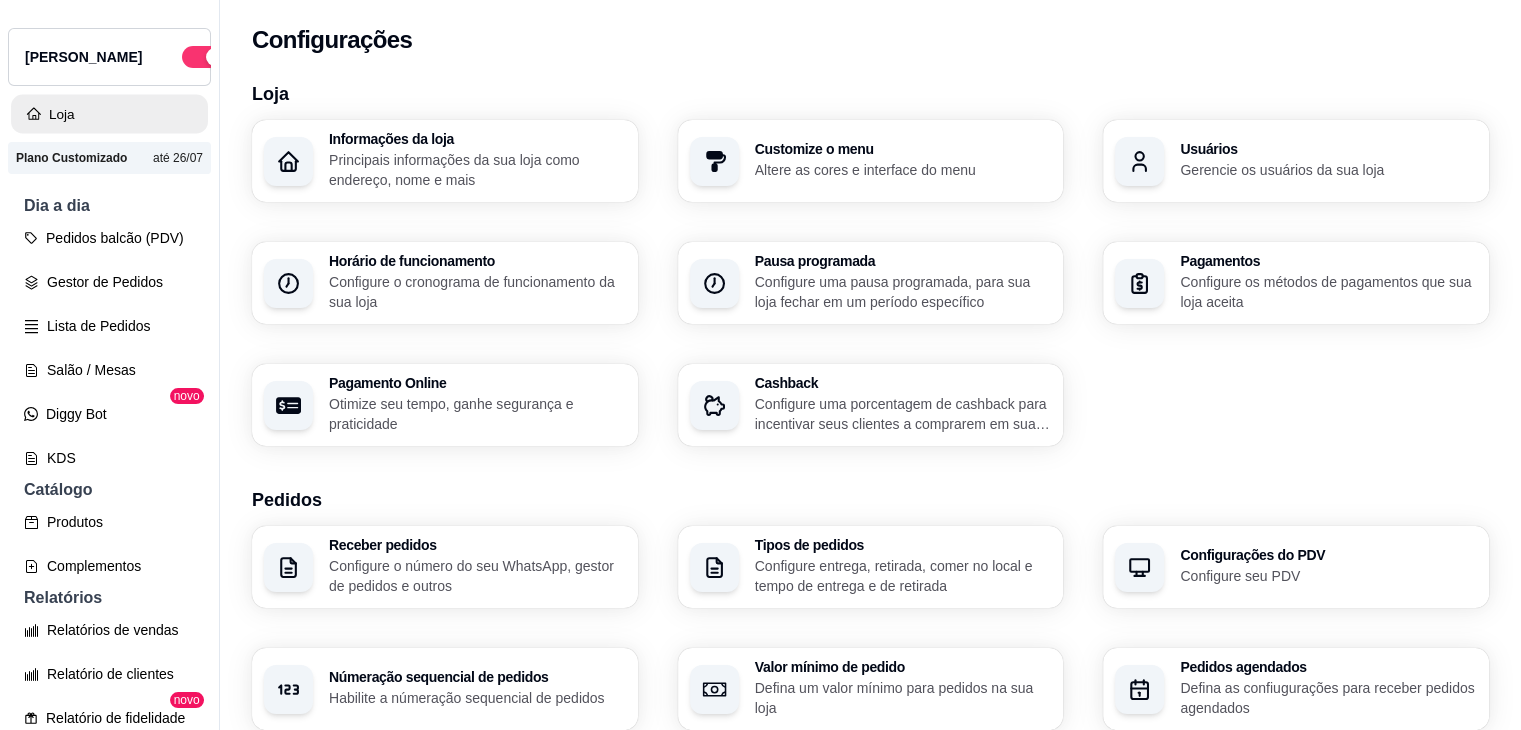 click on "Loja" at bounding box center [109, 114] 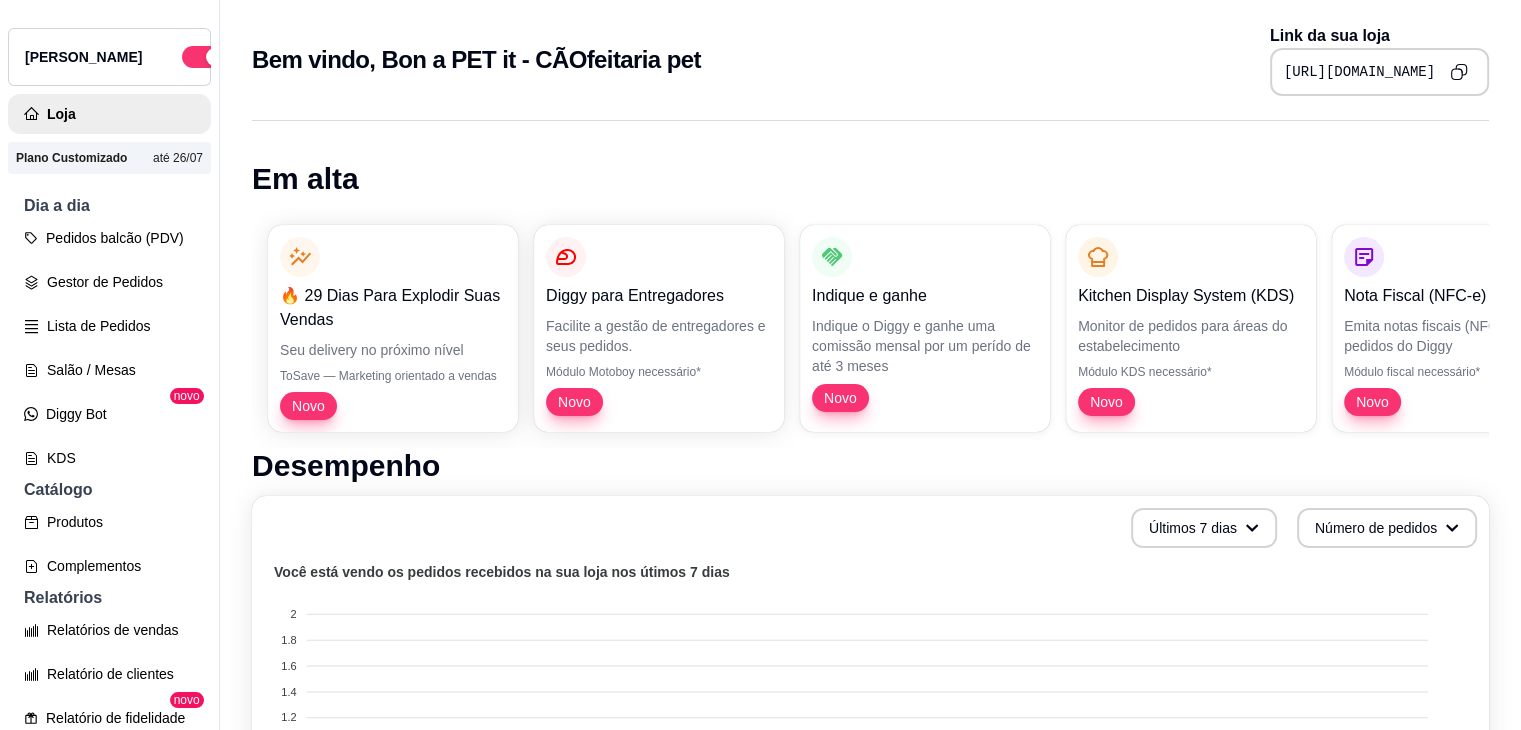 click on "B Bon a PET it  ... Loja Aberta Loja Plano Customizado até 26/07   Dia a dia Pedidos balcão (PDV) Gestor de Pedidos Lista de Pedidos Salão / Mesas Diggy Bot novo KDS Catálogo Produtos Complementos Relatórios Relatórios de vendas Relatório de clientes Relatório de fidelidade novo Gerenciar Entregadores novo Nota Fiscal (NFC-e) Controle de caixa Controle de fiado Cupons Clientes Estoque Configurações Diggy Planos Precisa de ajuda? Sair Bem vindo, Bon a PET it - CÃOfeitaria pet  Link da sua loja [URL][DOMAIN_NAME] Em alta 🔥 29 Dias Para Explodir Suas Vendas Seu delivery no próximo nível   ToSave — Marketing orientado a vendas Novo Diggy para Entregadores Facilite a gestão de entregadores e seus pedidos. Módulo Motoboy necessário* Novo Indique e ganhe Indique o Diggy e ganhe uma comissão mensal por um perído de até 3 meses Novo Kitchen Display System (KDS) Monitor de pedidos para áreas do estabelecimento Módulo KDS necessário* Novo Nota Fiscal (NFC-e) Novo Controle de Fiado 2" at bounding box center [760, 381] 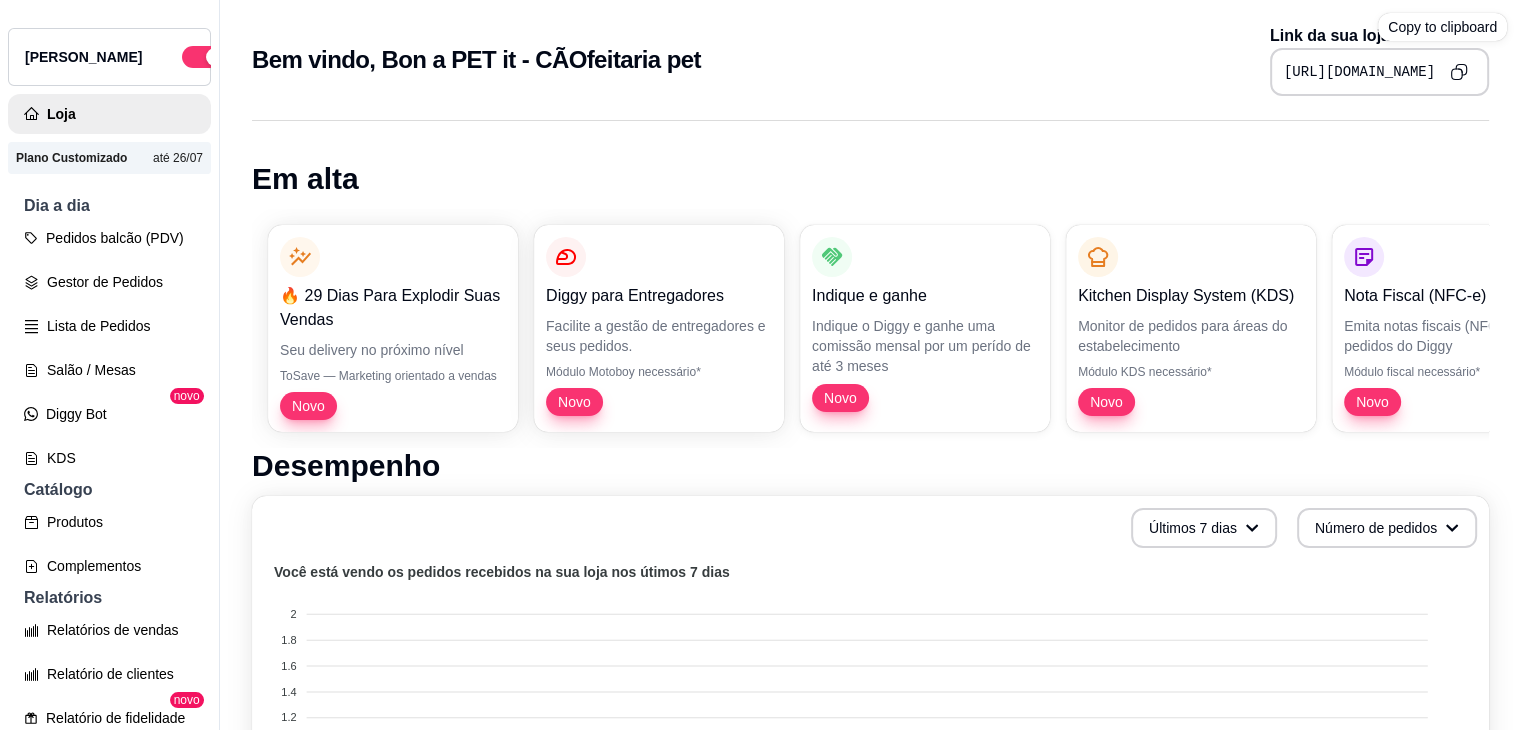 click 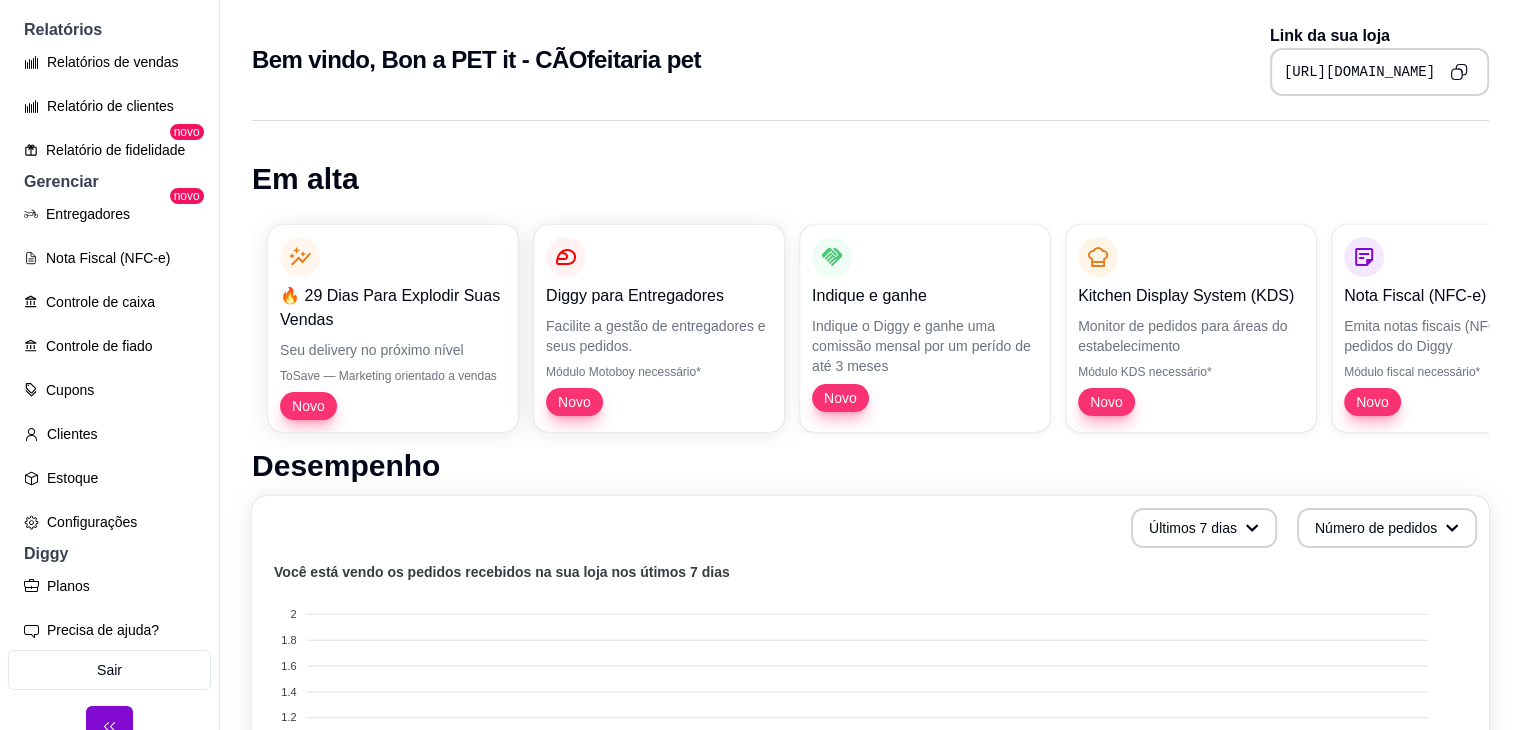 scroll, scrollTop: 637, scrollLeft: 0, axis: vertical 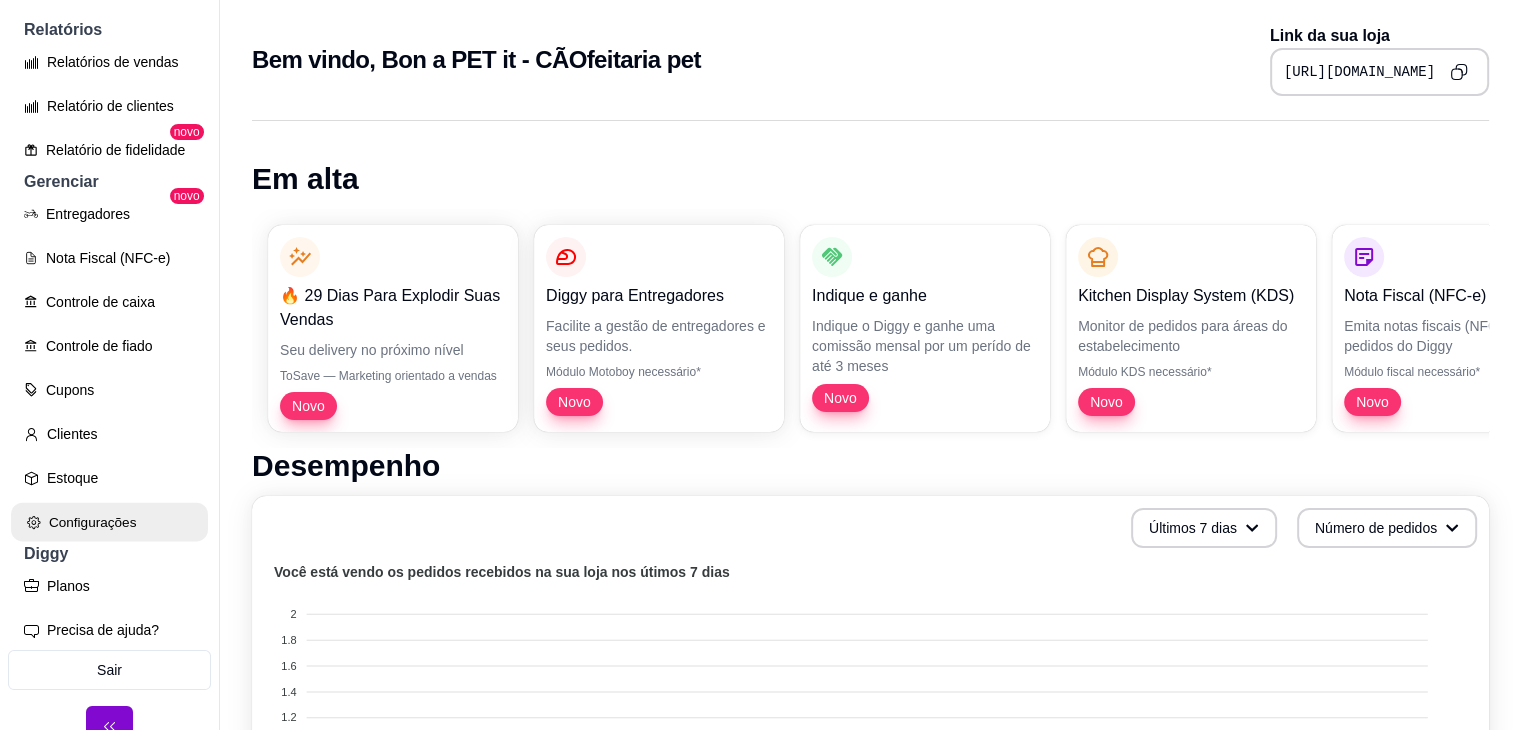 click on "Configurações" at bounding box center (109, 522) 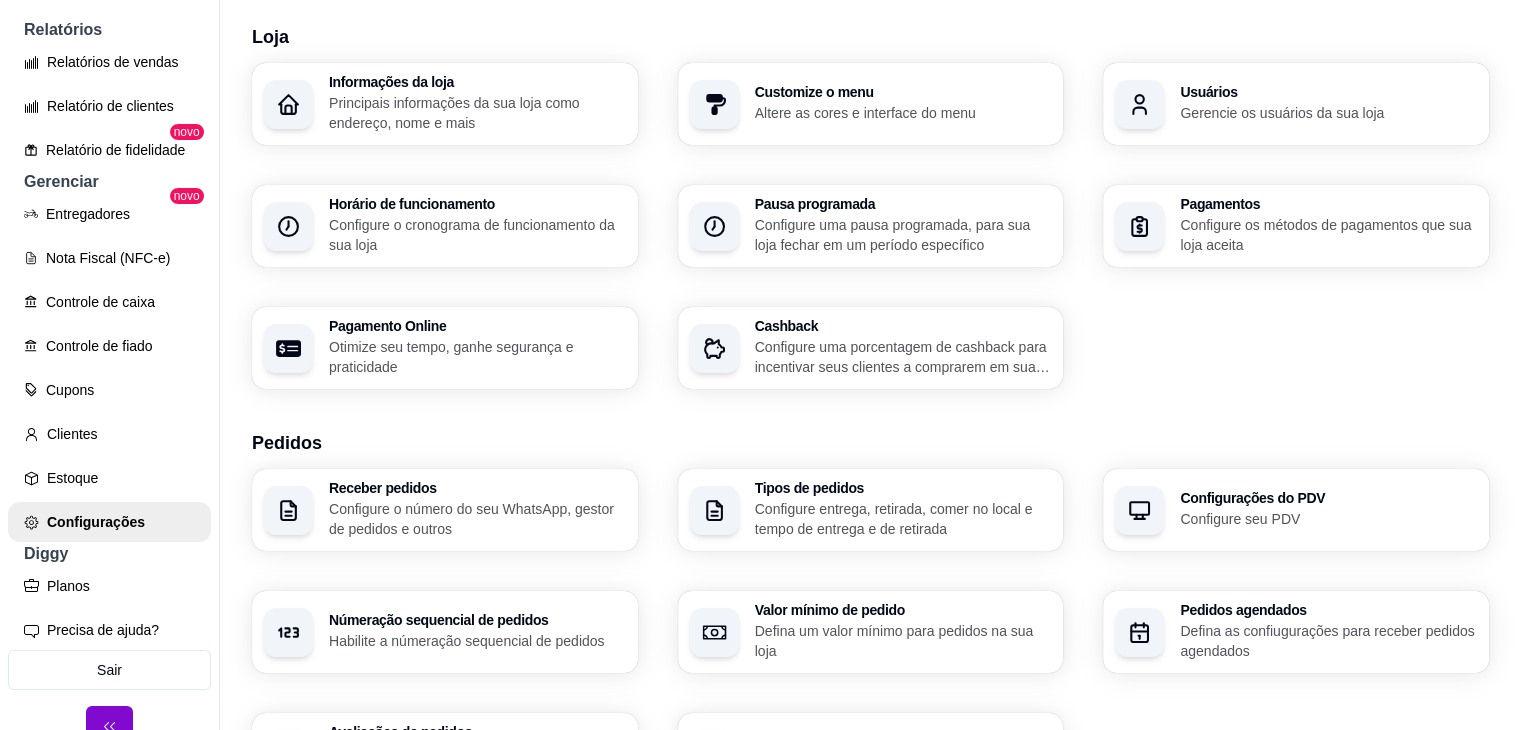 scroll, scrollTop: 0, scrollLeft: 0, axis: both 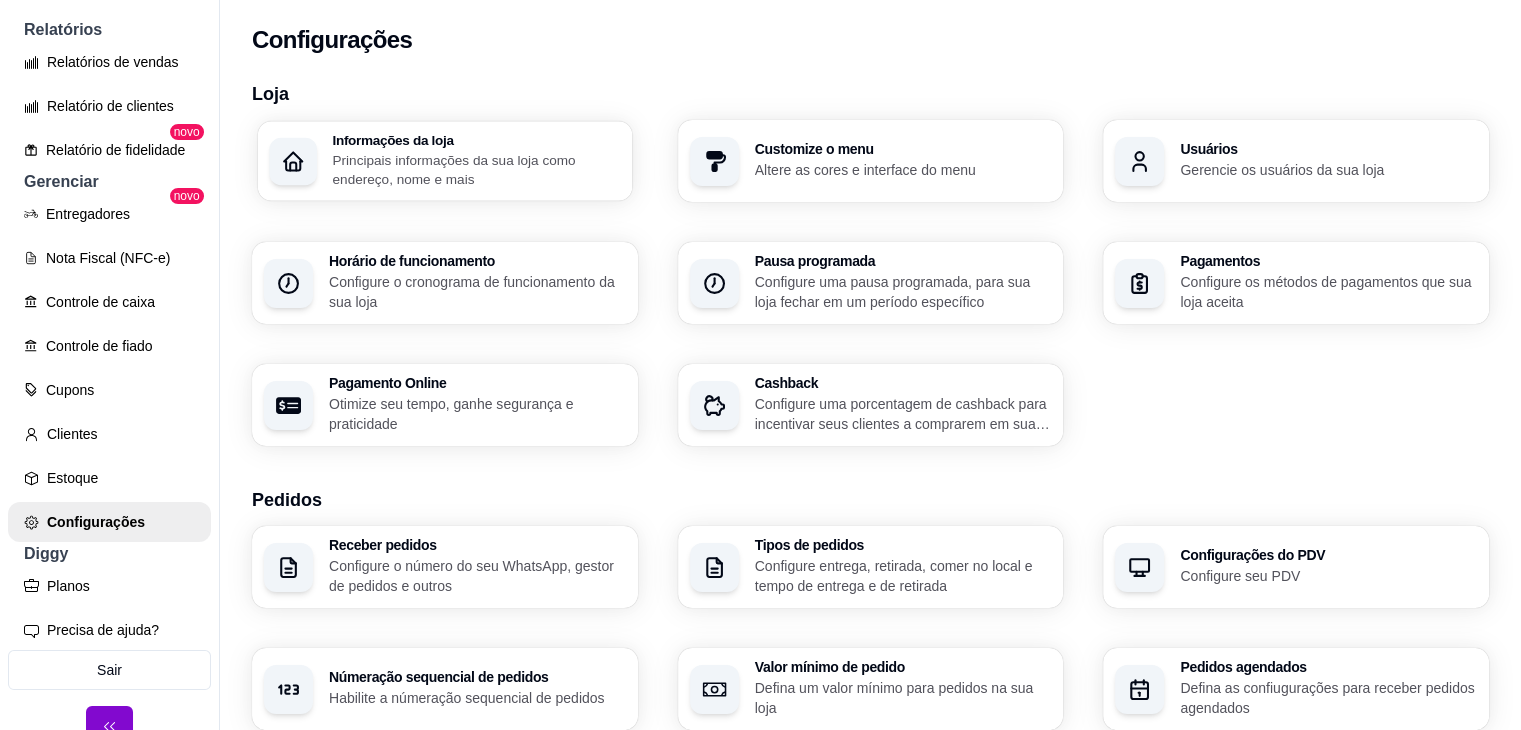 click on "Principais informações da sua loja como endereço, nome e mais" at bounding box center (476, 169) 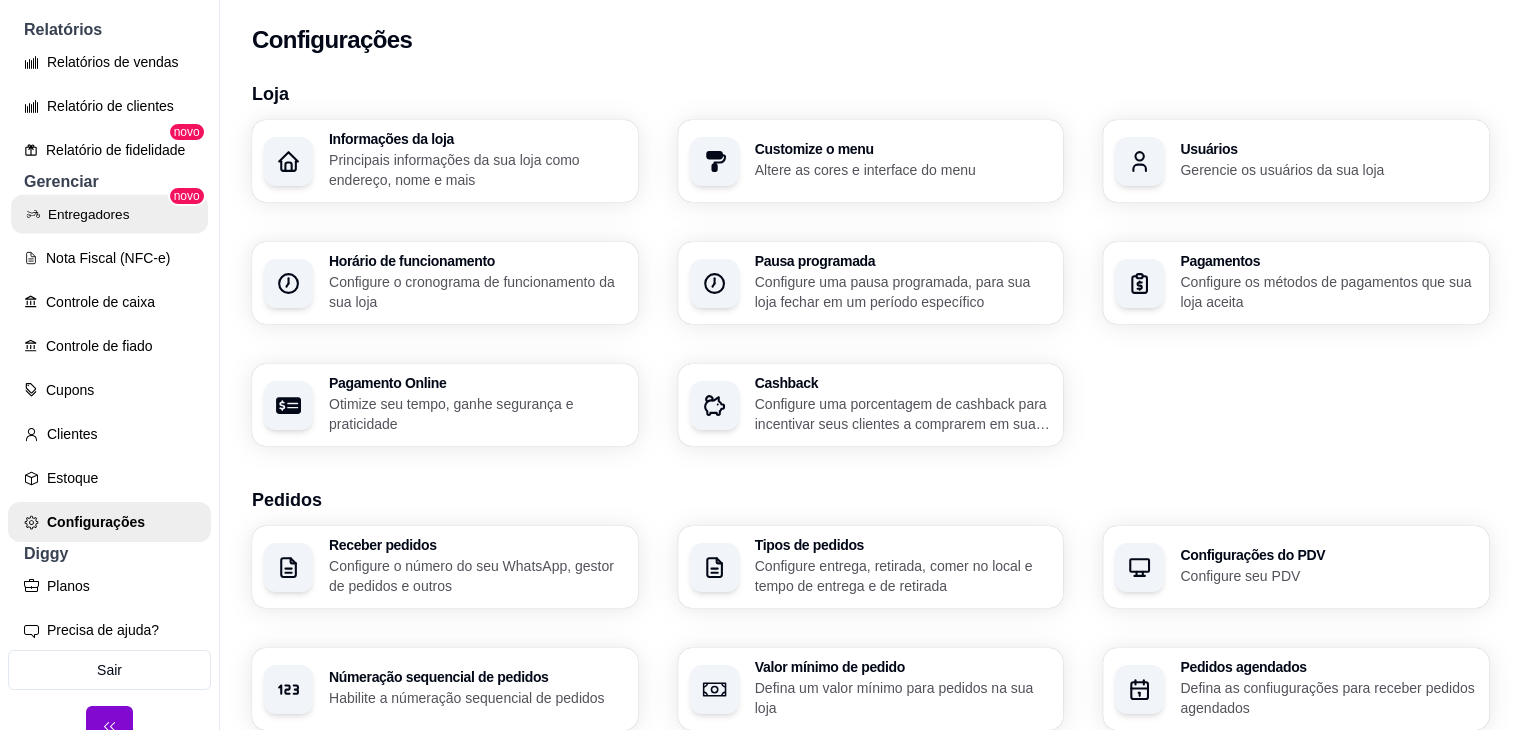 click on "Entregadores" at bounding box center (109, 214) 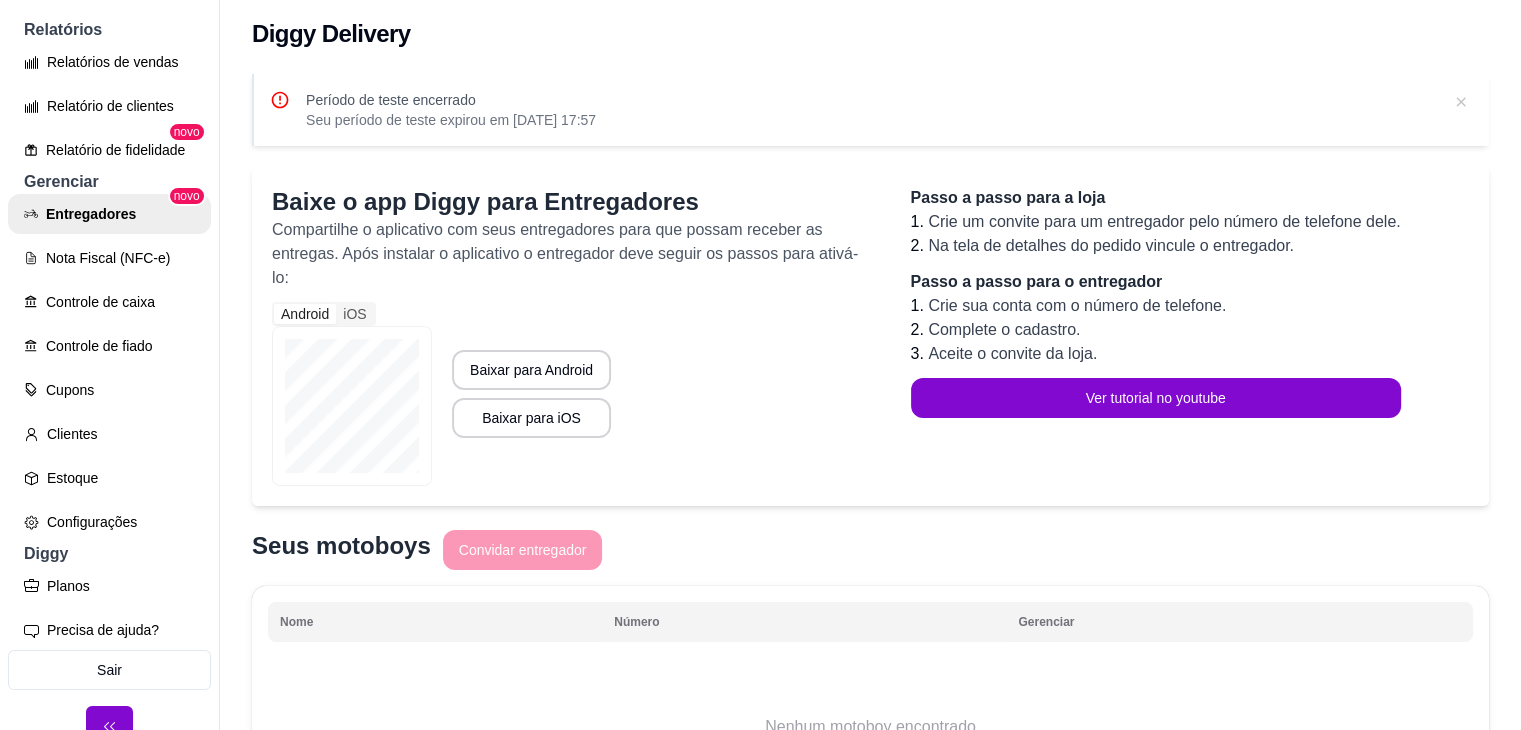 scroll, scrollTop: 0, scrollLeft: 0, axis: both 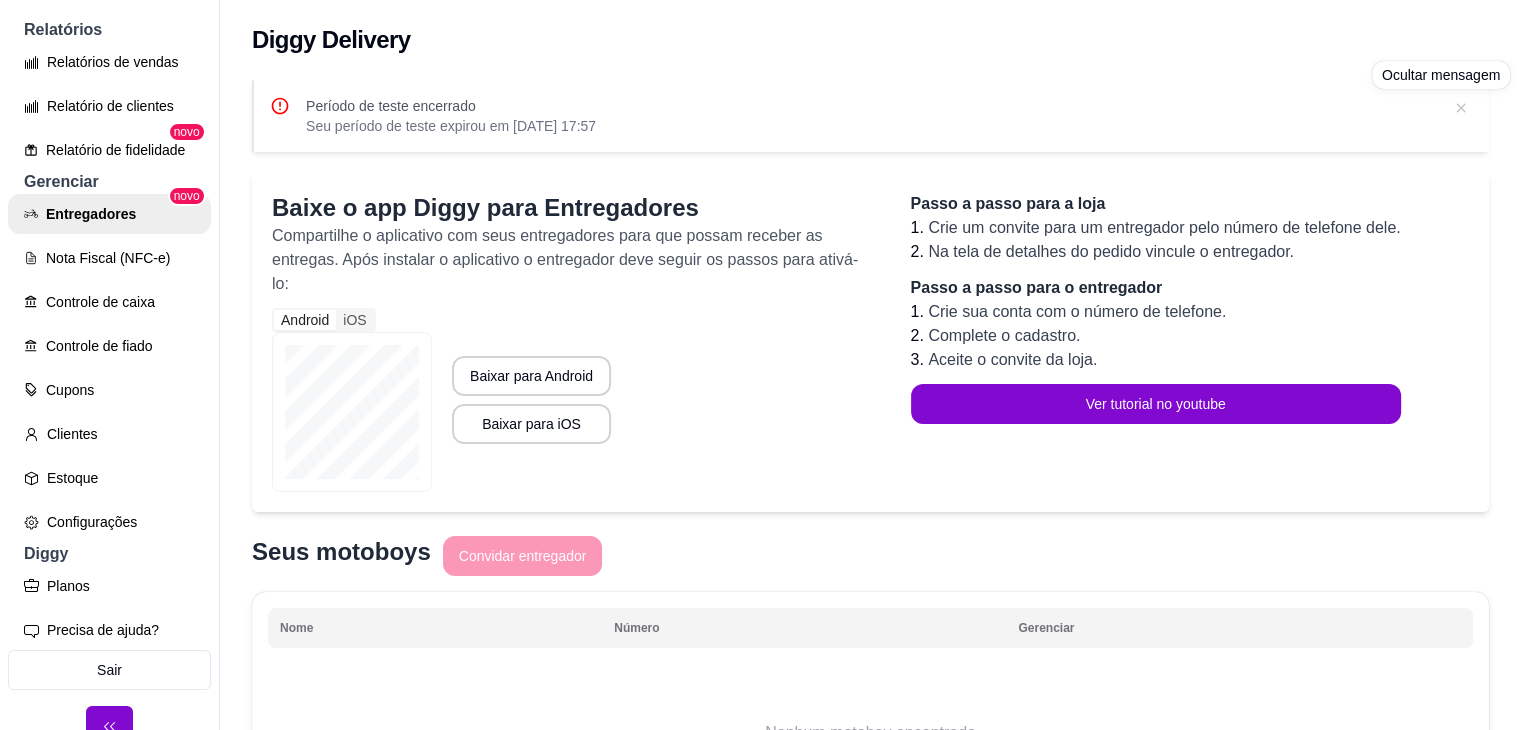 click 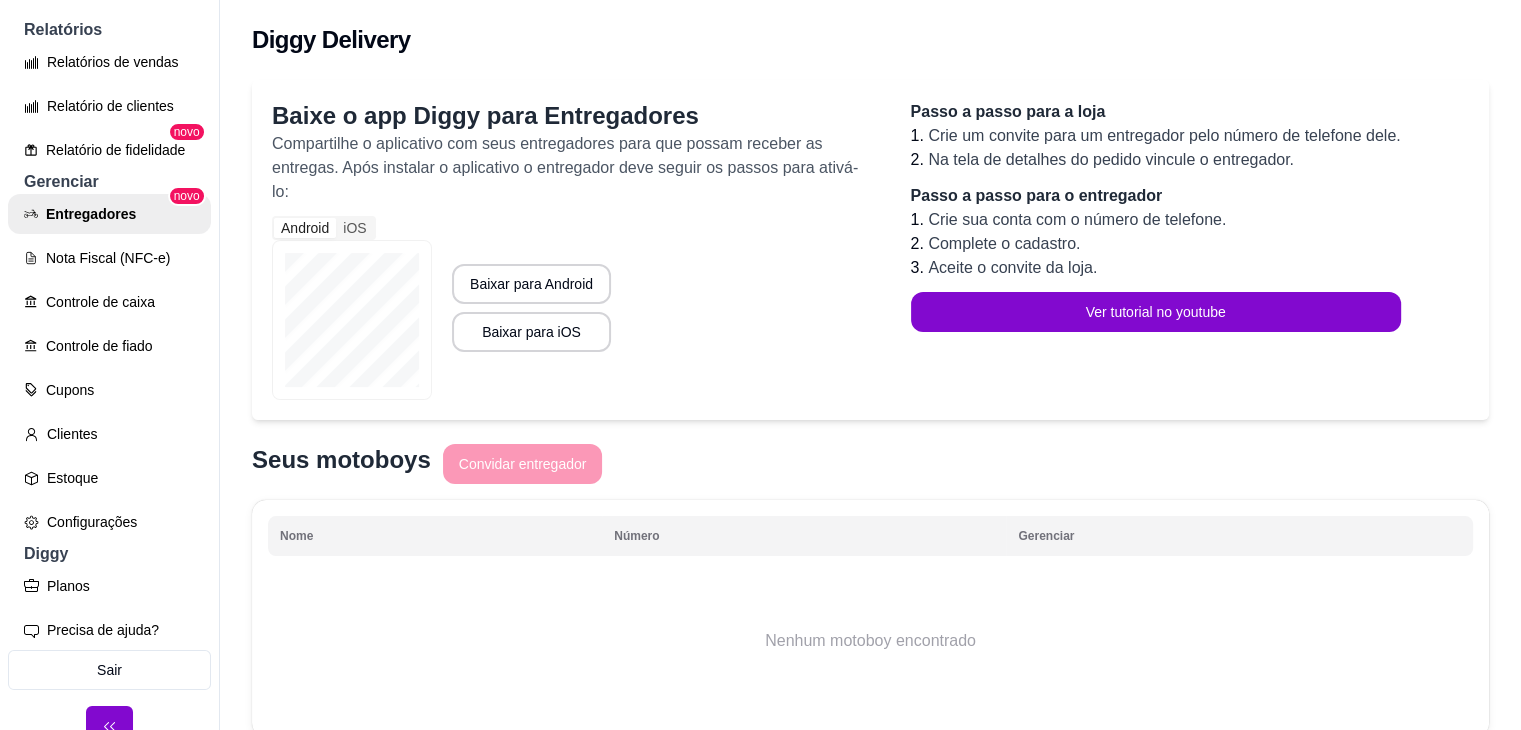 click on "Seus motoboys Convidar entregador" at bounding box center [870, 466] 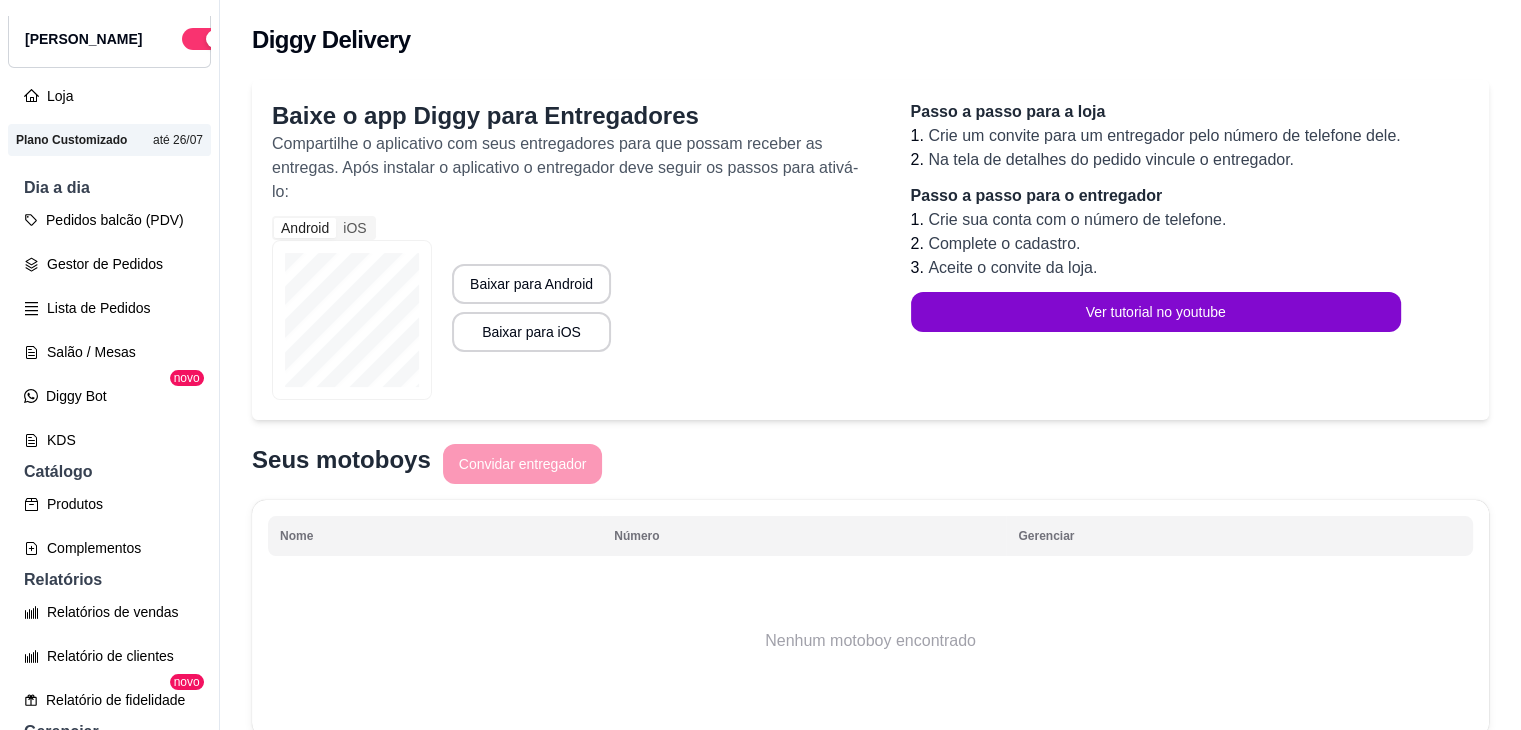 scroll, scrollTop: 0, scrollLeft: 0, axis: both 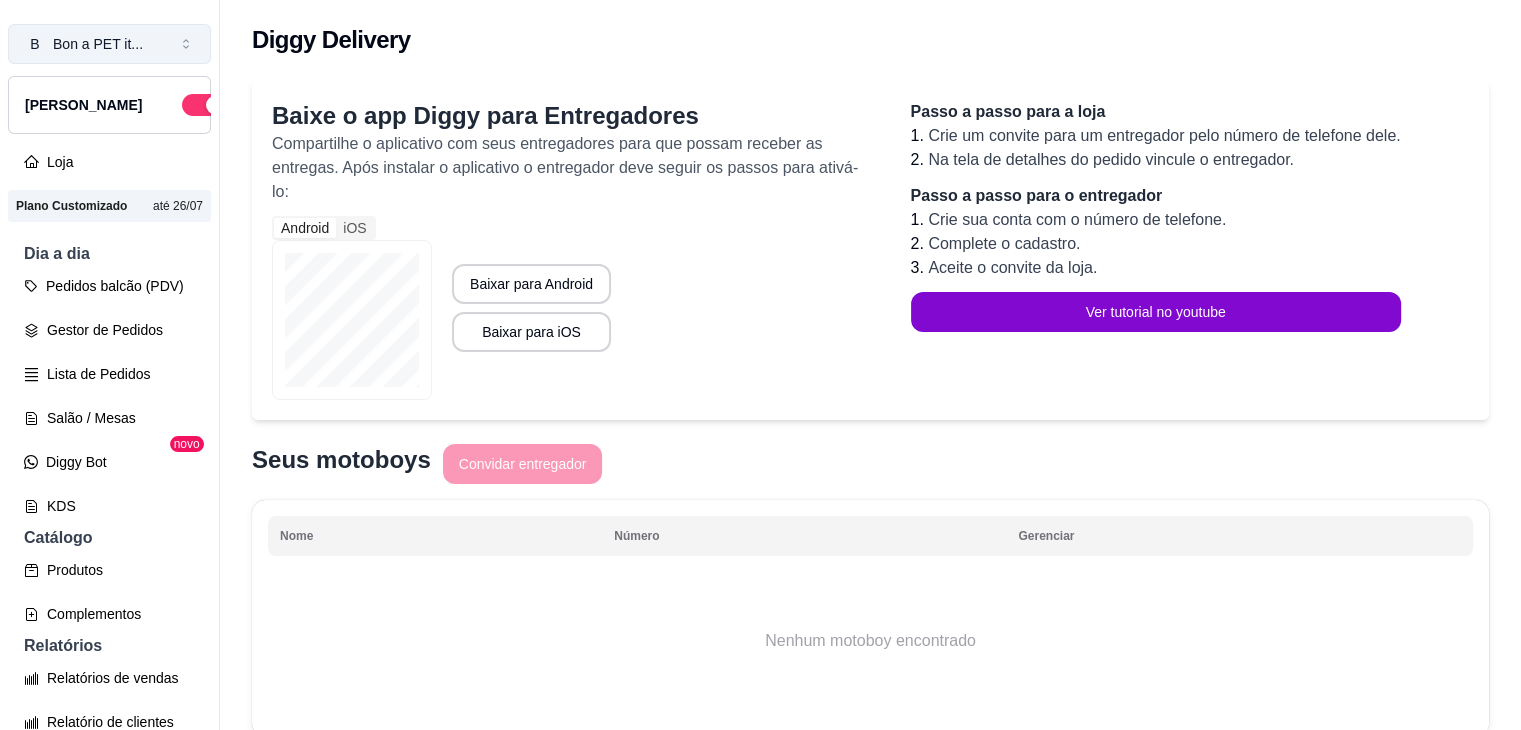 click on "Bon a PET it  ..." at bounding box center [98, 44] 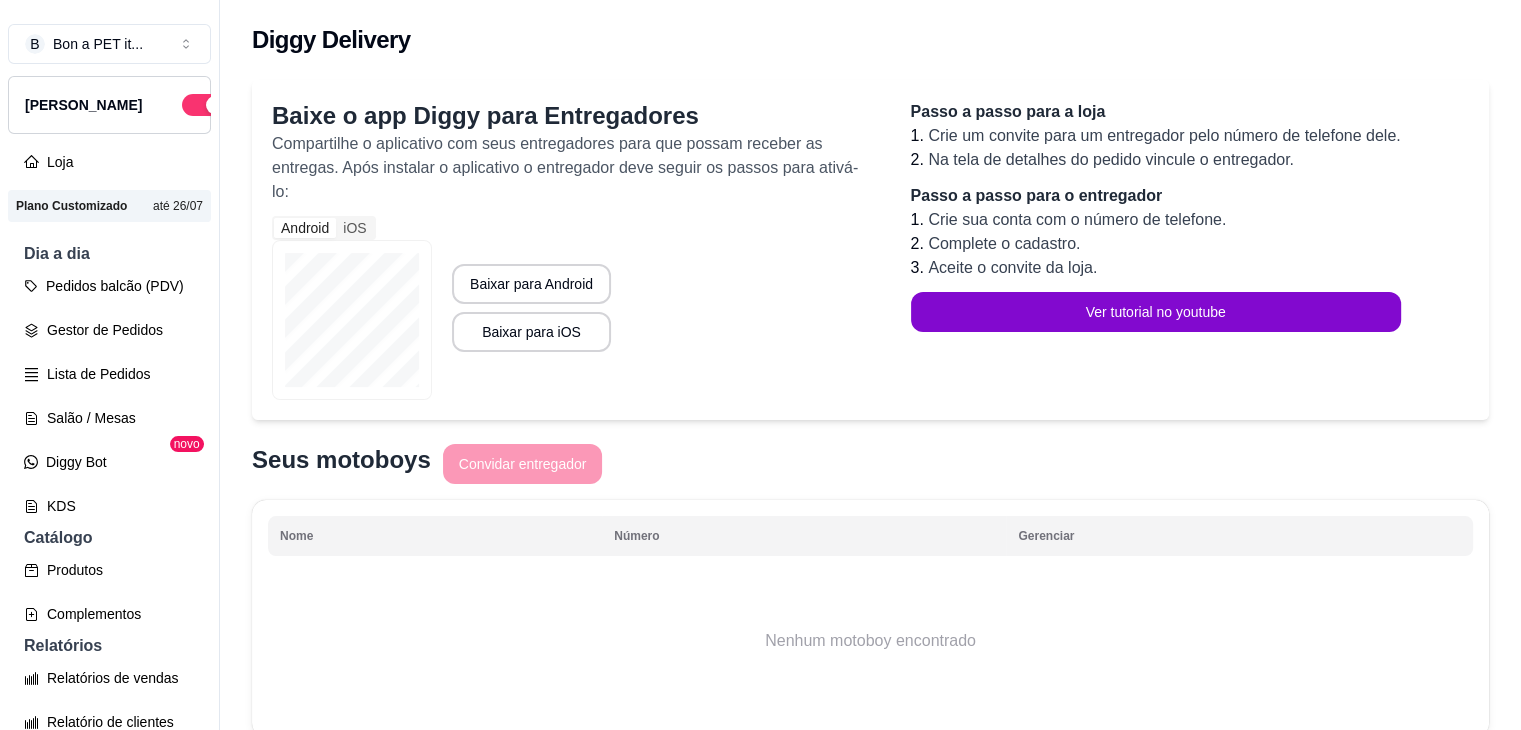 drag, startPoint x: 218, startPoint y: 305, endPoint x: 208, endPoint y: 270, distance: 36.40055 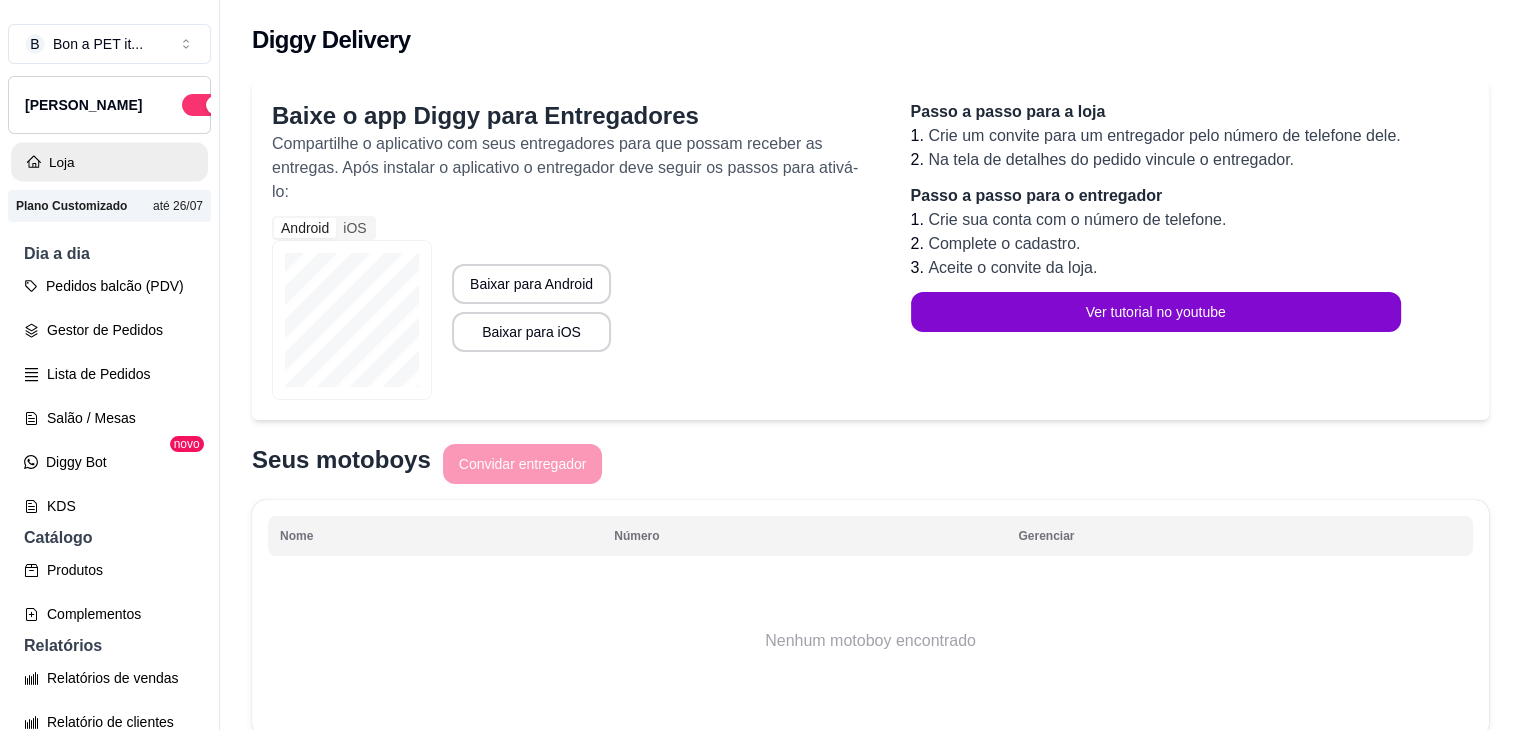 click on "Loja" at bounding box center [109, 162] 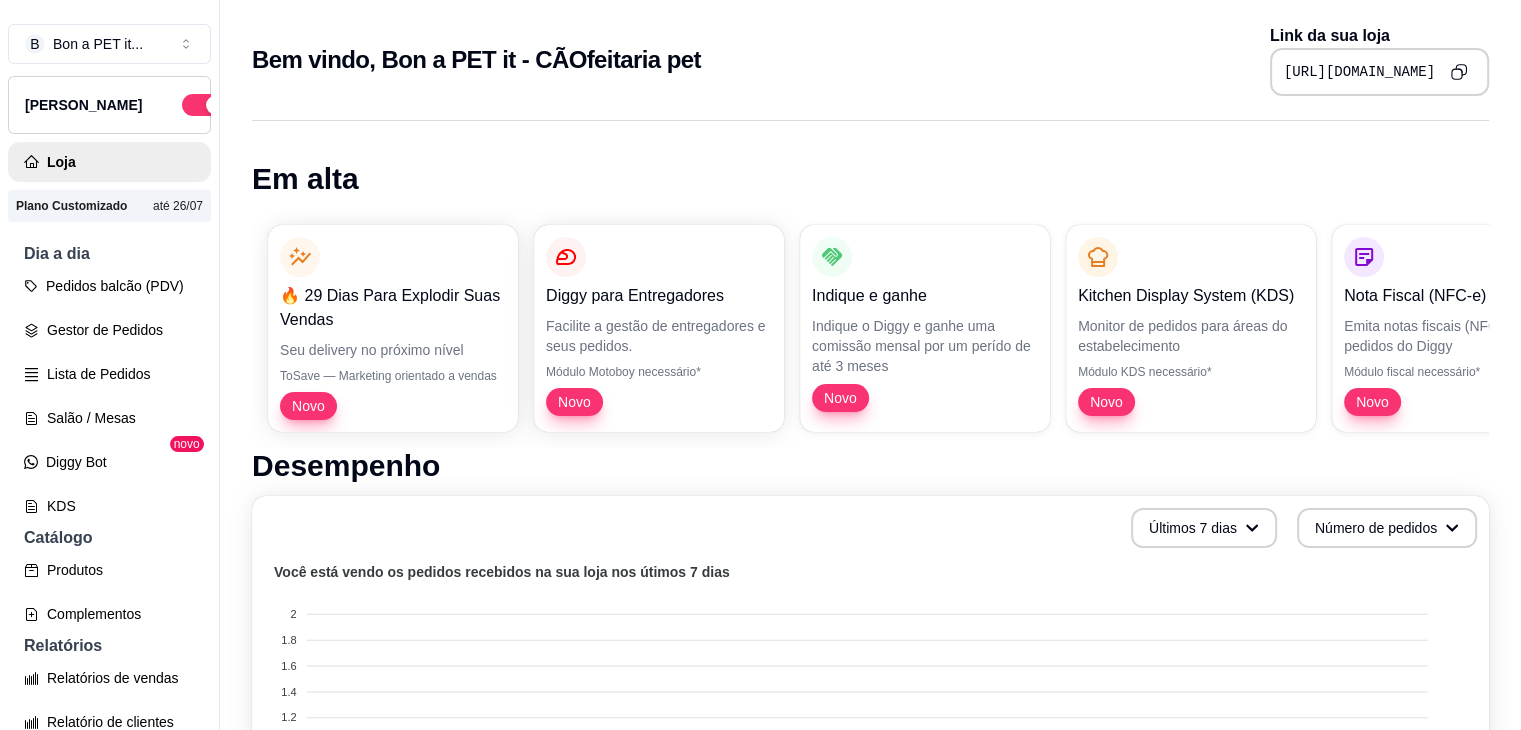 click 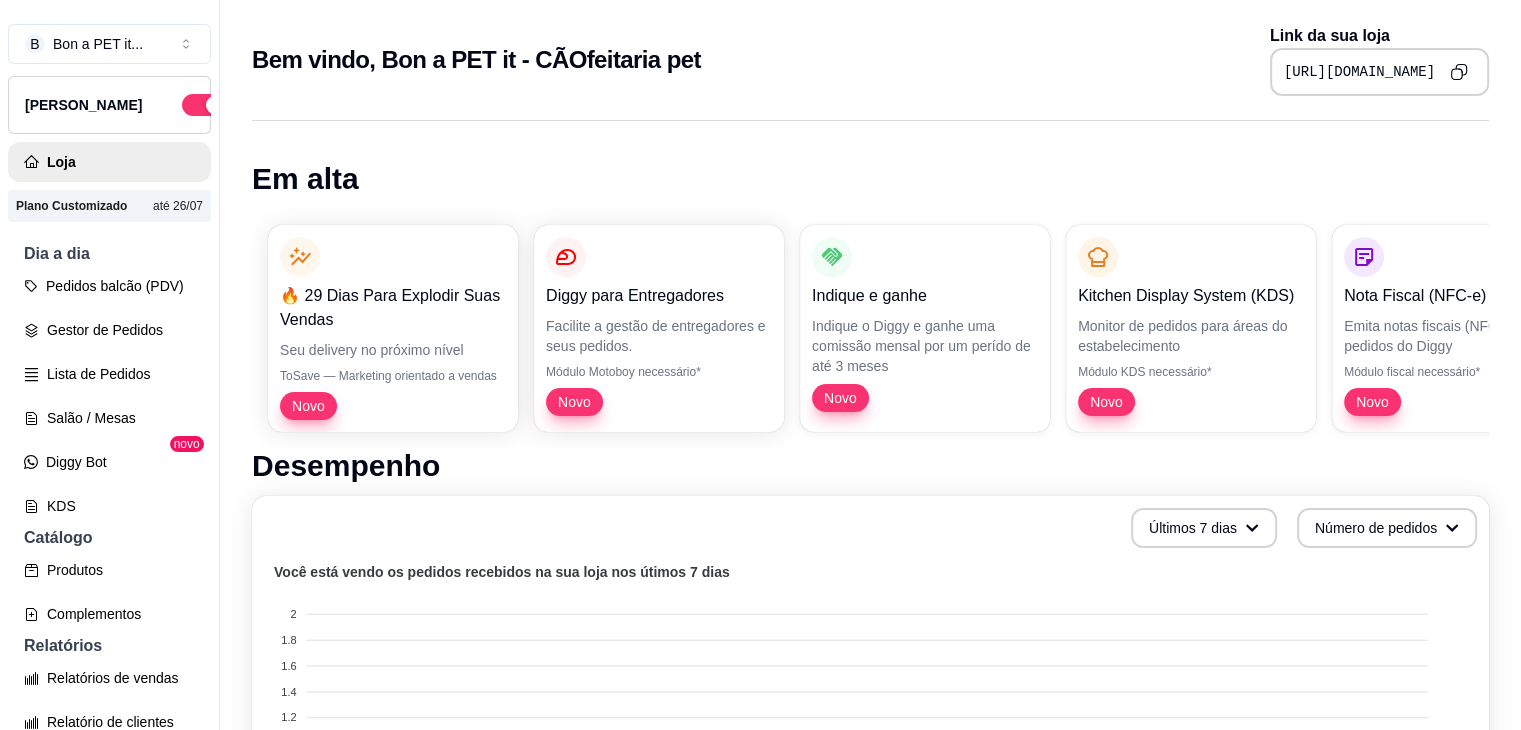 scroll, scrollTop: 640, scrollLeft: 0, axis: vertical 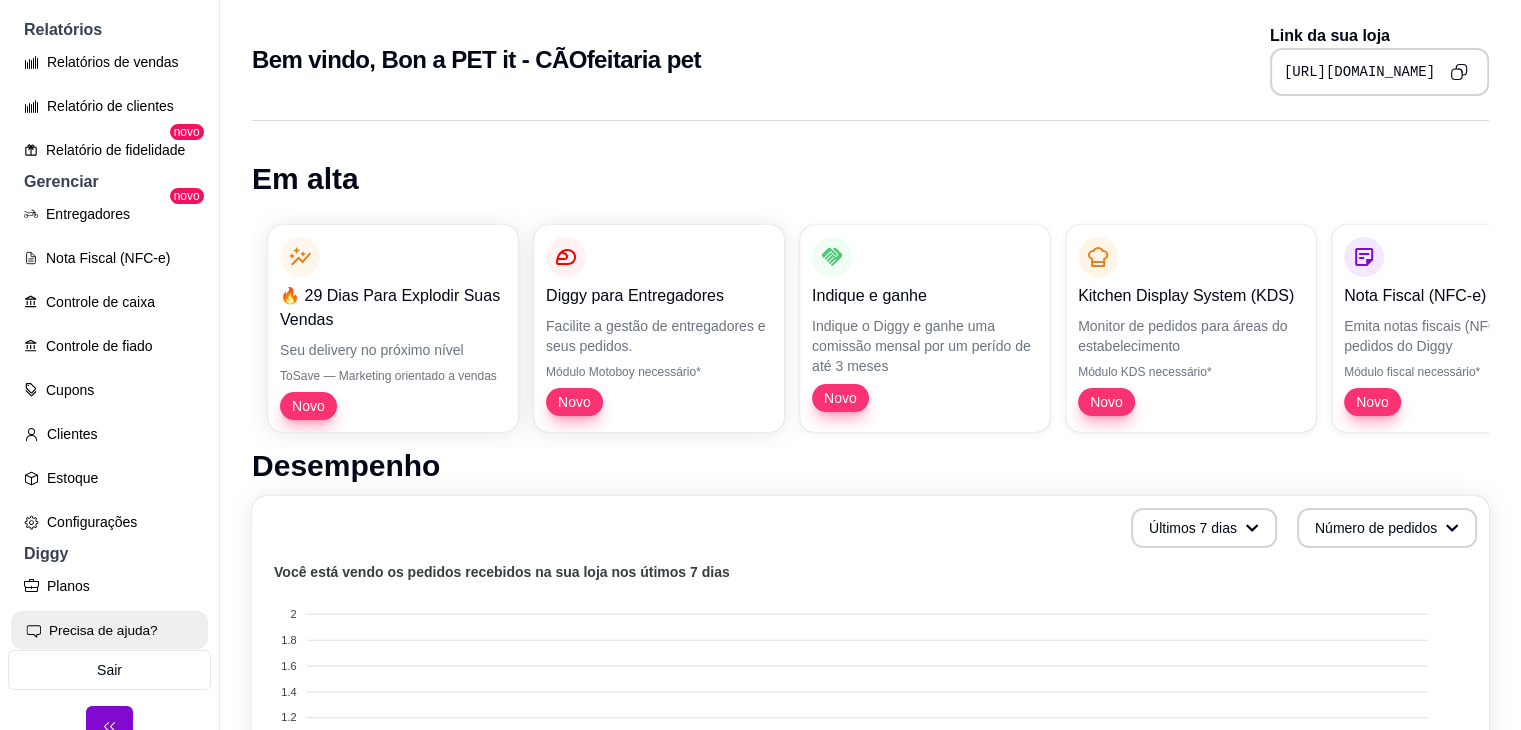 click on "Precisa de ajuda?" at bounding box center (109, 630) 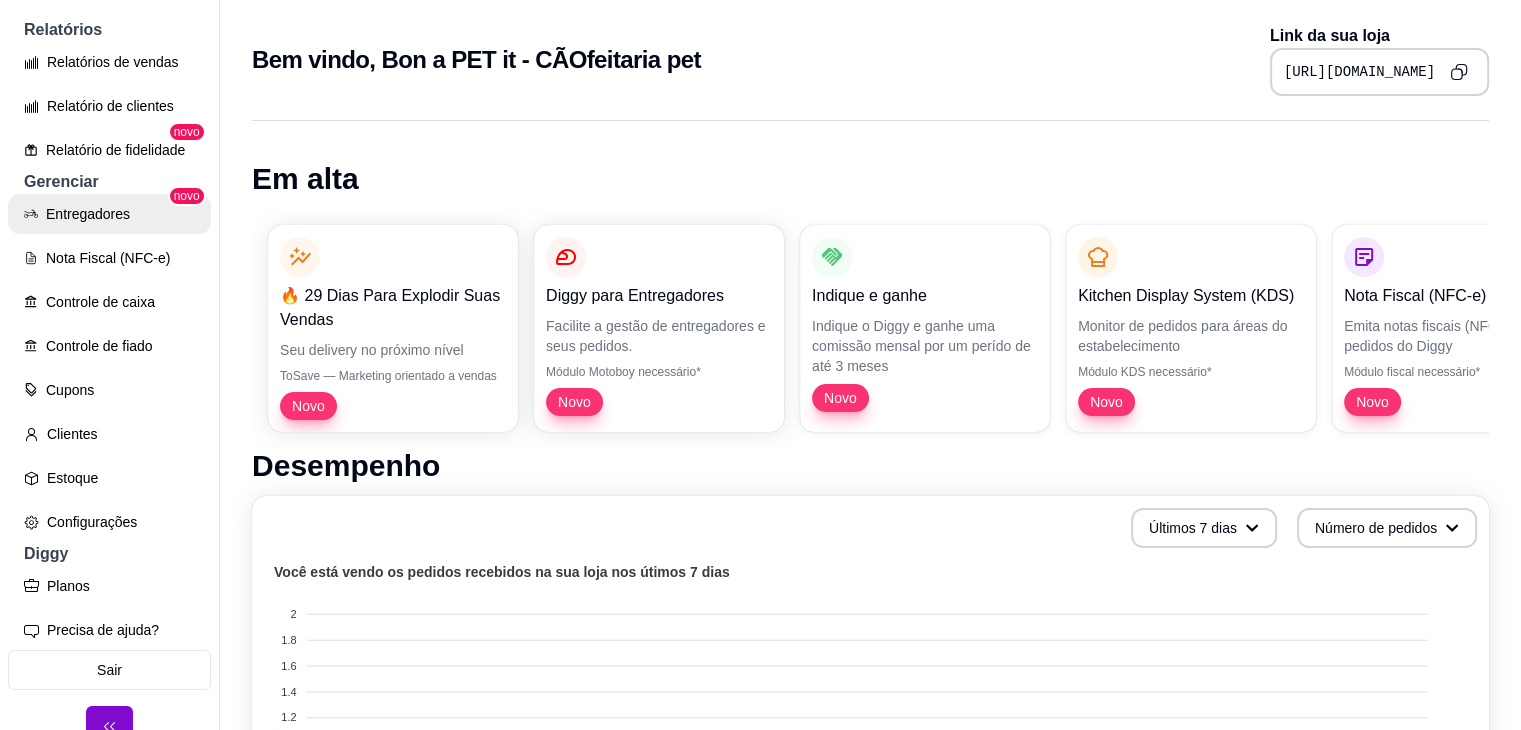 click on "Entregadores" at bounding box center [109, 214] 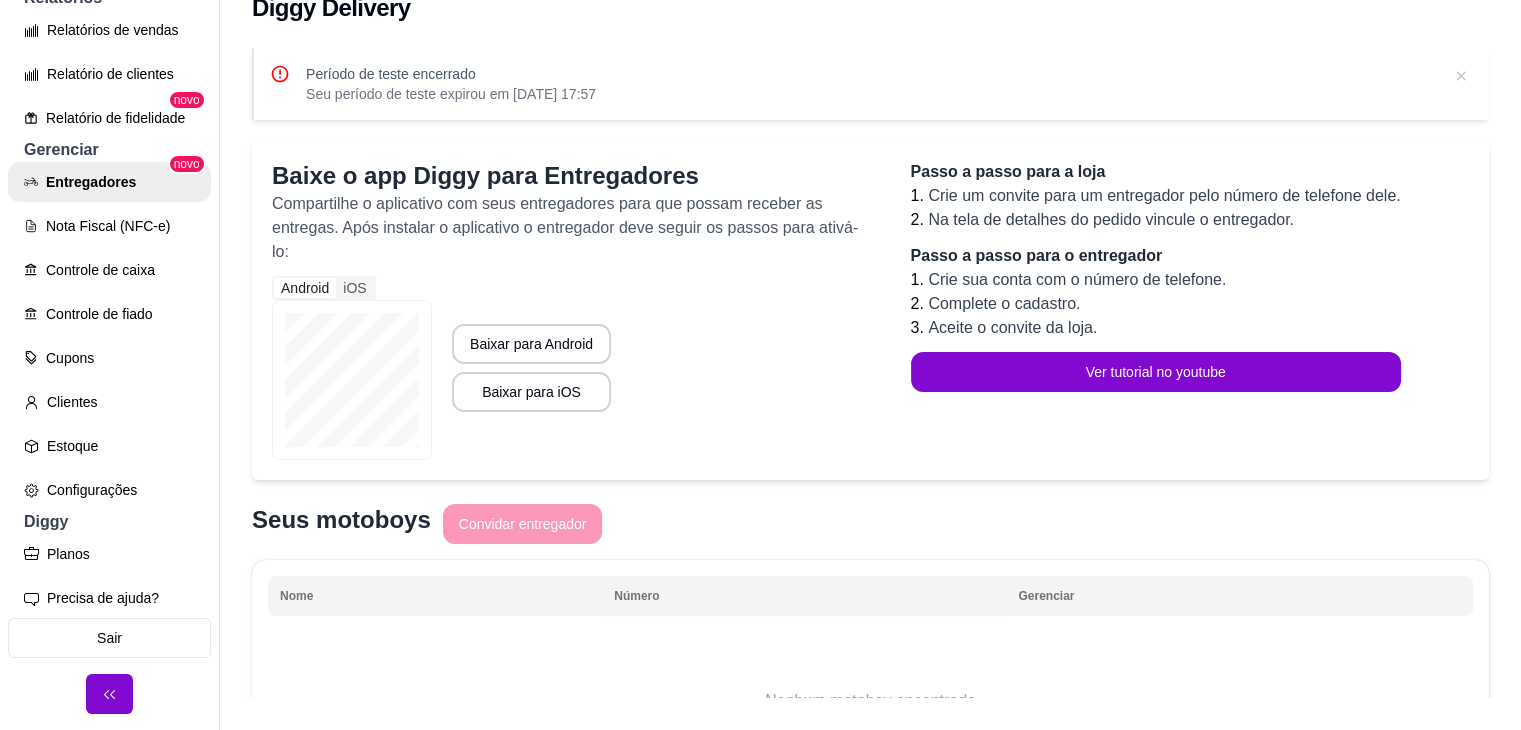 scroll, scrollTop: 0, scrollLeft: 0, axis: both 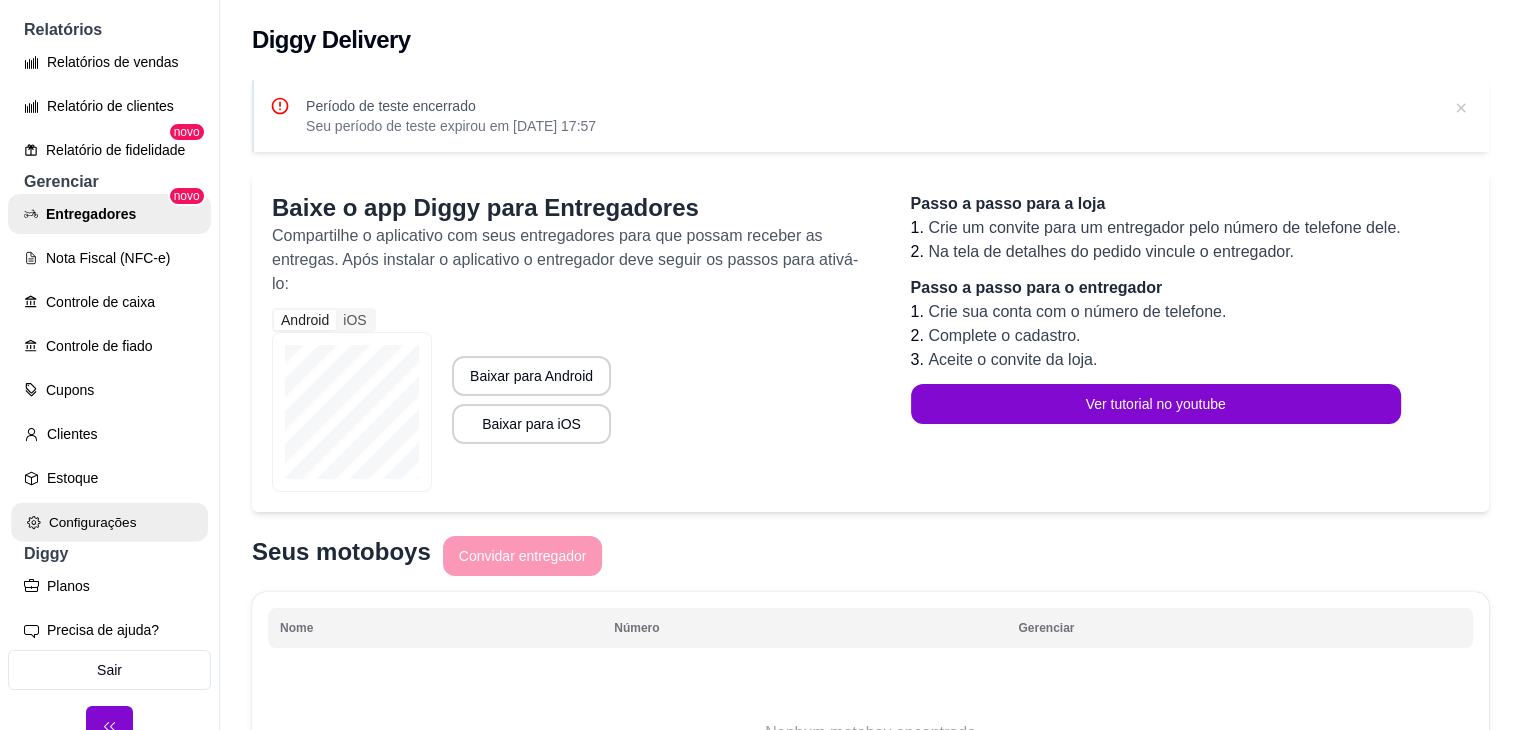 click on "Configurações" at bounding box center [109, 522] 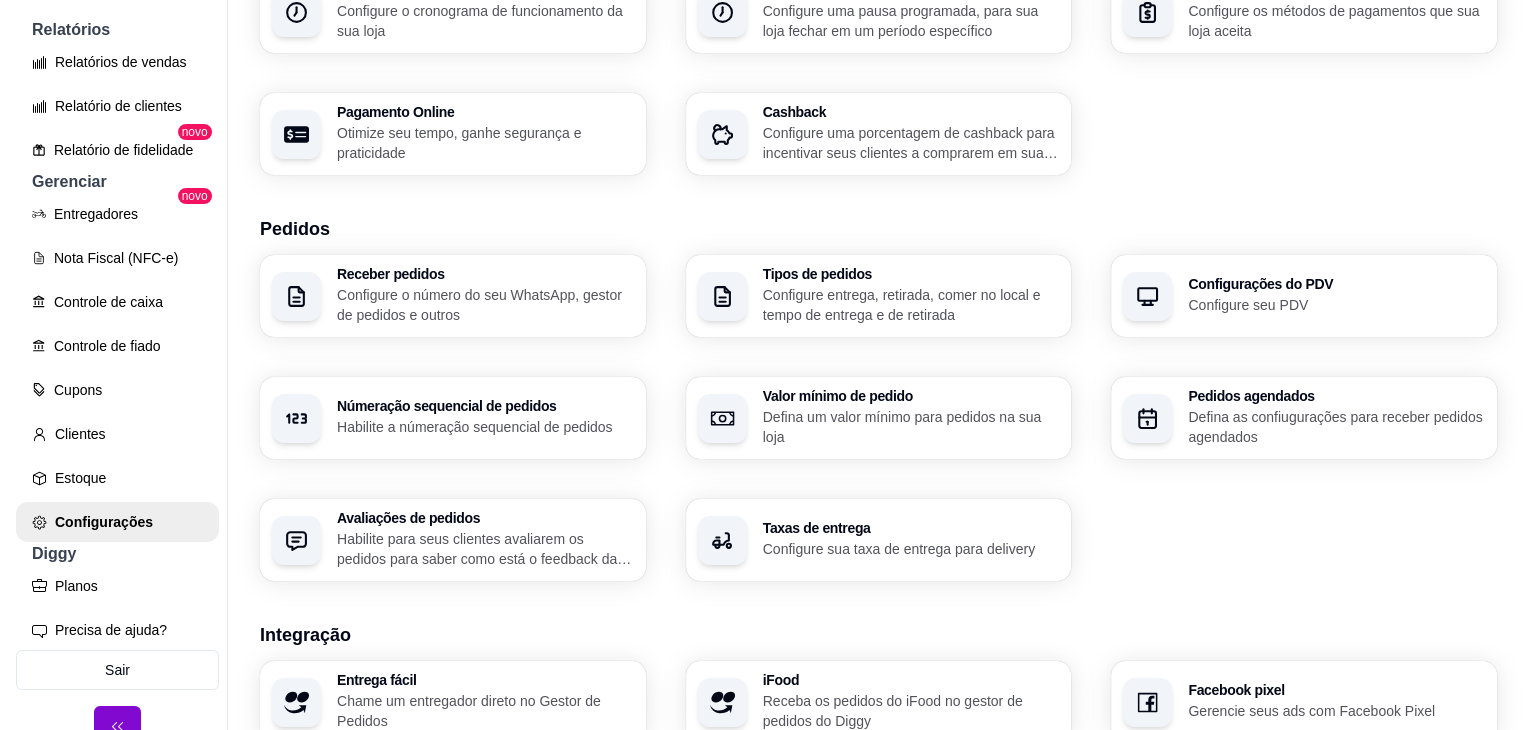 scroll, scrollTop: 289, scrollLeft: 0, axis: vertical 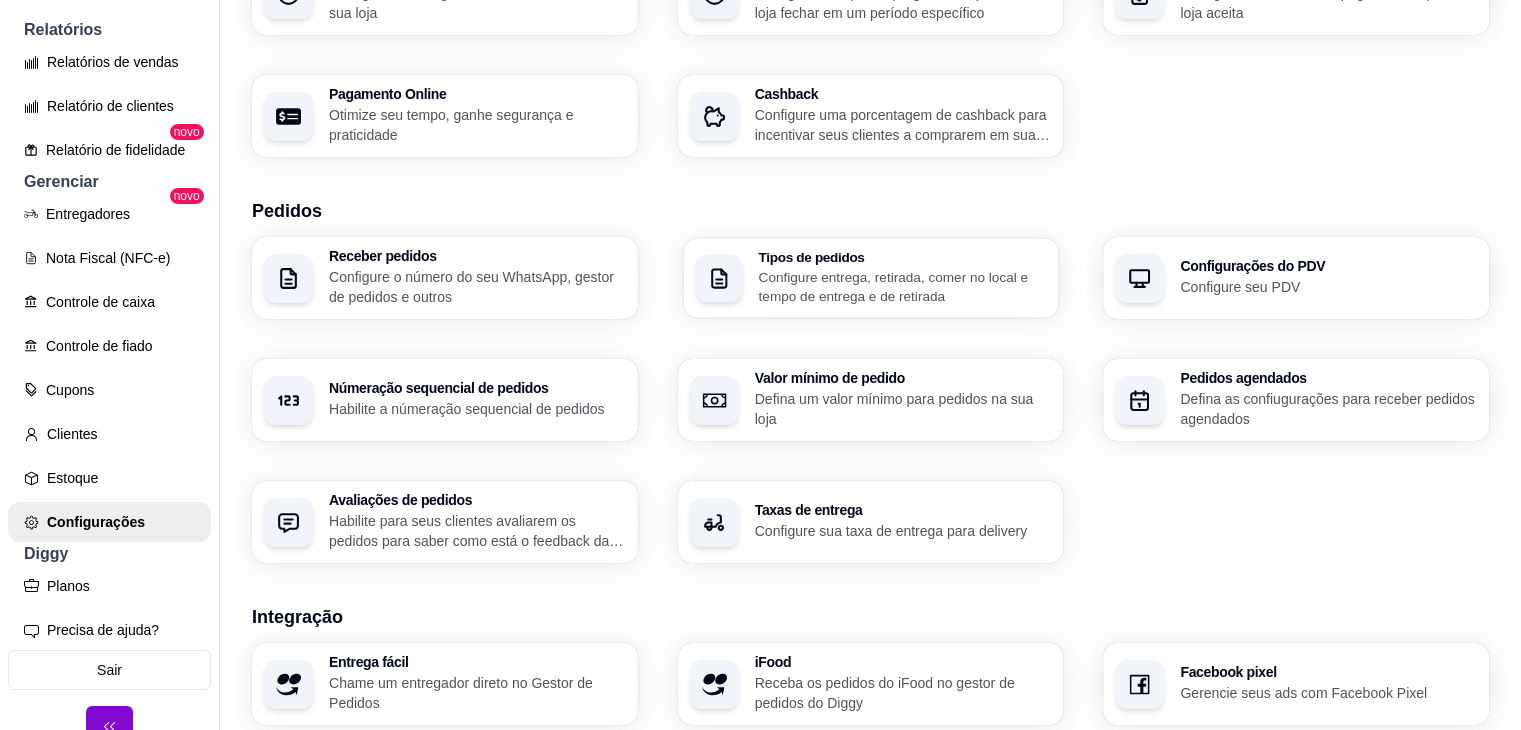 click on "Tipos de pedidos Configure entrega, retirada, comer no local e tempo de entrega e de retirada" at bounding box center (870, 278) 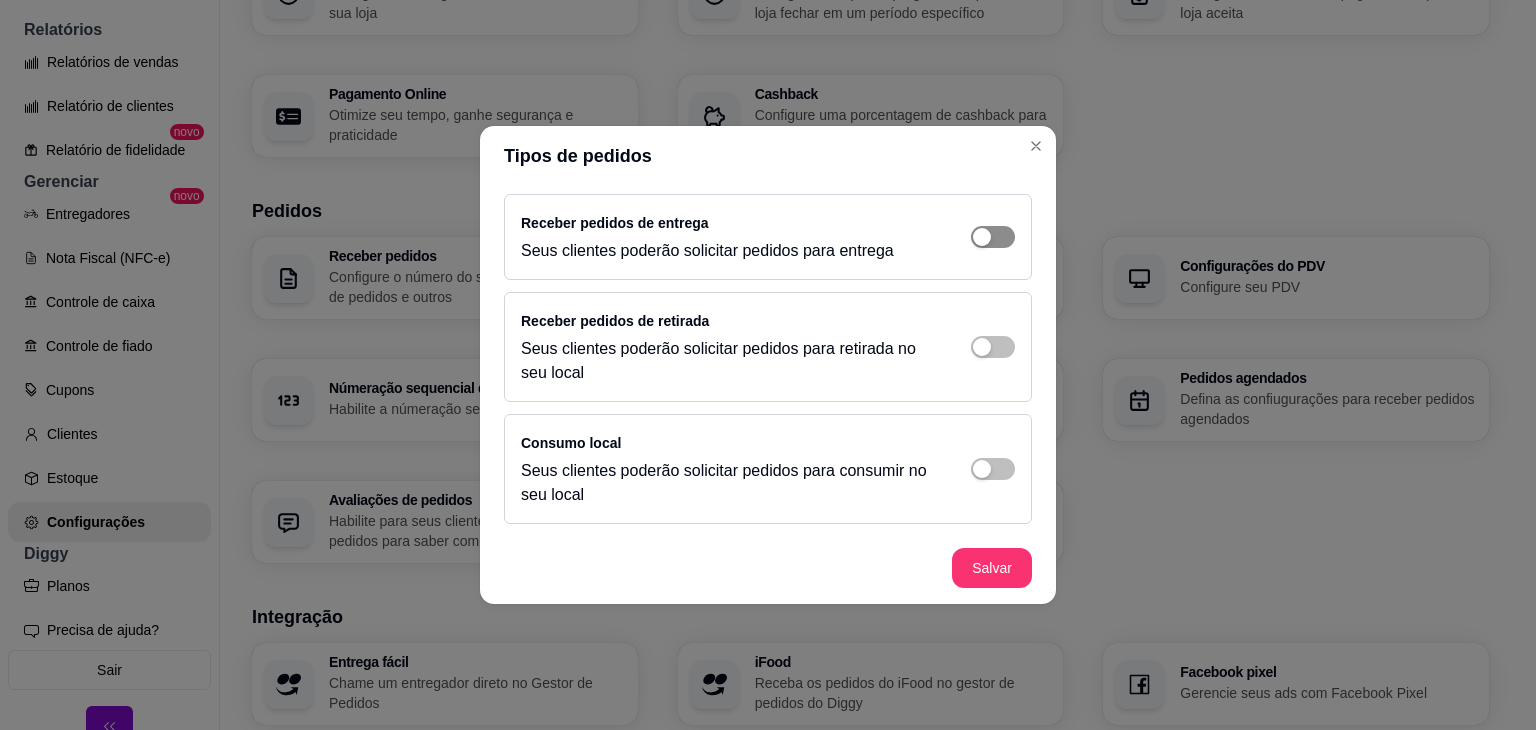 click at bounding box center [993, 237] 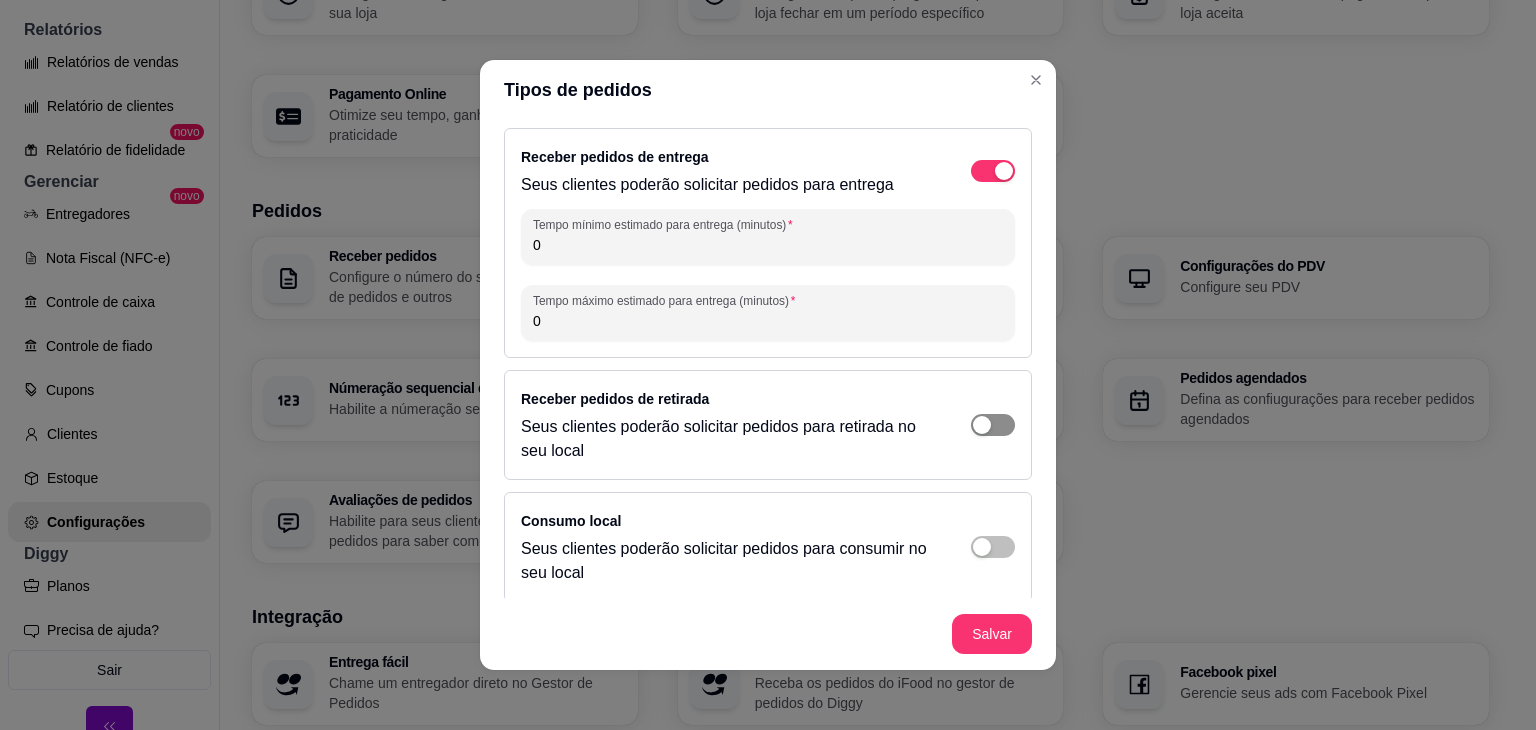 click at bounding box center [993, 425] 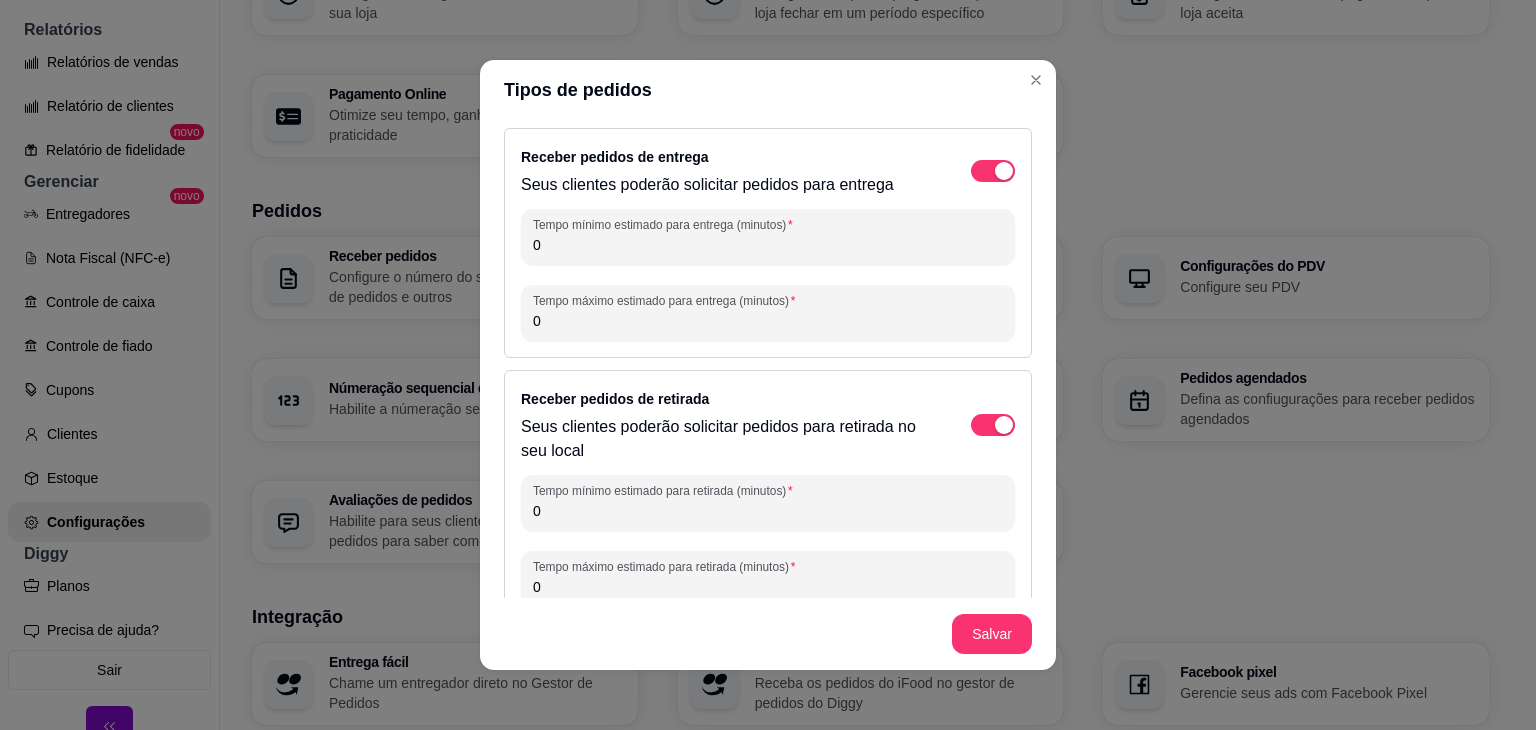 click on "0" at bounding box center (768, 245) 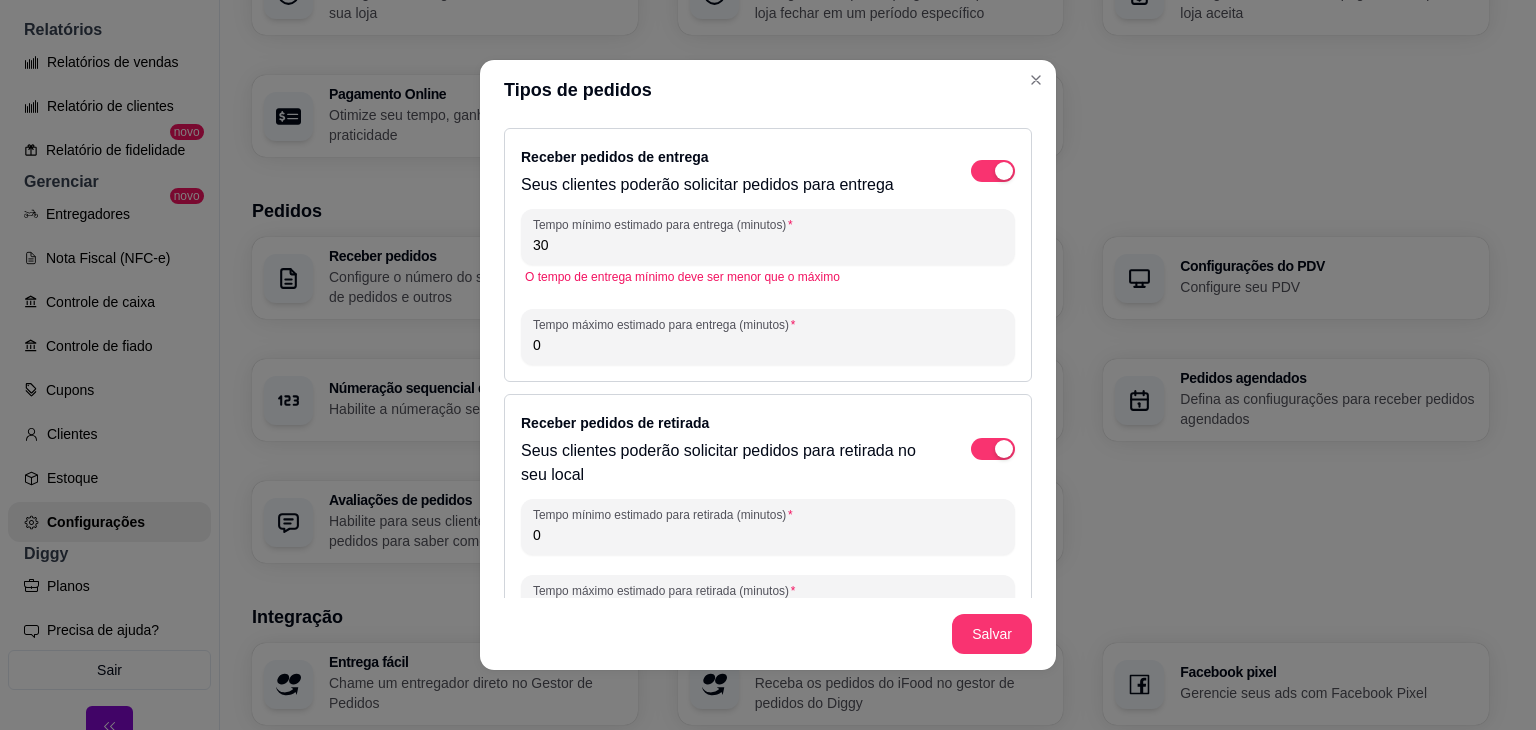 type on "30" 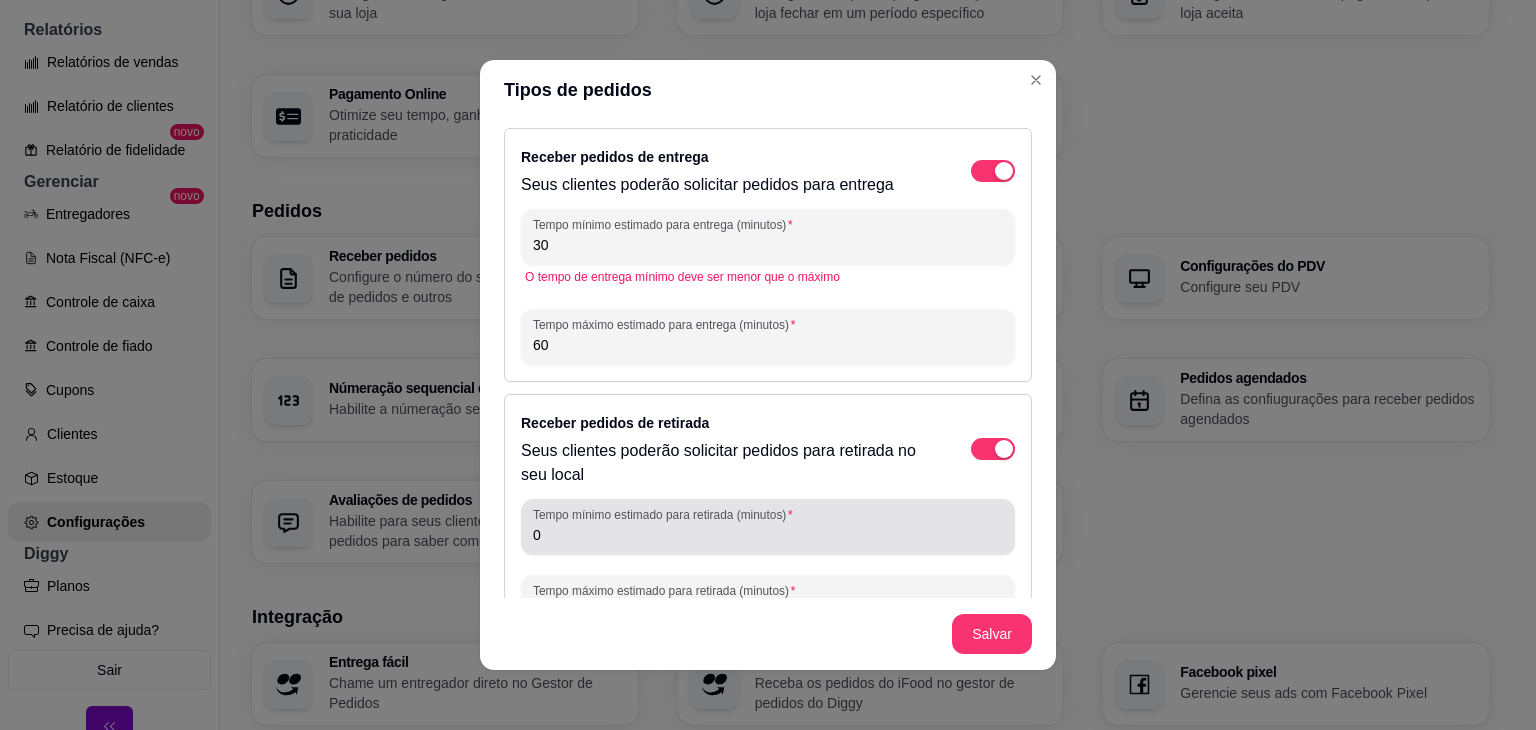 type on "60" 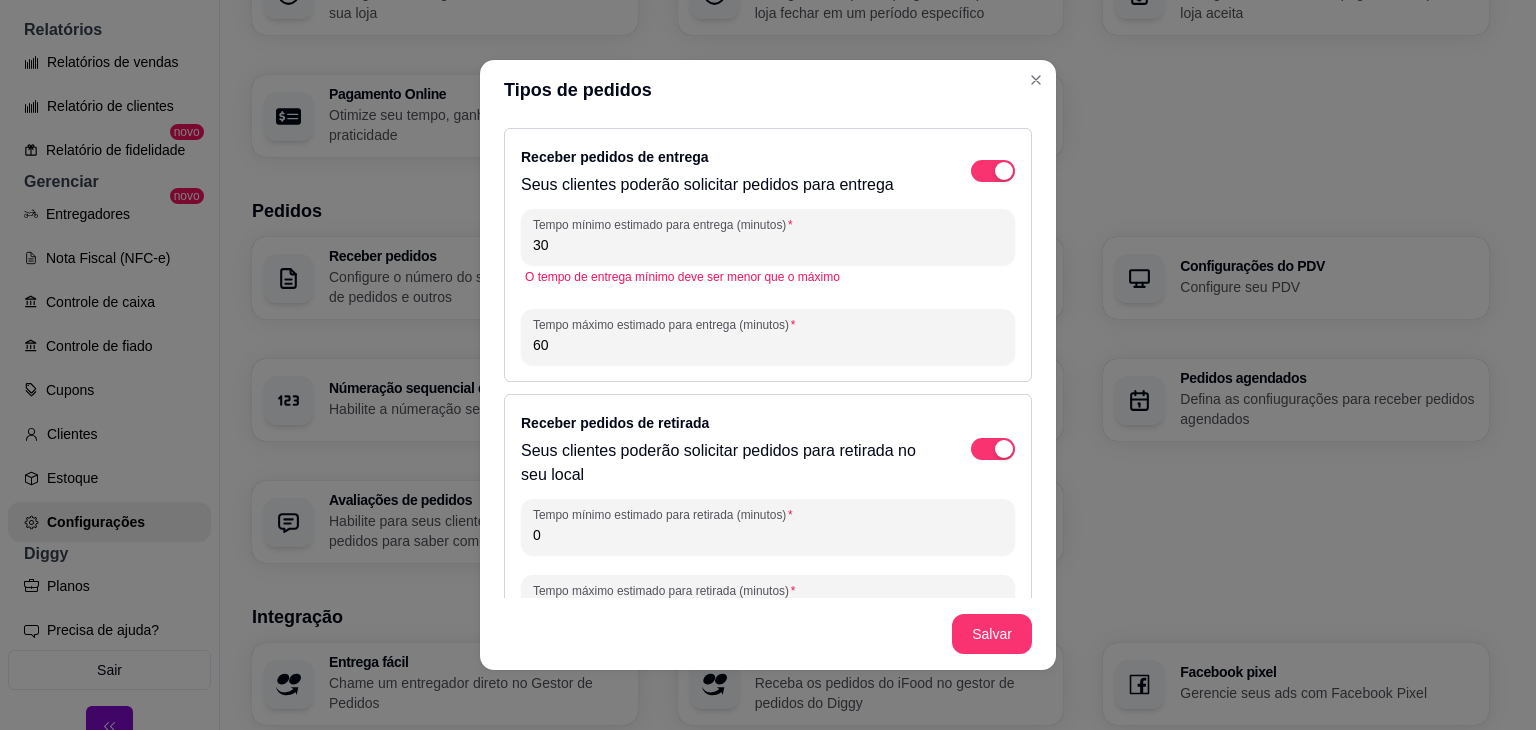 drag, startPoint x: 665, startPoint y: 548, endPoint x: 412, endPoint y: 550, distance: 253.0079 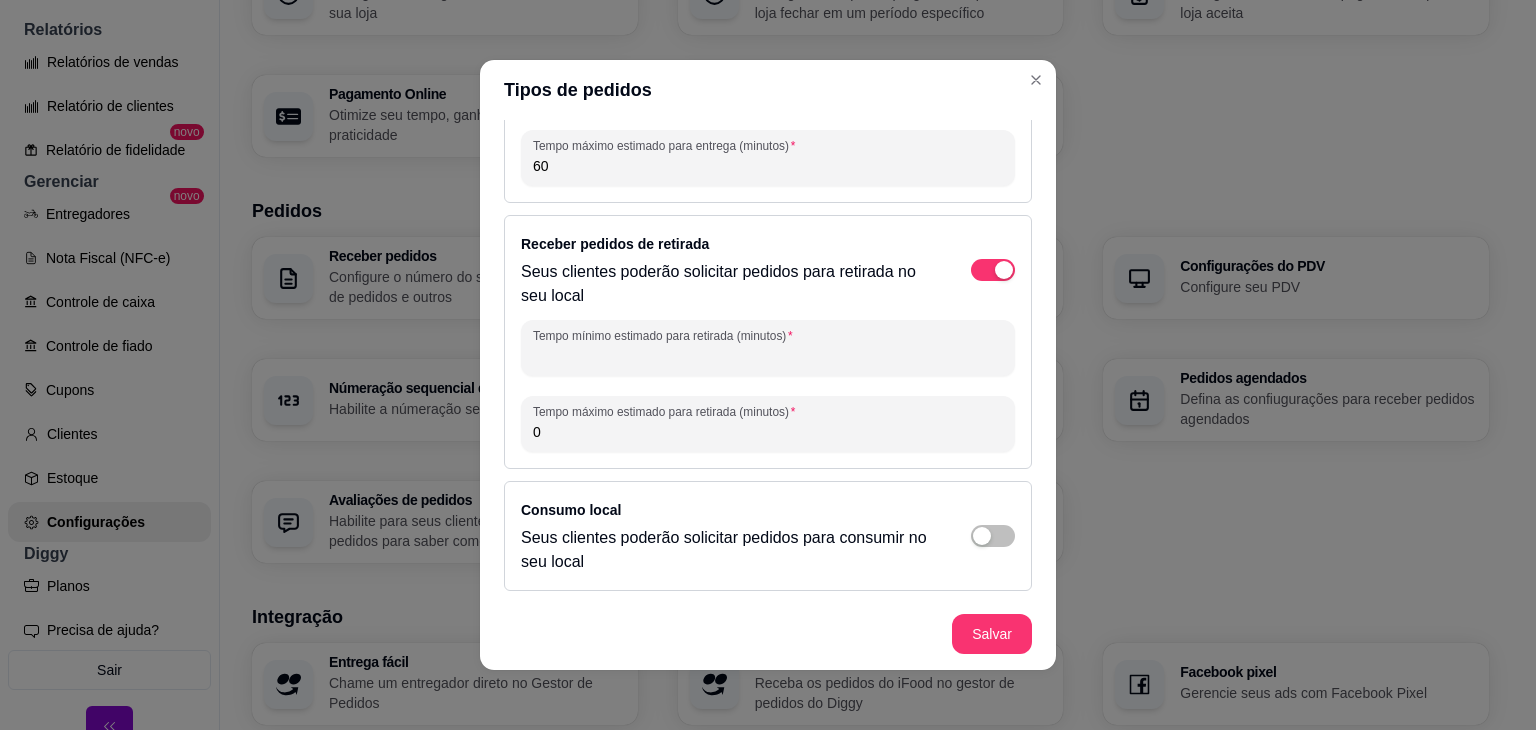 click on "Tempo mínimo estimado para retirada (minutos)" at bounding box center [768, 356] 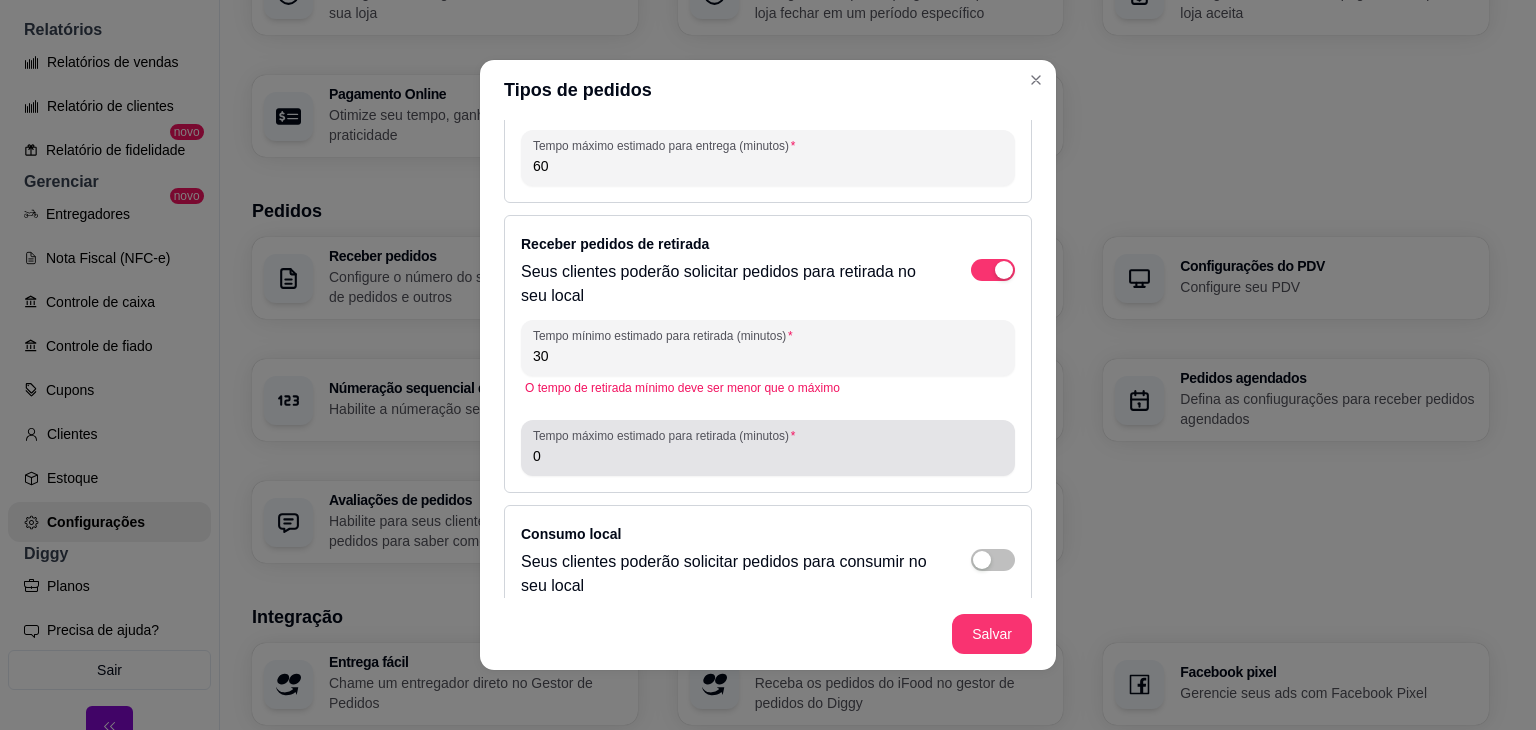 type on "30" 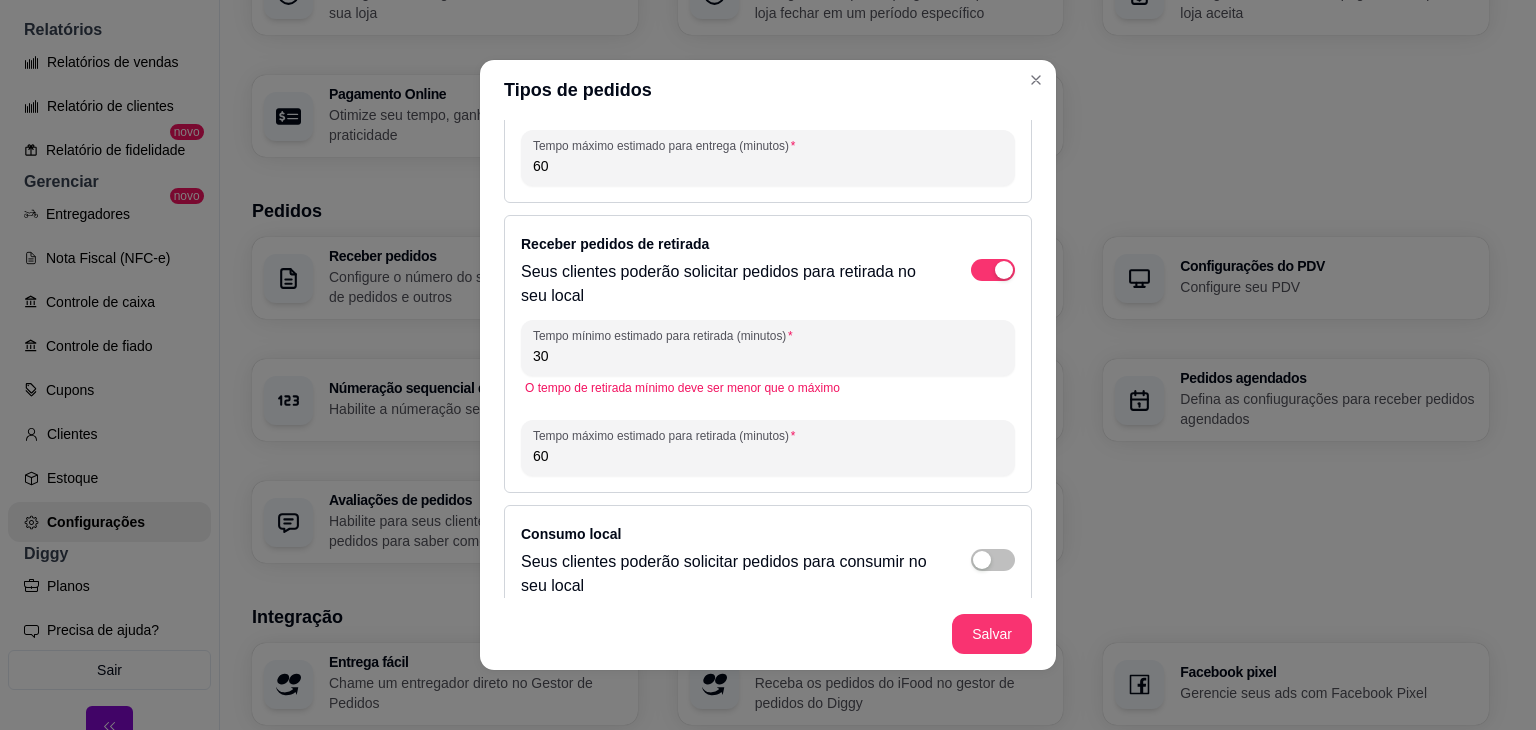 type on "60" 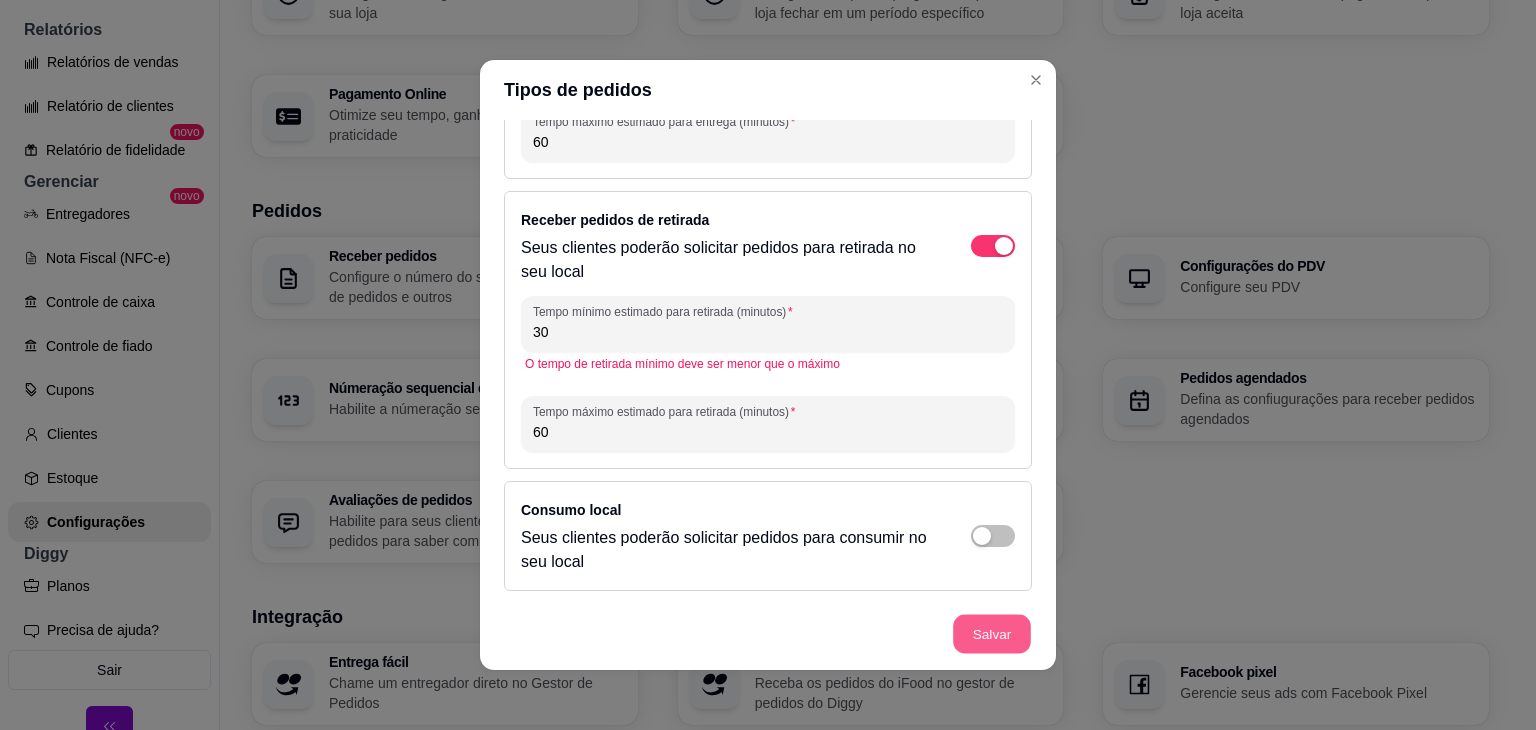 scroll, scrollTop: 155, scrollLeft: 0, axis: vertical 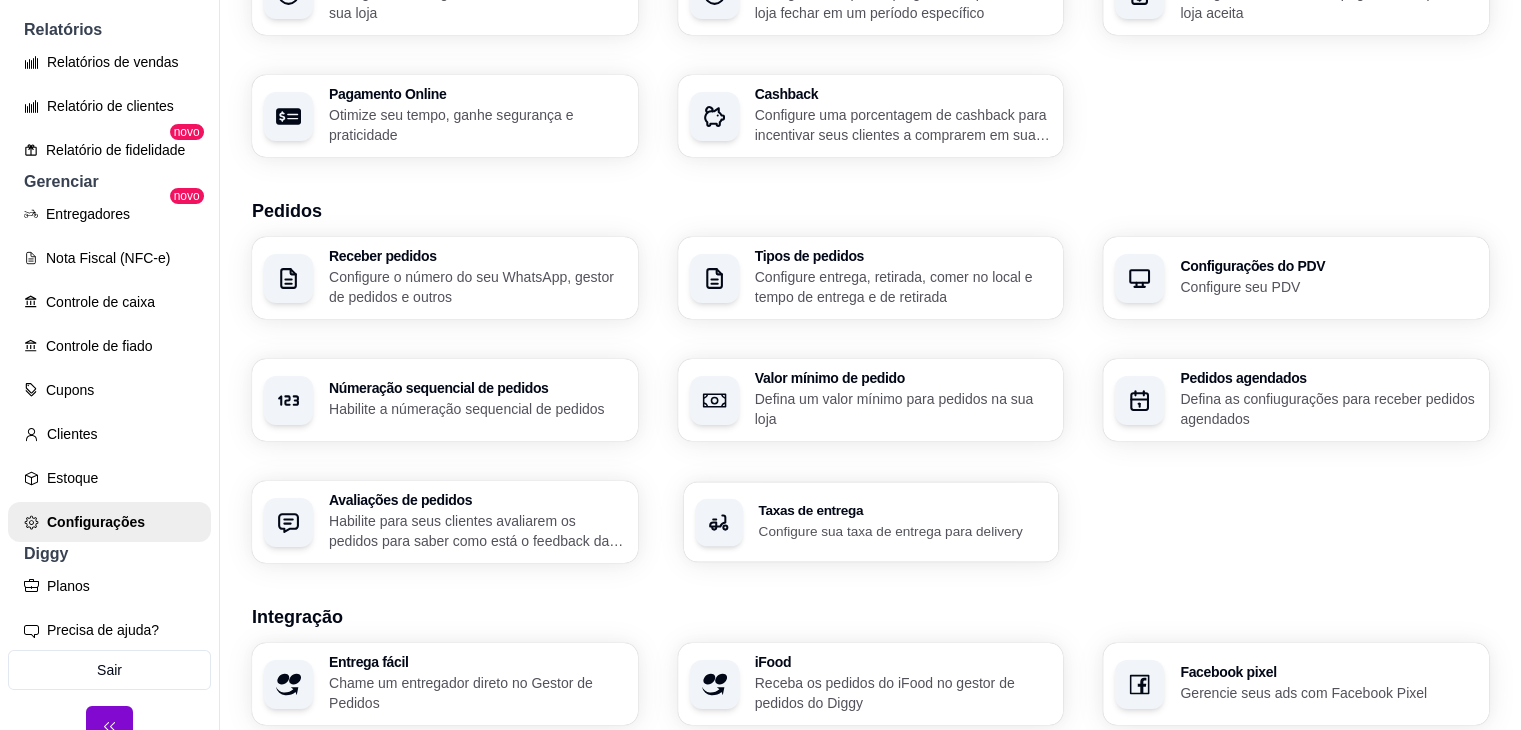 click on "Configure sua taxa de entrega para delivery" at bounding box center (902, 530) 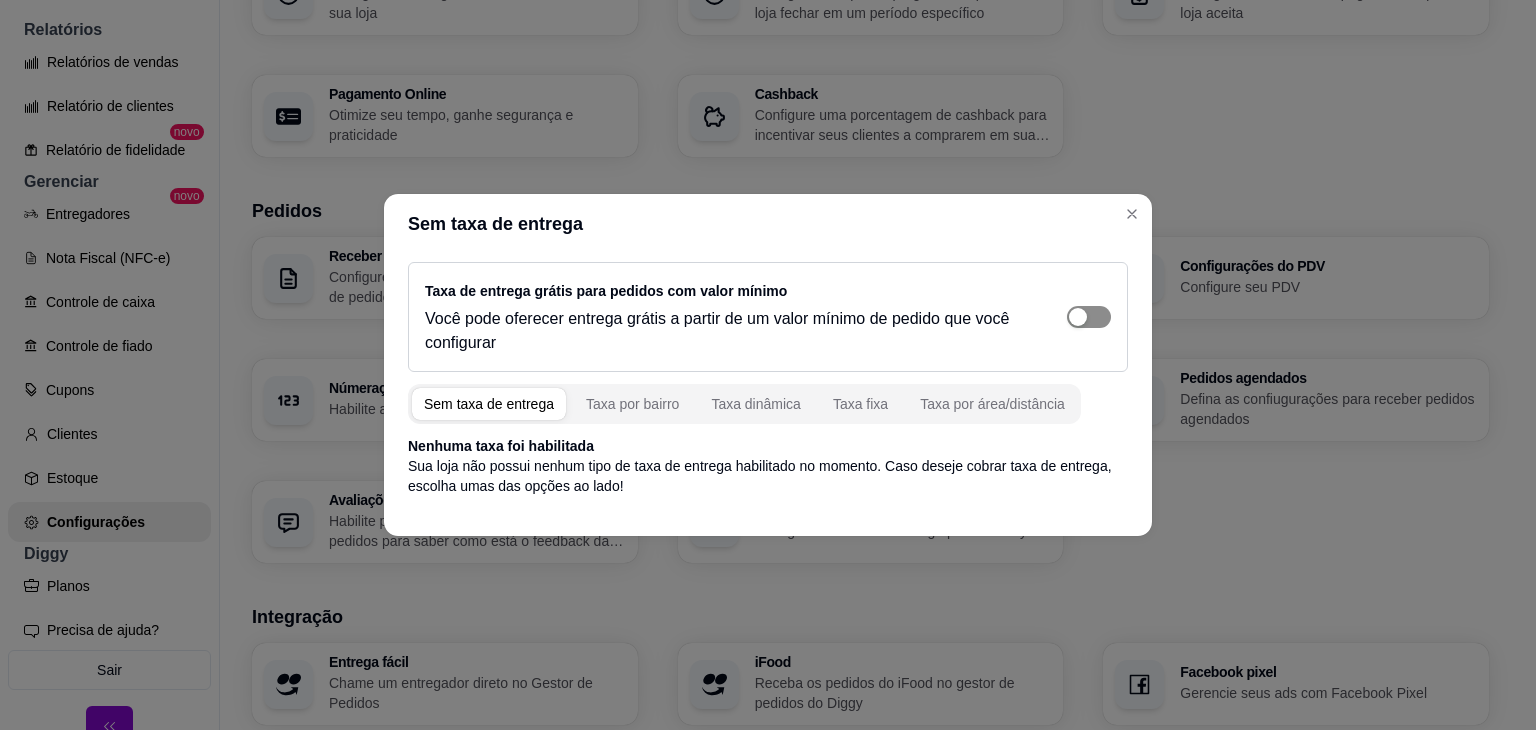 click at bounding box center (1089, 317) 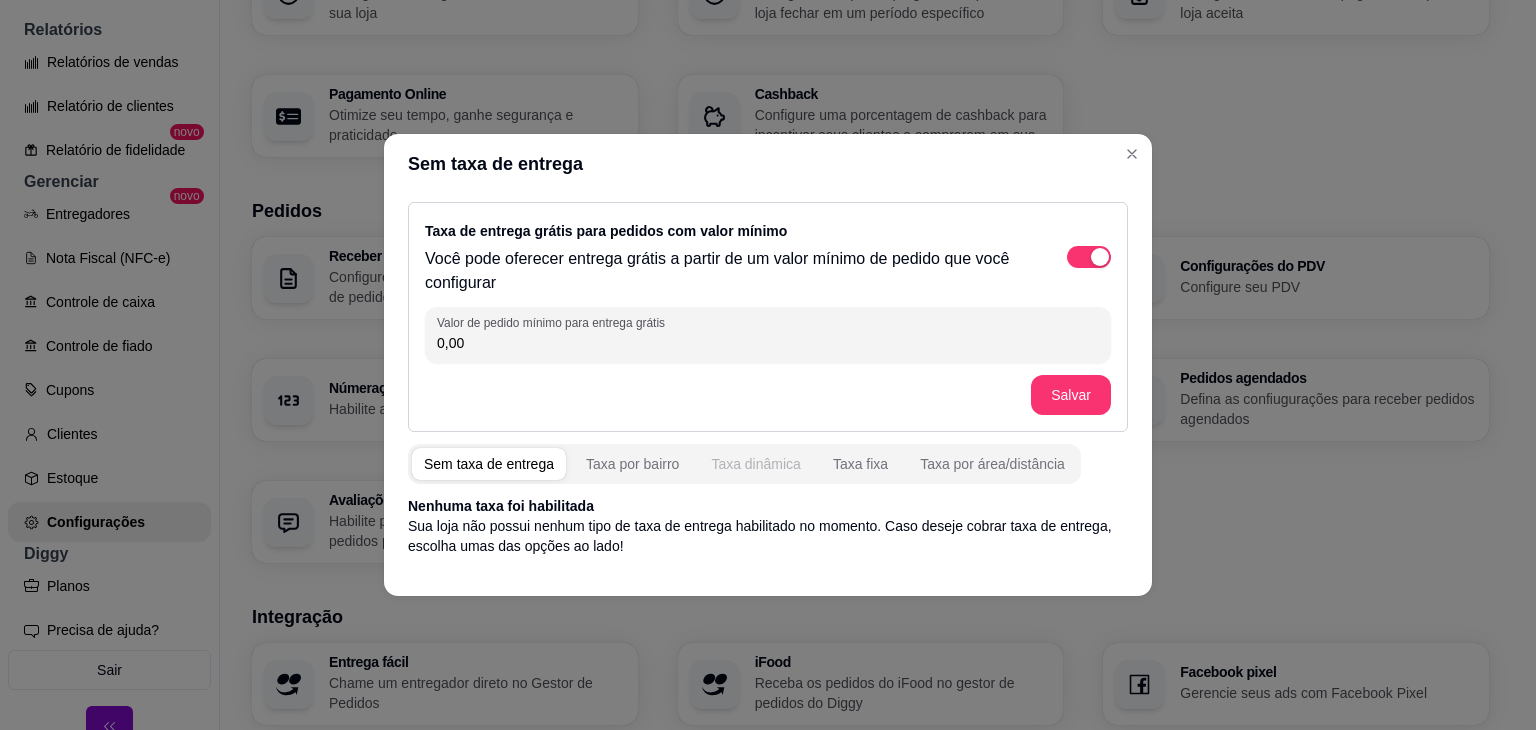 click on "Taxa dinâmica" at bounding box center (756, 464) 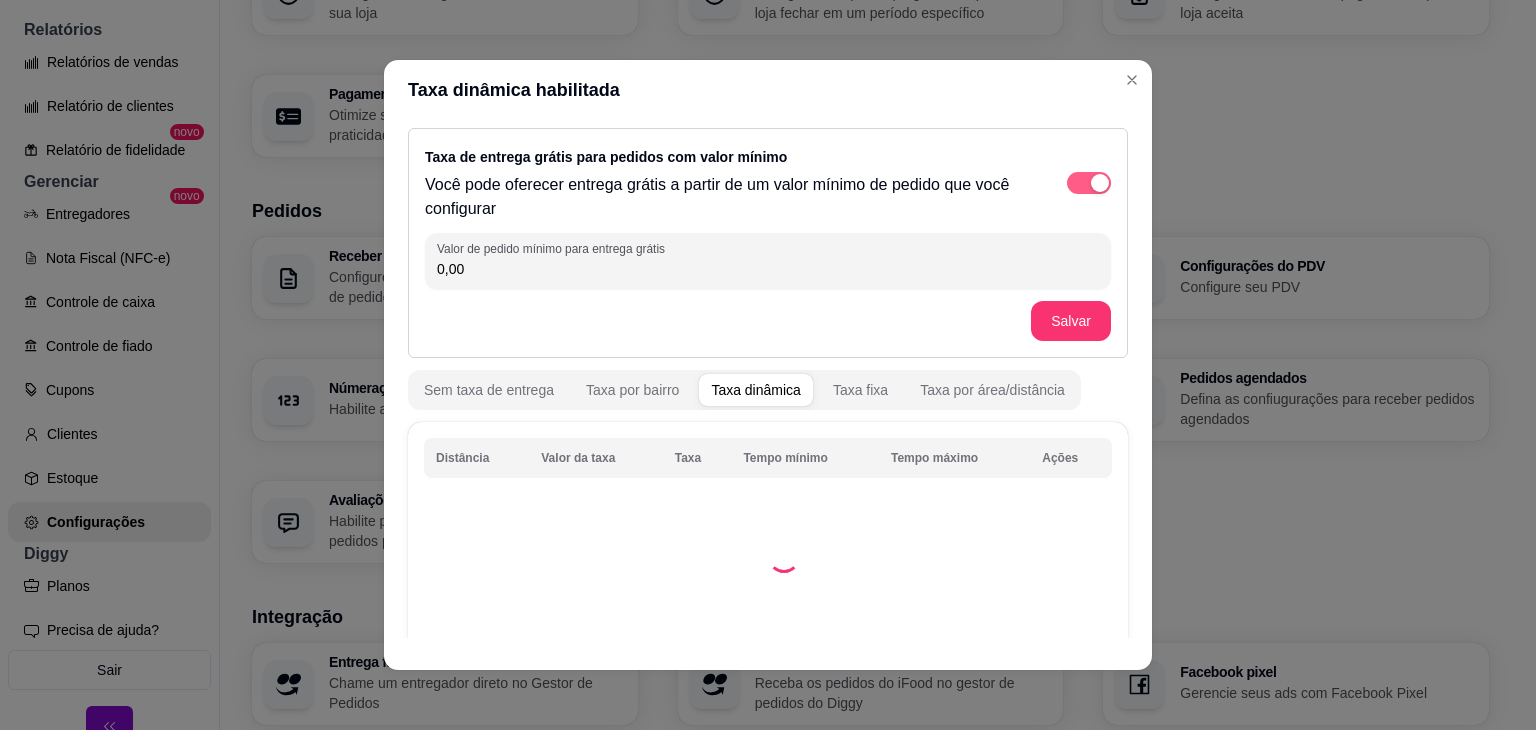 click at bounding box center (1089, 183) 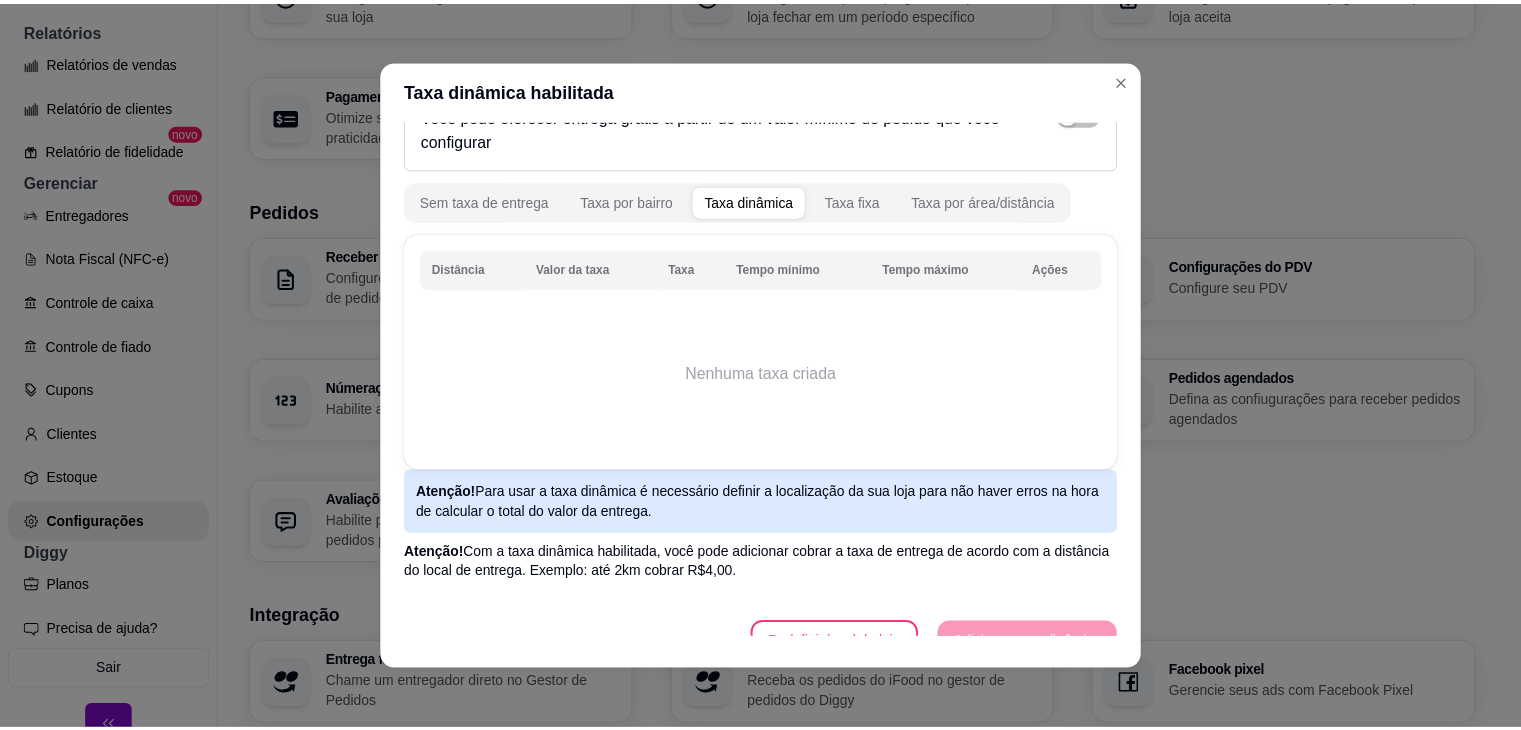 scroll, scrollTop: 0, scrollLeft: 0, axis: both 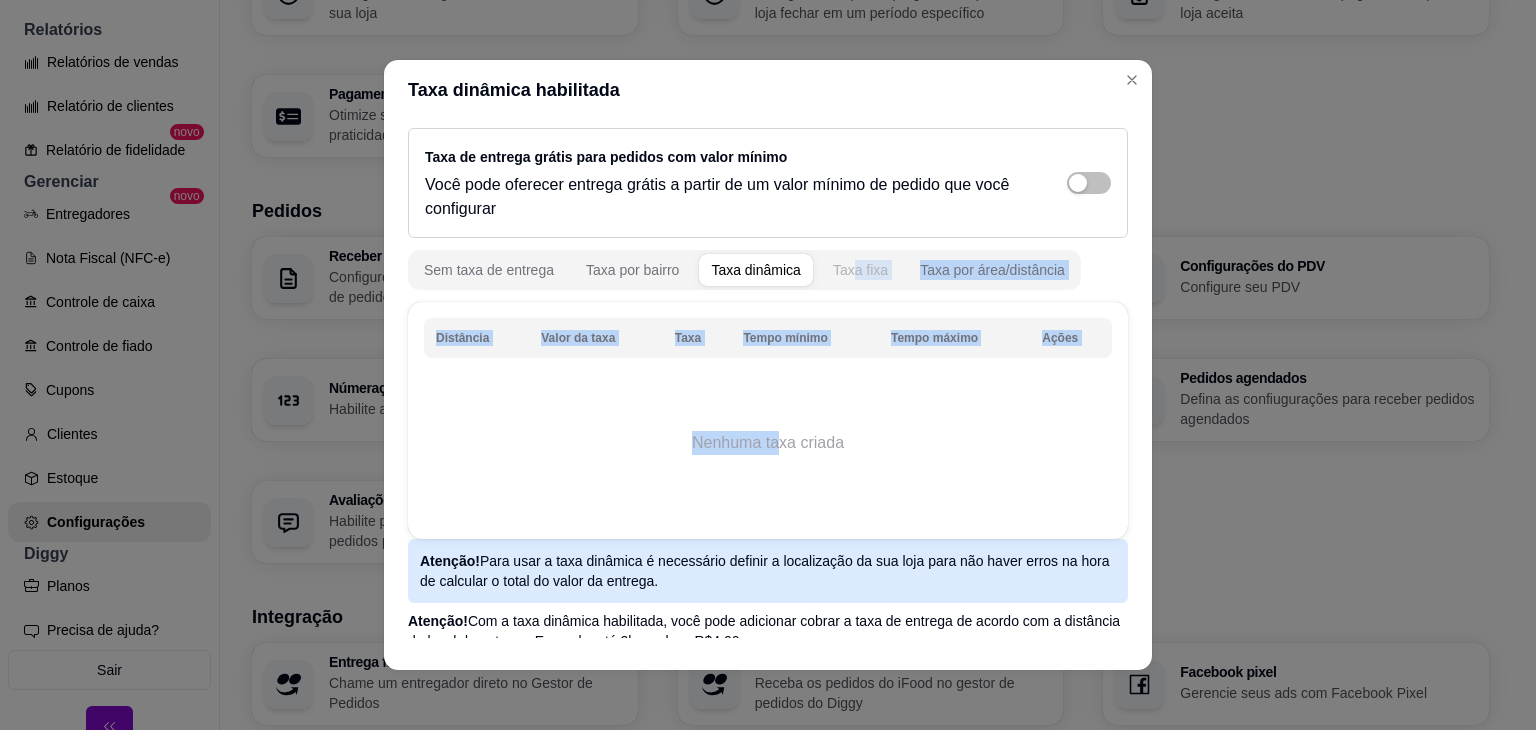 drag, startPoint x: 766, startPoint y: 482, endPoint x: 834, endPoint y: 281, distance: 212.19095 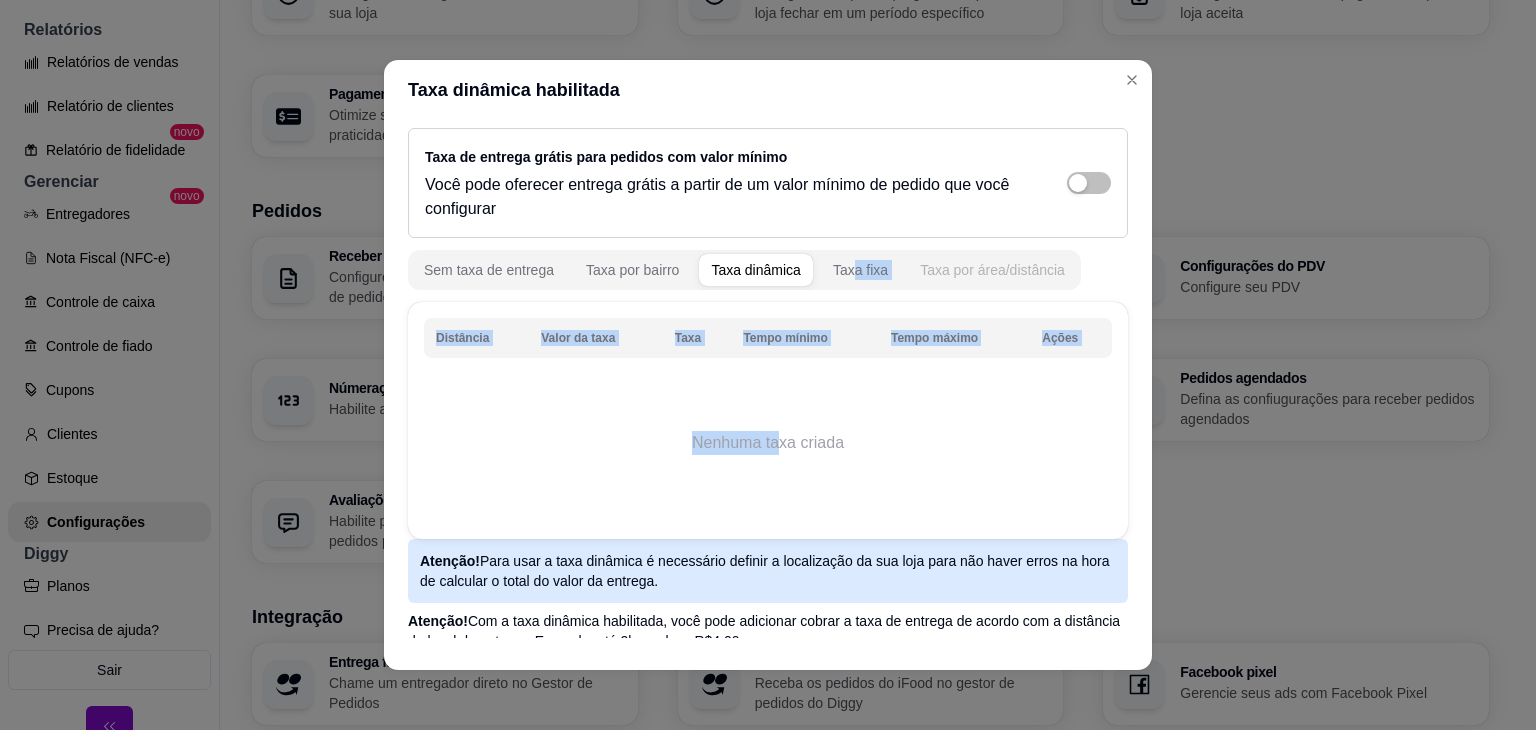 click on "Taxa por área/distância" at bounding box center [992, 270] 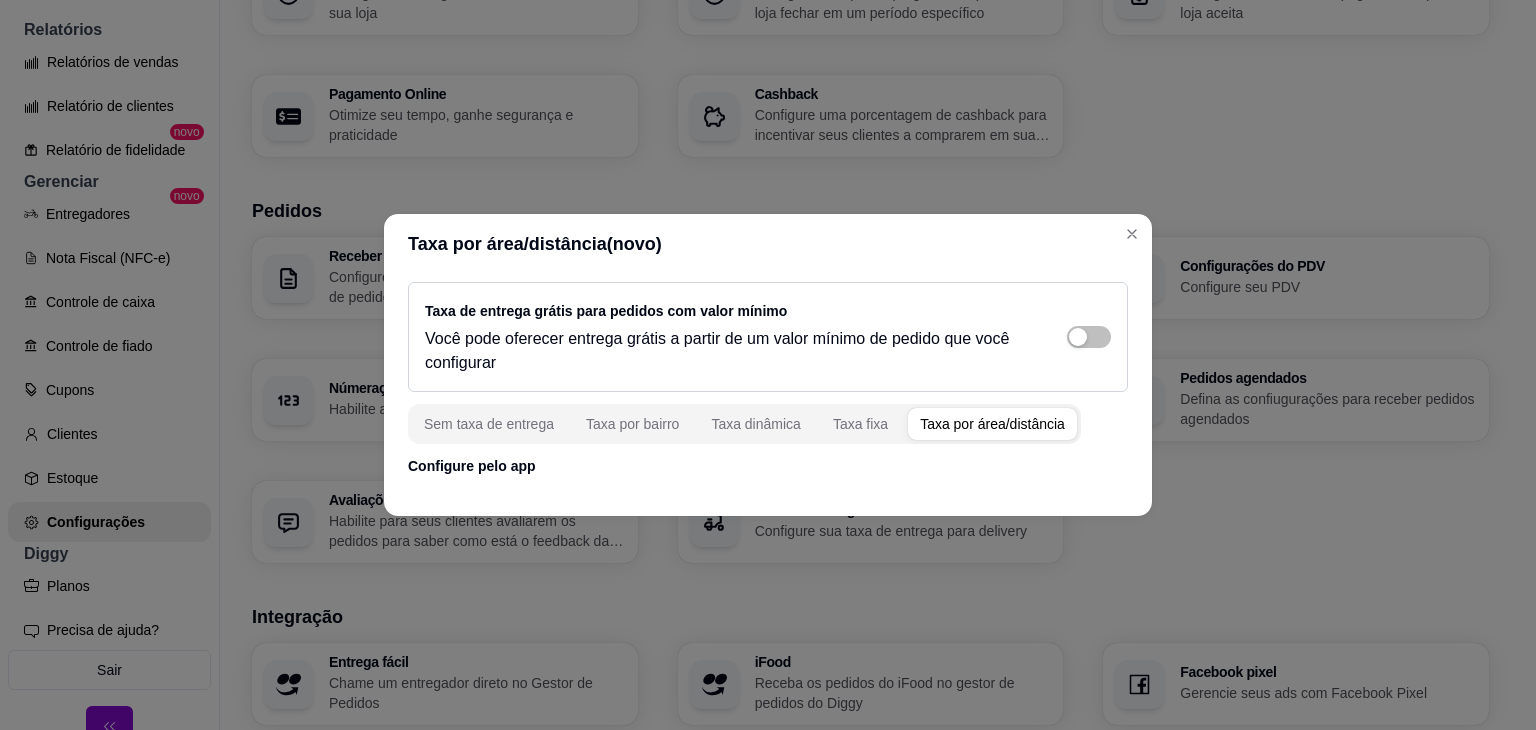 click on "Configure pelo app" at bounding box center (768, 466) 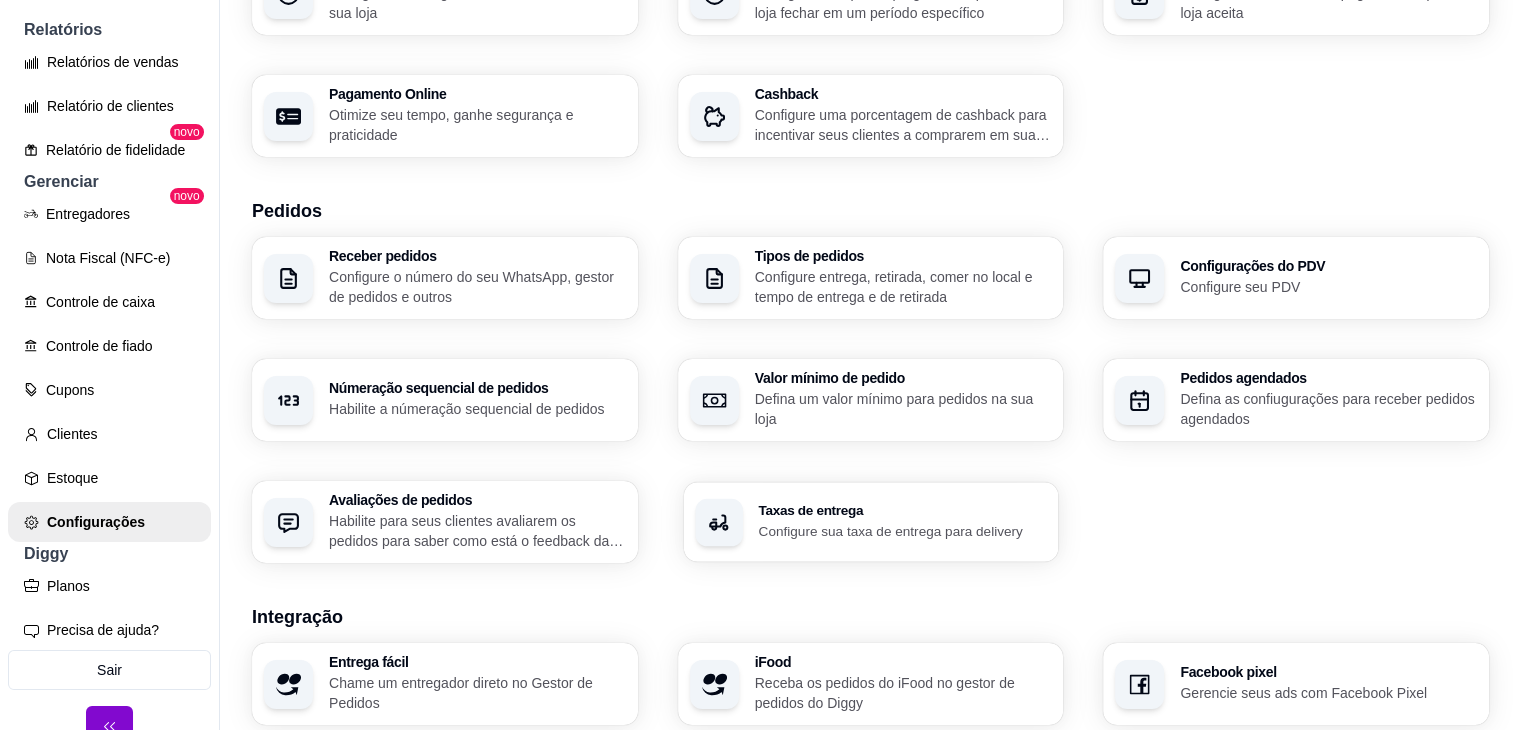 click on "Configure sua taxa de entrega para delivery" at bounding box center [902, 530] 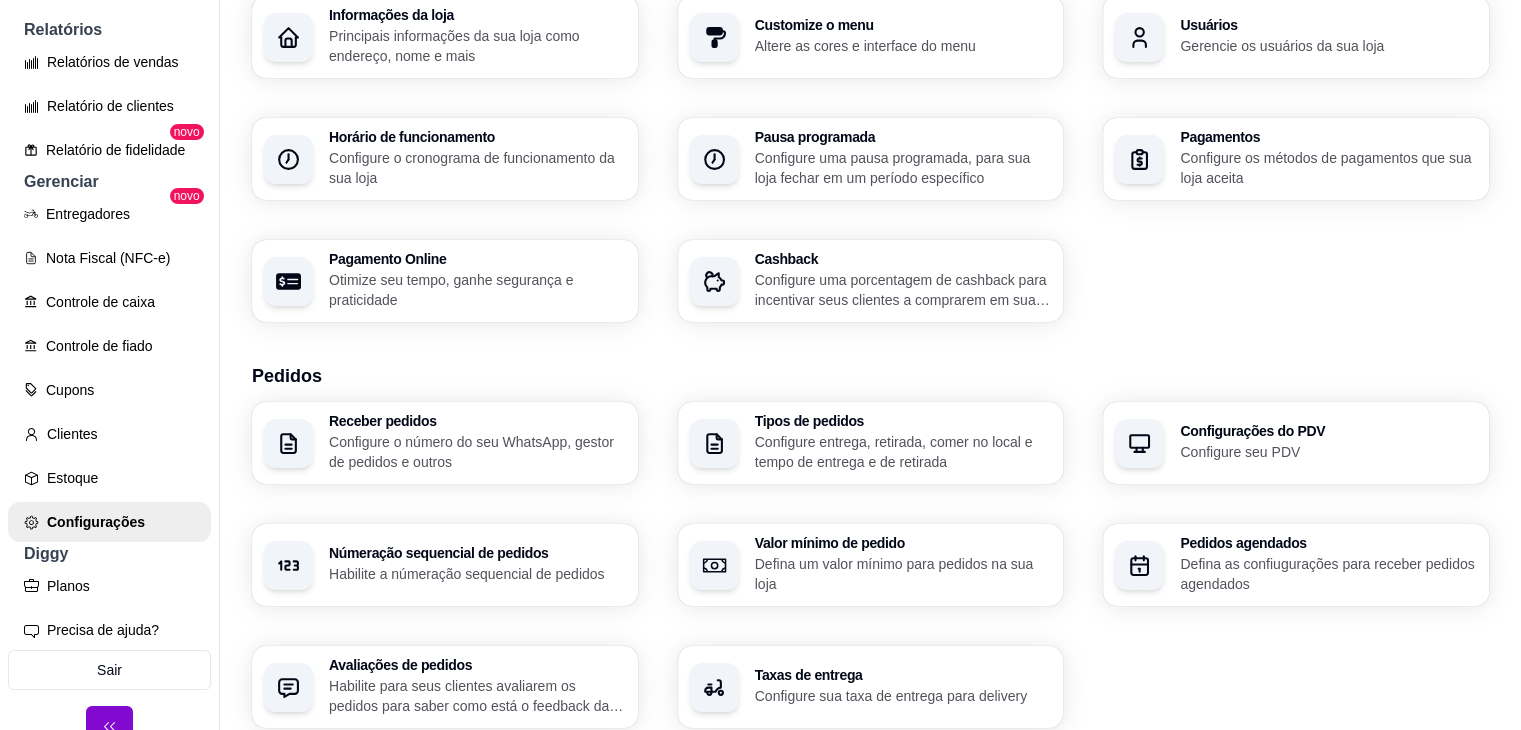 scroll, scrollTop: 110, scrollLeft: 0, axis: vertical 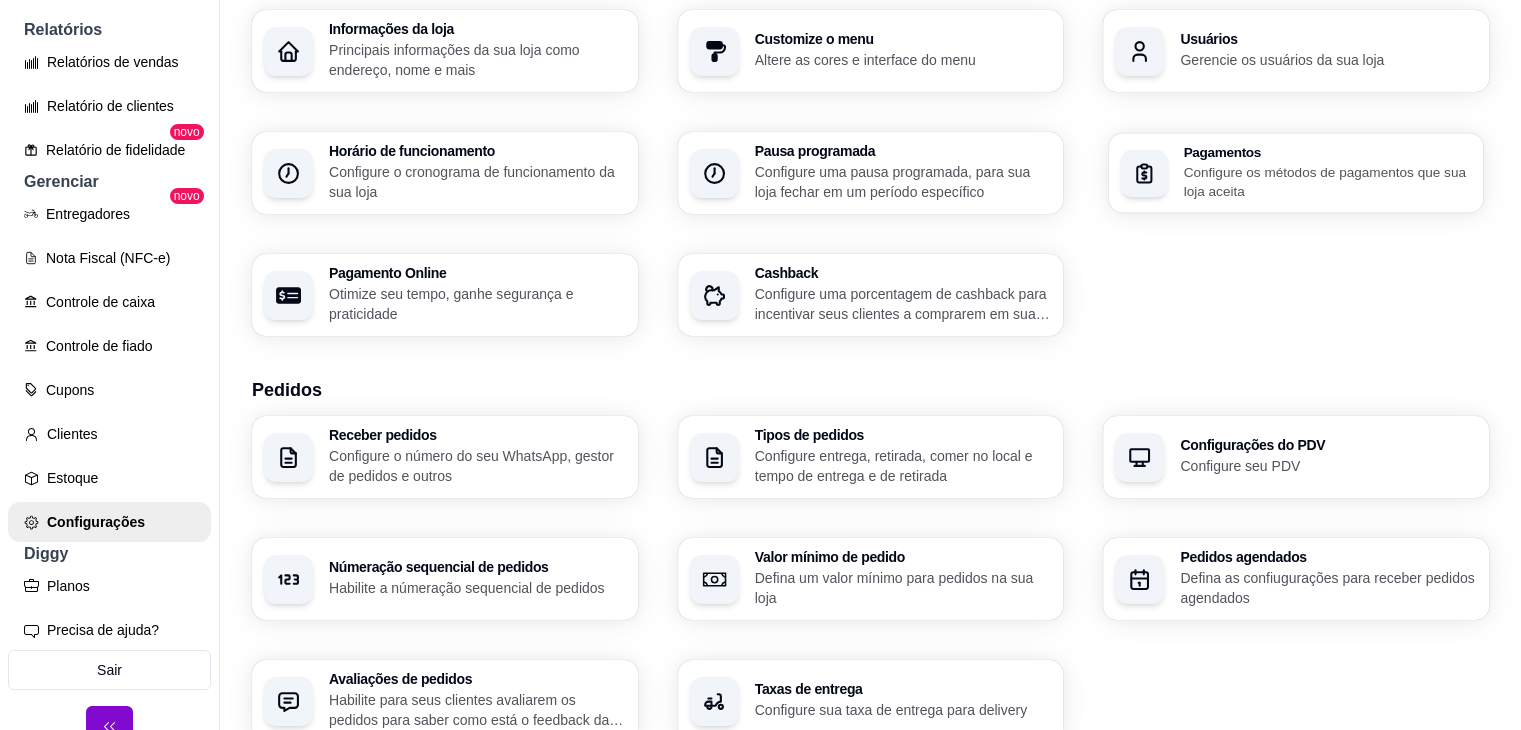 click on "Configure os métodos de pagamentos que sua loja aceita" at bounding box center (1328, 181) 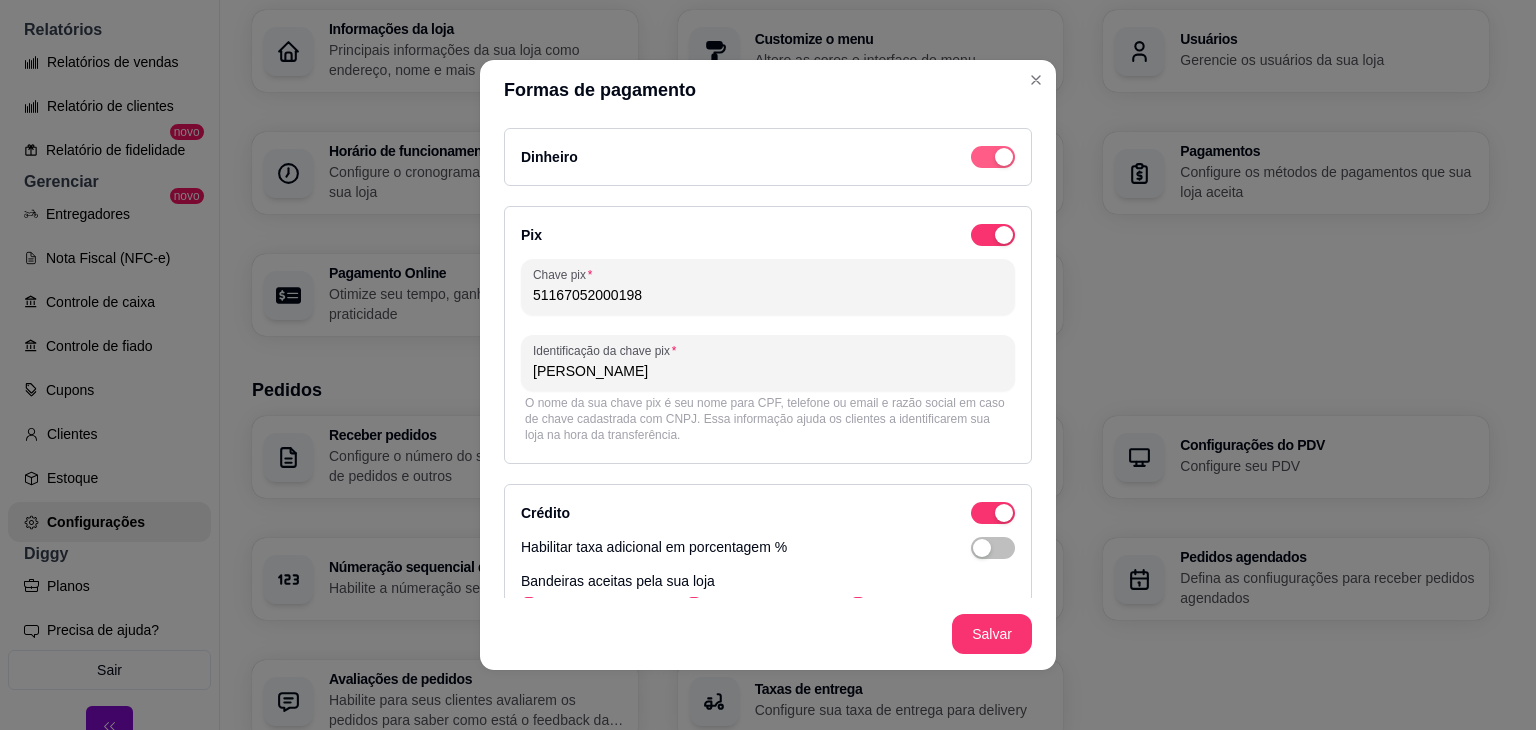 click at bounding box center [993, 157] 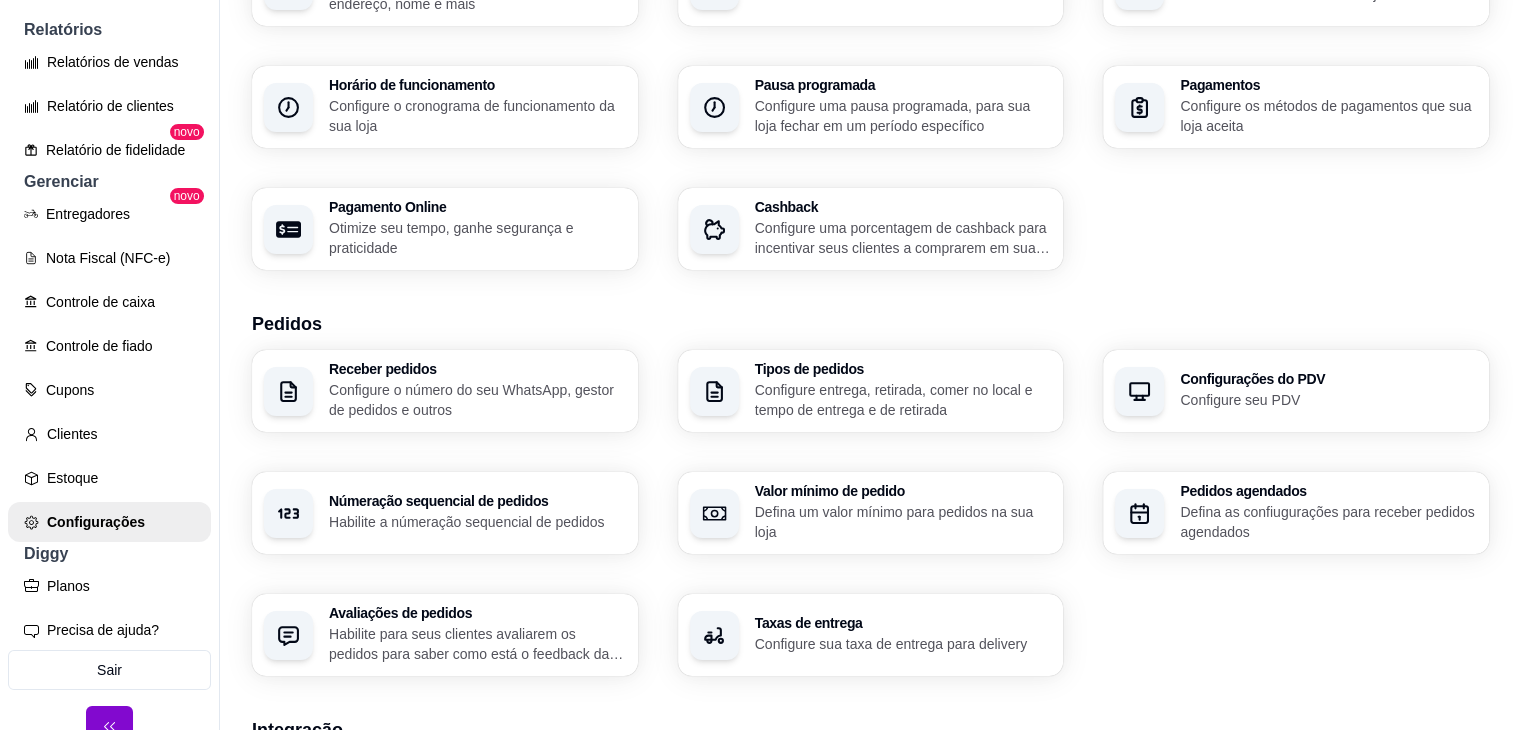 scroll, scrollTop: 0, scrollLeft: 0, axis: both 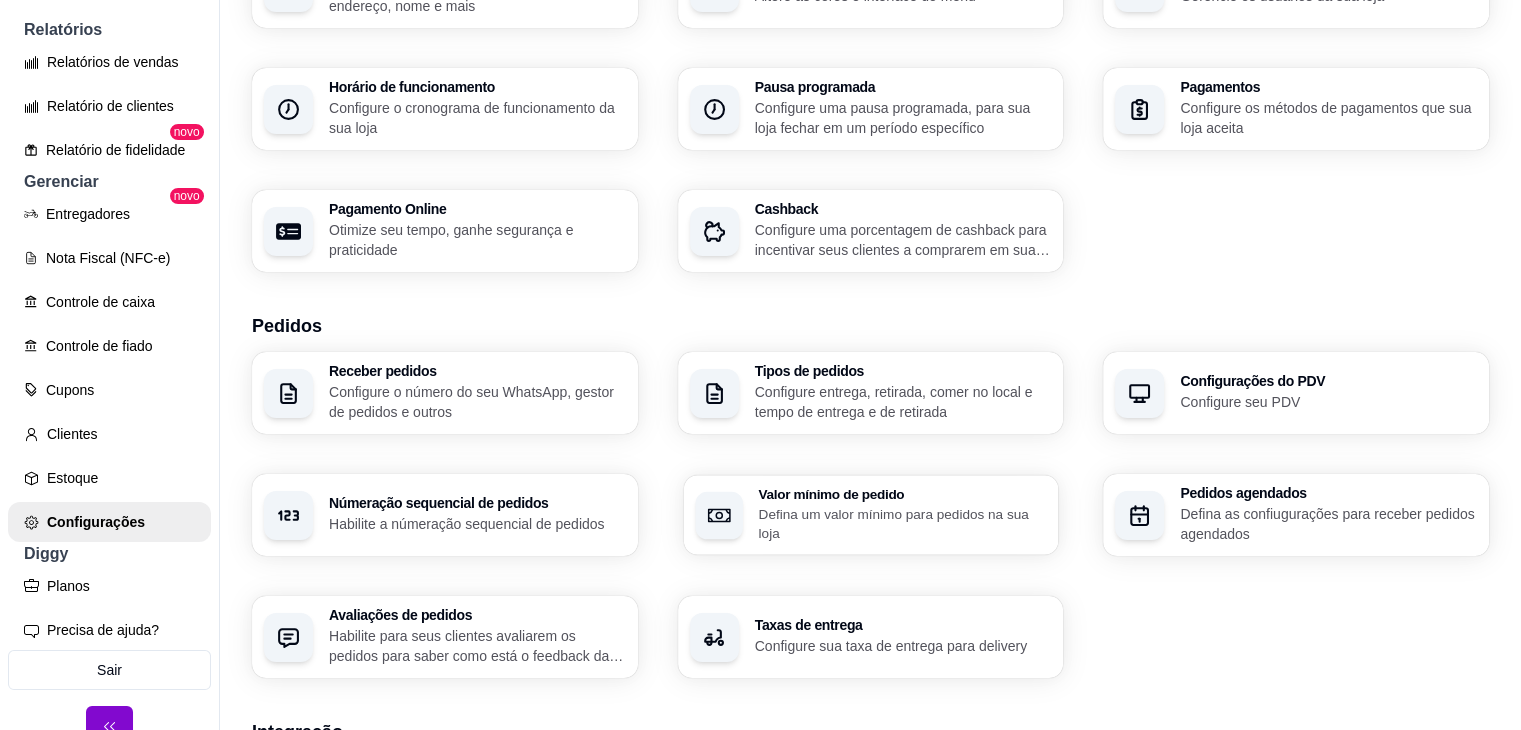 click on "Valor mínimo de pedido" at bounding box center [902, 494] 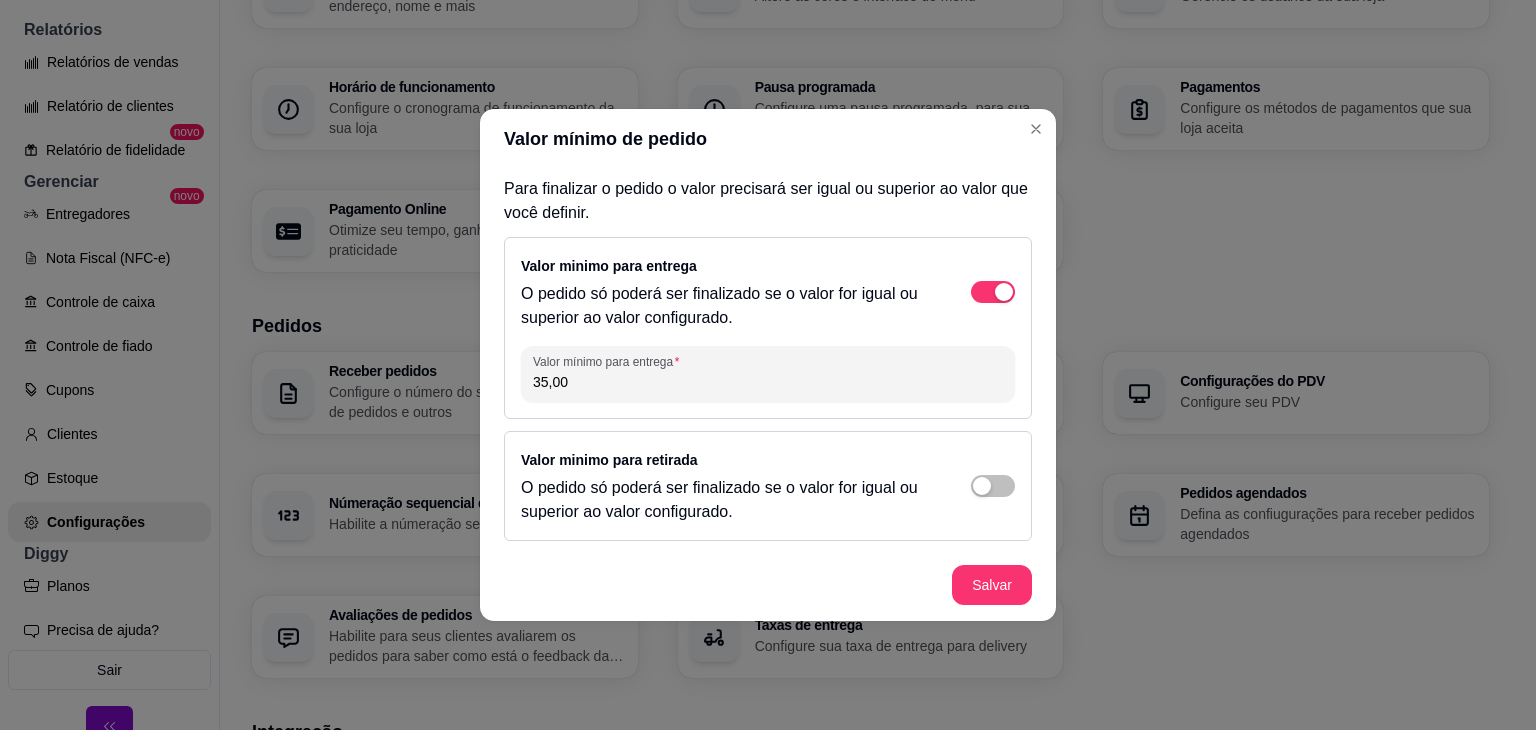 click on "35,00" at bounding box center (768, 382) 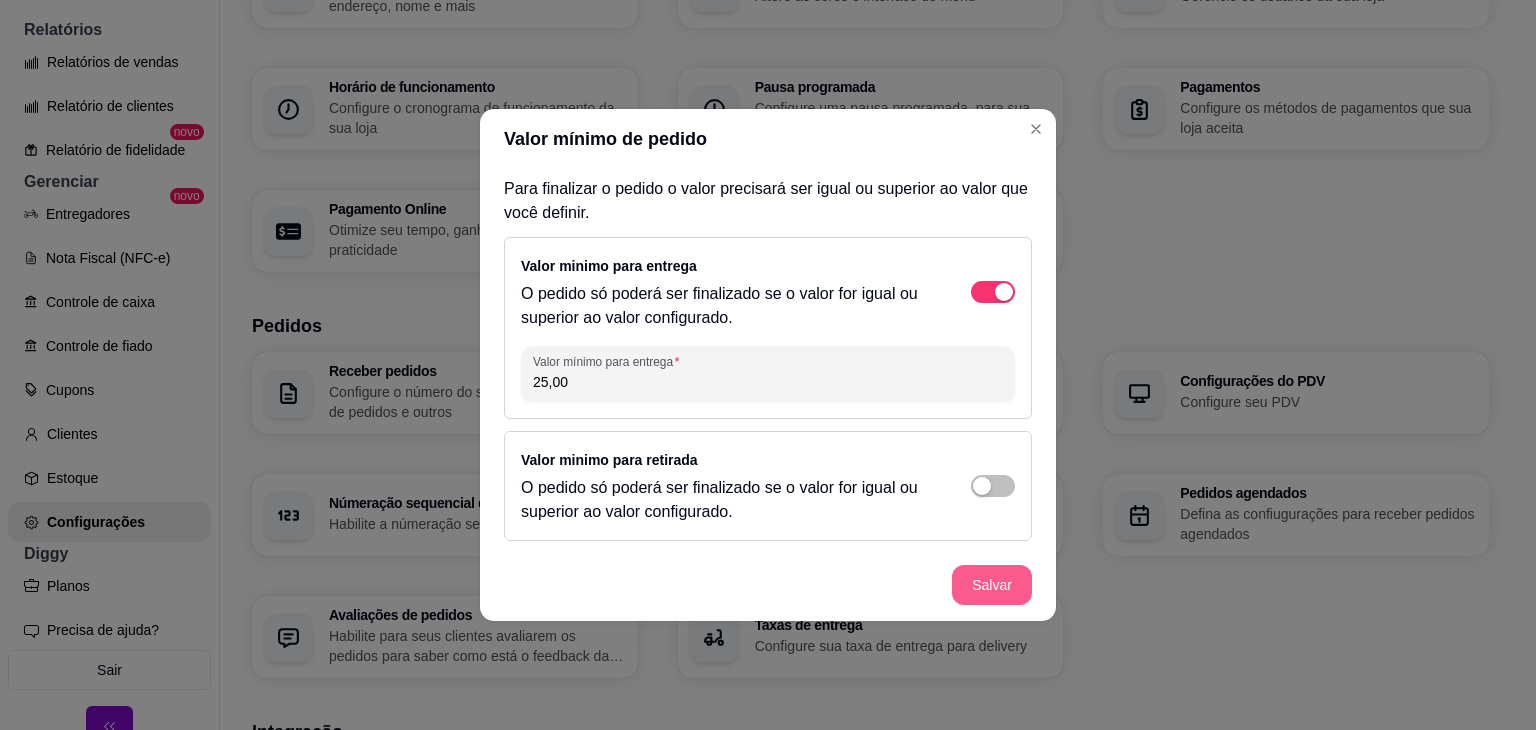 type on "25,00" 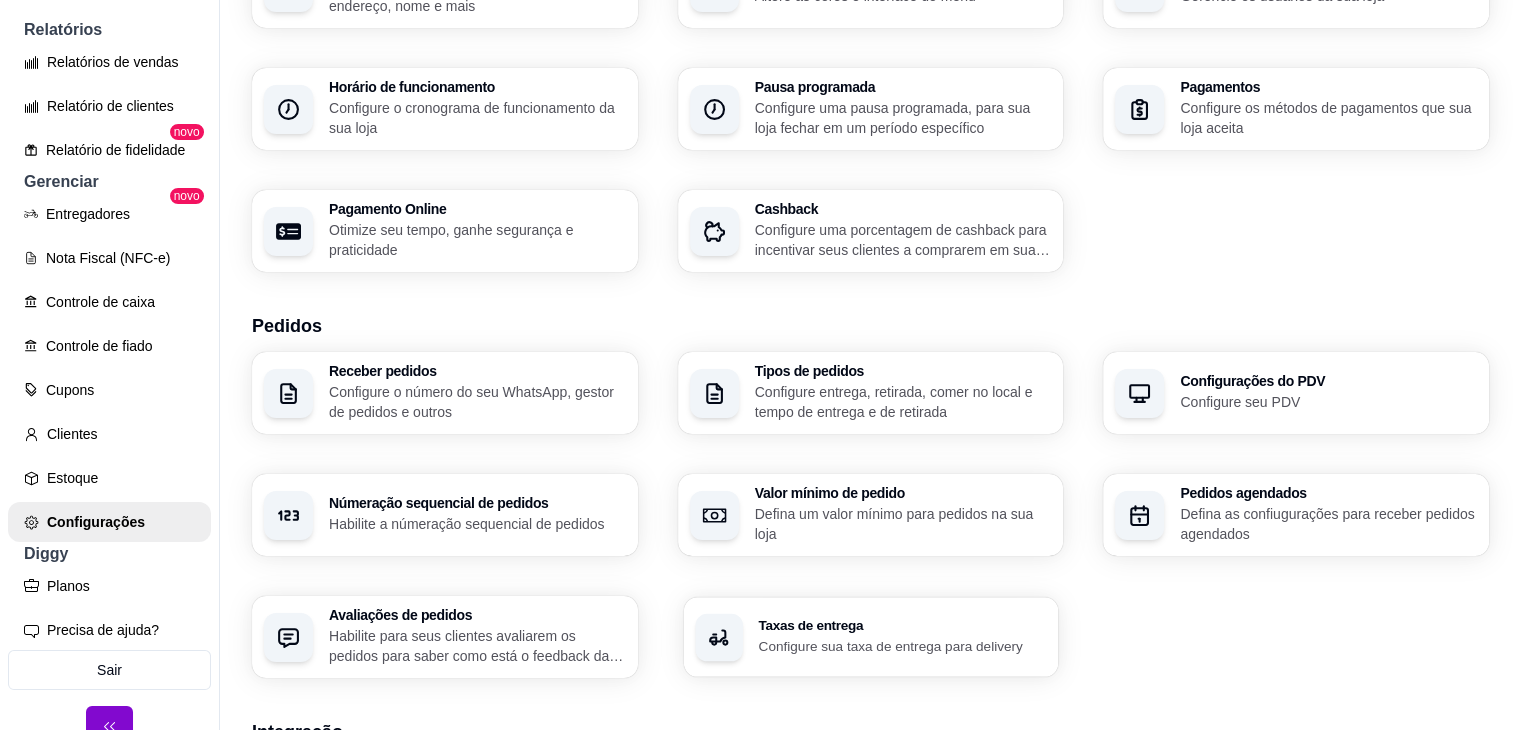 click on "Taxas de entrega" at bounding box center [902, 626] 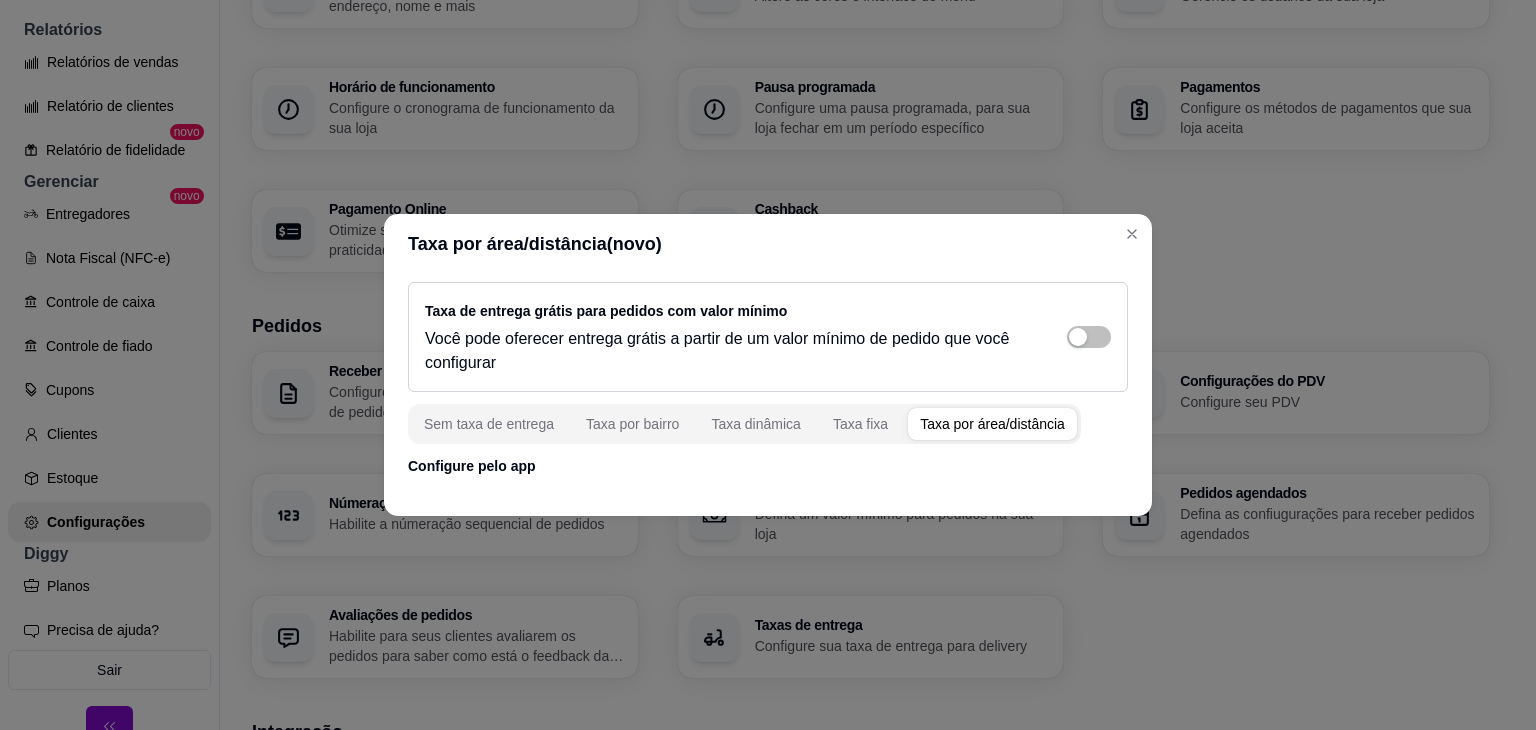 click on "Taxa por área/distância(novo)" at bounding box center (768, 244) 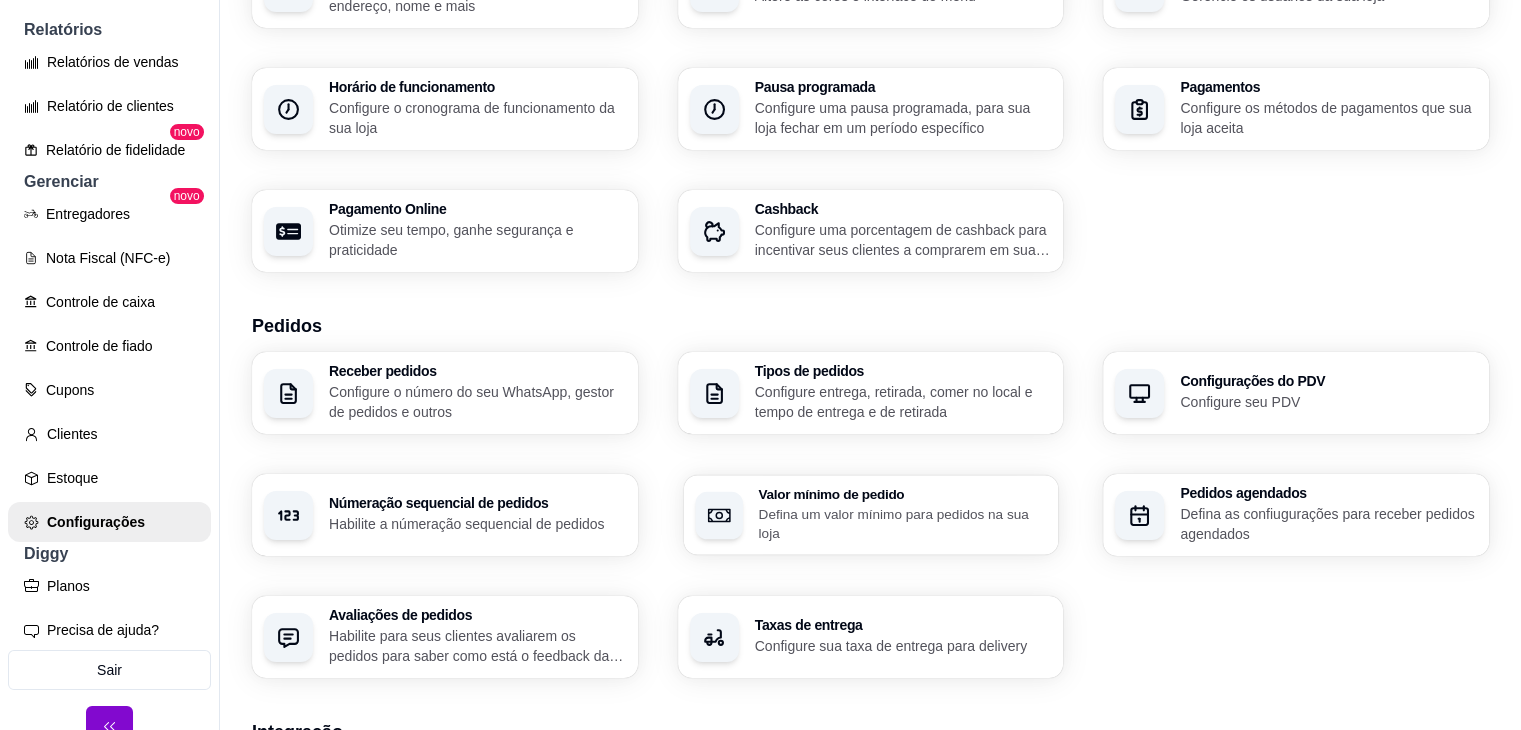 click on "Defina um valor mínimo para pedidos na sua loja" at bounding box center (902, 523) 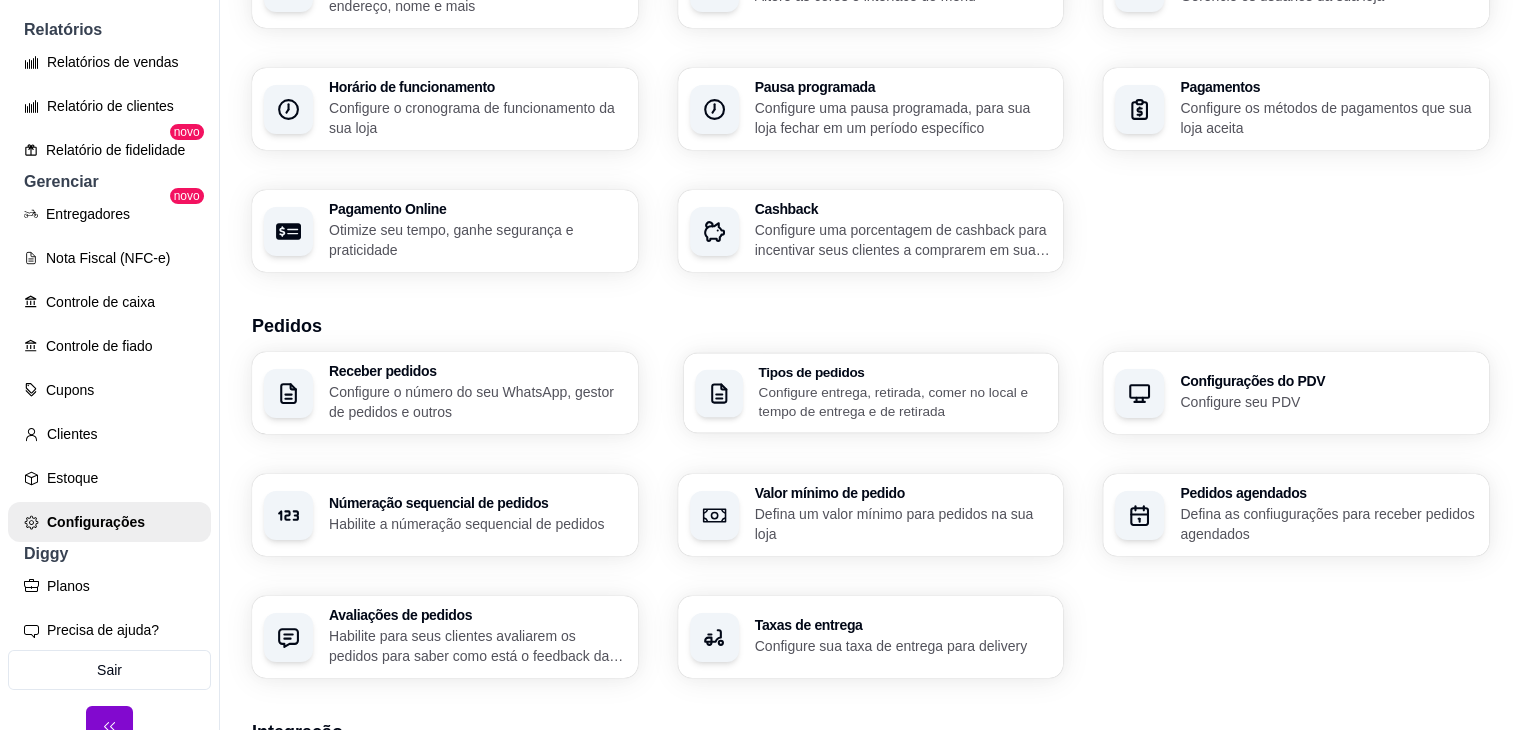 click on "Configure entrega, retirada, comer no local e tempo de entrega e de retirada" at bounding box center [902, 401] 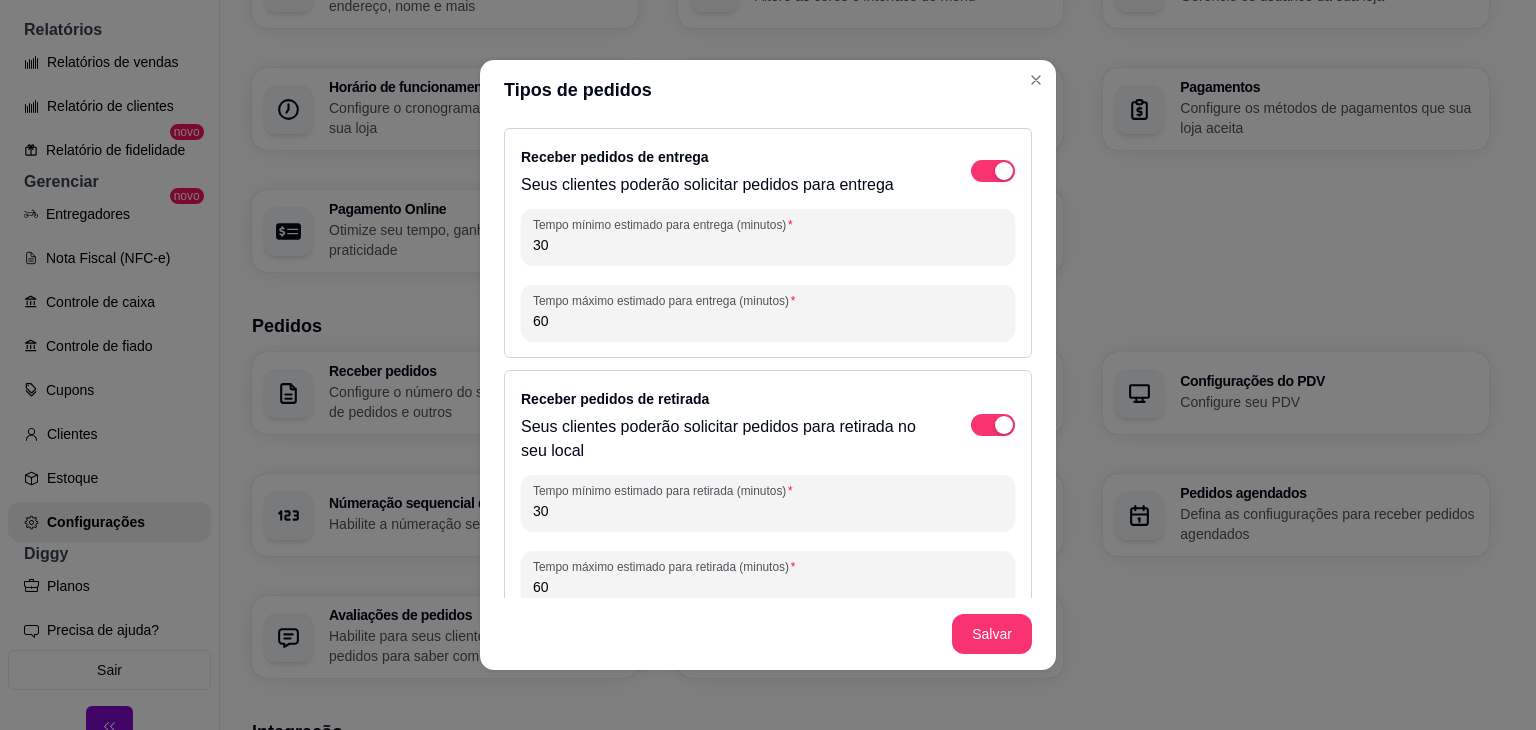 click on "Tipos de pedidos Receber pedidos de entrega Seus clientes poderão solicitar pedidos para entrega Tempo mínimo estimado para entrega (minutos) 30 Tempo máximo estimado para entrega (minutos) 60 Receber pedidos de retirada Seus clientes poderão solicitar pedidos para retirada no seu local Tempo mínimo estimado para retirada (minutos) 30 Tempo máximo estimado para retirada (minutos) 60 Consumo local Seus clientes poderão solicitar pedidos para consumir no seu local Salvar" at bounding box center (768, 365) 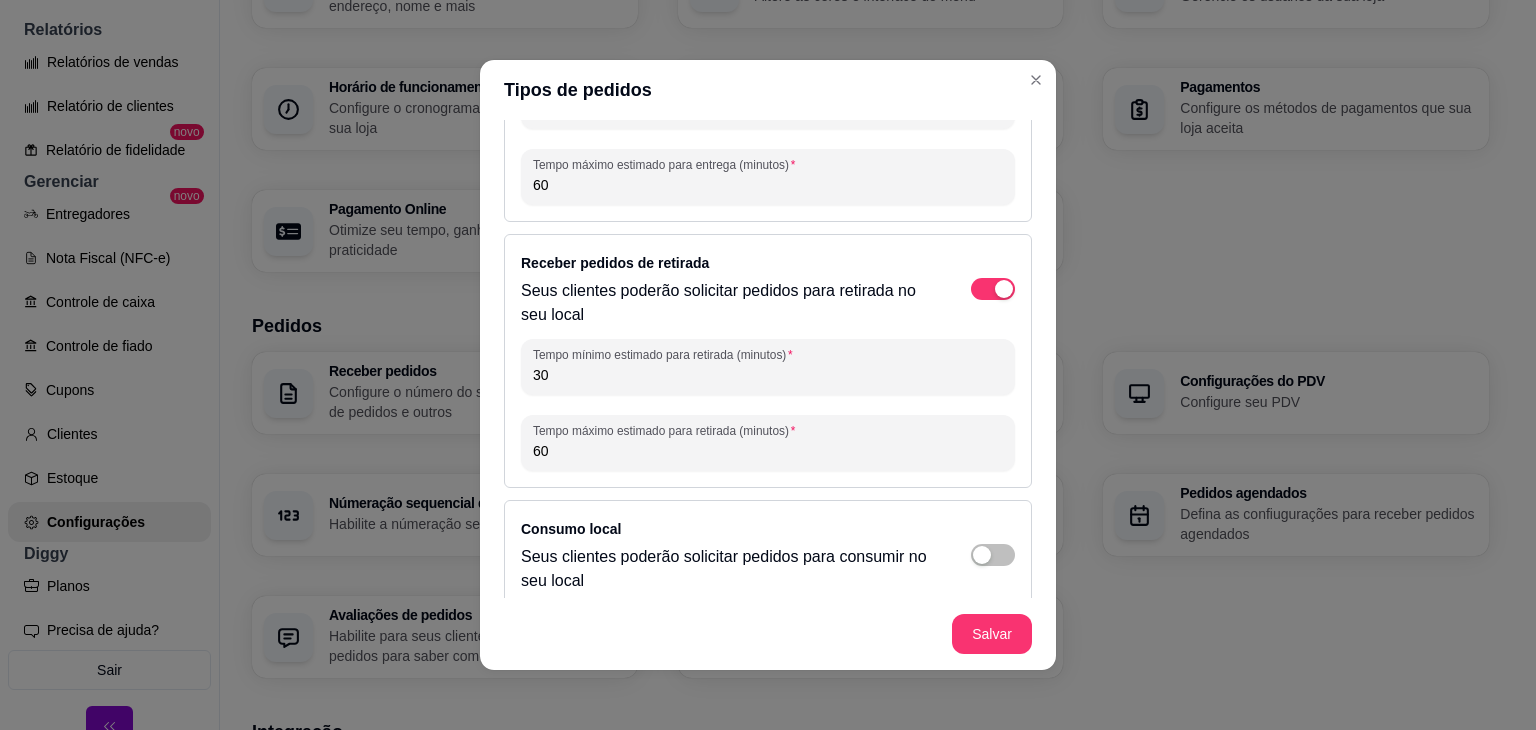 scroll, scrollTop: 155, scrollLeft: 0, axis: vertical 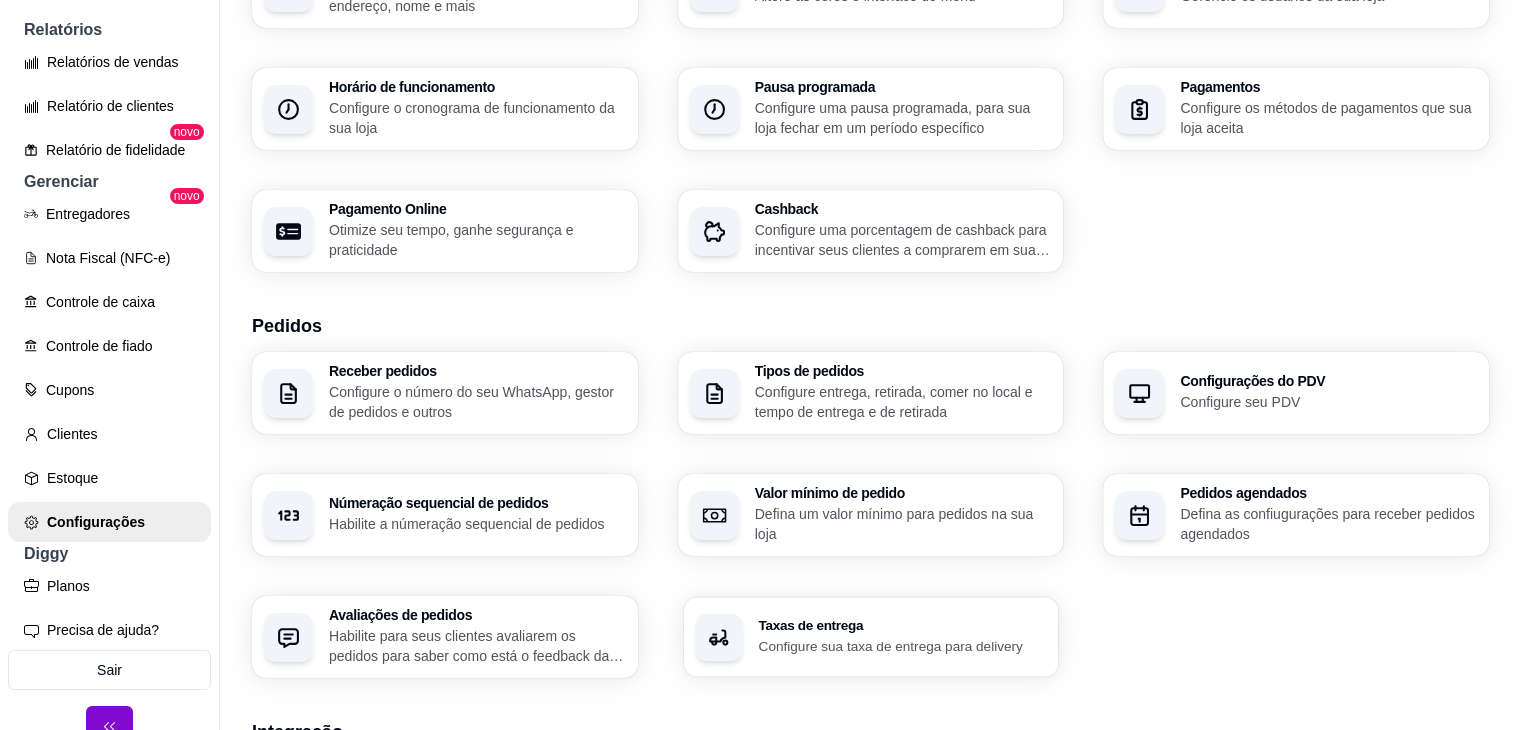 click on "Taxas de entrega" at bounding box center [902, 626] 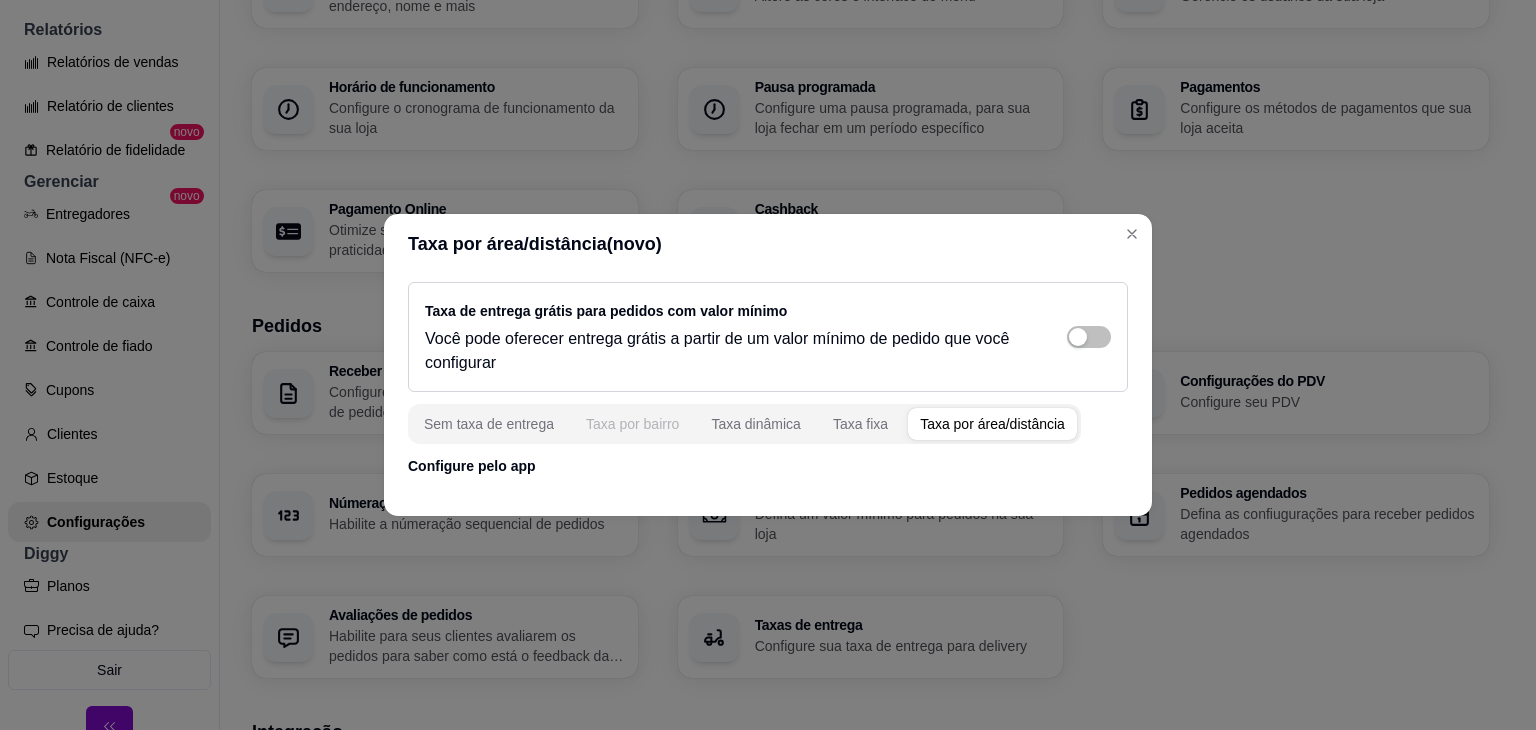 click on "Taxa por bairro" at bounding box center [632, 424] 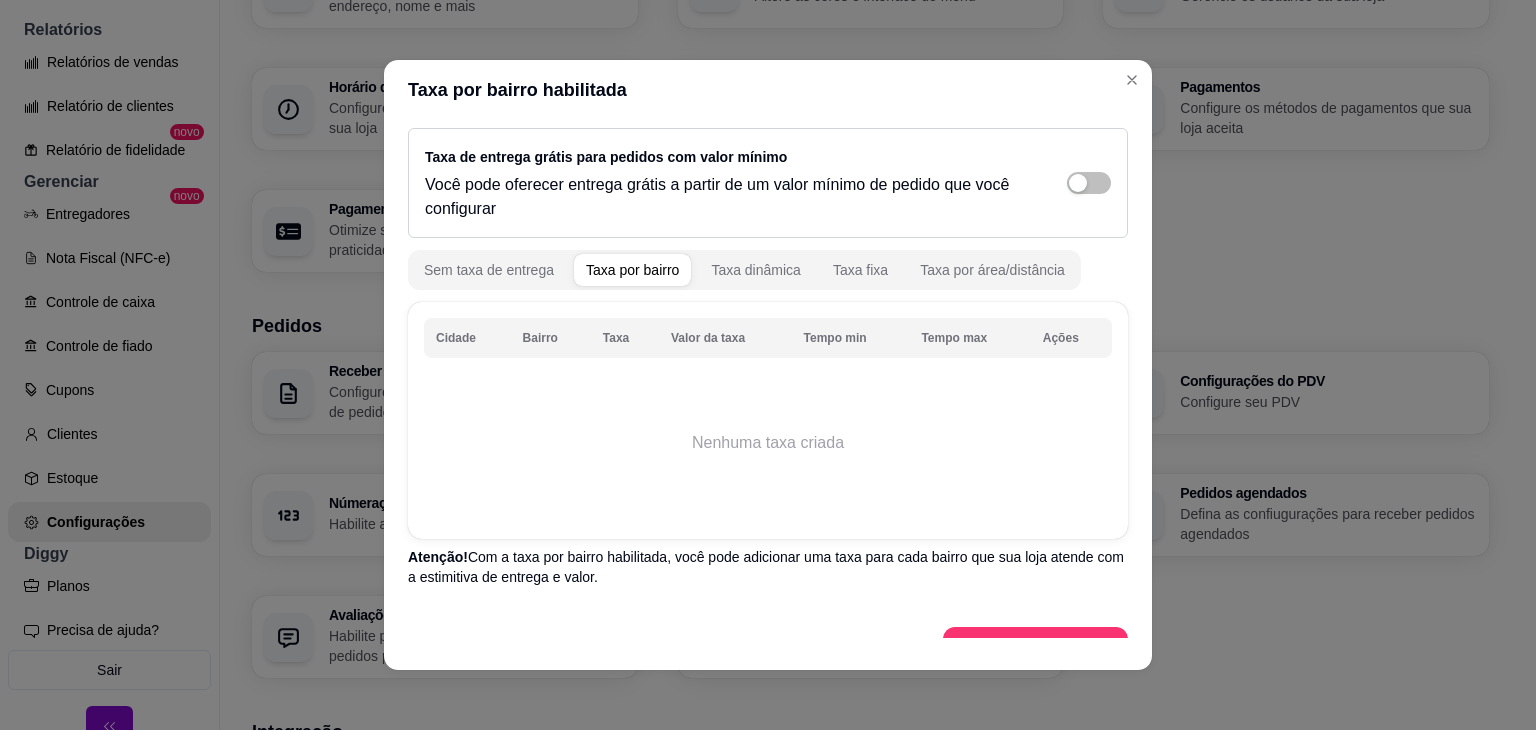 scroll, scrollTop: 36, scrollLeft: 0, axis: vertical 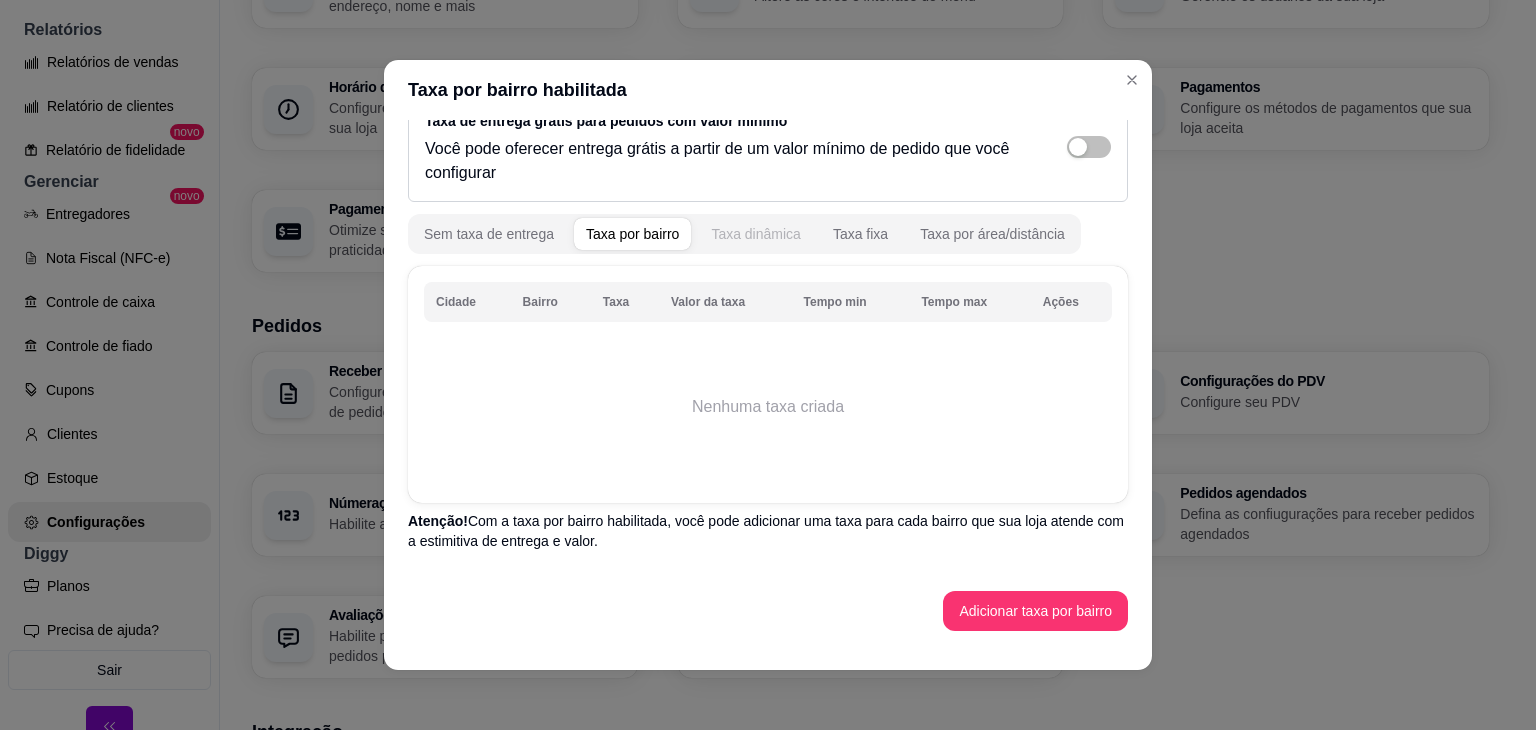 click on "Taxa dinâmica" at bounding box center (756, 234) 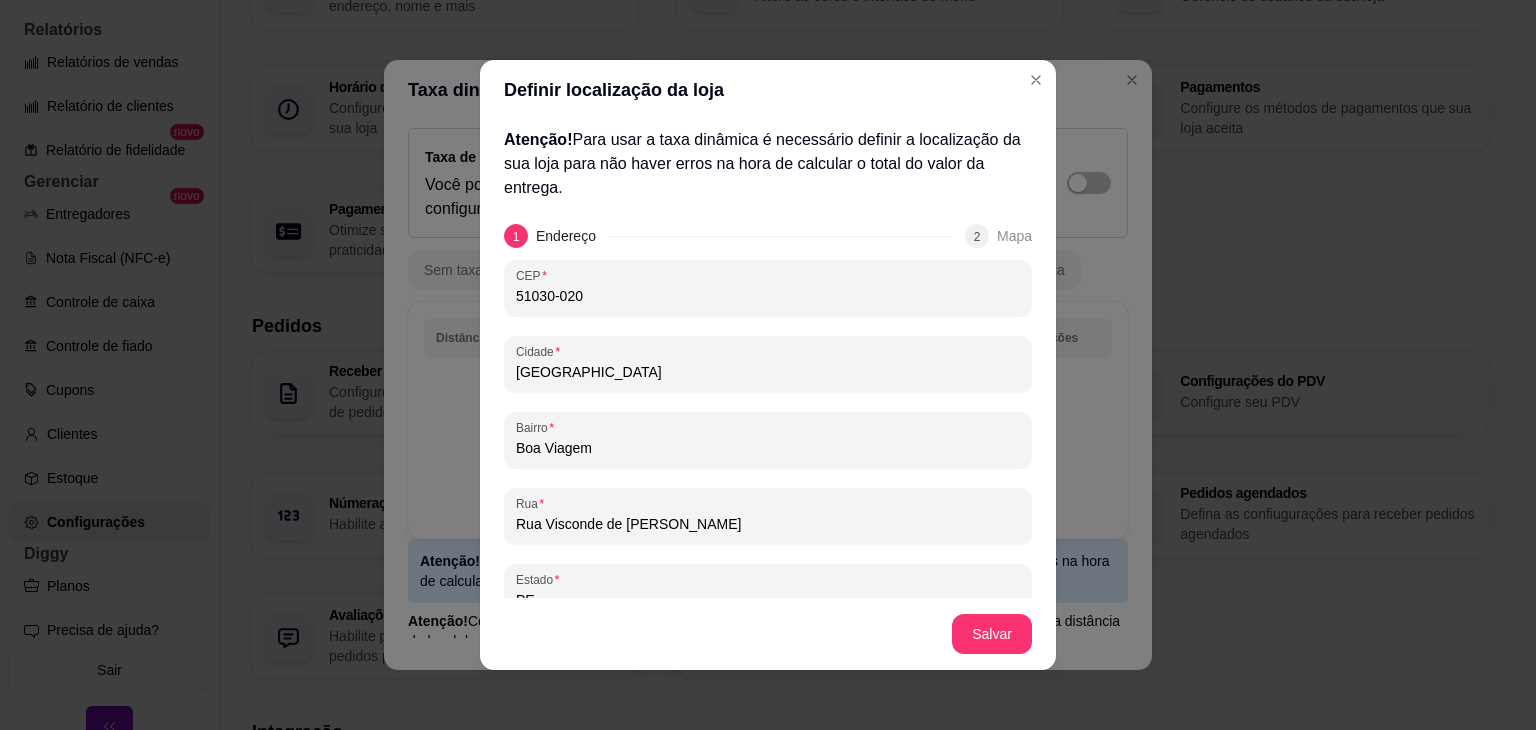 scroll, scrollTop: 182, scrollLeft: 0, axis: vertical 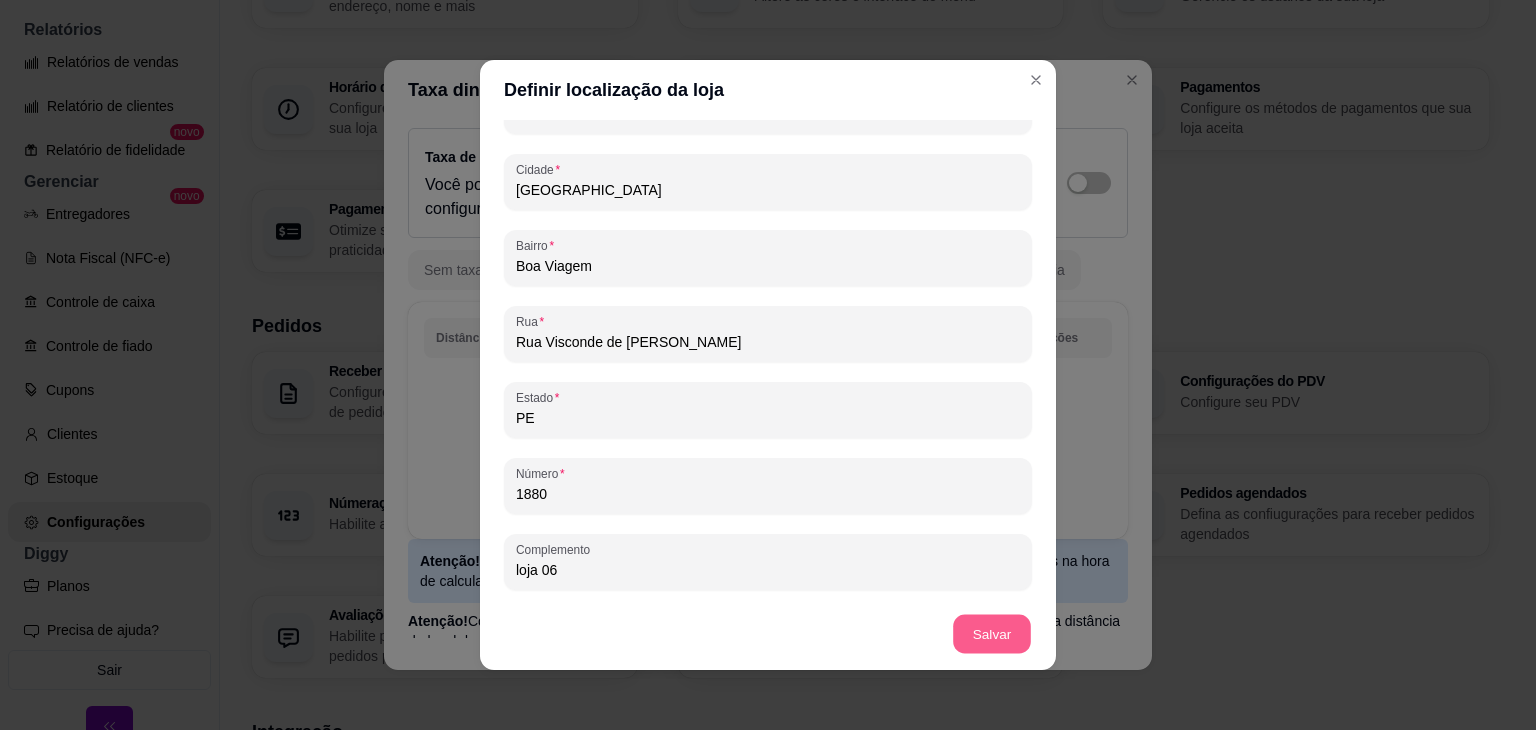 click on "Salvar" at bounding box center (992, 634) 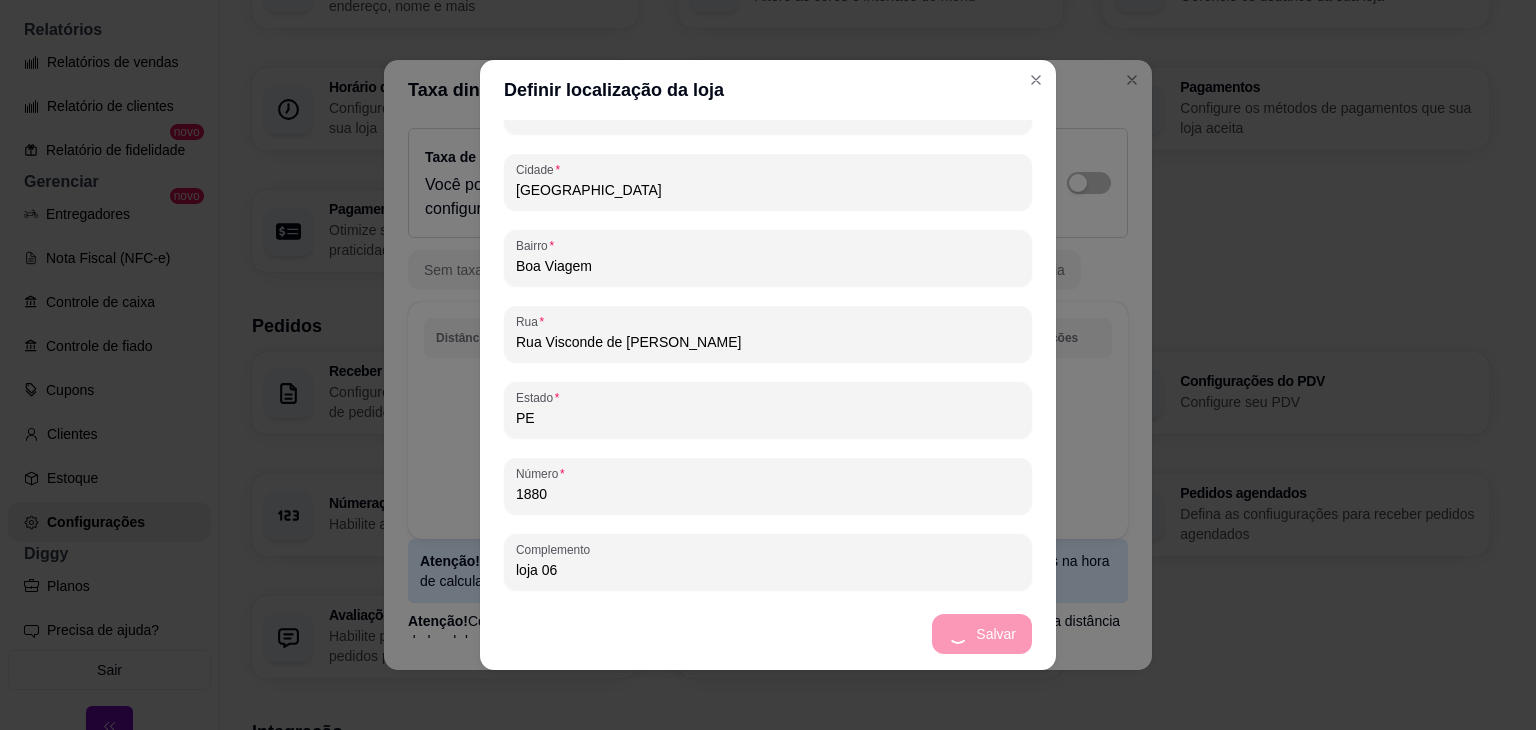 scroll, scrollTop: 0, scrollLeft: 0, axis: both 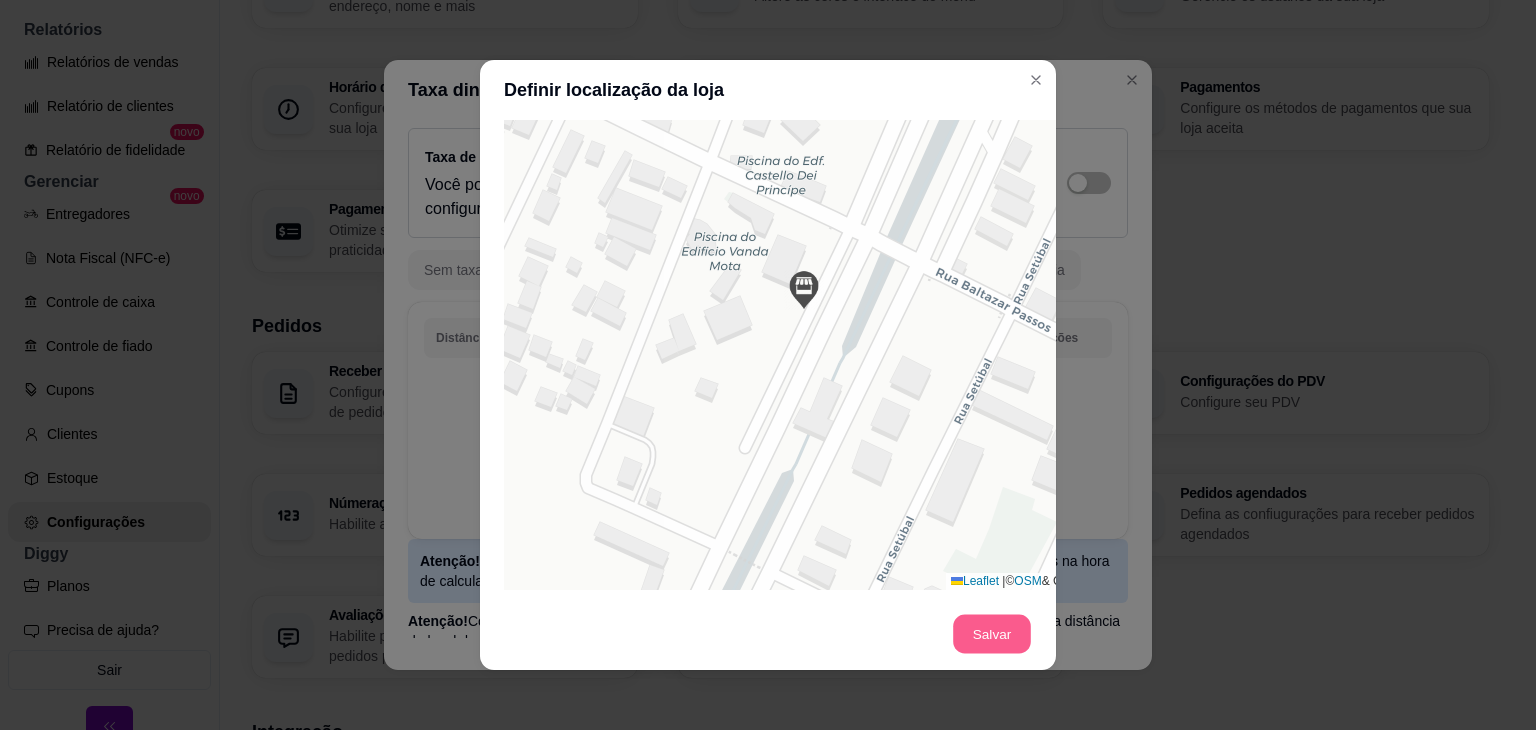 click on "Salvar" at bounding box center [992, 634] 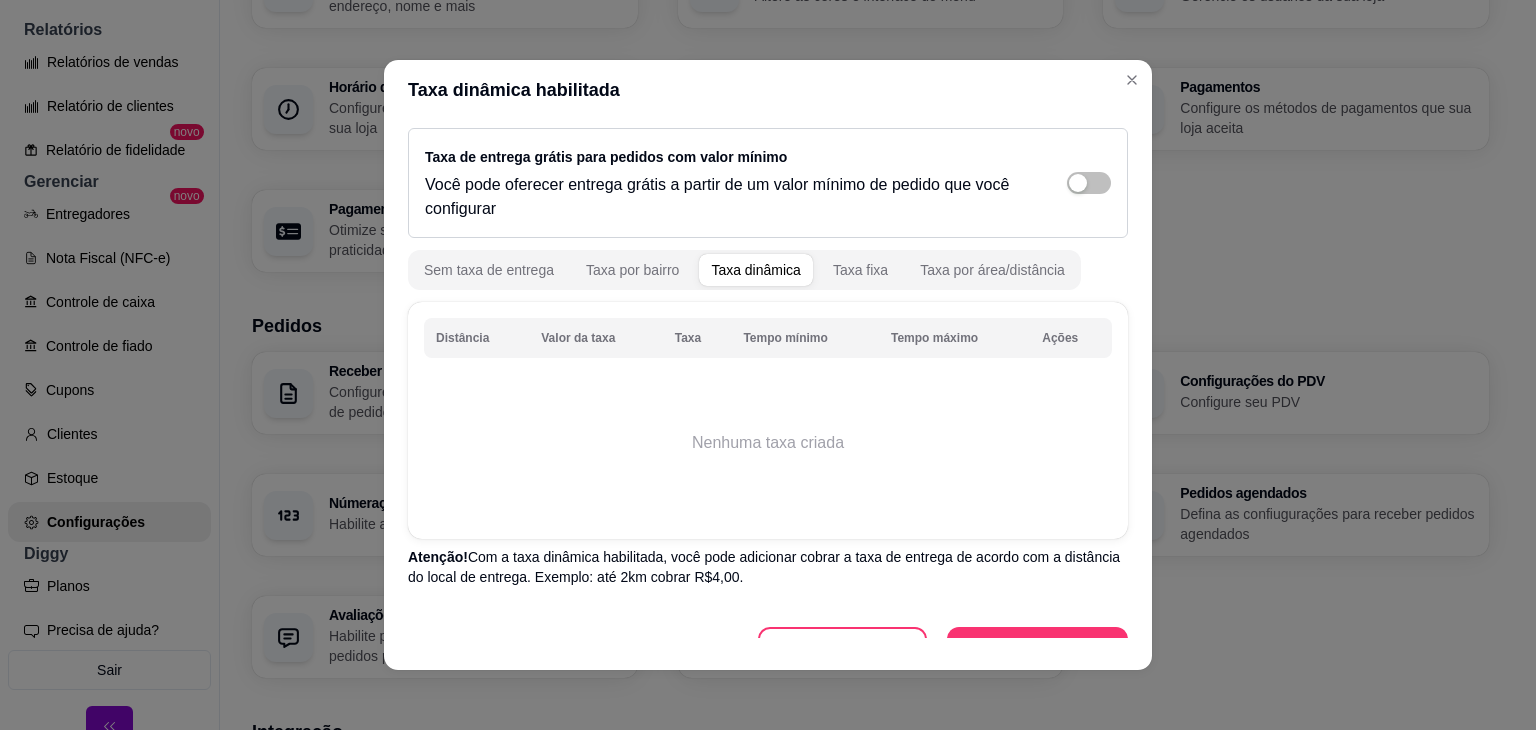 scroll, scrollTop: 36, scrollLeft: 0, axis: vertical 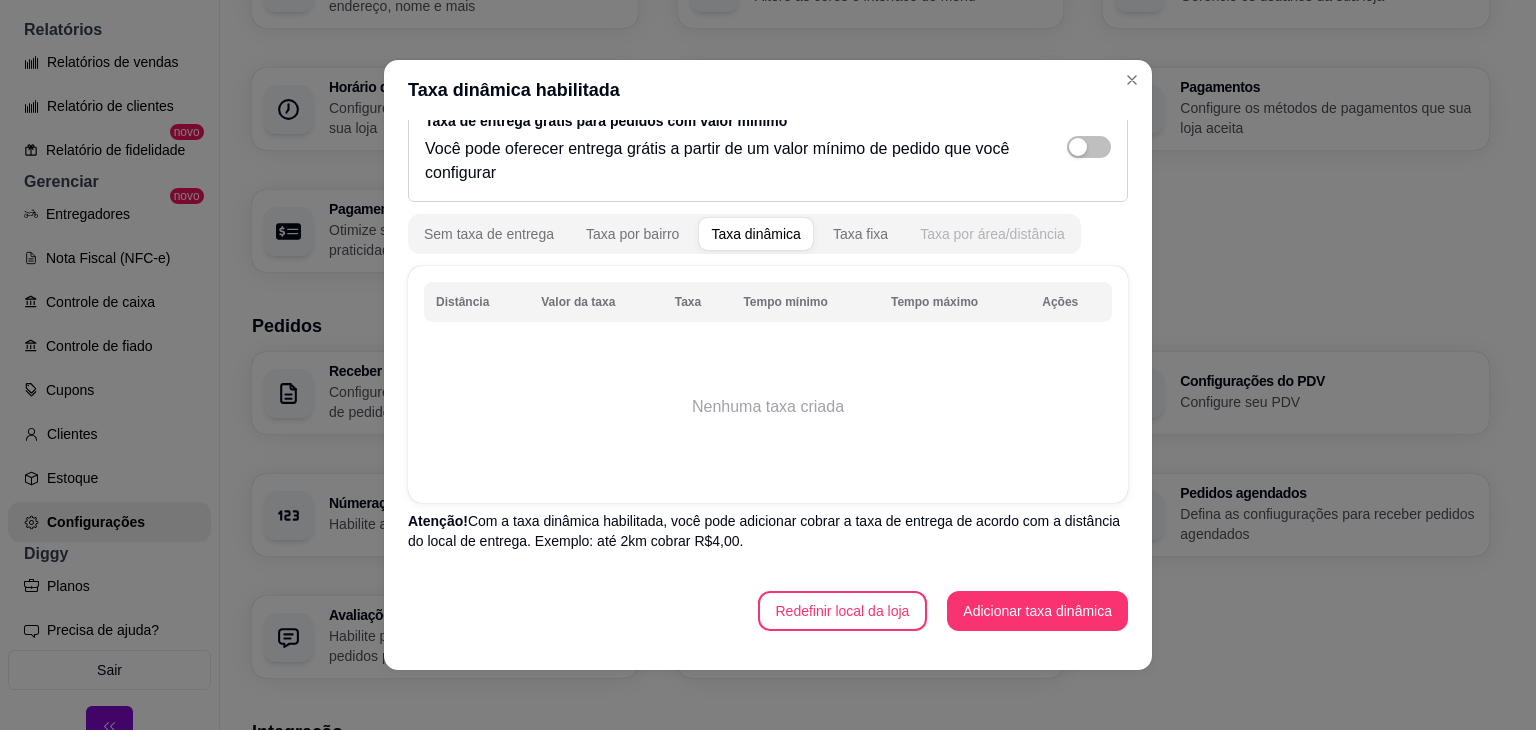 click on "Taxa por área/distância" at bounding box center (992, 234) 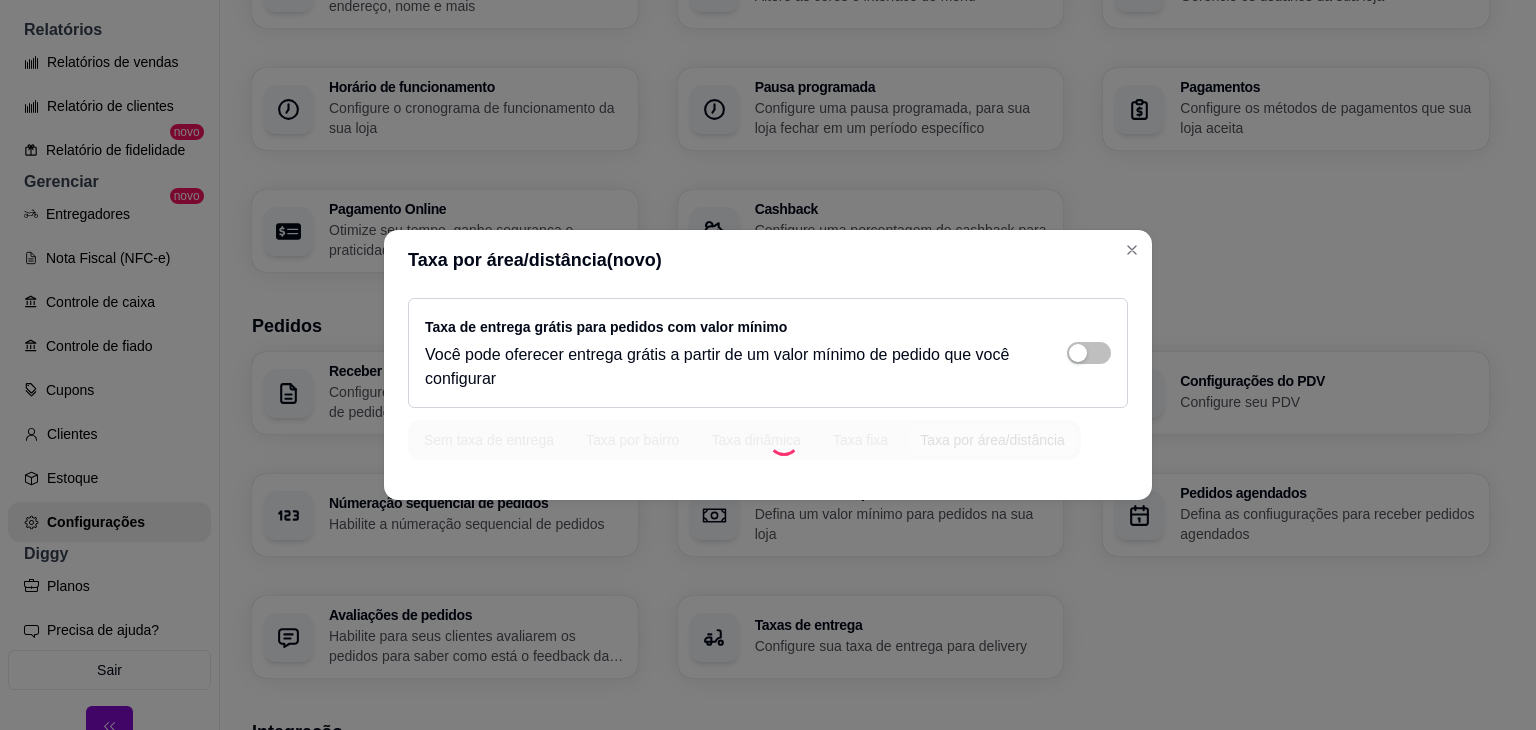 scroll, scrollTop: 0, scrollLeft: 0, axis: both 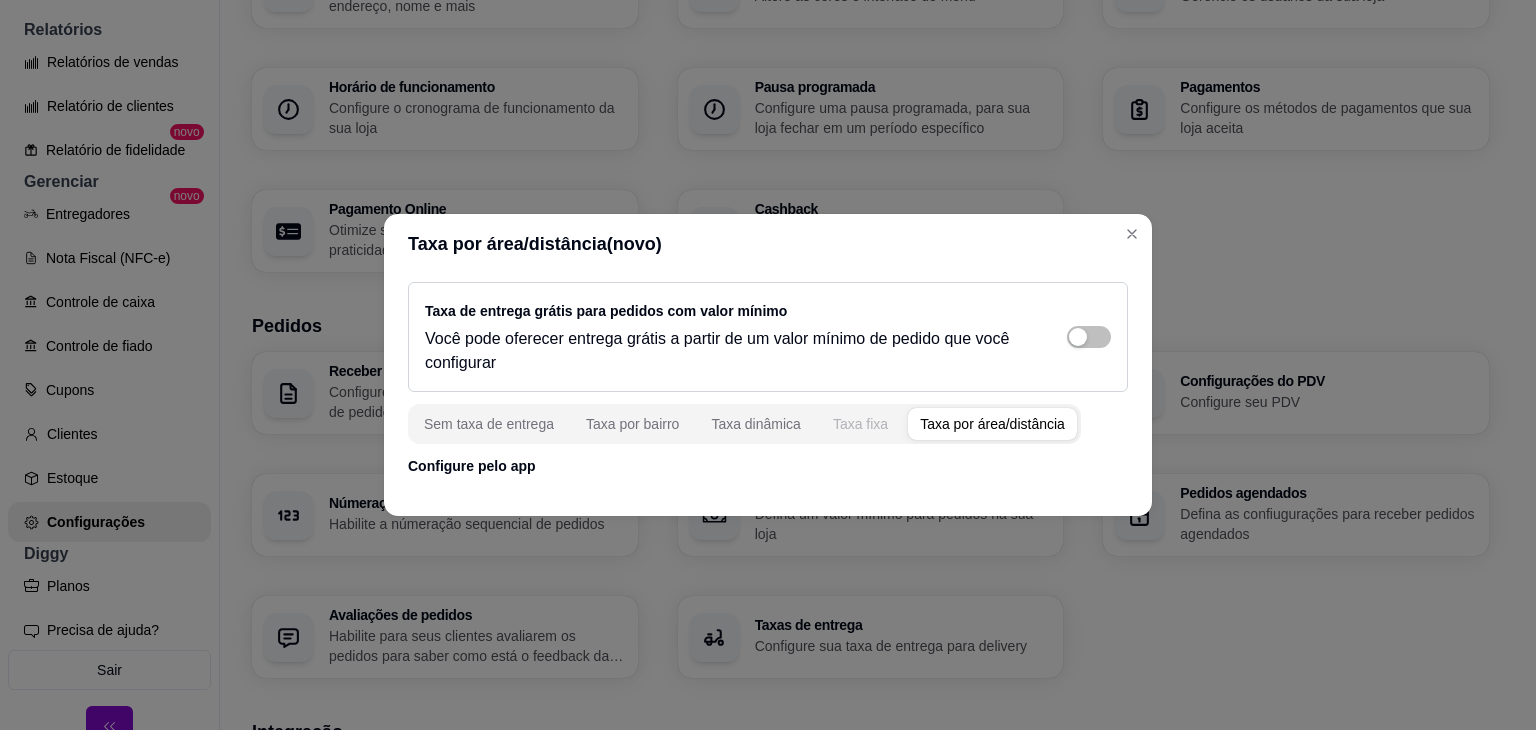 click on "Taxa fixa" at bounding box center [860, 424] 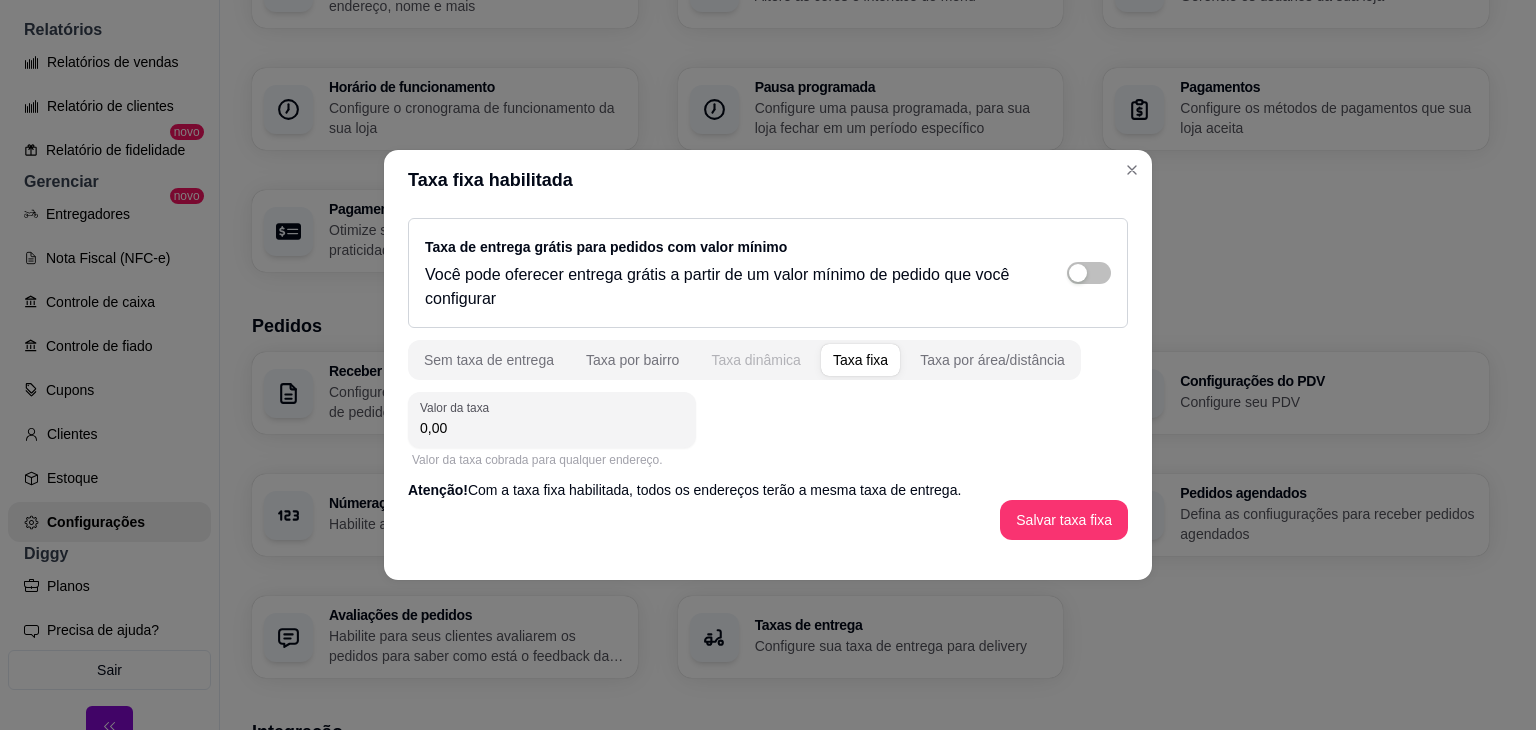 click on "Taxa dinâmica" at bounding box center (756, 360) 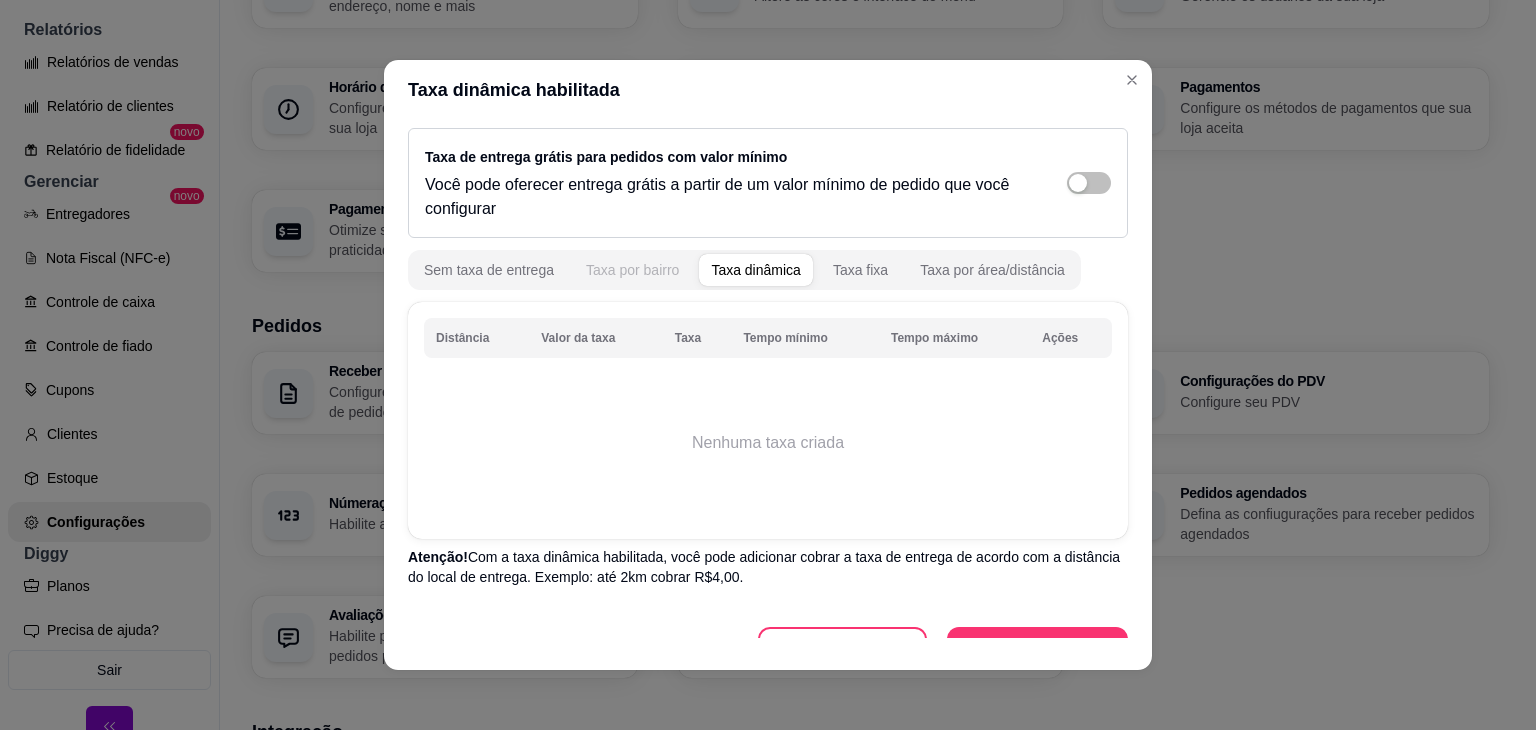 click on "Taxa por bairro" at bounding box center (632, 270) 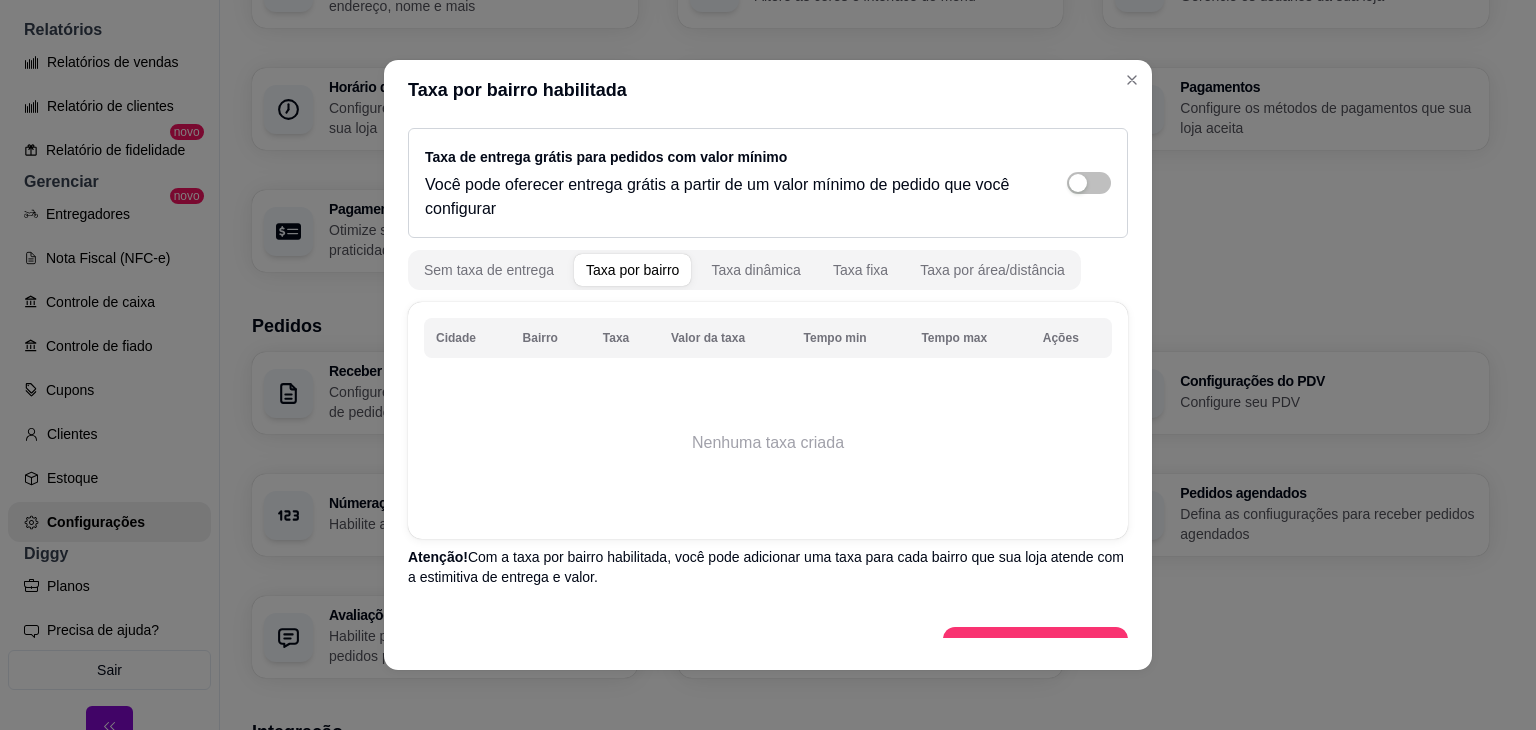 scroll, scrollTop: 36, scrollLeft: 0, axis: vertical 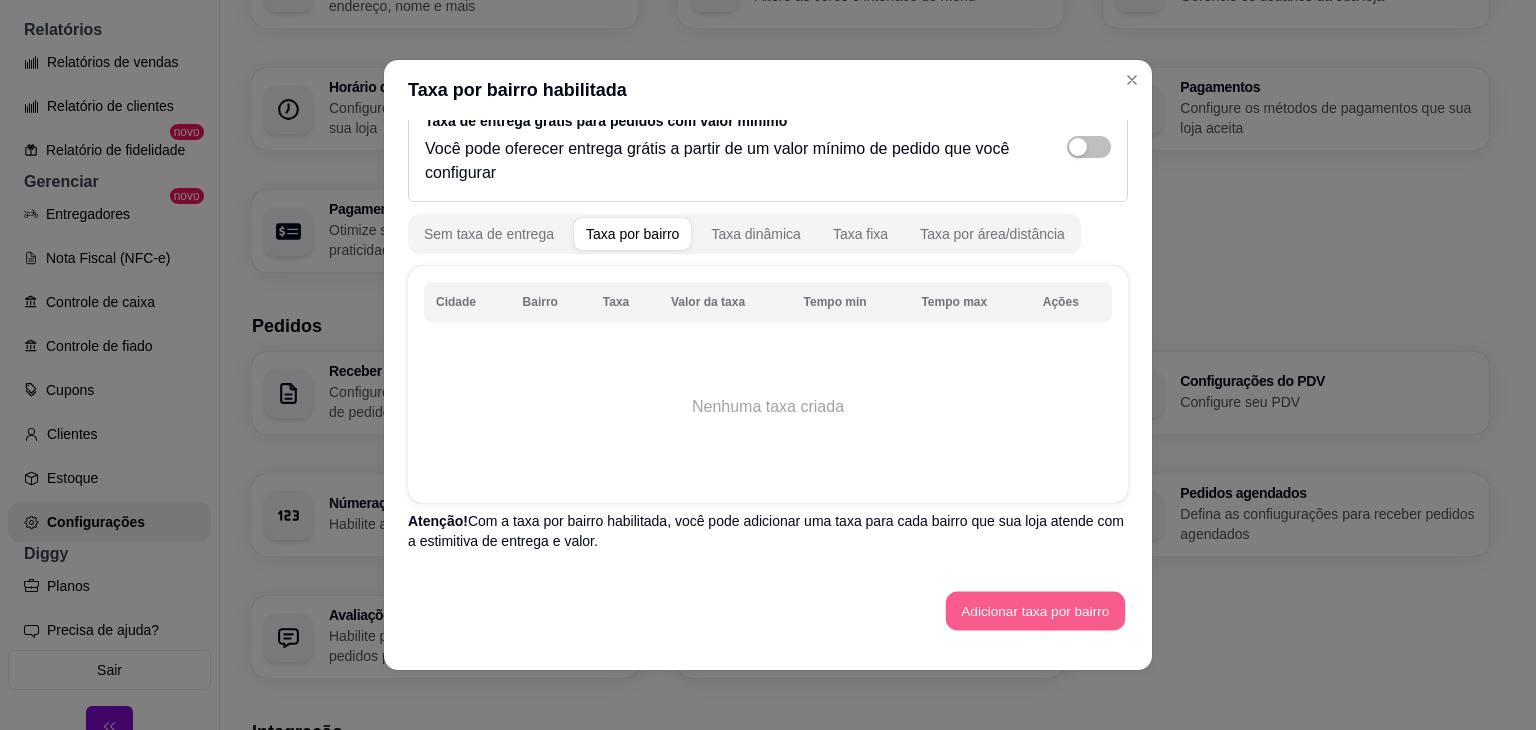 click on "Adicionar taxa por bairro" at bounding box center (1035, 611) 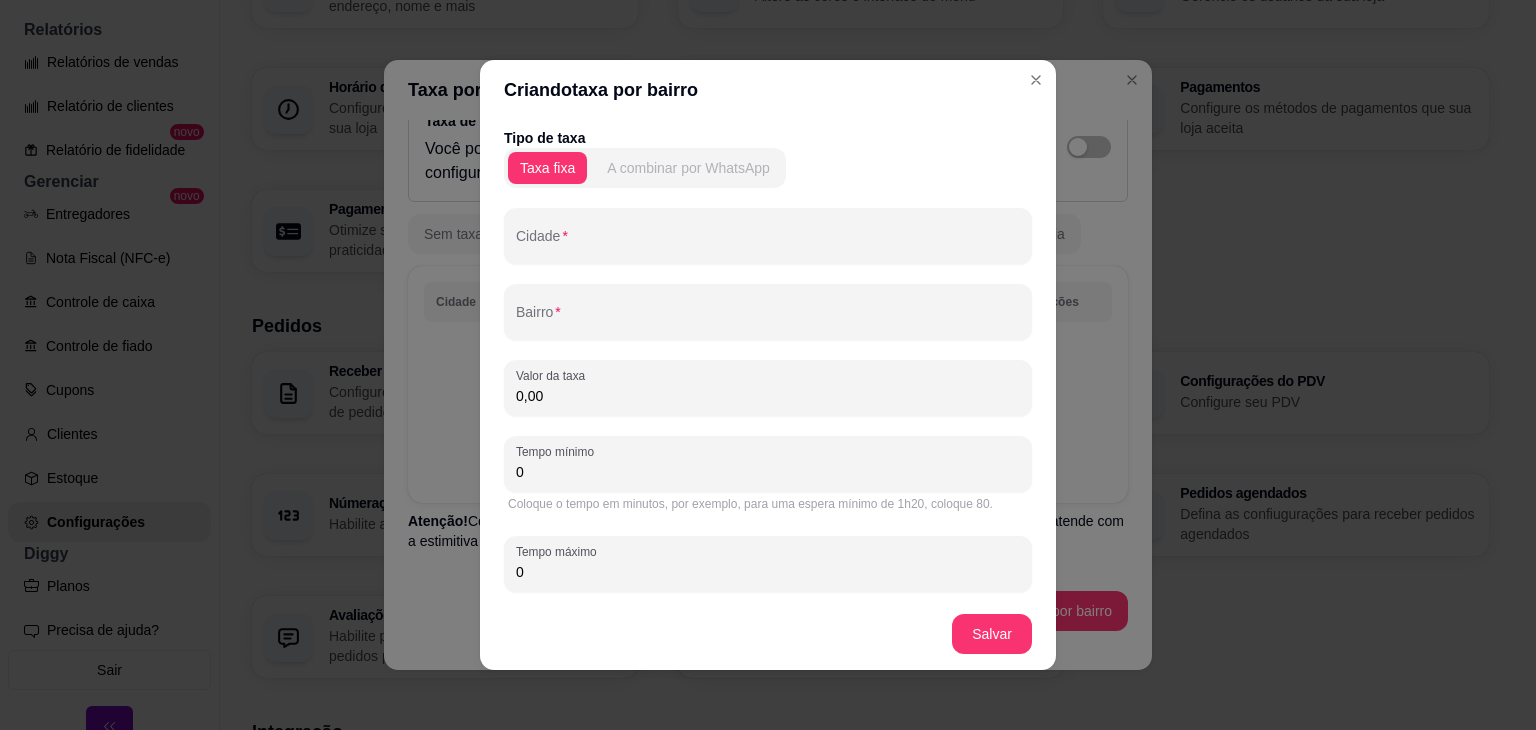 click on "A combinar por WhatsApp" at bounding box center [688, 168] 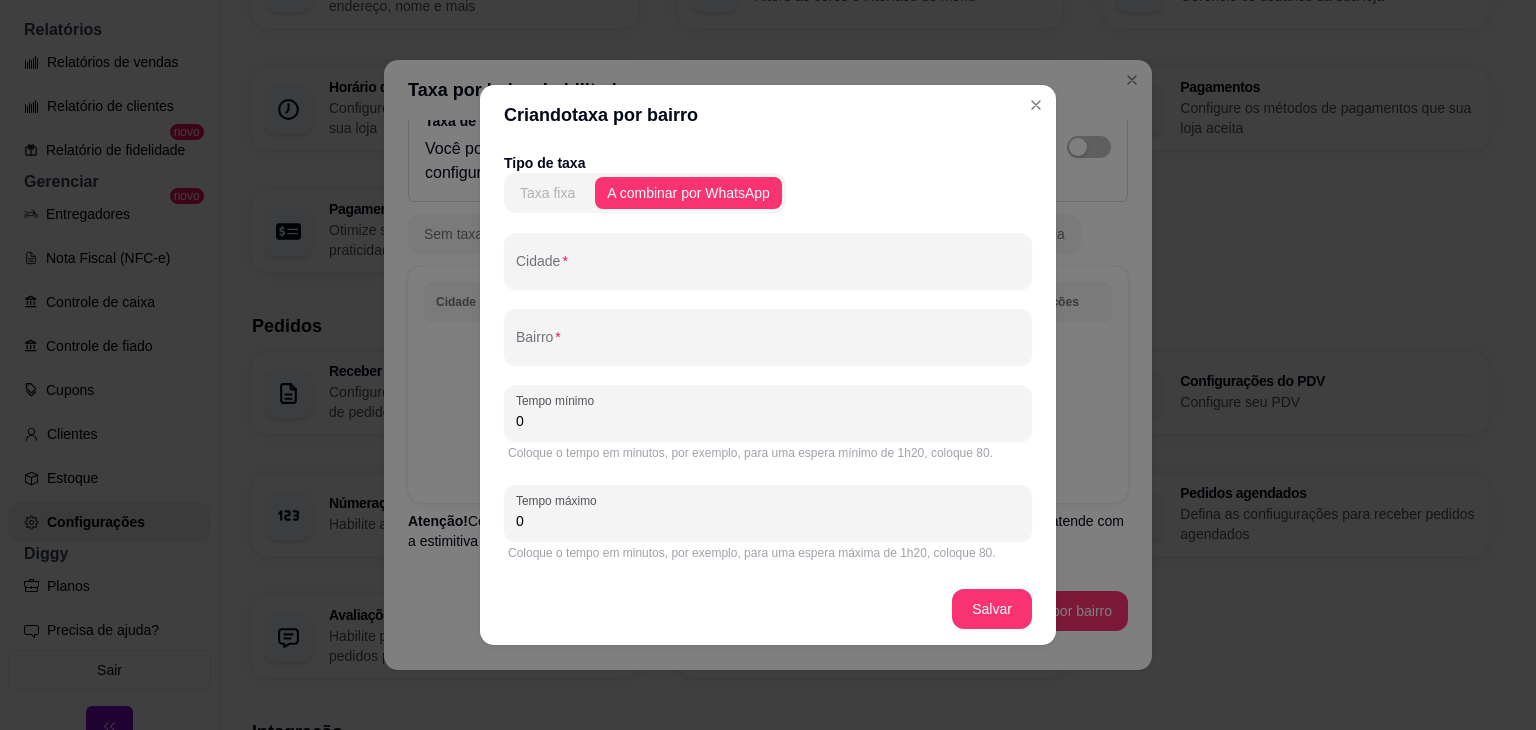 click on "Taxa fixa" at bounding box center (547, 193) 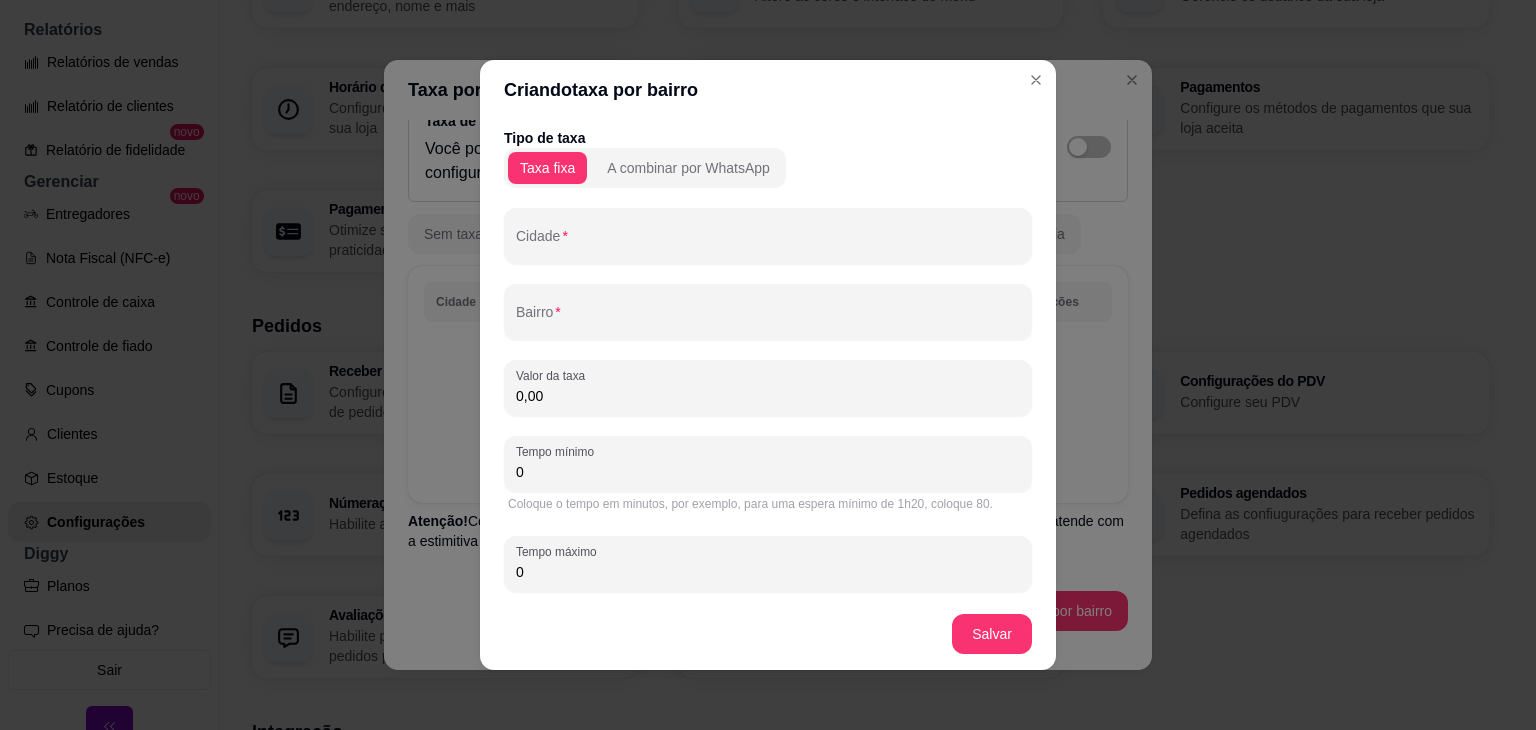 scroll, scrollTop: 26, scrollLeft: 0, axis: vertical 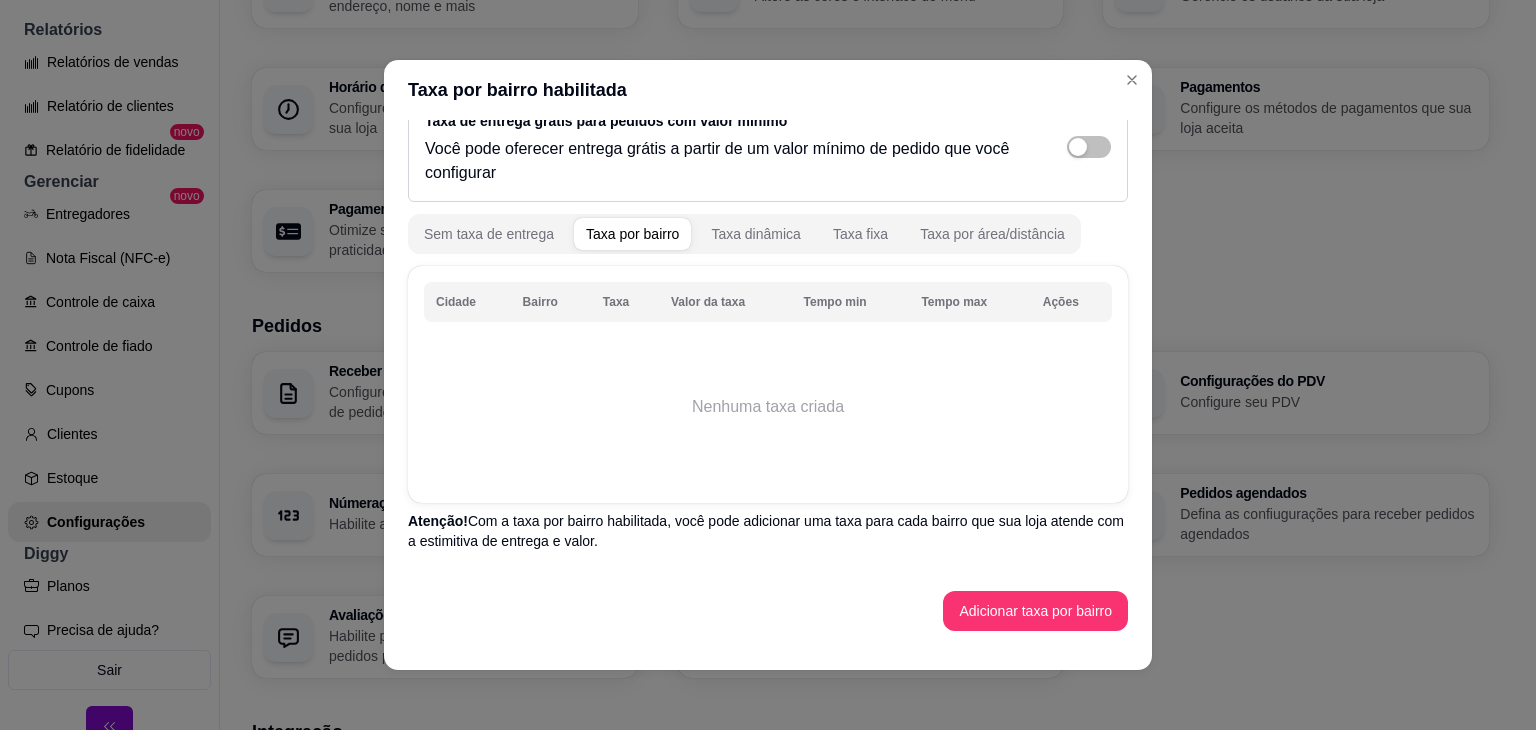 click on "Taxa por bairro habilitada" at bounding box center (768, 90) 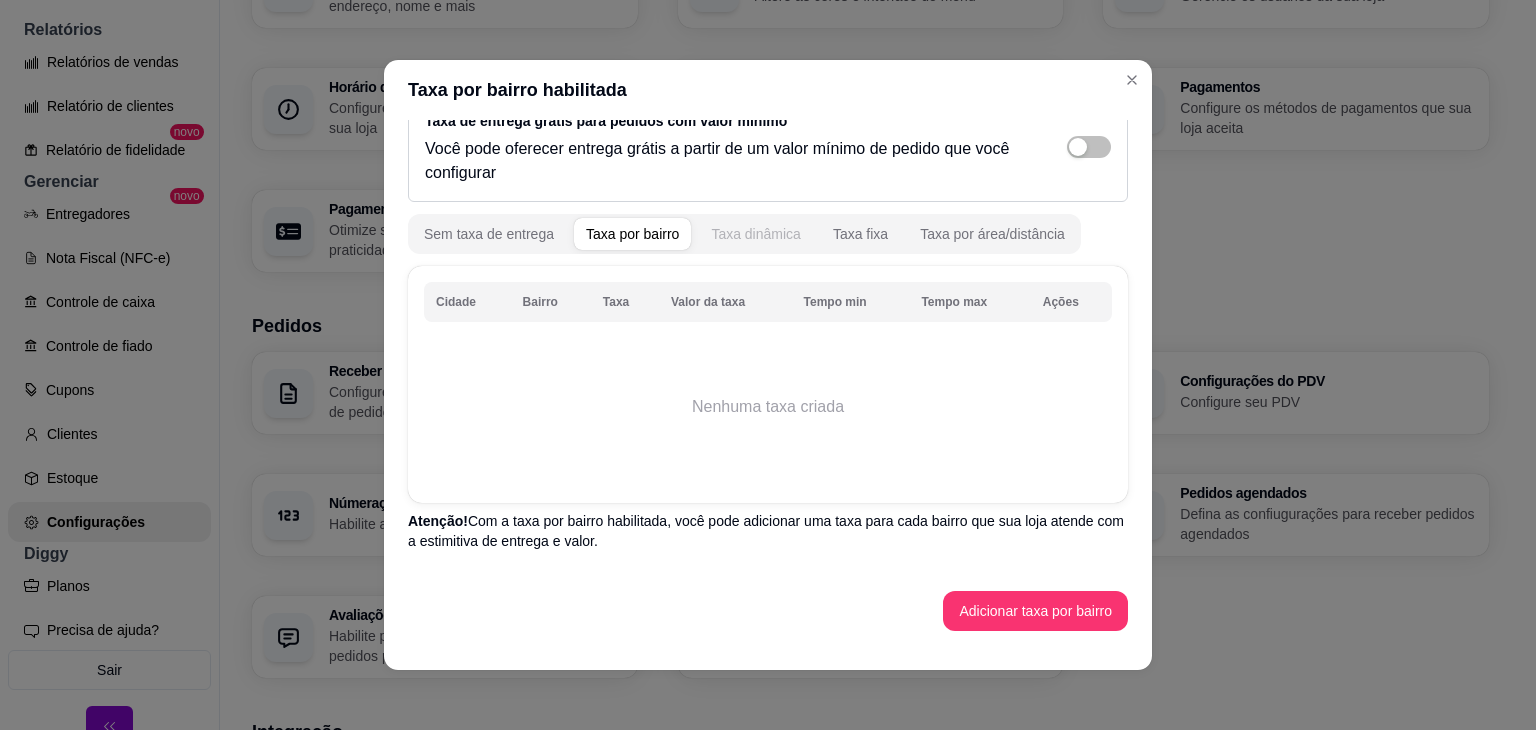 click on "Taxa dinâmica" at bounding box center [756, 234] 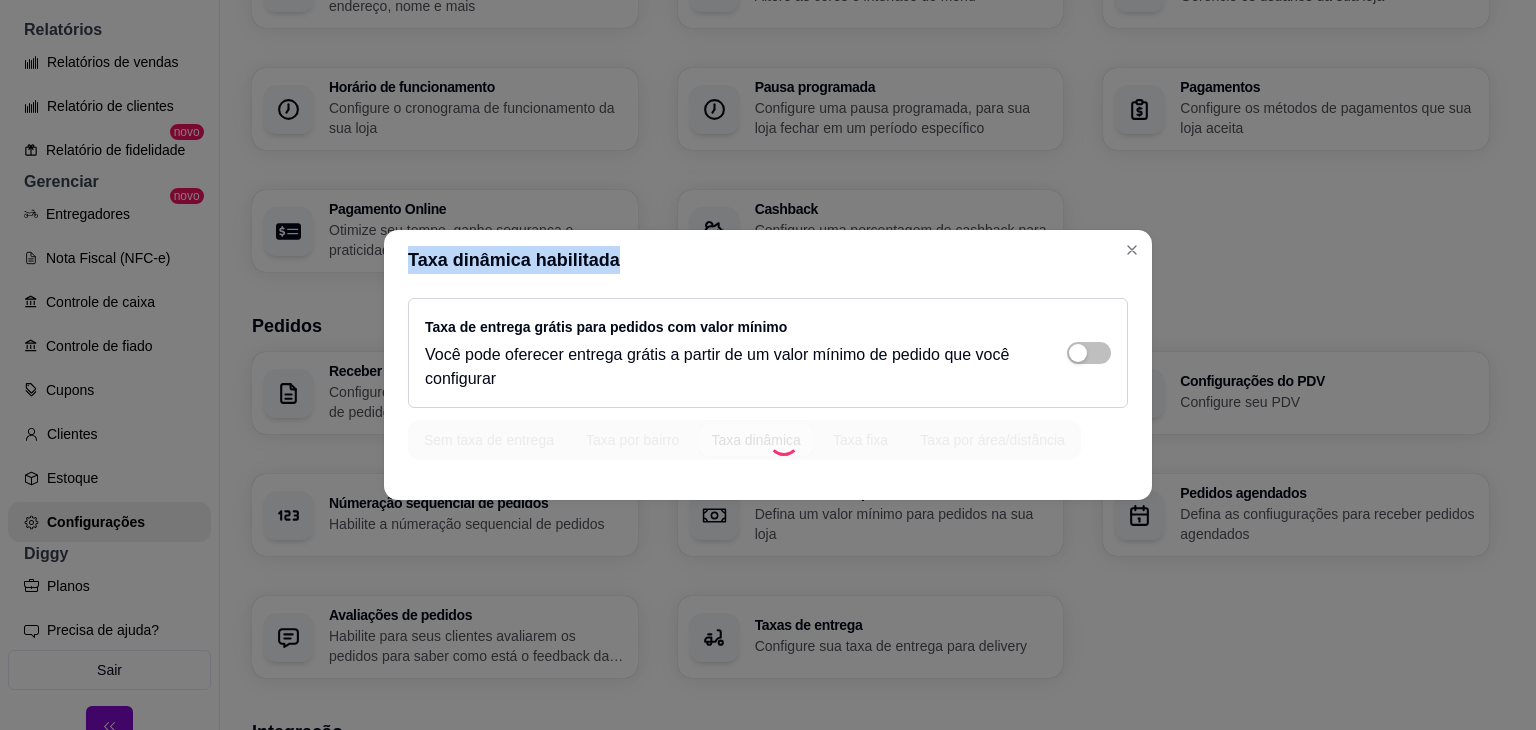 scroll, scrollTop: 0, scrollLeft: 0, axis: both 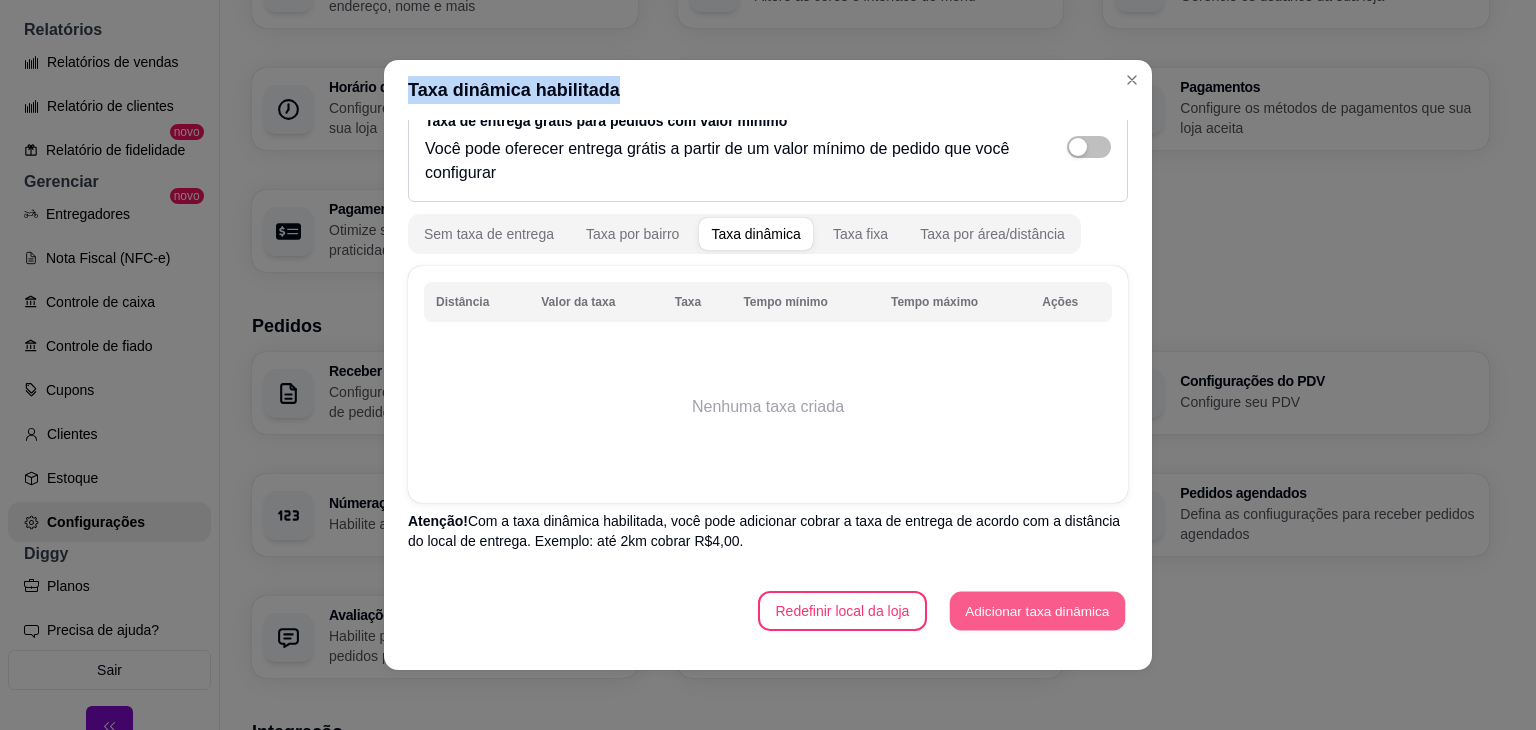 click on "Adicionar taxa dinâmica" at bounding box center [1037, 611] 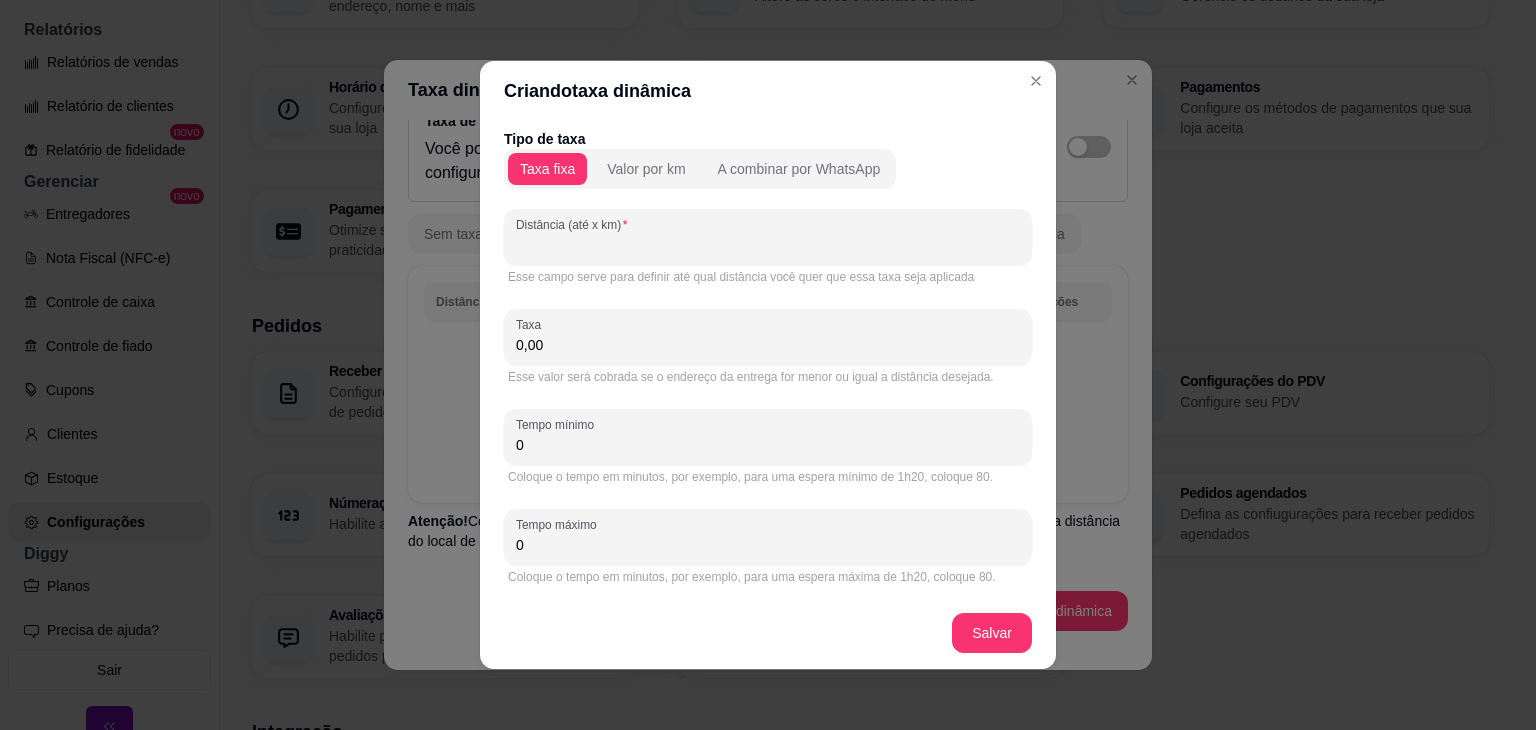 click on "Distância (até x km)" at bounding box center (768, 245) 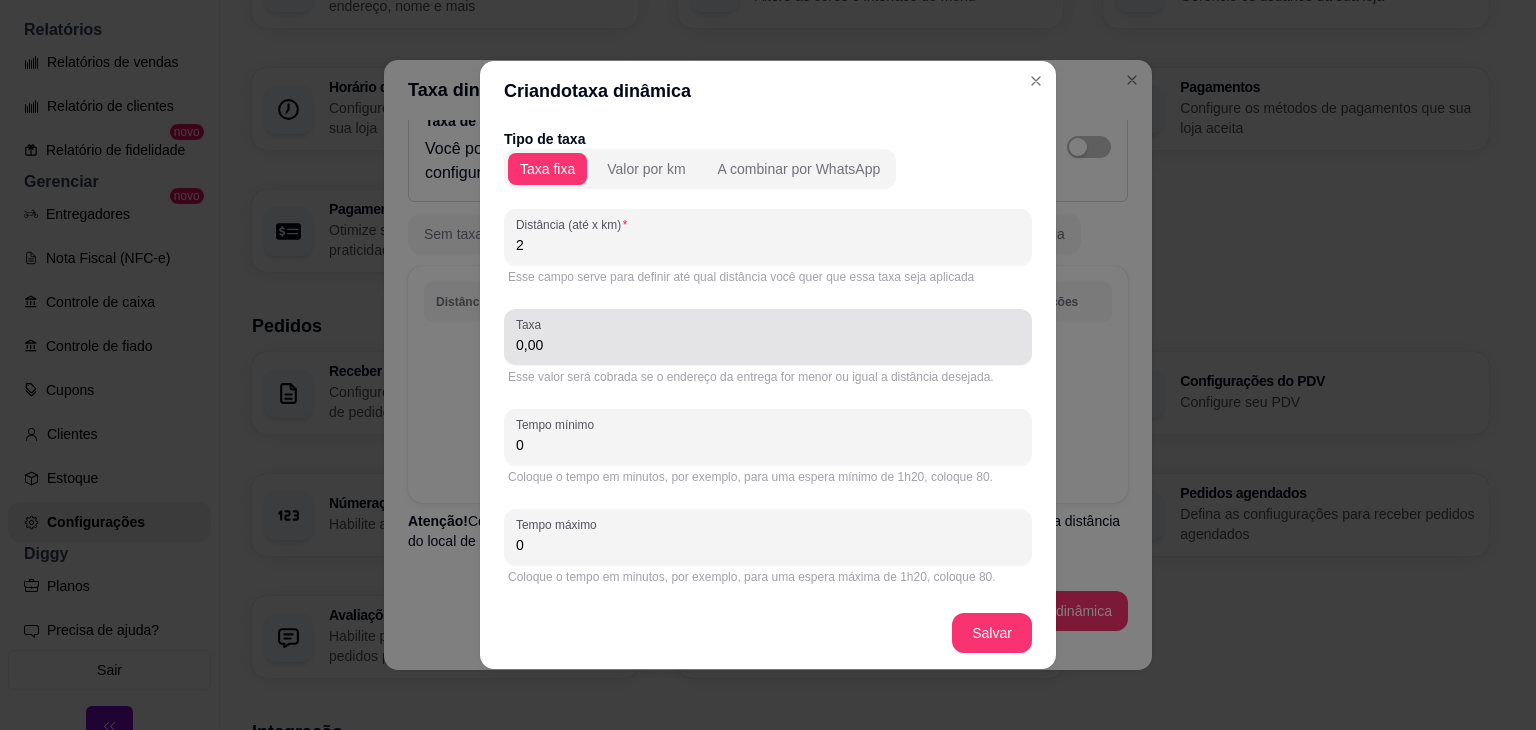 type on "2" 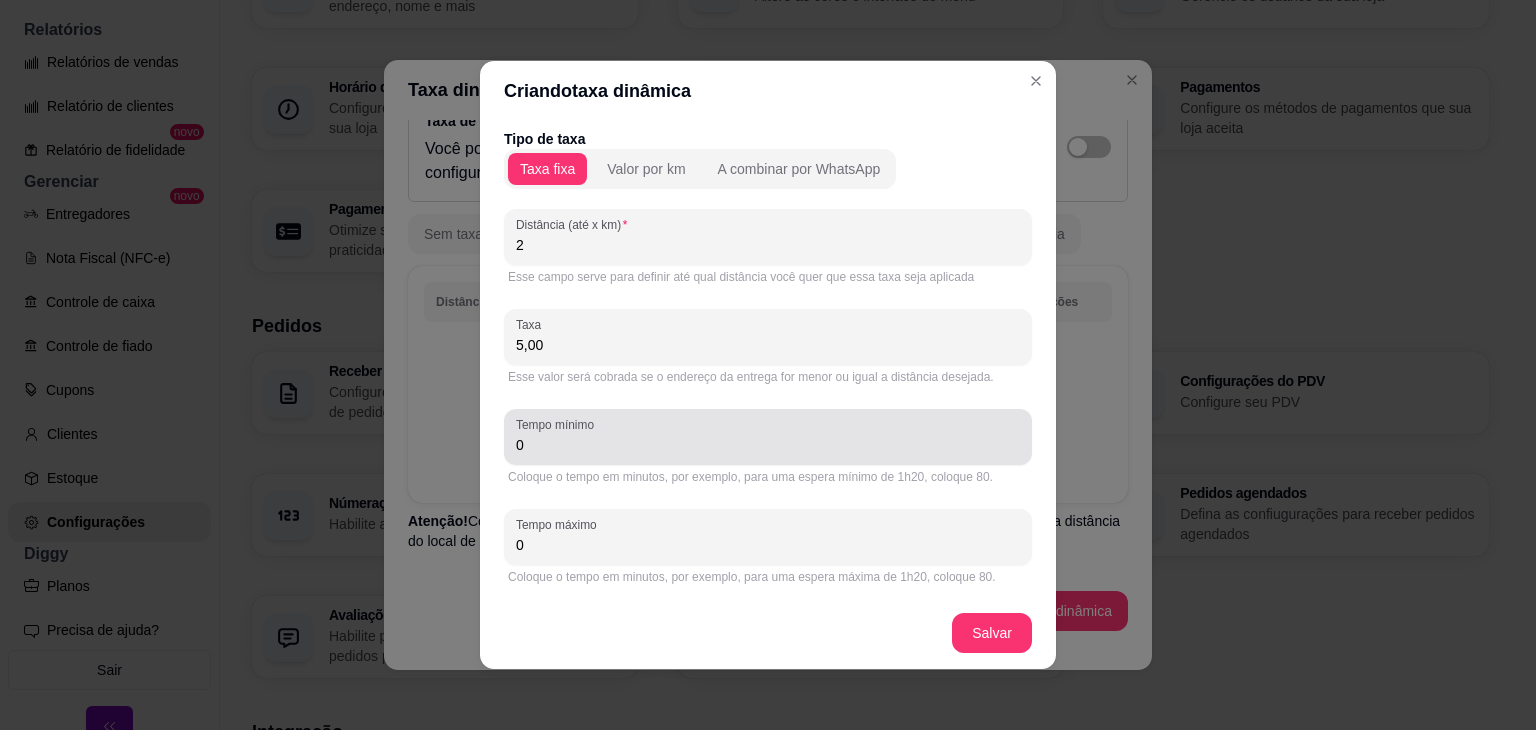 type on "5,00" 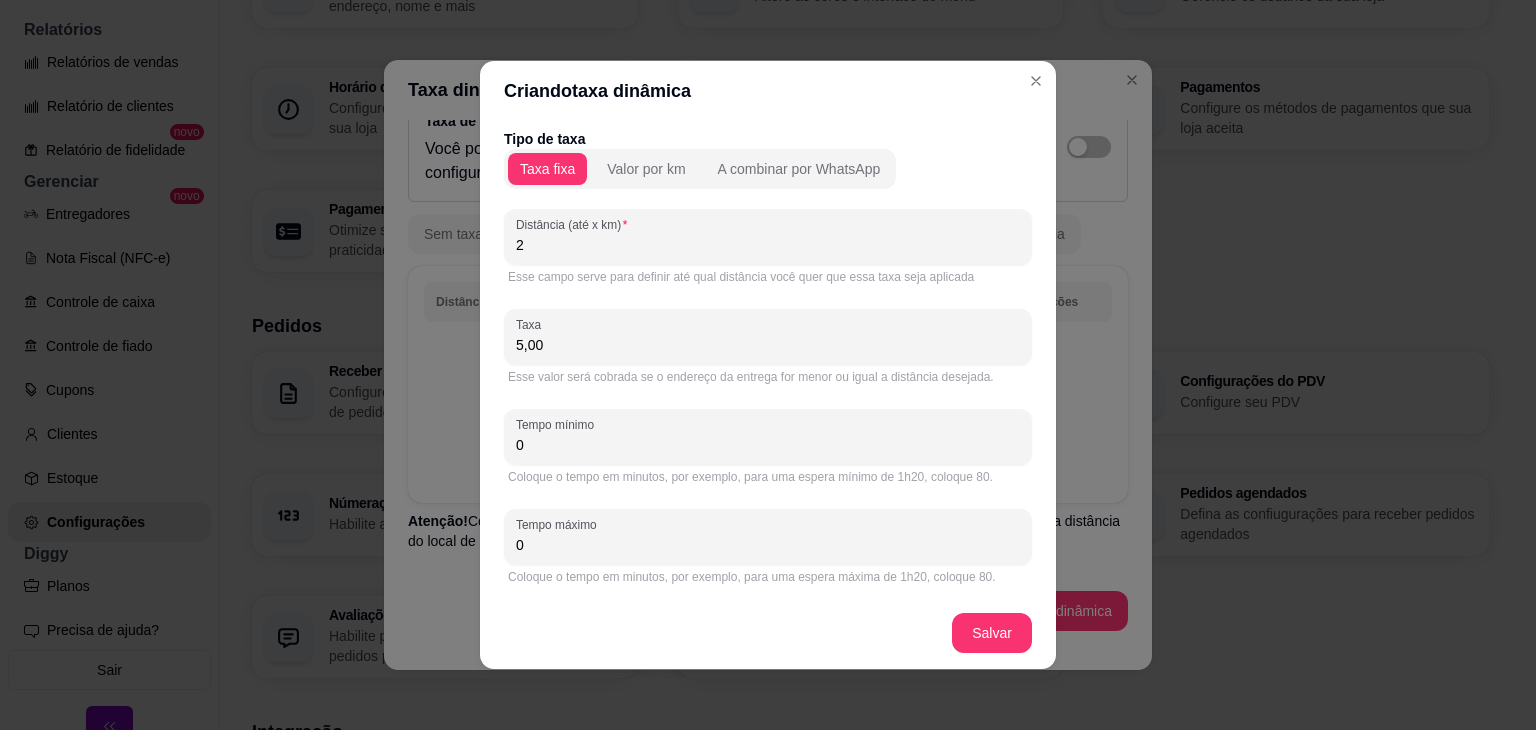 drag, startPoint x: 596, startPoint y: 442, endPoint x: 493, endPoint y: 441, distance: 103.00485 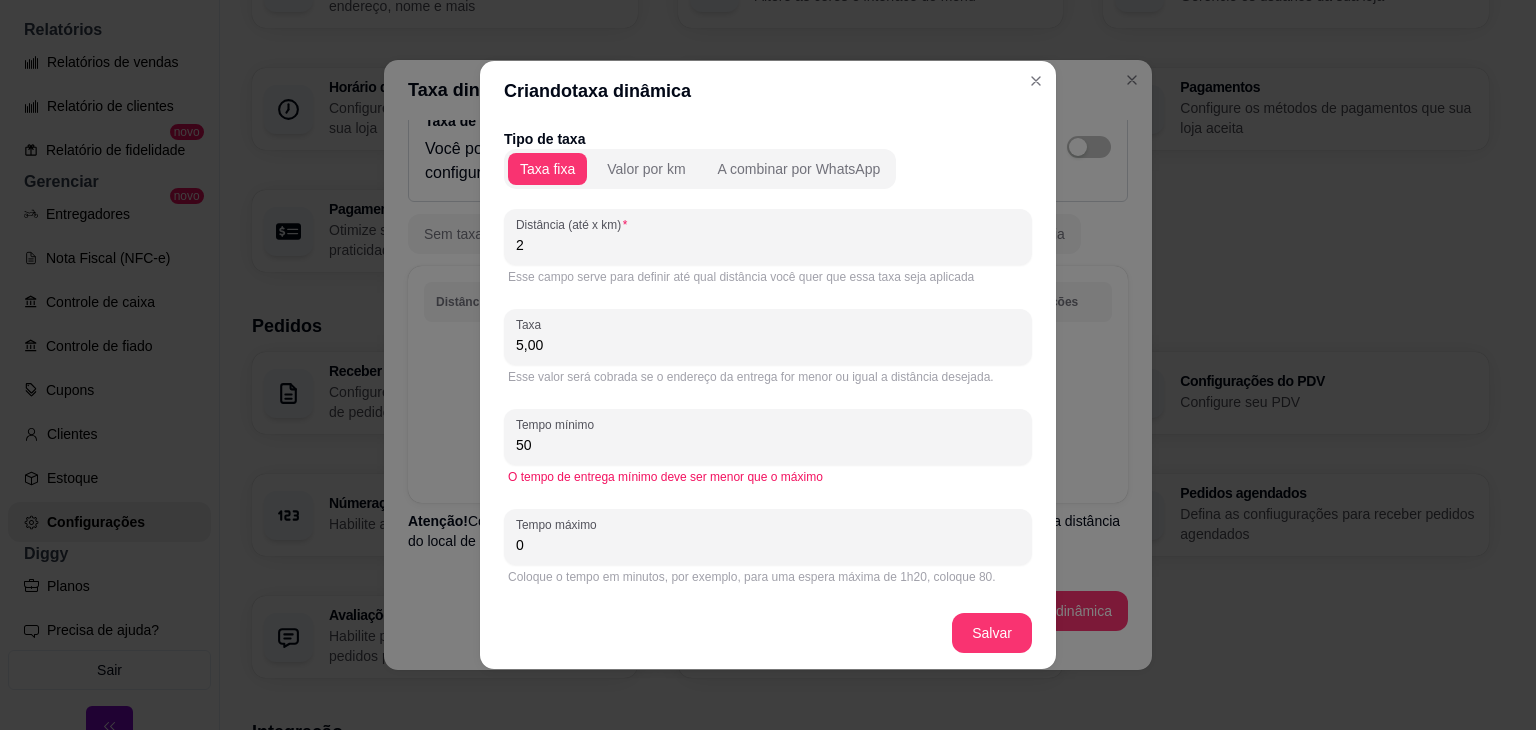 click on "Coloque o tempo em minutos, por exemplo, para uma espera máxima de 1h20, coloque 80." at bounding box center [768, 577] 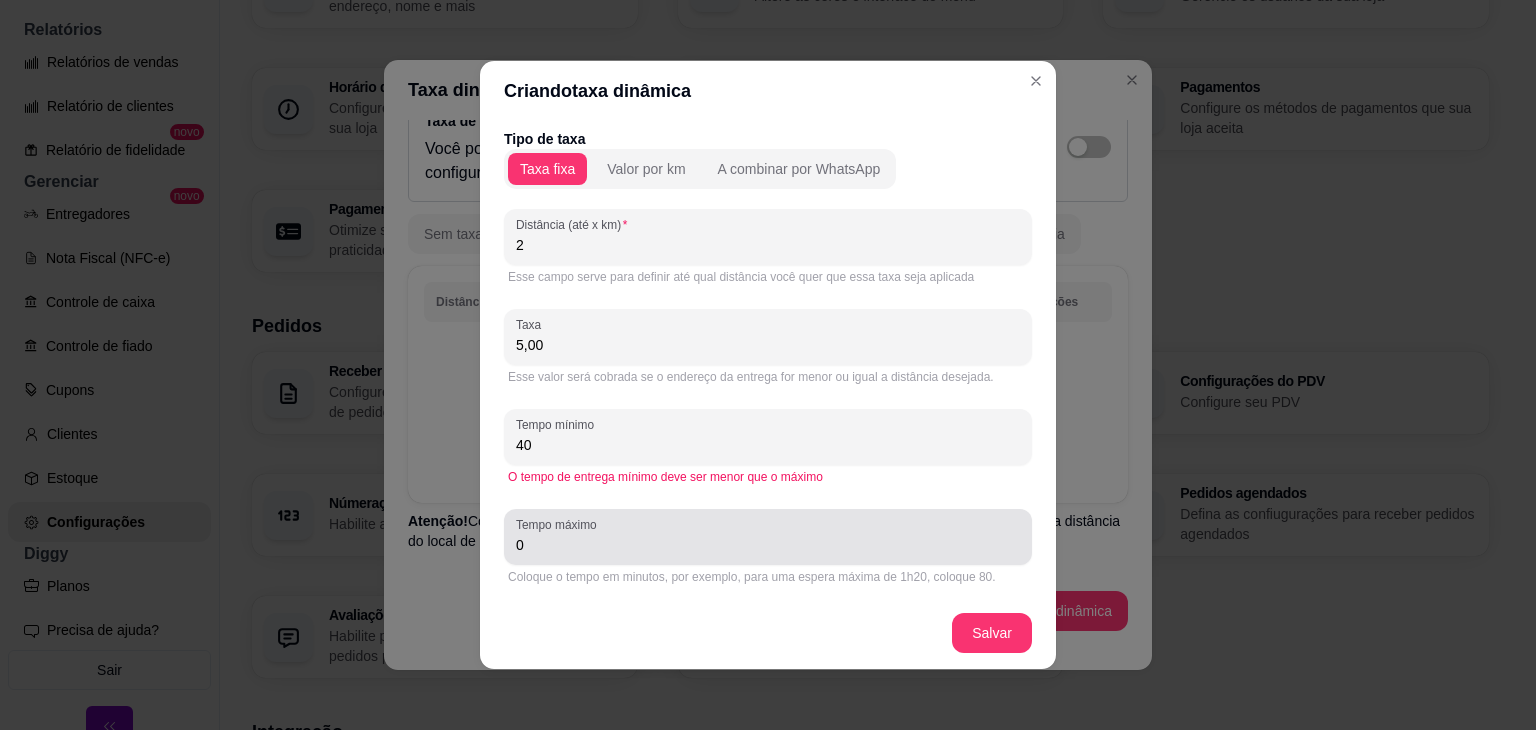 type on "40" 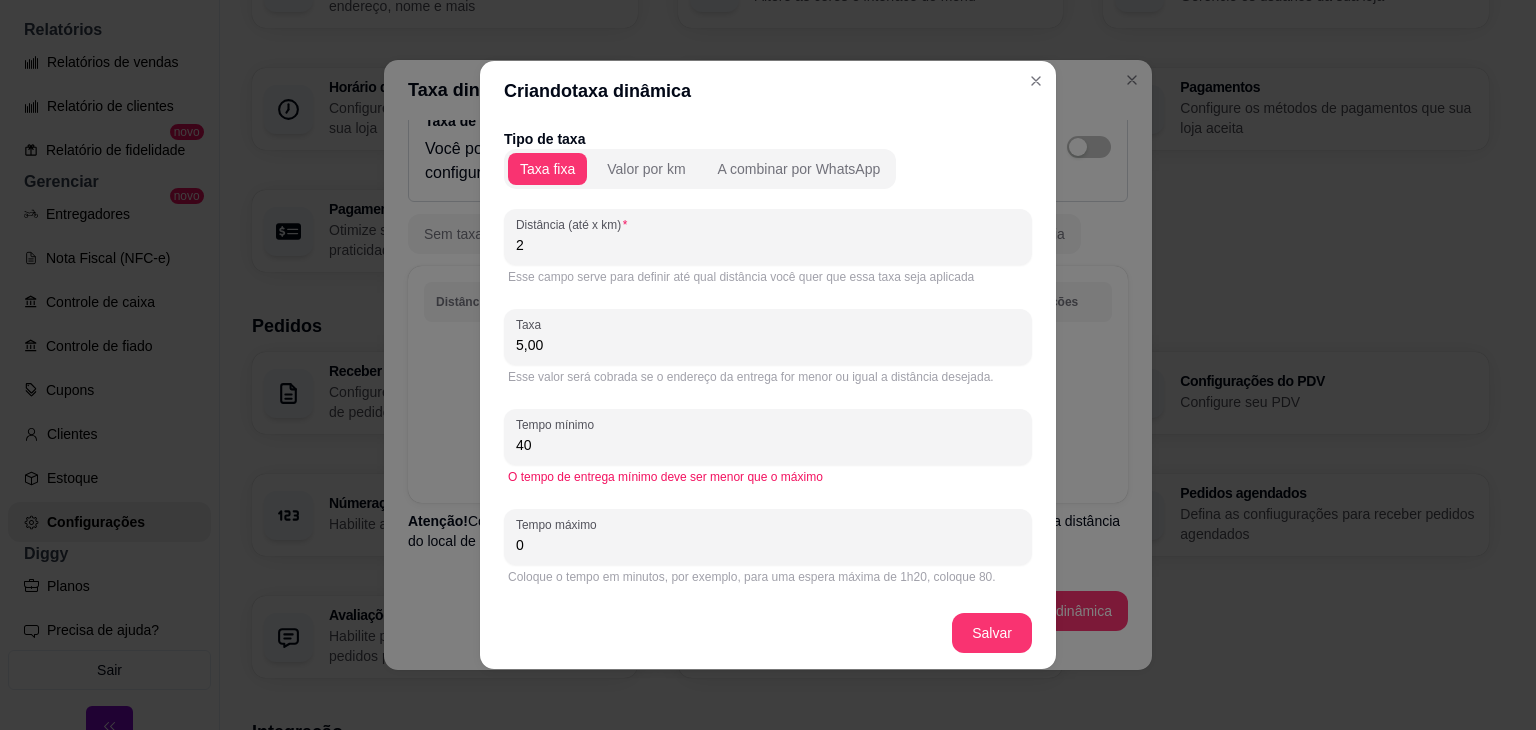 click on "0" at bounding box center (768, 545) 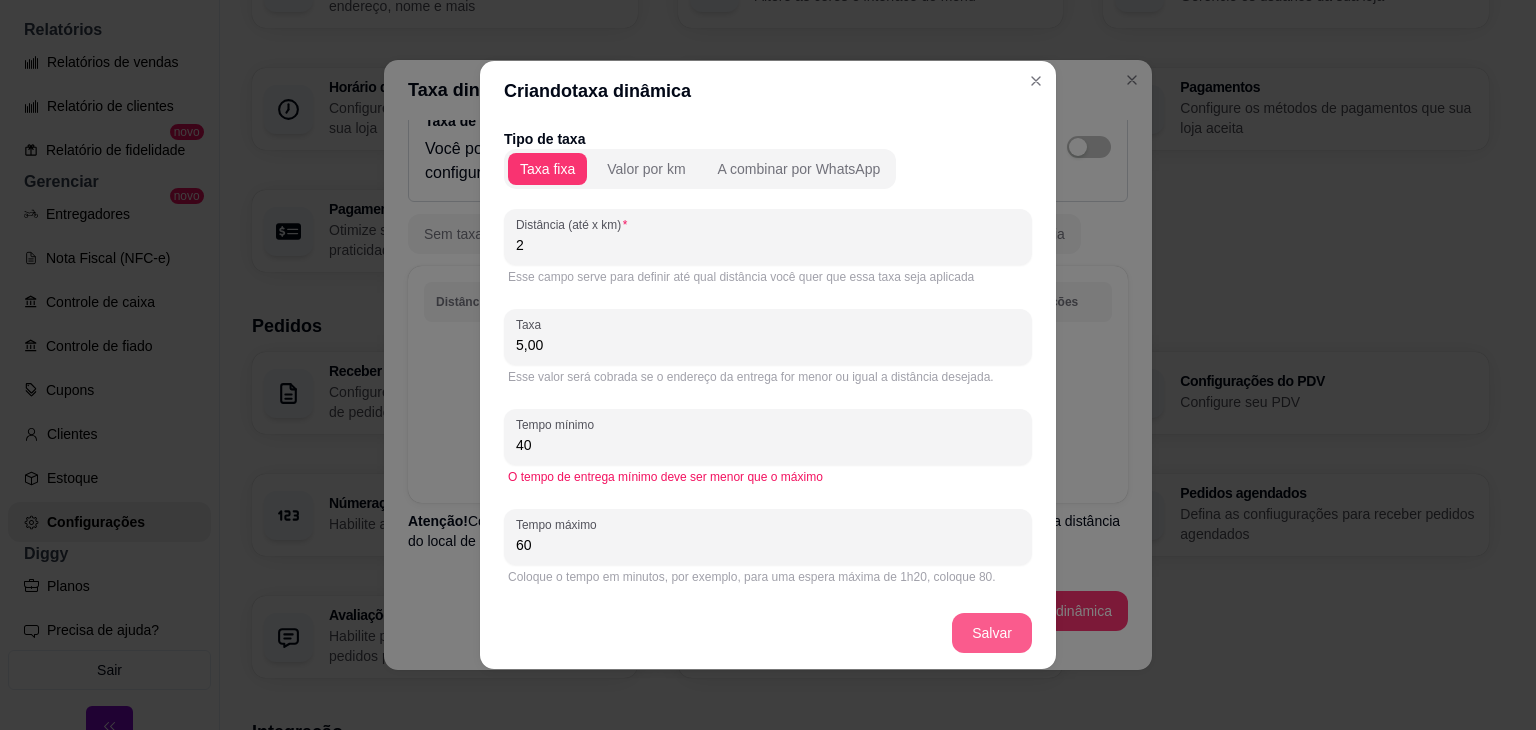 type on "60" 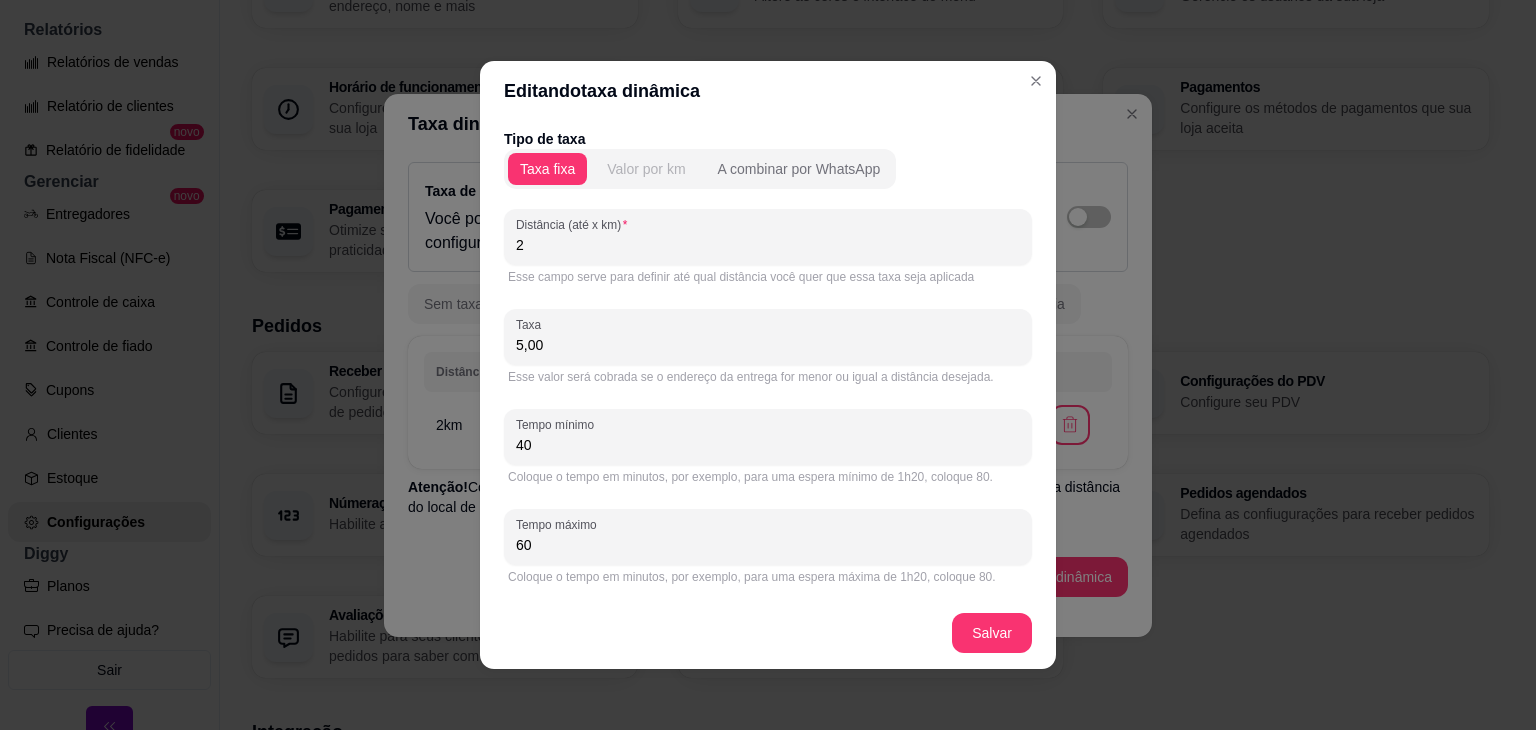 scroll, scrollTop: 0, scrollLeft: 0, axis: both 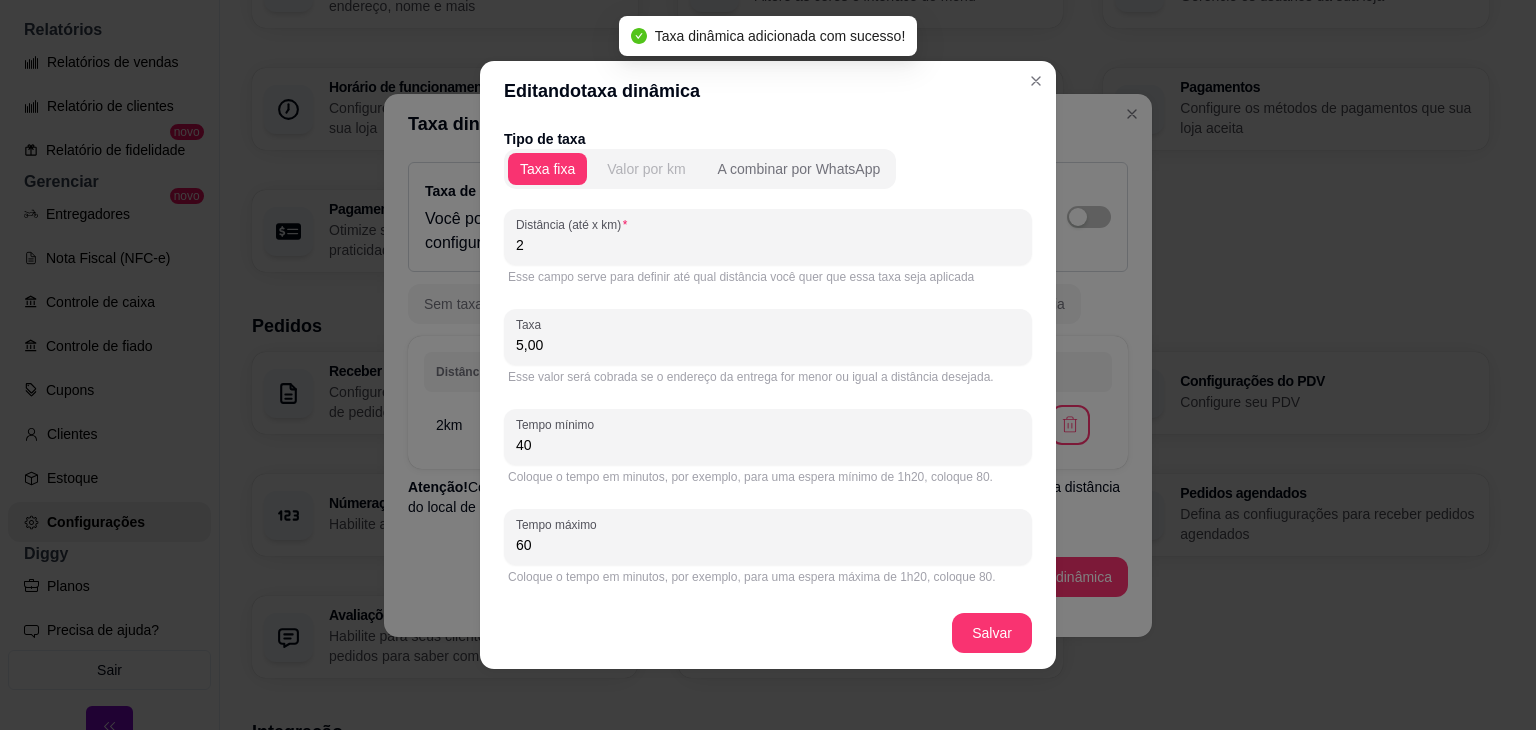 click on "Valor por km" at bounding box center (646, 169) 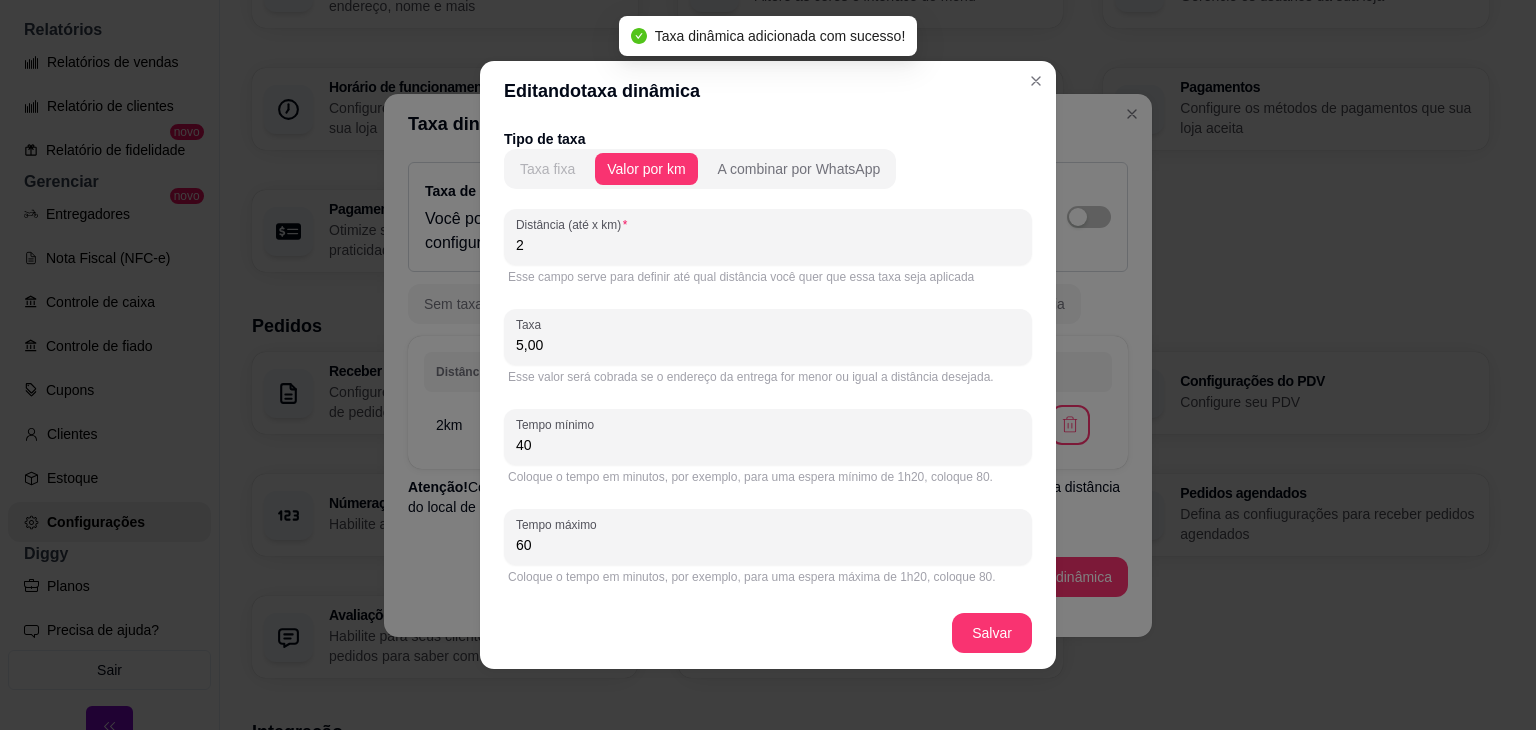 click on "Taxa fixa" at bounding box center [547, 169] 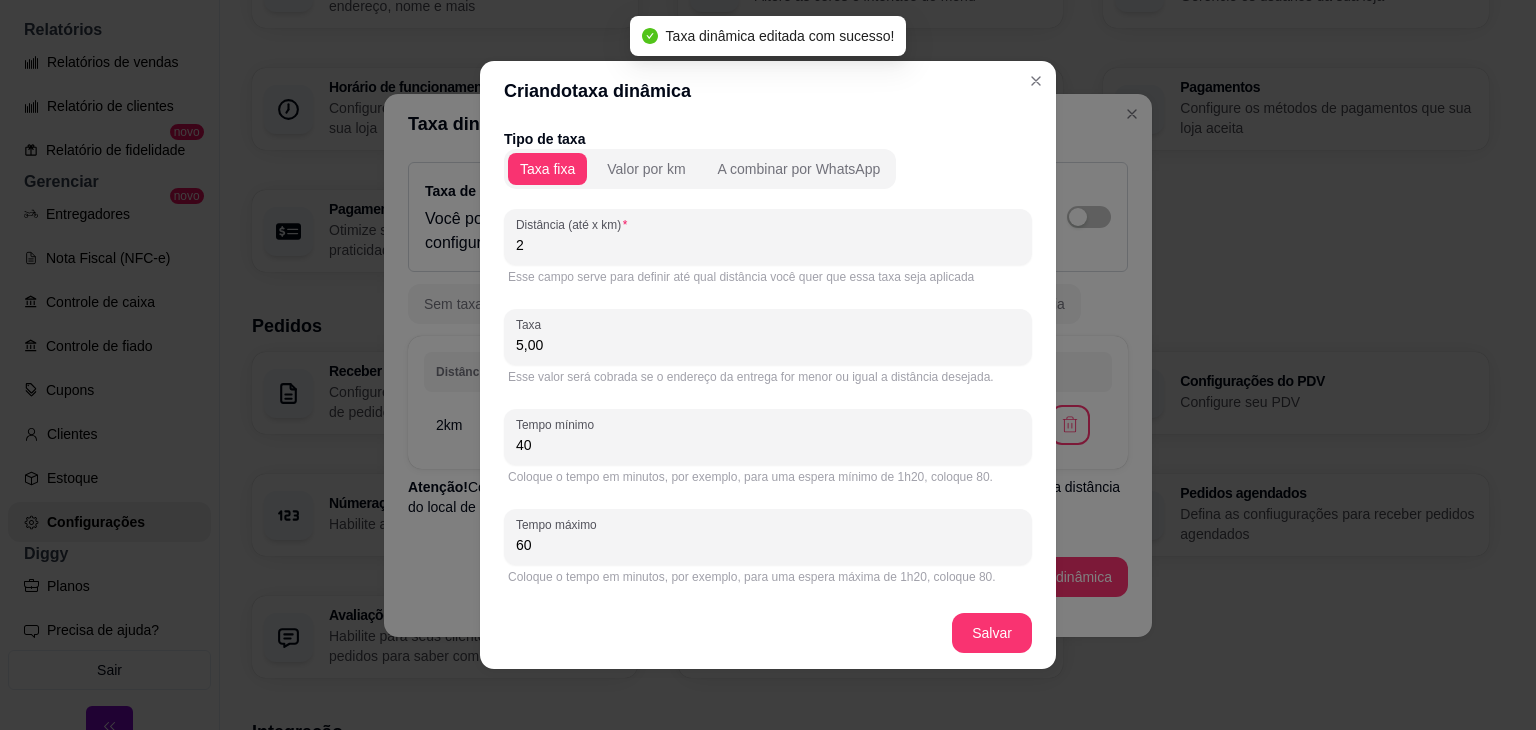 click on "Tipo de taxa Taxa fixa Valor por km A combinar por WhatsApp Distância (até x km) 2 Esse campo serve para definir até qual distância você quer que essa taxa seja aplicada Taxa 5,00 Esse valor será cobrada se o endereço da entrega for menor ou igual a distância desejada. Tempo mínimo 40 Coloque o tempo em minutos, por exemplo, para uma espera mínimo de 1h20, coloque 80. Tempo máximo 60 Coloque o tempo em minutos, por exemplo, para uma espera máxima de 1h20, coloque 80." at bounding box center (768, 359) 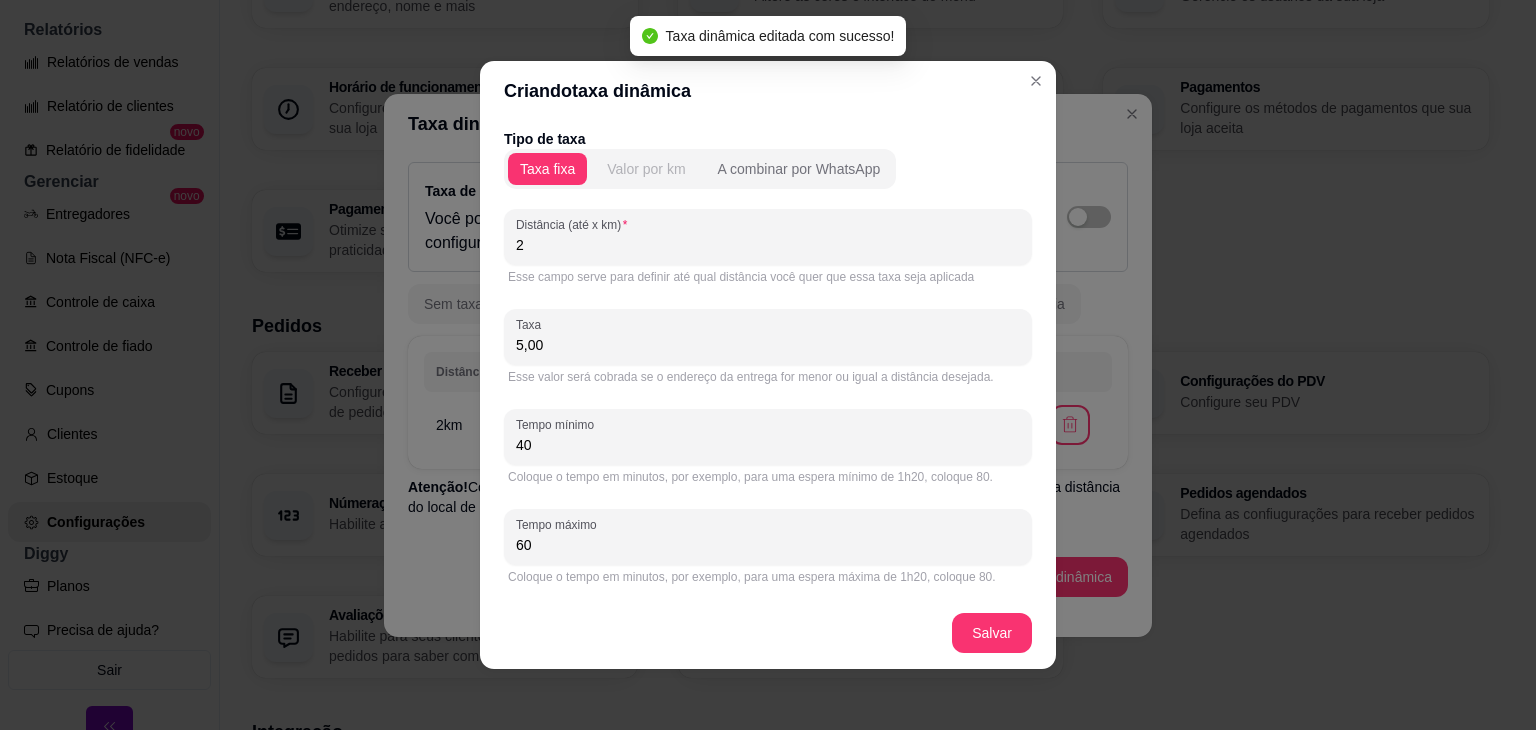 click on "Valor por km" at bounding box center (646, 169) 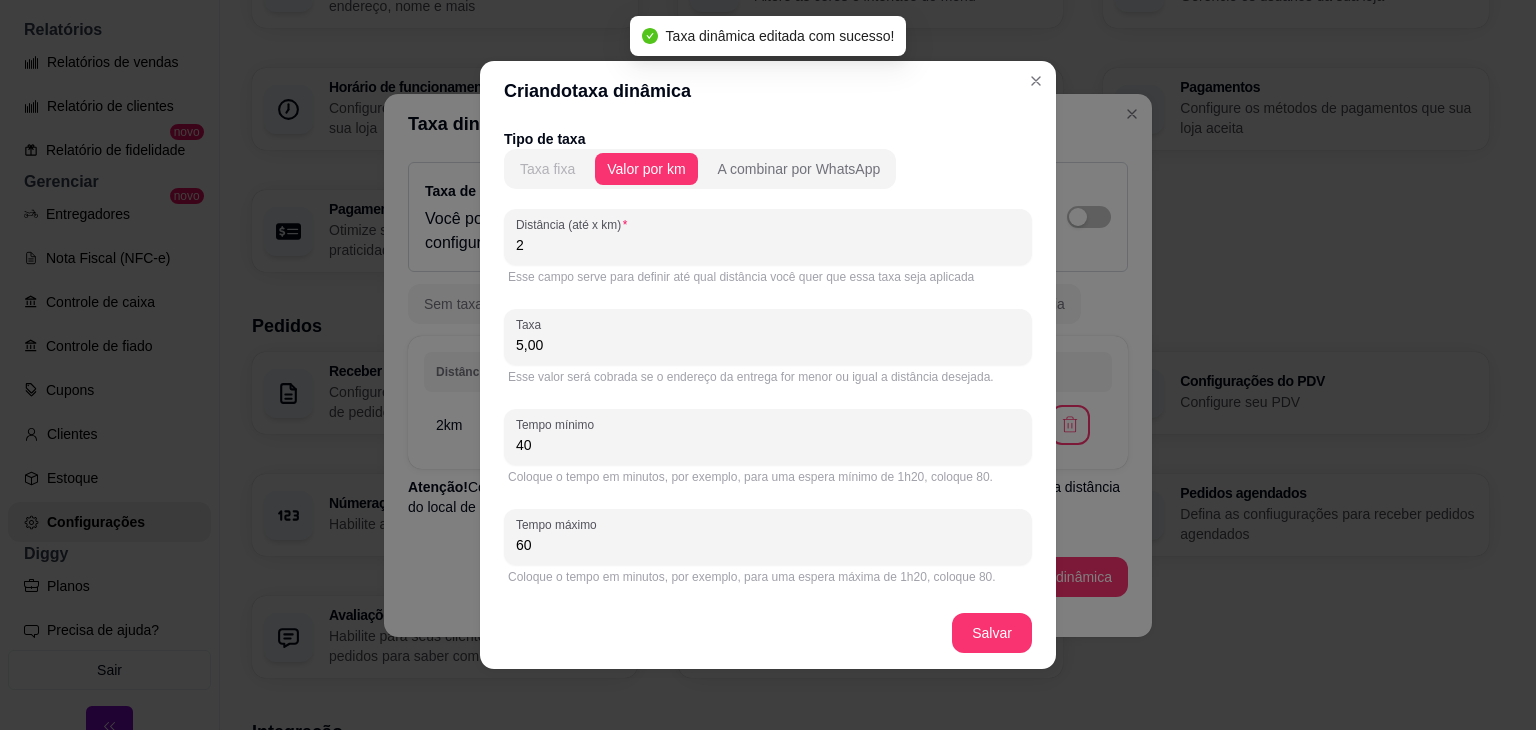 click on "Taxa fixa" at bounding box center (547, 169) 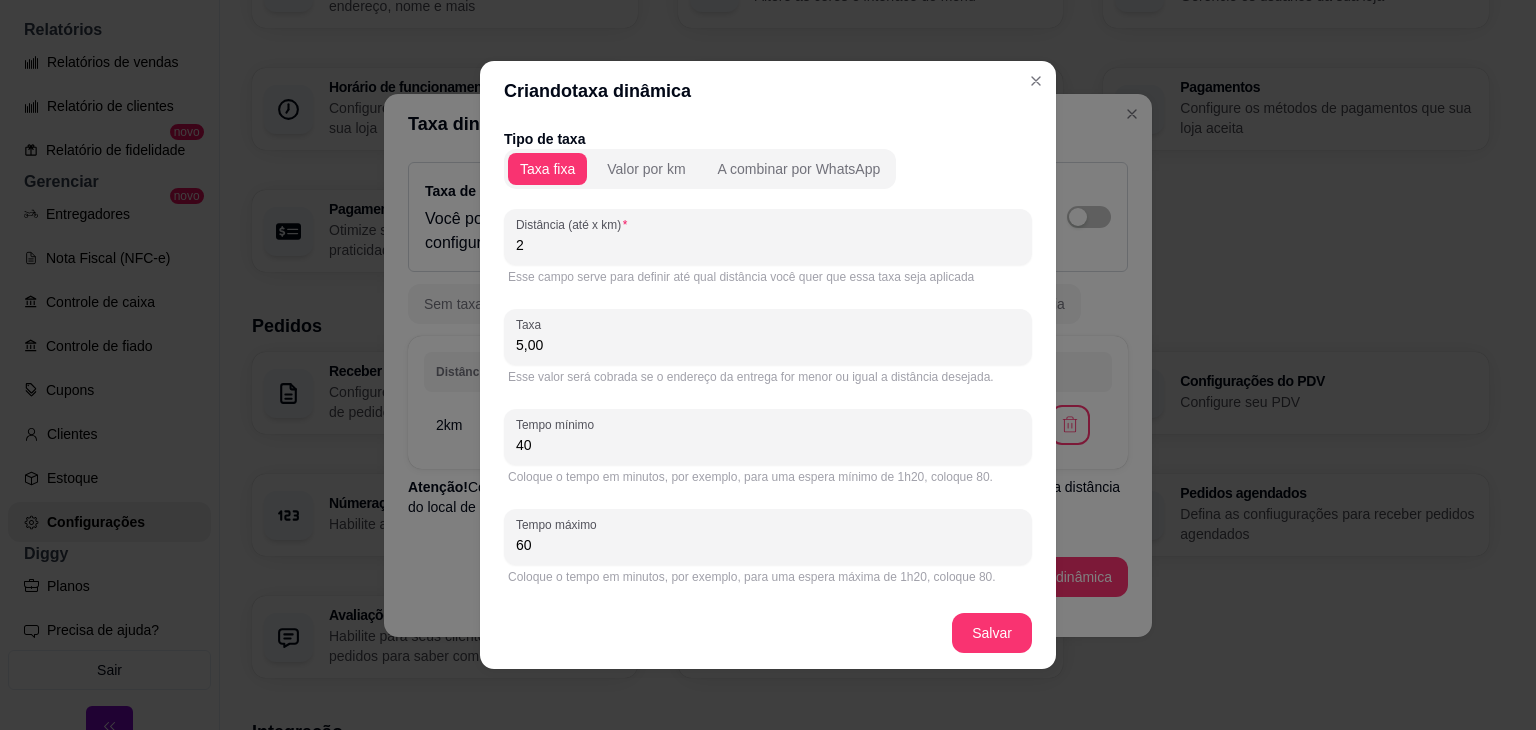drag, startPoint x: 547, startPoint y: 252, endPoint x: 463, endPoint y: 251, distance: 84.00595 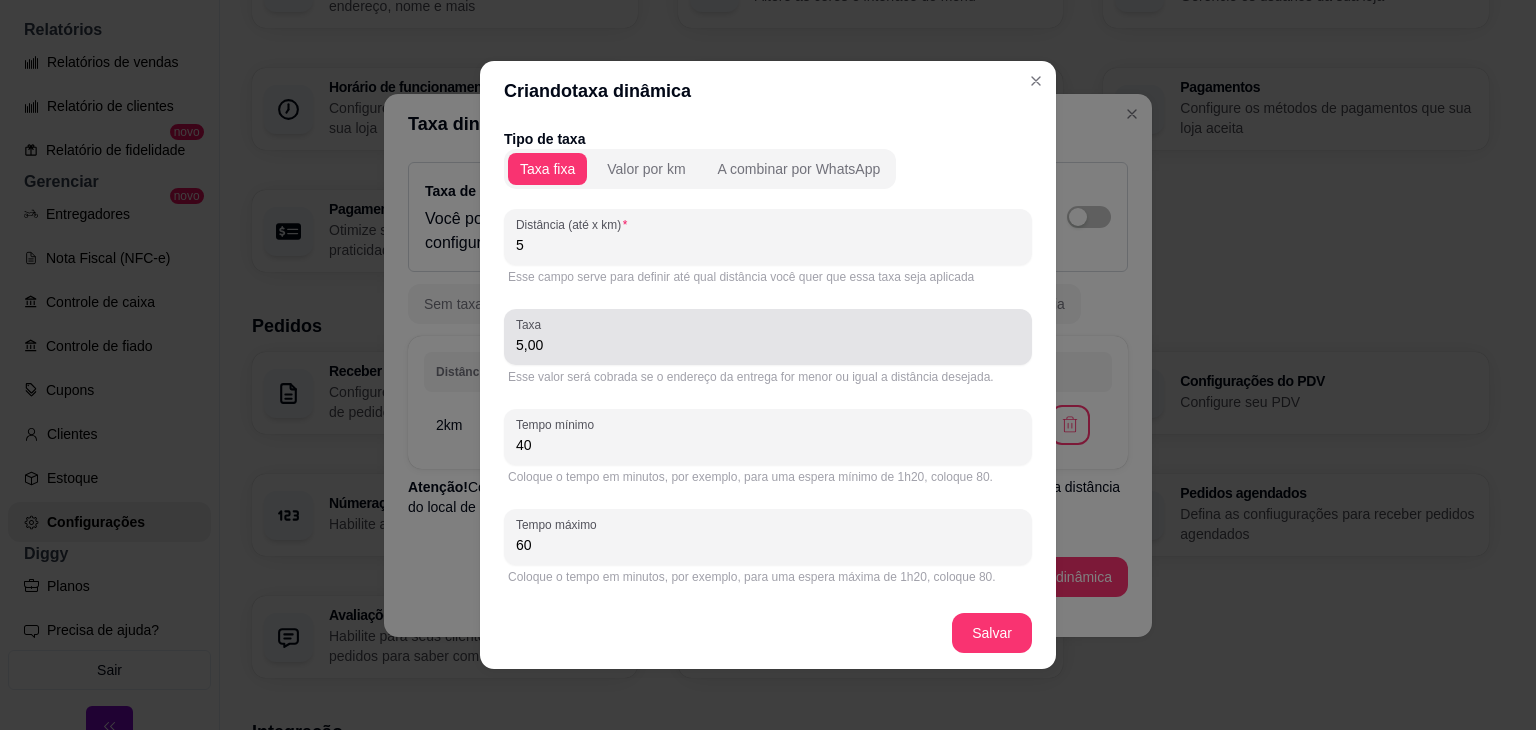 type on "5" 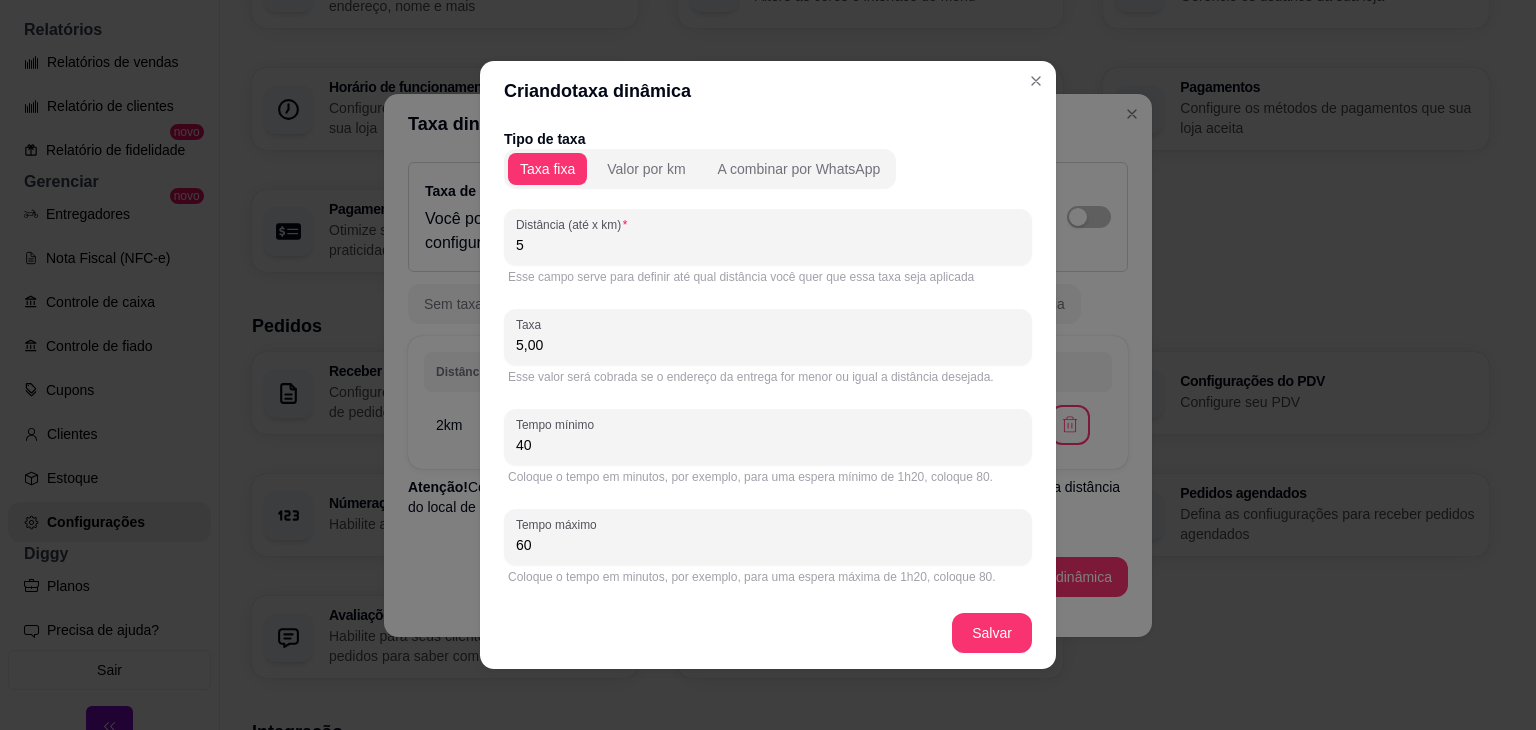 drag, startPoint x: 563, startPoint y: 334, endPoint x: 484, endPoint y: 343, distance: 79.51101 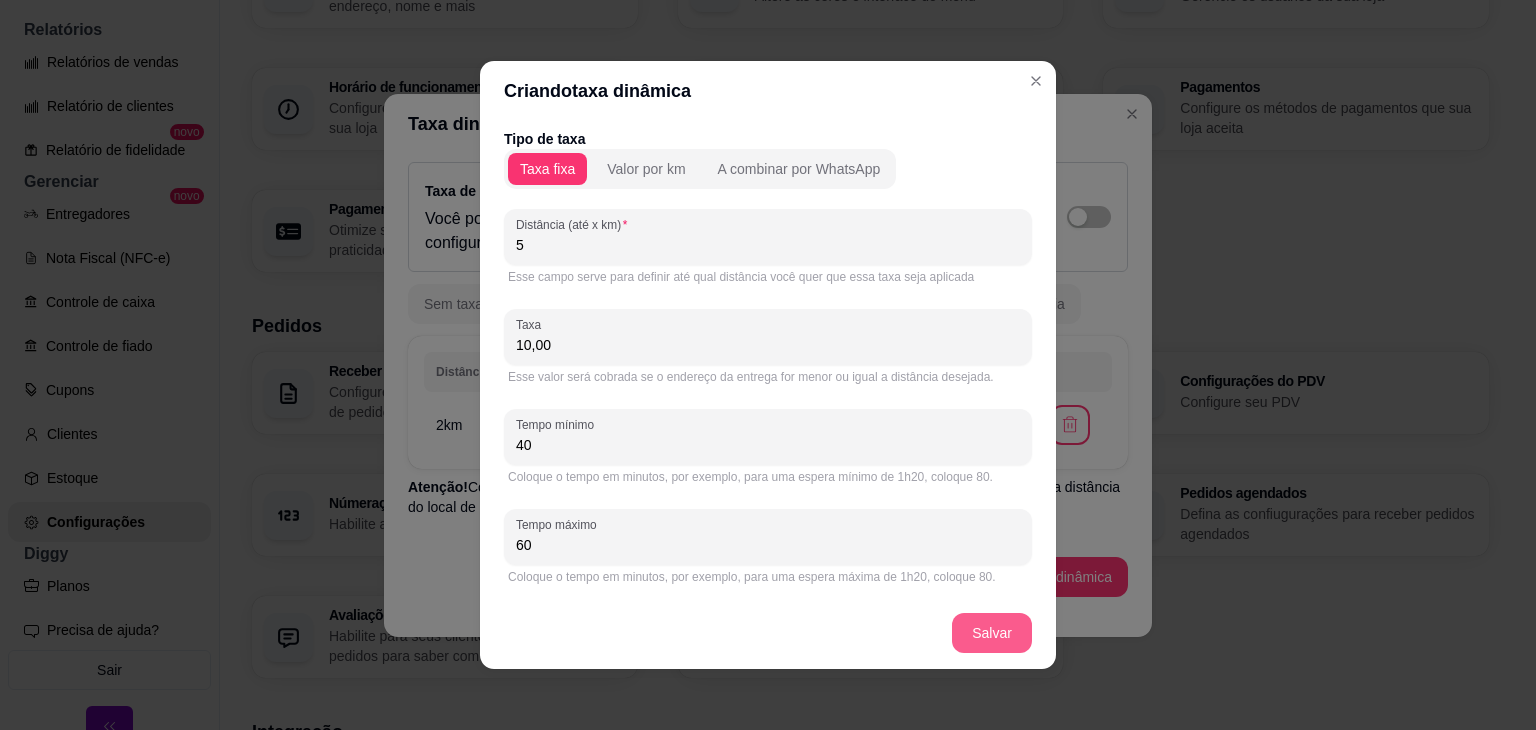 type on "10,00" 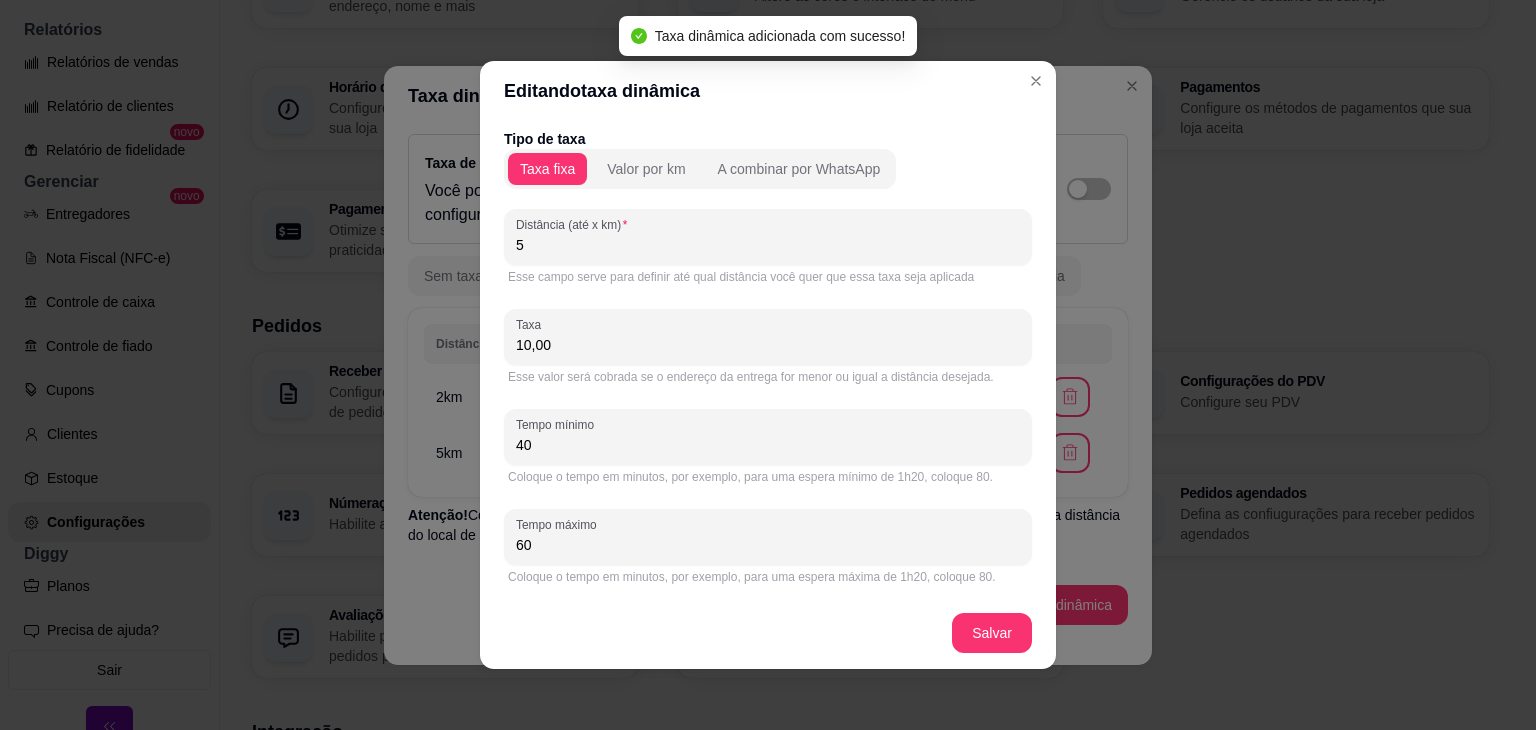 drag, startPoint x: 582, startPoint y: 239, endPoint x: 490, endPoint y: 242, distance: 92.0489 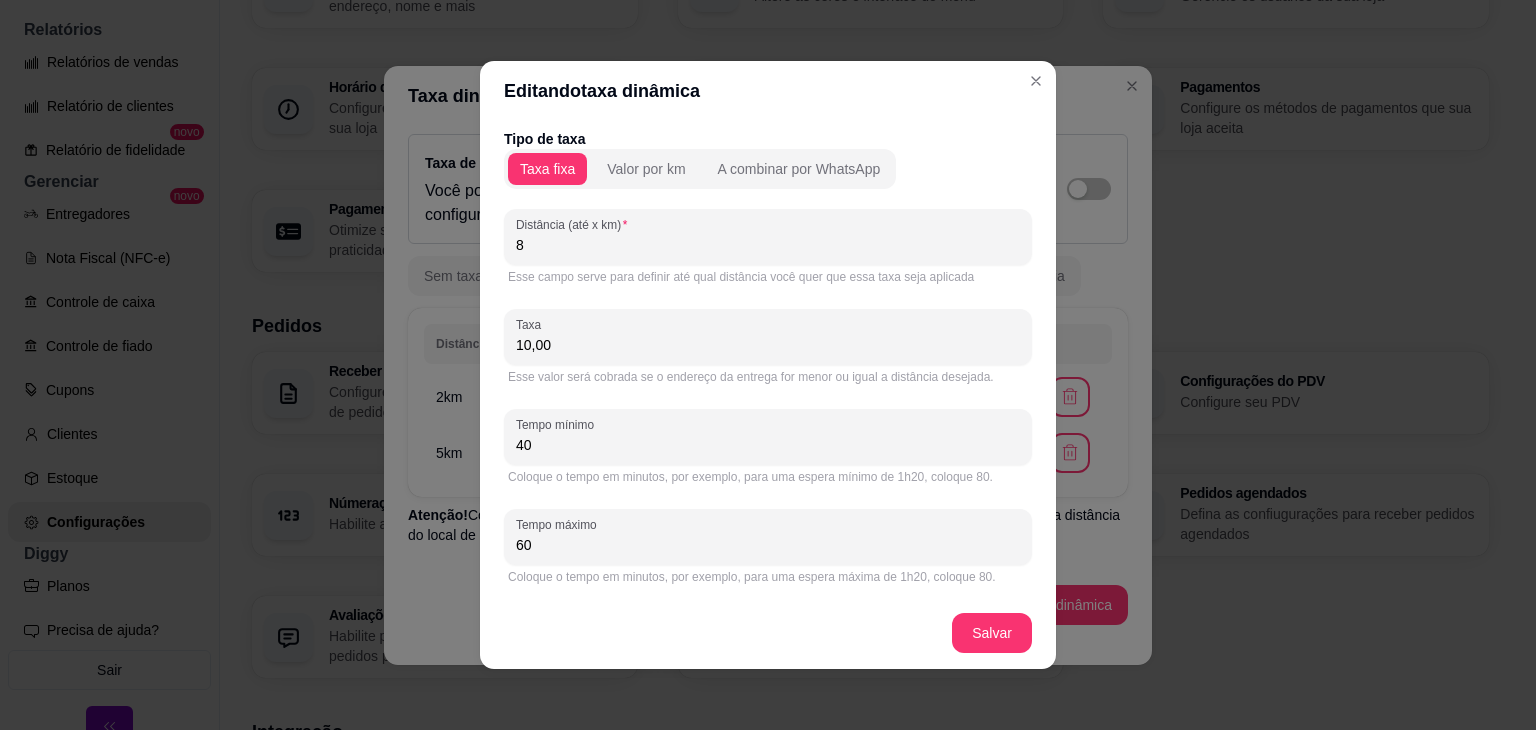 click on "10,00" at bounding box center (768, 345) 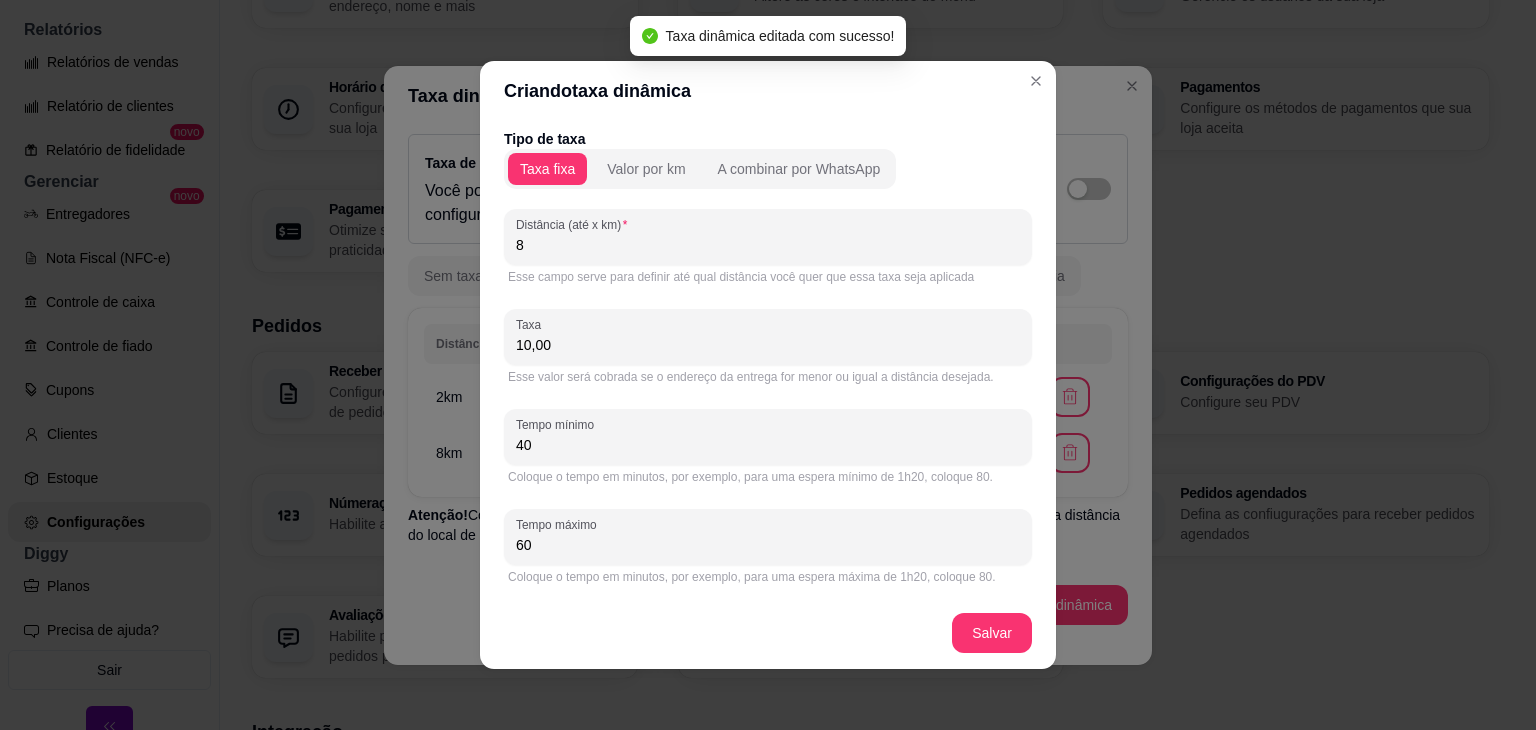 drag, startPoint x: 524, startPoint y: 251, endPoint x: 495, endPoint y: 245, distance: 29.614185 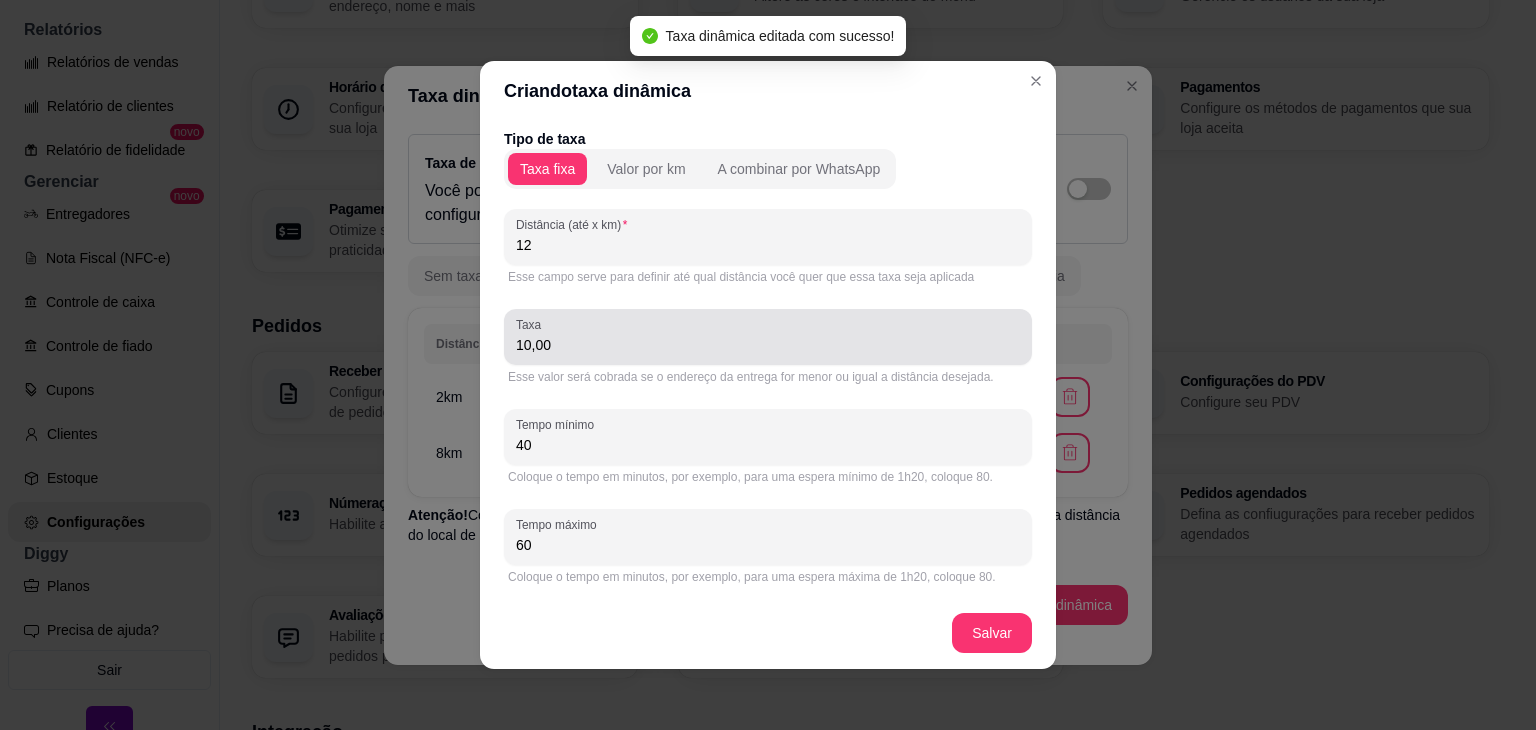type on "12" 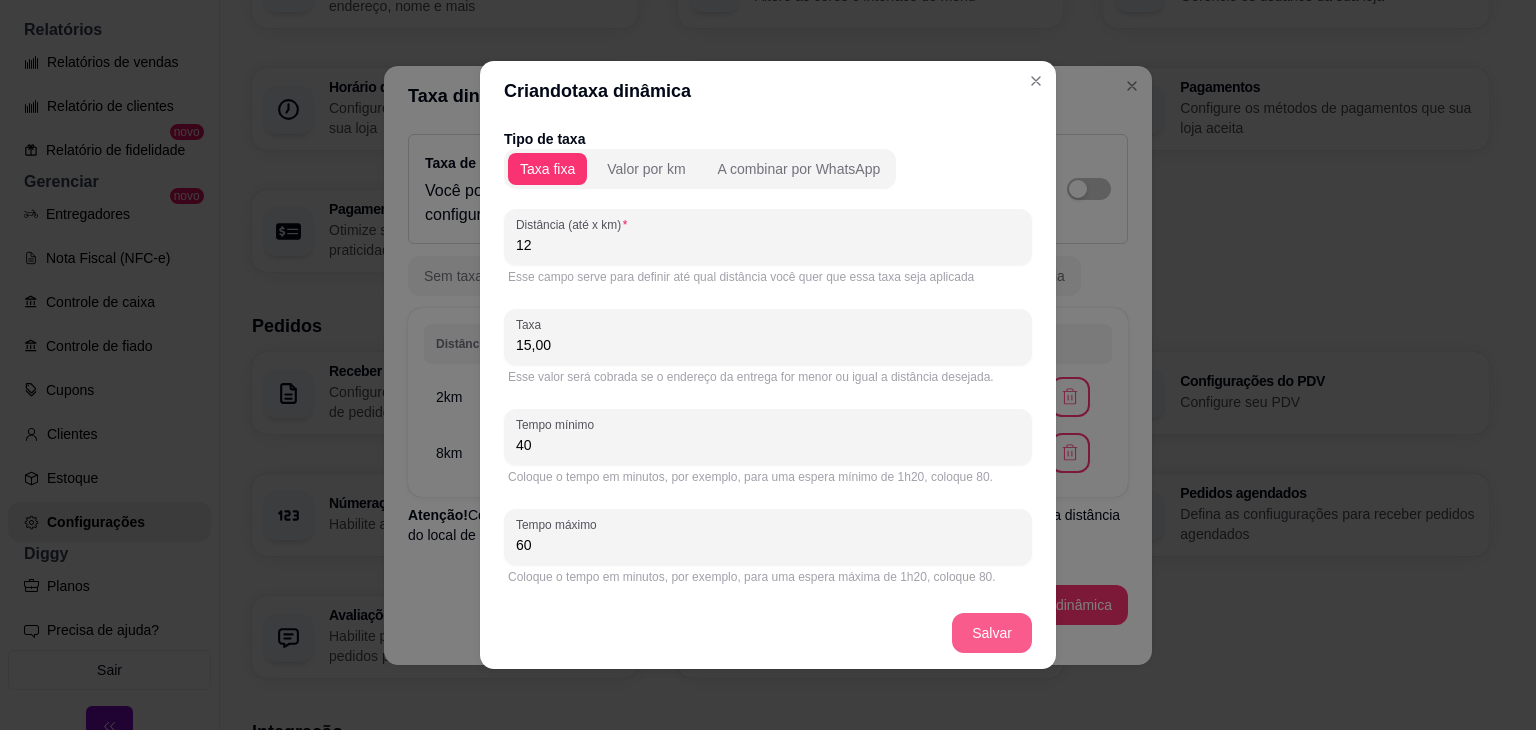 type on "15,00" 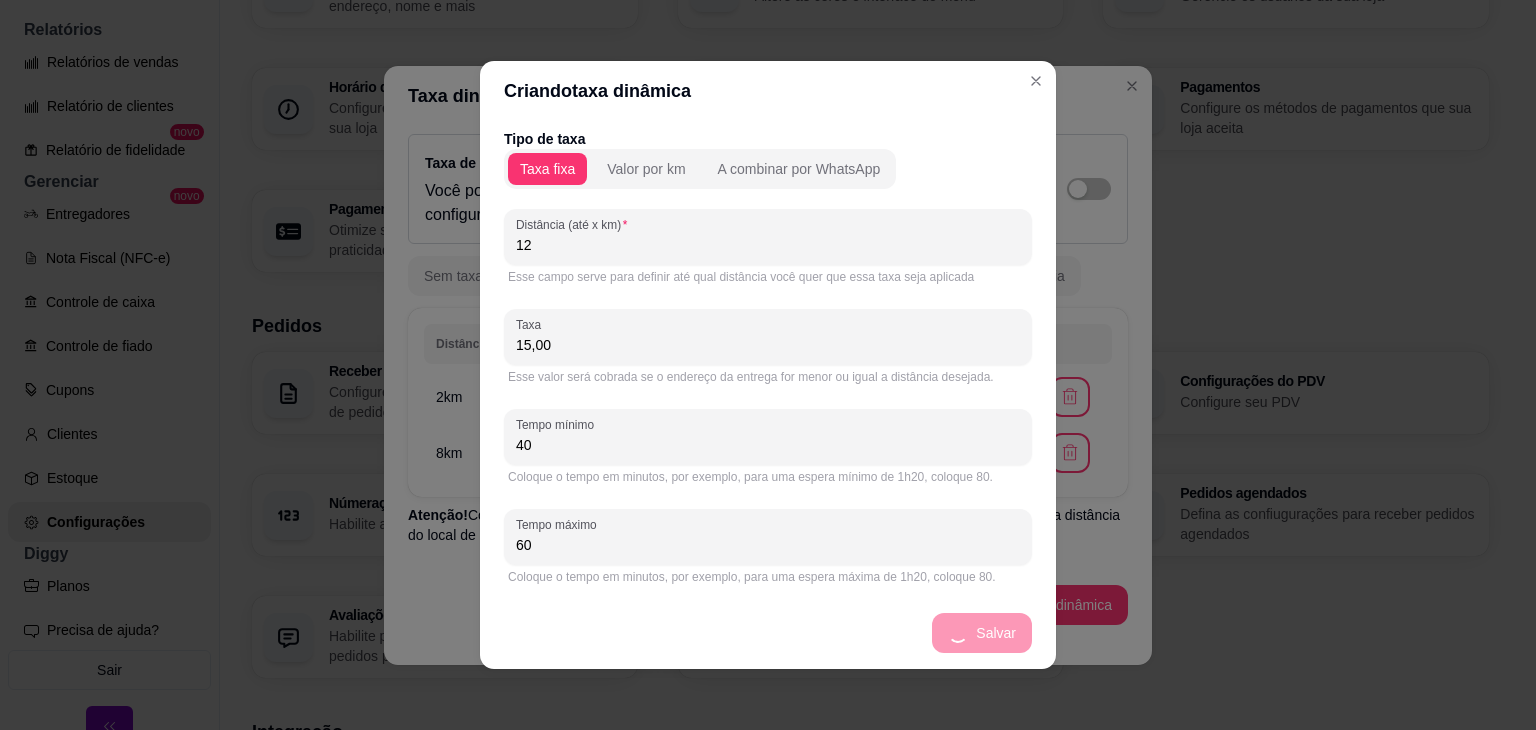 click on "Salvar" at bounding box center (768, 633) 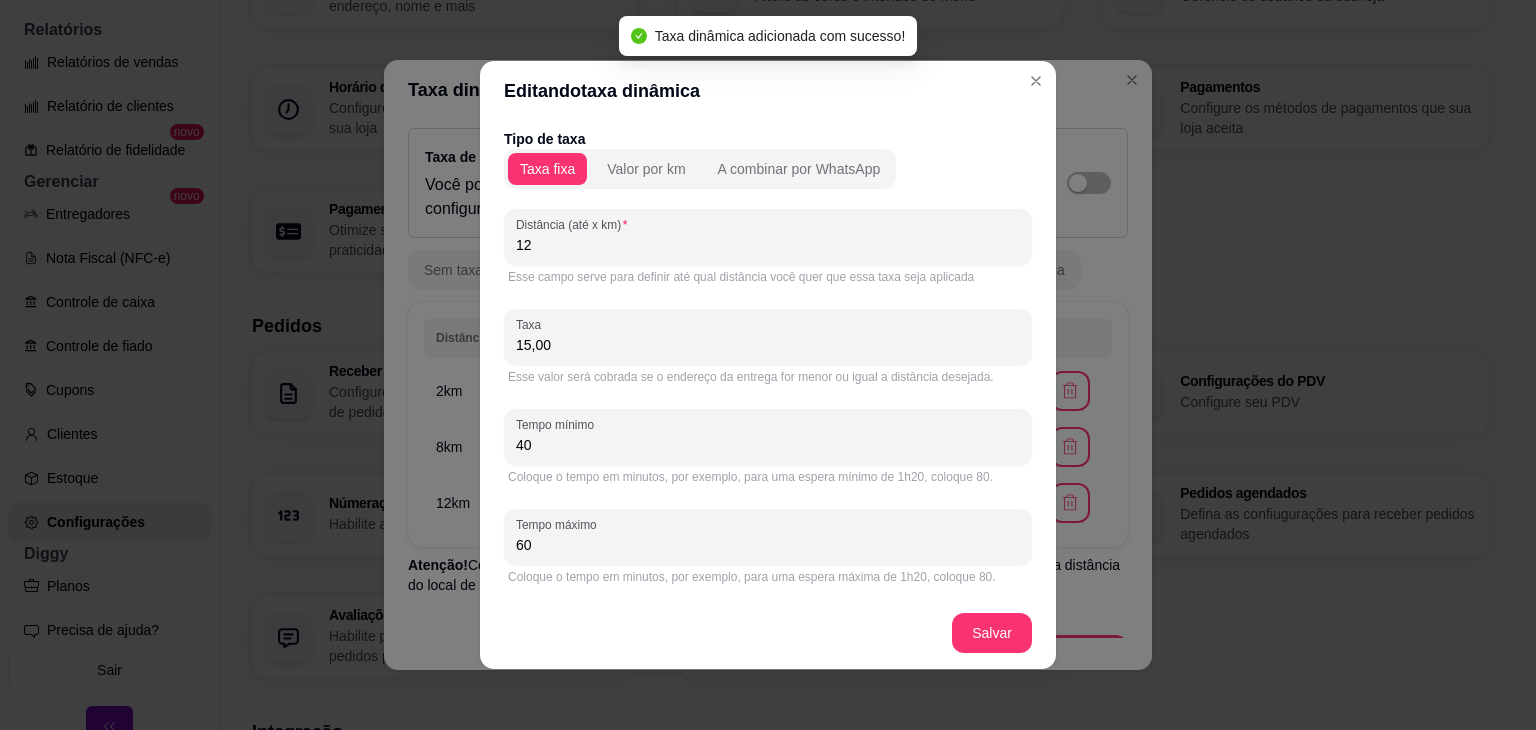drag, startPoint x: 520, startPoint y: 247, endPoint x: 495, endPoint y: 249, distance: 25.079872 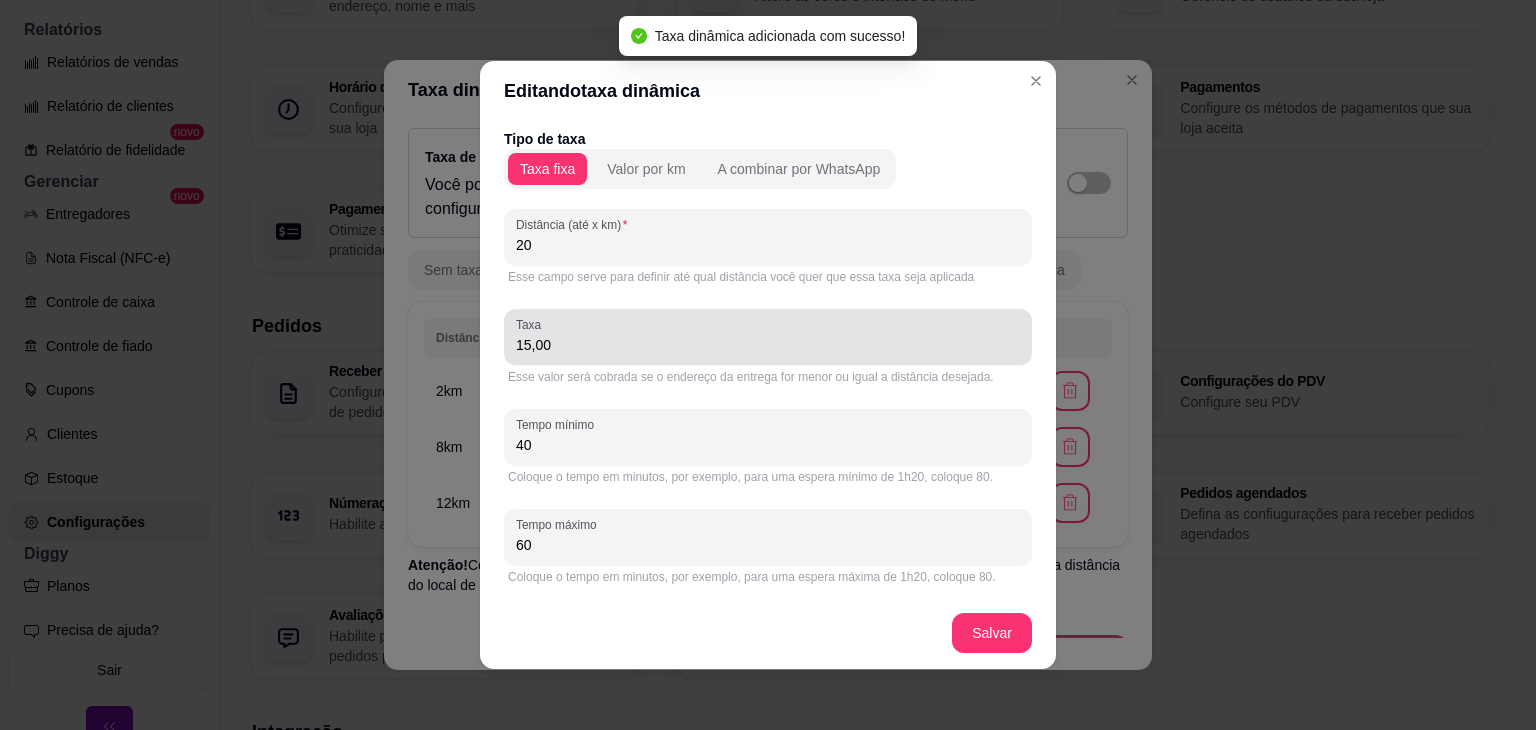 type on "20" 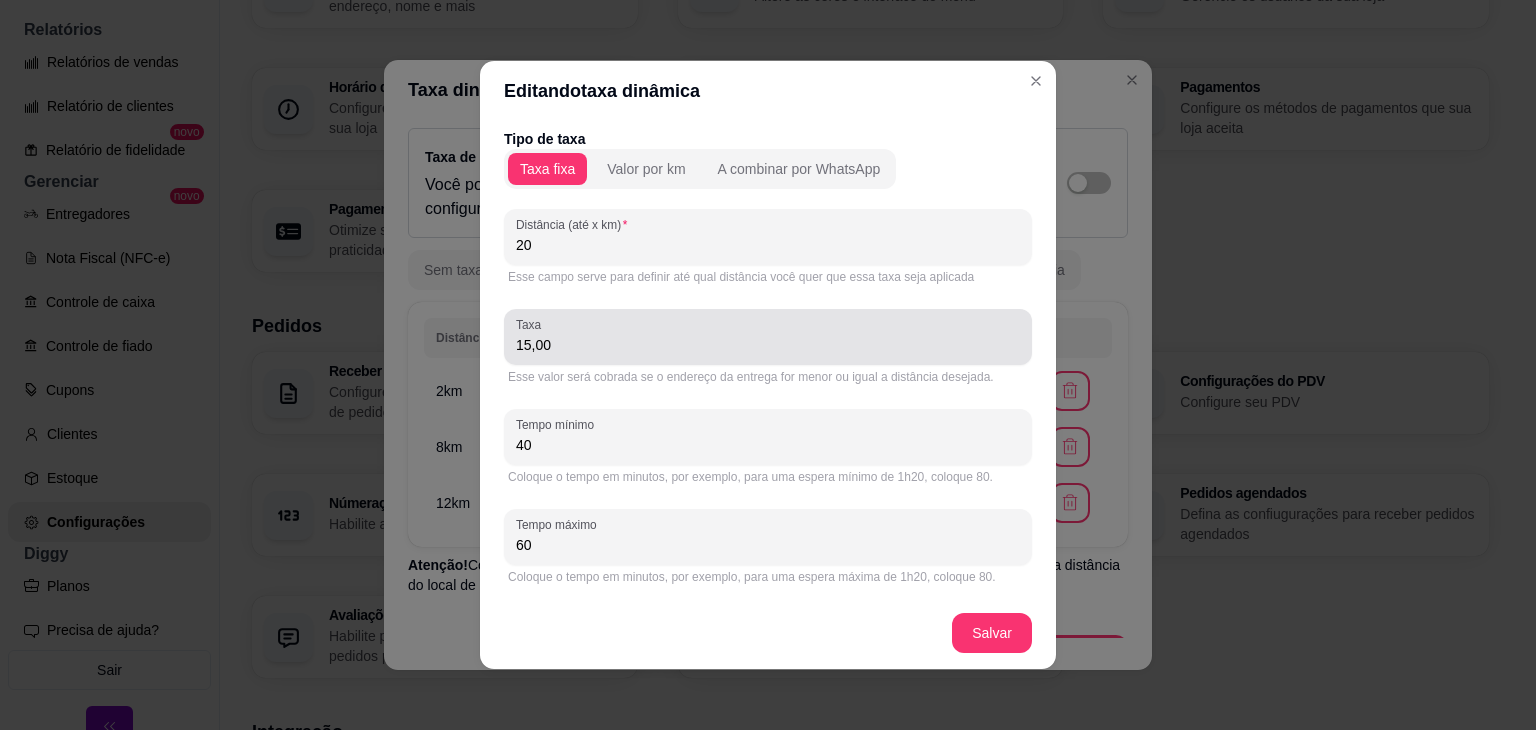 drag, startPoint x: 572, startPoint y: 357, endPoint x: 499, endPoint y: 347, distance: 73.68175 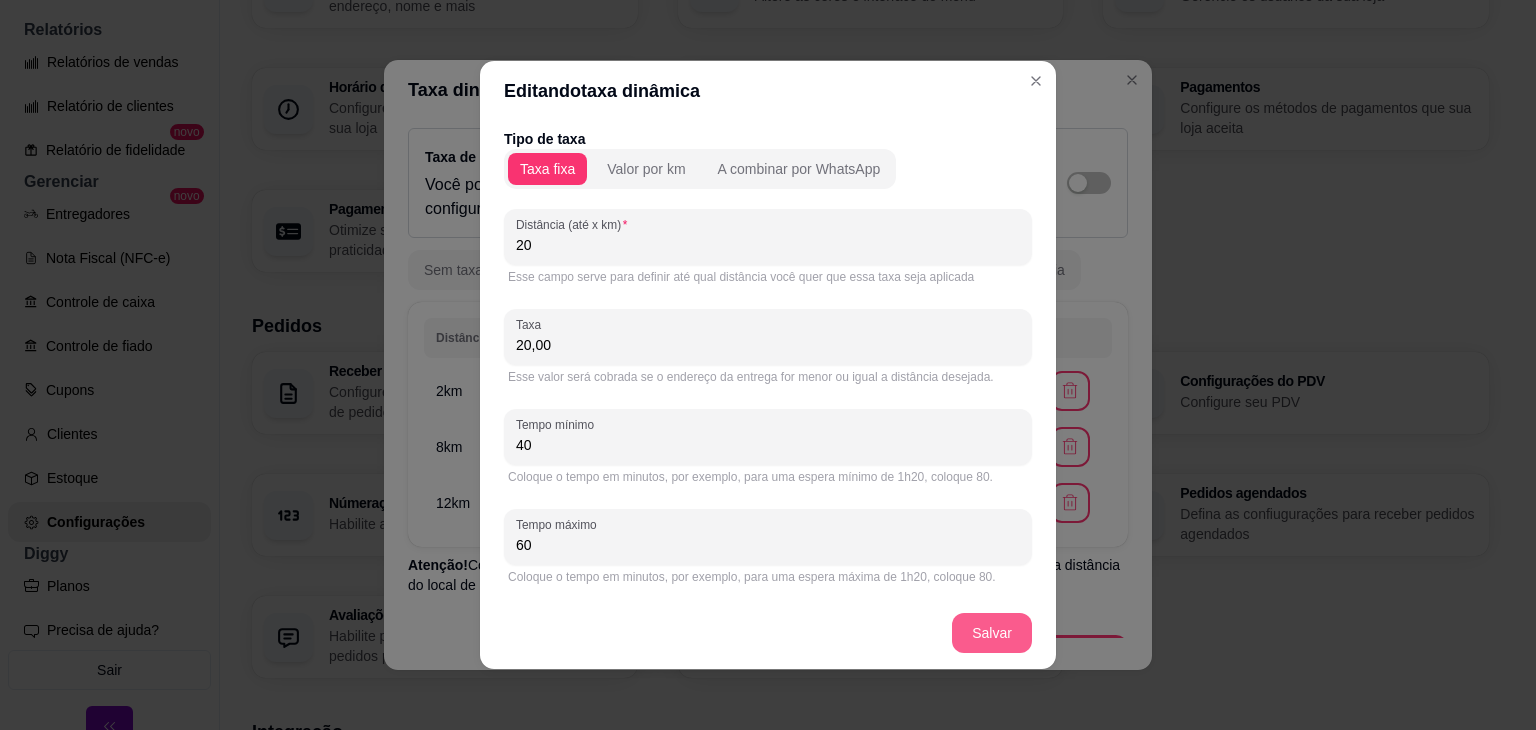 type on "20,00" 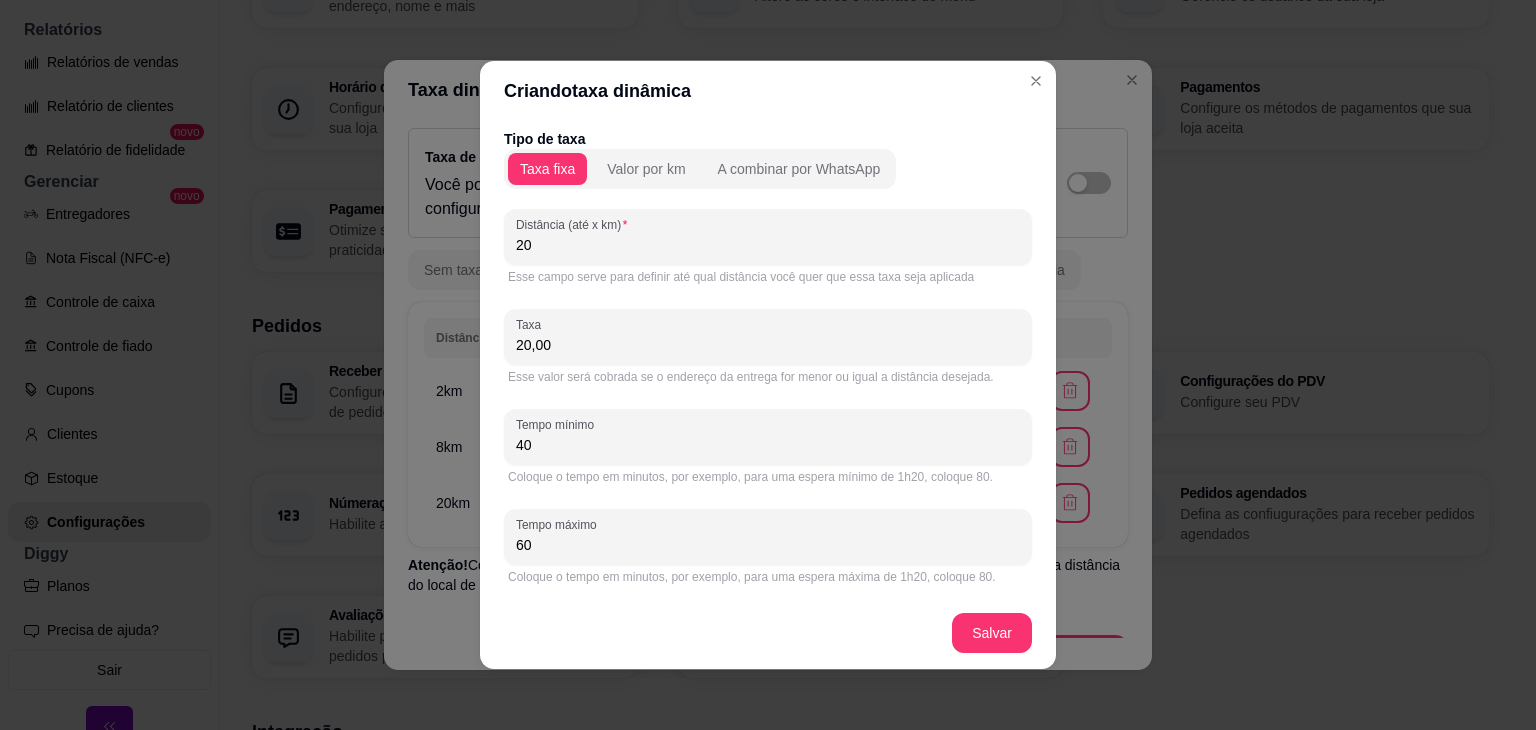 click on "20" at bounding box center [768, 245] 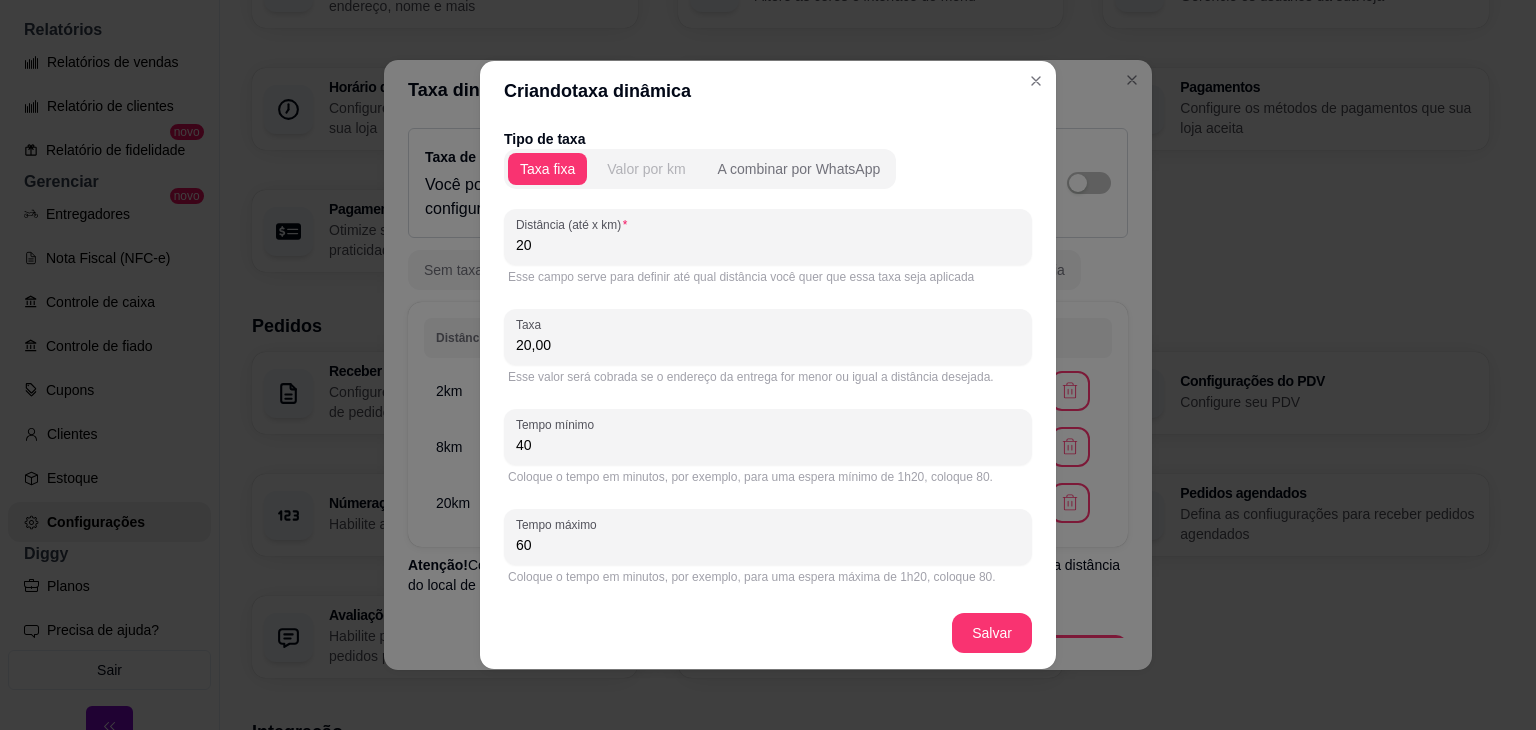 click on "Valor por km" at bounding box center (646, 169) 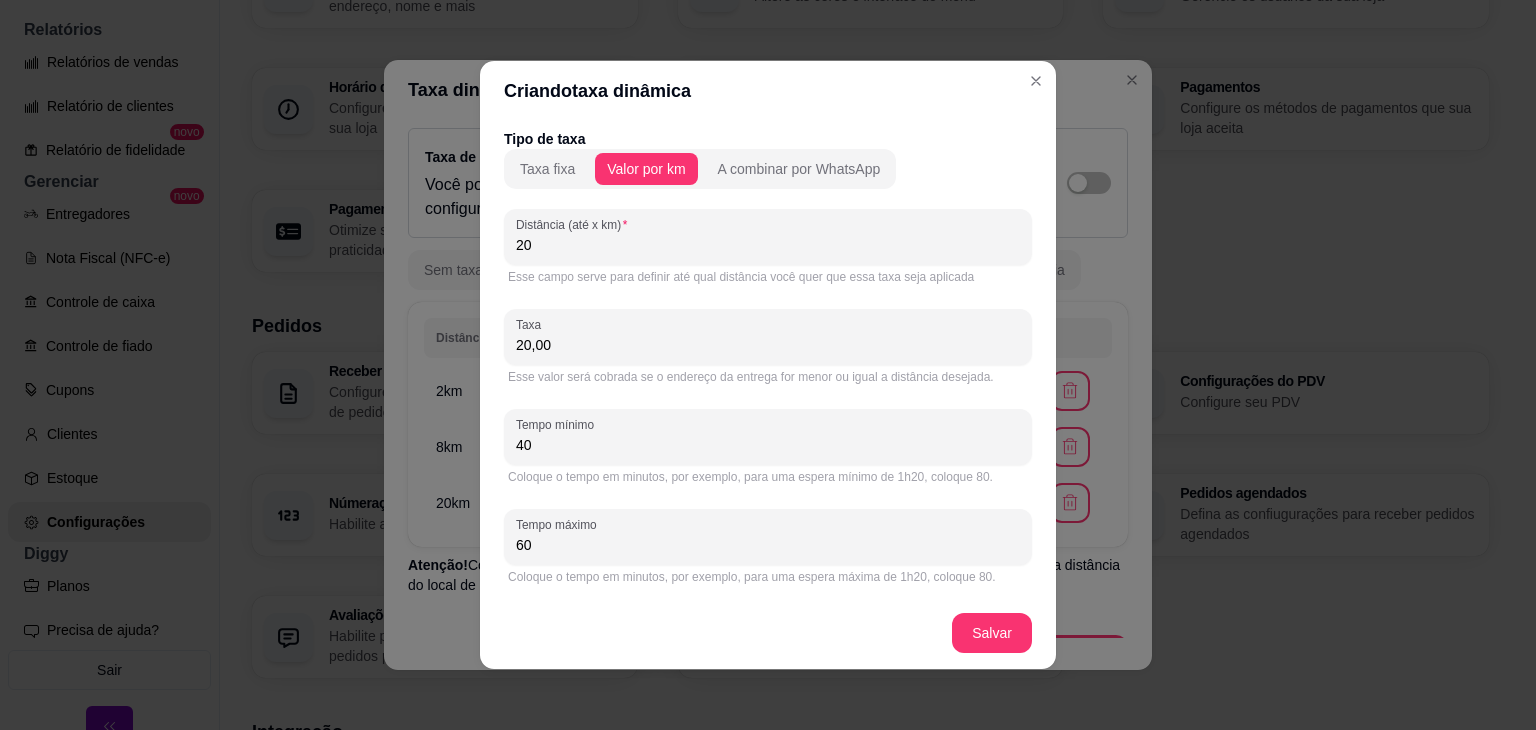 drag, startPoint x: 536, startPoint y: 260, endPoint x: 489, endPoint y: 255, distance: 47.26521 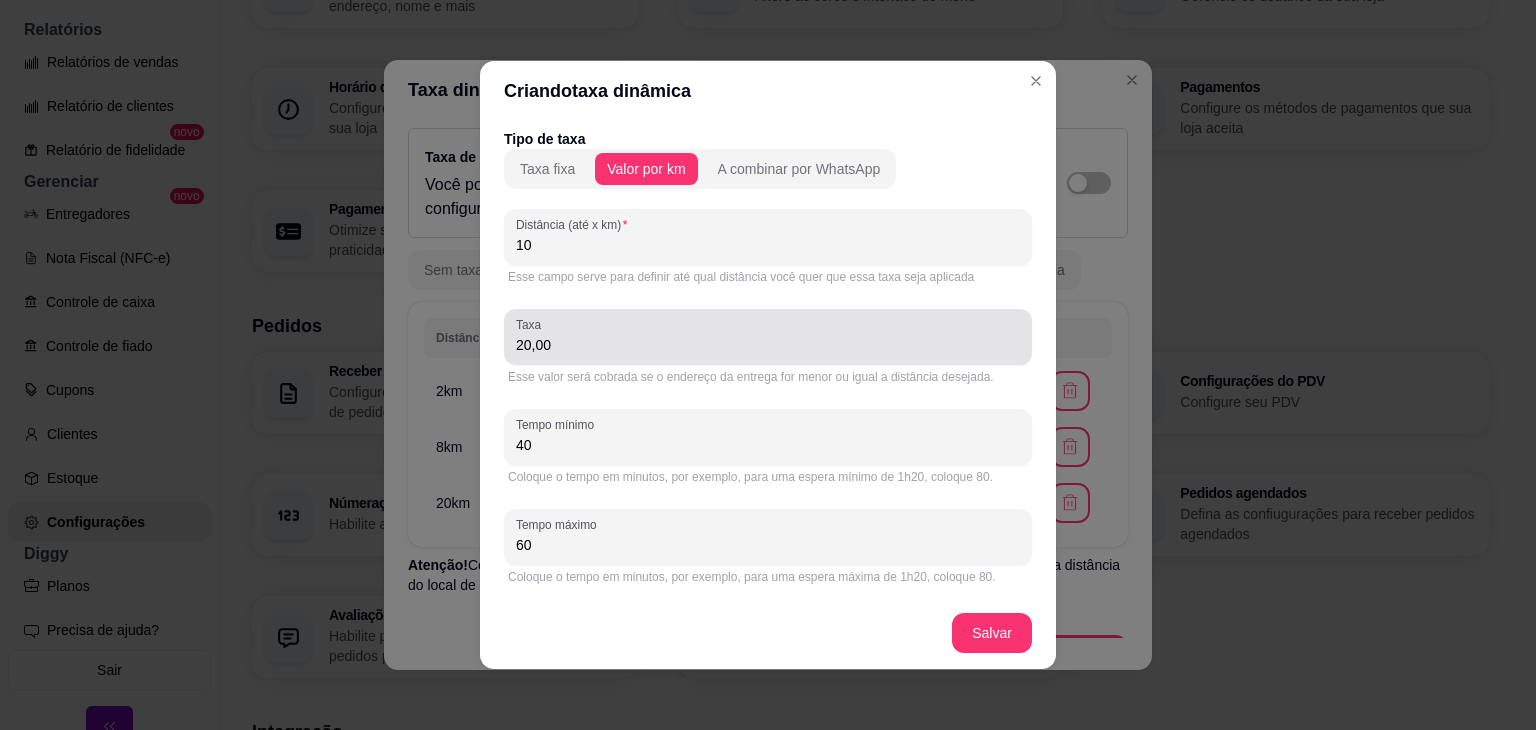 type on "10" 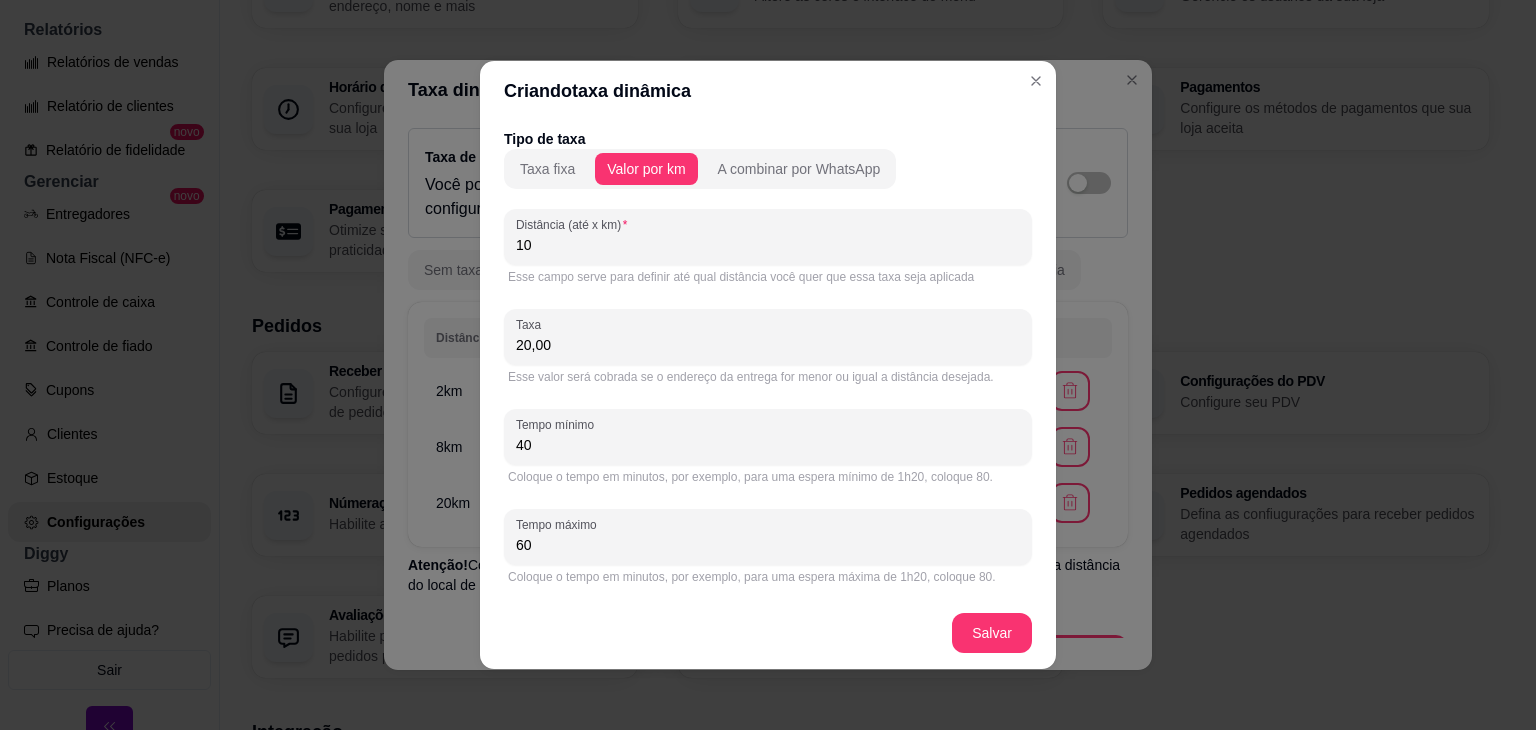 click on "20,00" at bounding box center (768, 345) 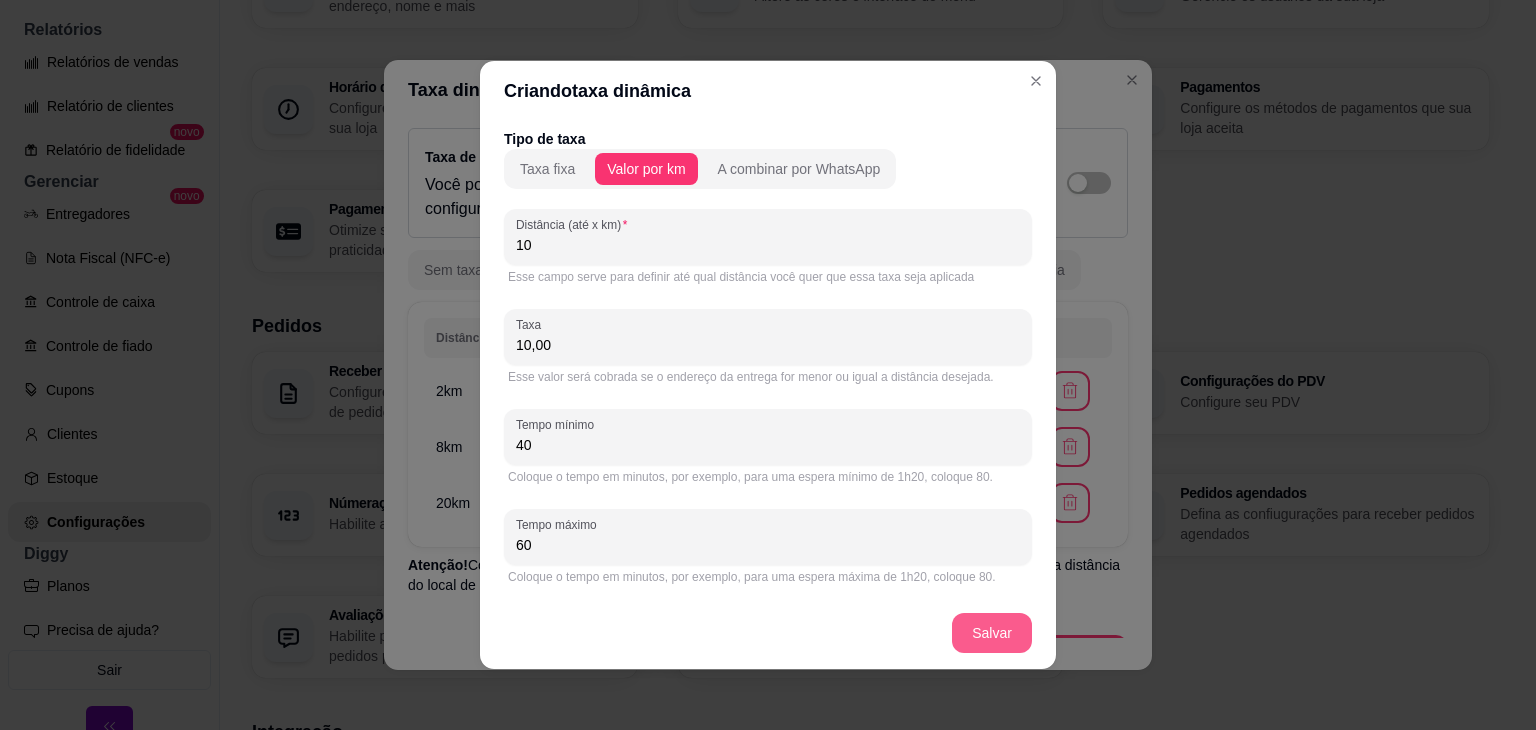 type on "10,00" 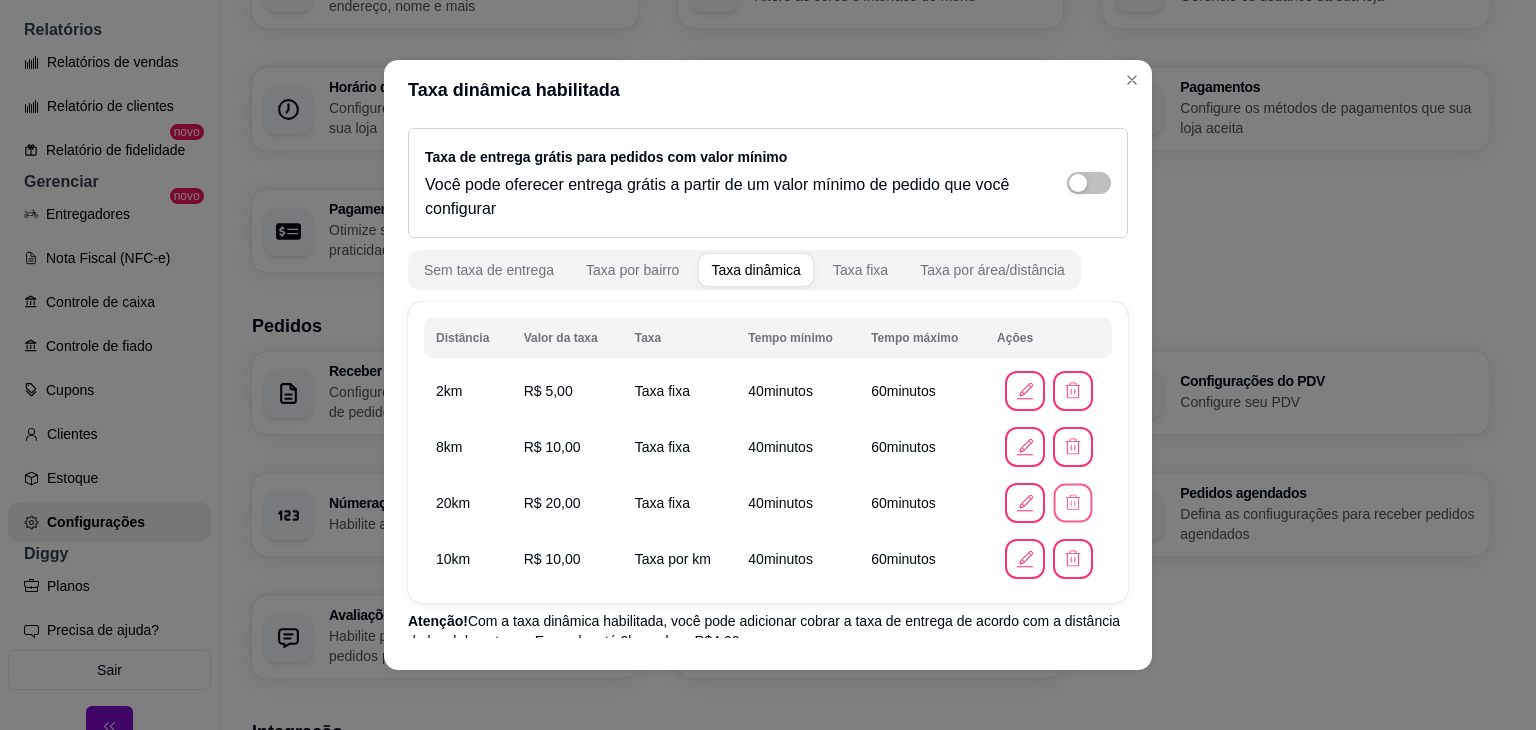 click 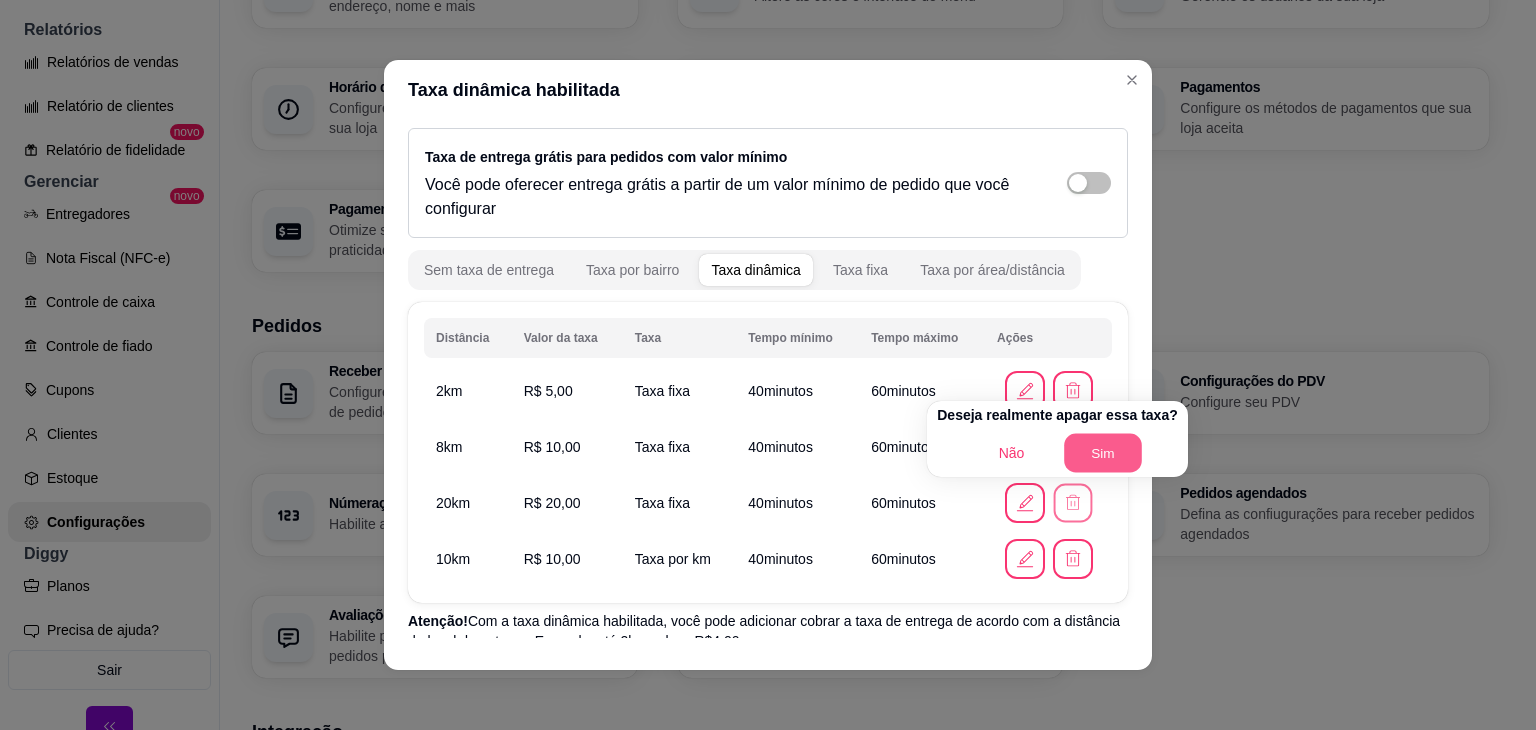 click on "Sim" at bounding box center [1104, 453] 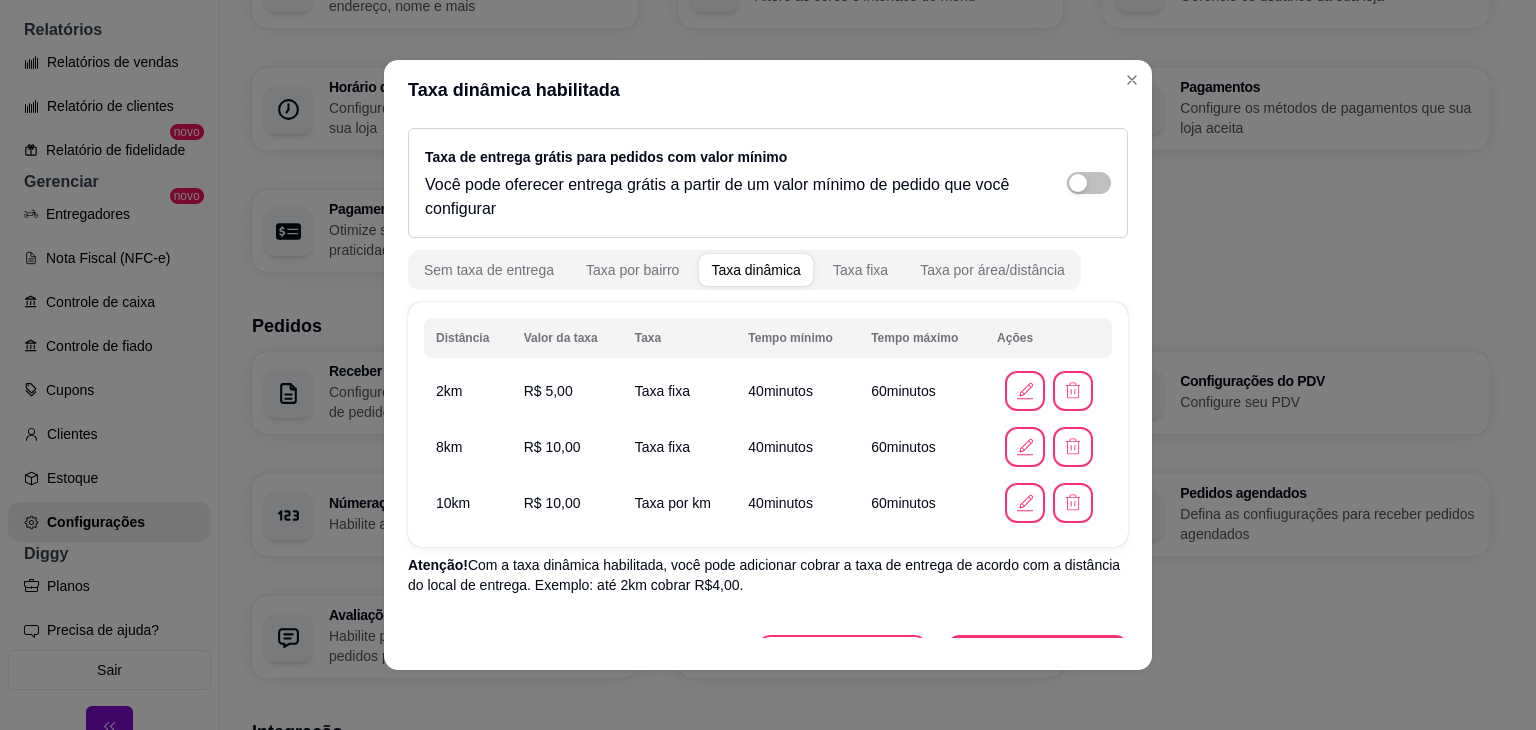 drag, startPoint x: 1126, startPoint y: 244, endPoint x: 1135, endPoint y: 253, distance: 12.727922 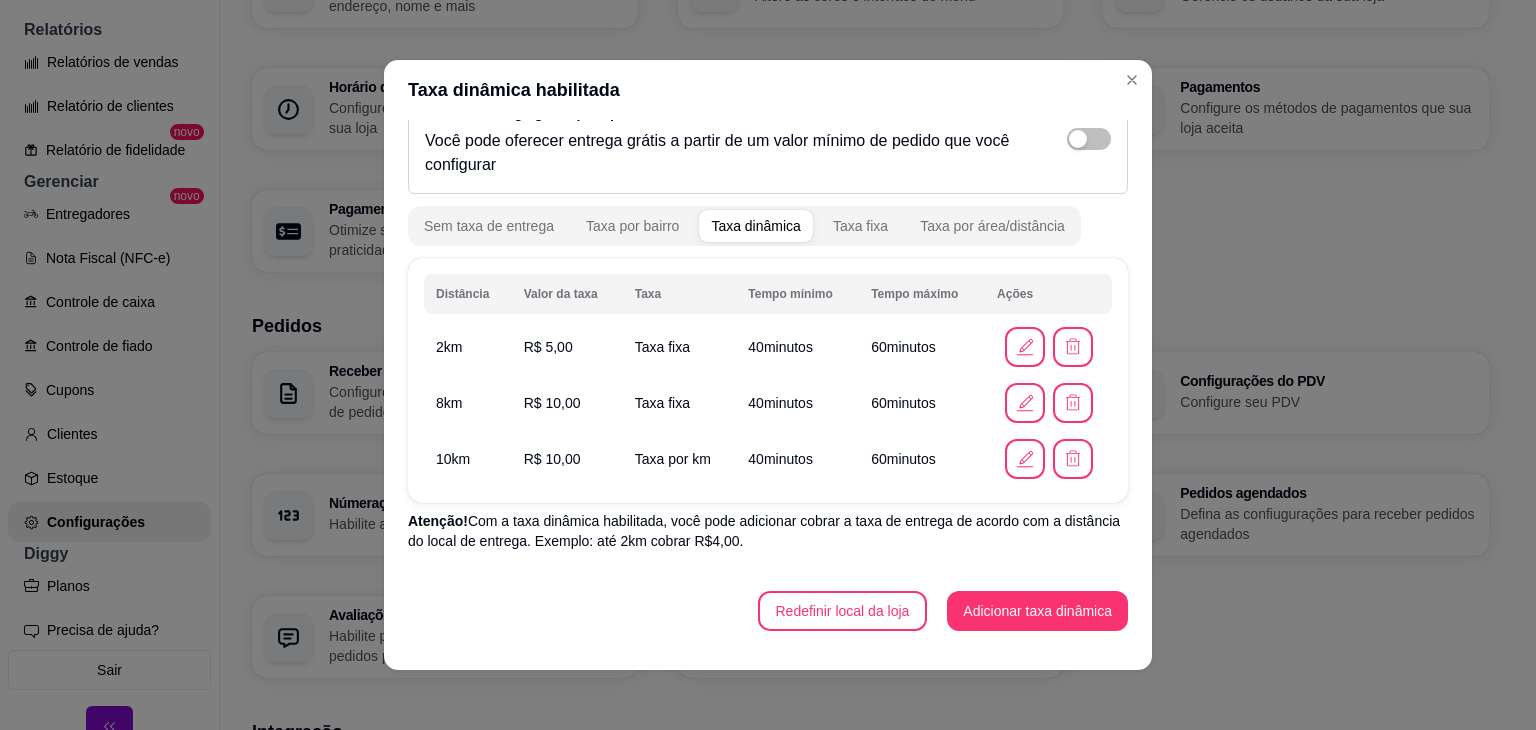 scroll, scrollTop: 0, scrollLeft: 0, axis: both 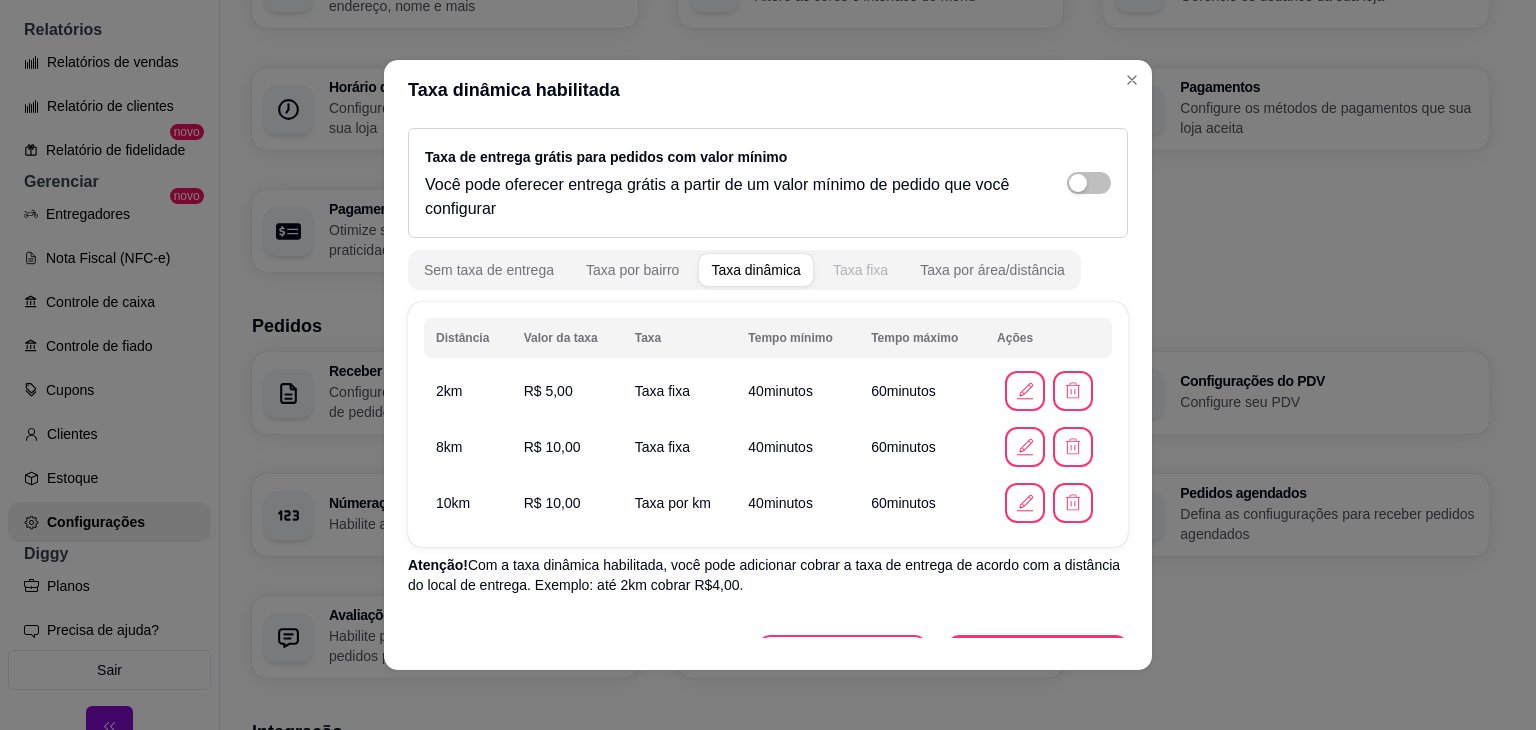 click on "Taxa fixa" at bounding box center [860, 270] 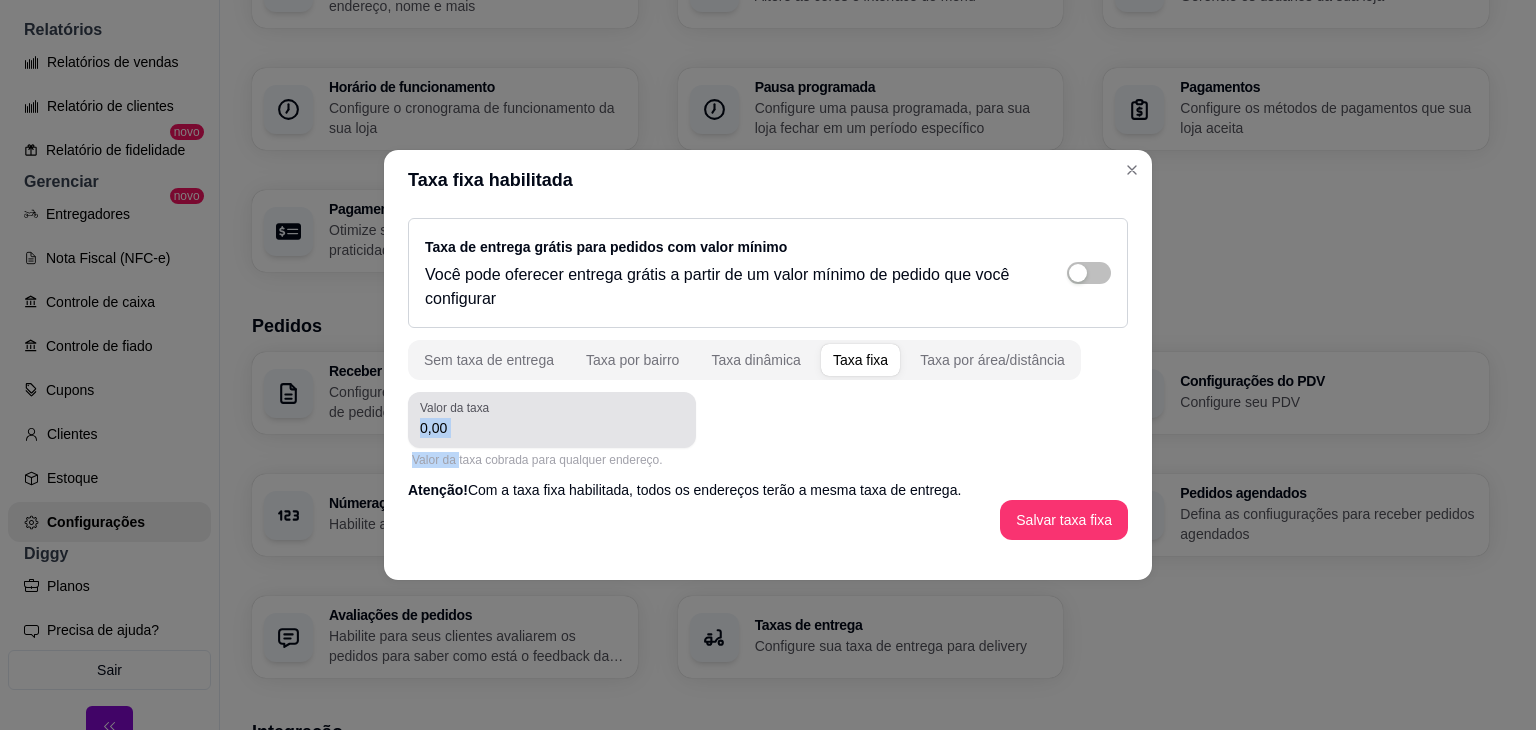 drag, startPoint x: 489, startPoint y: 391, endPoint x: 458, endPoint y: 453, distance: 69.31811 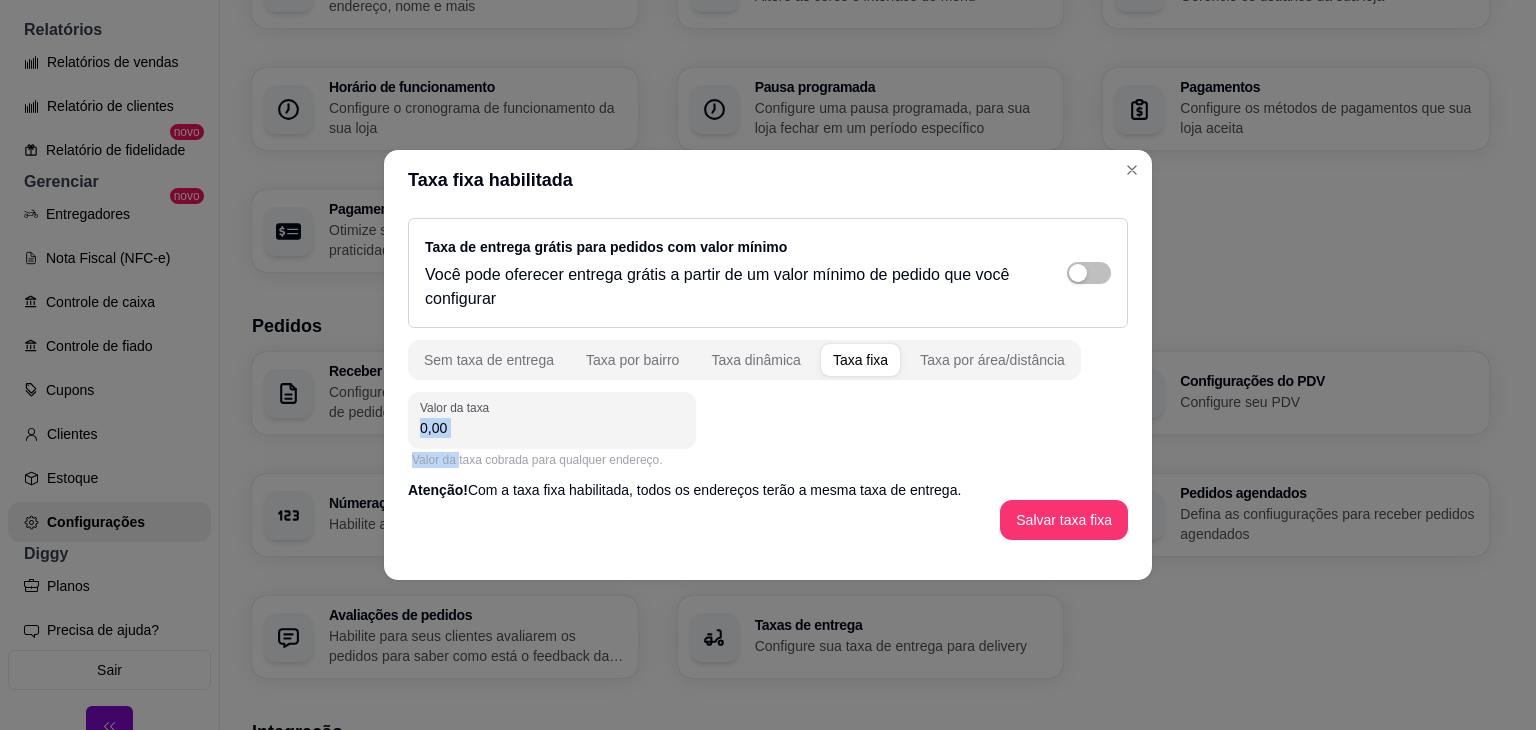 click on "Valor da taxa cobrada para qualquer endereço." at bounding box center [552, 460] 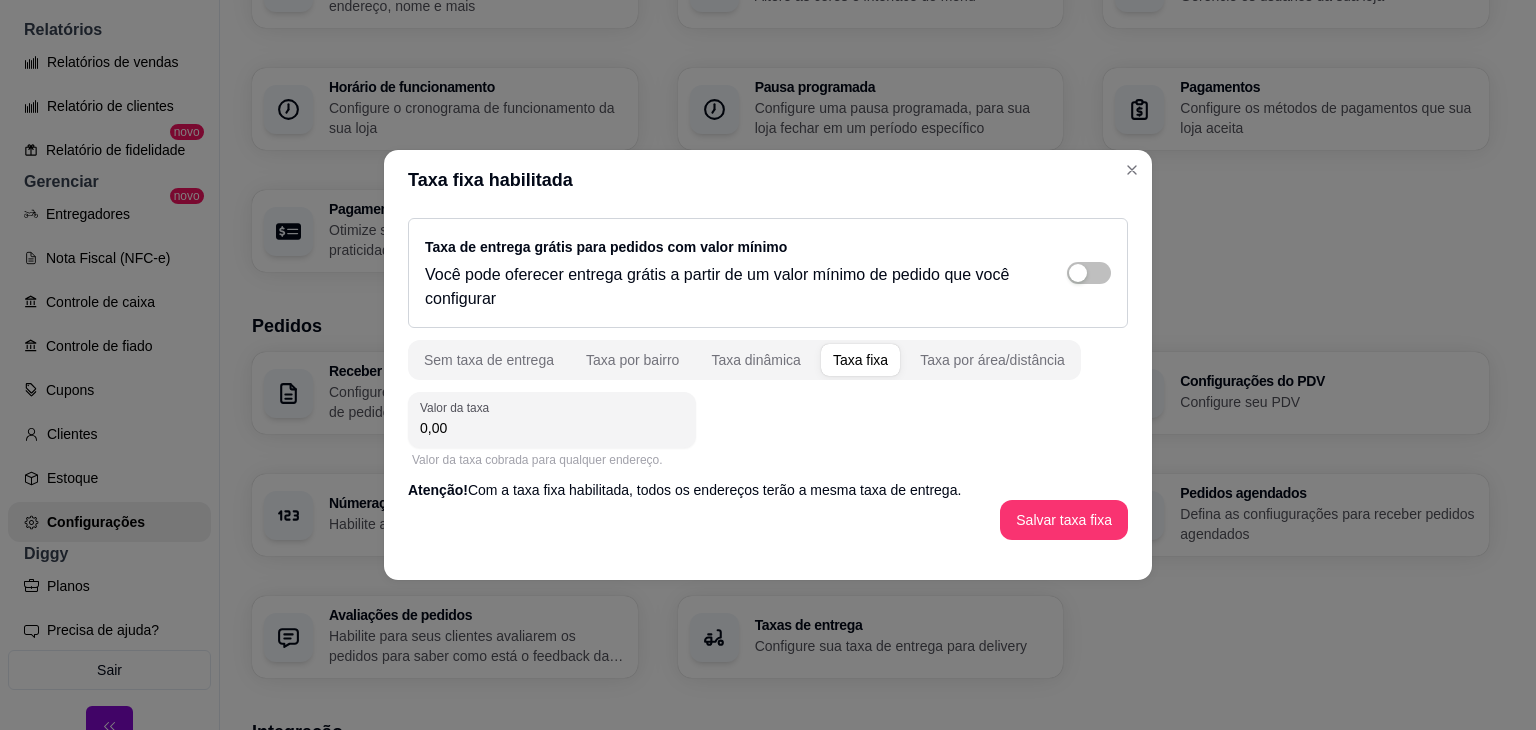 click on "0,00" at bounding box center (552, 428) 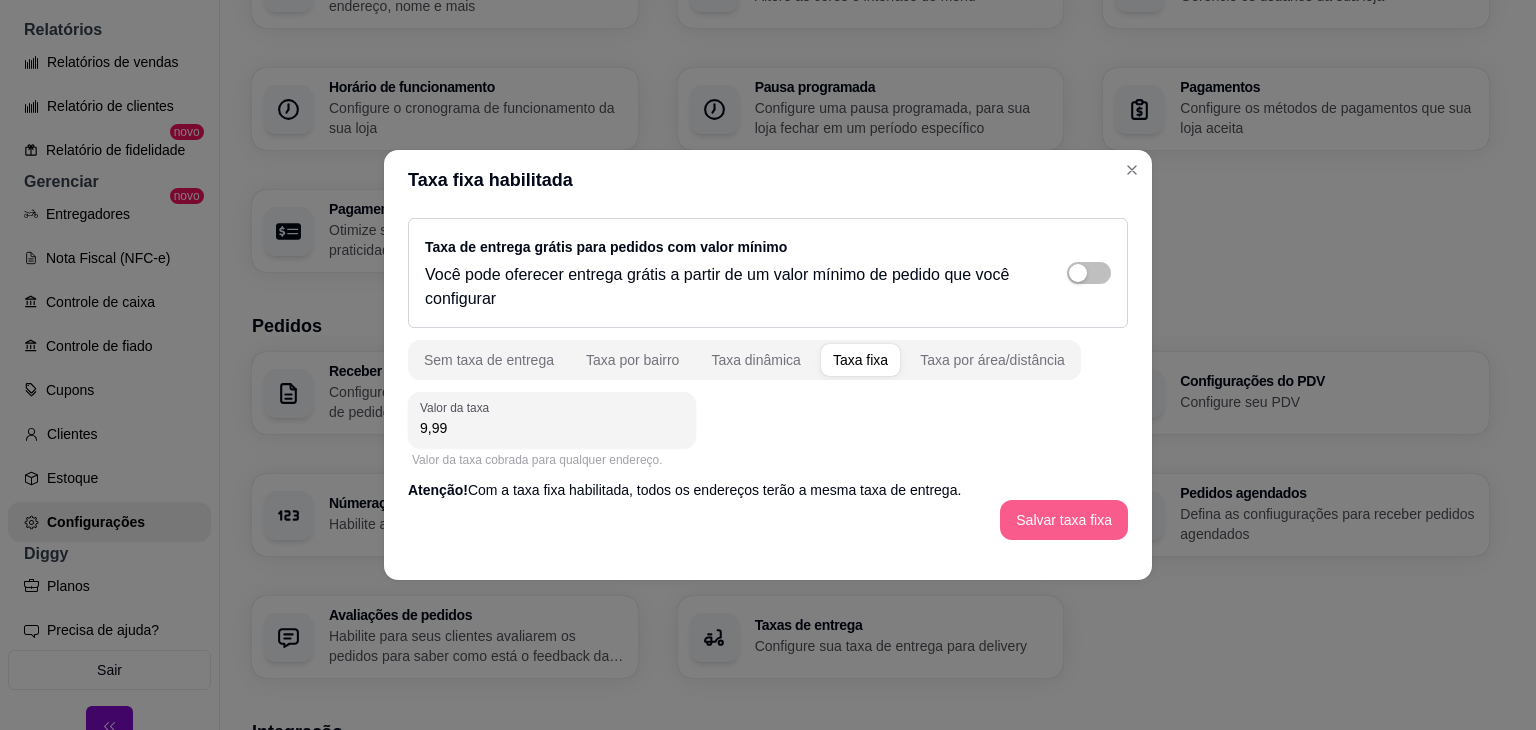 type on "9,99" 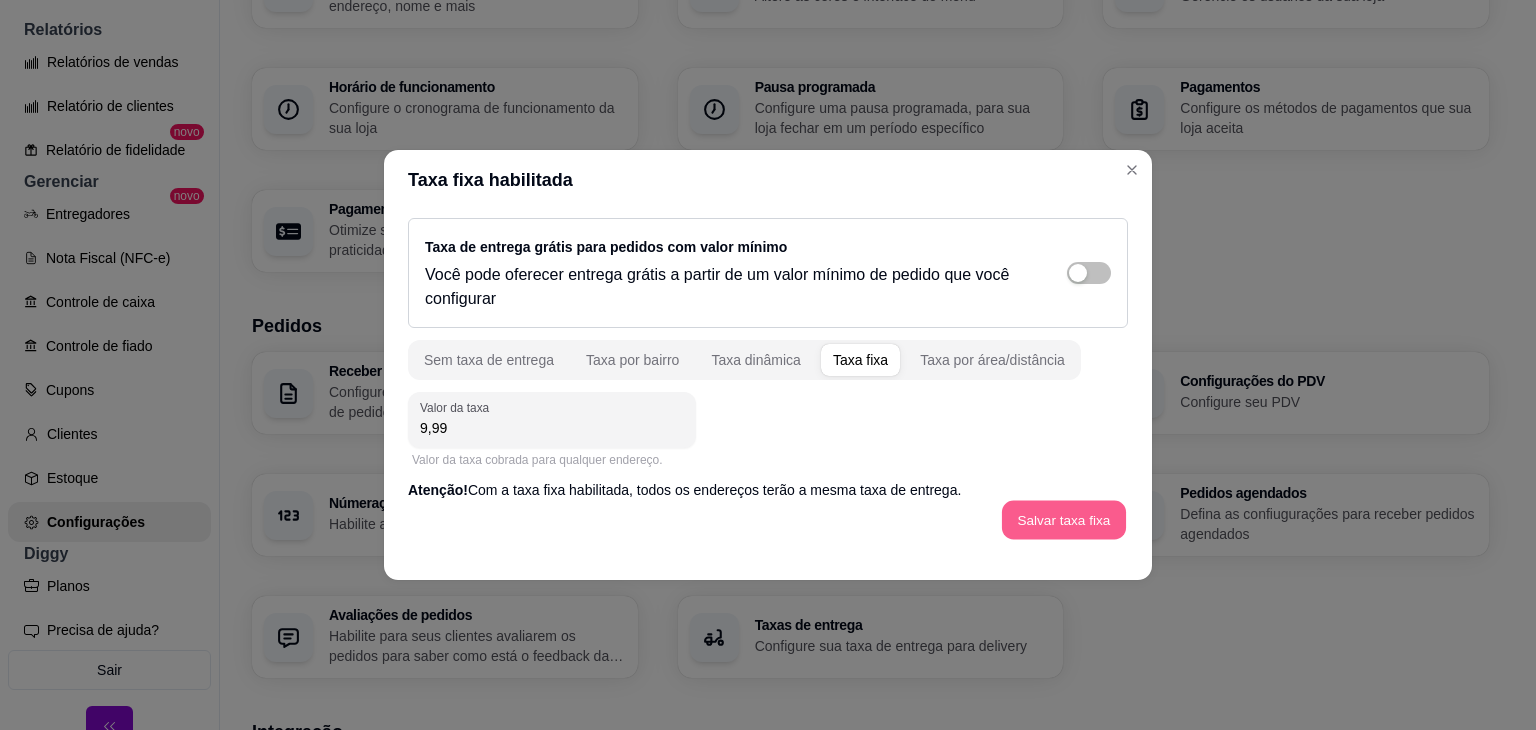 click on "Salvar taxa fixa" at bounding box center (1064, 520) 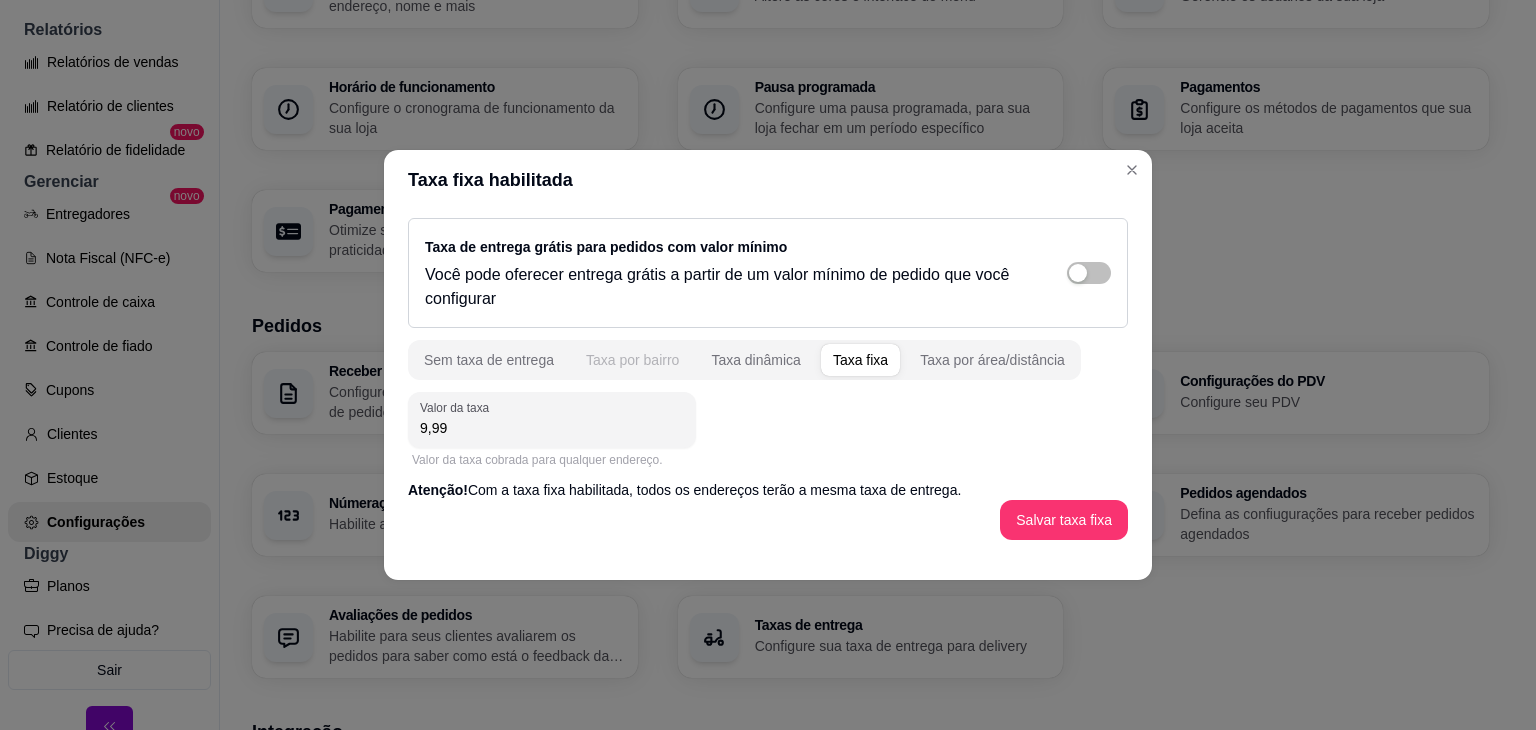 click on "Taxa por bairro" at bounding box center [632, 360] 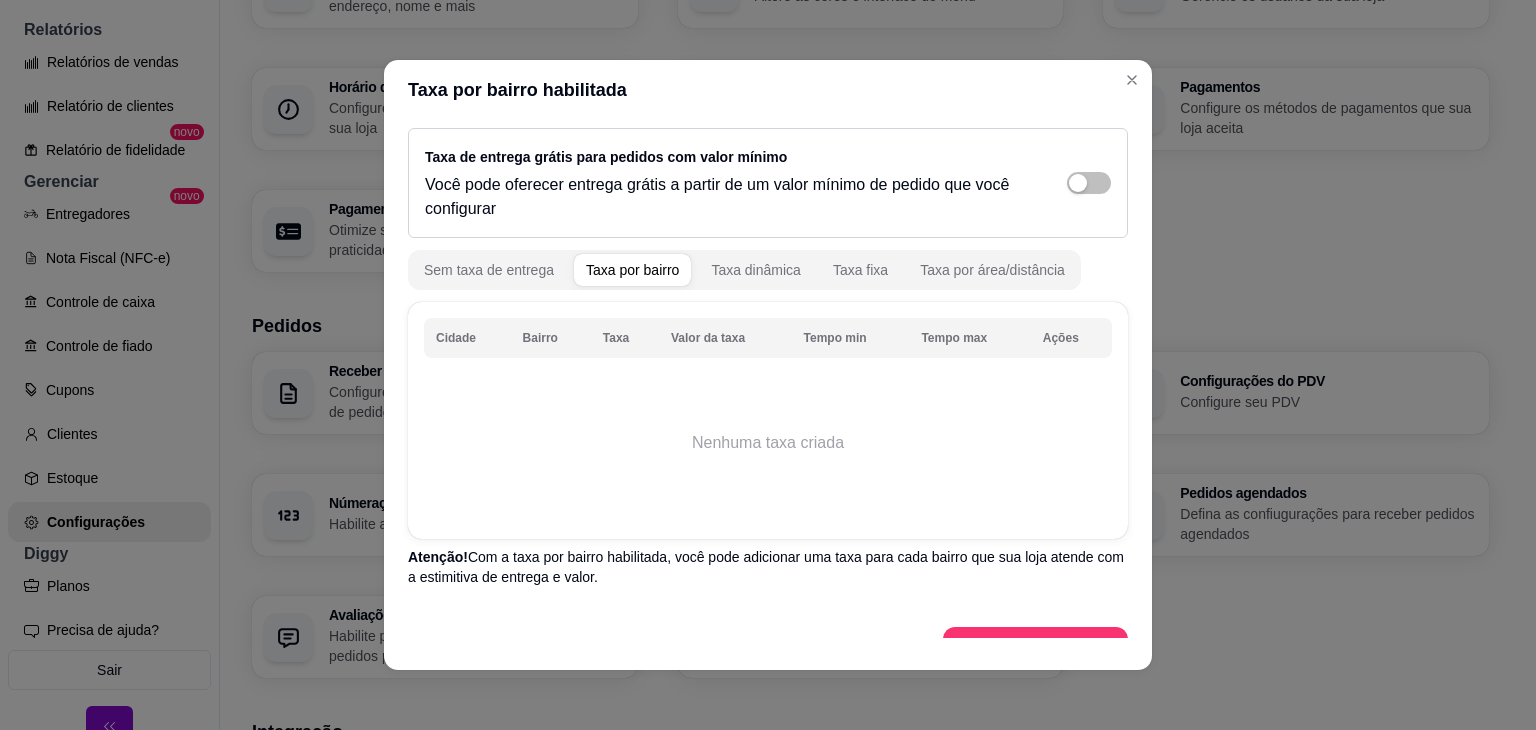 scroll, scrollTop: 36, scrollLeft: 0, axis: vertical 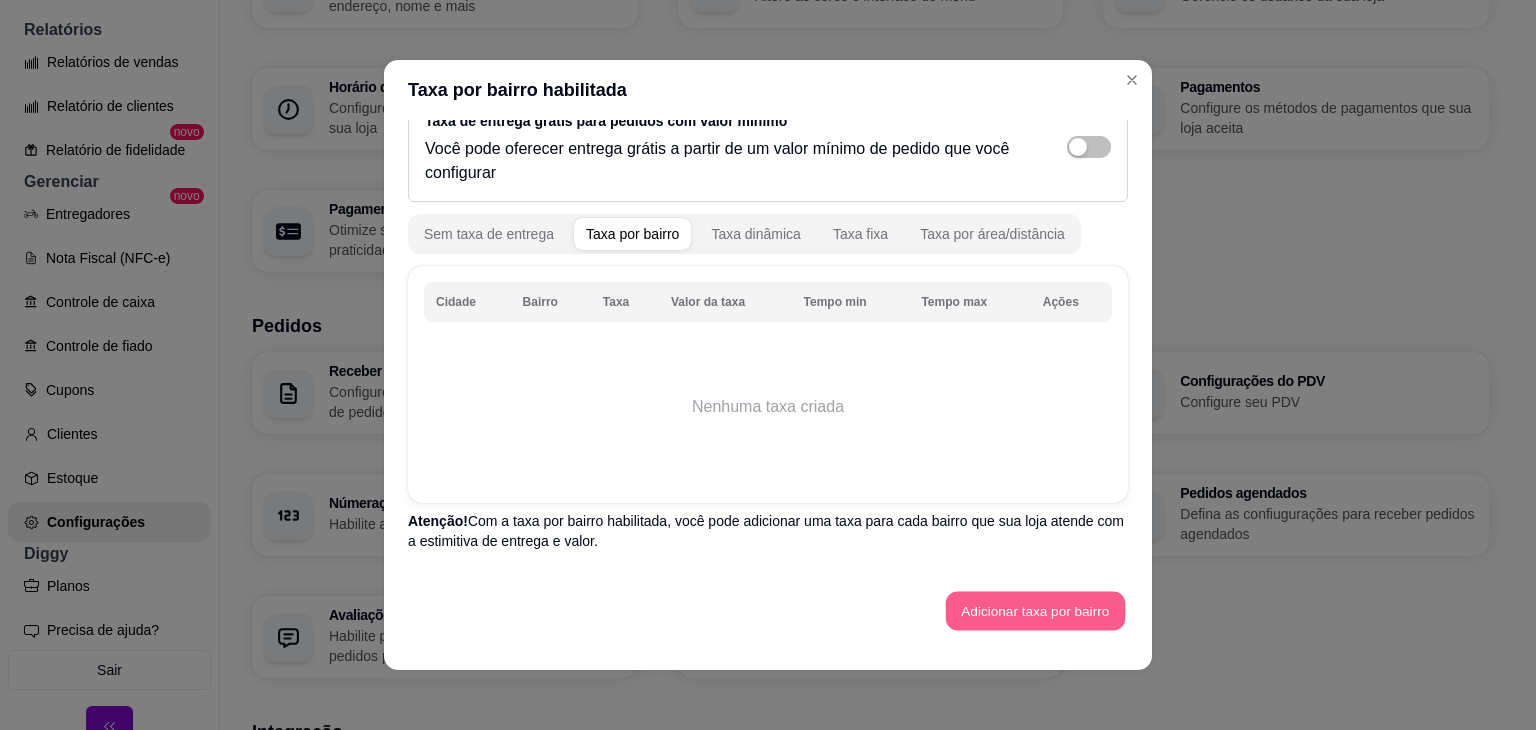click on "Adicionar taxa por bairro" at bounding box center (1035, 611) 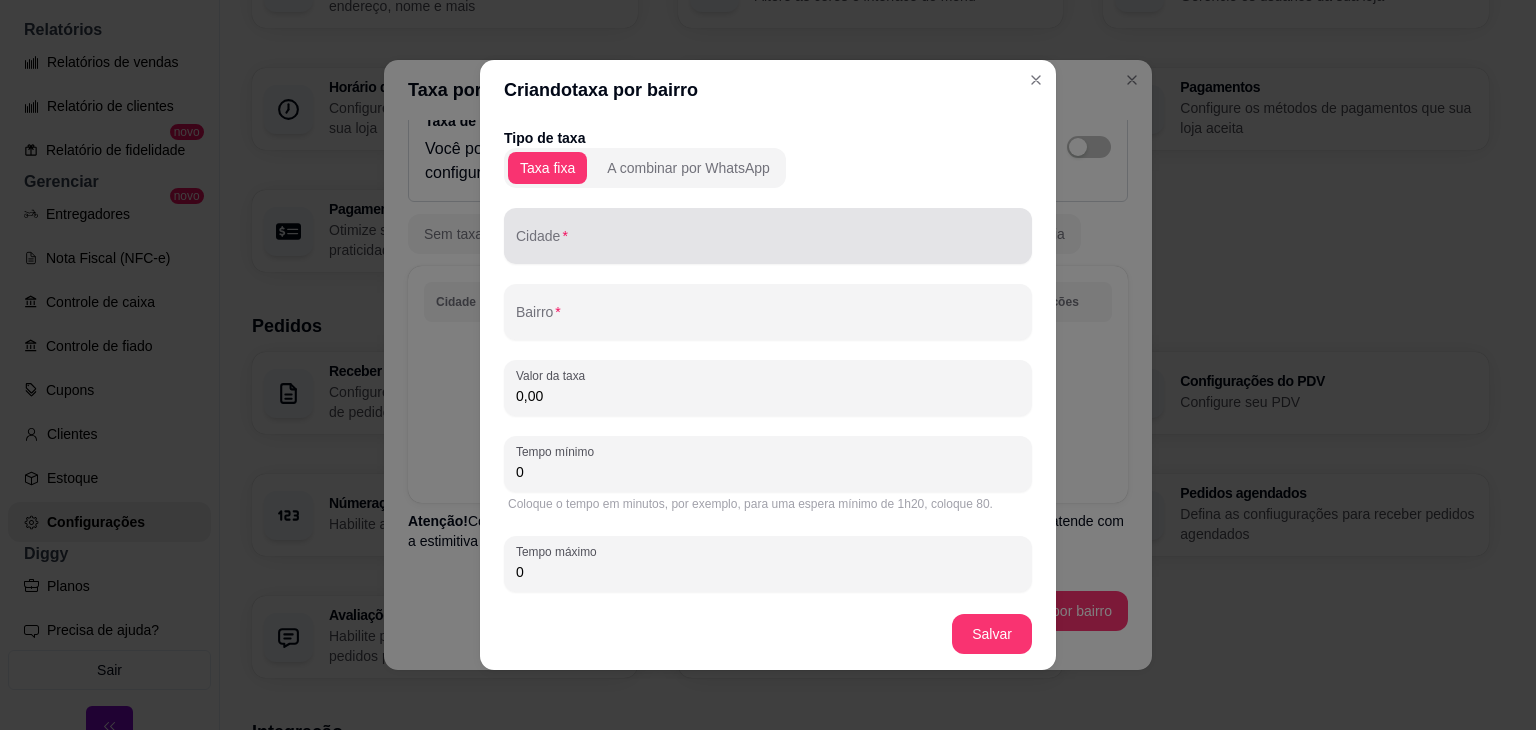 click at bounding box center (768, 236) 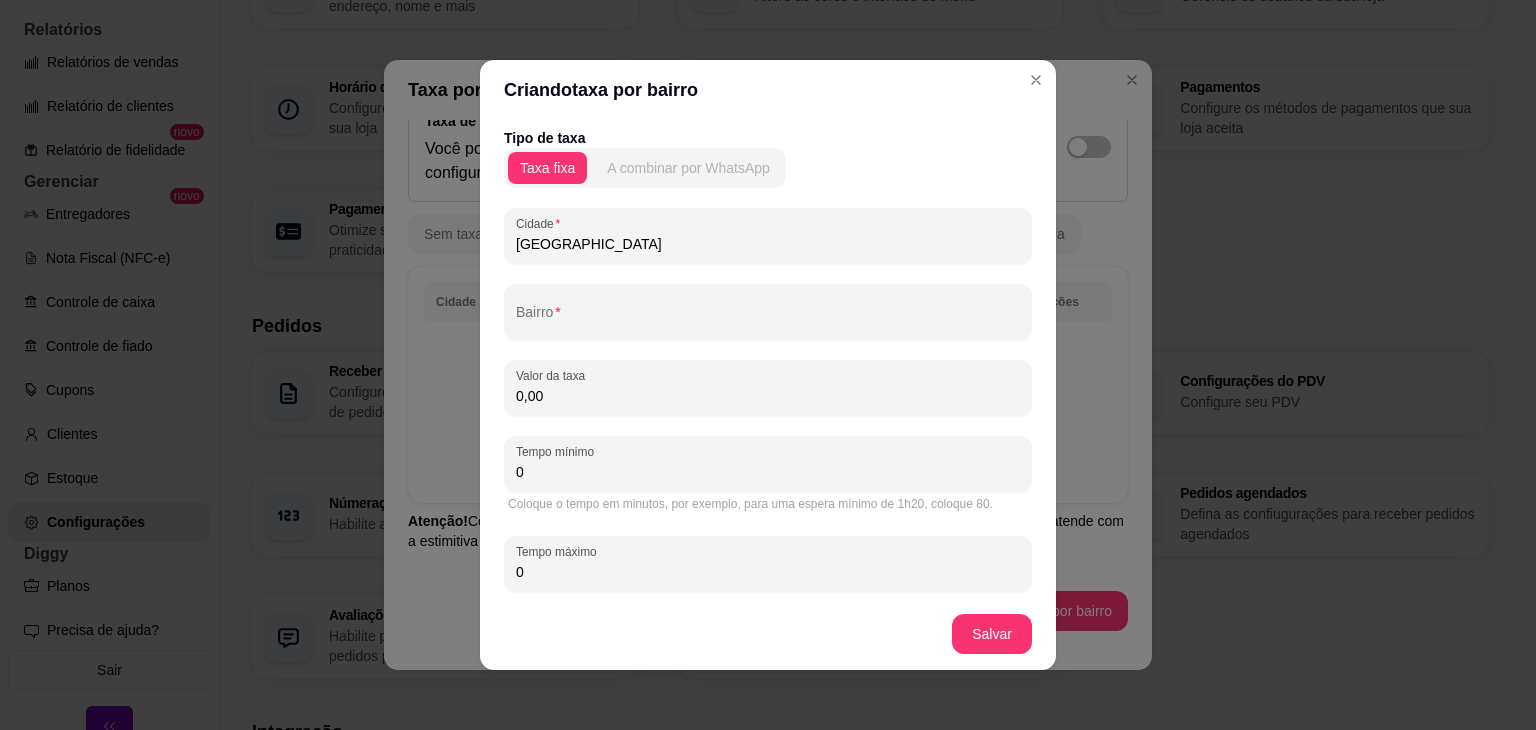 type on "[GEOGRAPHIC_DATA]" 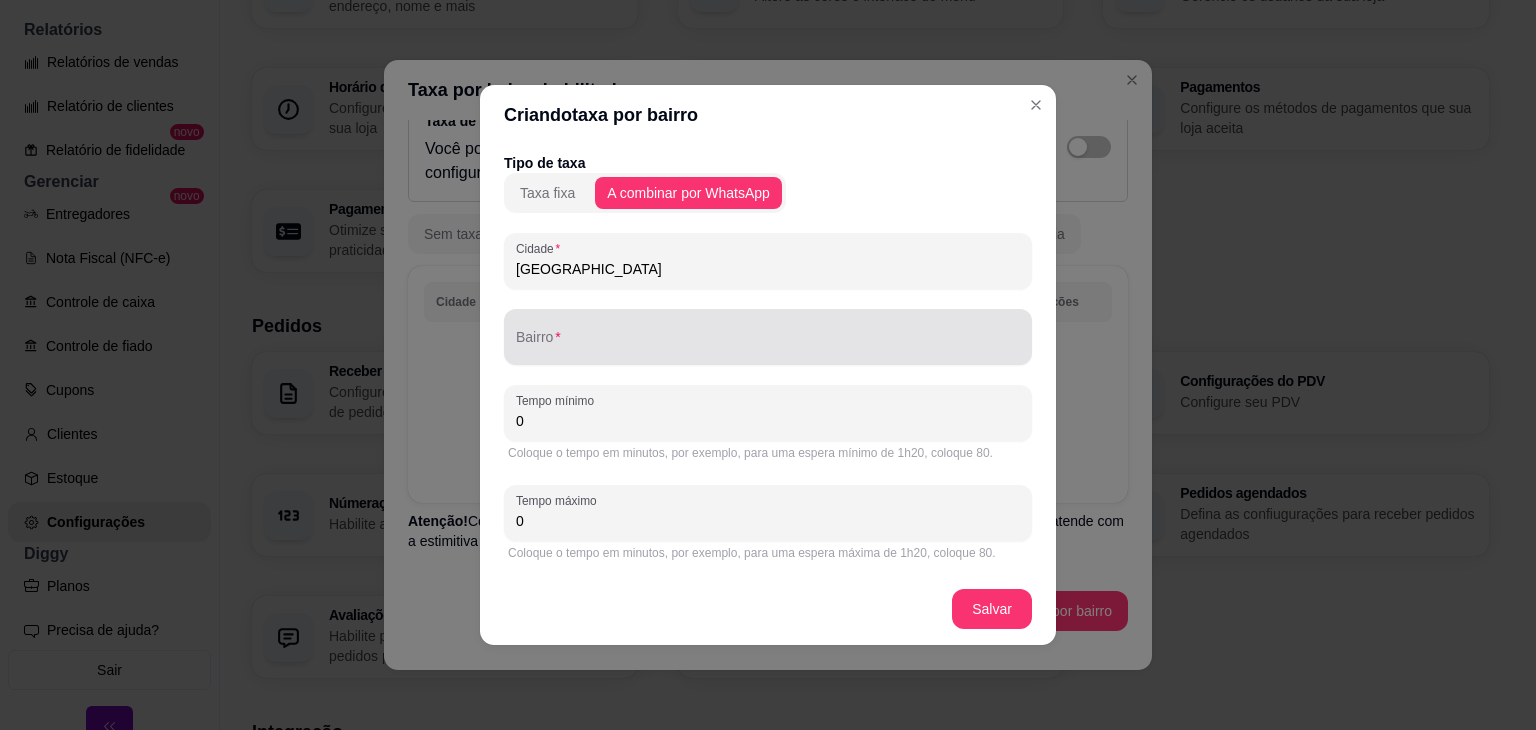 click at bounding box center [768, 337] 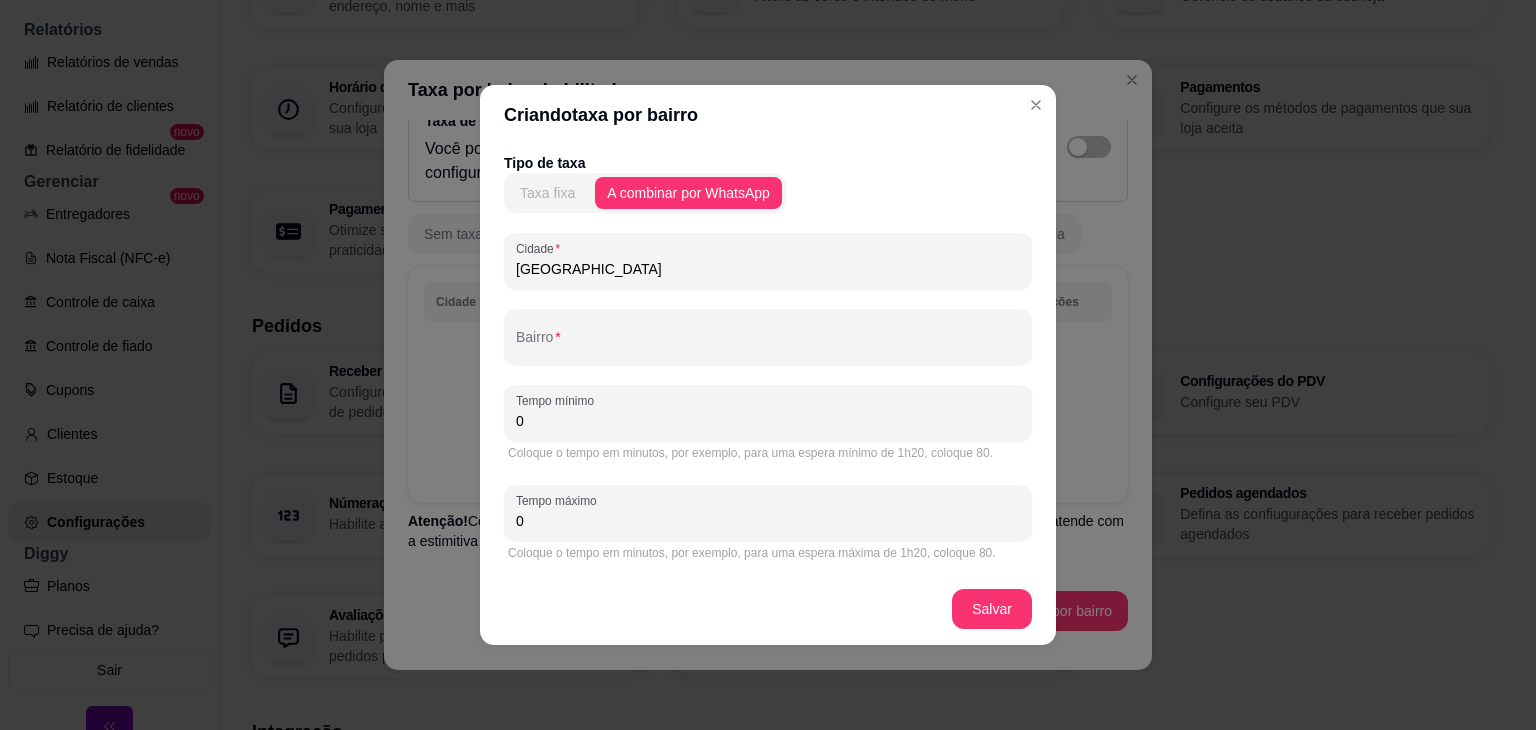 click on "Taxa fixa" at bounding box center [547, 193] 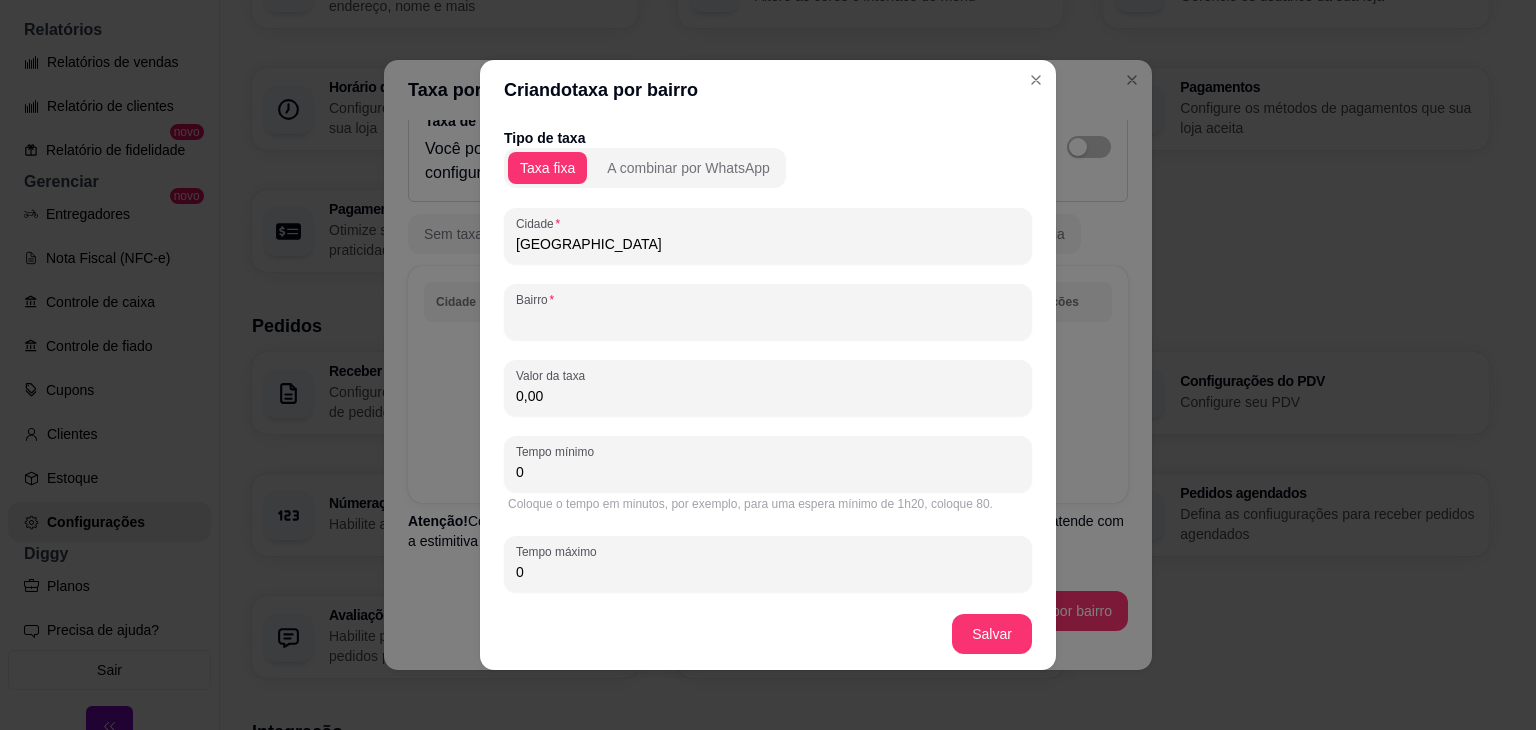 click on "Bairro" at bounding box center [768, 320] 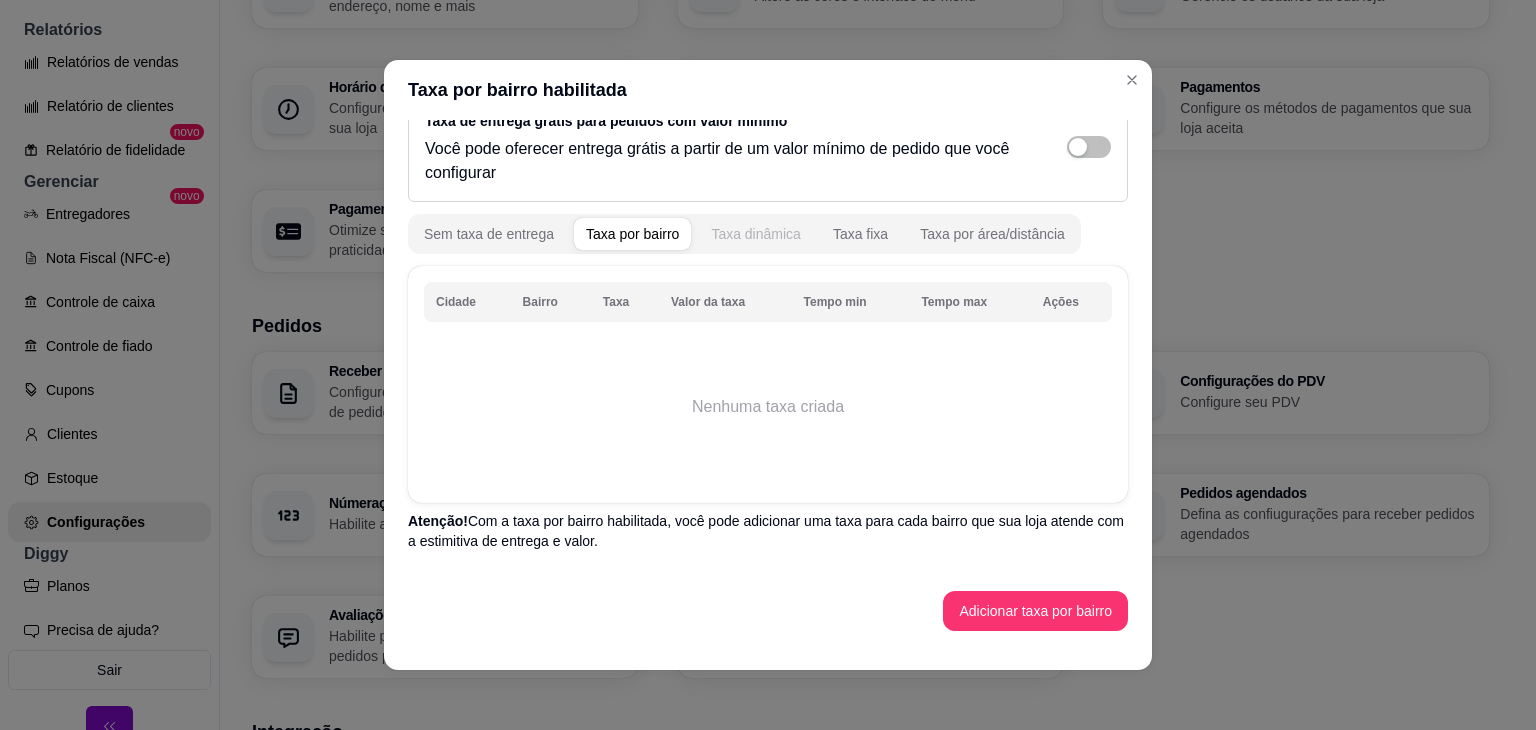 click on "Taxa dinâmica" at bounding box center [756, 234] 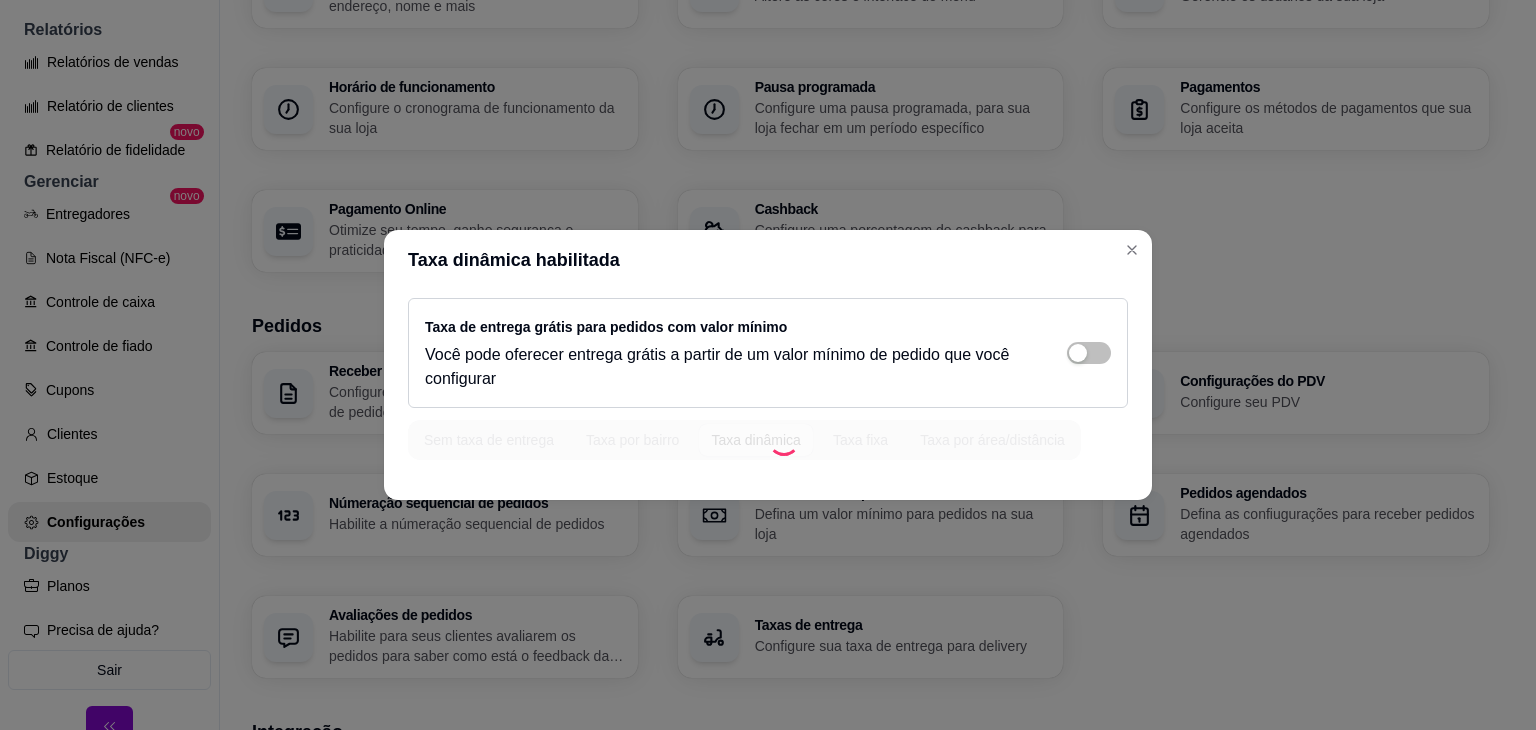 scroll, scrollTop: 0, scrollLeft: 0, axis: both 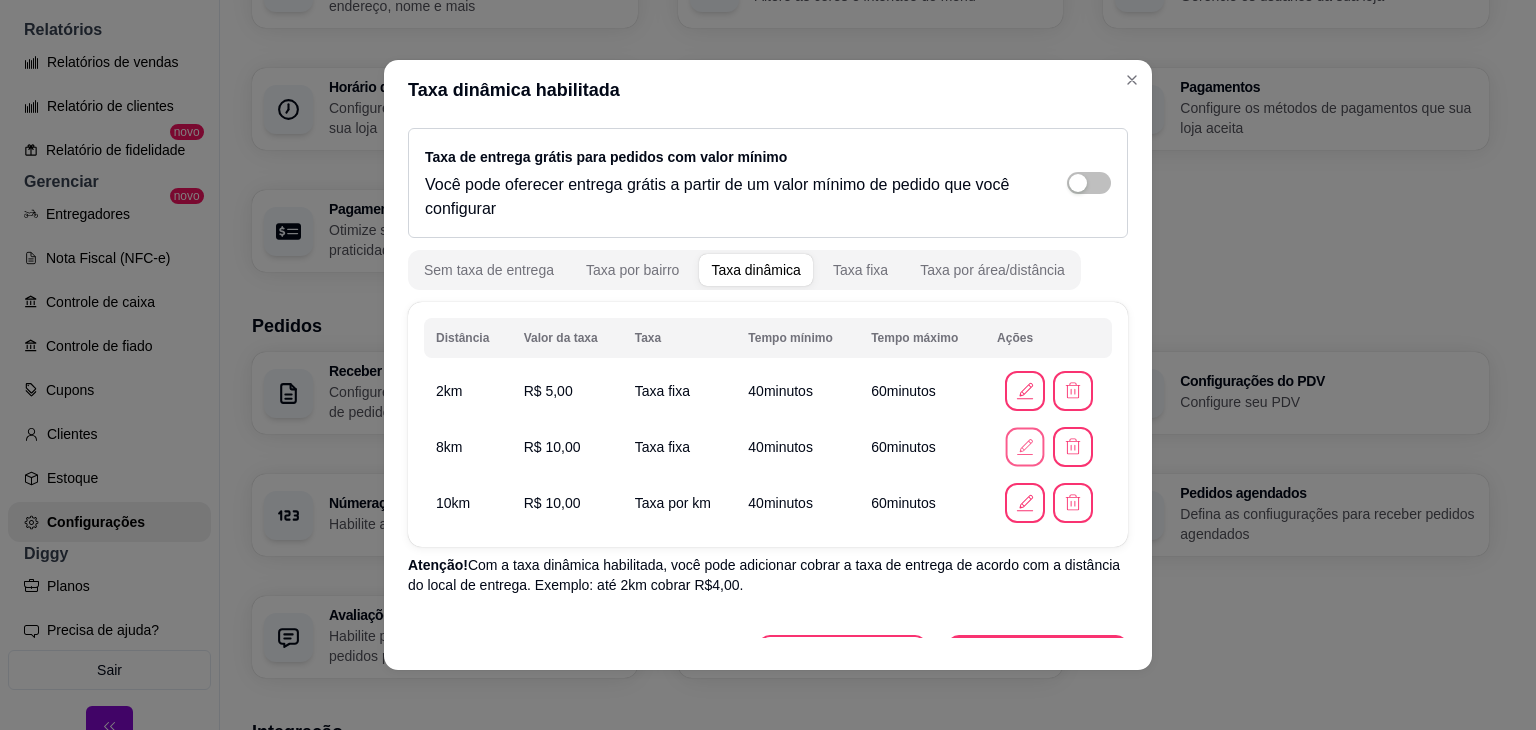 click at bounding box center (1024, 447) 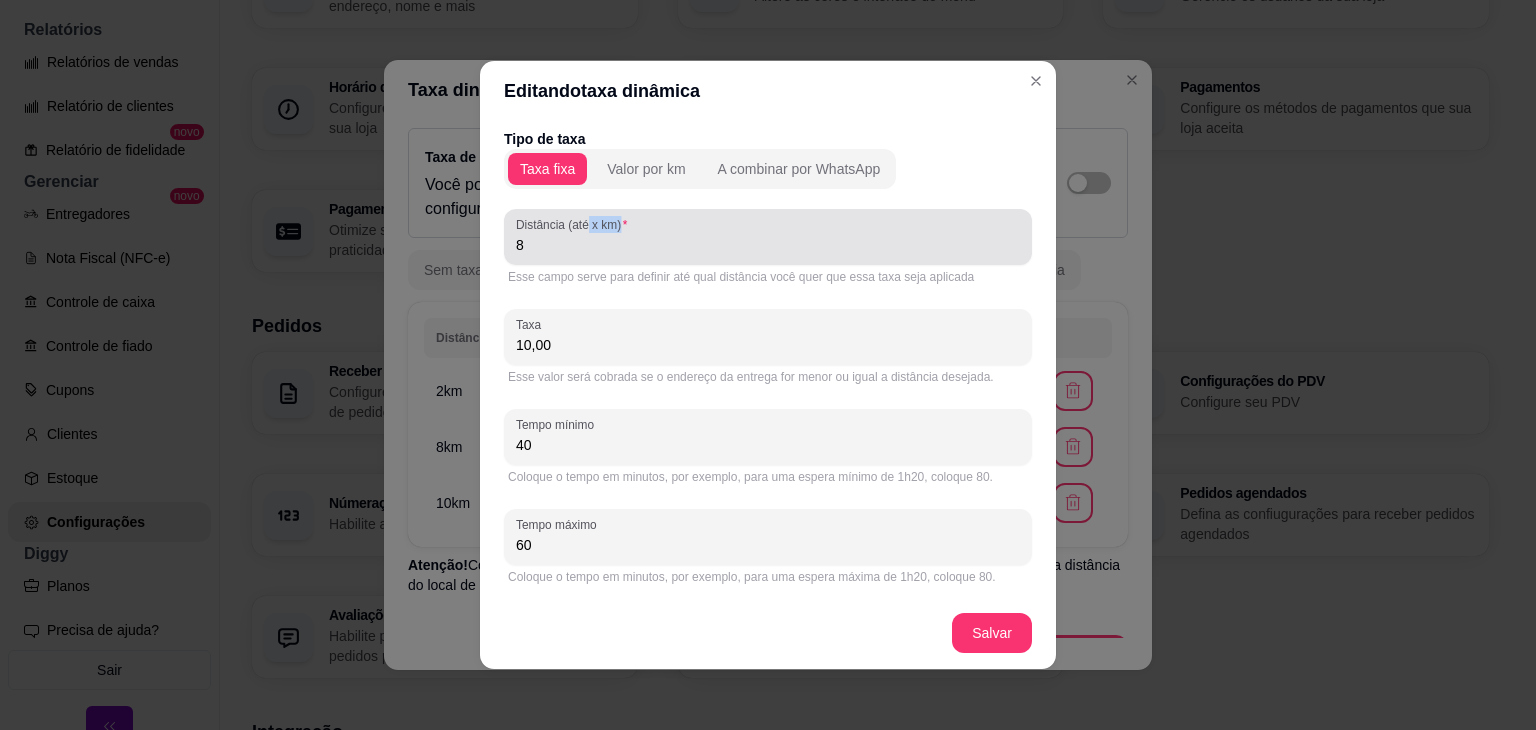 drag, startPoint x: 579, startPoint y: 225, endPoint x: 420, endPoint y: 226, distance: 159.00314 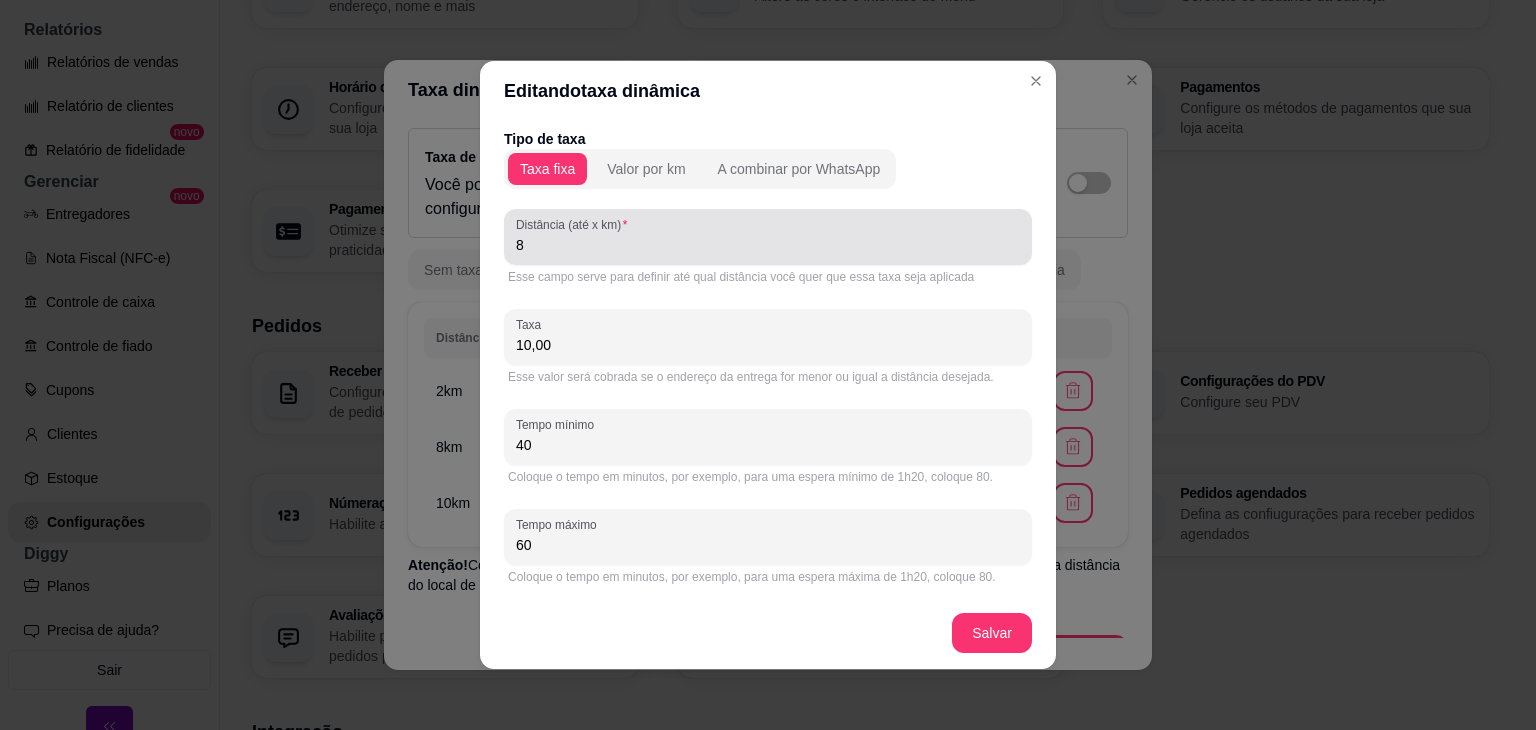 drag, startPoint x: 520, startPoint y: 255, endPoint x: 503, endPoint y: 254, distance: 17.029387 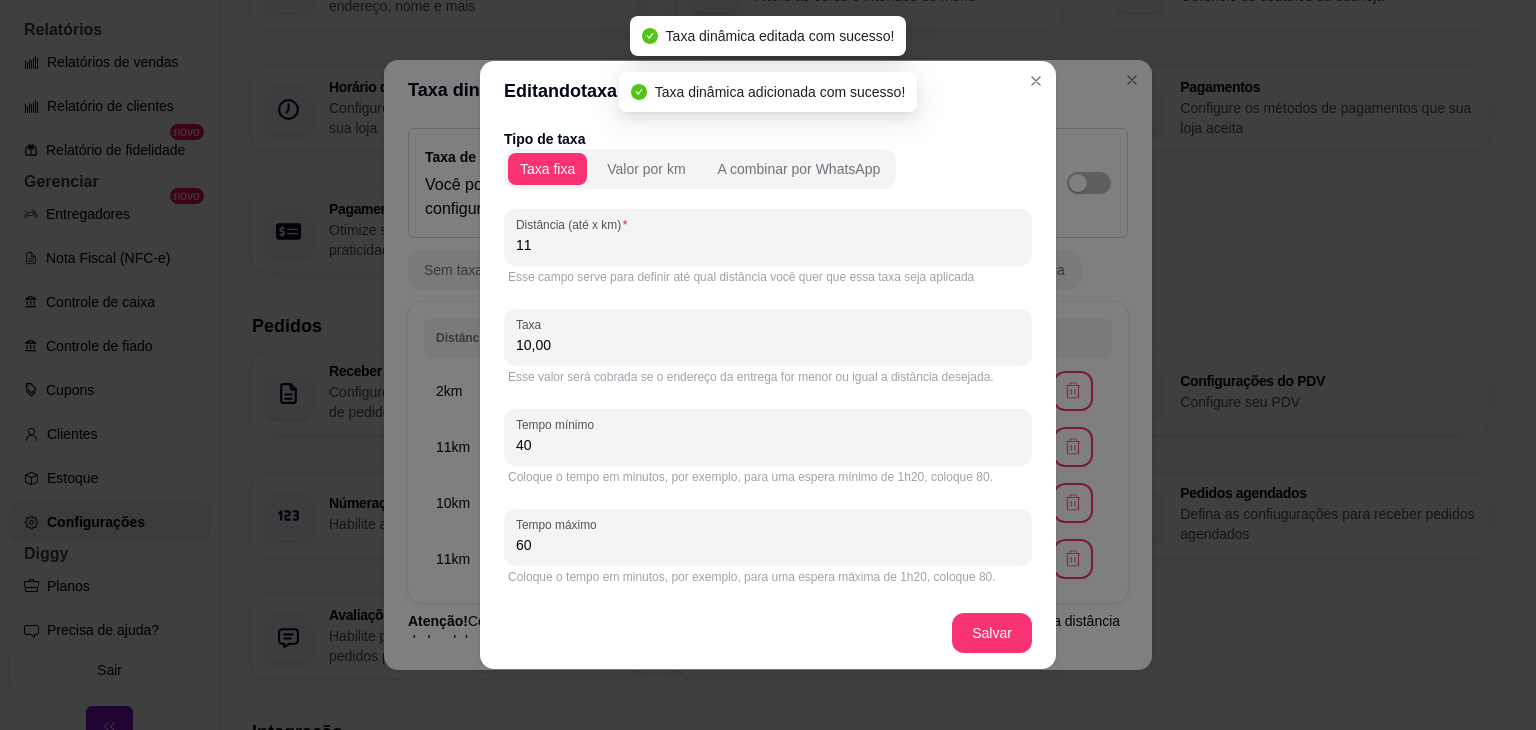 click on "11" at bounding box center [768, 245] 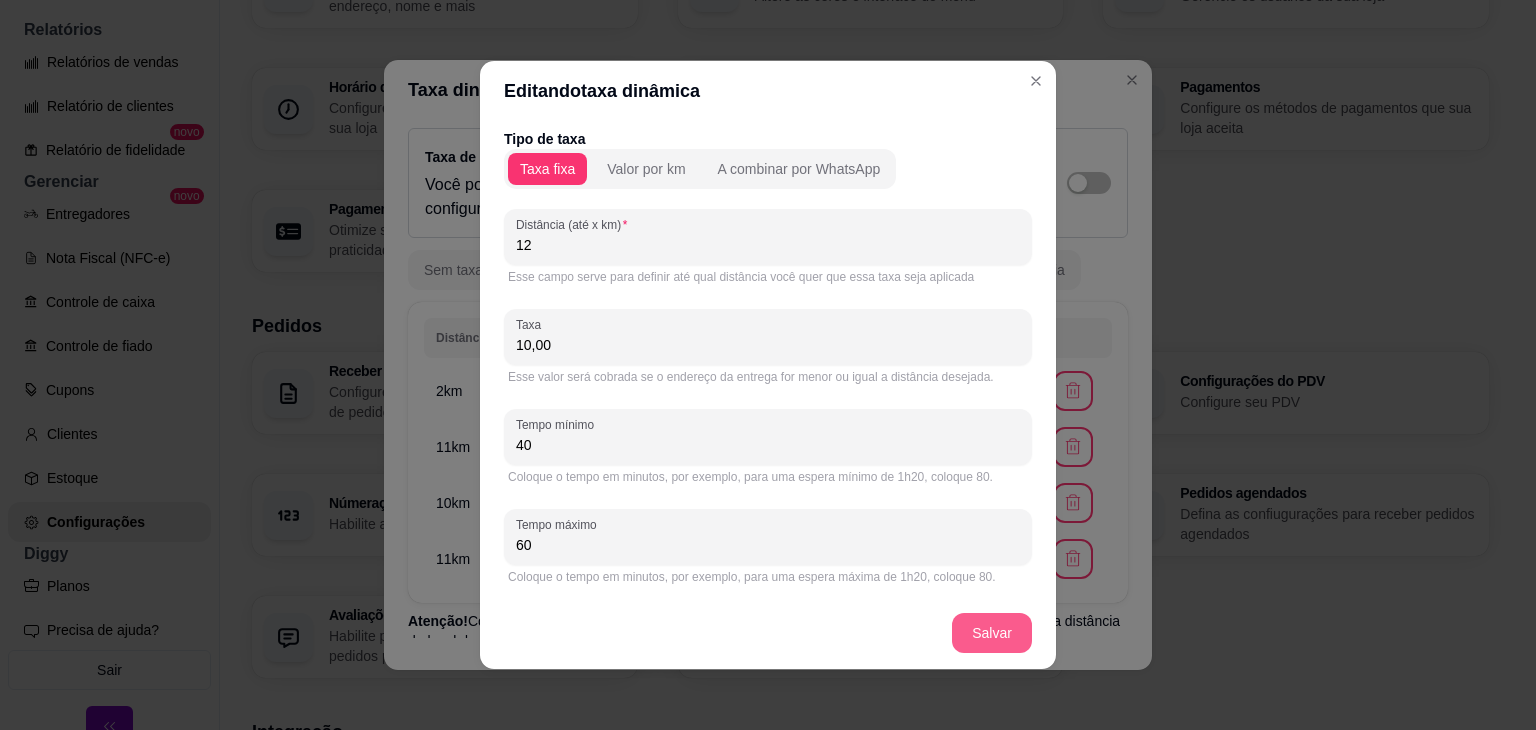 type on "12" 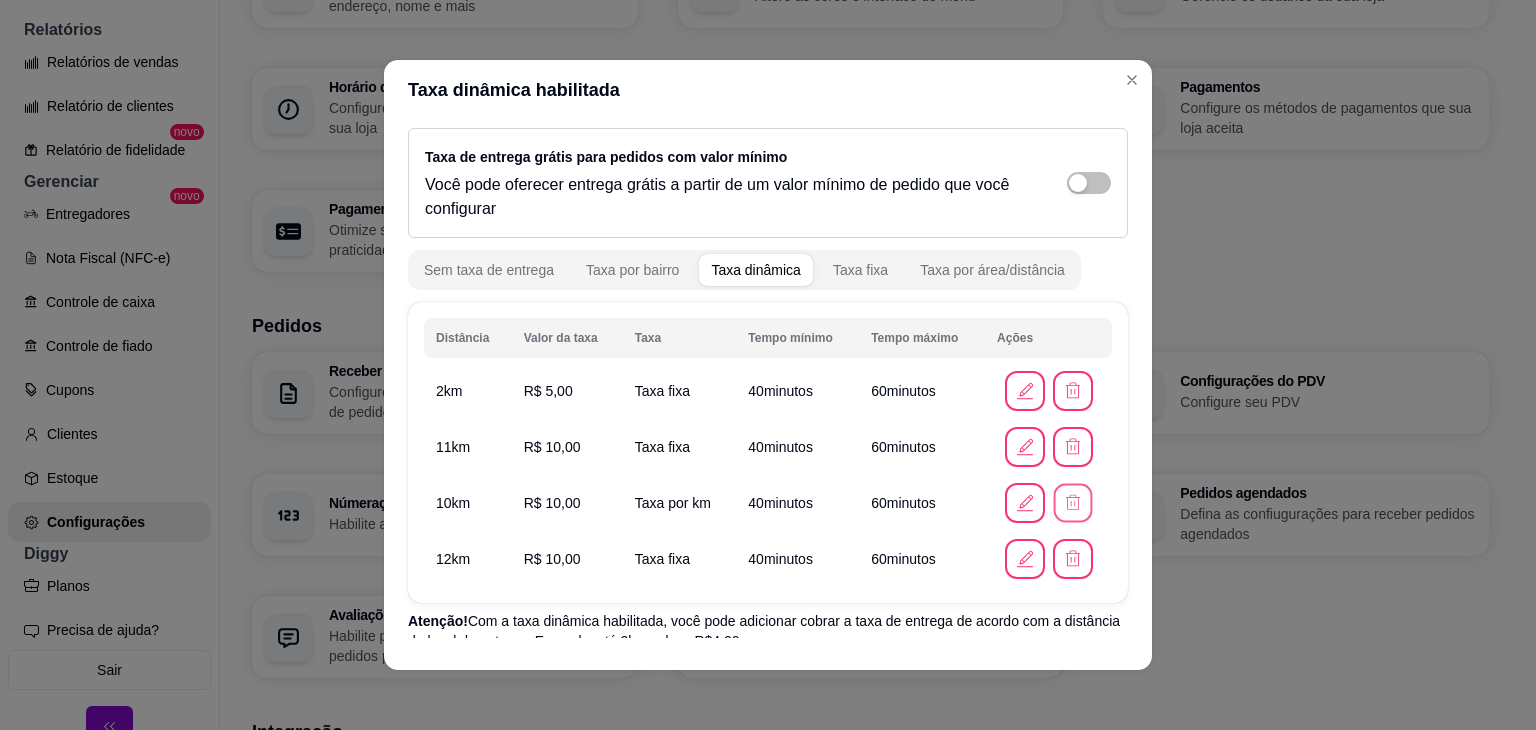 click at bounding box center [1072, 503] 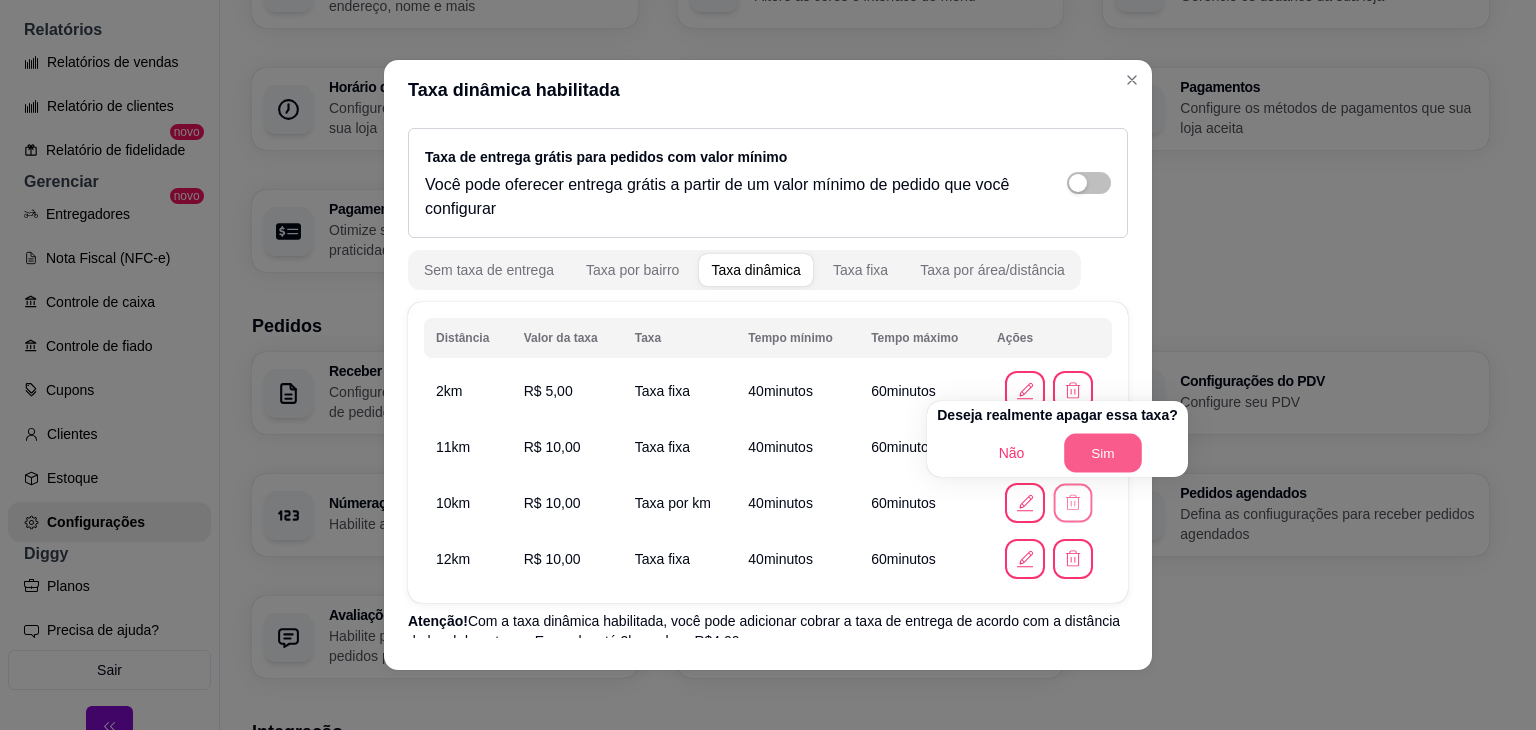 click on "Sim" at bounding box center (1104, 453) 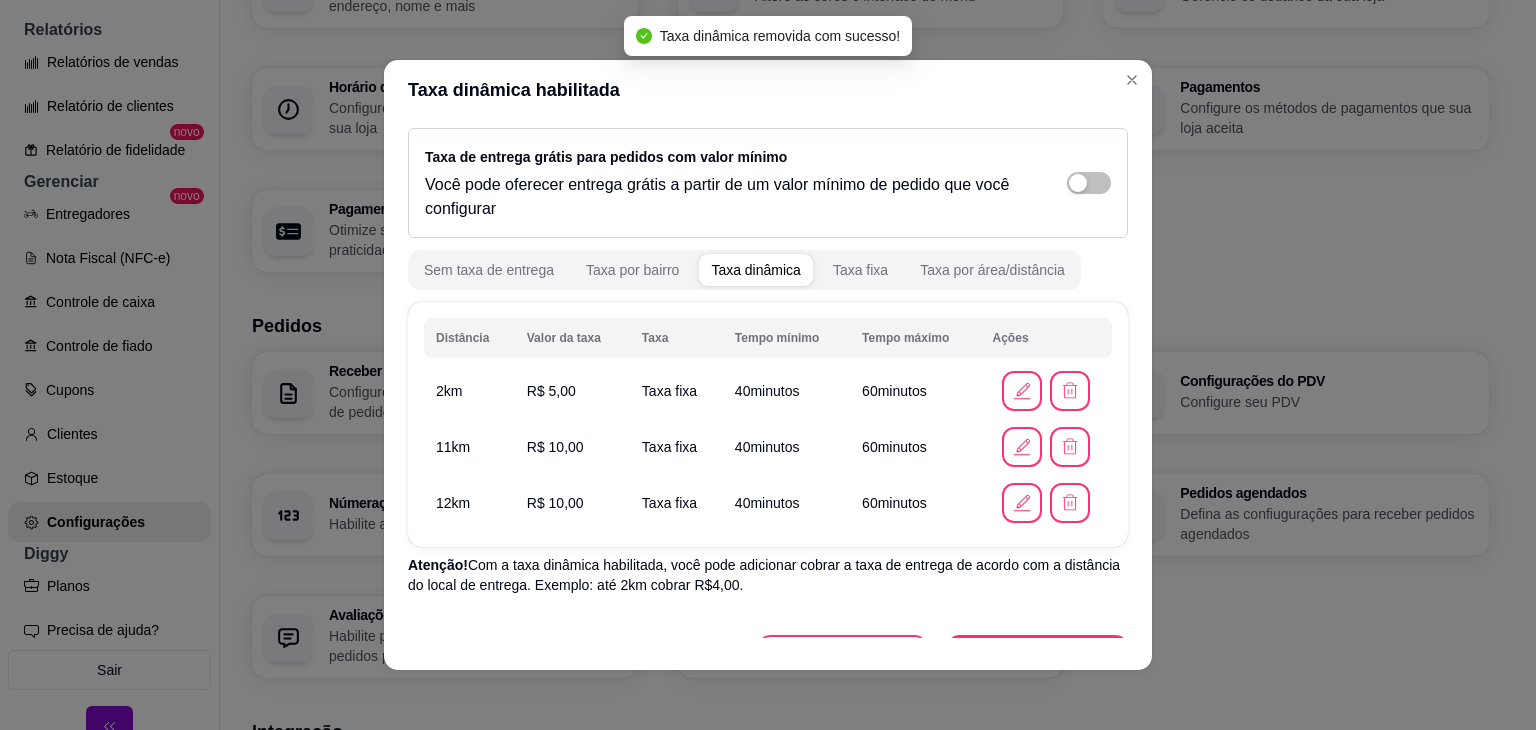 click on "Distância Valor da taxa Taxa Tempo mínimo Tempo máximo Ações 2 km R$ 5,00 Taxa fixa 40  minutos 60  minutos 11 km R$ 10,00 Taxa fixa 40  minutos 60  minutos 12 km R$ 10,00 Taxa fixa 40  minutos 60  minutos" at bounding box center (768, 424) 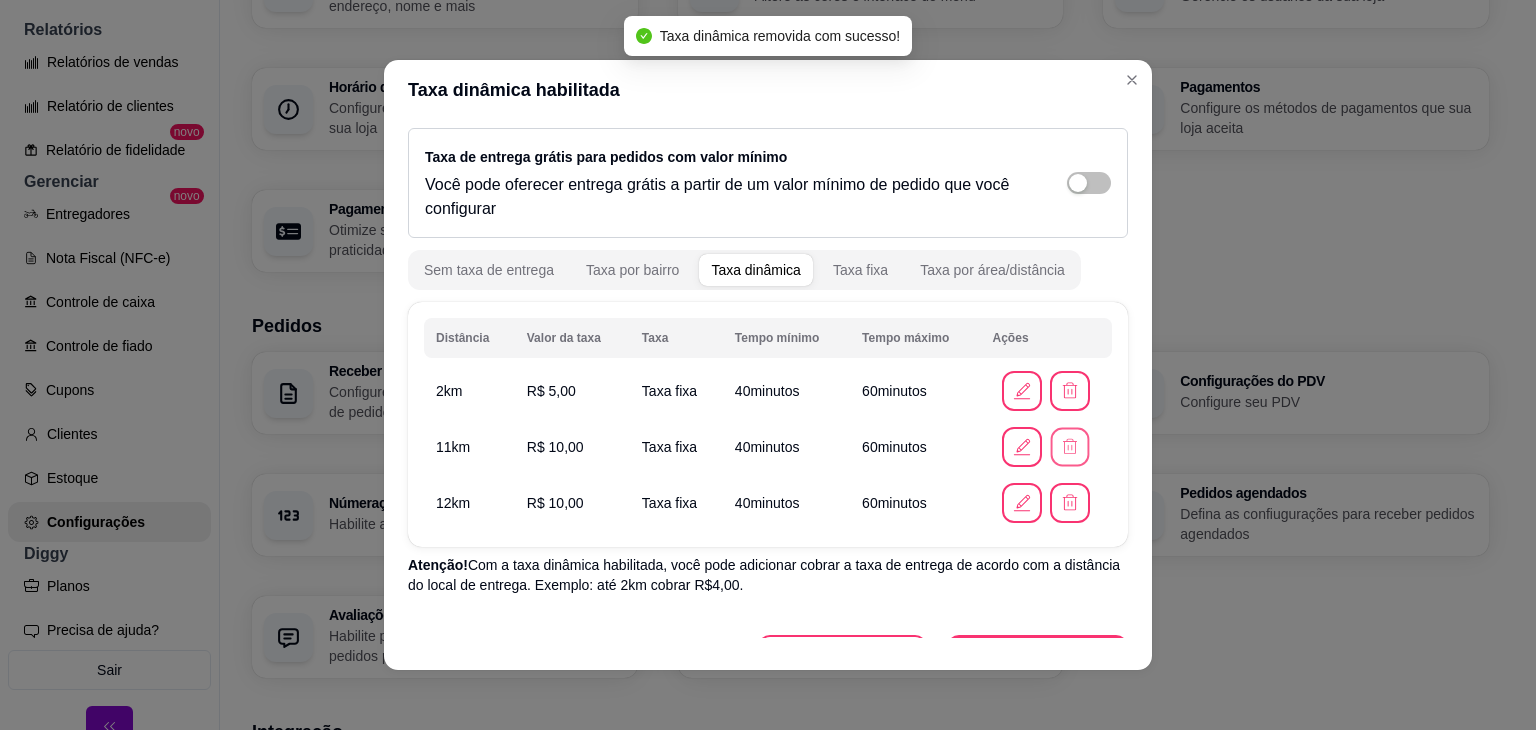 click 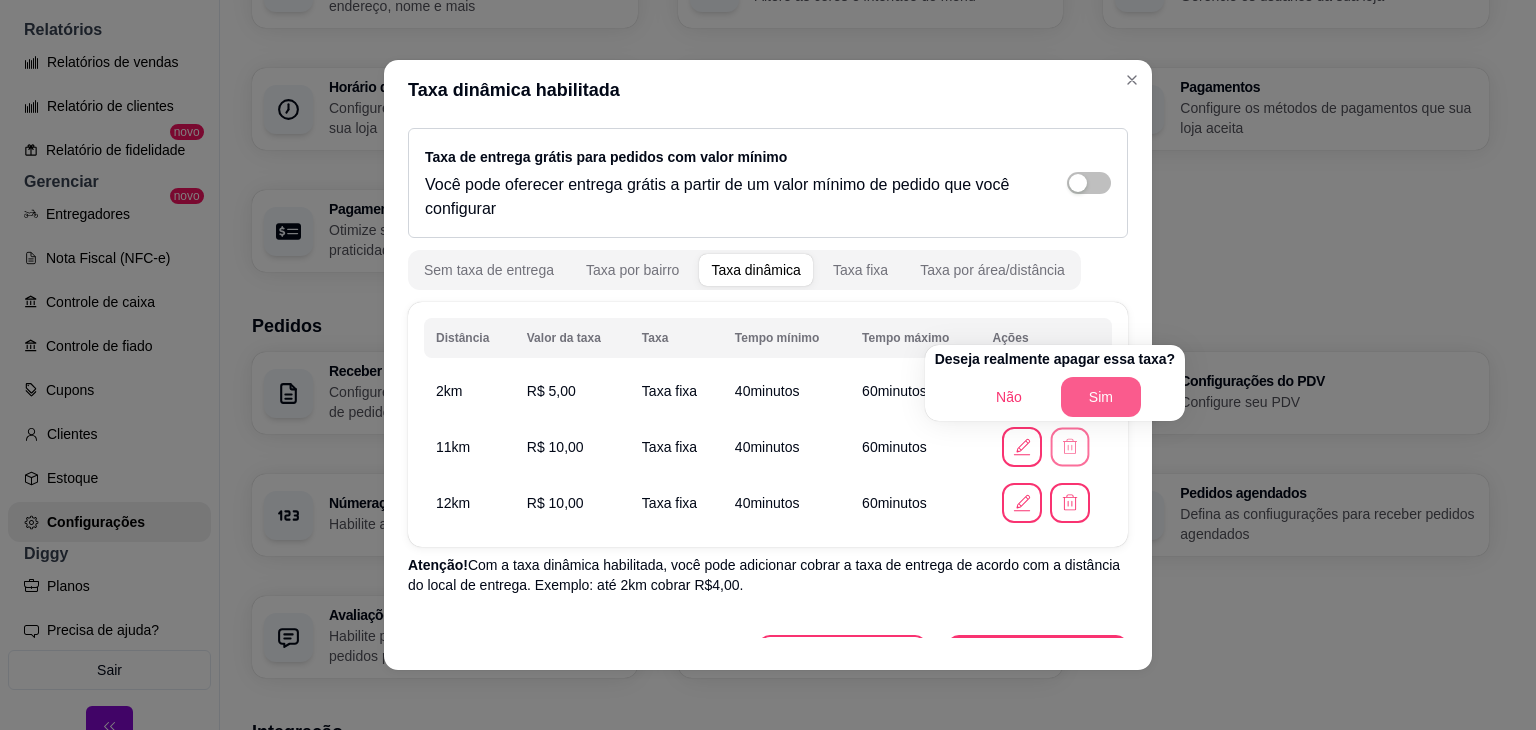 click on "Sim" at bounding box center [1101, 397] 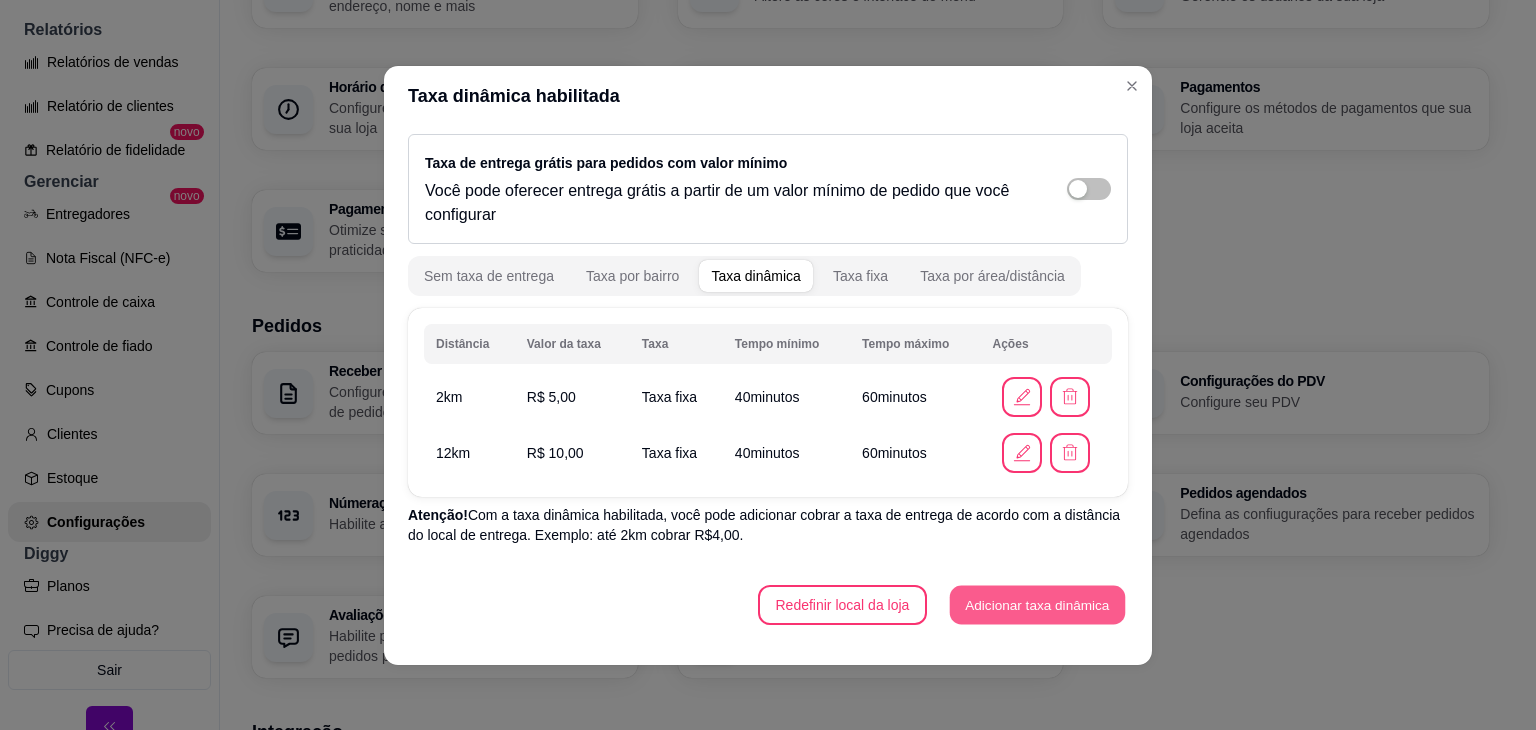 click on "Adicionar taxa dinâmica" at bounding box center (1037, 604) 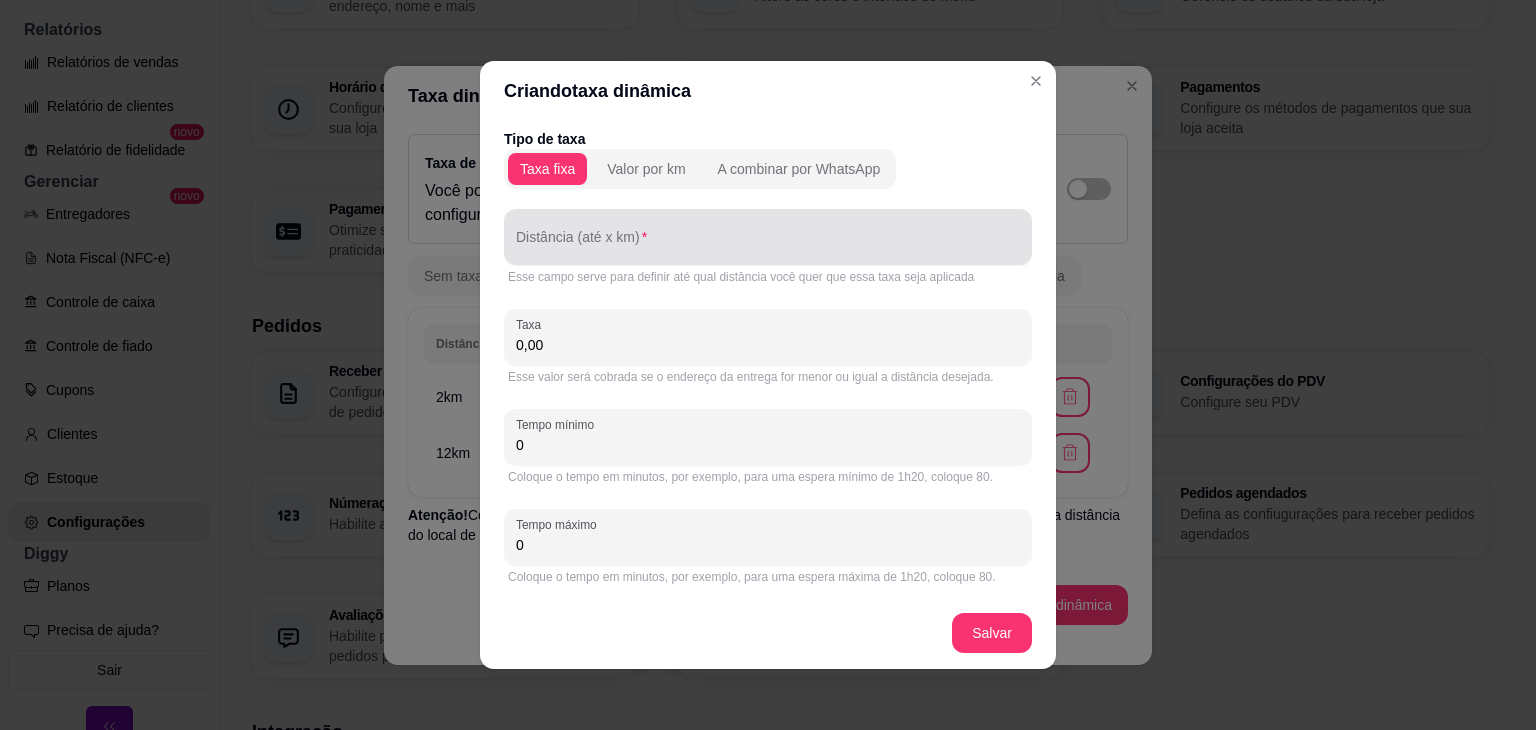 click on "Distância (até x km)" at bounding box center [768, 237] 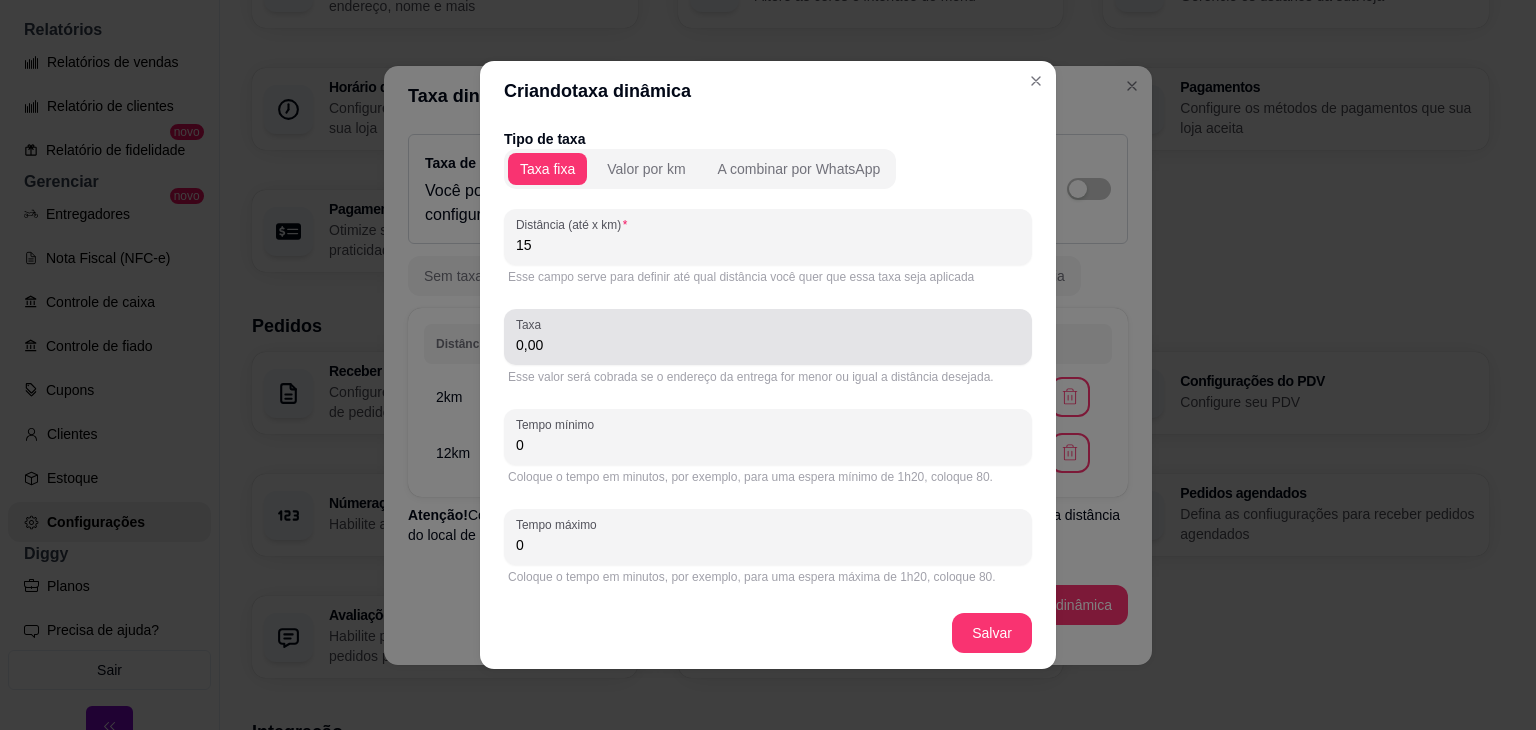 type on "15" 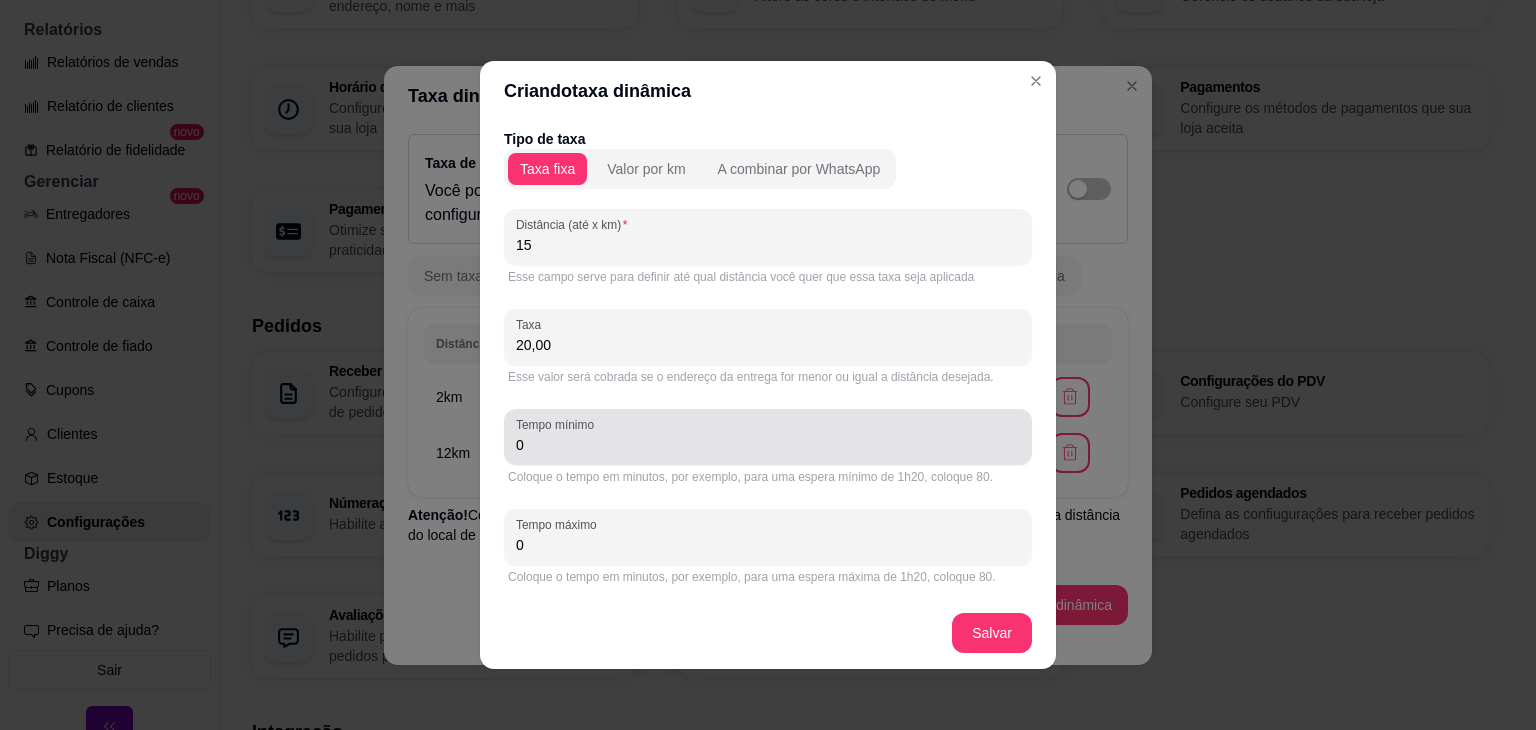 type on "20,00" 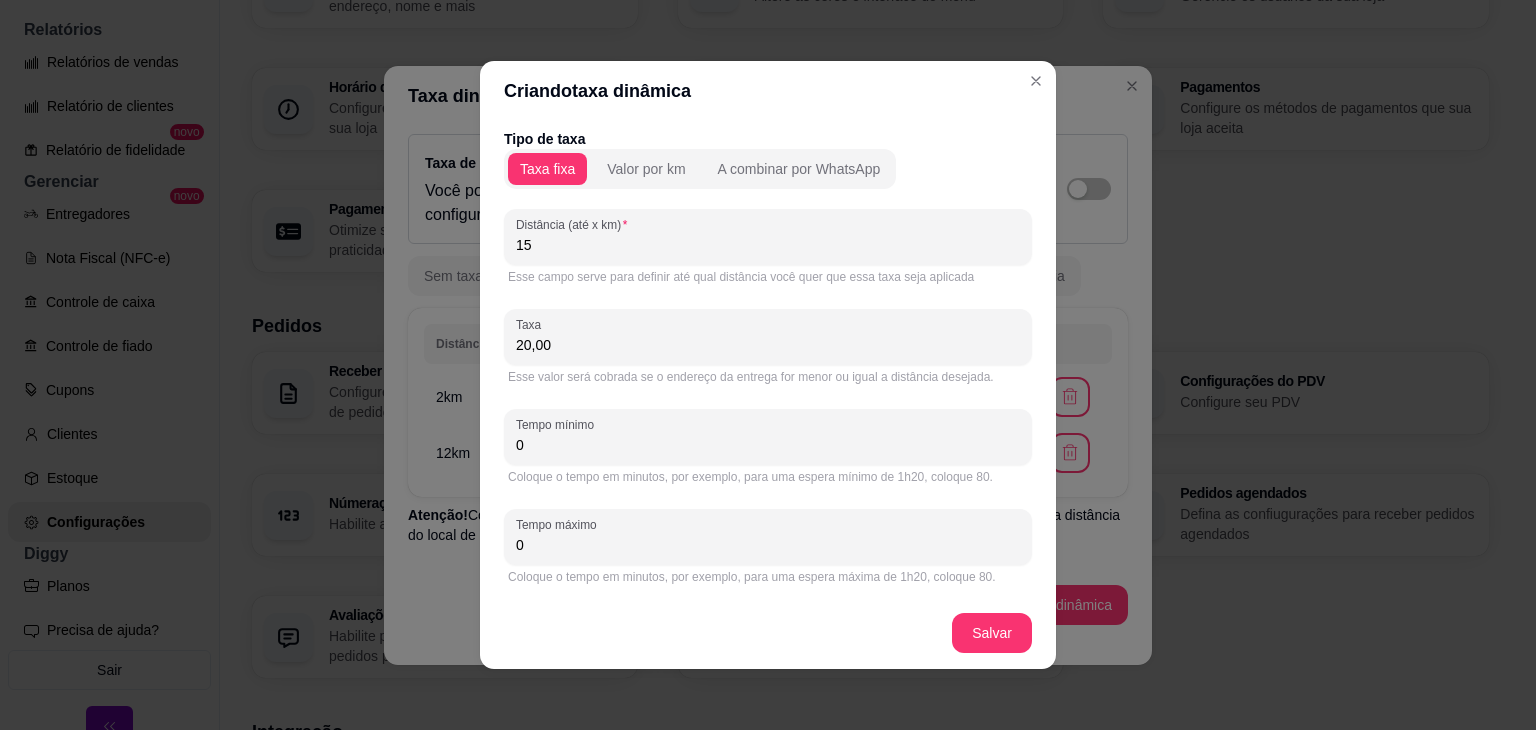 click on "0" at bounding box center [768, 445] 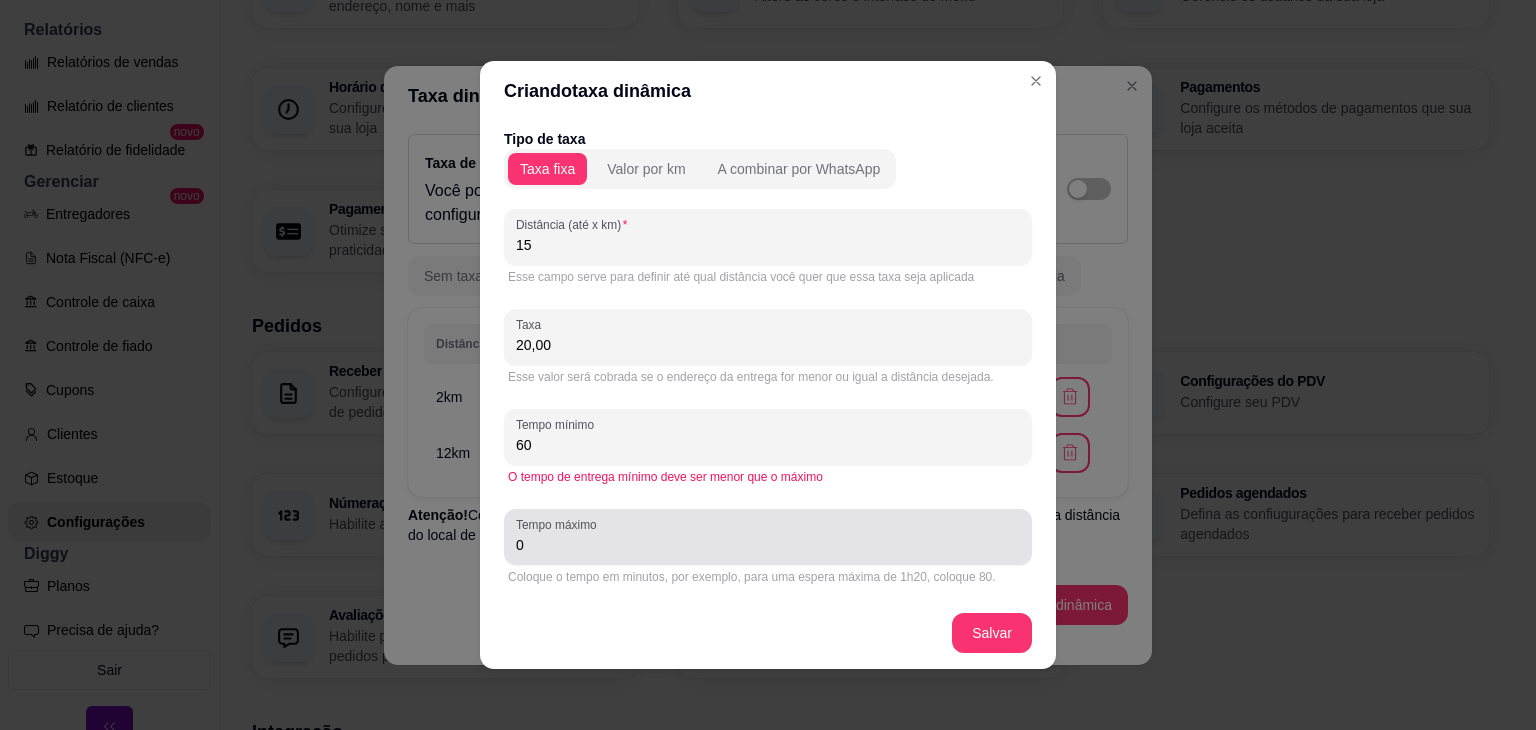 type on "60" 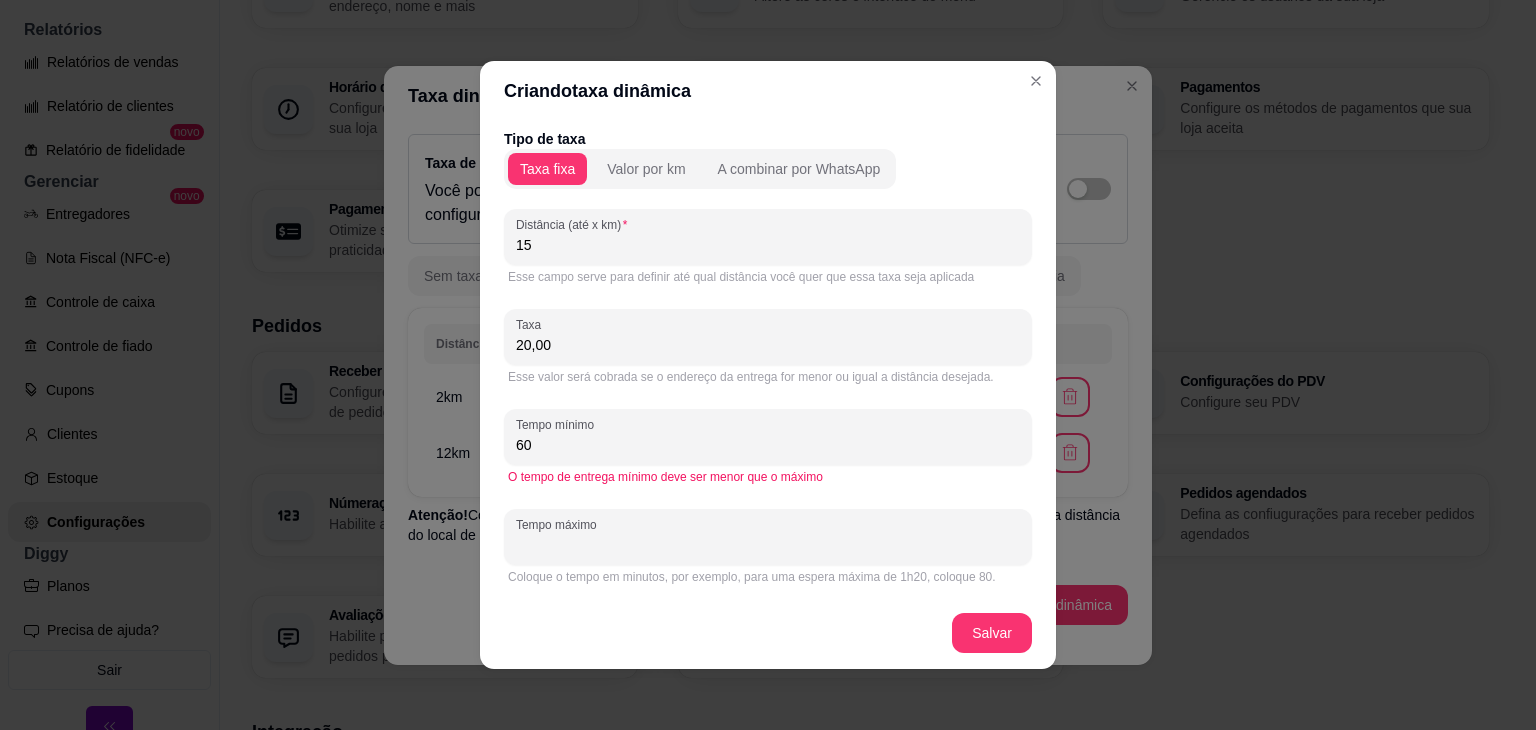 click on "Tempo máximo" at bounding box center [768, 545] 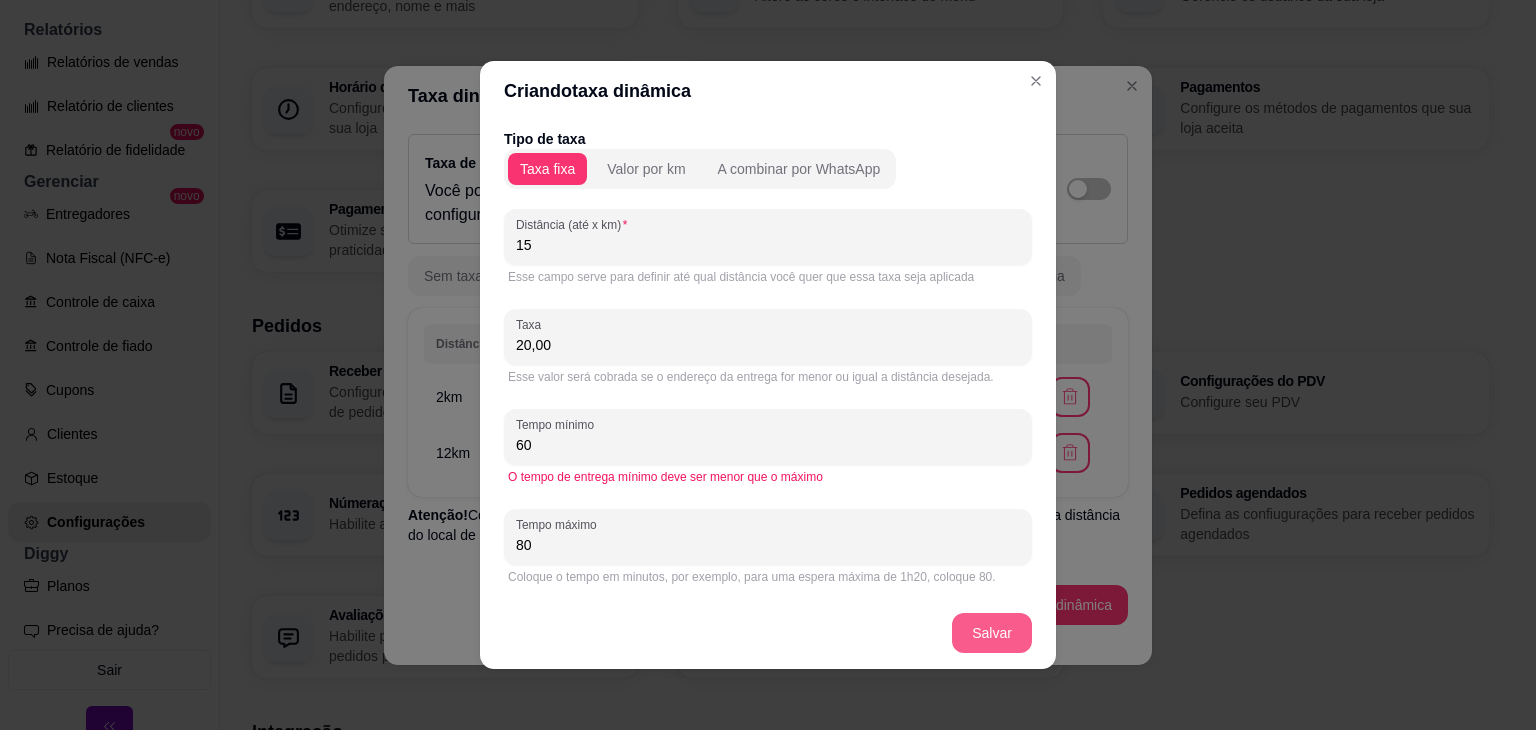 type on "80" 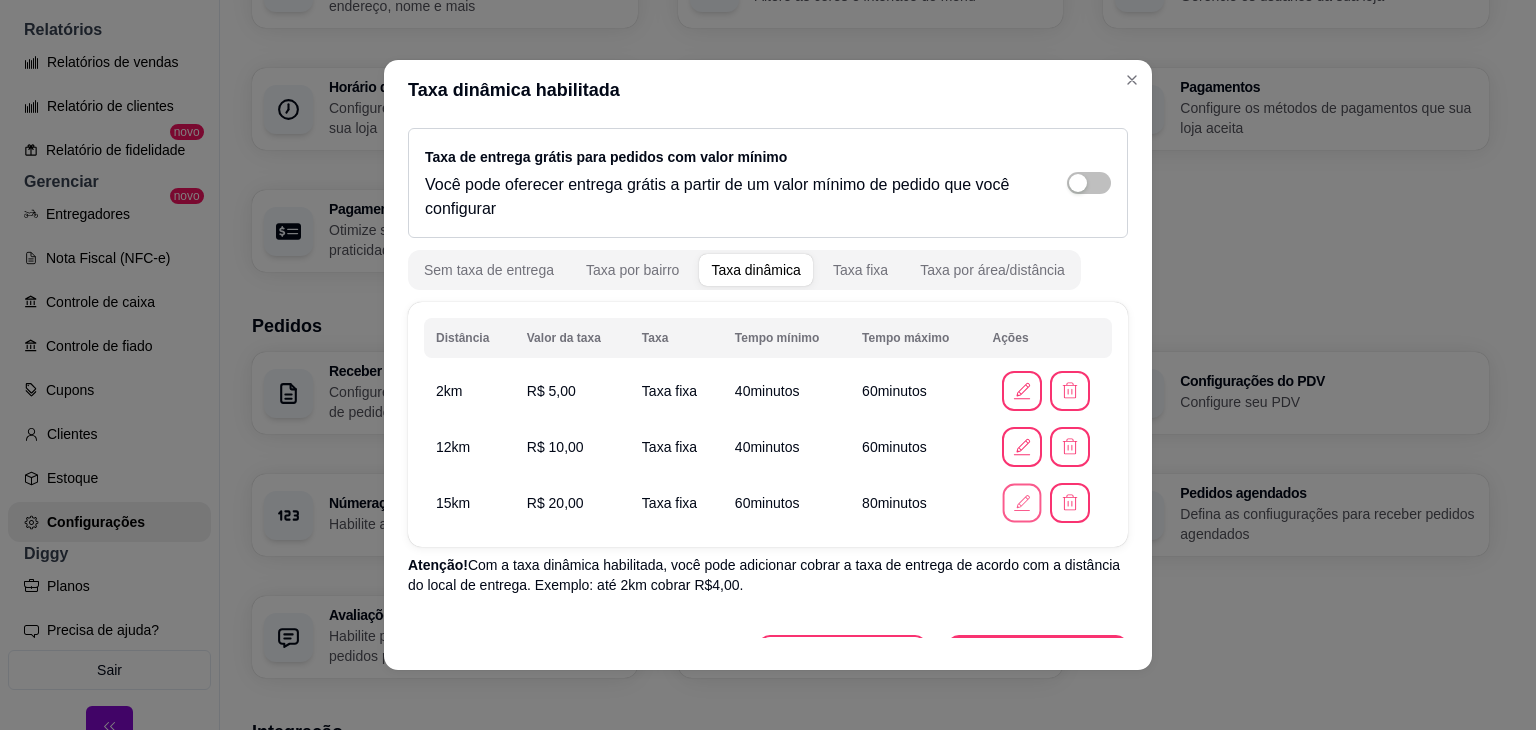 click 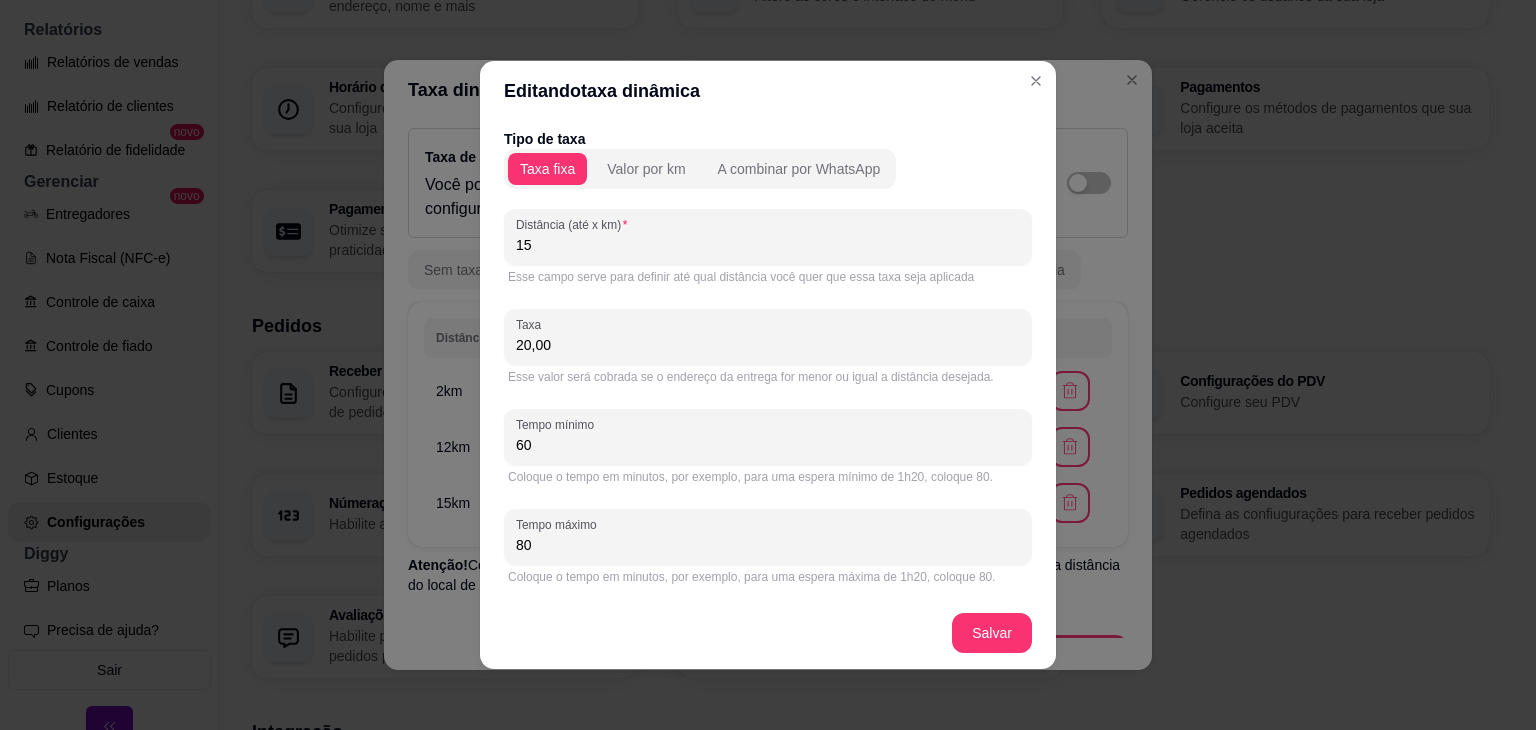 click on "15" at bounding box center (768, 245) 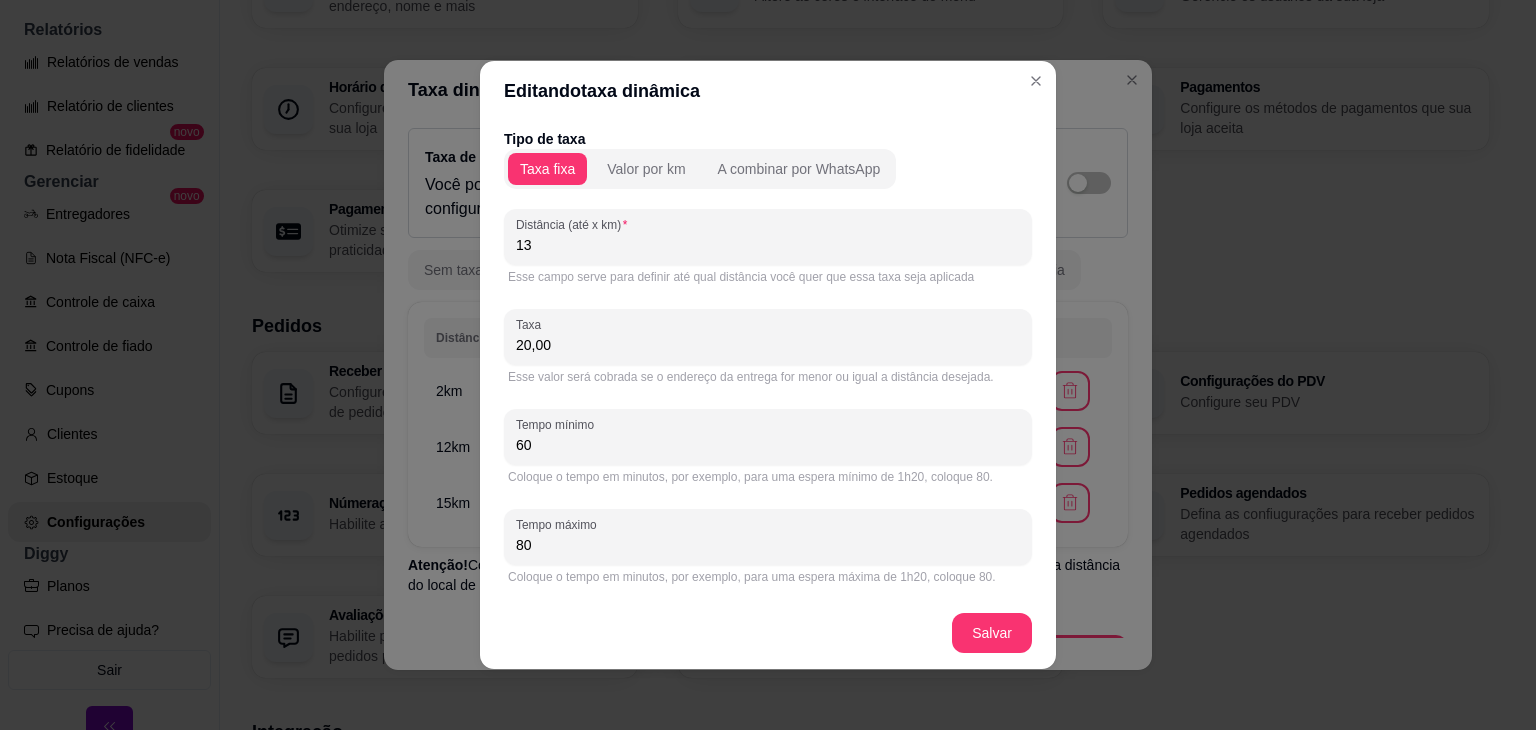 type on "13" 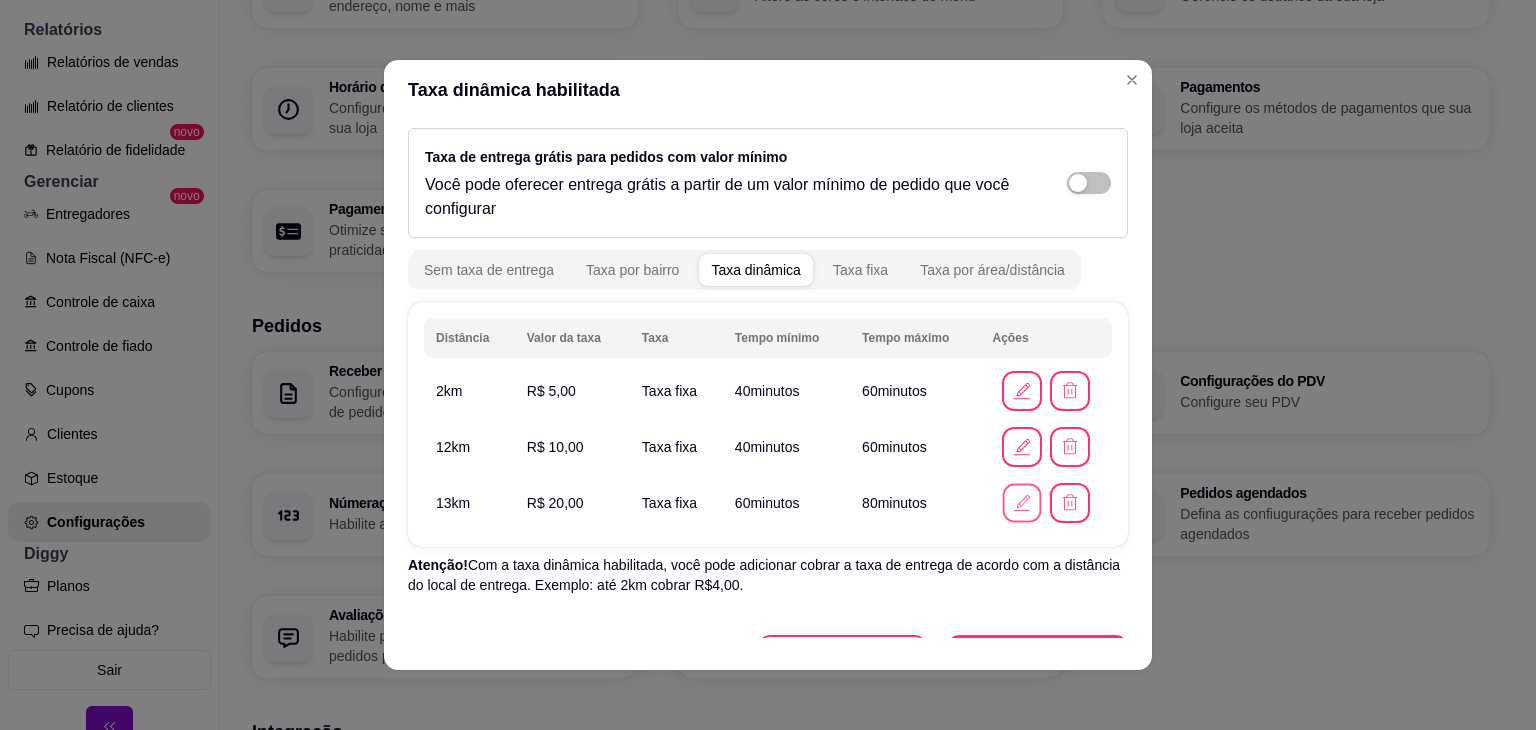 click 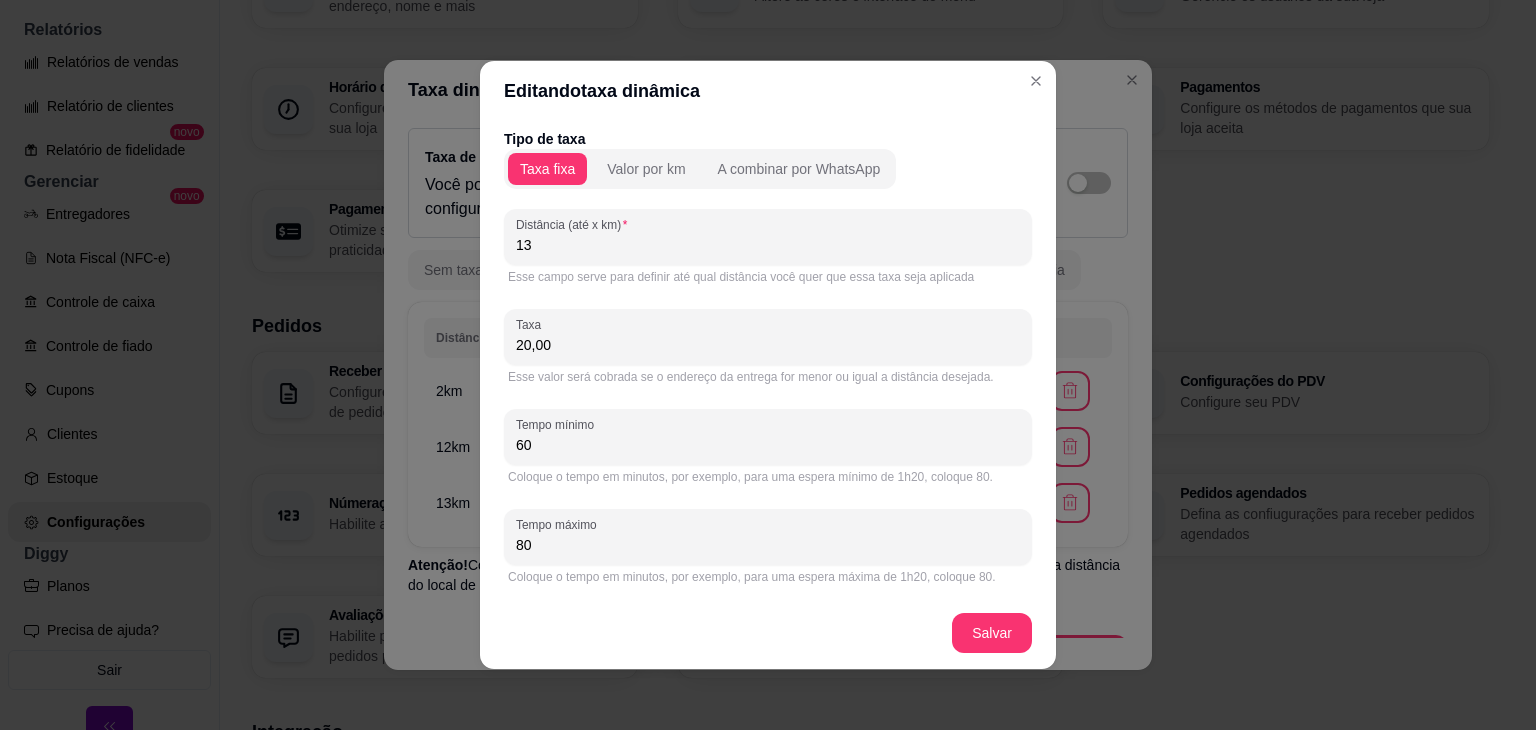 drag, startPoint x: 583, startPoint y: 248, endPoint x: 467, endPoint y: 270, distance: 118.06778 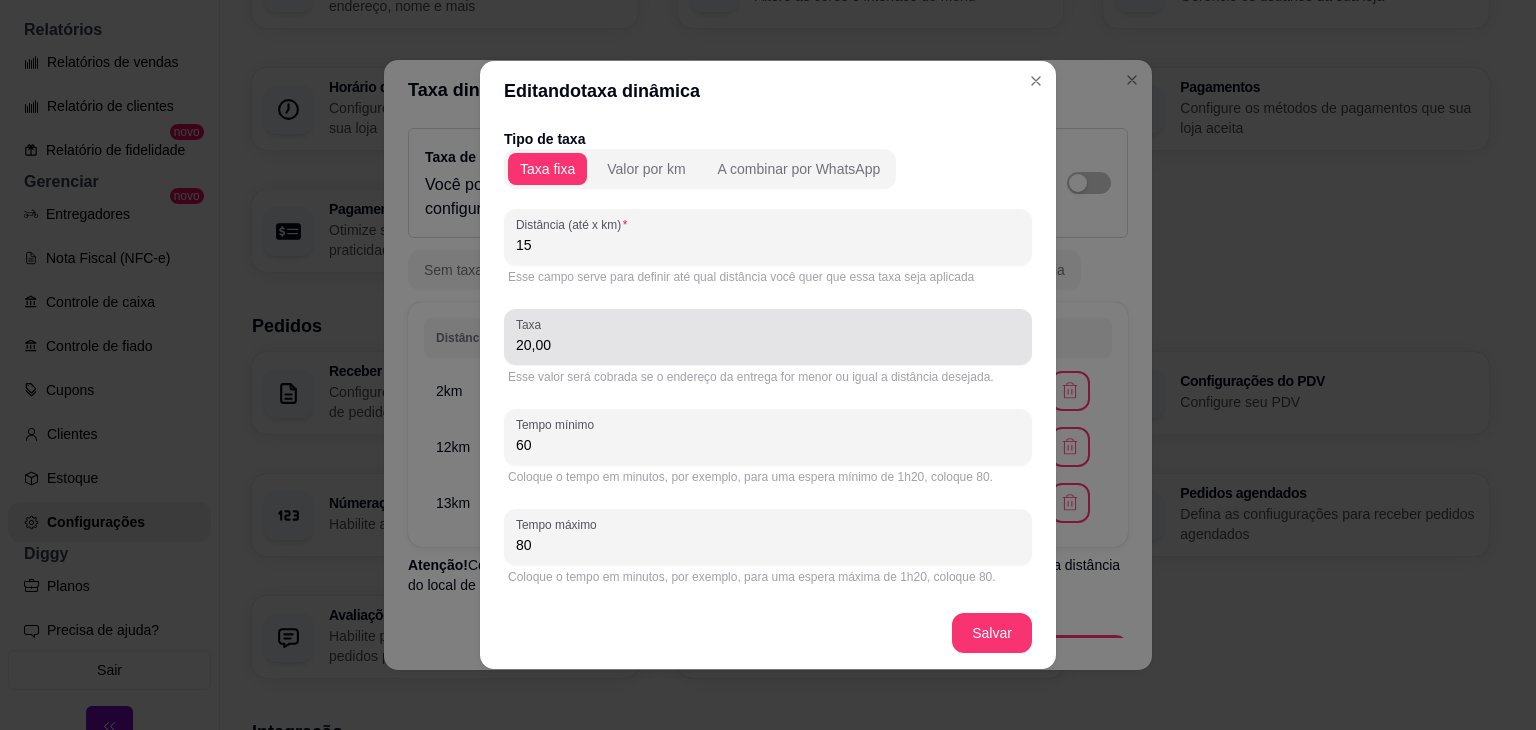 type on "15" 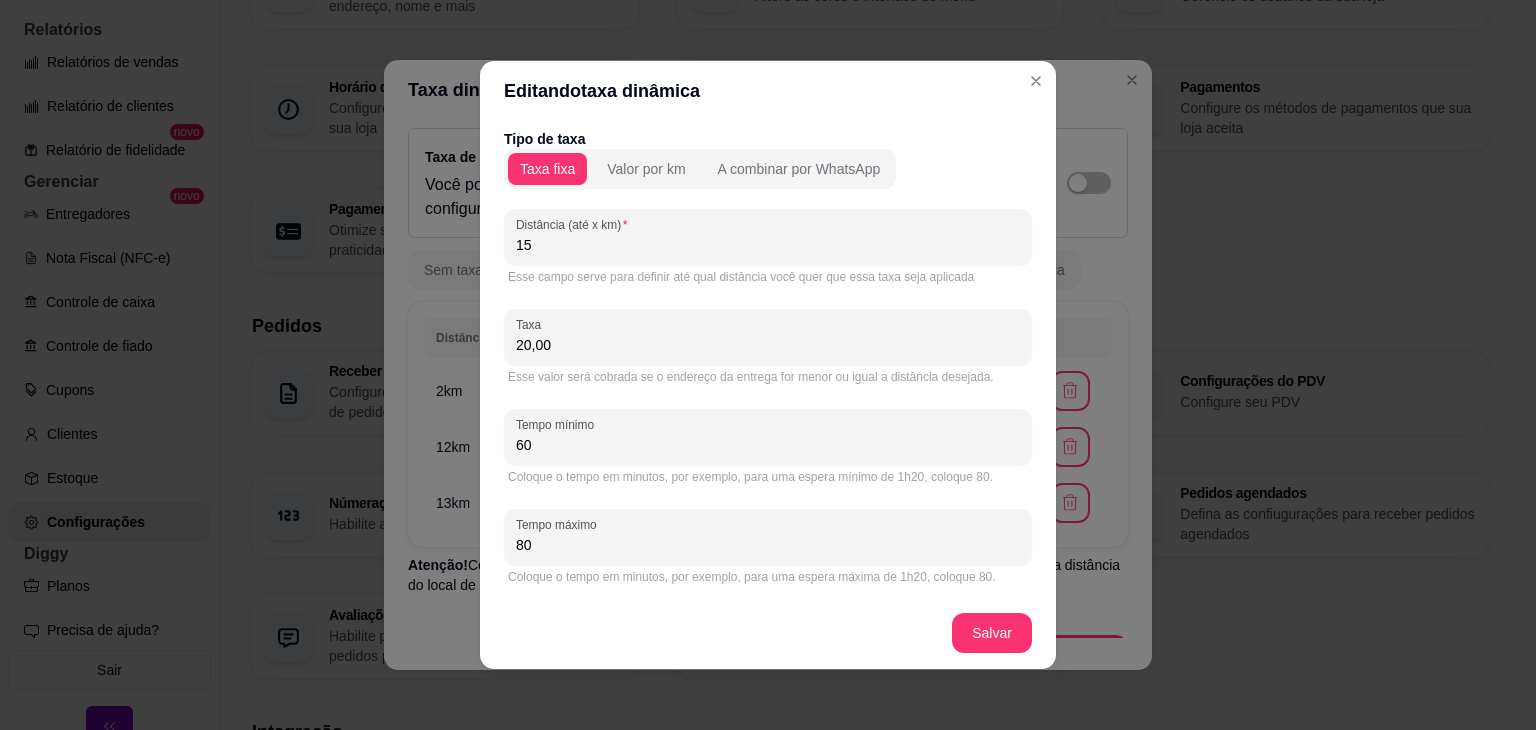 drag, startPoint x: 578, startPoint y: 351, endPoint x: 479, endPoint y: 357, distance: 99.18165 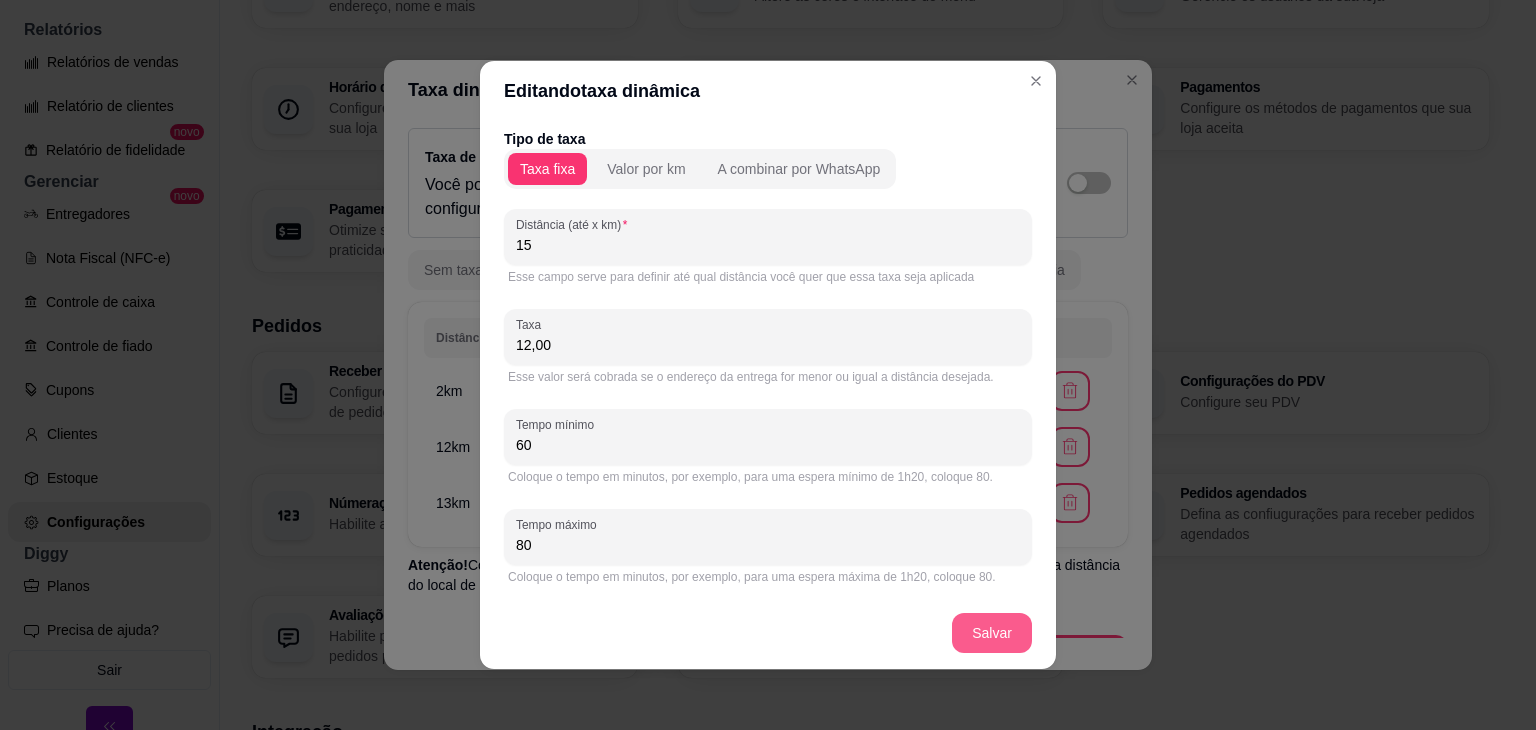 type on "12,00" 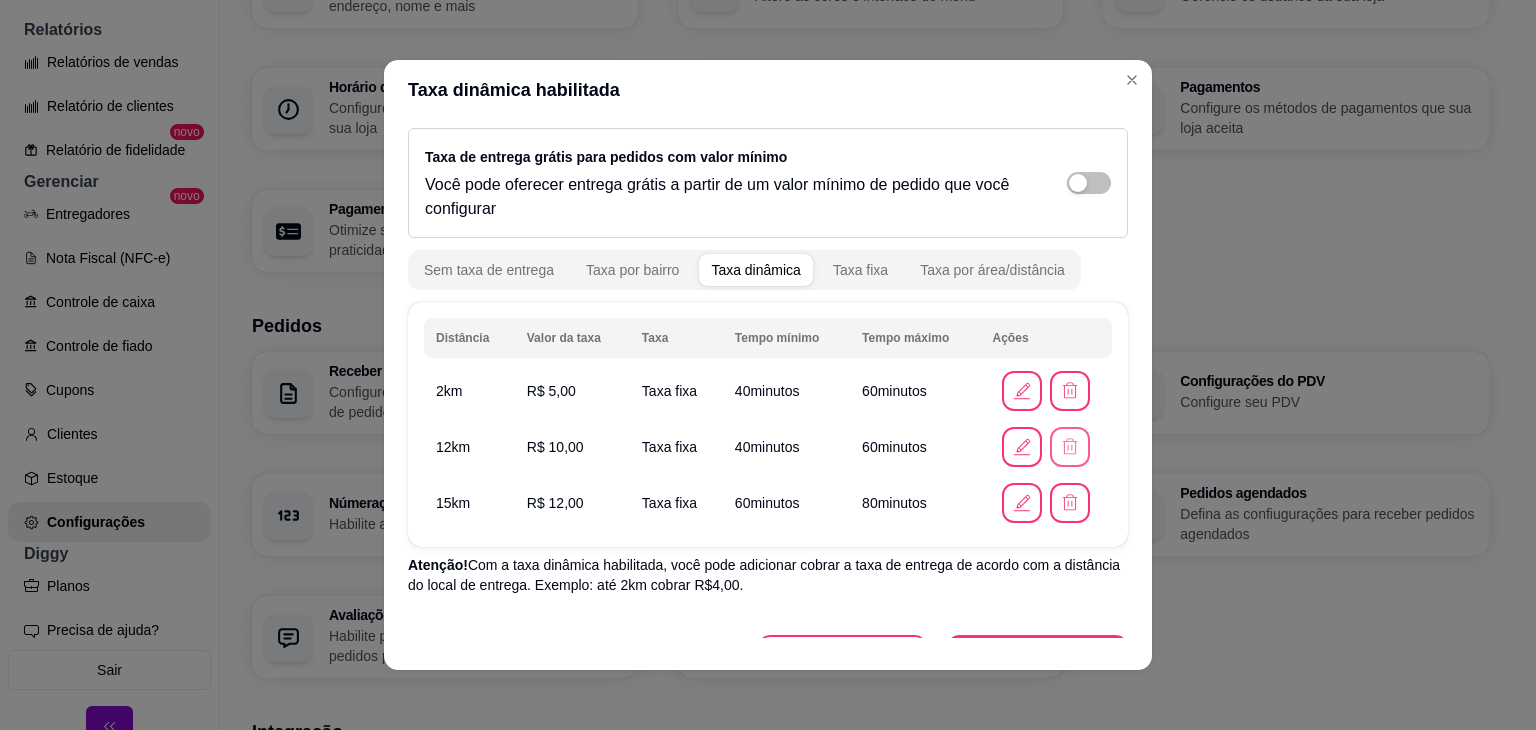 click at bounding box center (1070, 447) 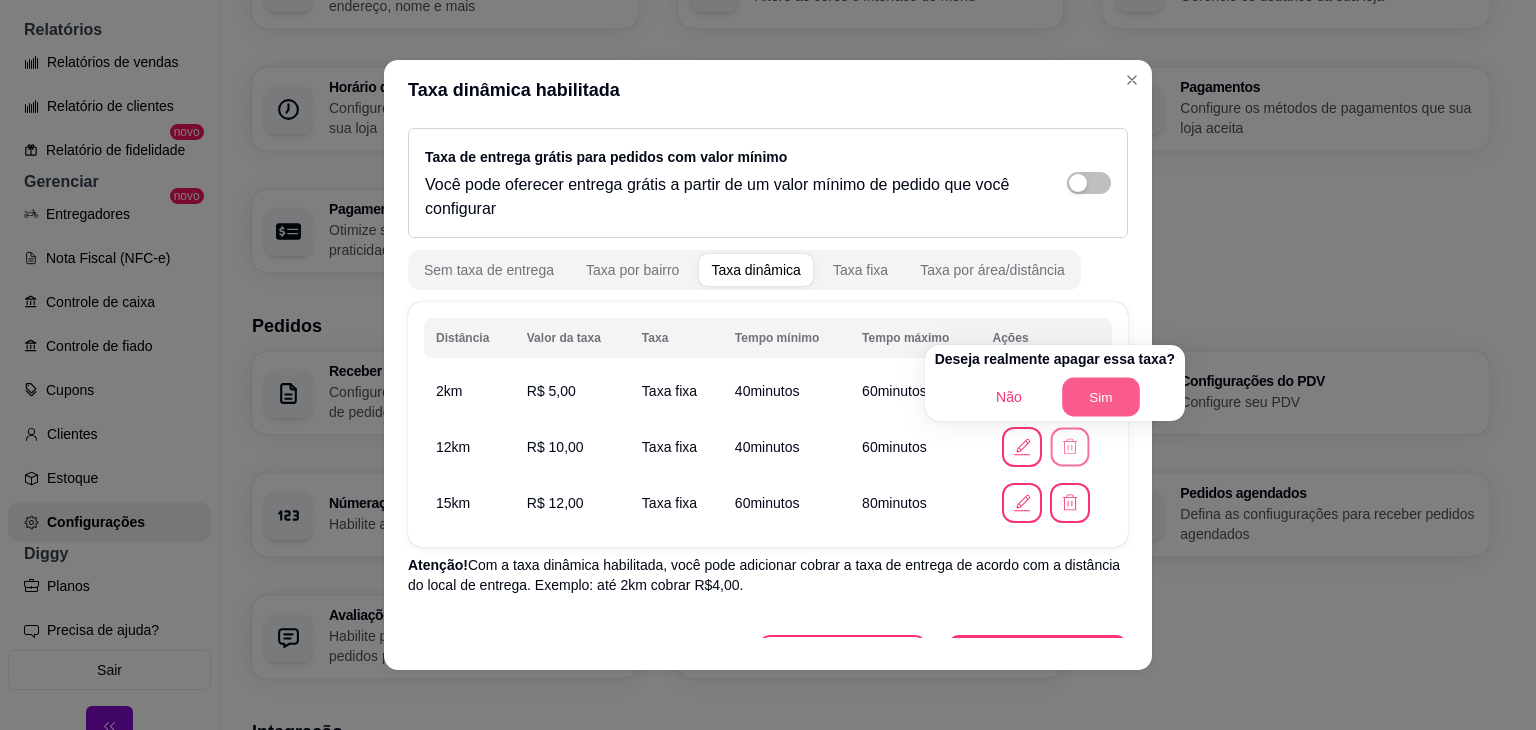 click on "Sim" at bounding box center (1101, 397) 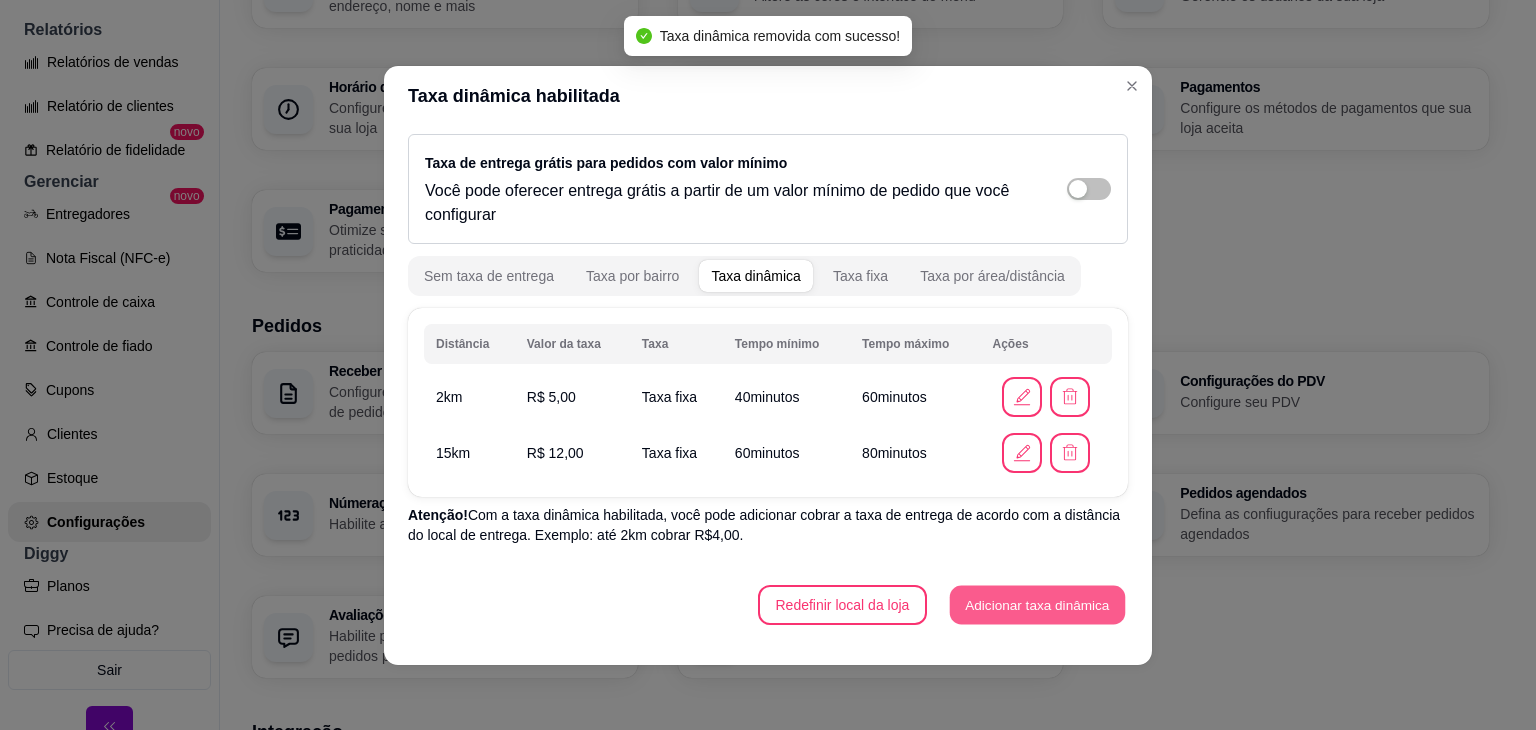click on "Adicionar taxa dinâmica" at bounding box center (1037, 604) 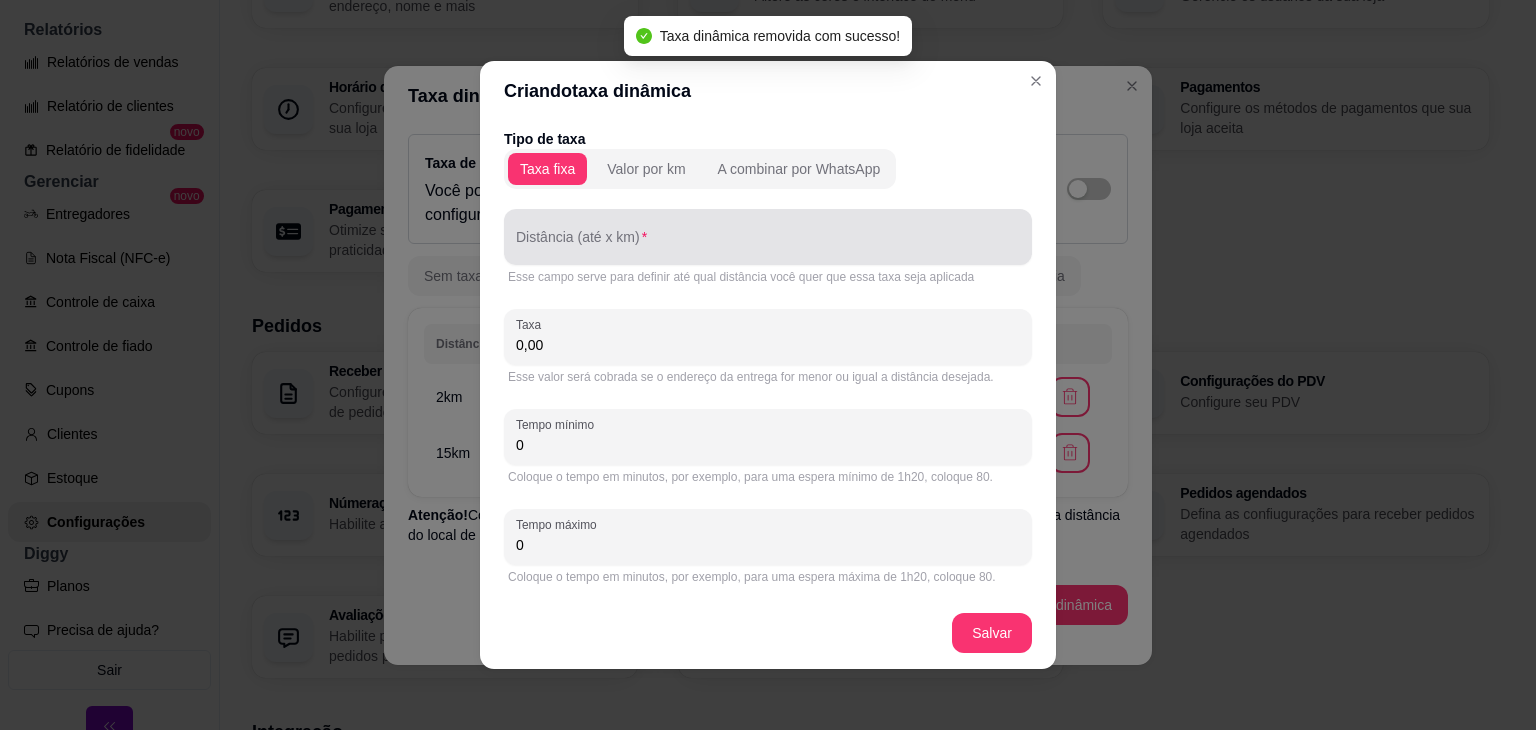 click at bounding box center [768, 237] 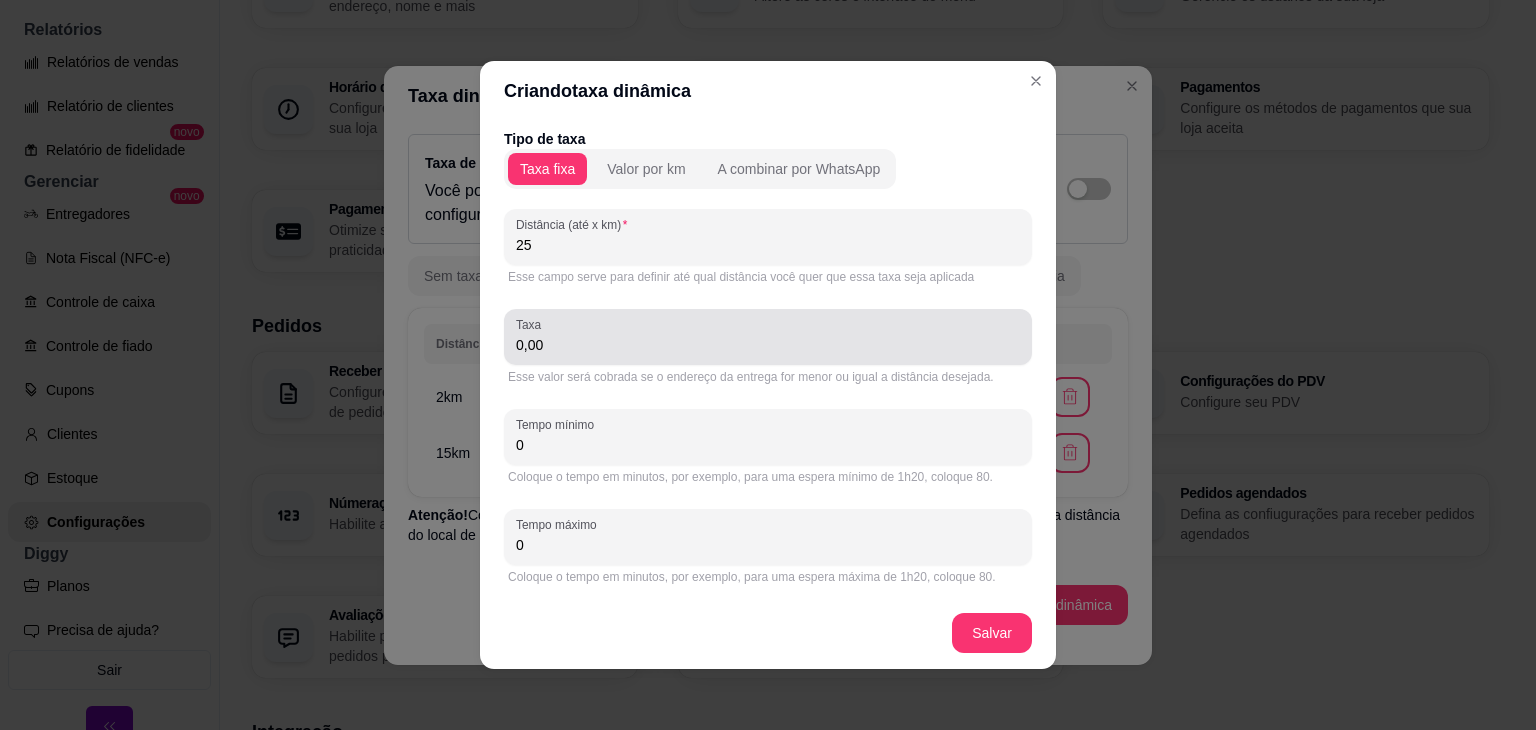 type on "25" 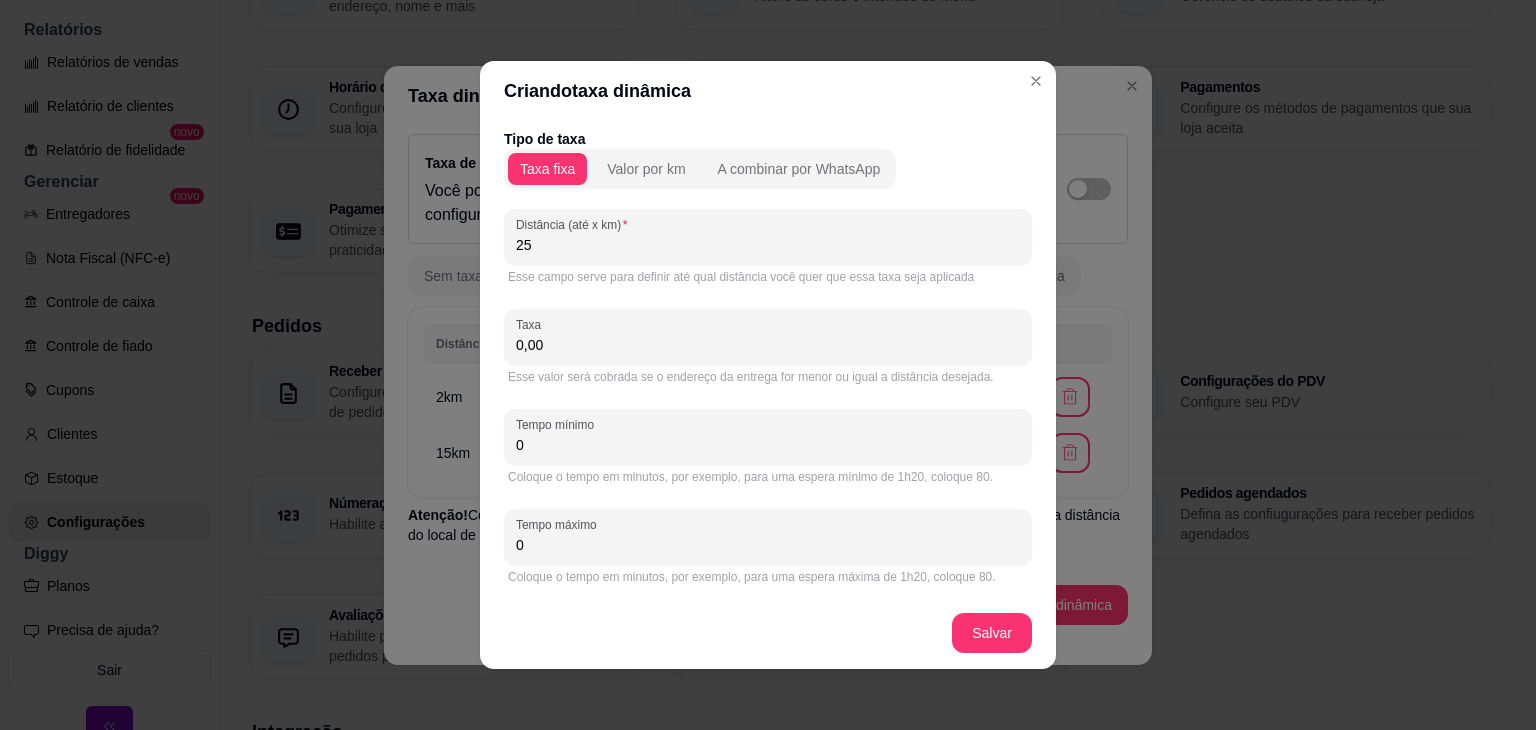click on "0,00" at bounding box center (768, 345) 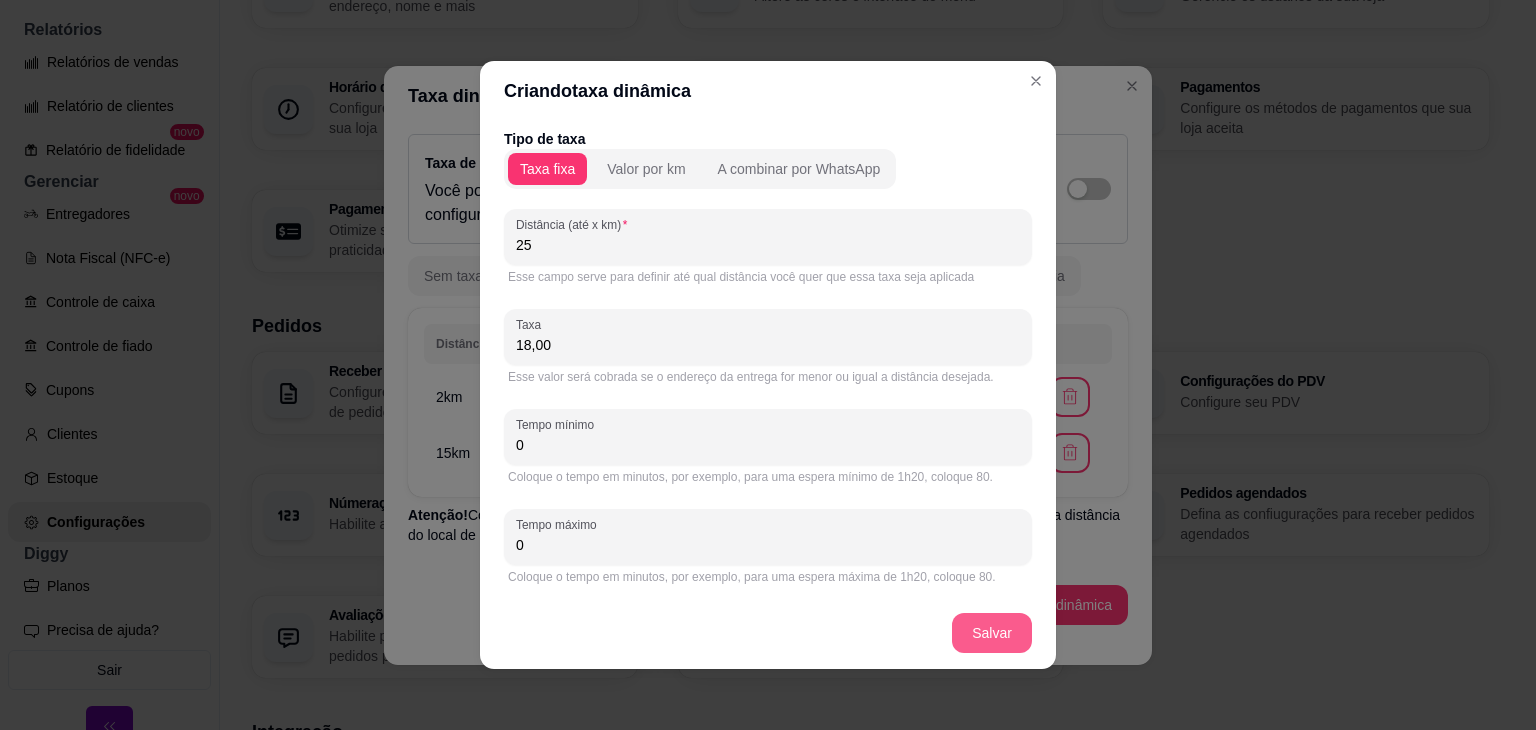 type on "18,00" 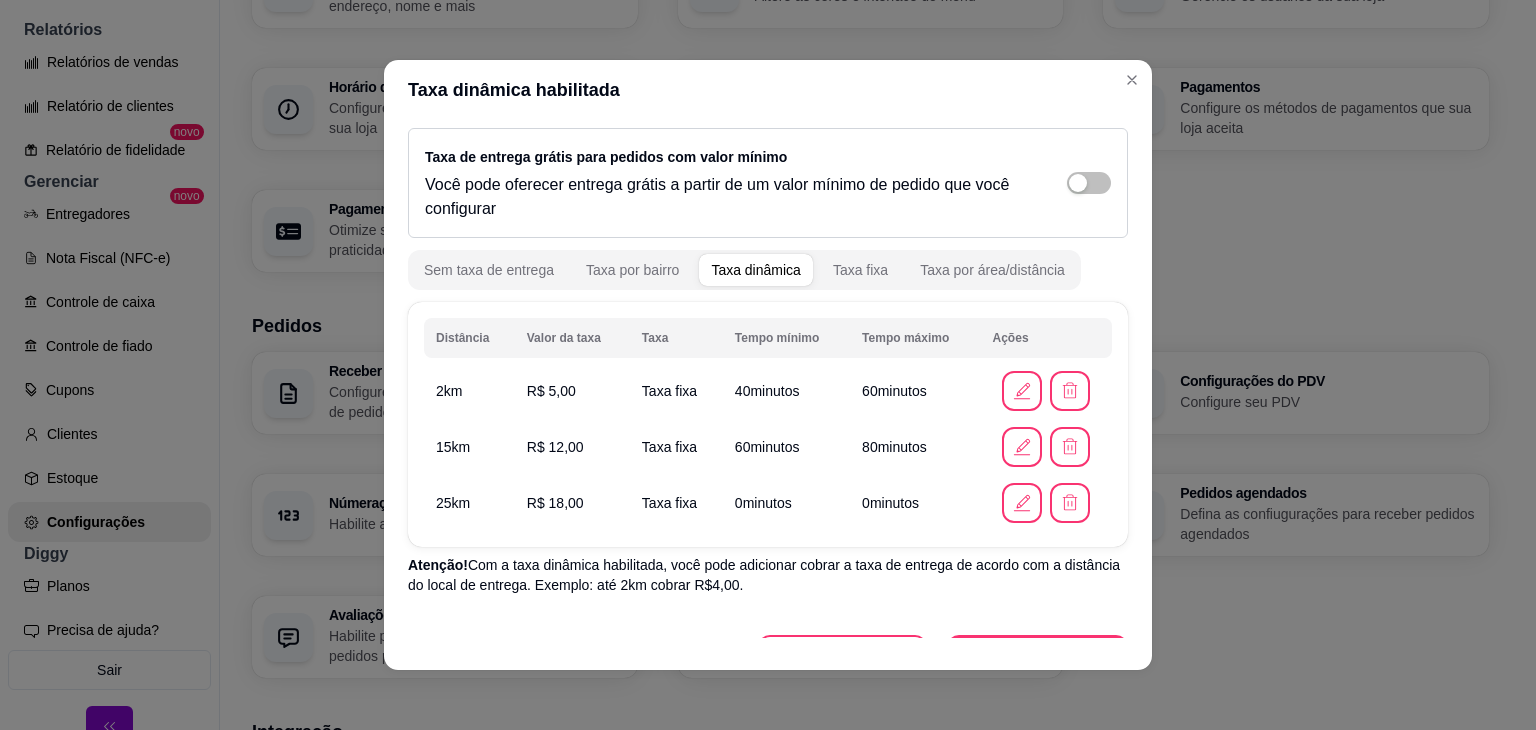 scroll, scrollTop: 44, scrollLeft: 0, axis: vertical 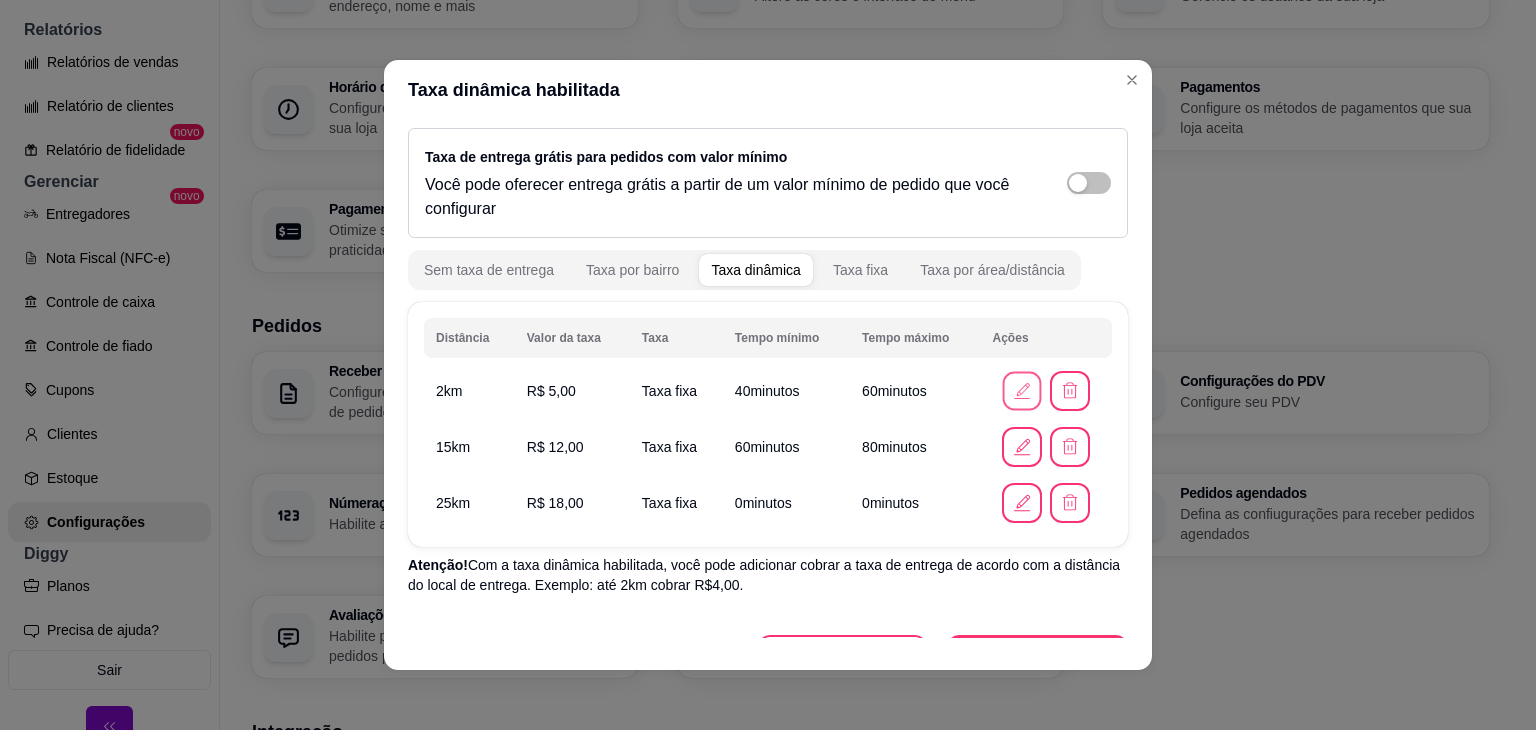 click at bounding box center [1022, 391] 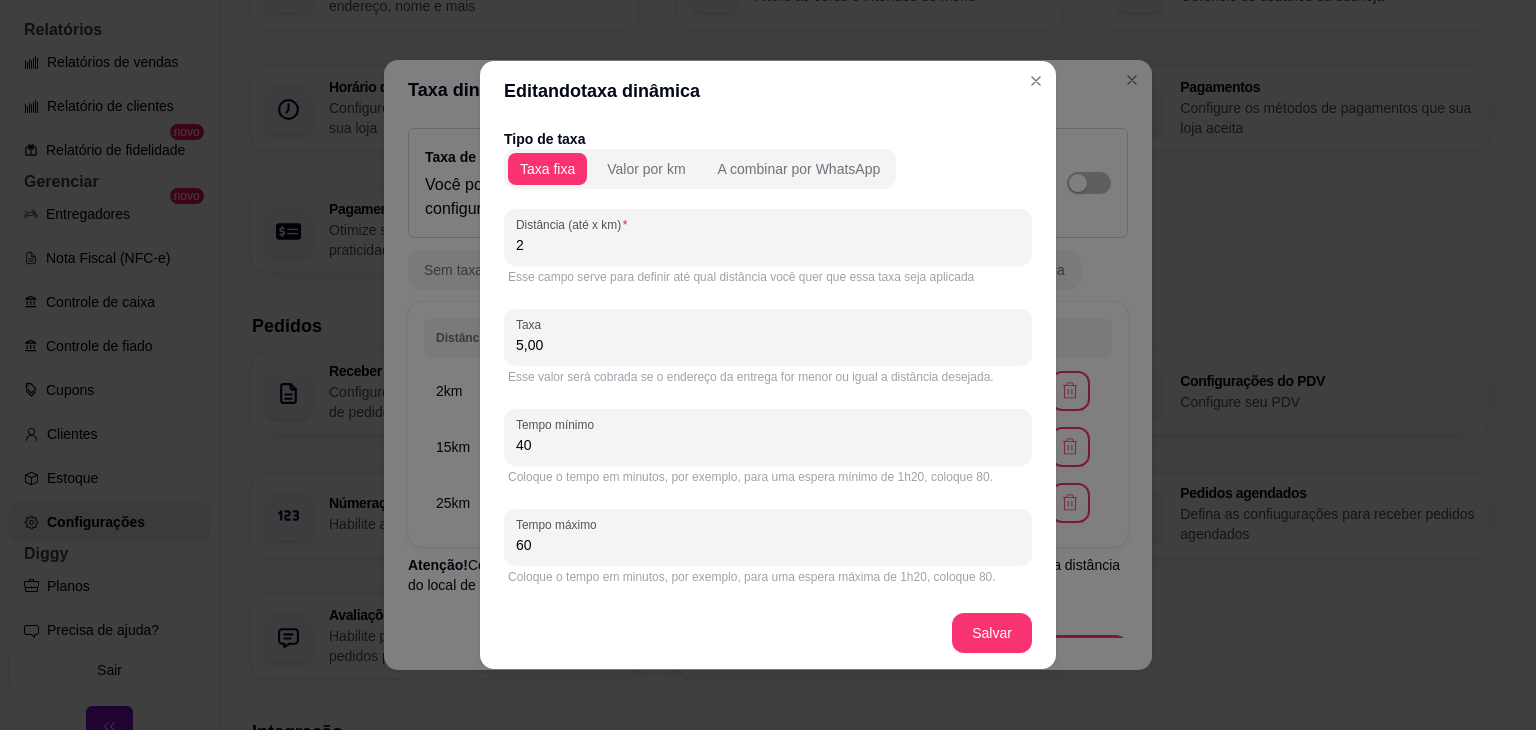 drag, startPoint x: 524, startPoint y: 243, endPoint x: 504, endPoint y: 244, distance: 20.024984 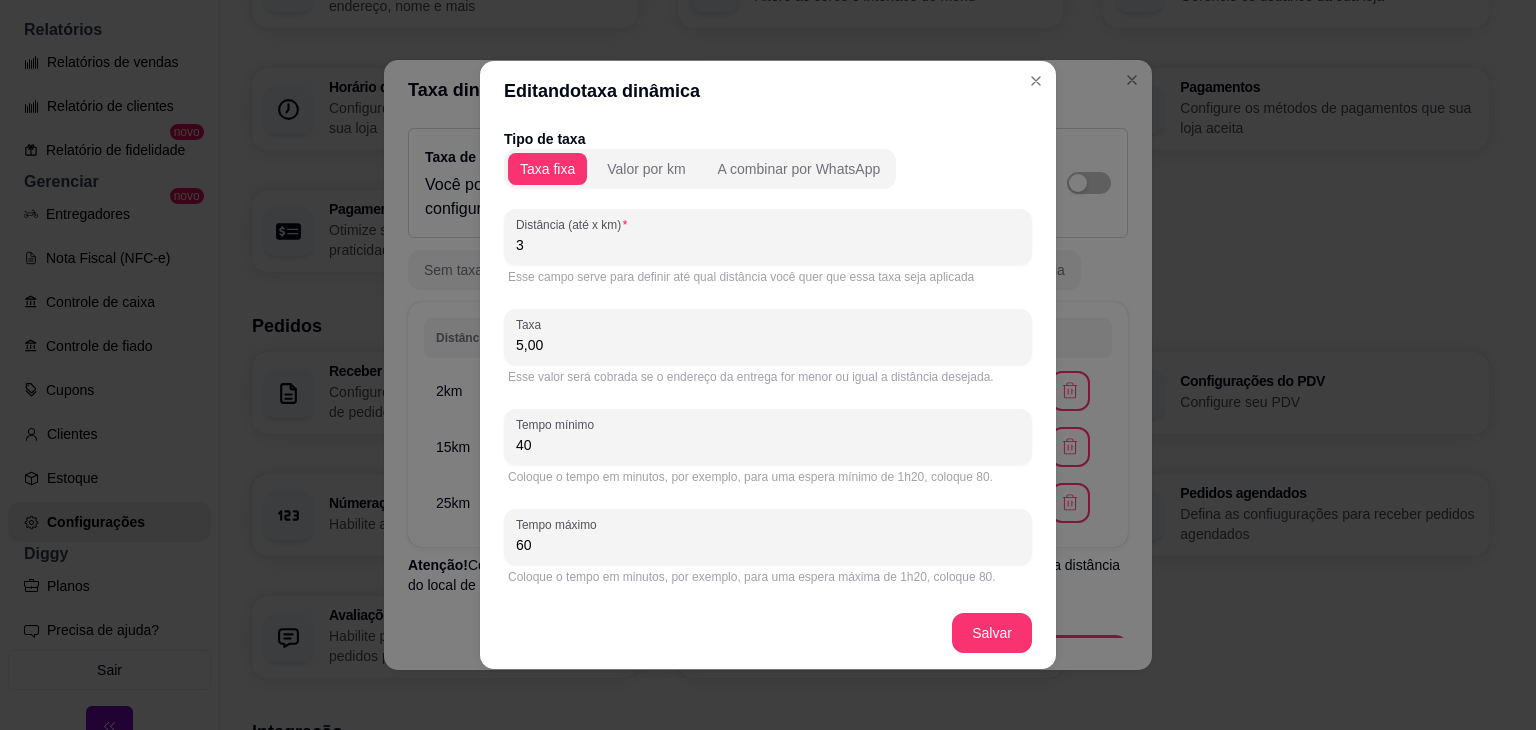 type on "3" 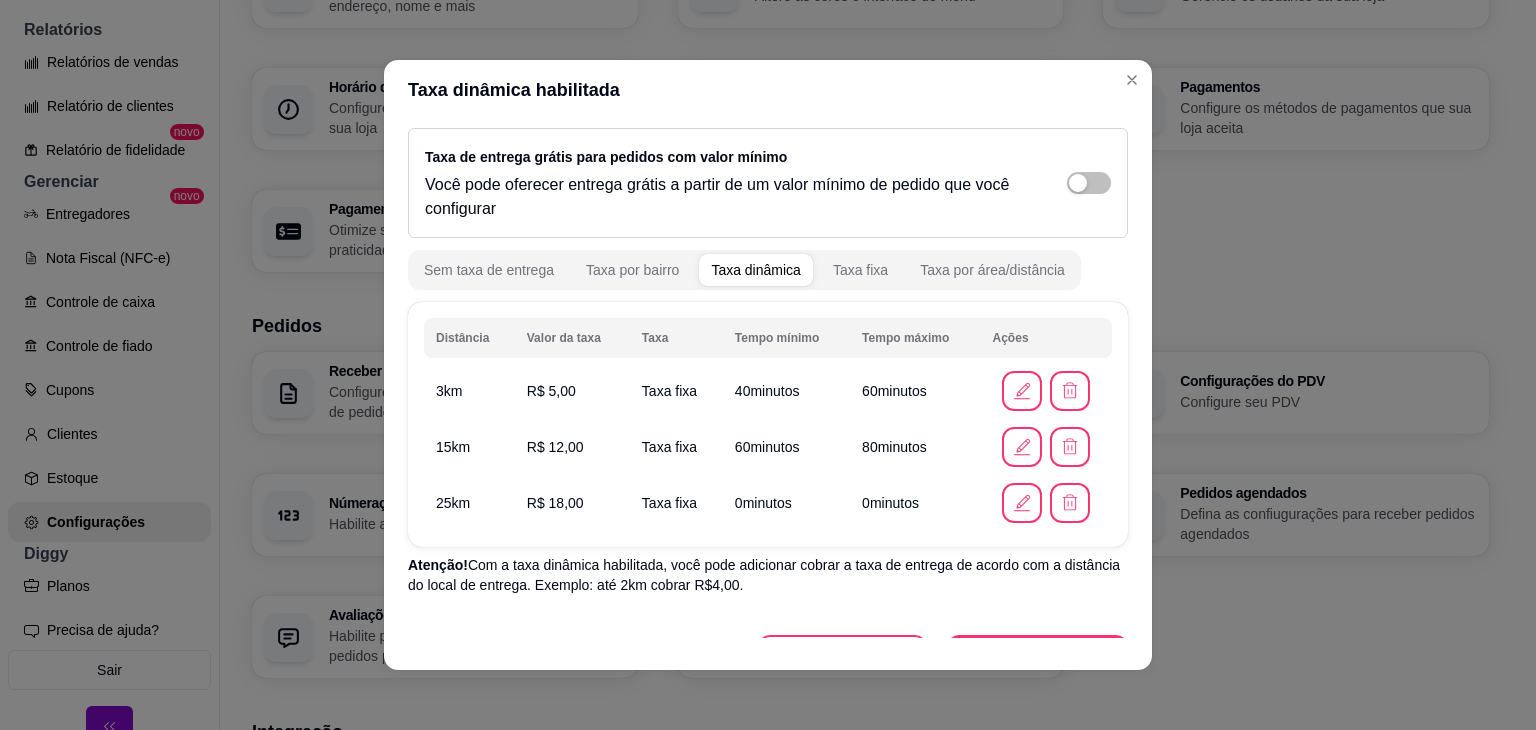 scroll, scrollTop: 44, scrollLeft: 0, axis: vertical 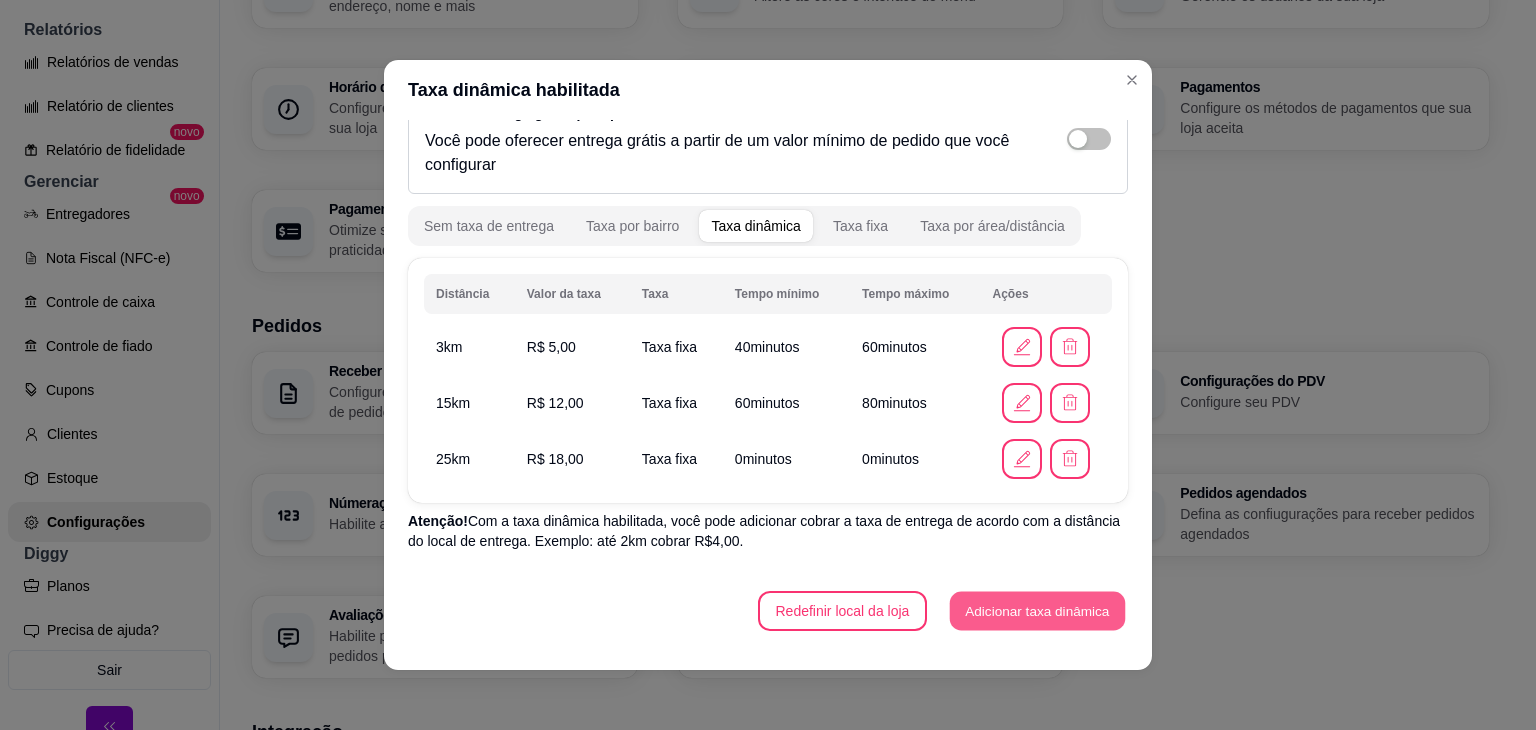 click on "Adicionar taxa dinâmica" at bounding box center [1037, 611] 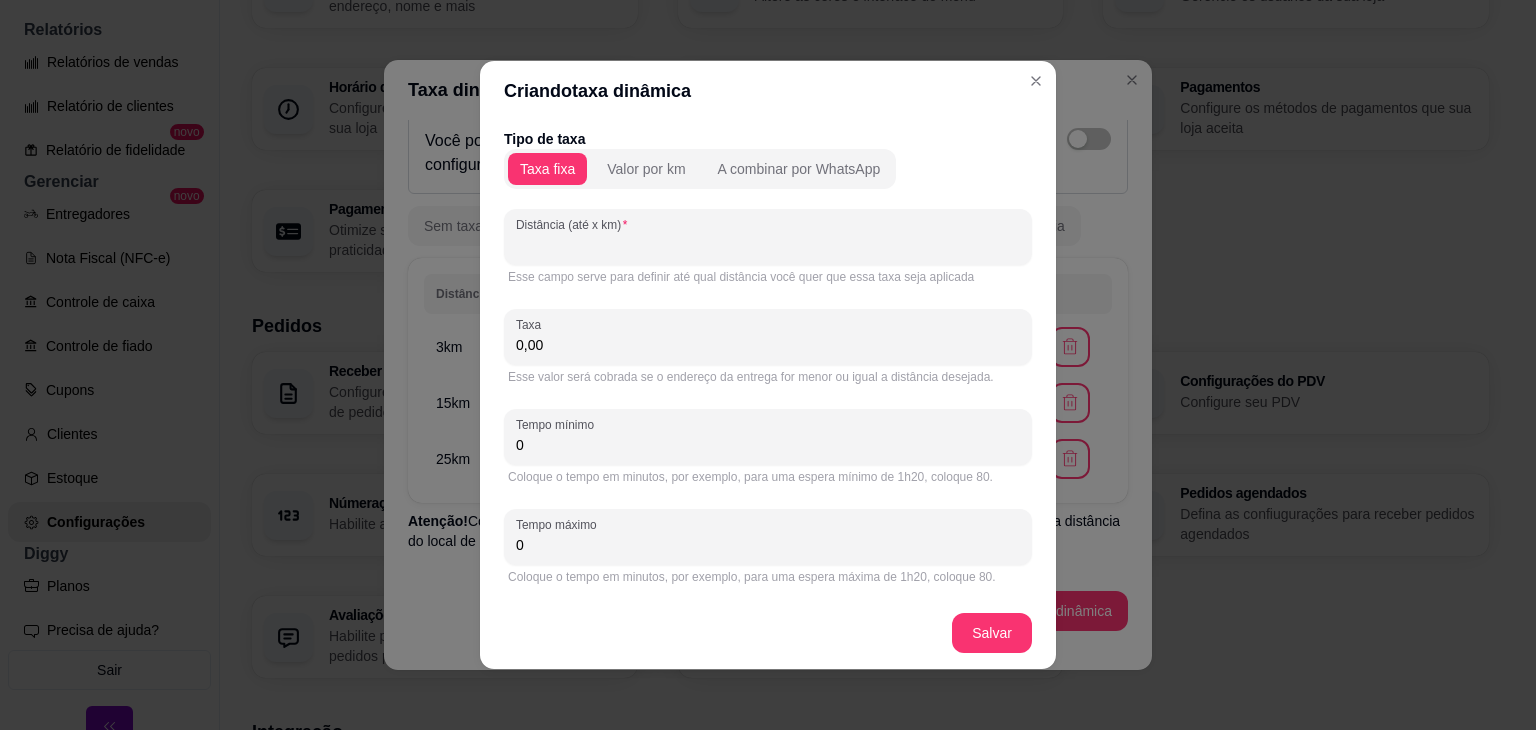 click on "Distância (até x km)" at bounding box center (768, 245) 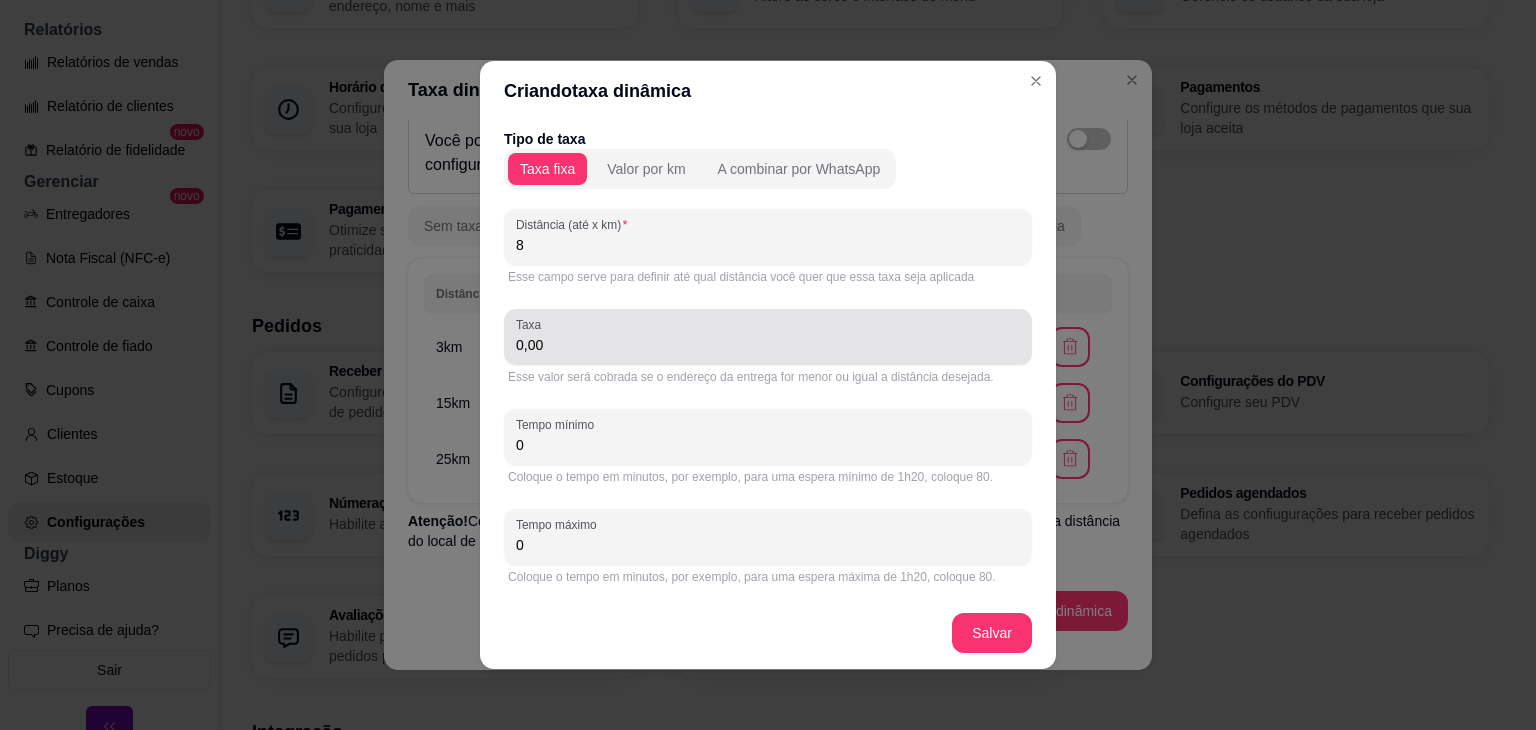 type on "8" 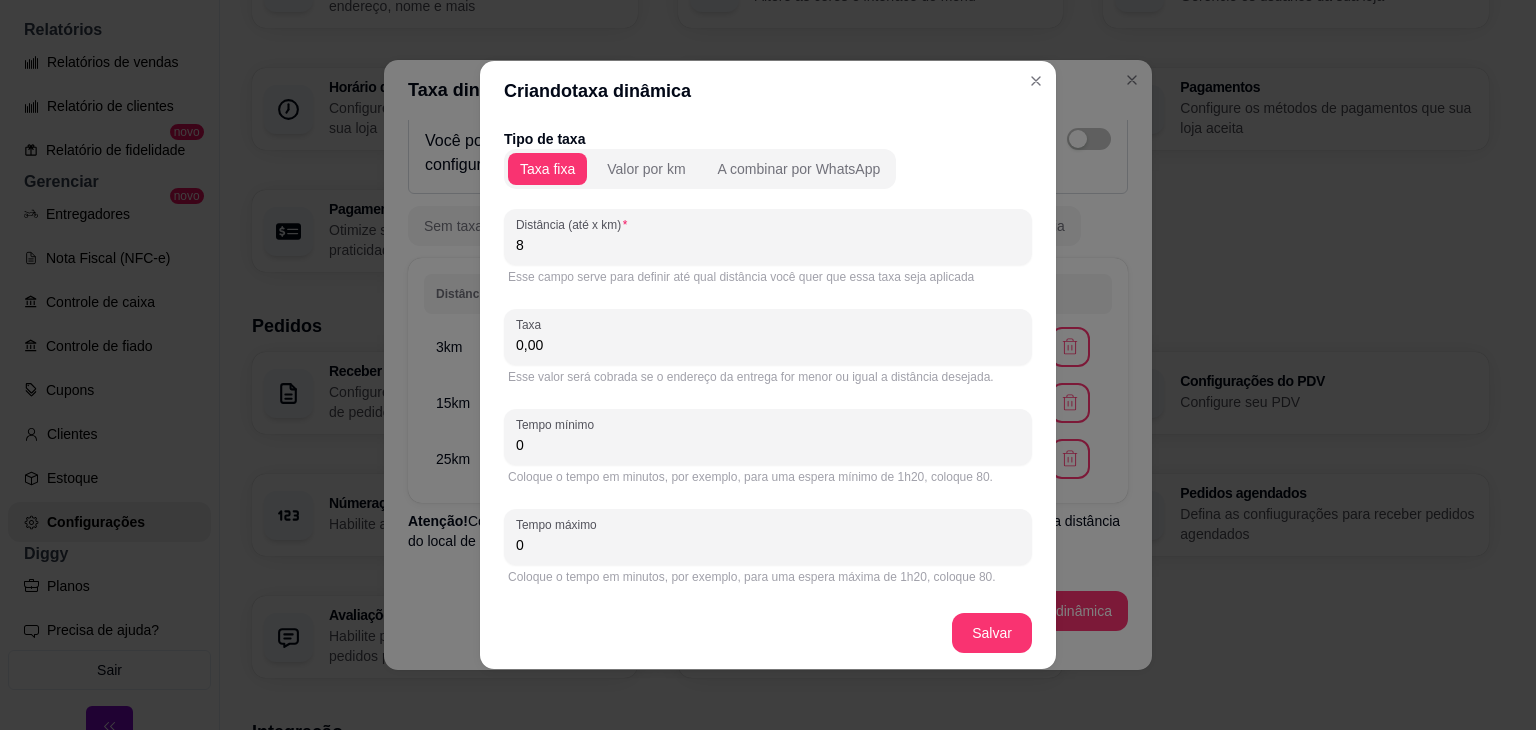 drag, startPoint x: 596, startPoint y: 341, endPoint x: 514, endPoint y: 353, distance: 82.8734 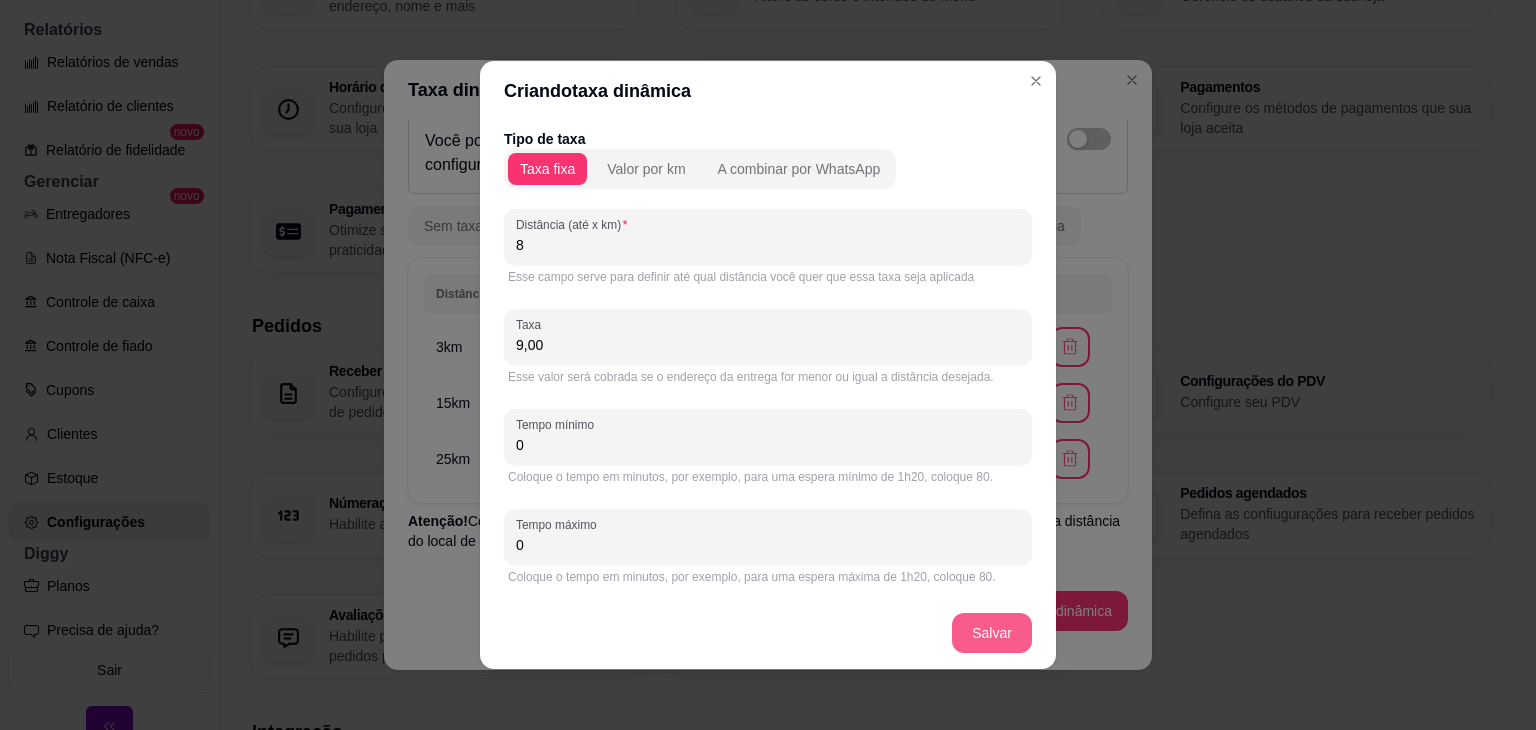 type 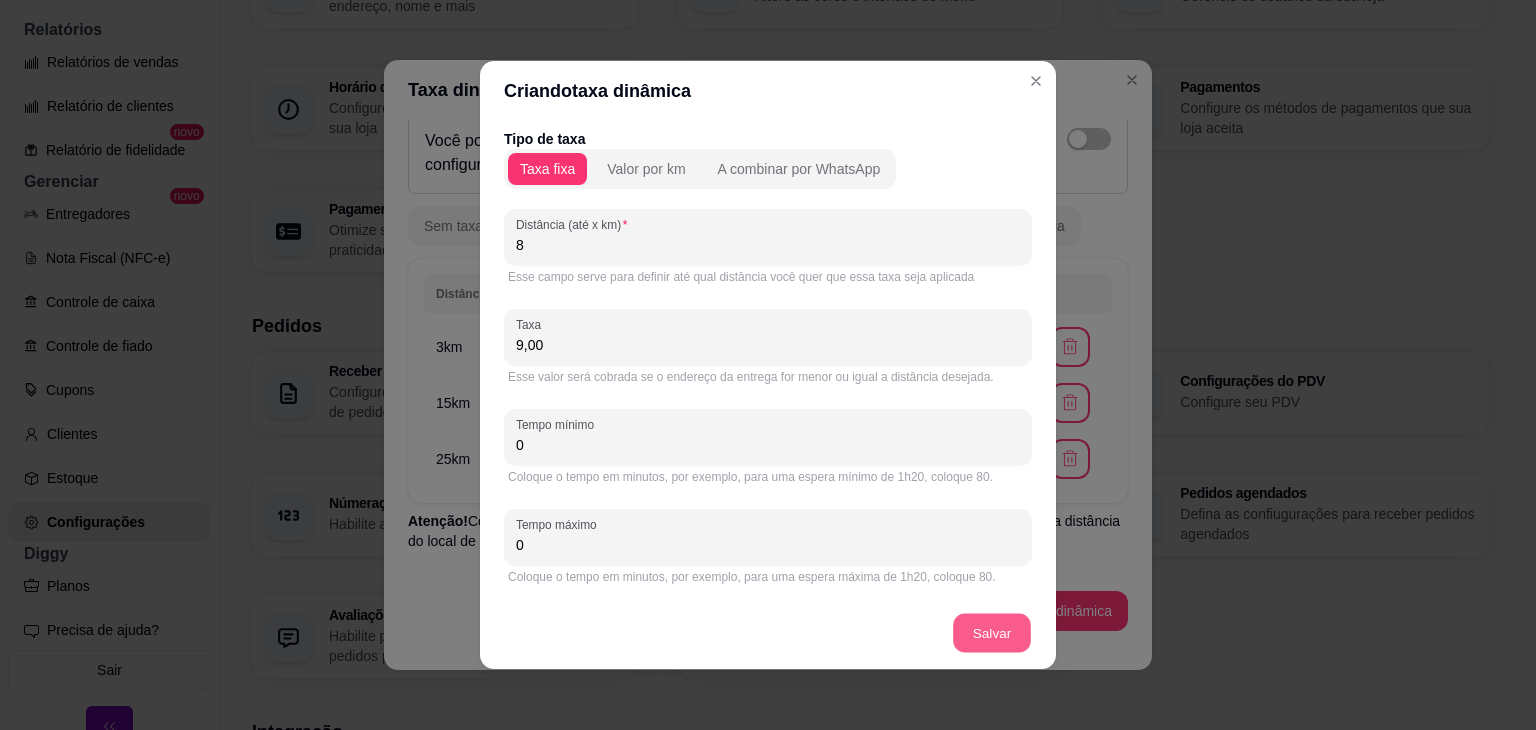 click on "Criando  taxa dinâmica Tipo de taxa Taxa fixa Valor por km A combinar por WhatsApp Distância (até x km) 8 Esse campo serve para definir até qual distância você quer que essa taxa seja aplicada Taxa 9,00 Esse valor será cobrada se o endereço da entrega for menor ou igual a distância desejada. Tempo mínimo 0 Coloque o tempo em minutos, por exemplo, para uma espera mínimo de 1h20, coloque 80. Tempo máximo 0 Coloque o tempo em minutos, por exemplo, para uma espera máxima de 1h20, coloque 80. [GEOGRAPHIC_DATA]" at bounding box center (768, 365) 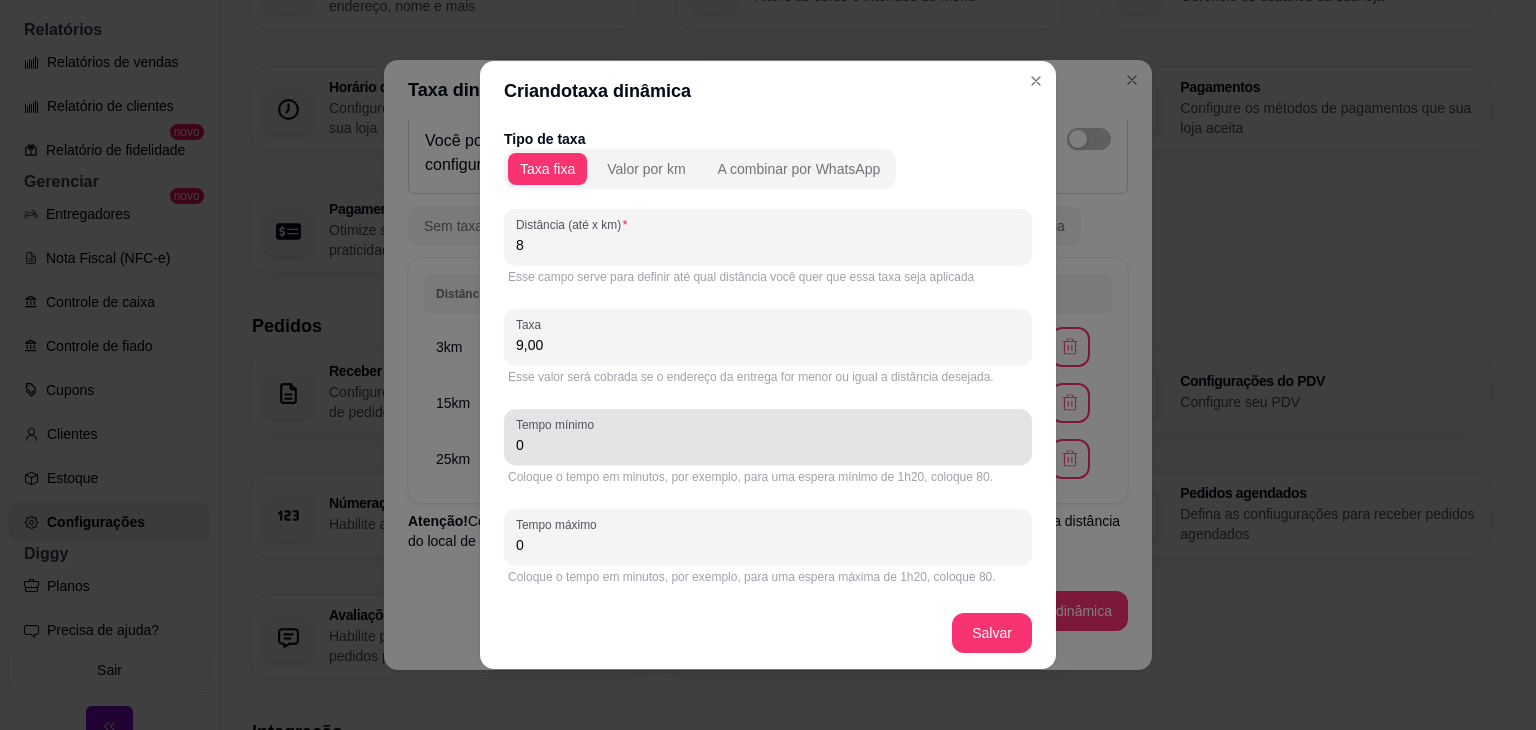 click on "0" at bounding box center [768, 437] 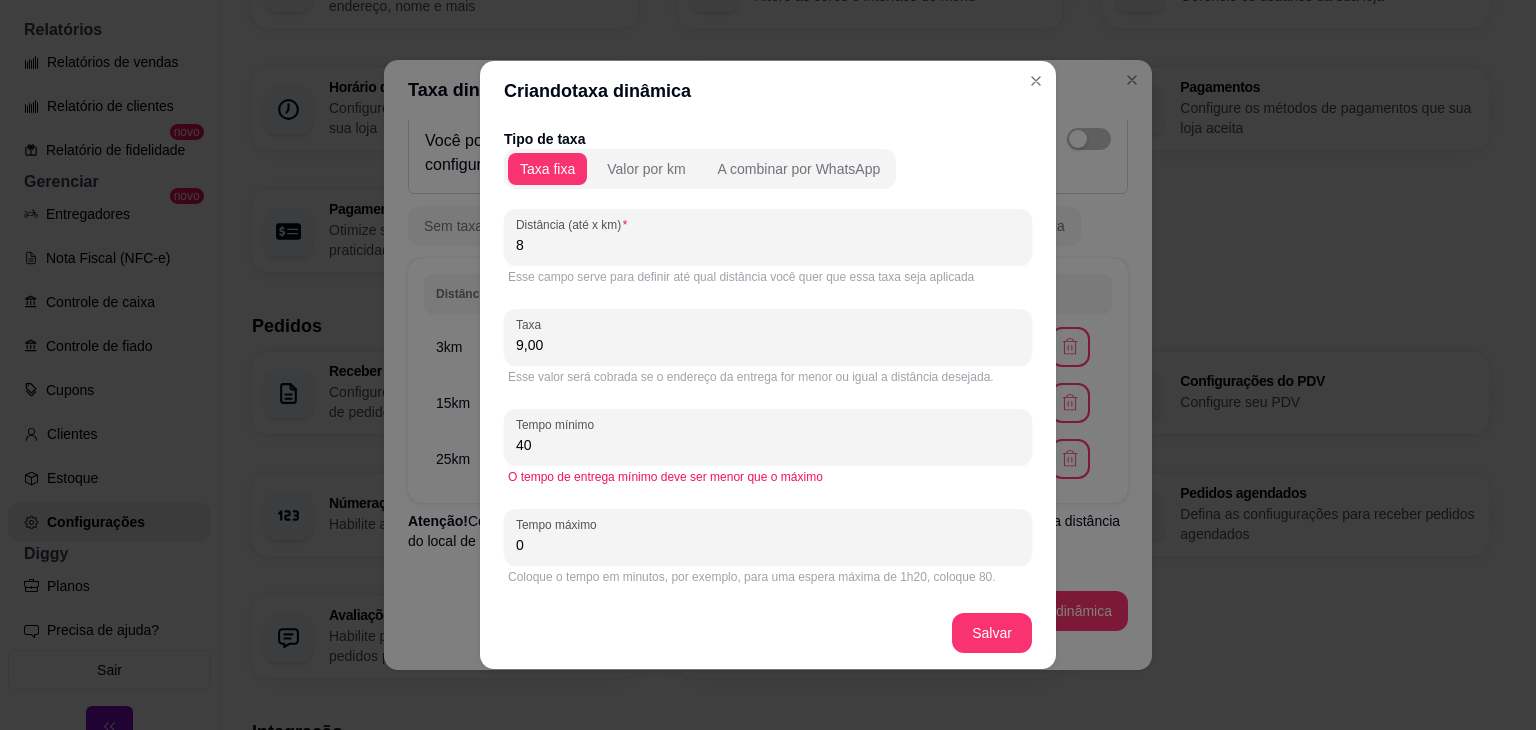 click on "0" at bounding box center [768, 545] 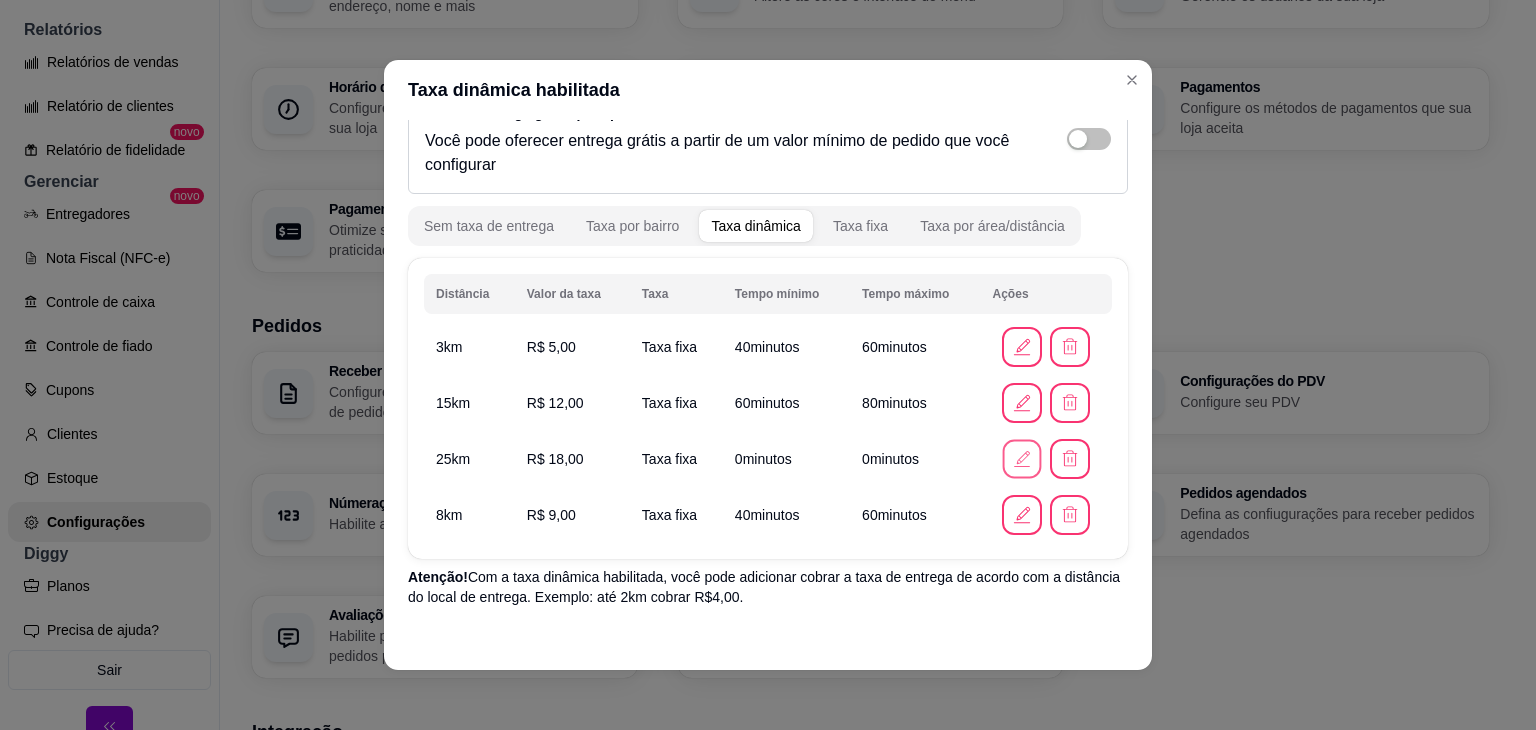 click 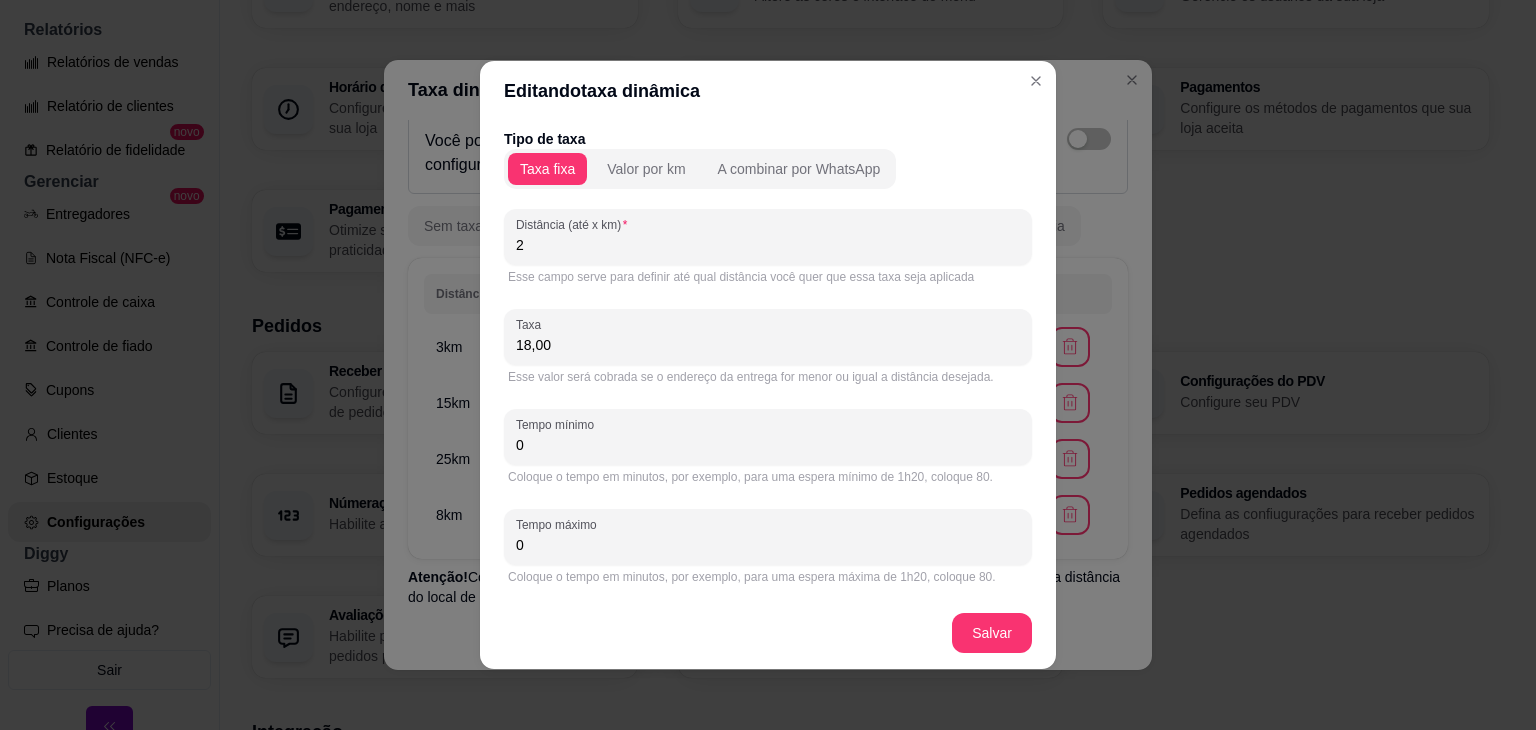 click on "2" at bounding box center [768, 245] 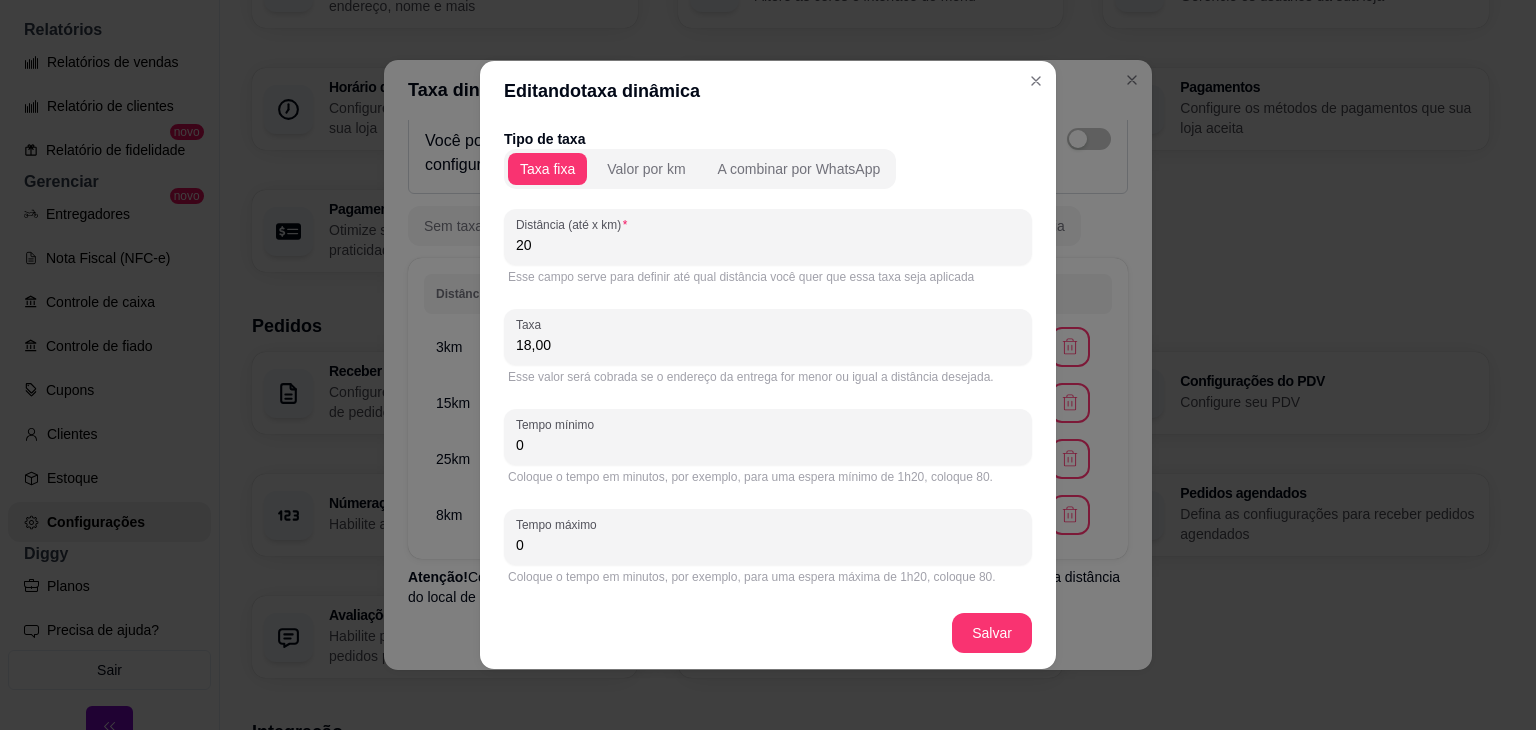 click on "Salvar" at bounding box center [768, 633] 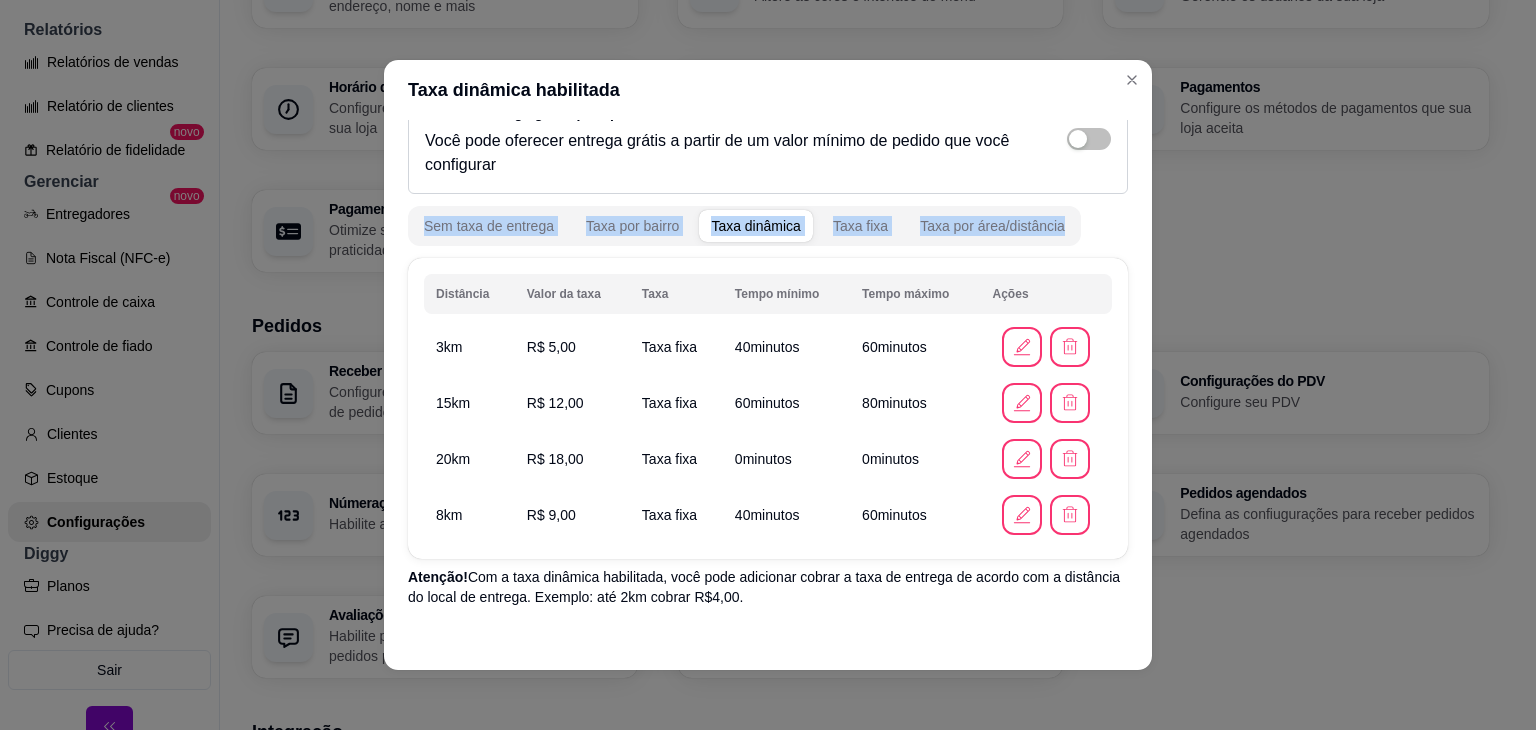 drag, startPoint x: 1116, startPoint y: 196, endPoint x: 1139, endPoint y: 207, distance: 25.495098 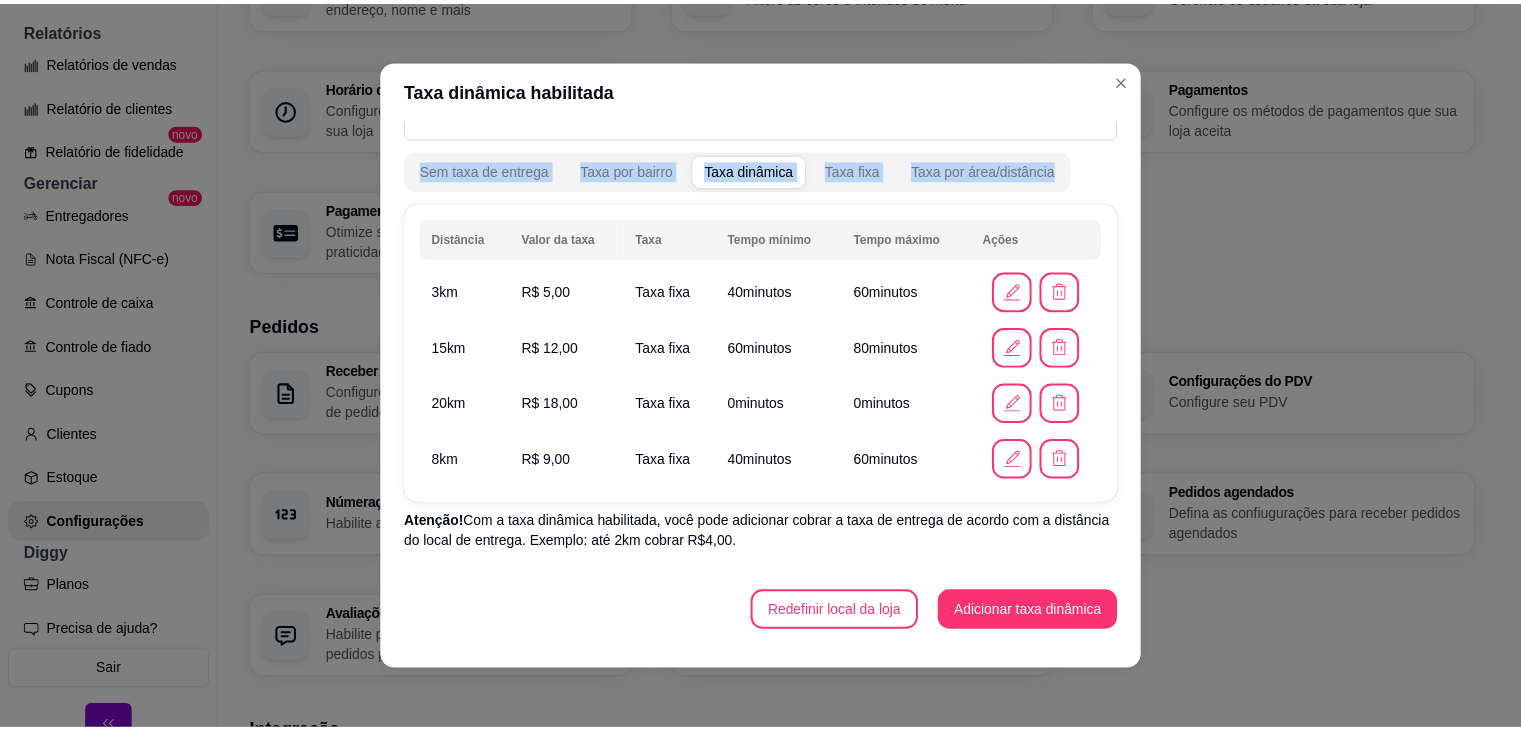 scroll, scrollTop: 0, scrollLeft: 0, axis: both 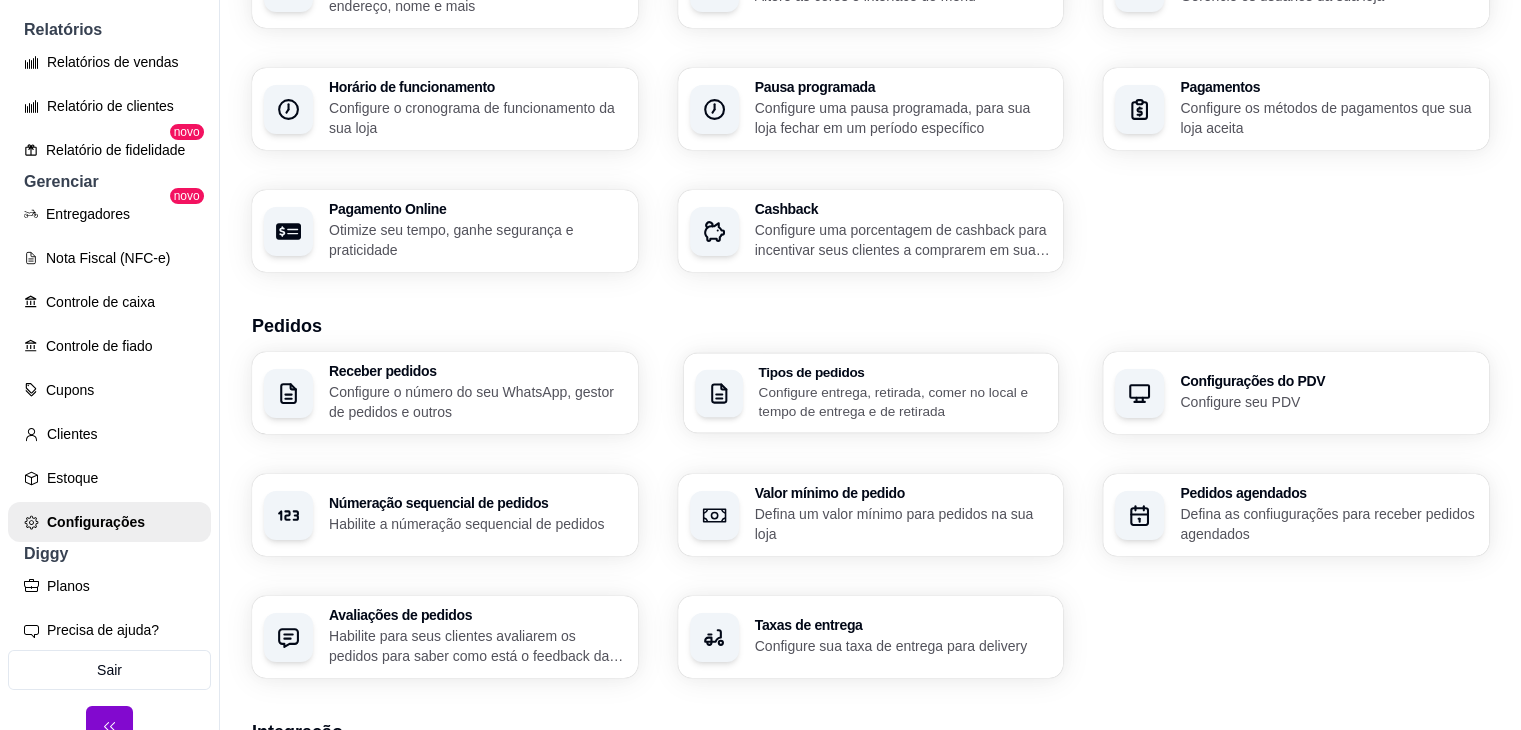 click on "Tipos de pedidos" at bounding box center [902, 372] 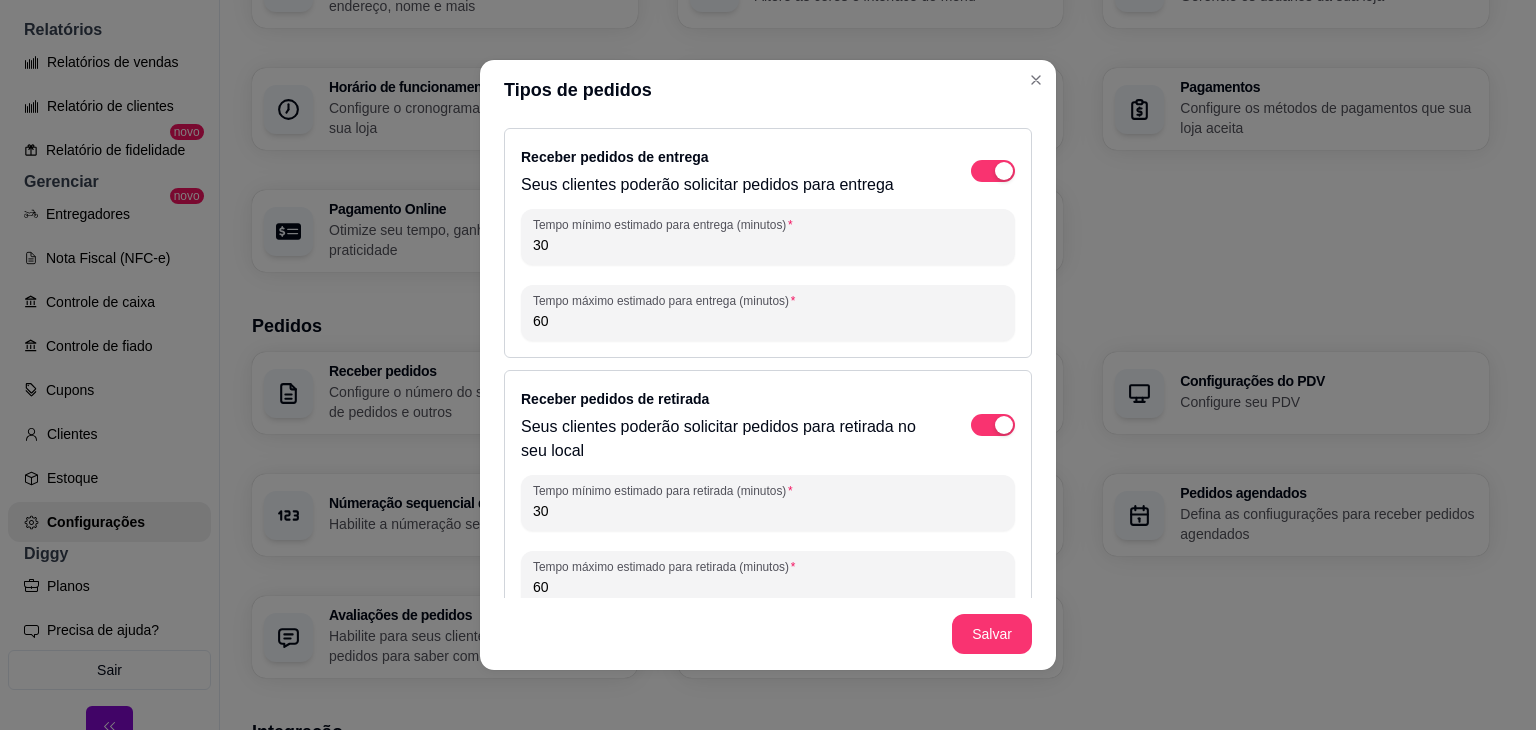click on "Salvar" at bounding box center [768, 634] 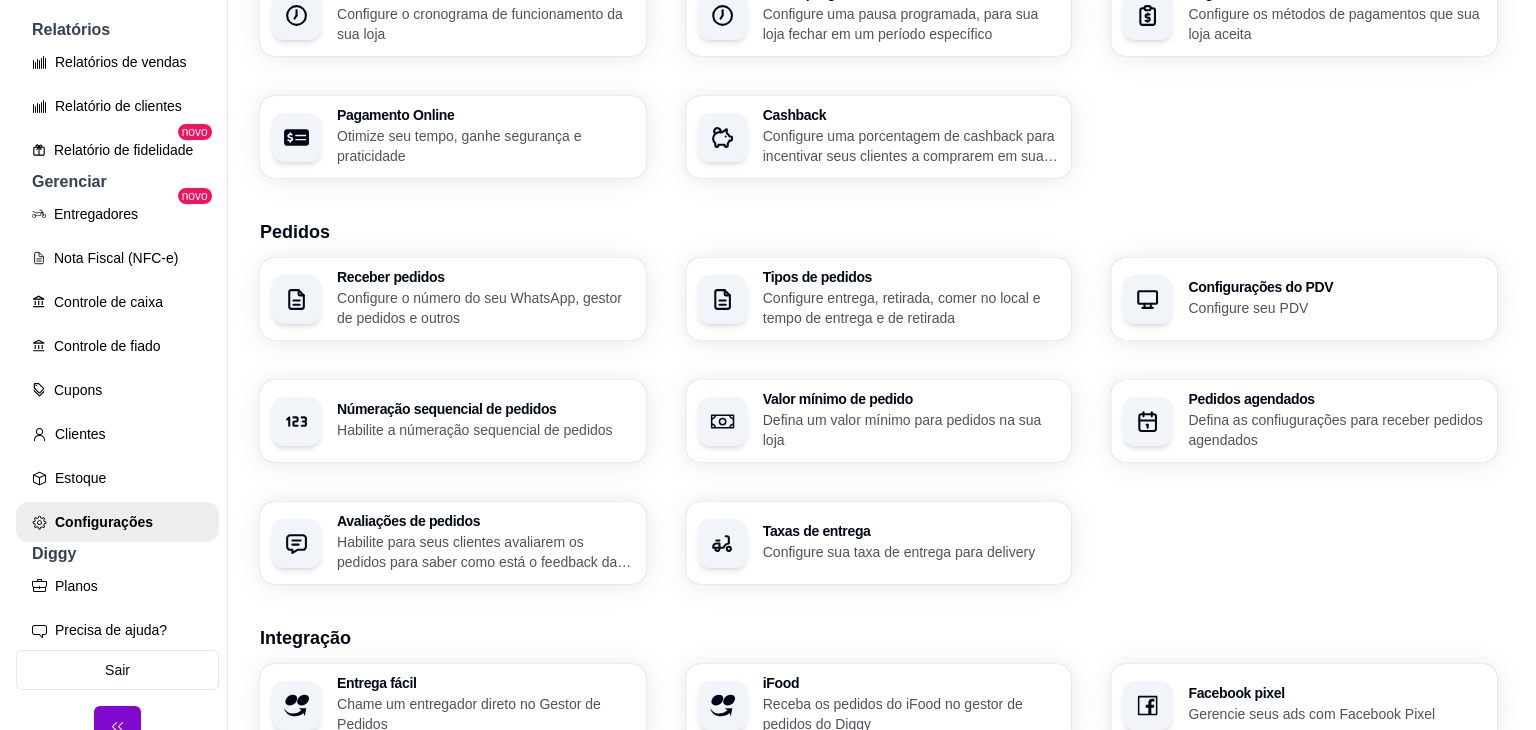 scroll, scrollTop: 270, scrollLeft: 0, axis: vertical 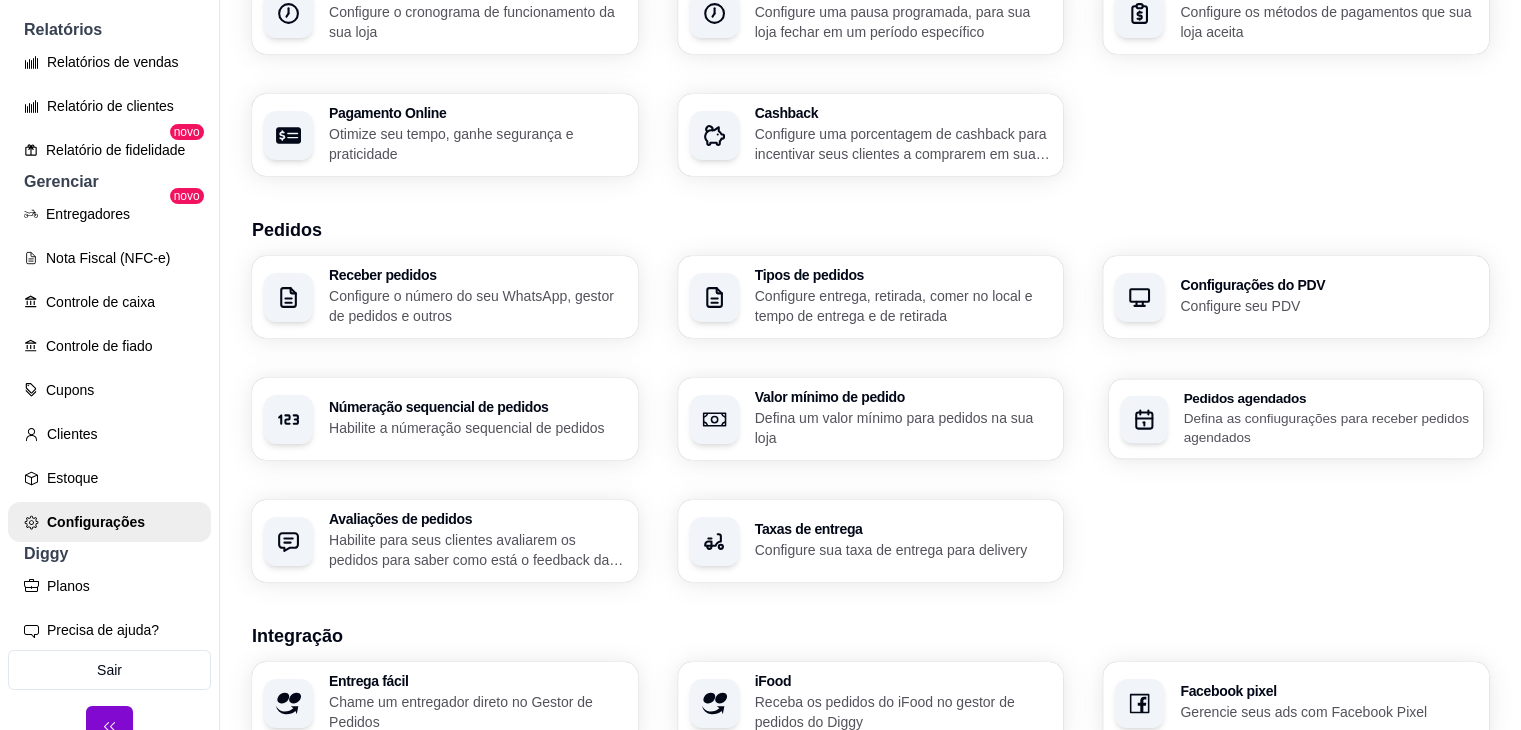 click on "Defina as confiugurações para receber pedidos agendados" at bounding box center (1328, 427) 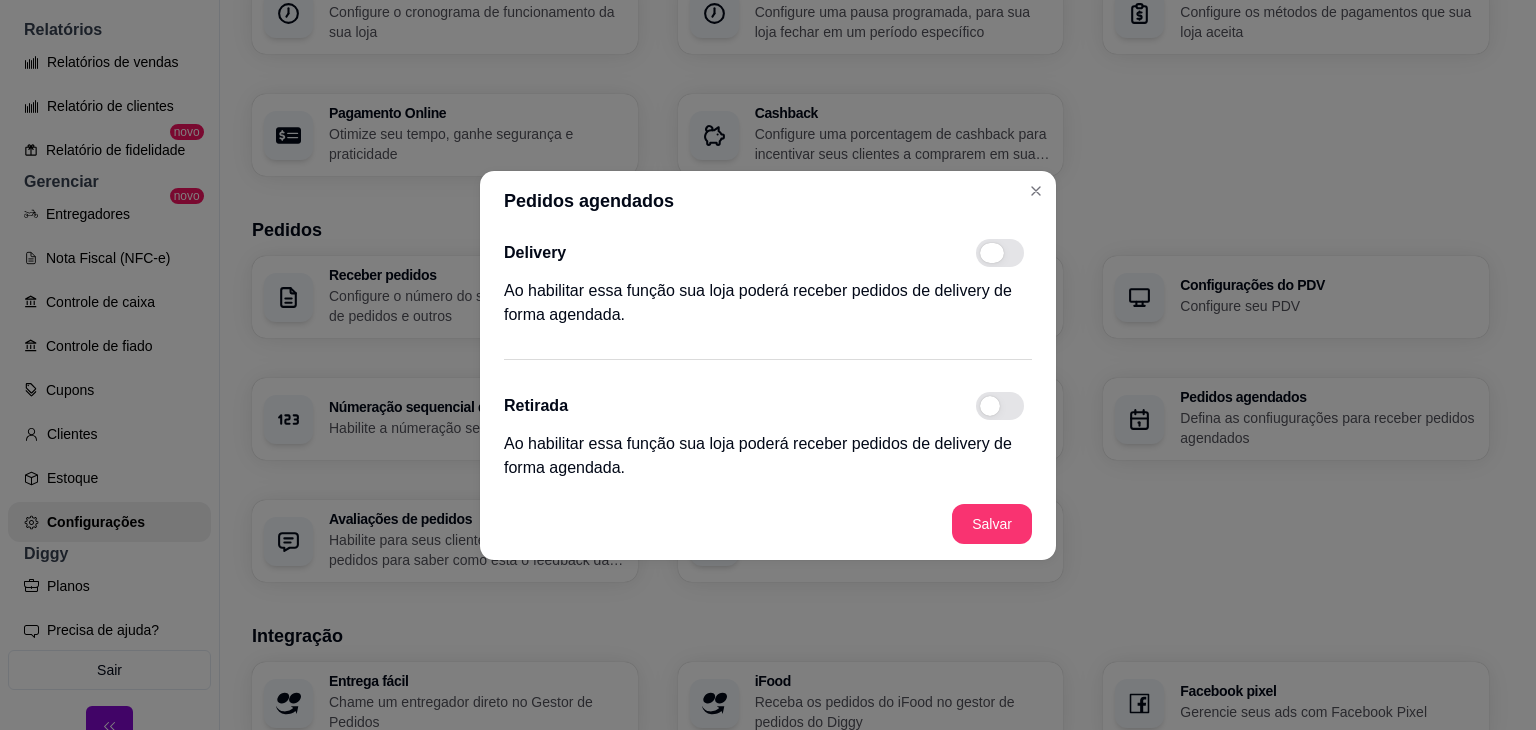 click at bounding box center [992, 253] 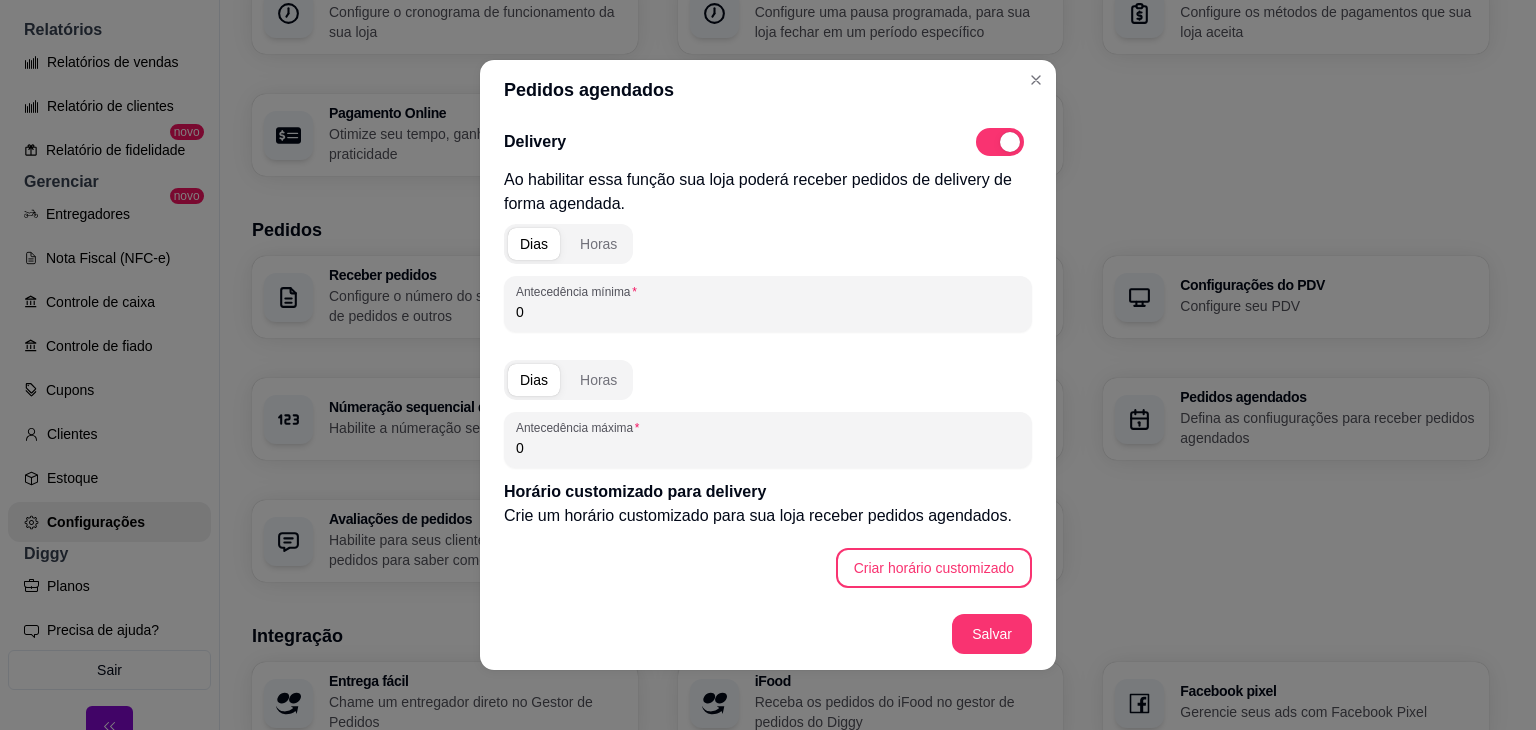 scroll, scrollTop: 151, scrollLeft: 0, axis: vertical 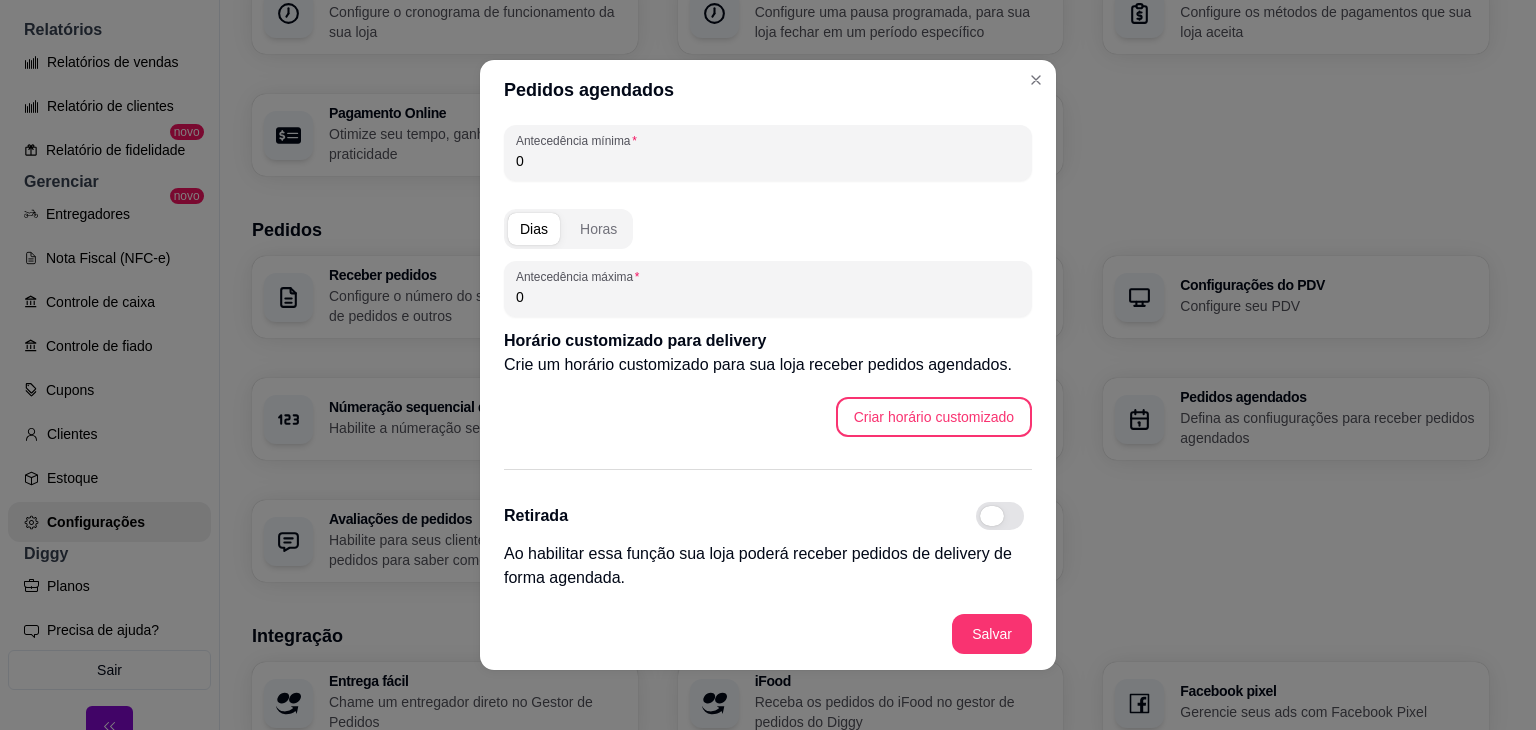 click at bounding box center (1000, 516) 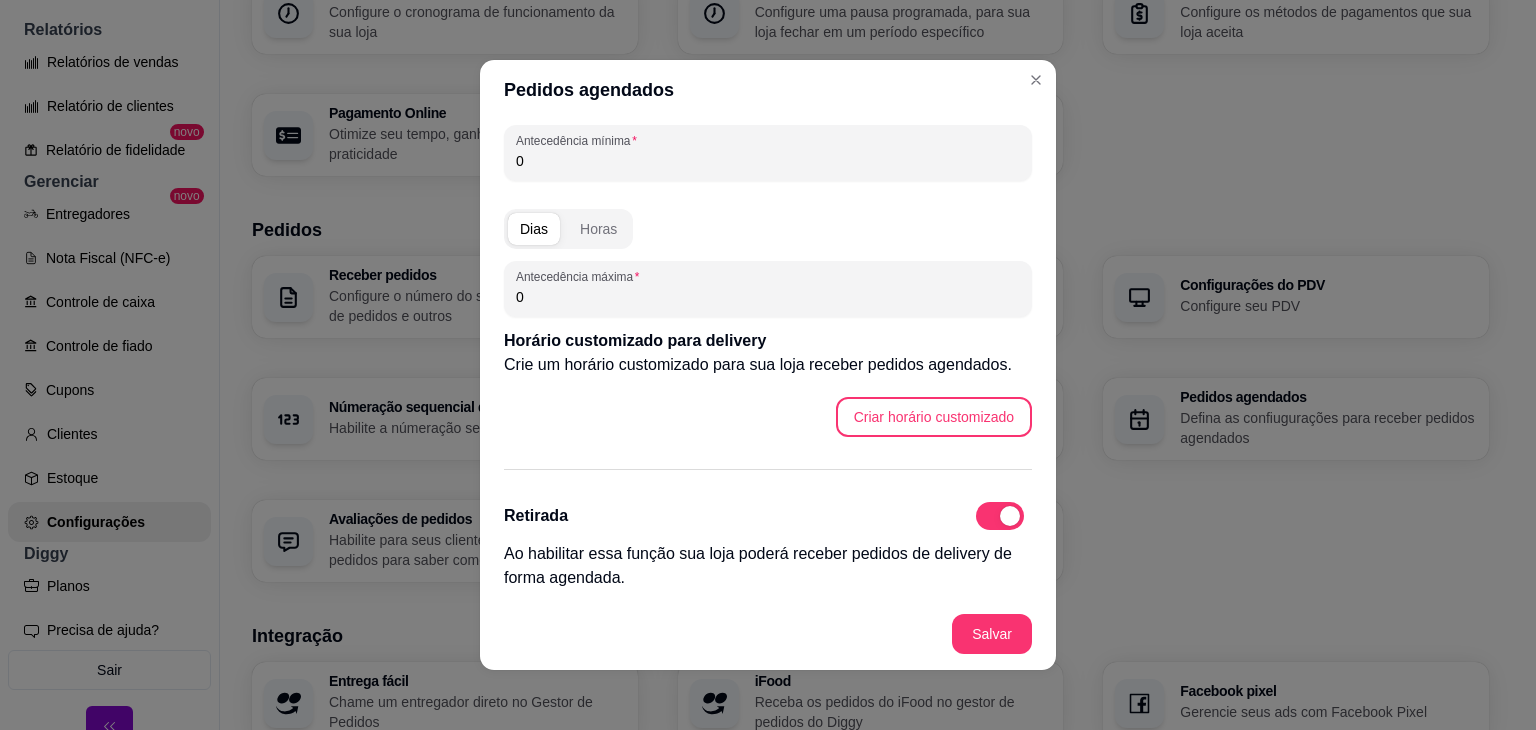 scroll, scrollTop: 0, scrollLeft: 0, axis: both 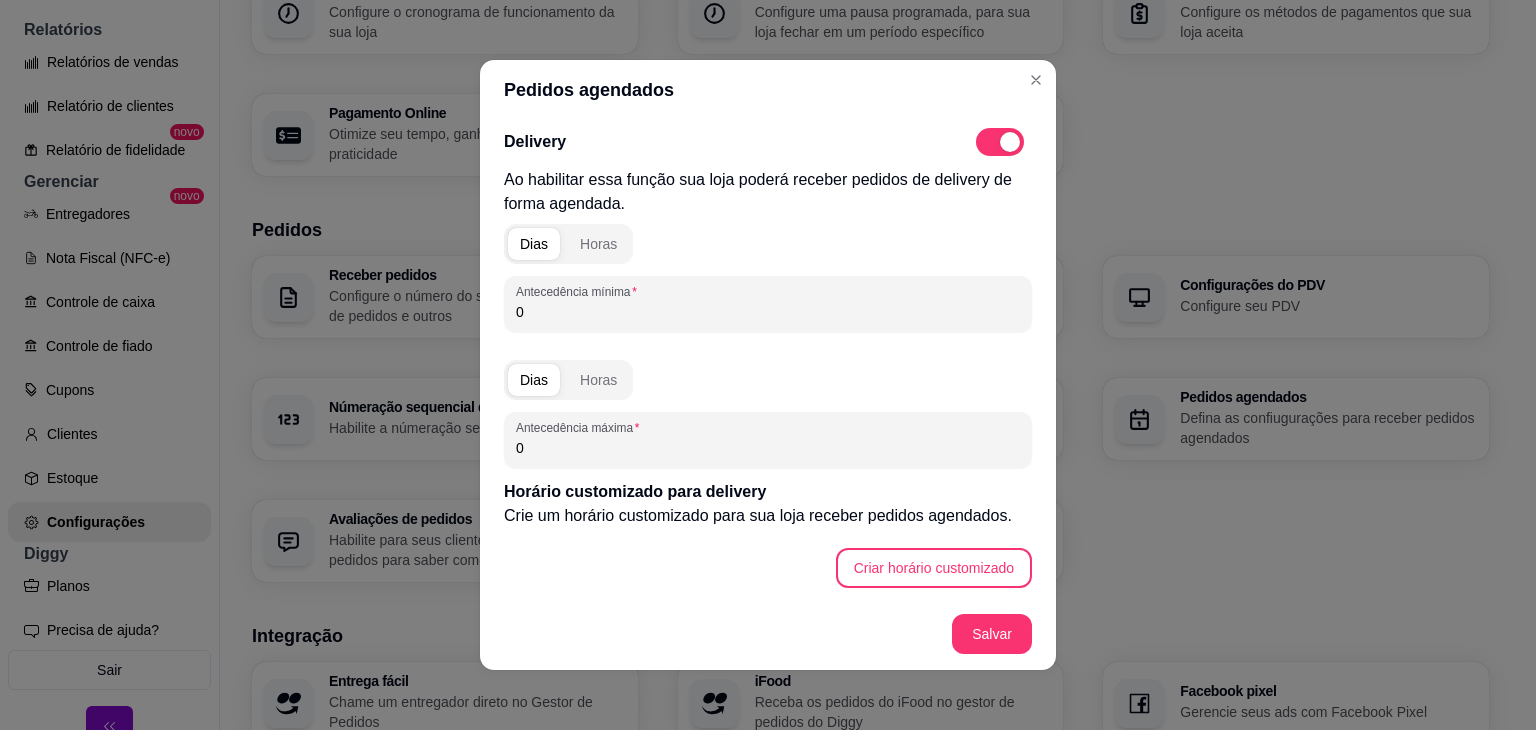 click on "0" at bounding box center (768, 312) 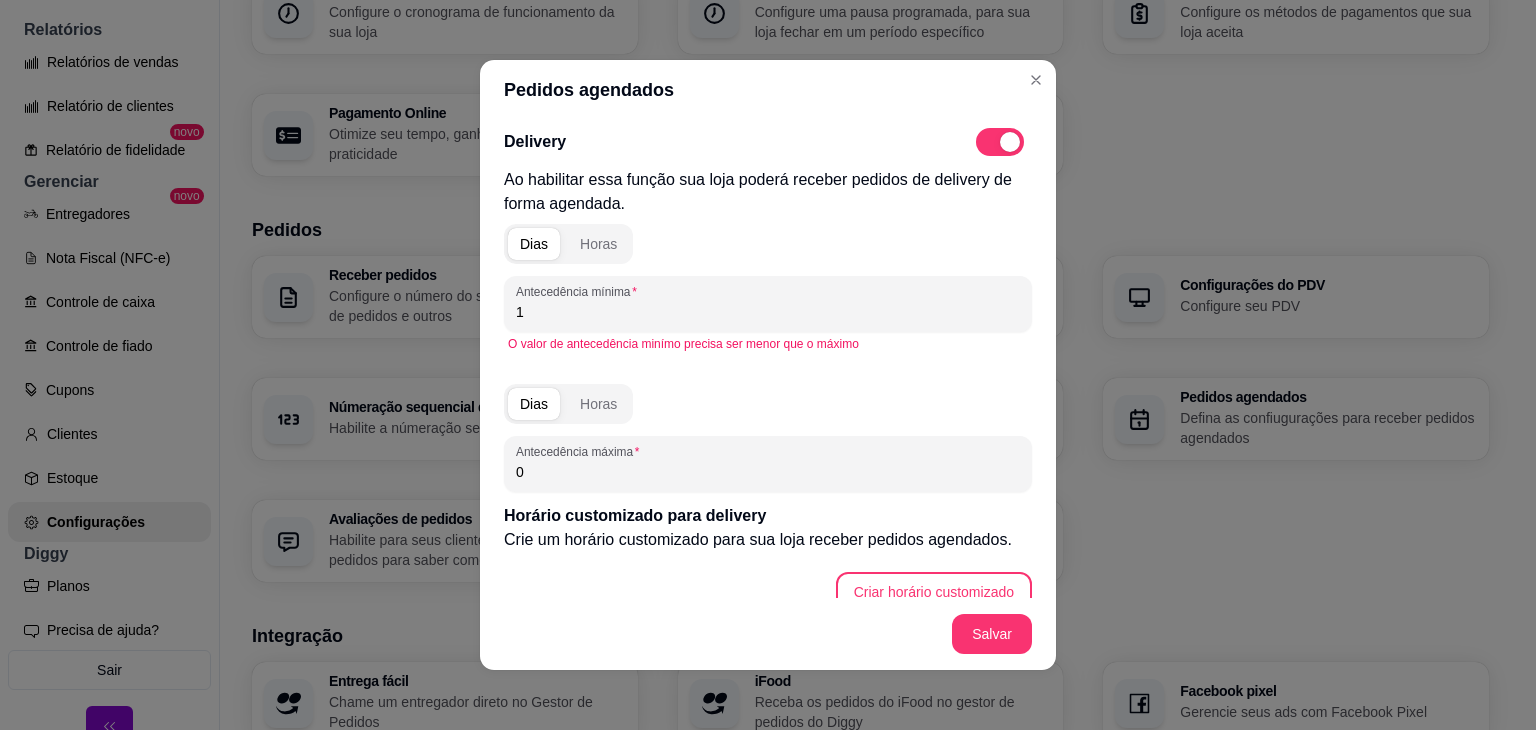 click on "0" at bounding box center (768, 472) 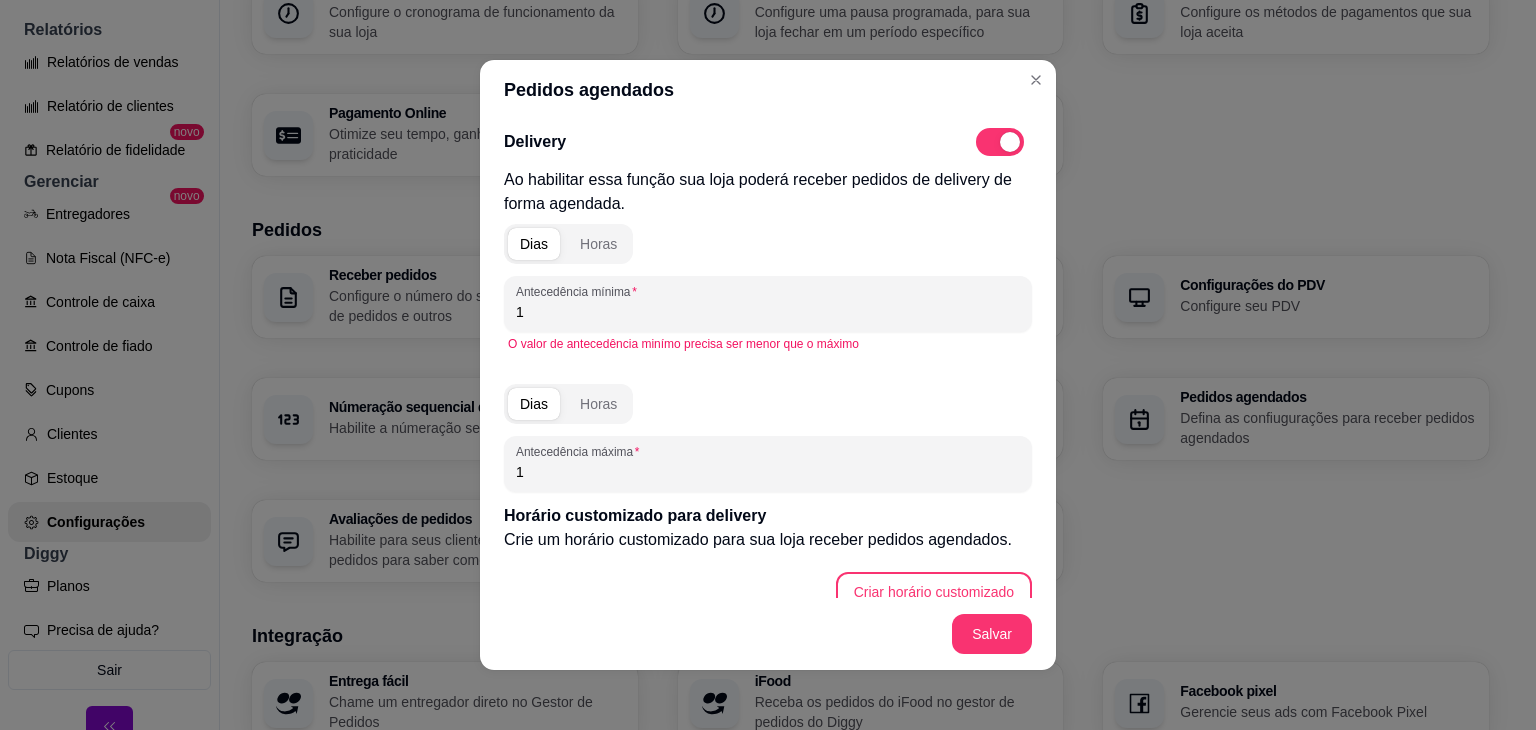 click on "O valor de antecedência minímo precisa ser menor que o máximo" at bounding box center [768, 344] 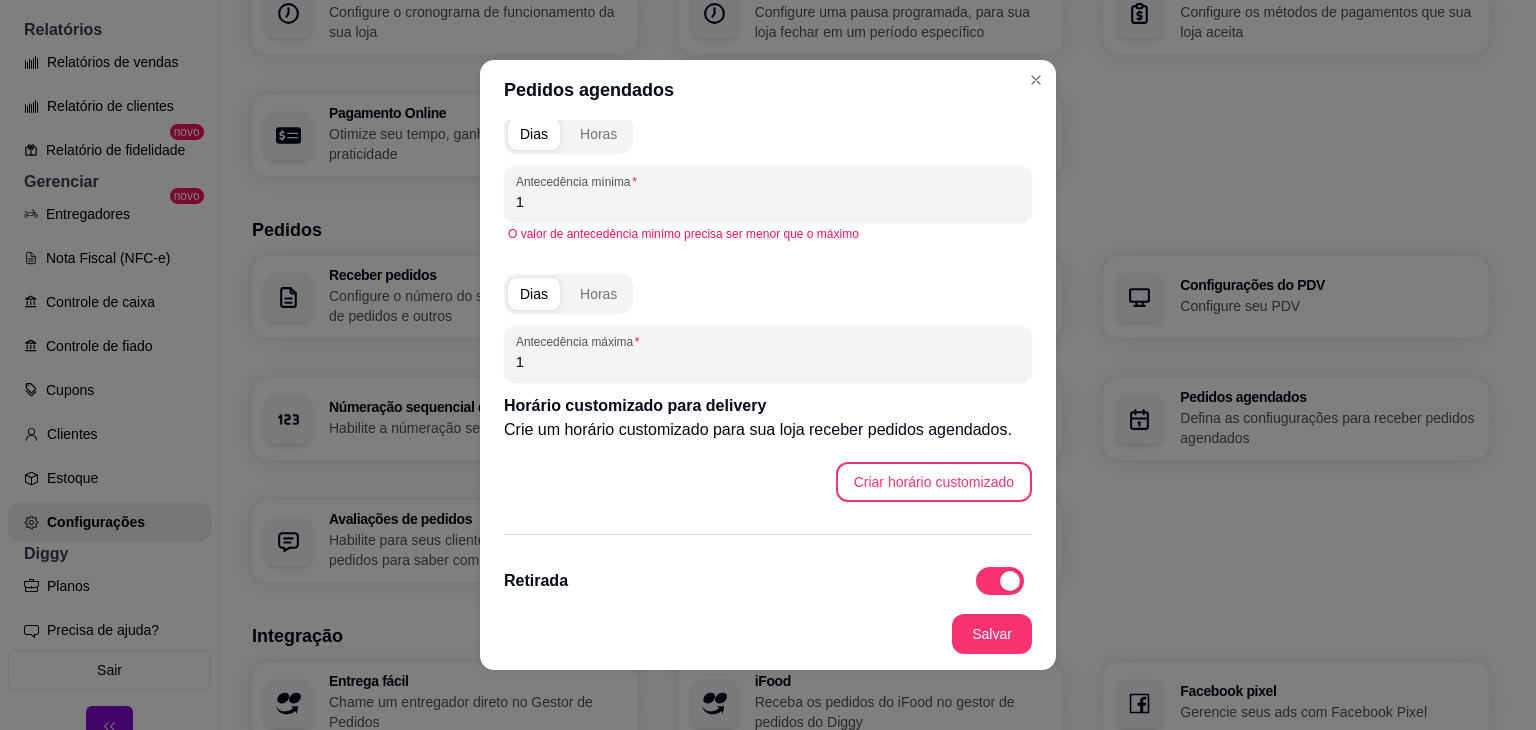 scroll, scrollTop: 116, scrollLeft: 0, axis: vertical 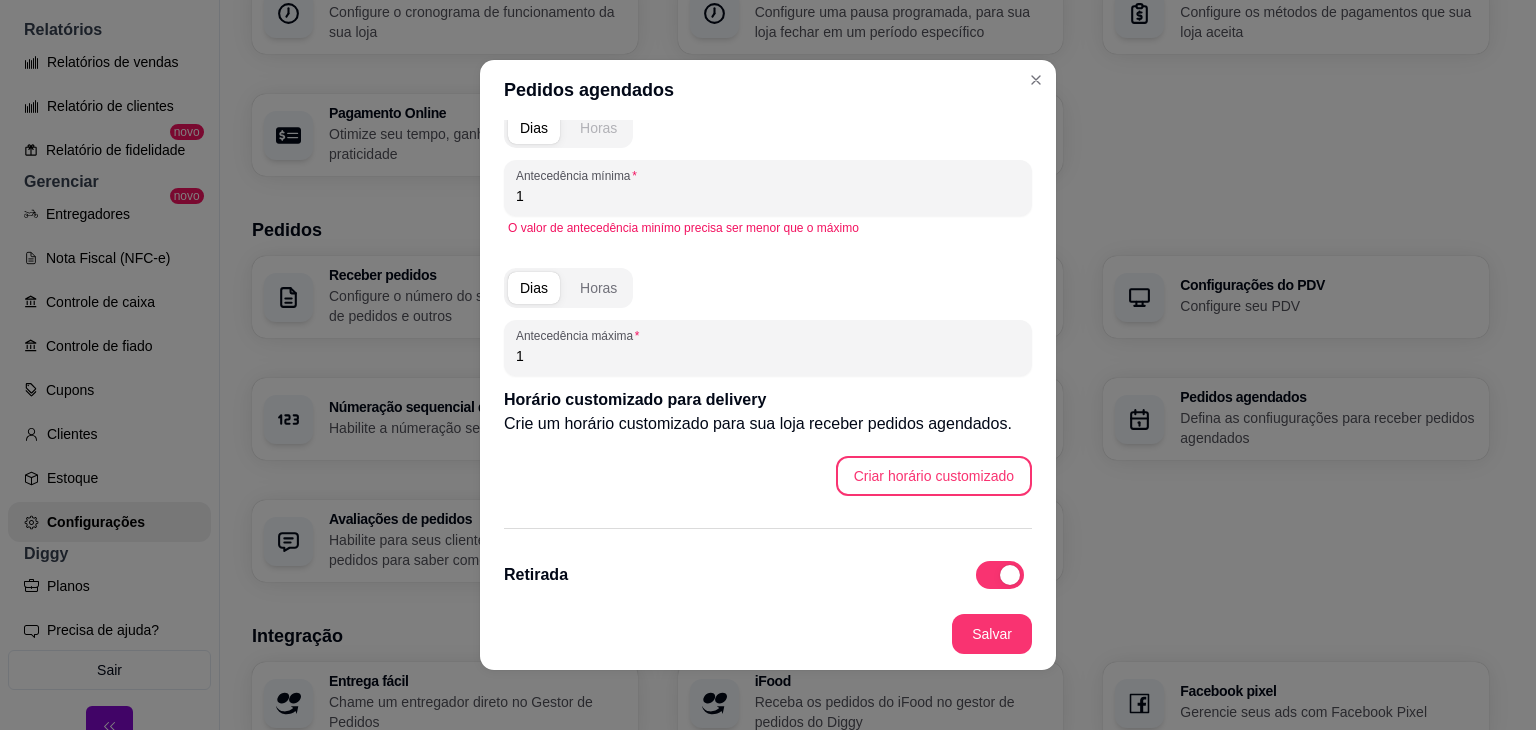 click on "Horas" at bounding box center (598, 128) 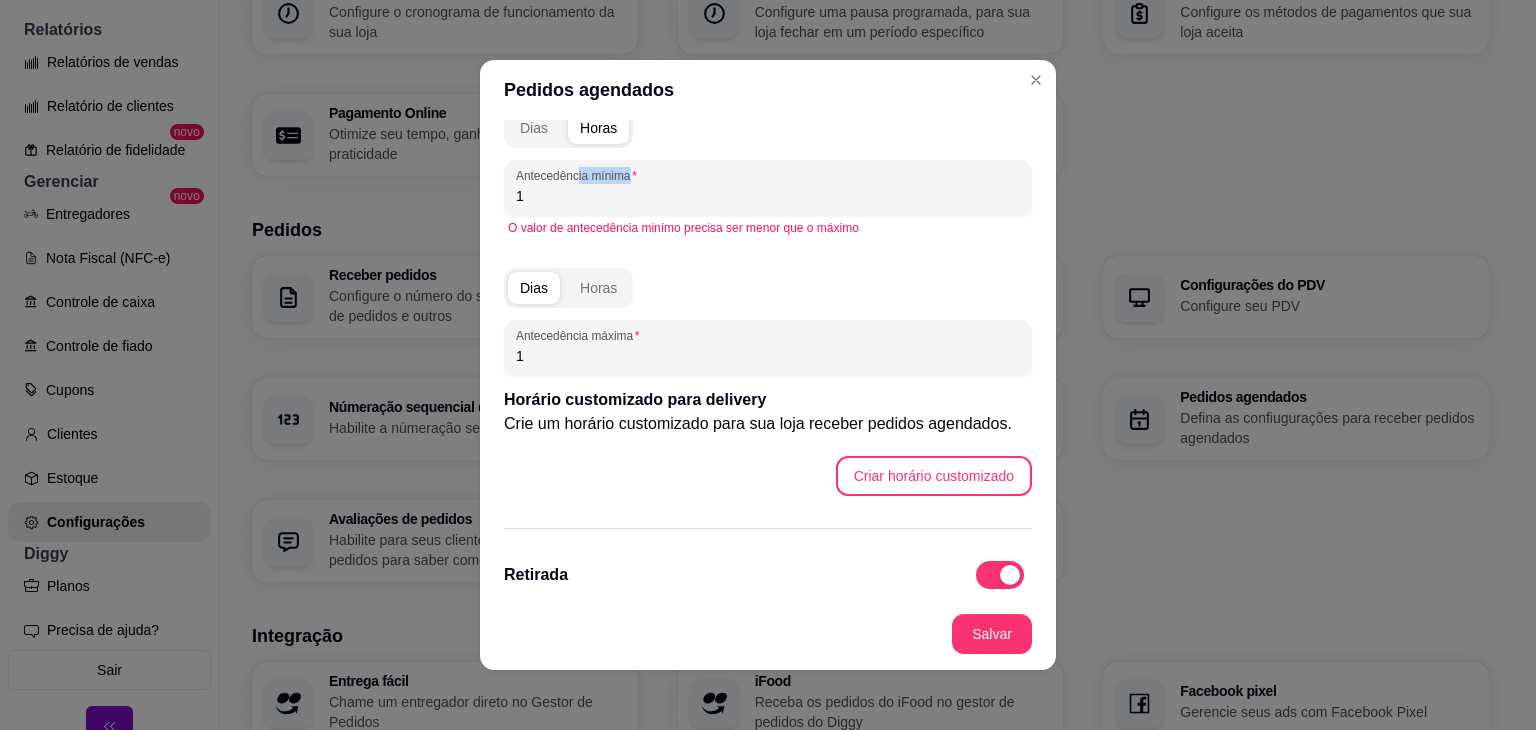 drag, startPoint x: 568, startPoint y: 182, endPoint x: 560, endPoint y: 197, distance: 17 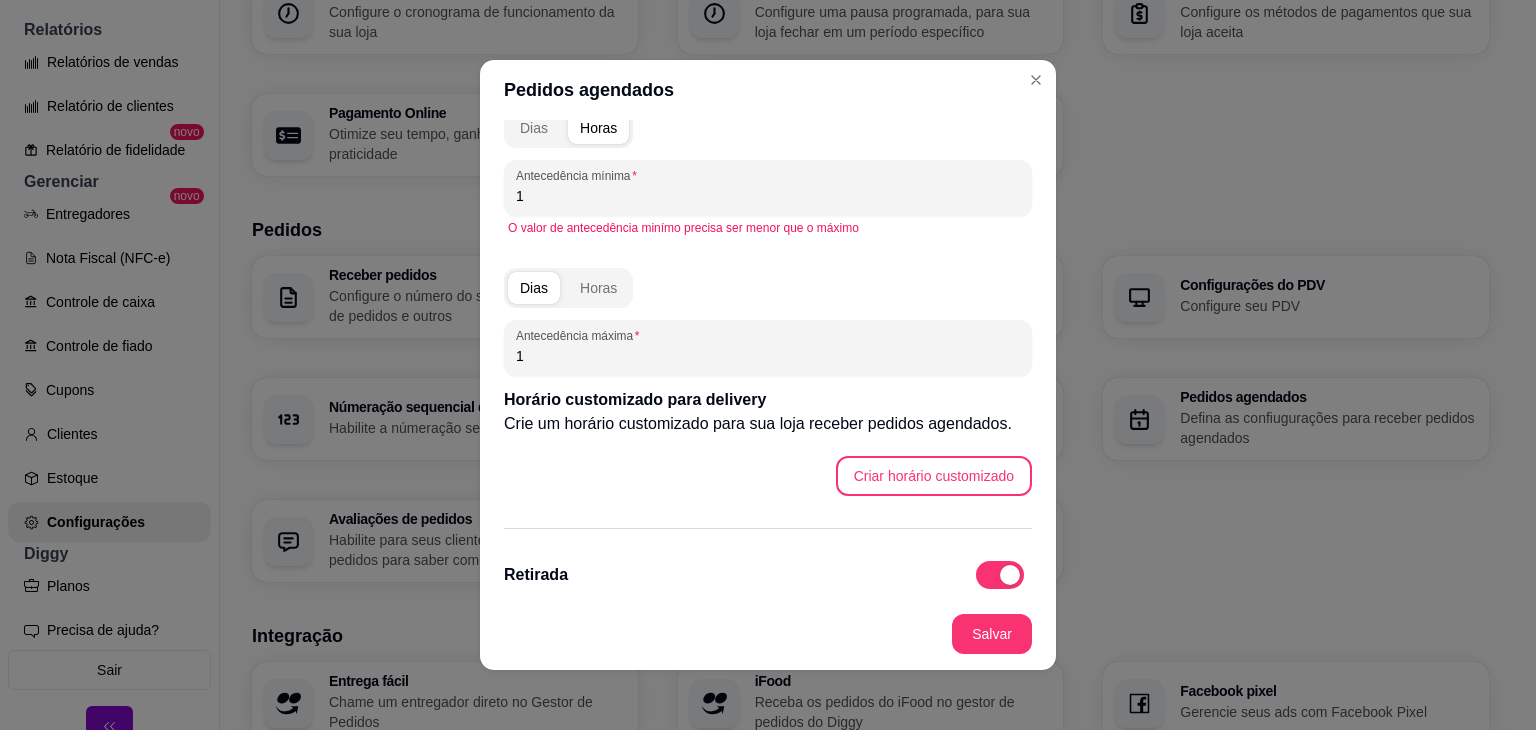 click on "1" at bounding box center [768, 196] 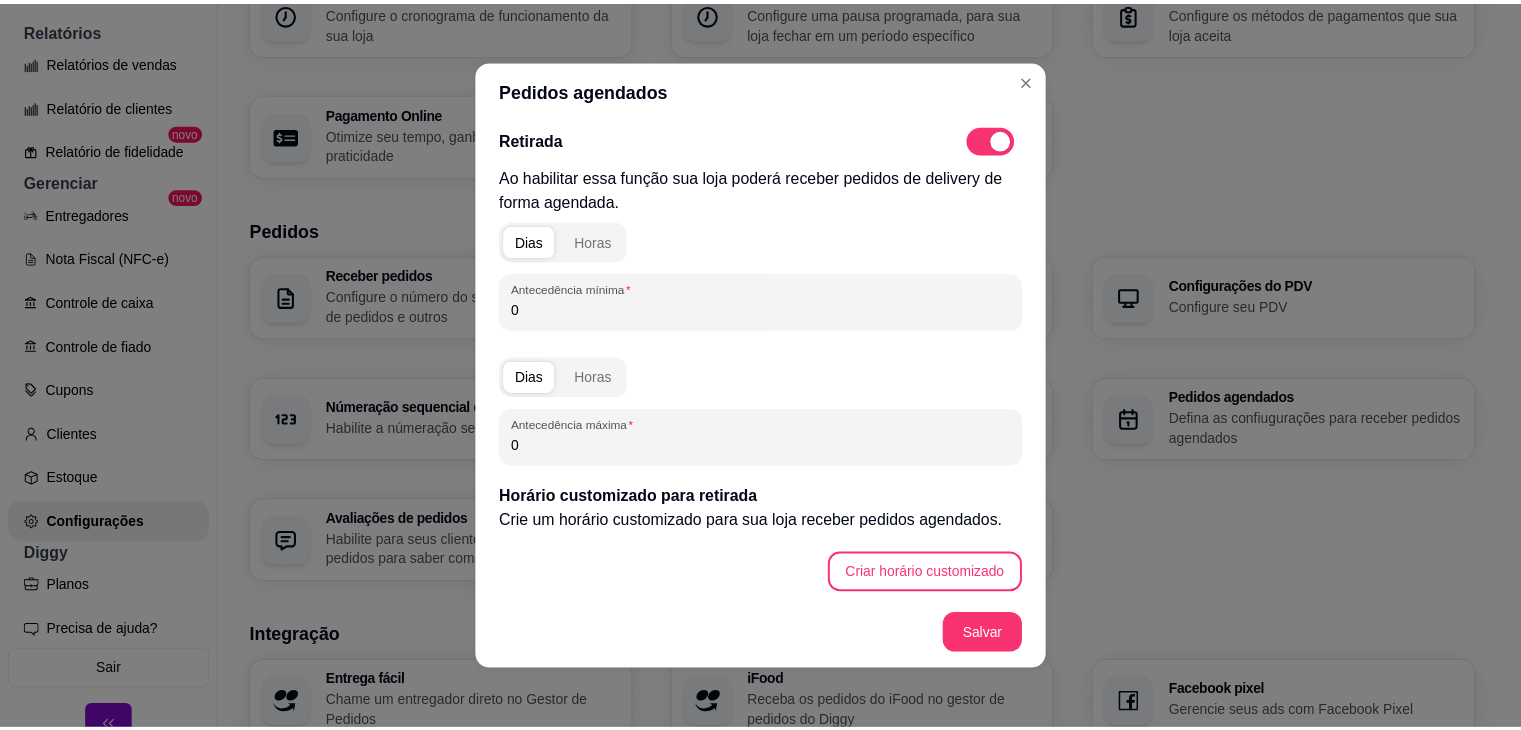 scroll, scrollTop: 531, scrollLeft: 0, axis: vertical 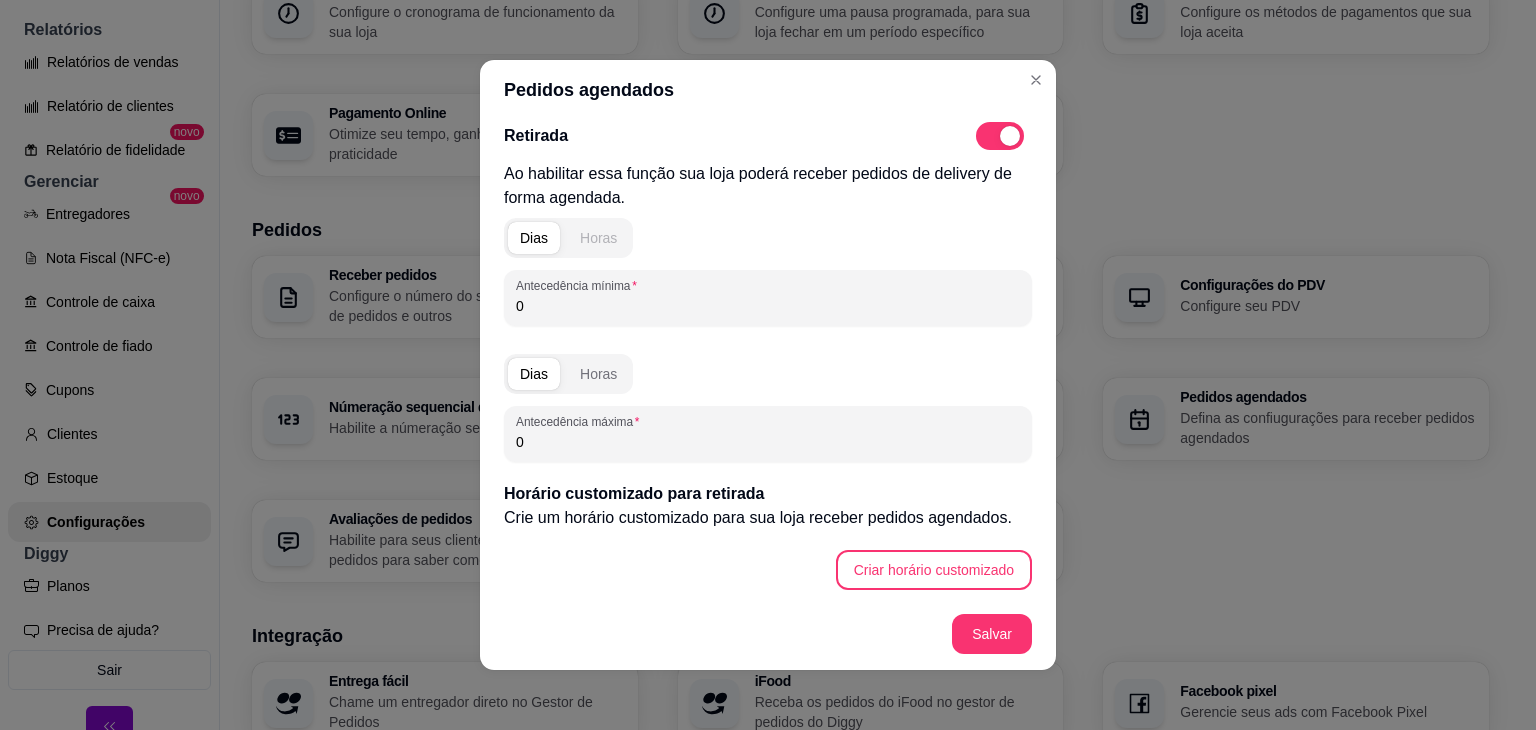 click on "Horas" at bounding box center [598, 238] 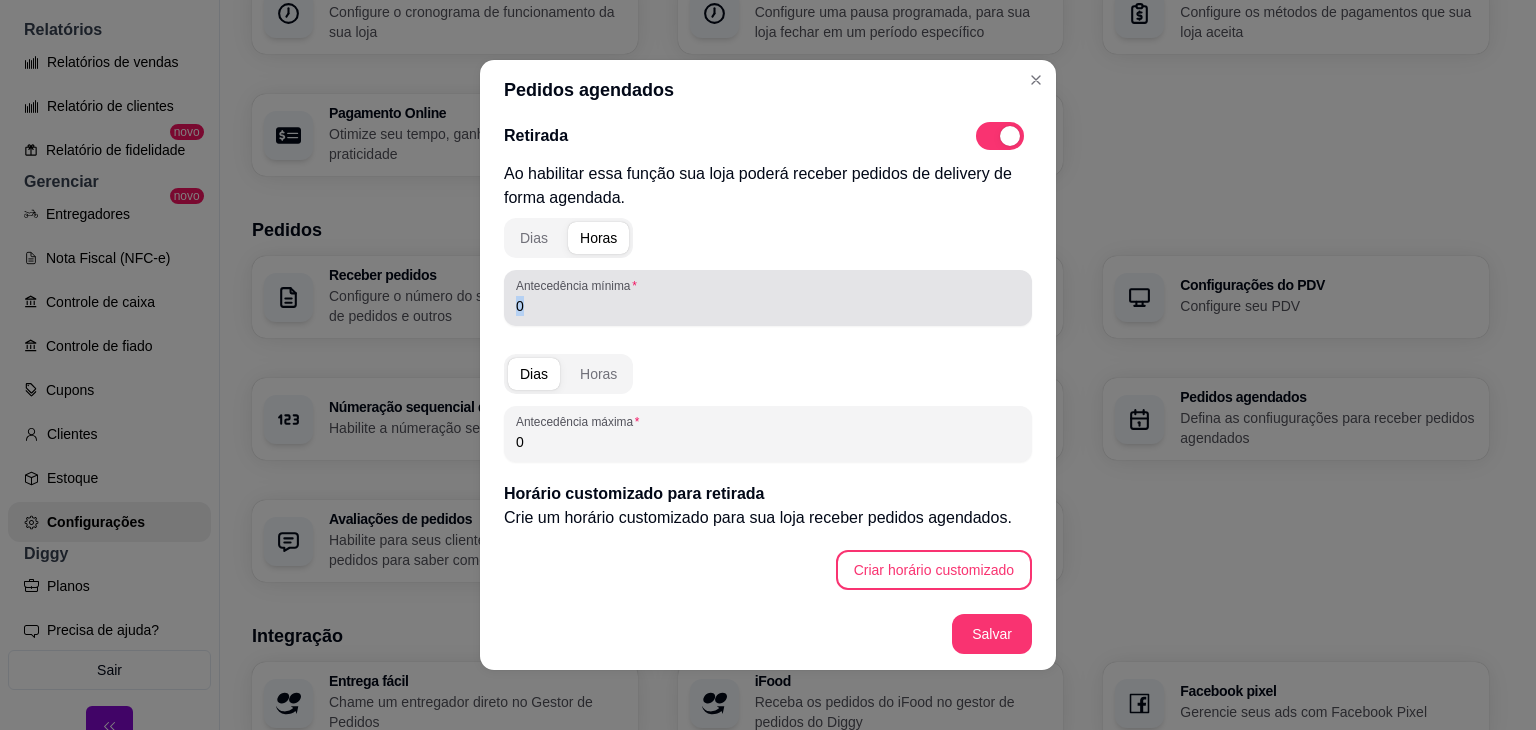 drag, startPoint x: 565, startPoint y: 294, endPoint x: 484, endPoint y: 334, distance: 90.33826 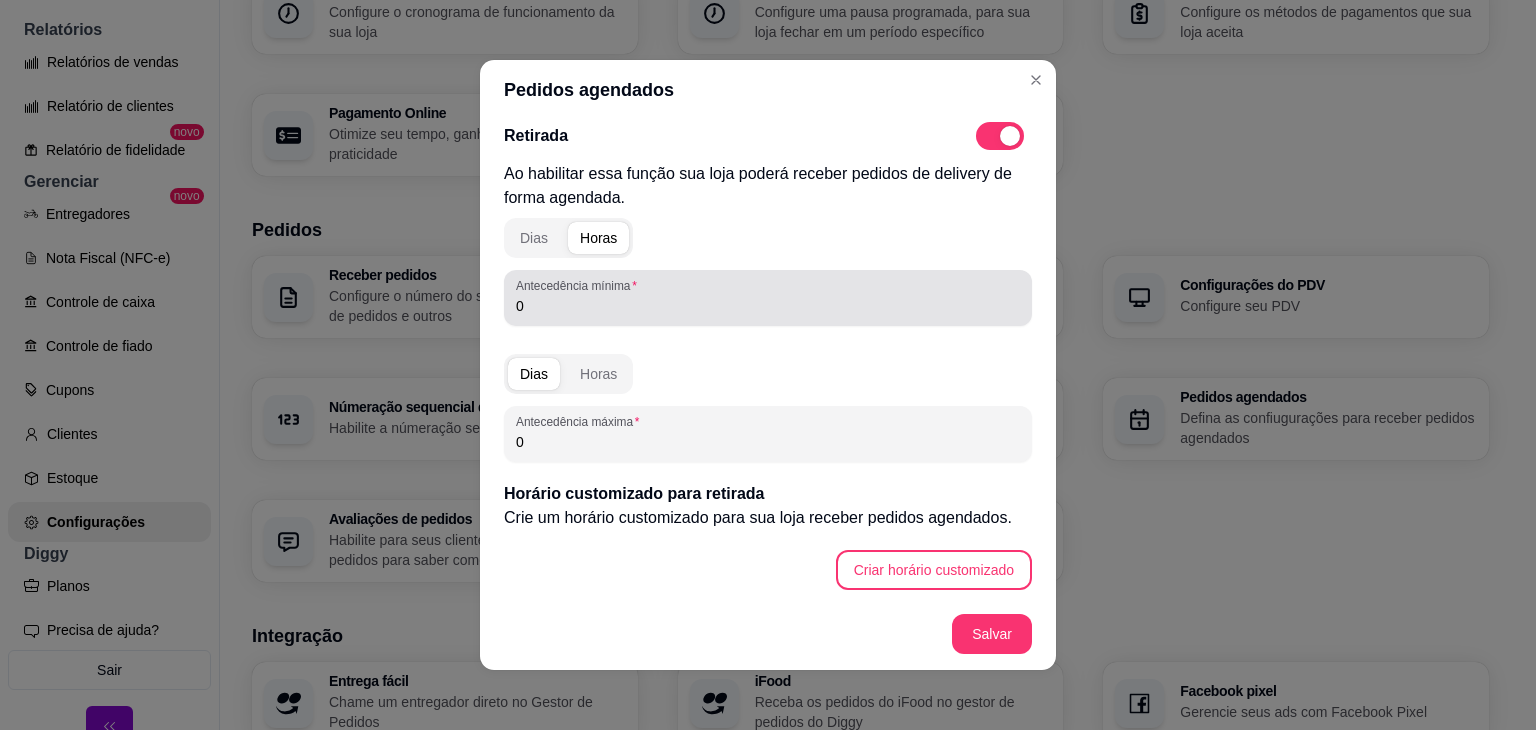 click on "Antecedência mínima" at bounding box center (580, 285) 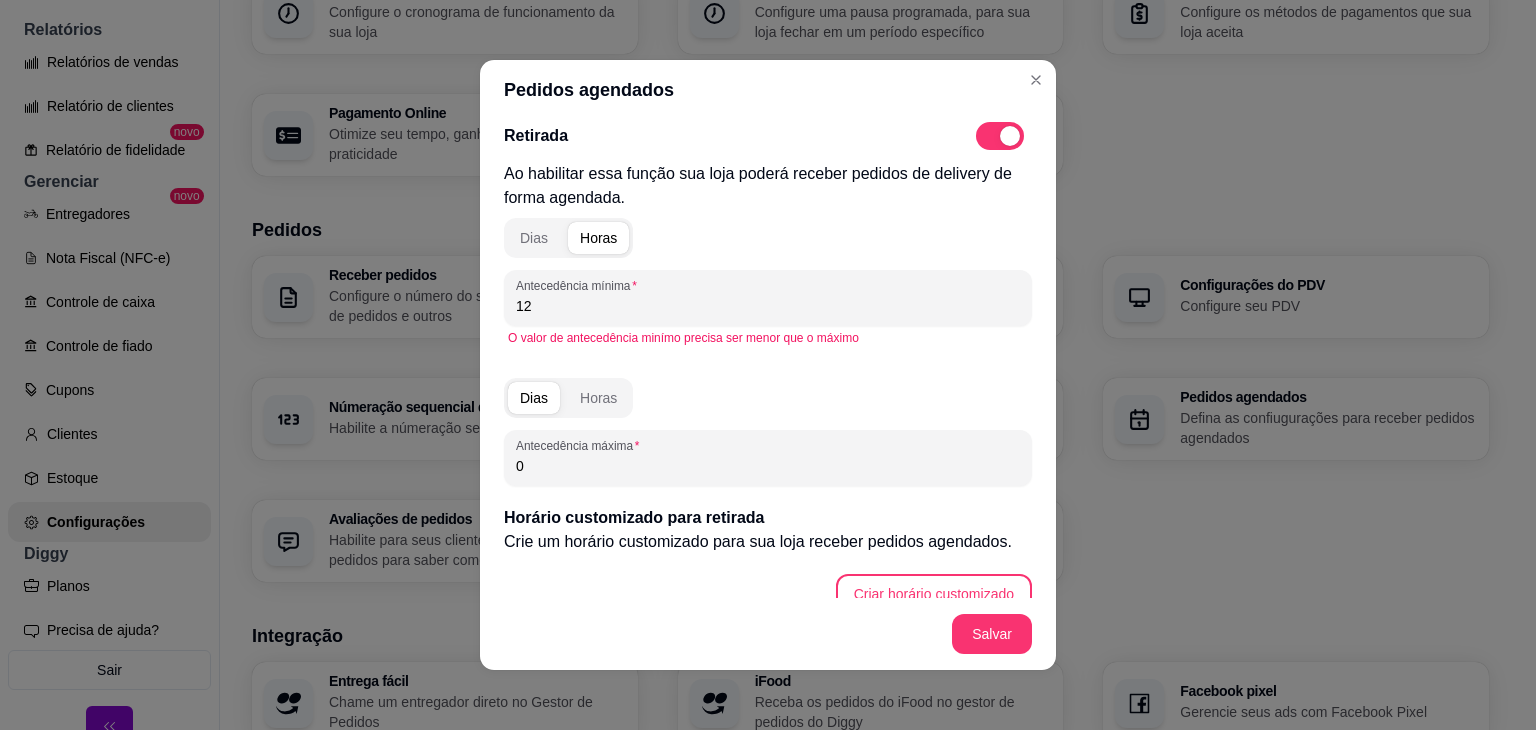click on "0" at bounding box center [768, 466] 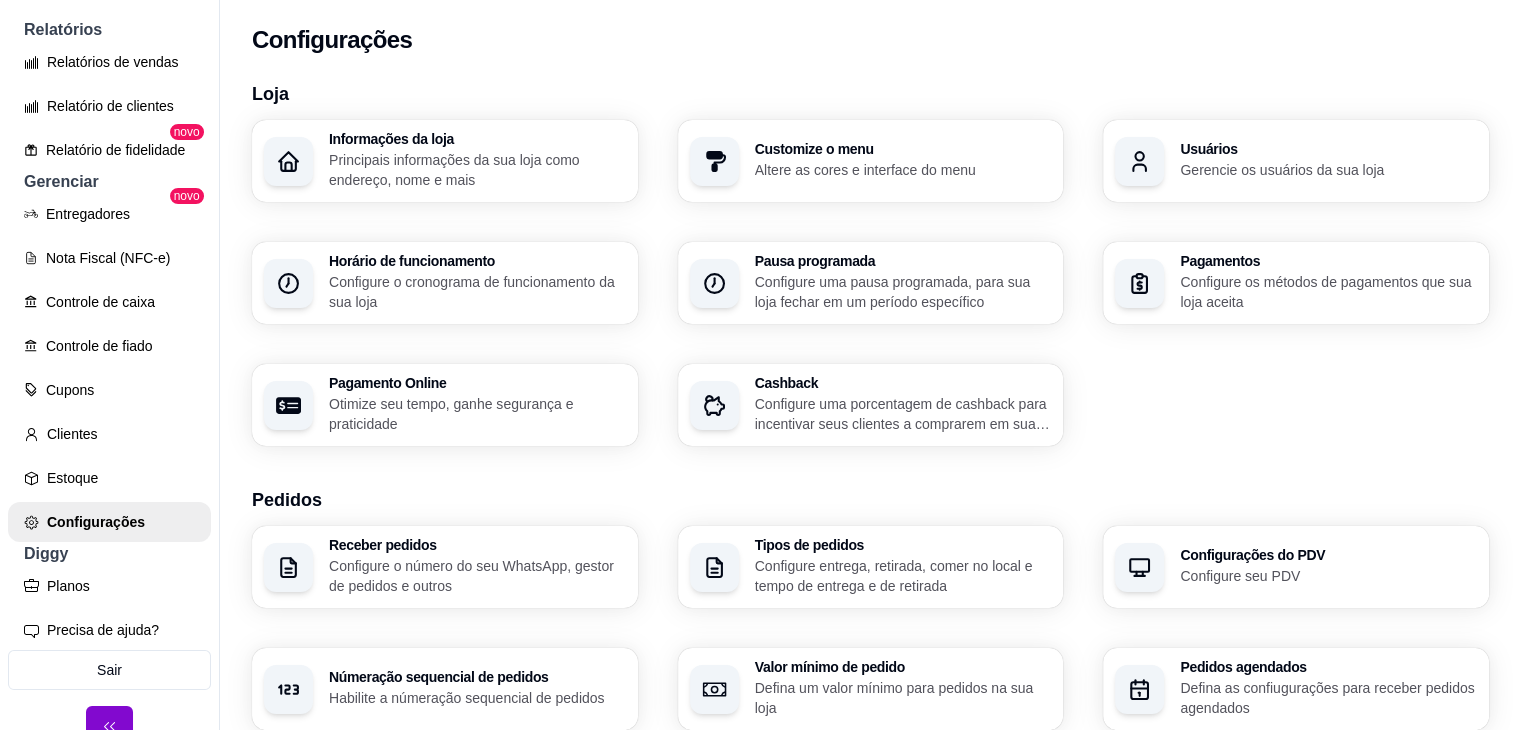 scroll, scrollTop: 0, scrollLeft: 0, axis: both 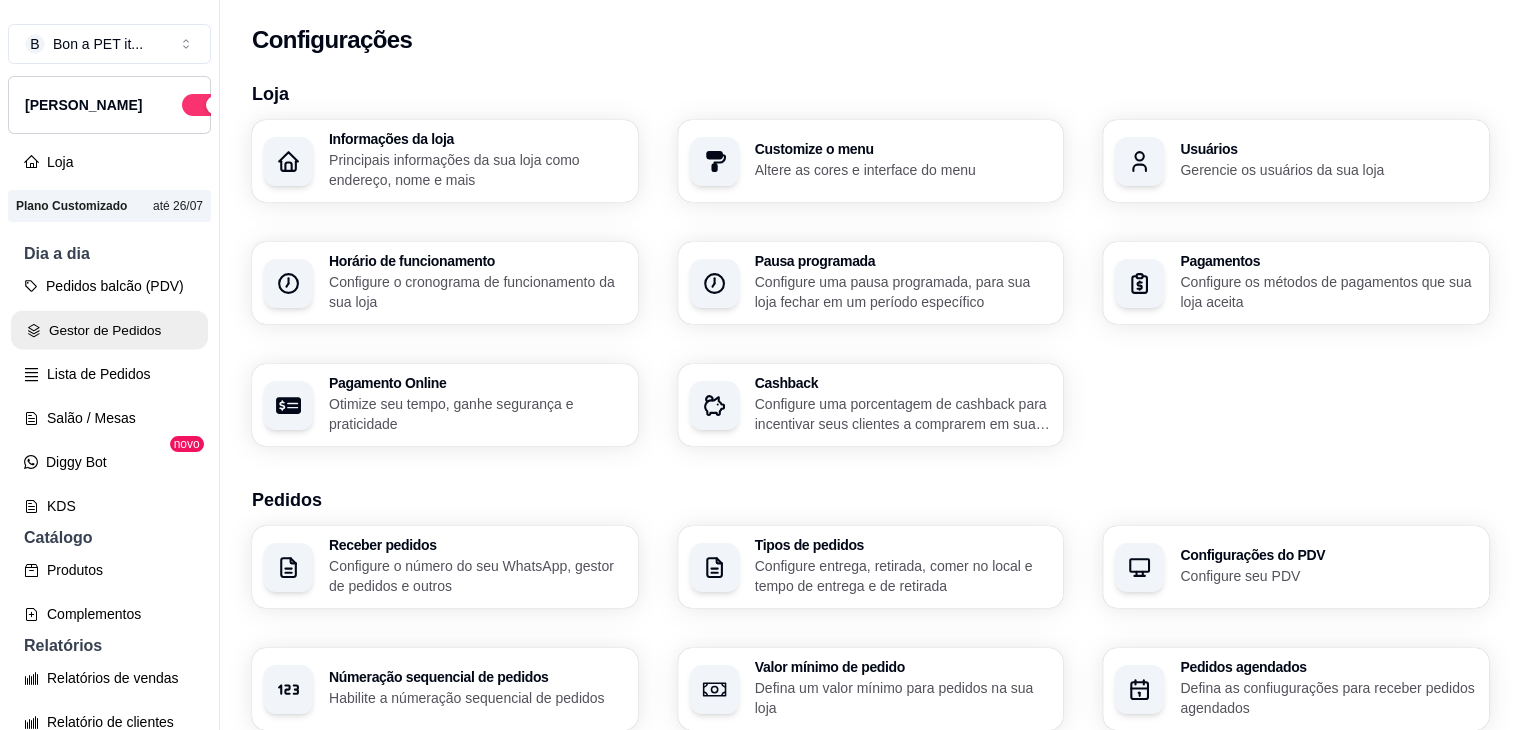click on "Gestor de Pedidos" at bounding box center (109, 330) 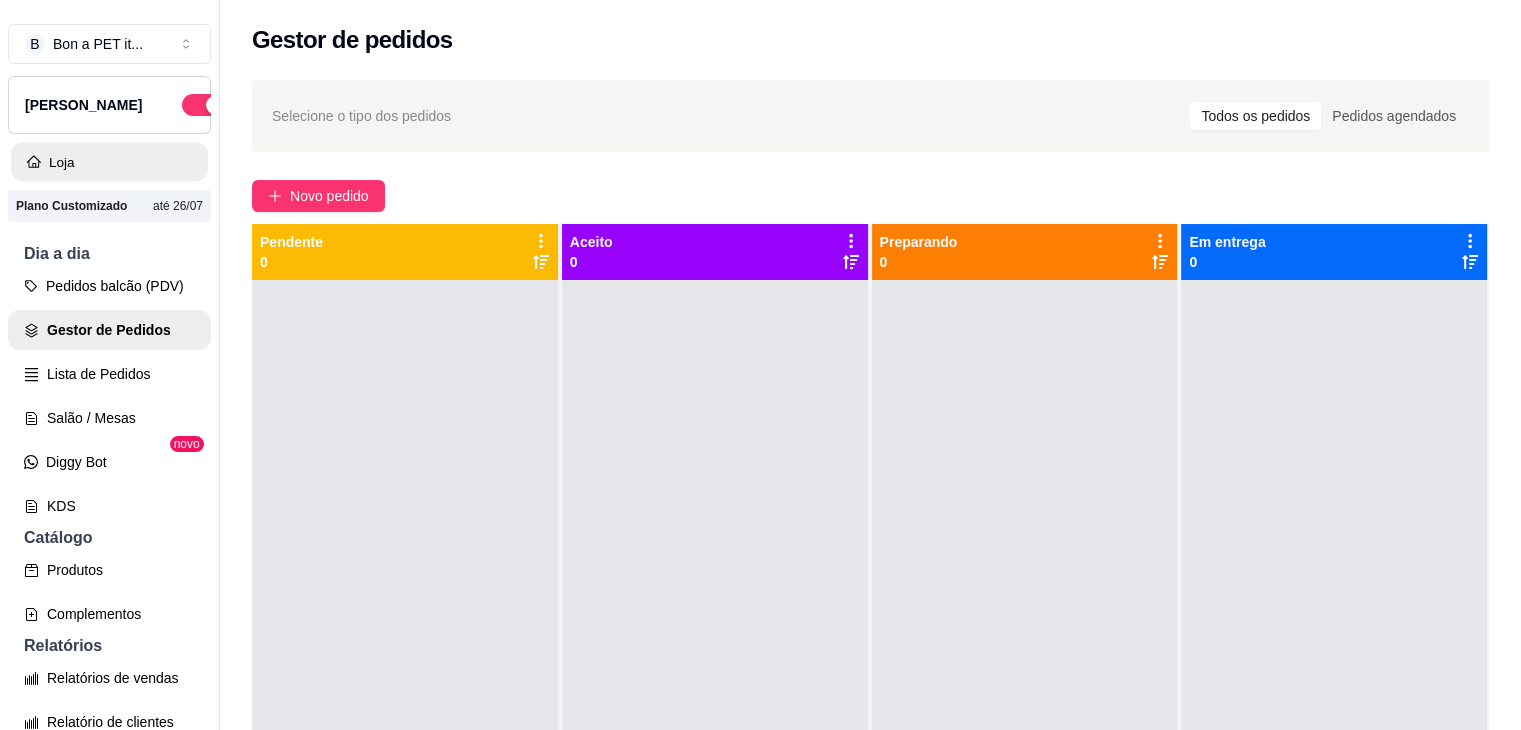 click on "Loja" at bounding box center (109, 162) 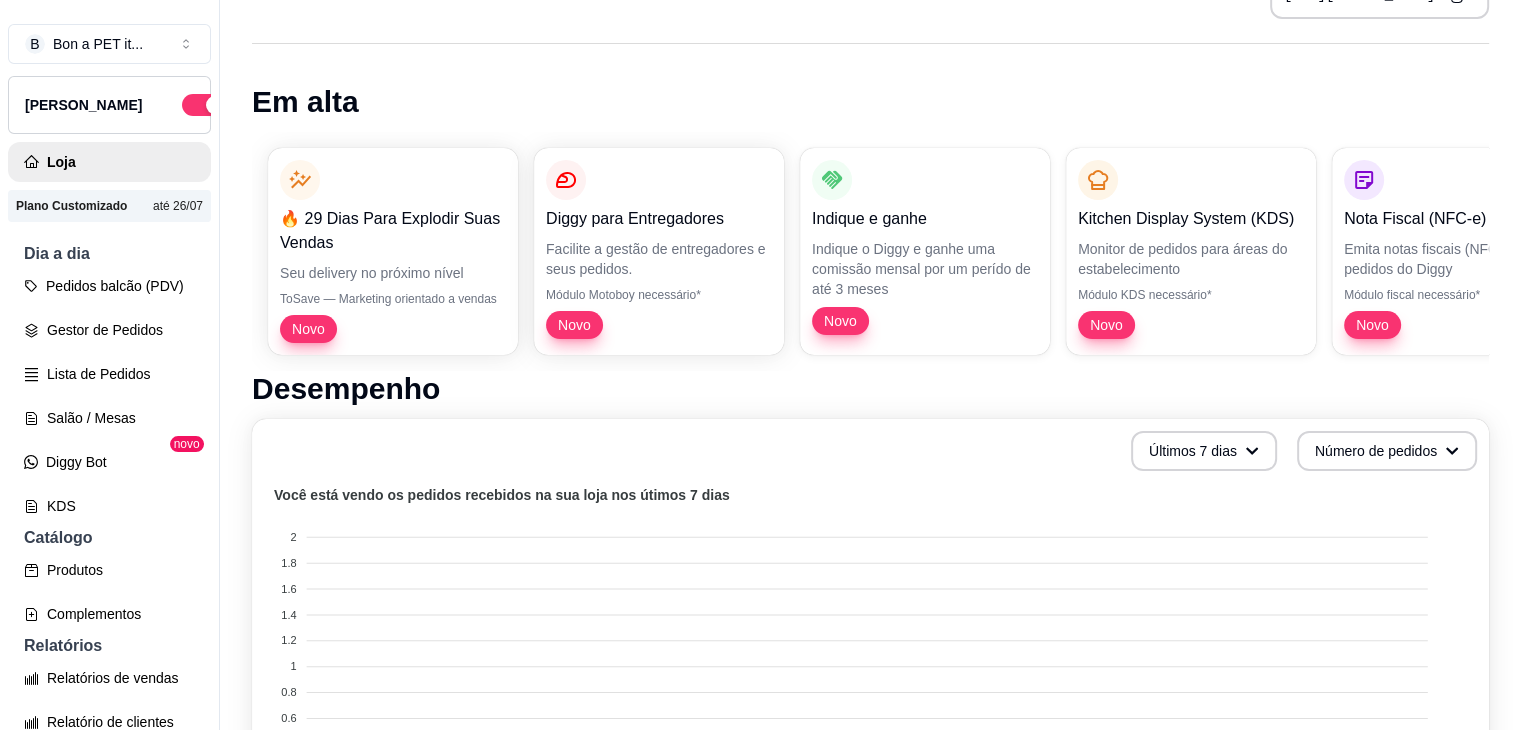 scroll, scrollTop: 111, scrollLeft: 0, axis: vertical 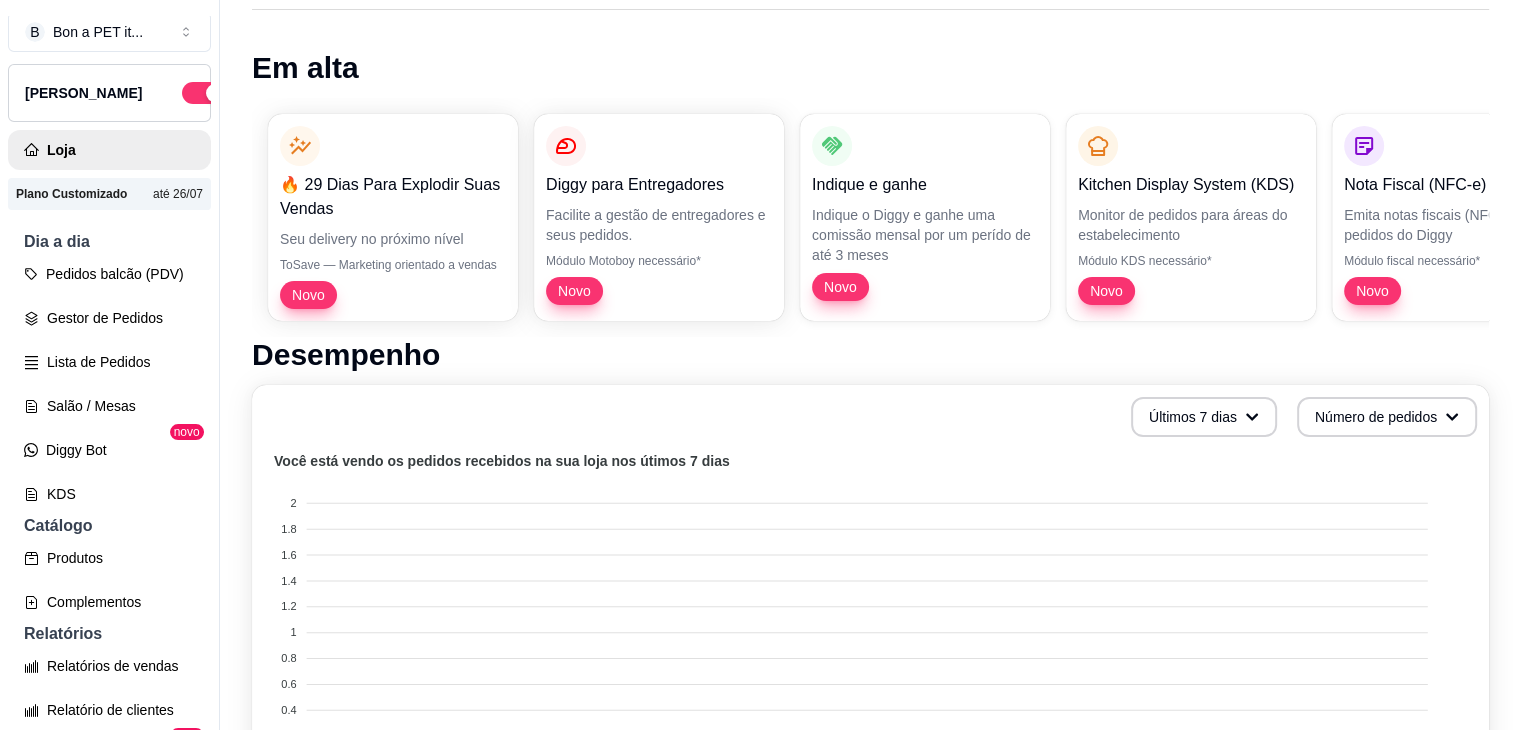click on "B Bon a PET it  ... Loja Aberta Loja Plano Customizado até 26/07   Dia a dia Pedidos balcão (PDV) Gestor de Pedidos Lista de Pedidos Salão / Mesas Diggy Bot novo KDS Catálogo Produtos Complementos Relatórios Relatórios de vendas Relatório de clientes Relatório de fidelidade novo Gerenciar Entregadores novo Nota Fiscal (NFC-e) Controle de caixa Controle de fiado Cupons Clientes Estoque Configurações Diggy Planos Precisa de ajuda? Sair" at bounding box center [109, 381] 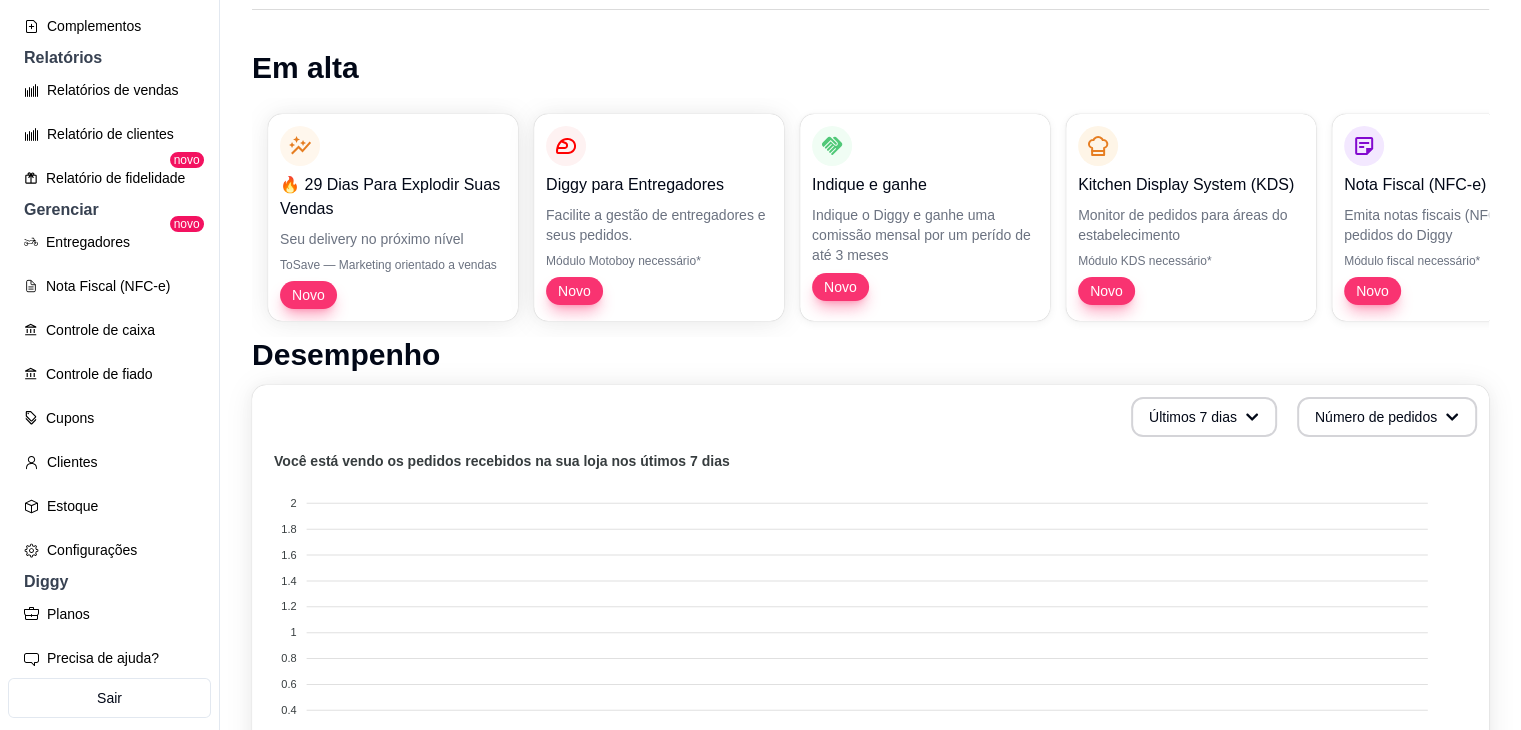 scroll, scrollTop: 592, scrollLeft: 0, axis: vertical 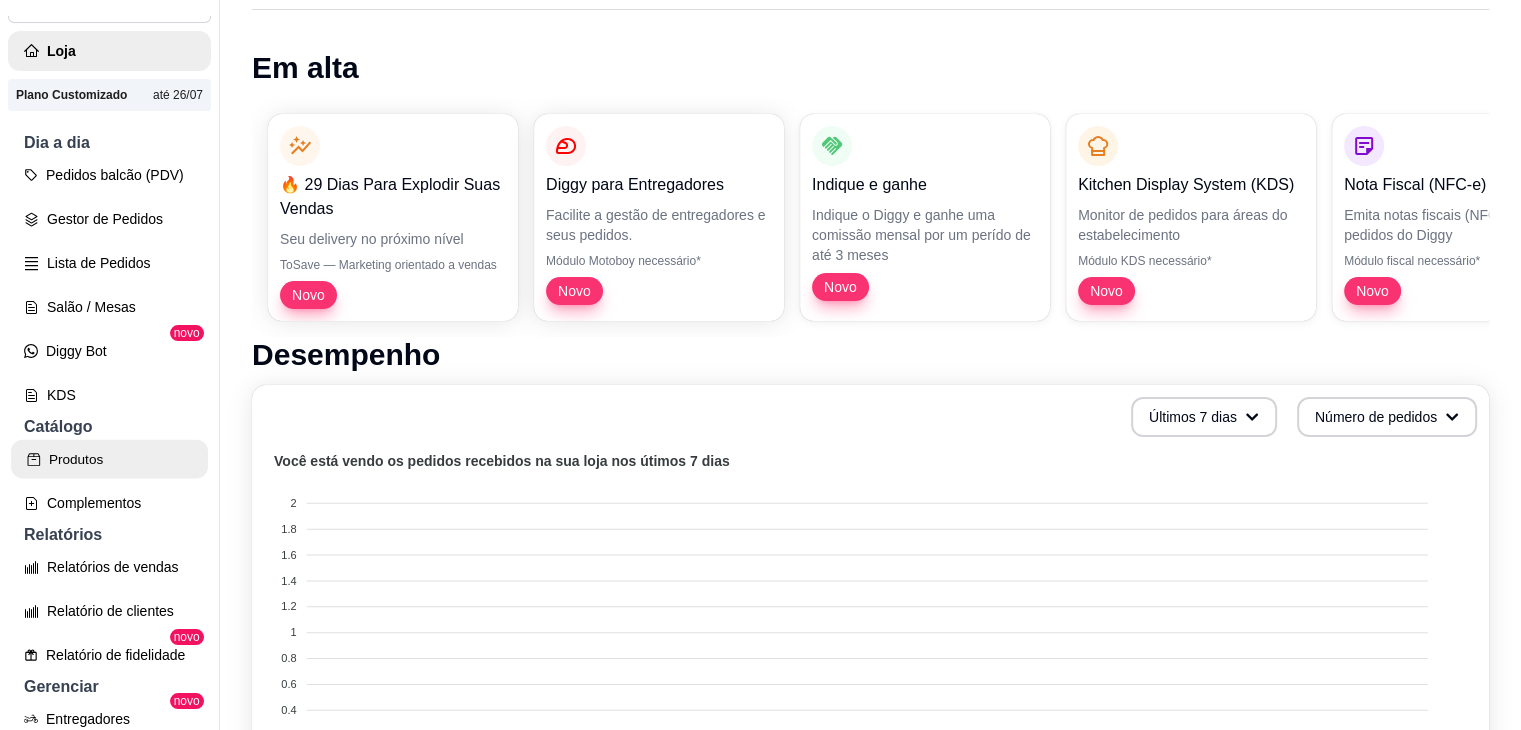 click on "Produtos" at bounding box center [109, 459] 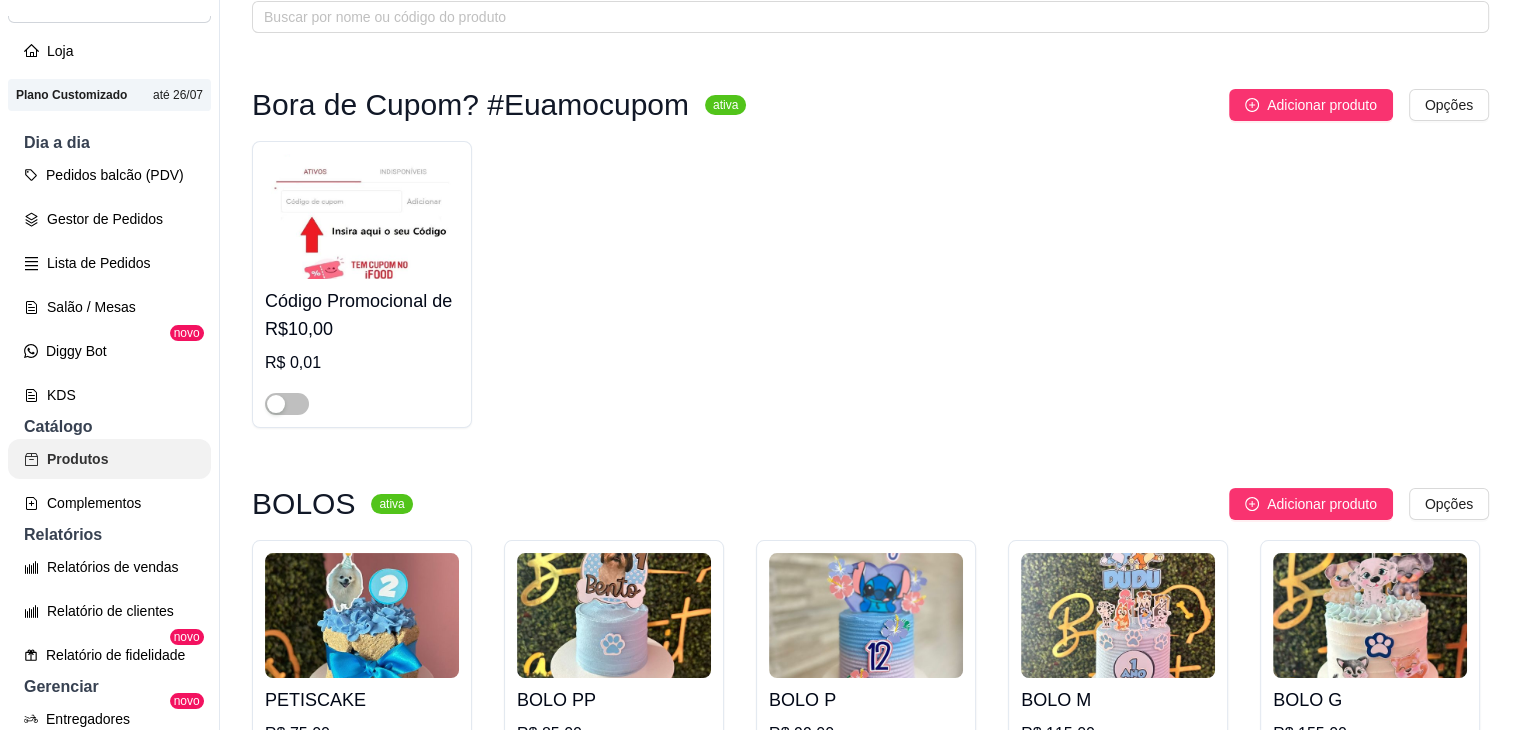 scroll, scrollTop: 0, scrollLeft: 0, axis: both 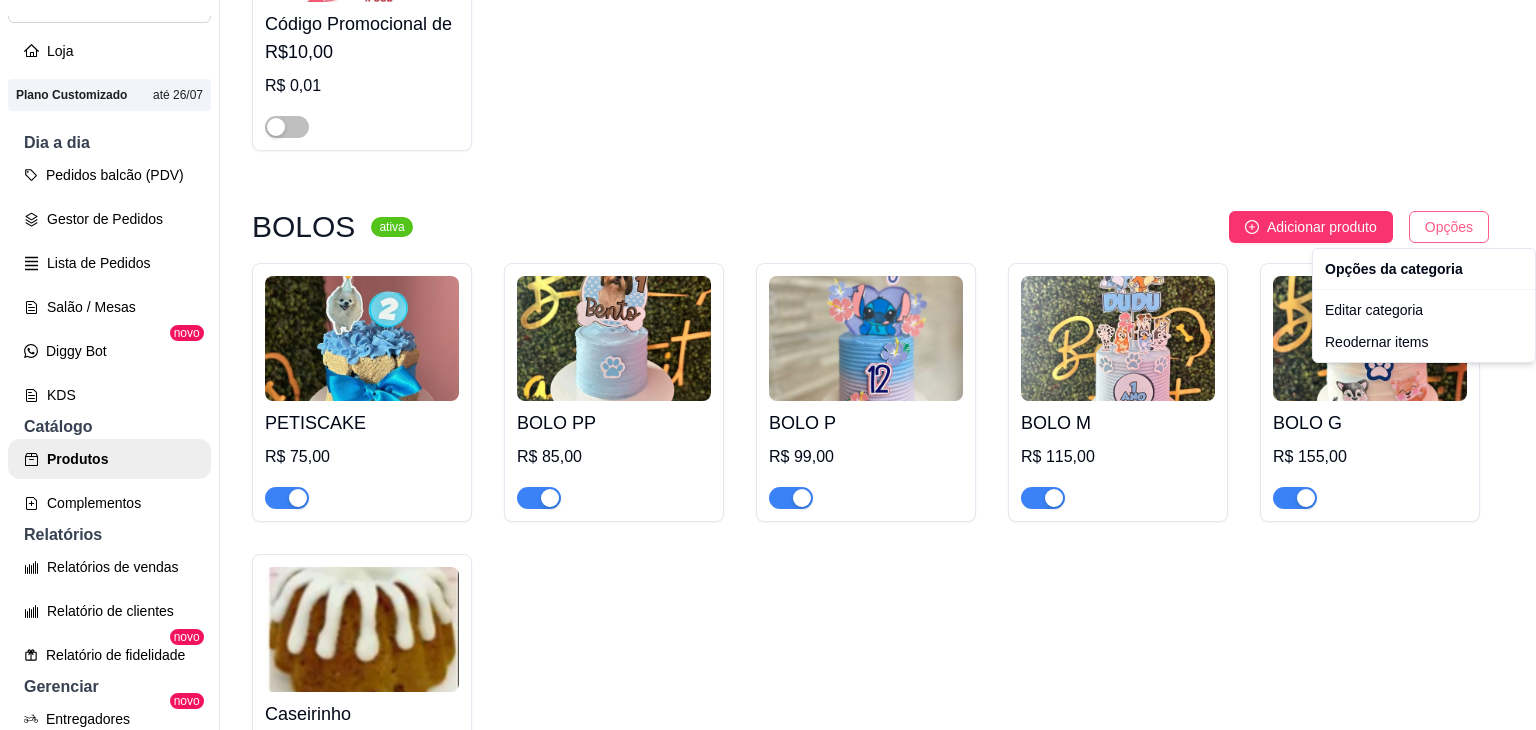 click on "B Bon a PET it  ... Loja Aberta Loja Plano Customizado até 26/07   Dia a dia Pedidos balcão (PDV) Gestor de Pedidos Lista de Pedidos Salão / Mesas Diggy Bot novo KDS Catálogo Produtos Complementos Relatórios Relatórios de vendas Relatório de clientes Relatório de fidelidade novo Gerenciar Entregadores novo Nota Fiscal (NFC-e) Controle de caixa Controle de fiado Cupons Clientes Estoque Configurações Diggy Planos Precisa de ajuda? Sair Produtos Adicionar categoria Reodernar categorias Aqui você cadastra e gerencia seu produtos e categorias Bora de Cupom? #Euamocupom ativa Adicionar produto Opções Código Promocional de R$10,00   R$ 0,01 BOLOS ativa Adicionar produto Opções PETISCAKE   R$ 75,00 BOLO PP   R$ 85,00 BOLO P    R$ 99,00 BOLO M   R$ 115,00 BOLO G   R$ 155,00 Caseirinho   R$ 50,00 KITS FESTA ativa Adicionar produto Opções FILHOTE   R$ 99,00 AUMIGOS   R$ 155,00 FAMÍLIA   R$ 220,00 GRANDE FAMÍLIA   R$ 345,00 ALIMENTAÇÃO NATURAL - AN ativa Adicionar produto Opções" at bounding box center (768, 365) 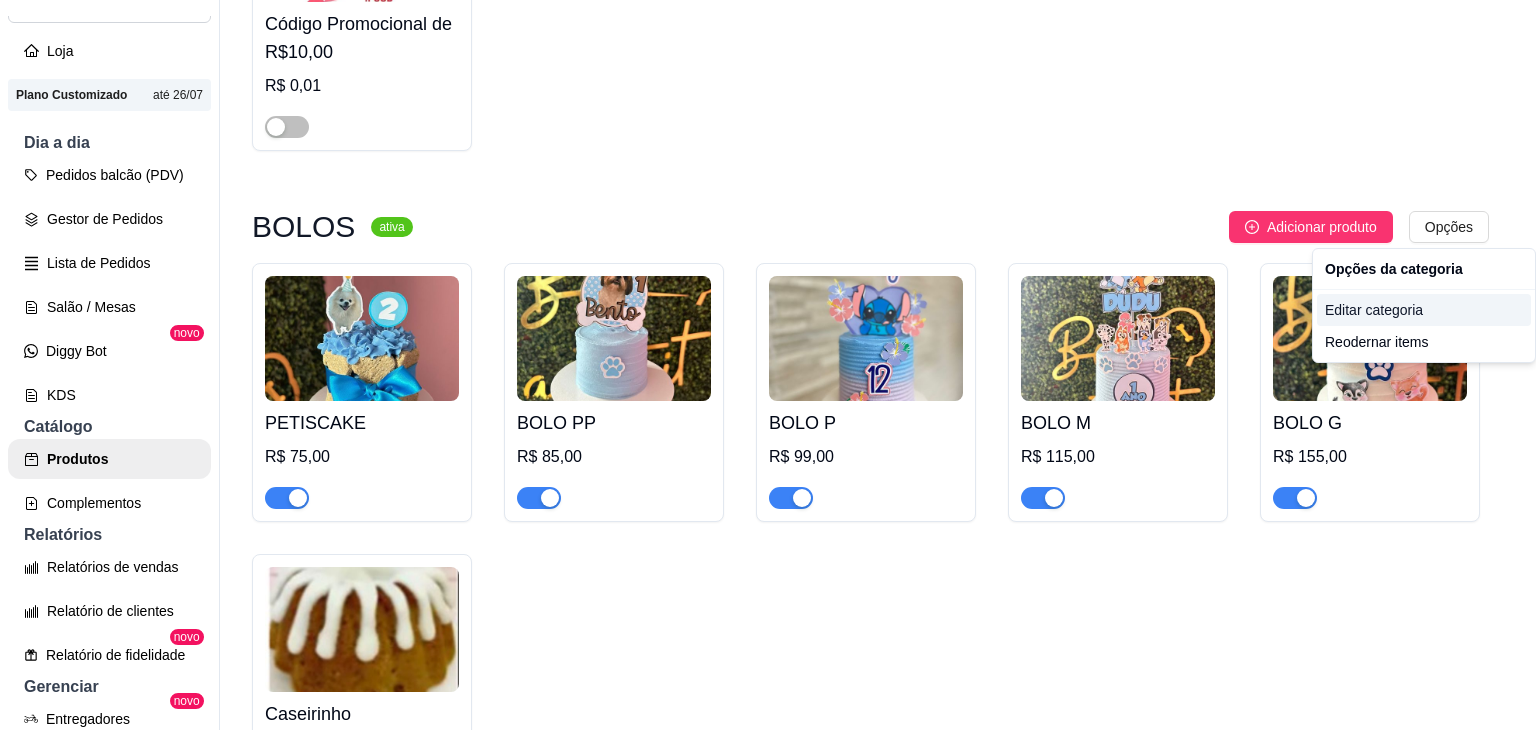 click on "Editar categoria" at bounding box center (1424, 310) 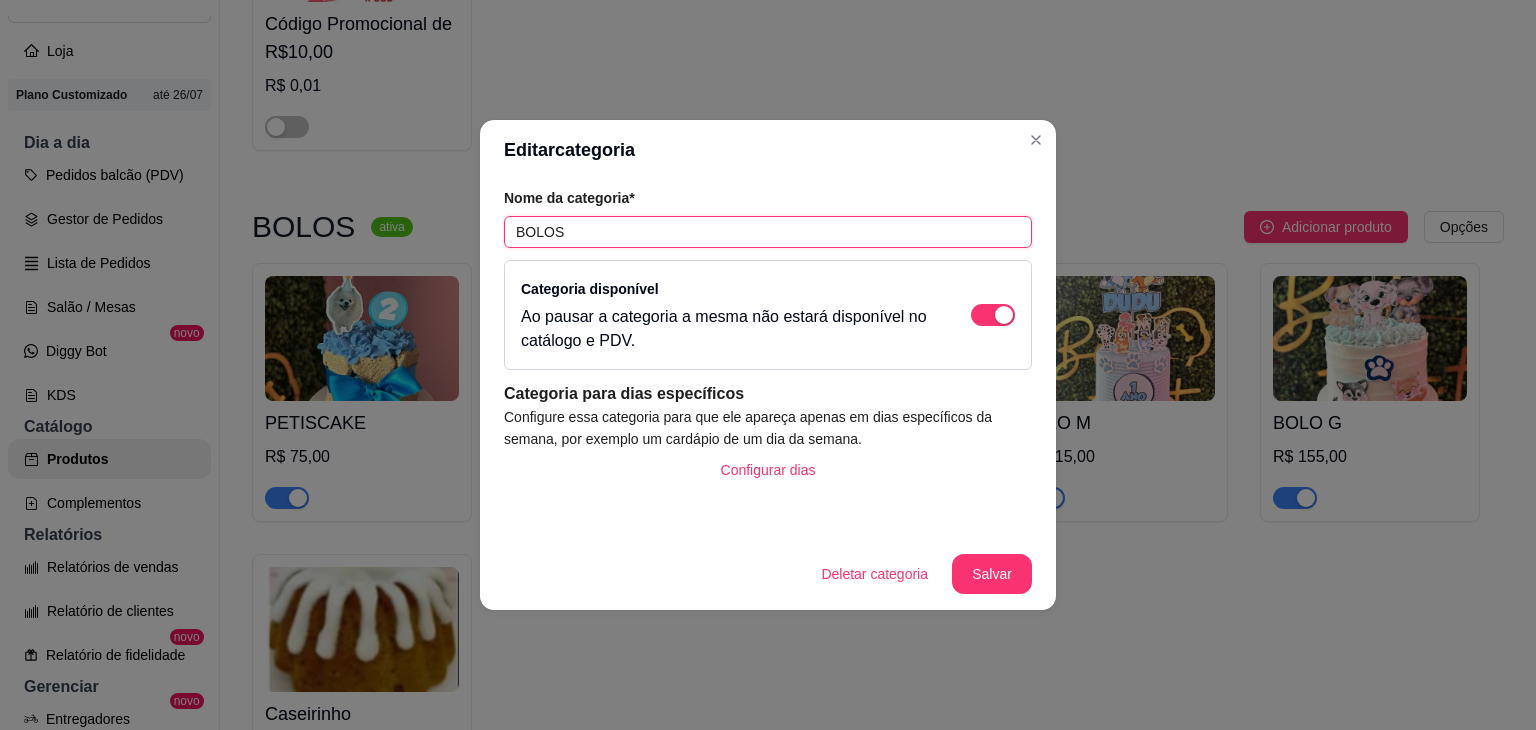 click on "BOLOS" at bounding box center (768, 232) 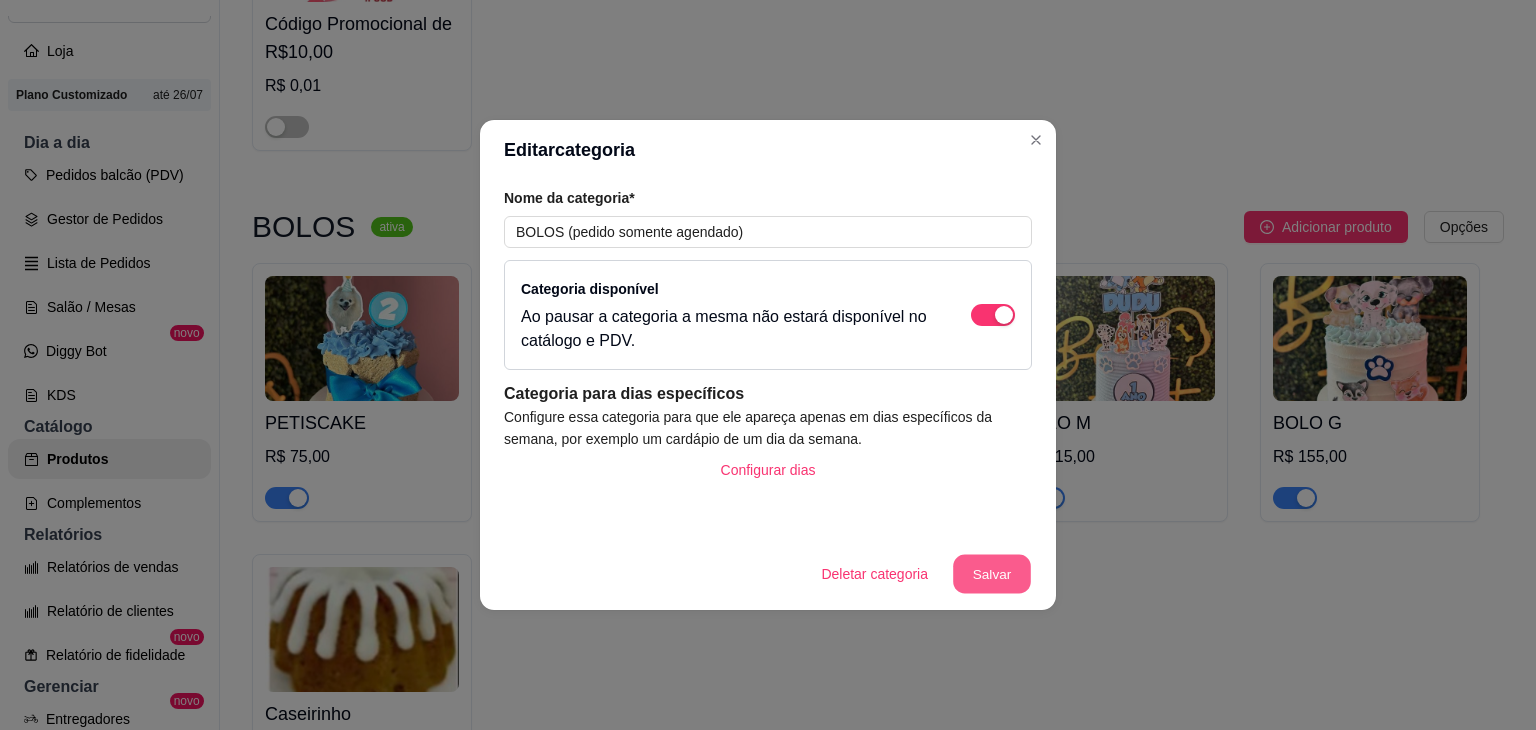 click on "Salvar" at bounding box center (992, 574) 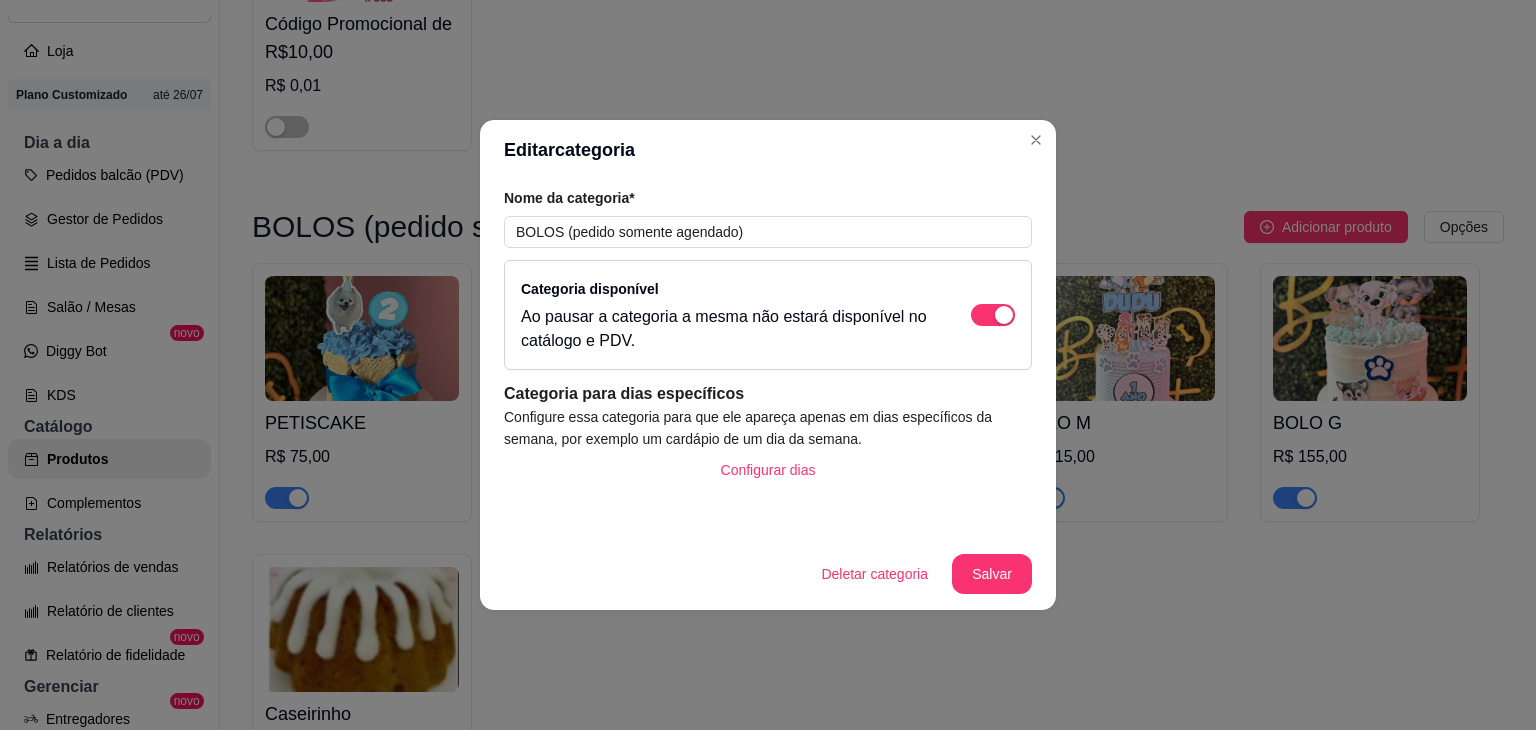 click on "Editar  categoria Nome da categoria* BOLOS (pedido somente agendado) Categoria disponível Ao pausar a categoria a mesma não estará disponível no catálogo e PDV. Categoria para dias específicos Configure essa categoria para que ele apareça apenas em dias específicos da semana, por exemplo um cardápio de um dia da semana. Configurar dias Deletar categoria Salvar" at bounding box center (768, 365) 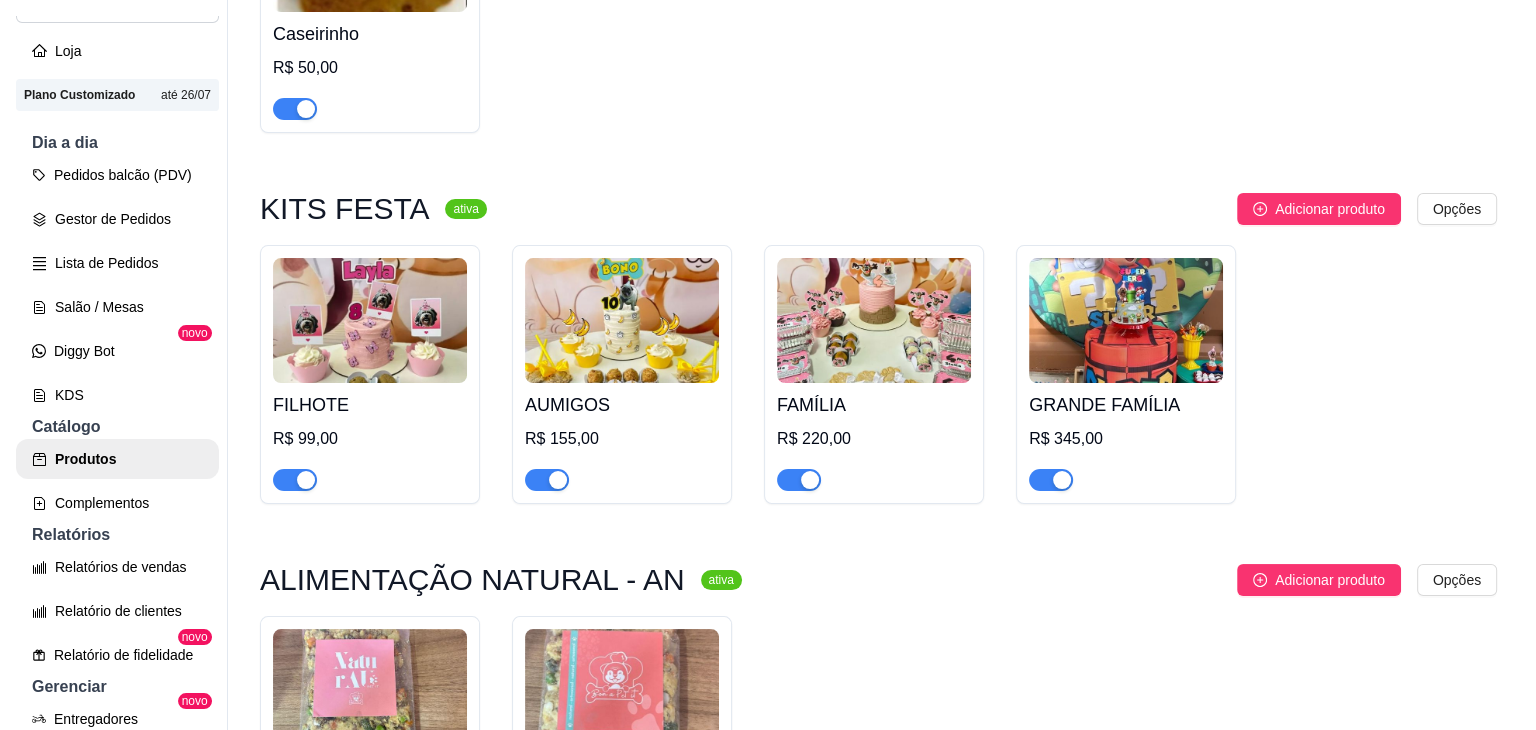scroll, scrollTop: 1084, scrollLeft: 0, axis: vertical 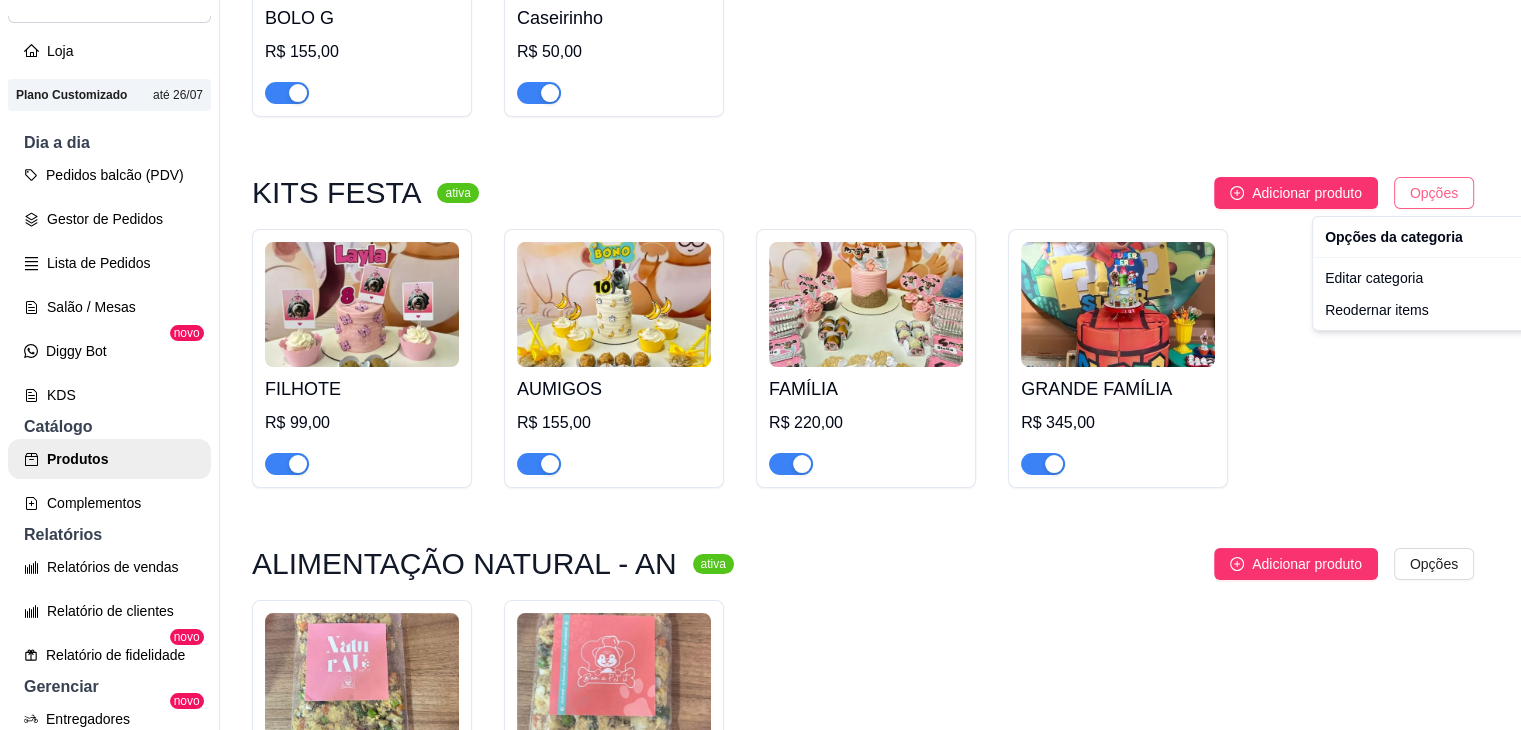 click on "B Bon a PET it  ... Loja Aberta Loja Plano Customizado até 26/07   Dia a dia Pedidos balcão (PDV) Gestor de Pedidos Lista de Pedidos Salão / Mesas Diggy Bot novo KDS Catálogo Produtos Complementos Relatórios Relatórios de vendas Relatório de clientes Relatório de fidelidade novo Gerenciar Entregadores novo Nota Fiscal (NFC-e) Controle de caixa Controle de fiado Cupons Clientes Estoque Configurações Diggy Planos Precisa de ajuda? Sair Produtos Adicionar categoria Reodernar categorias Aqui você cadastra e gerencia seu produtos e categorias Bora de Cupom? #Euamocupom ativa Adicionar produto Opções Código Promocional de R$10,00   R$ 0,01 BOLOS (pedido somente agendado) ativa Adicionar produto Opções PETISCAKE   R$ 75,00 BOLO PP   R$ 85,00 BOLO P    R$ 99,00 BOLO M   R$ 115,00 BOLO G   R$ 155,00 Caseirinho   R$ 50,00 KITS FESTA ativa Adicionar produto Opções FILHOTE   R$ 99,00 AUMIGOS   R$ 155,00 FAMÍLIA   R$ 220,00 GRANDE FAMÍLIA   R$ 345,00 ALIMENTAÇÃO NATURAL - AN ativa Opções" at bounding box center [760, 365] 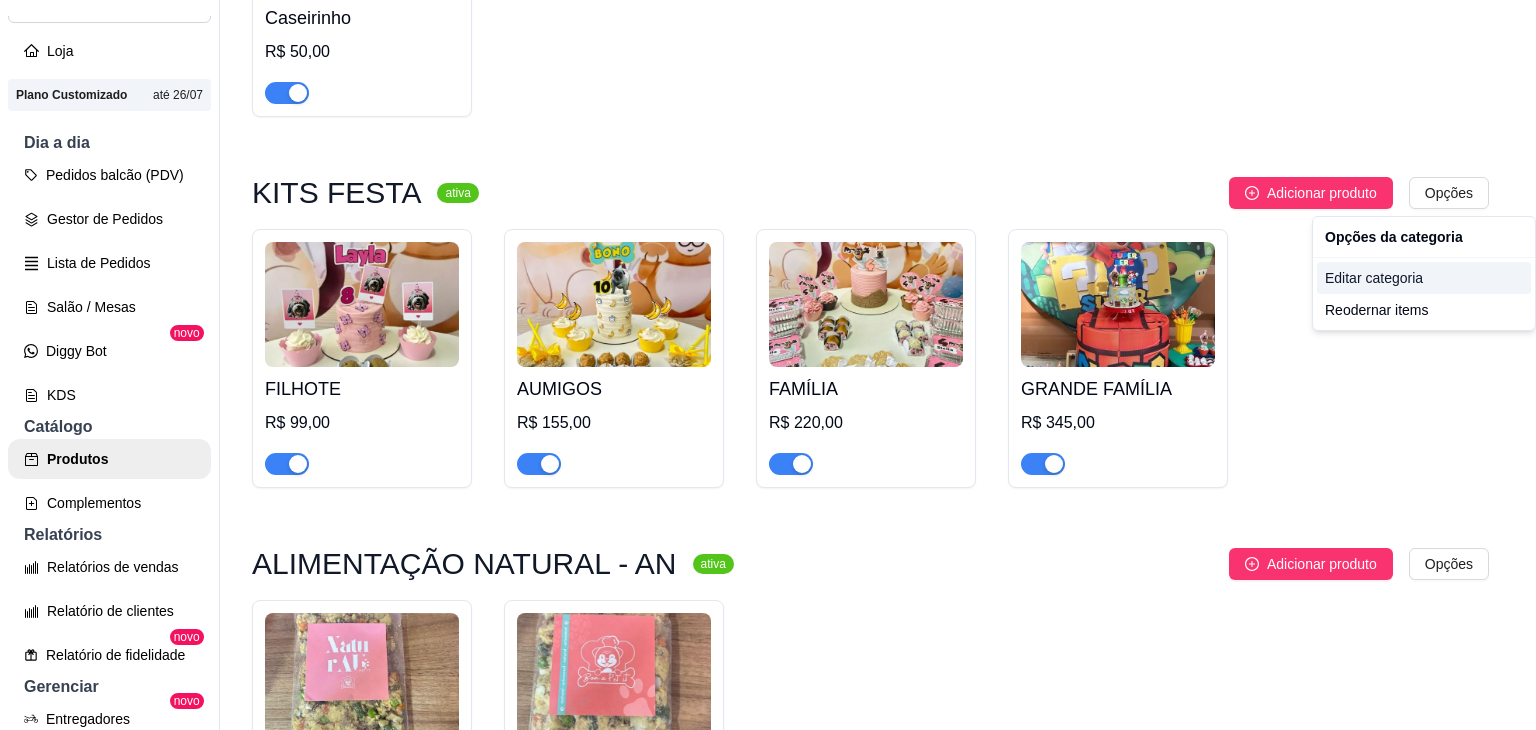 click on "Editar categoria" at bounding box center (1424, 278) 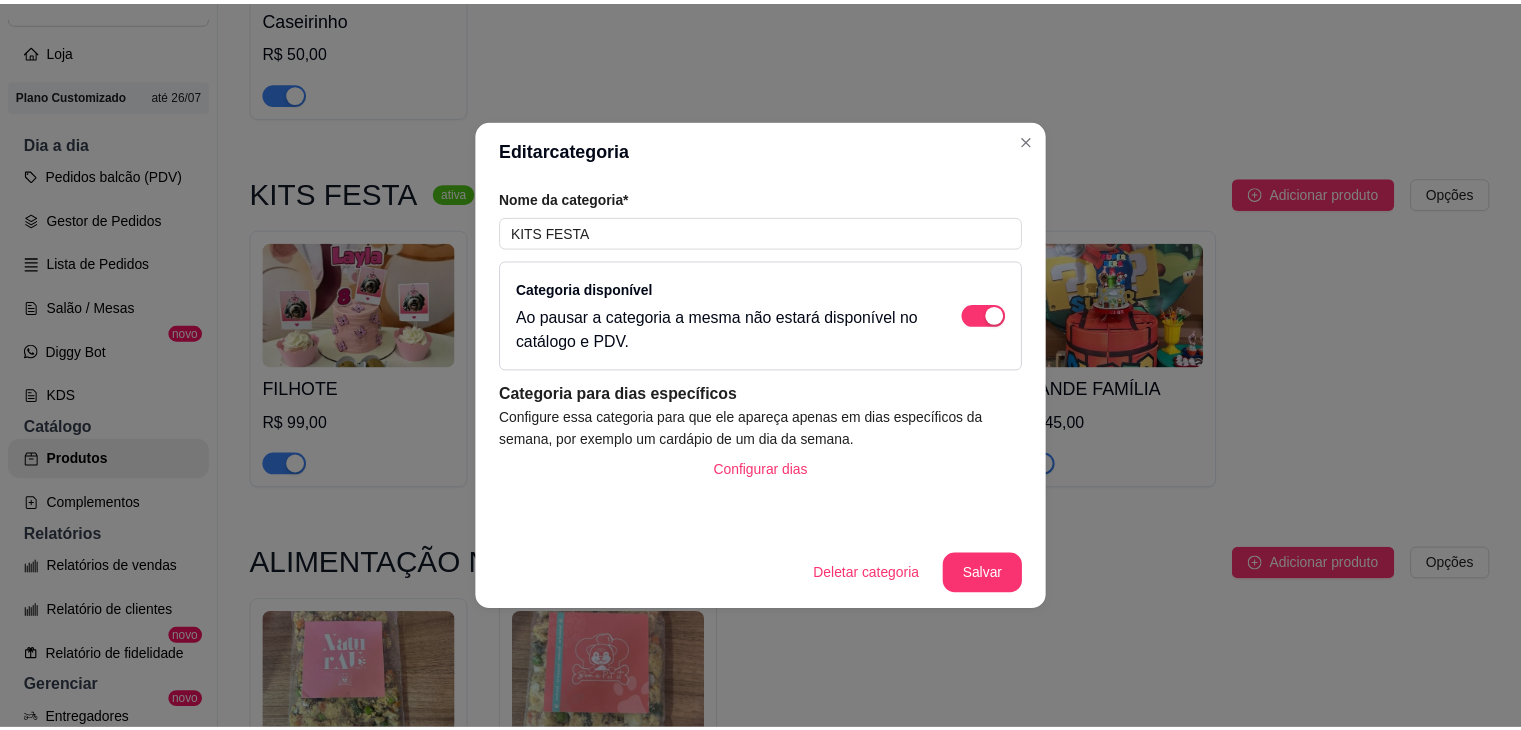 scroll, scrollTop: 792, scrollLeft: 0, axis: vertical 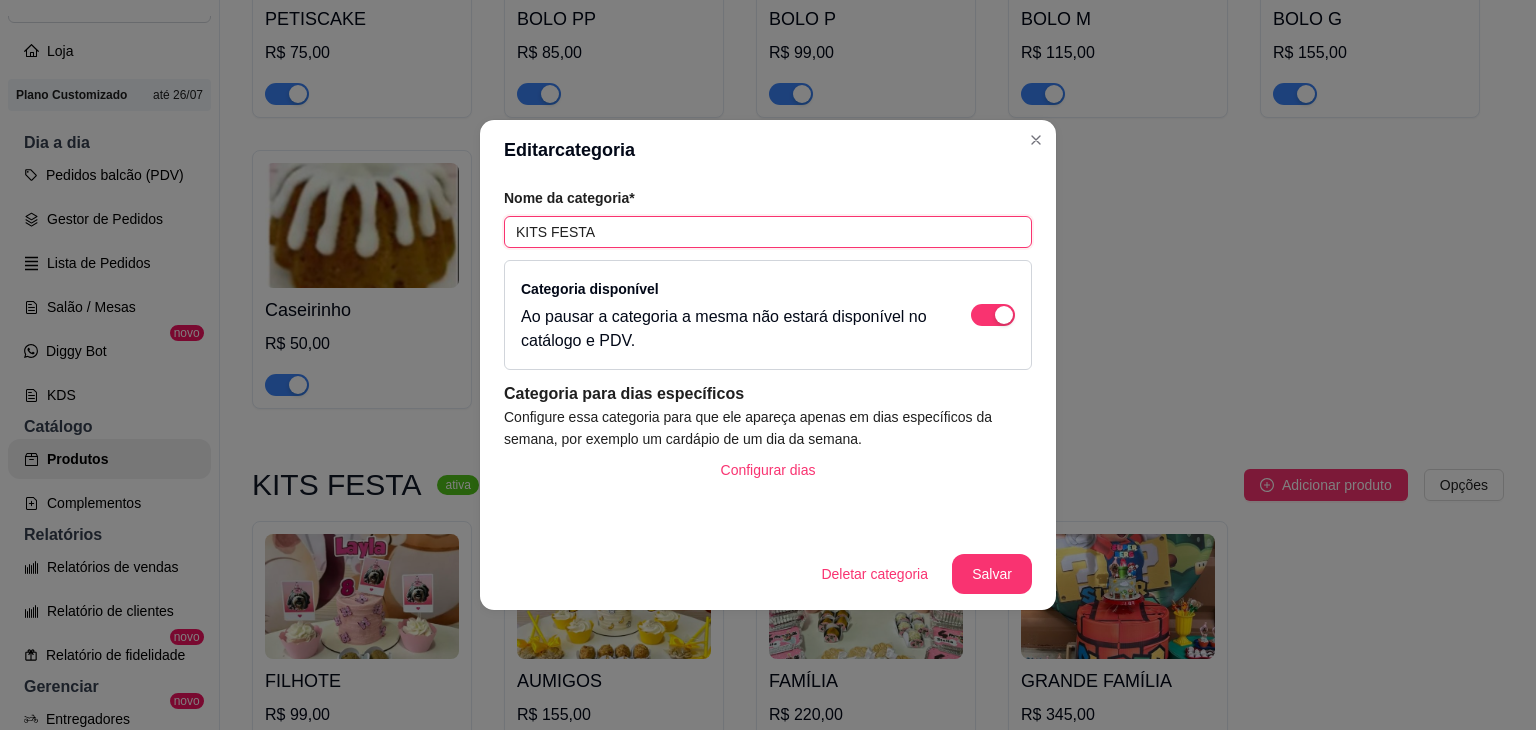 click on "KITS FESTA" at bounding box center (768, 232) 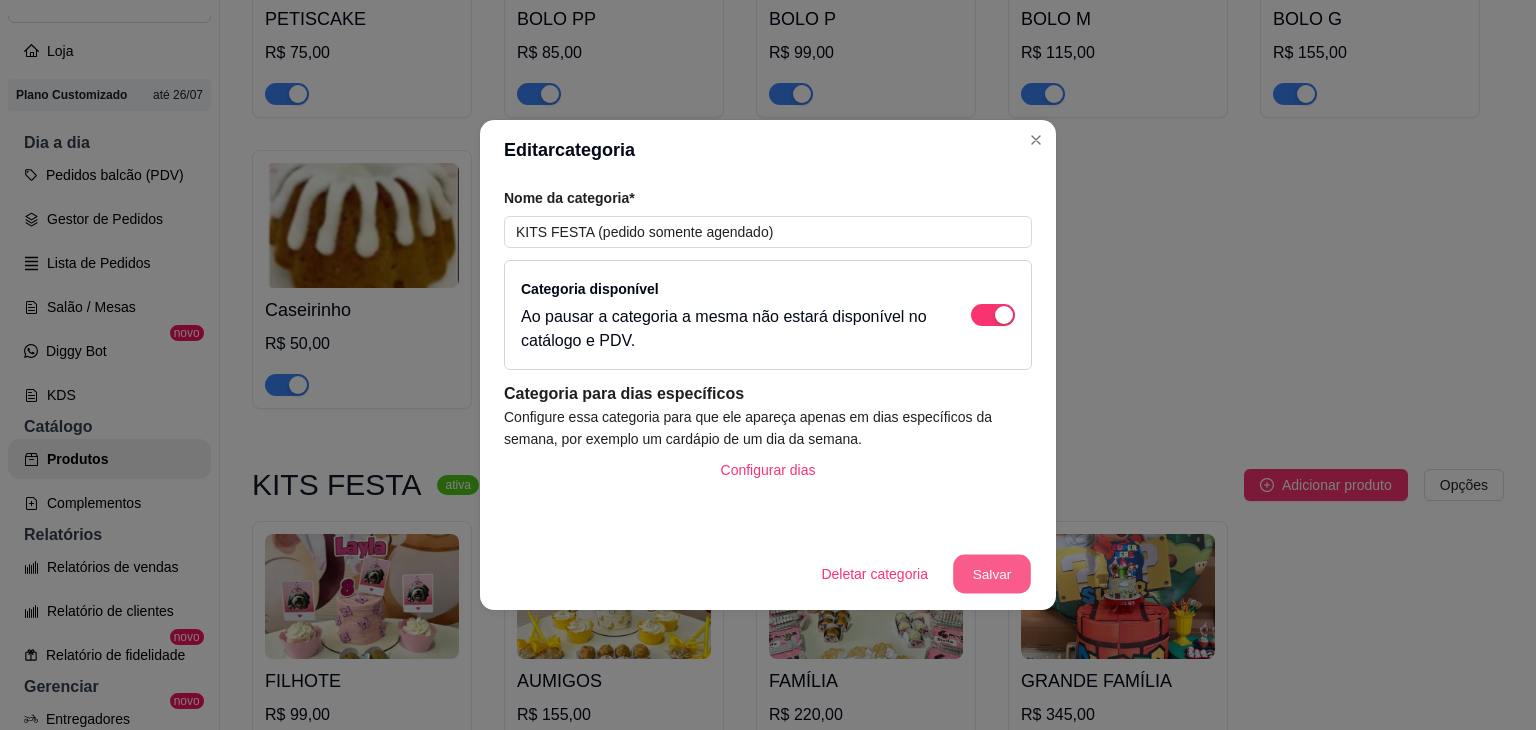 click on "Salvar" at bounding box center [992, 574] 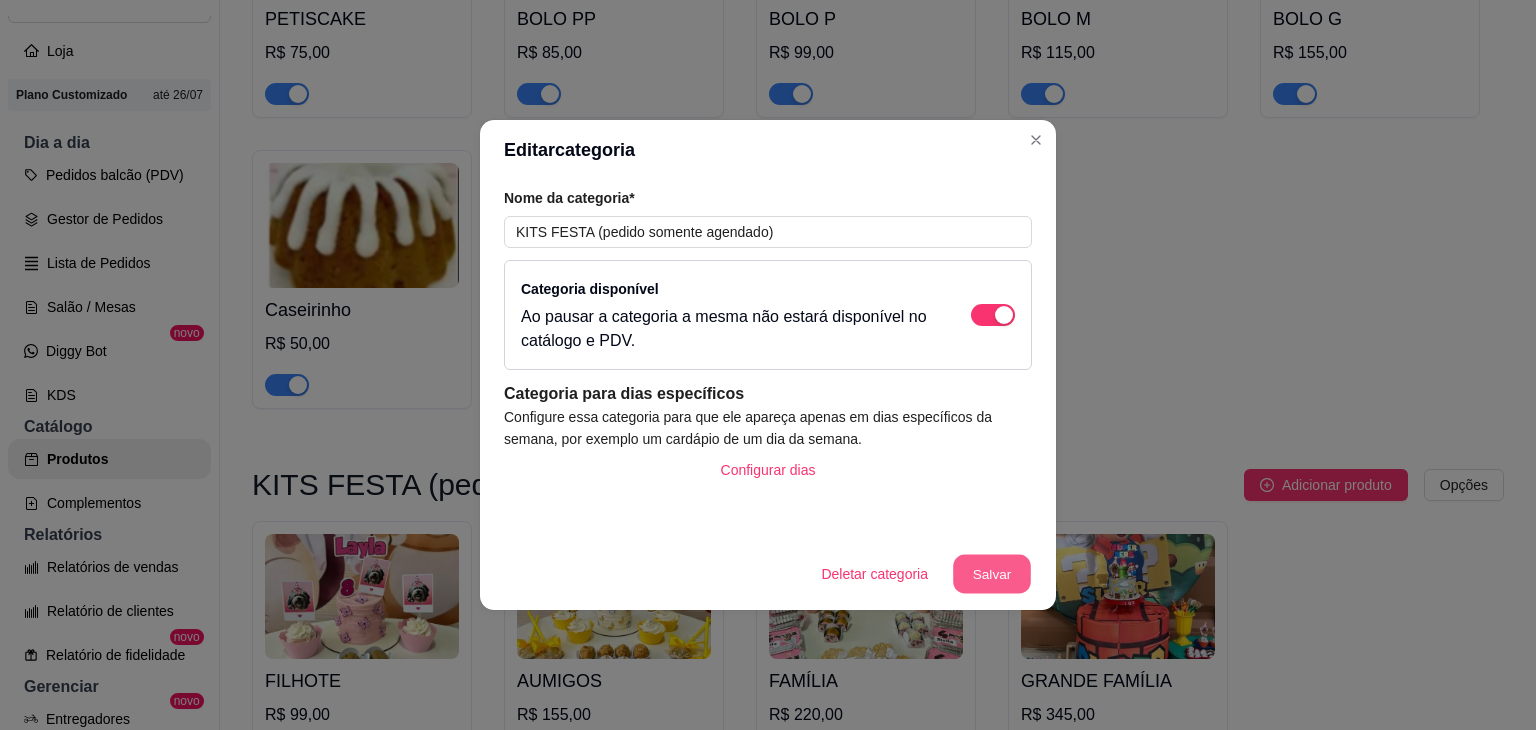 click on "Salvar" at bounding box center [992, 574] 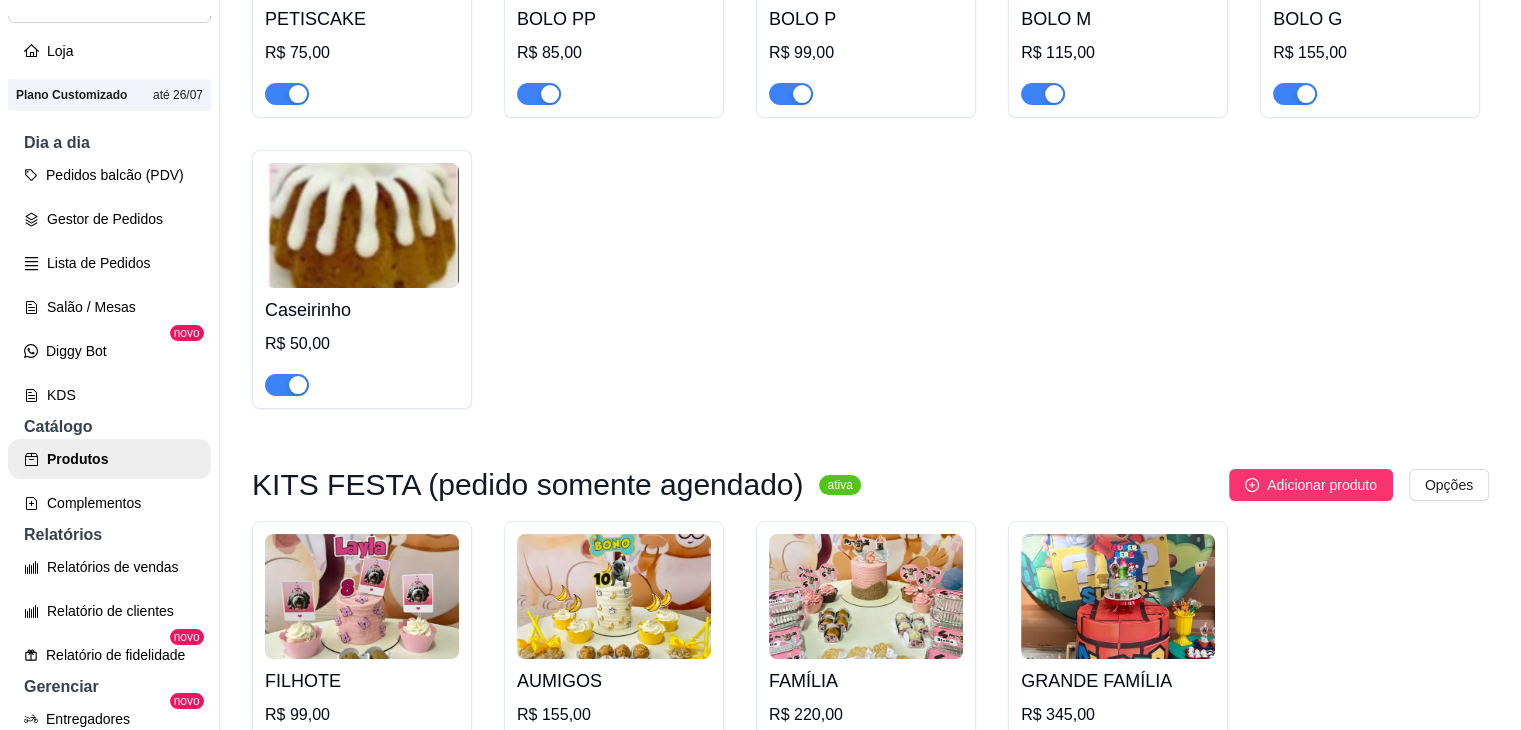 scroll, scrollTop: 0, scrollLeft: 0, axis: both 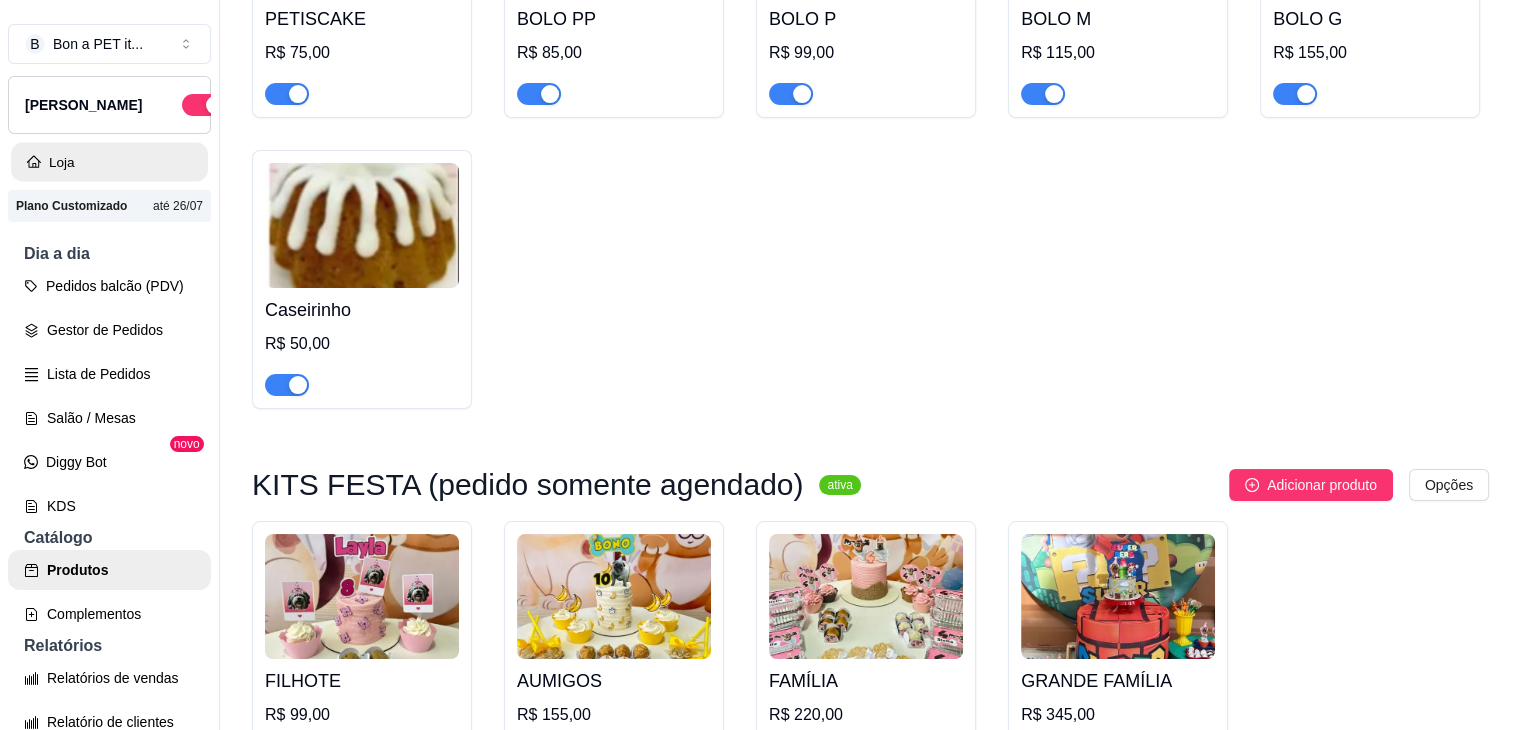 click on "Loja" at bounding box center [109, 162] 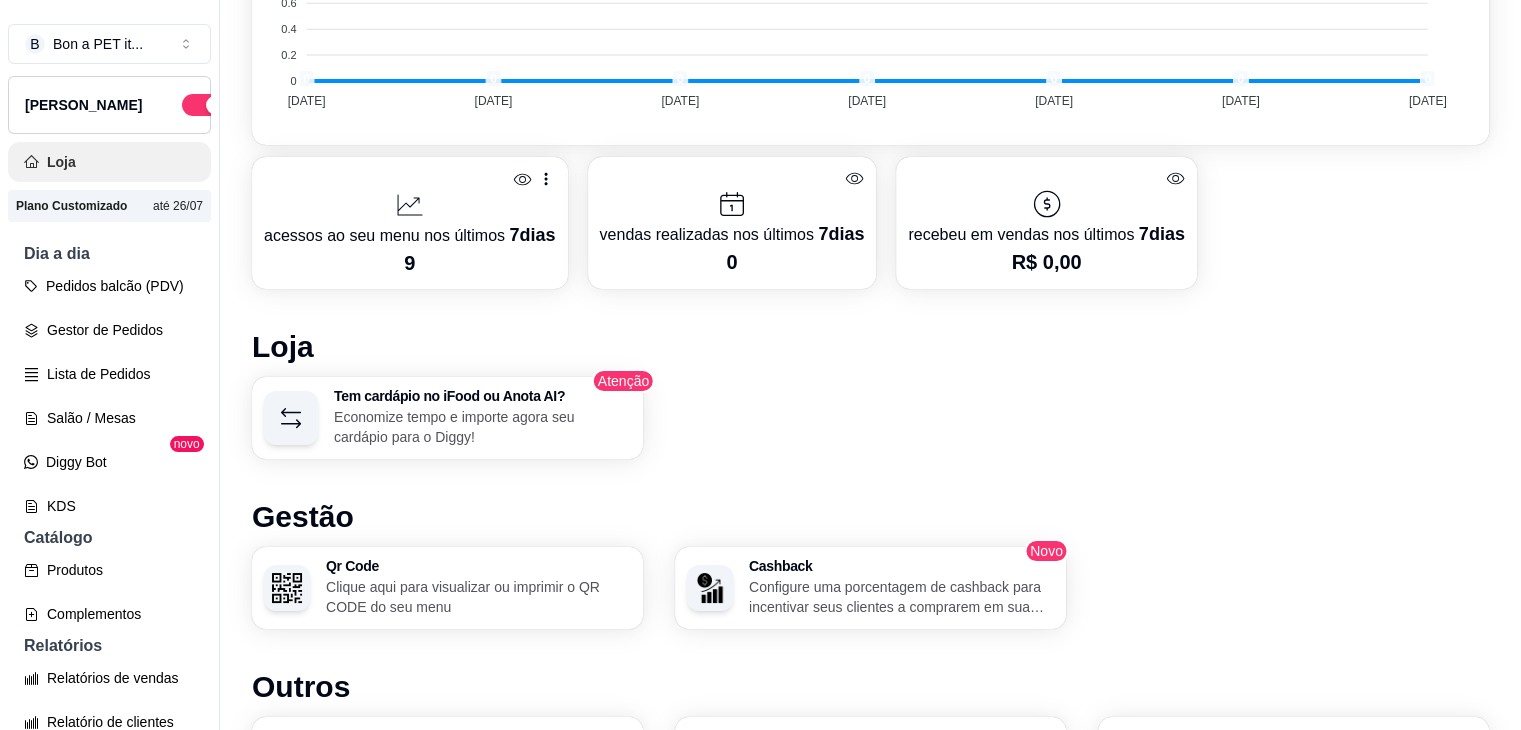 scroll, scrollTop: 0, scrollLeft: 0, axis: both 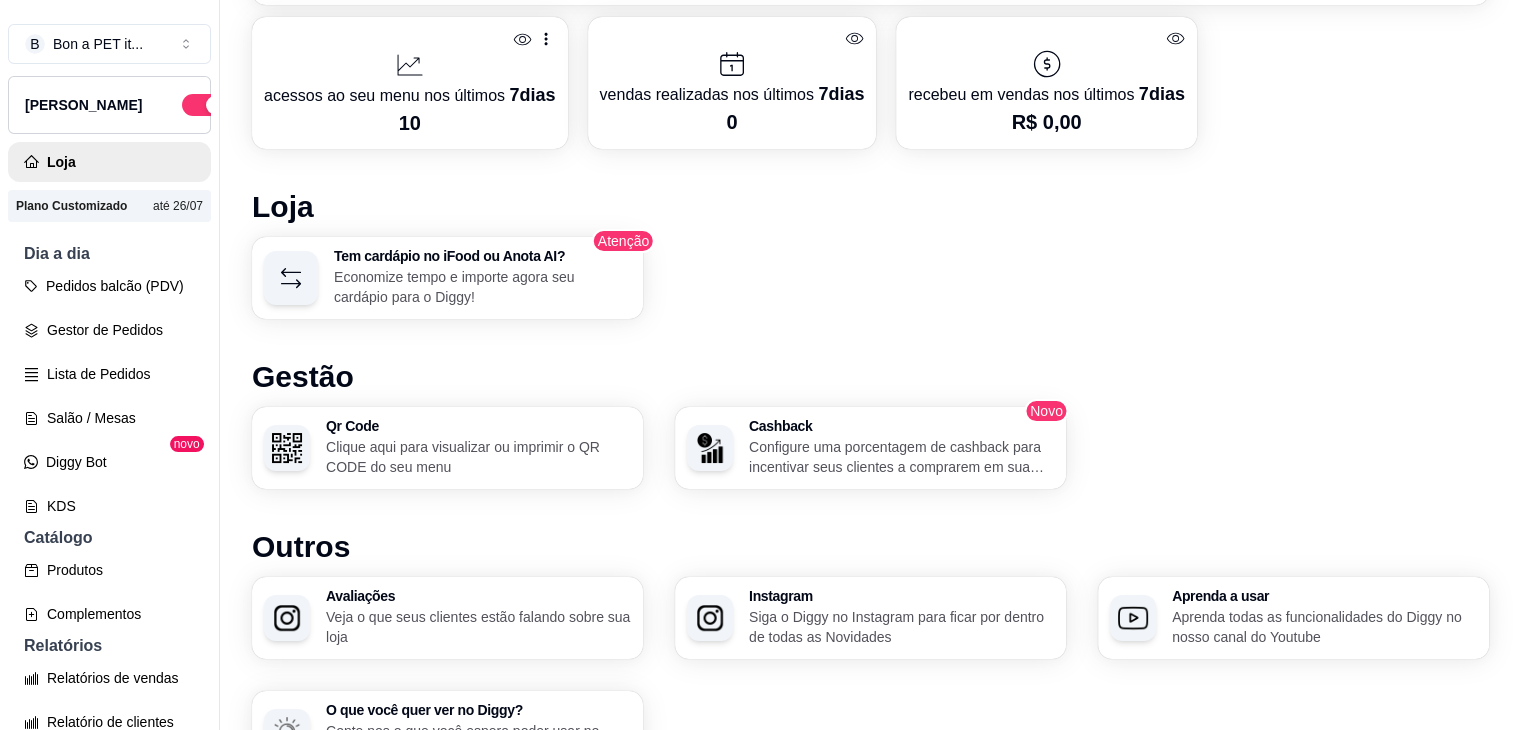 click on "acessos ao seu menu nos últimos   7  dias 10" at bounding box center [410, 83] 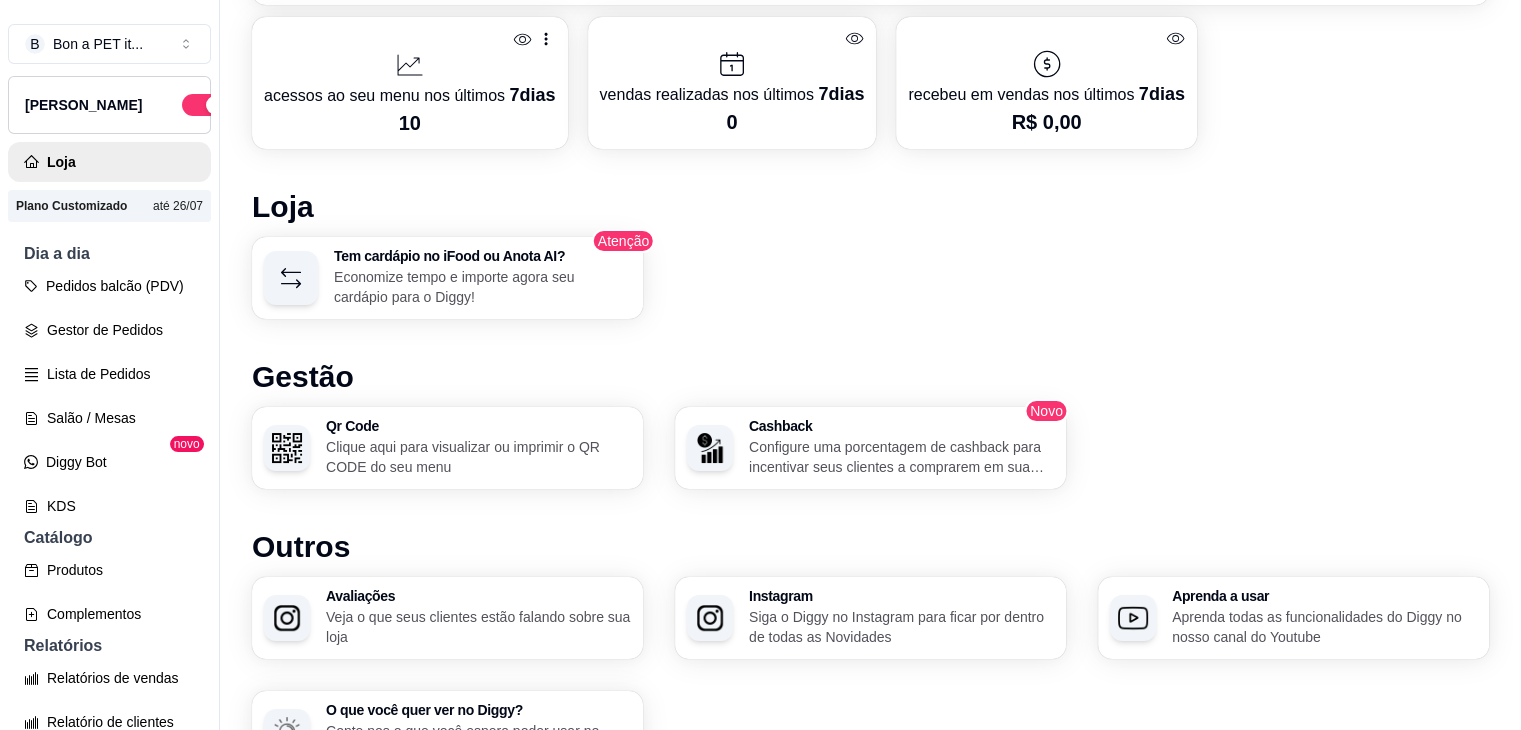 click 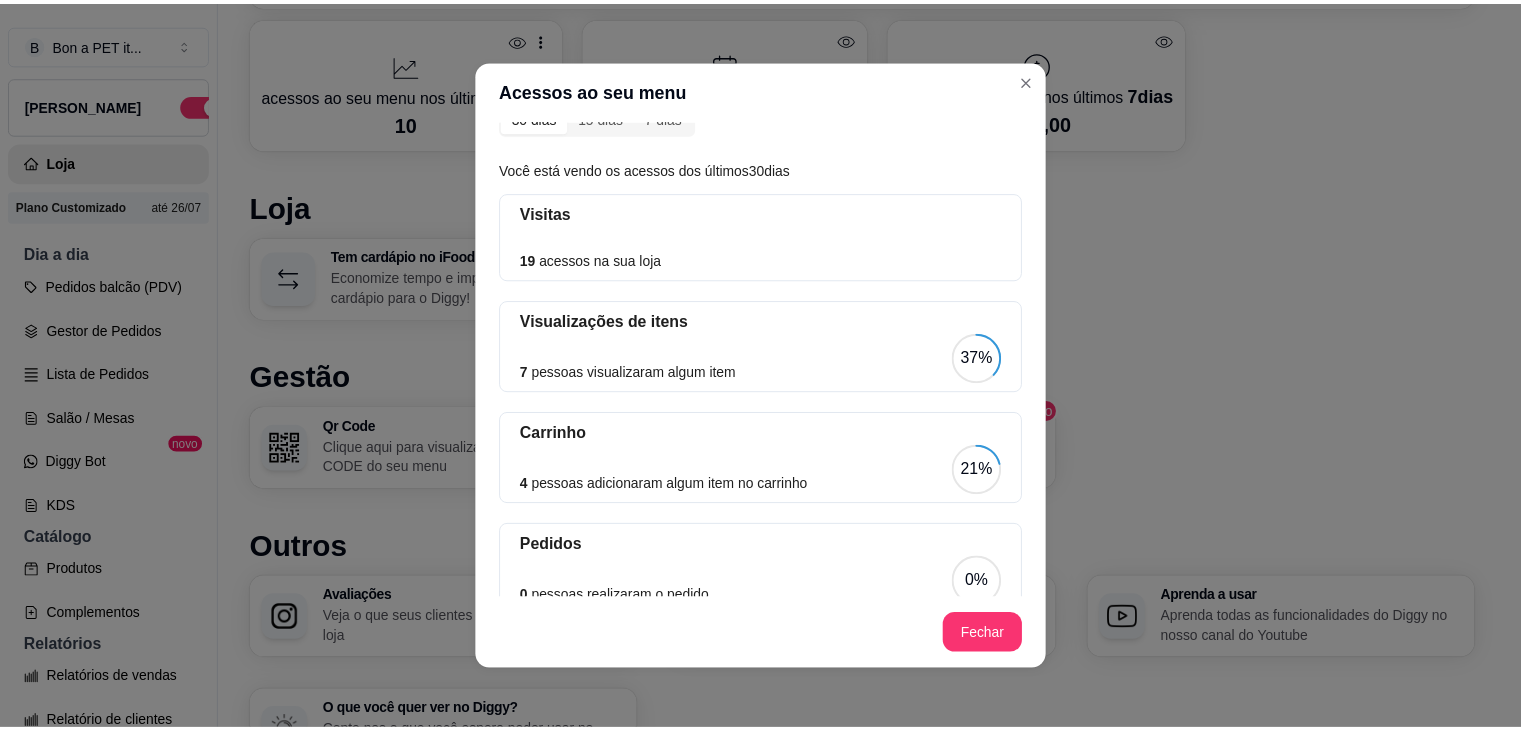 scroll, scrollTop: 0, scrollLeft: 0, axis: both 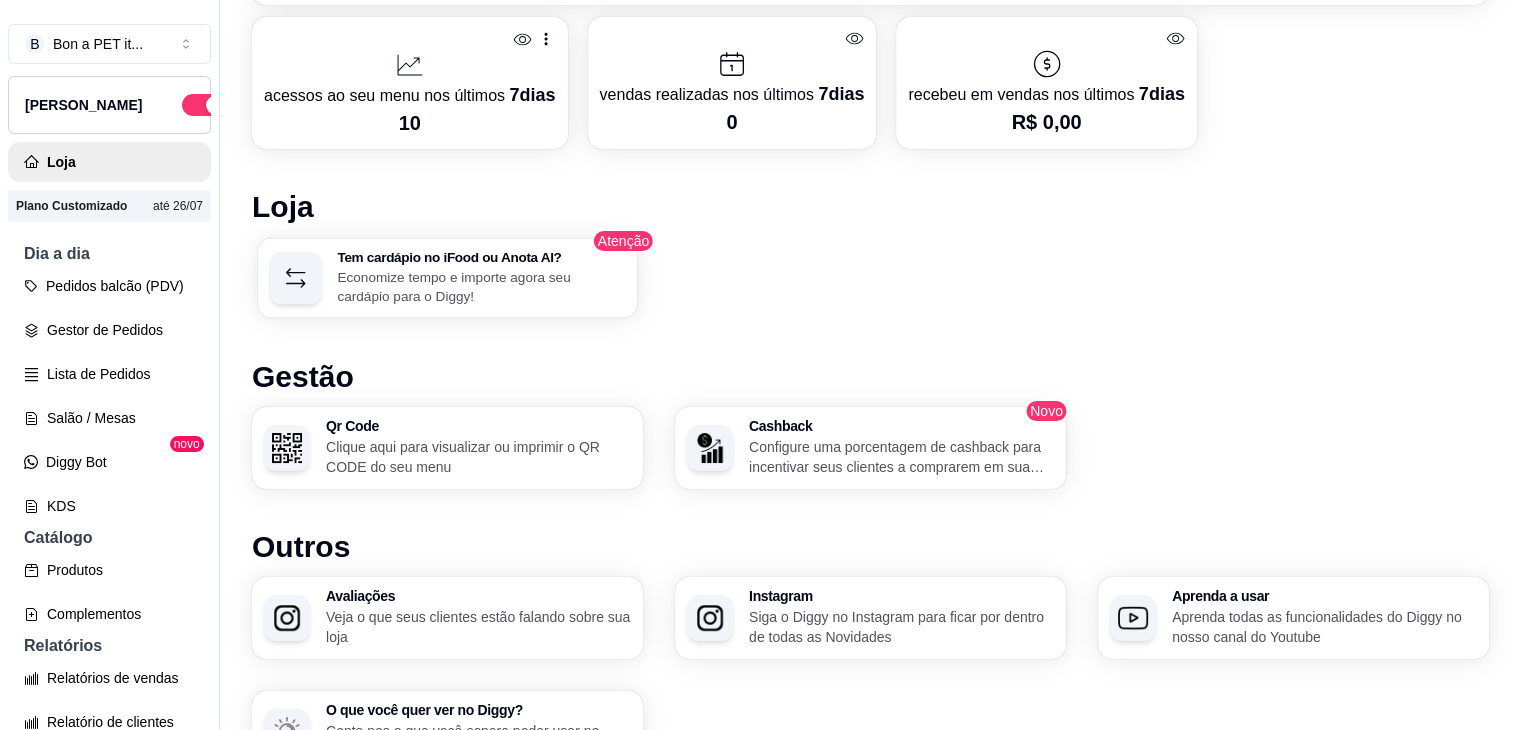 click on "Economize tempo e importe agora seu cardápio para o Diggy!" at bounding box center [481, 286] 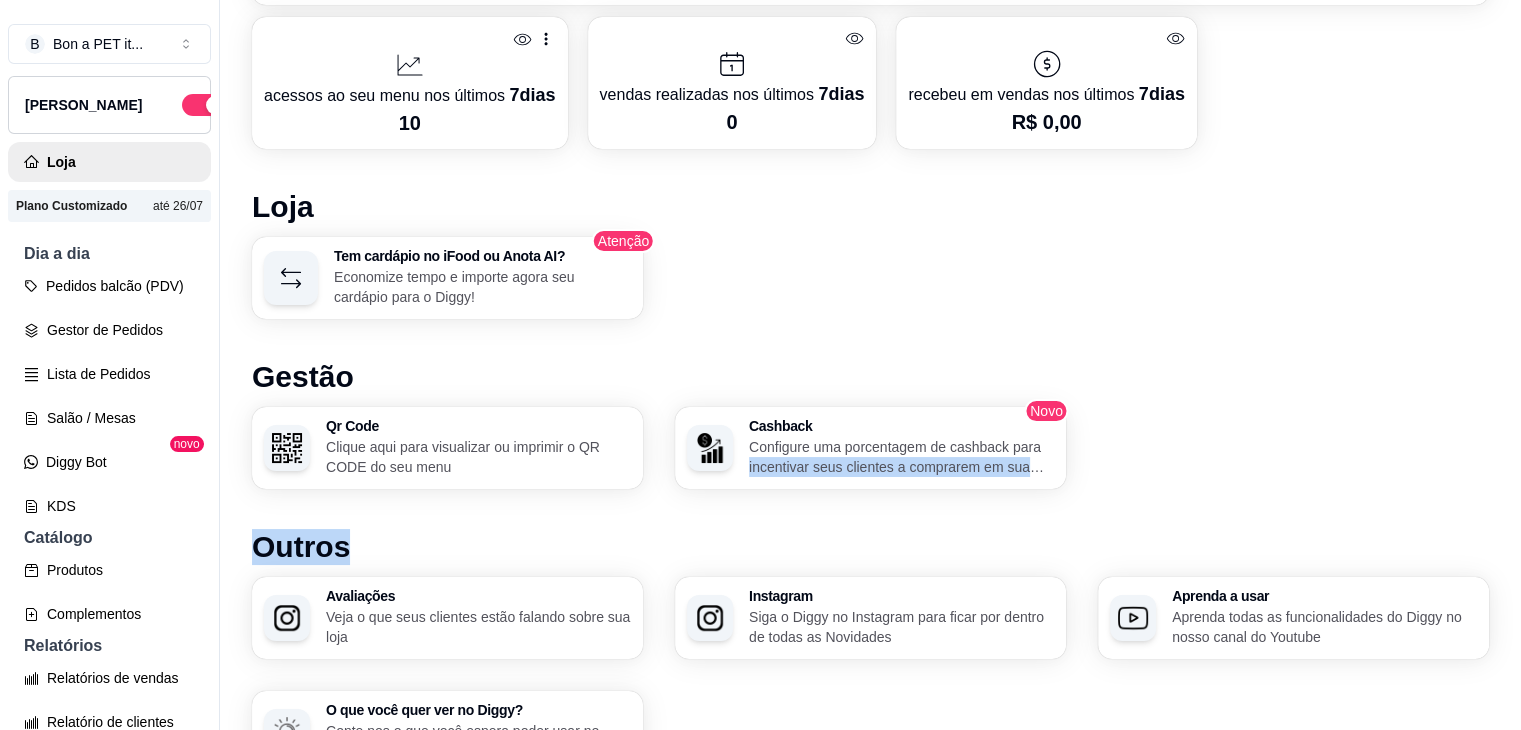 drag, startPoint x: 1500, startPoint y: 453, endPoint x: 1532, endPoint y: 497, distance: 54.405884 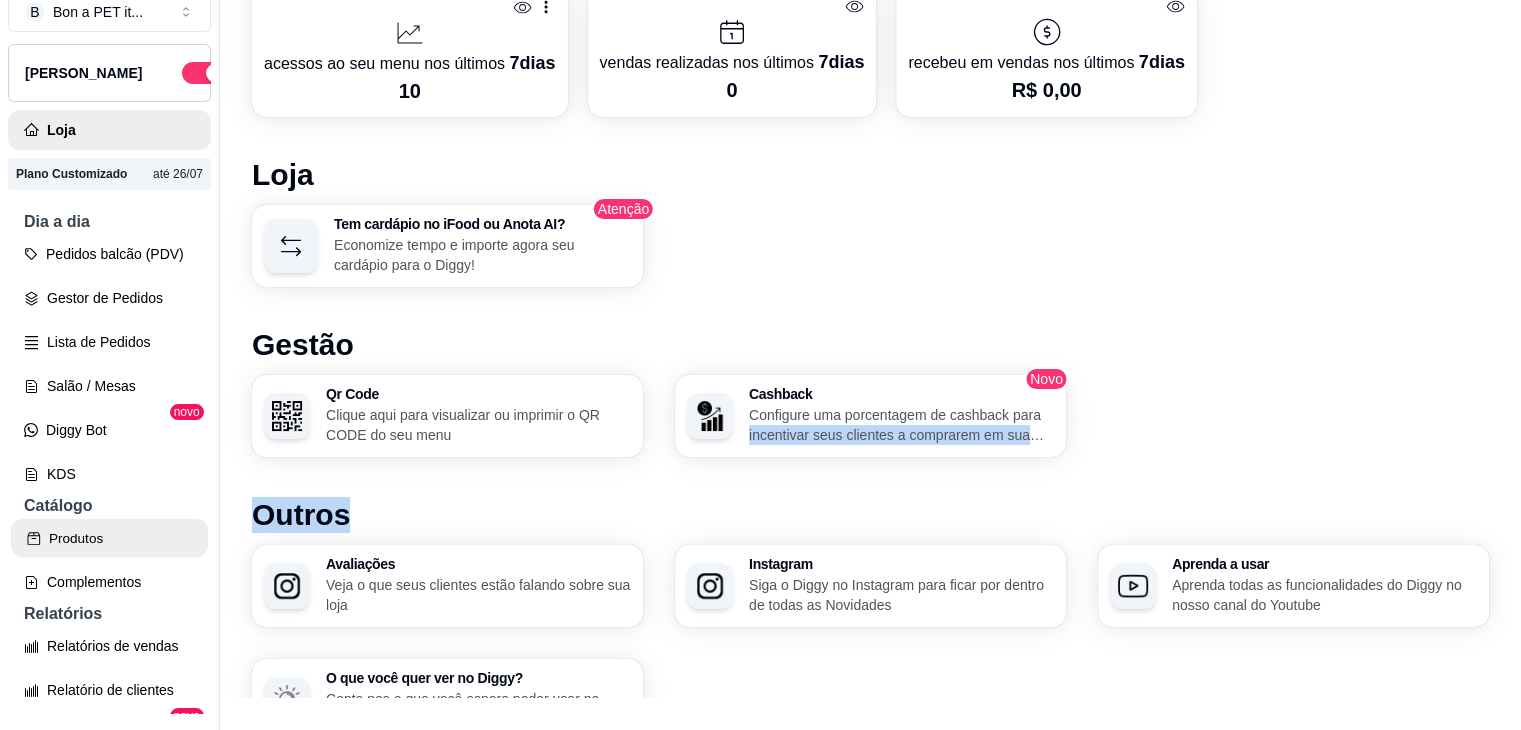 click on "Produtos" at bounding box center [109, 538] 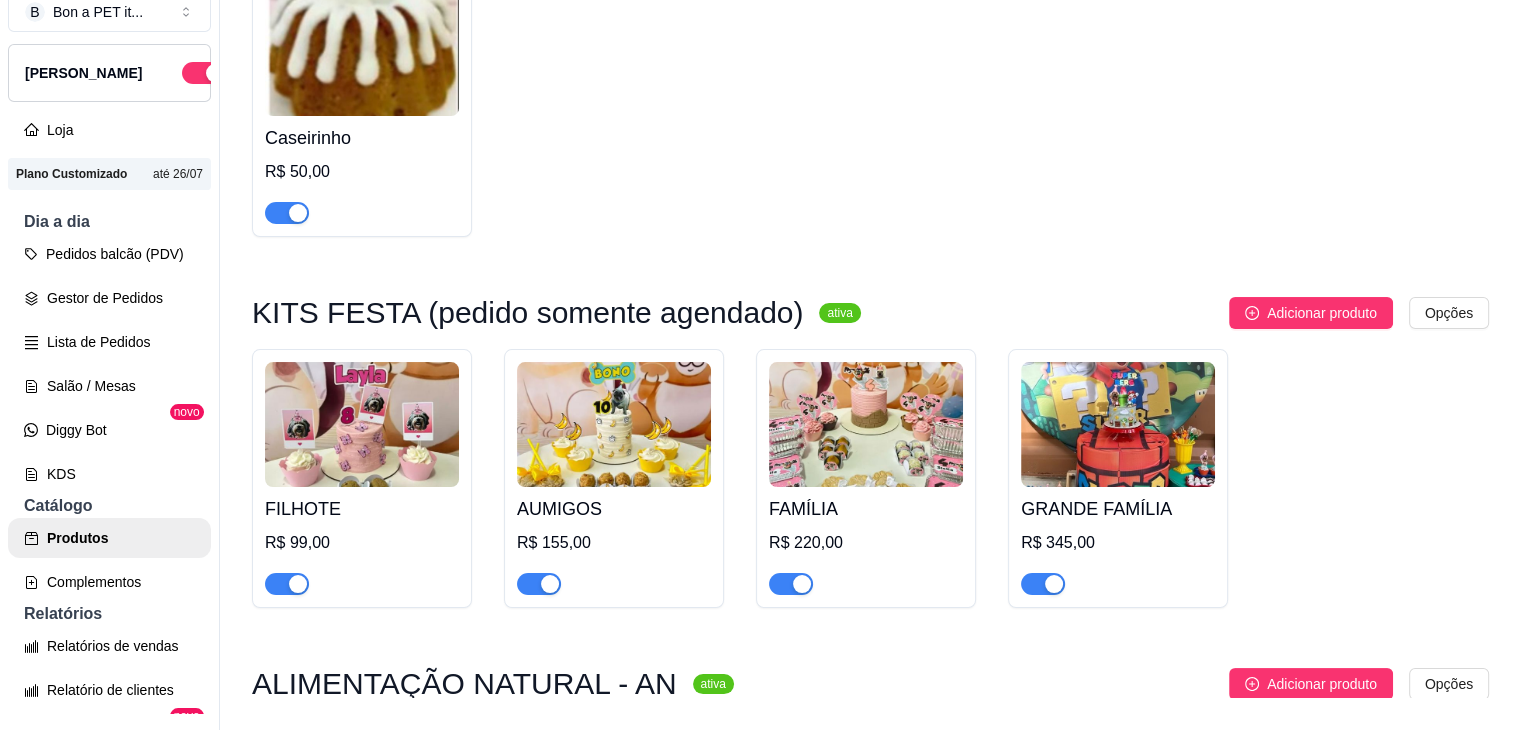 scroll, scrollTop: 0, scrollLeft: 0, axis: both 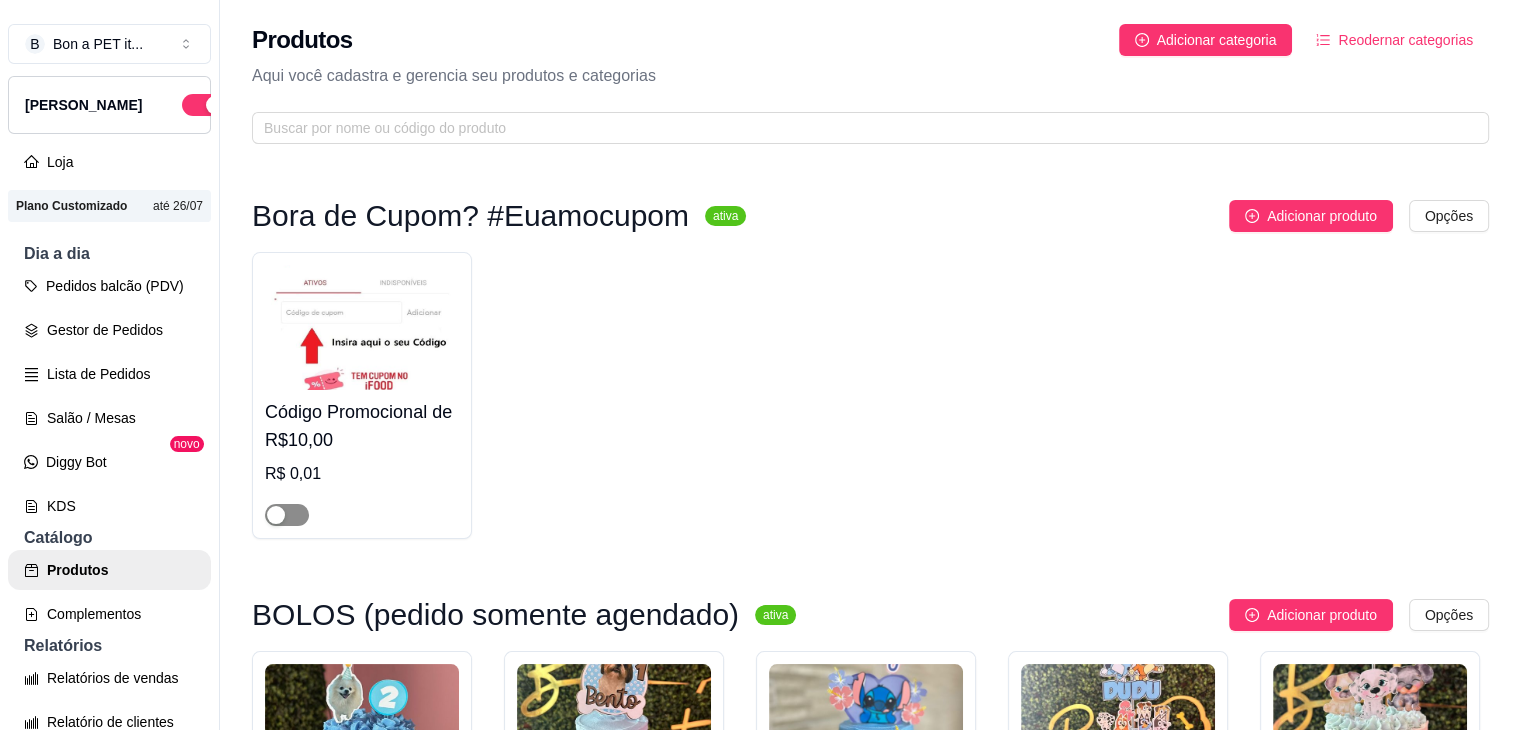 click at bounding box center (287, 515) 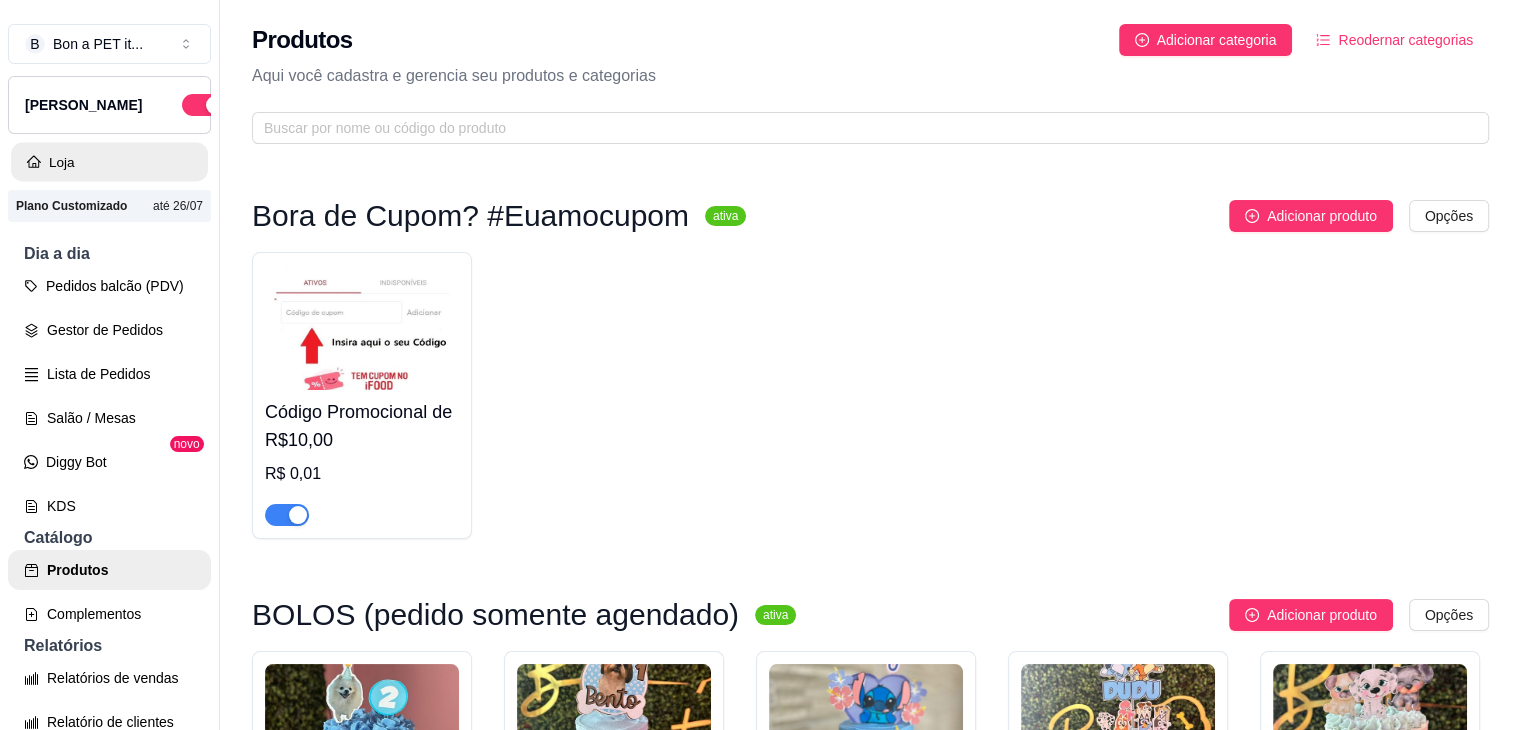 click on "Loja" at bounding box center (109, 162) 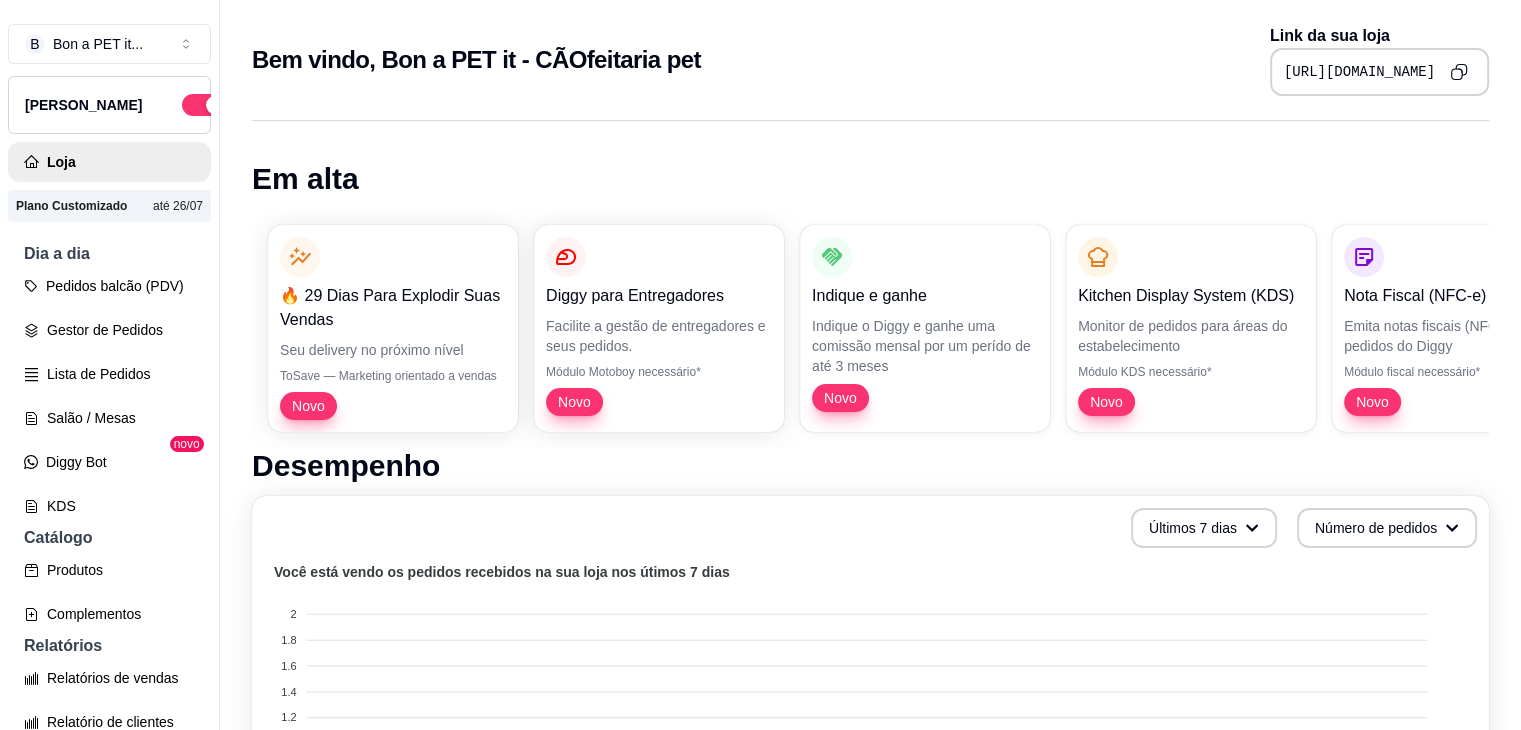 click at bounding box center [1459, 72] 